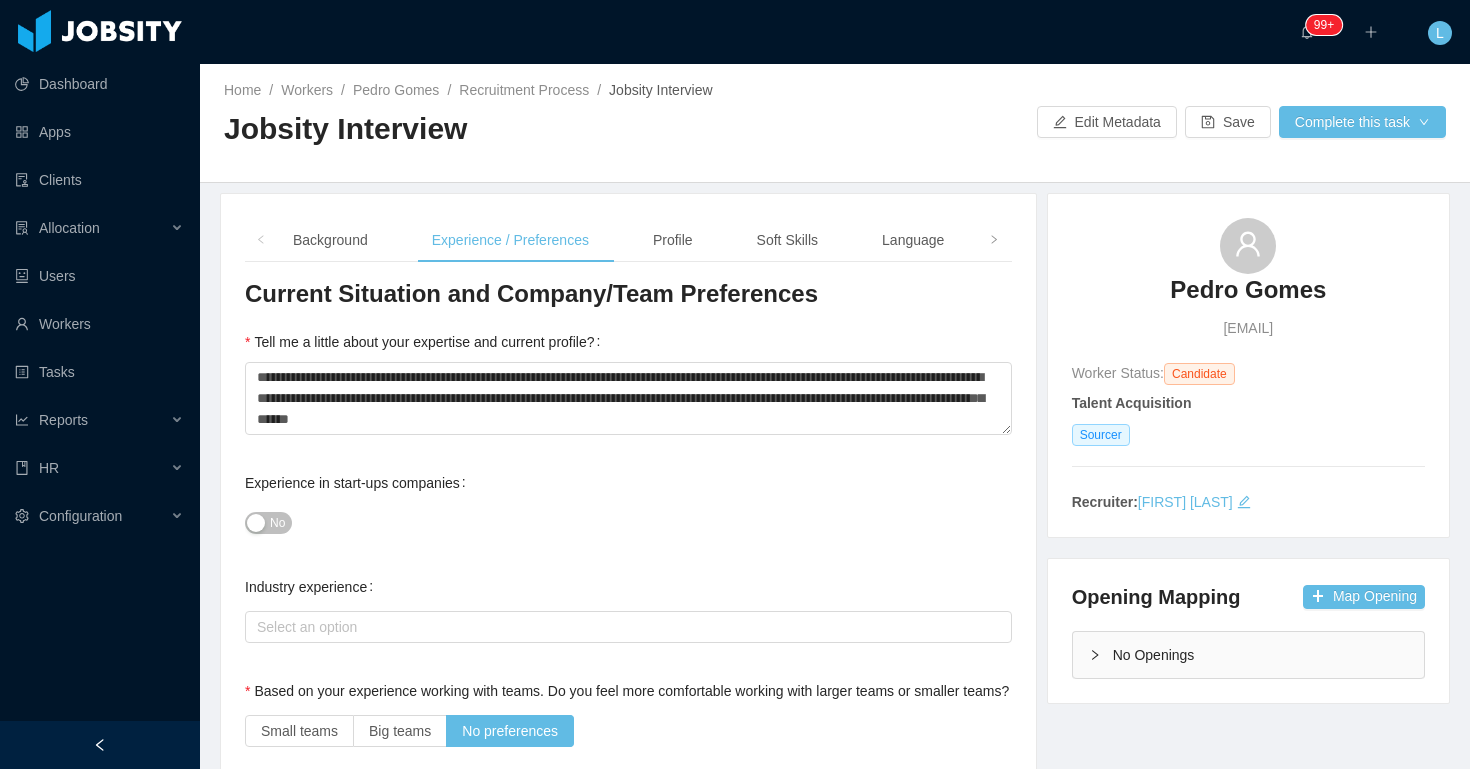 scroll, scrollTop: 0, scrollLeft: 0, axis: both 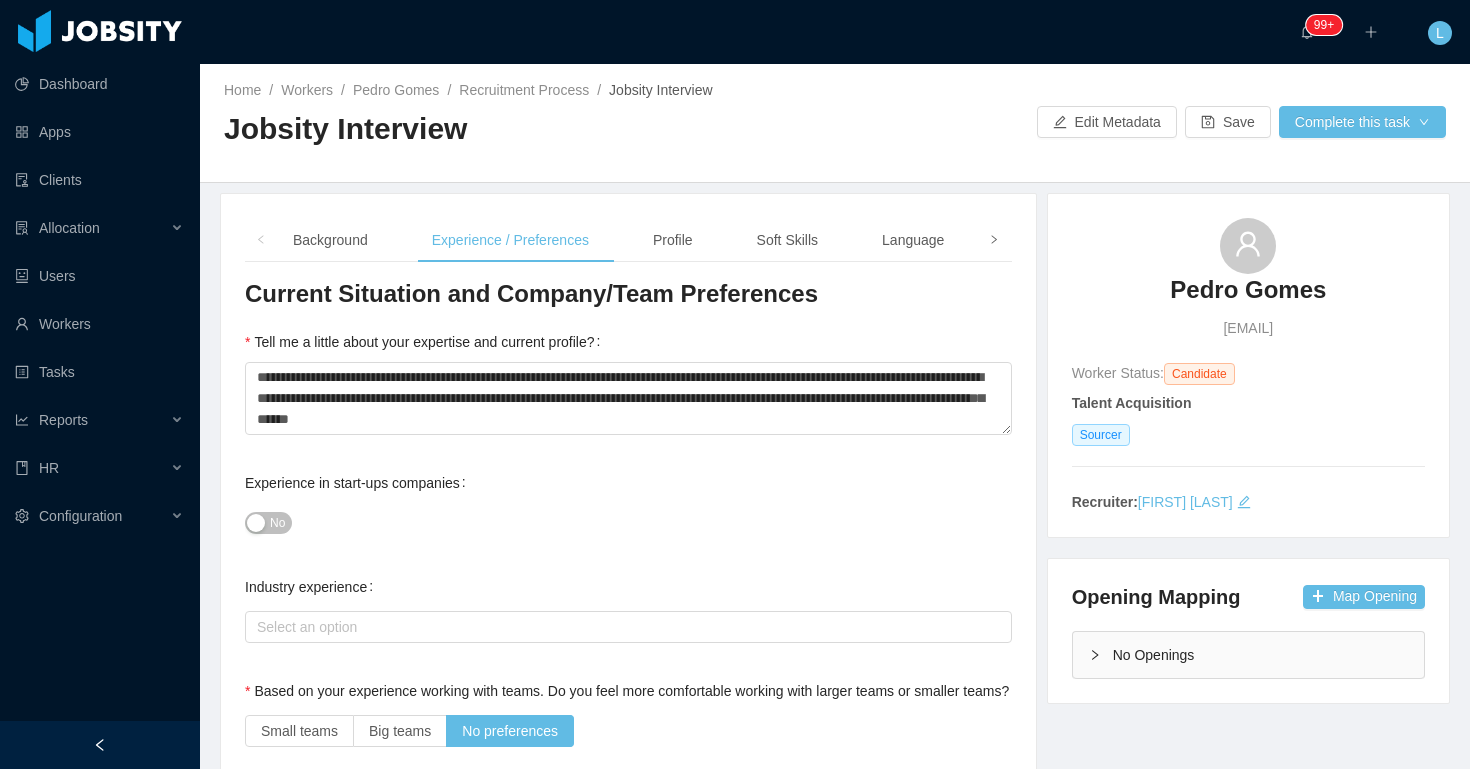 click at bounding box center [994, 240] 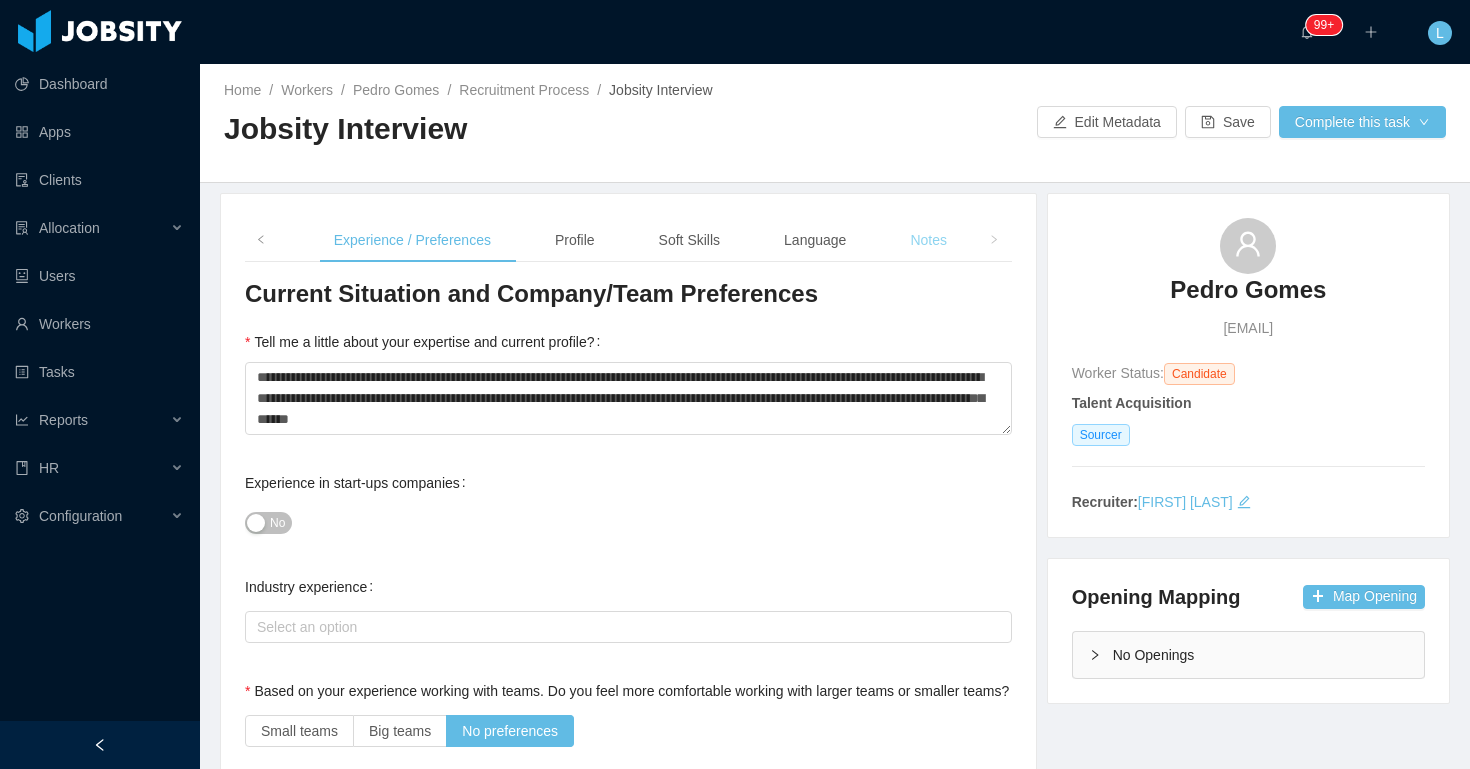 click on "Notes" at bounding box center [928, 240] 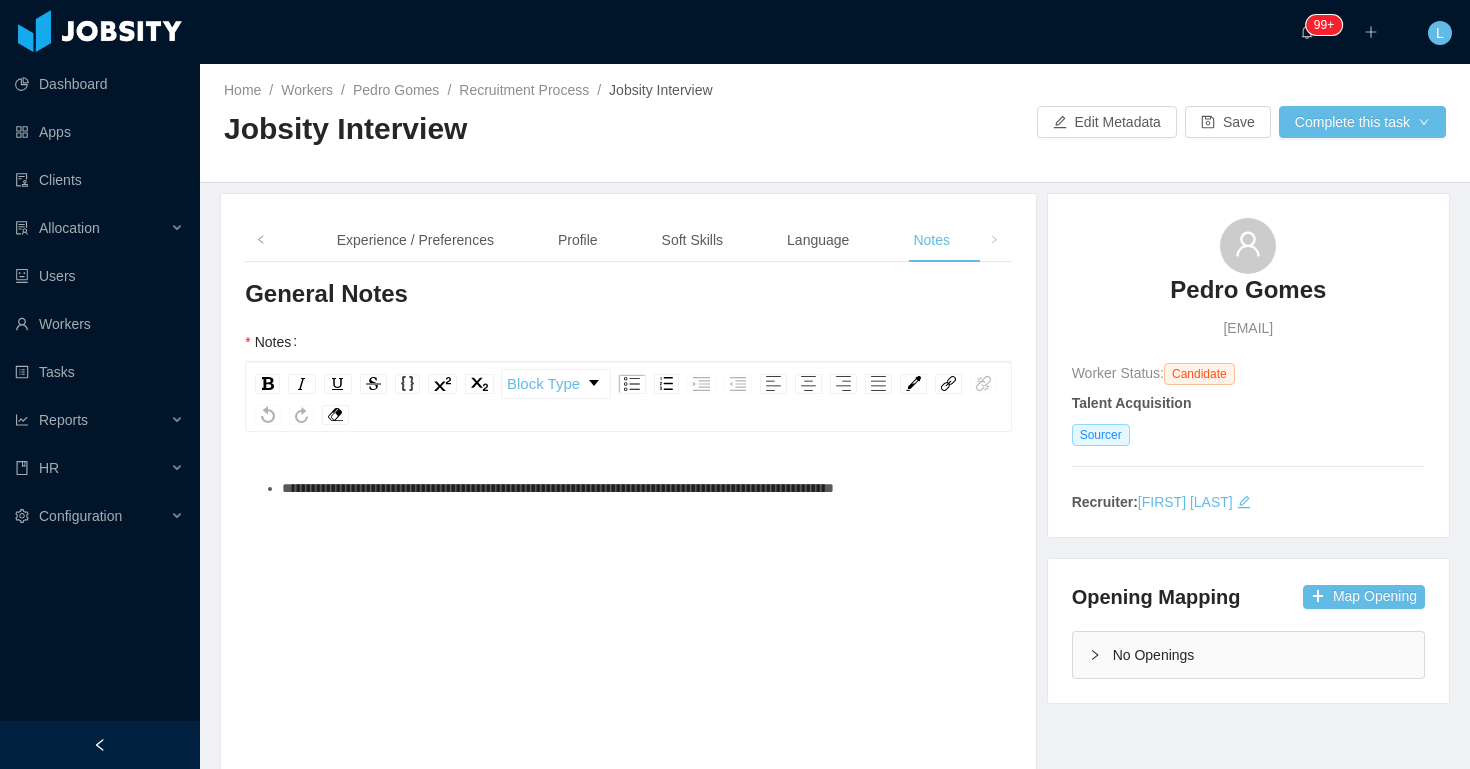 scroll, scrollTop: 46, scrollLeft: 0, axis: vertical 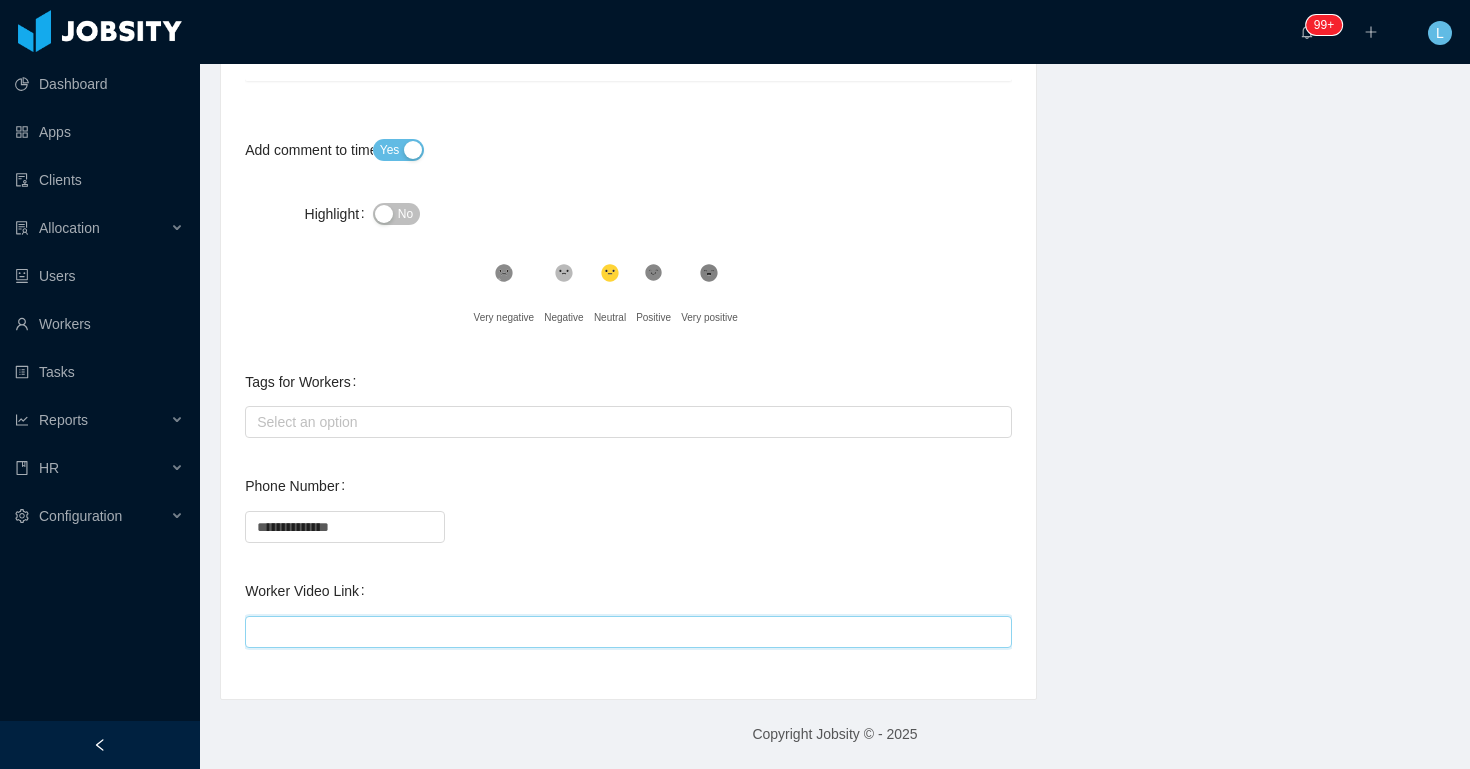 click on "Worker Video Link" at bounding box center (628, 632) 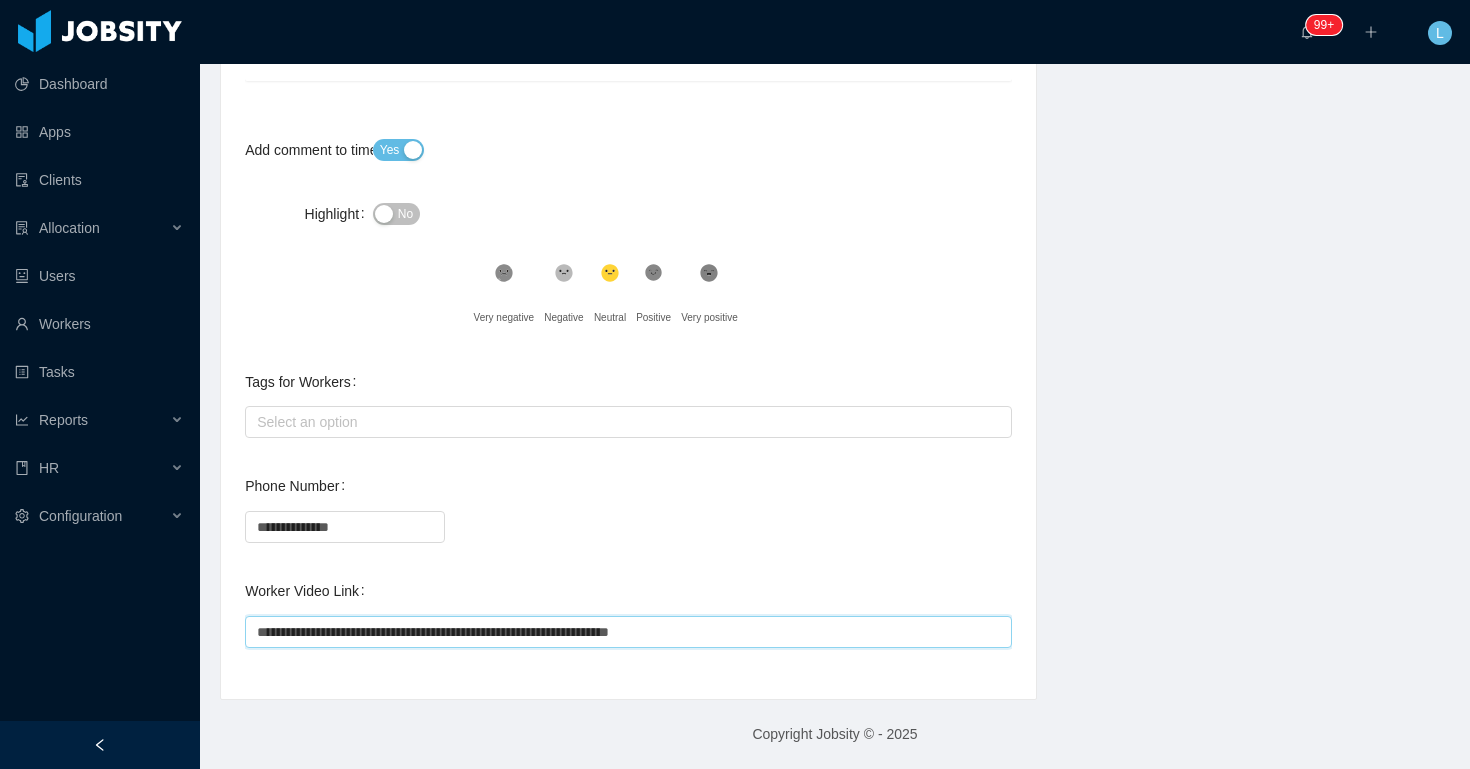 type on "**********" 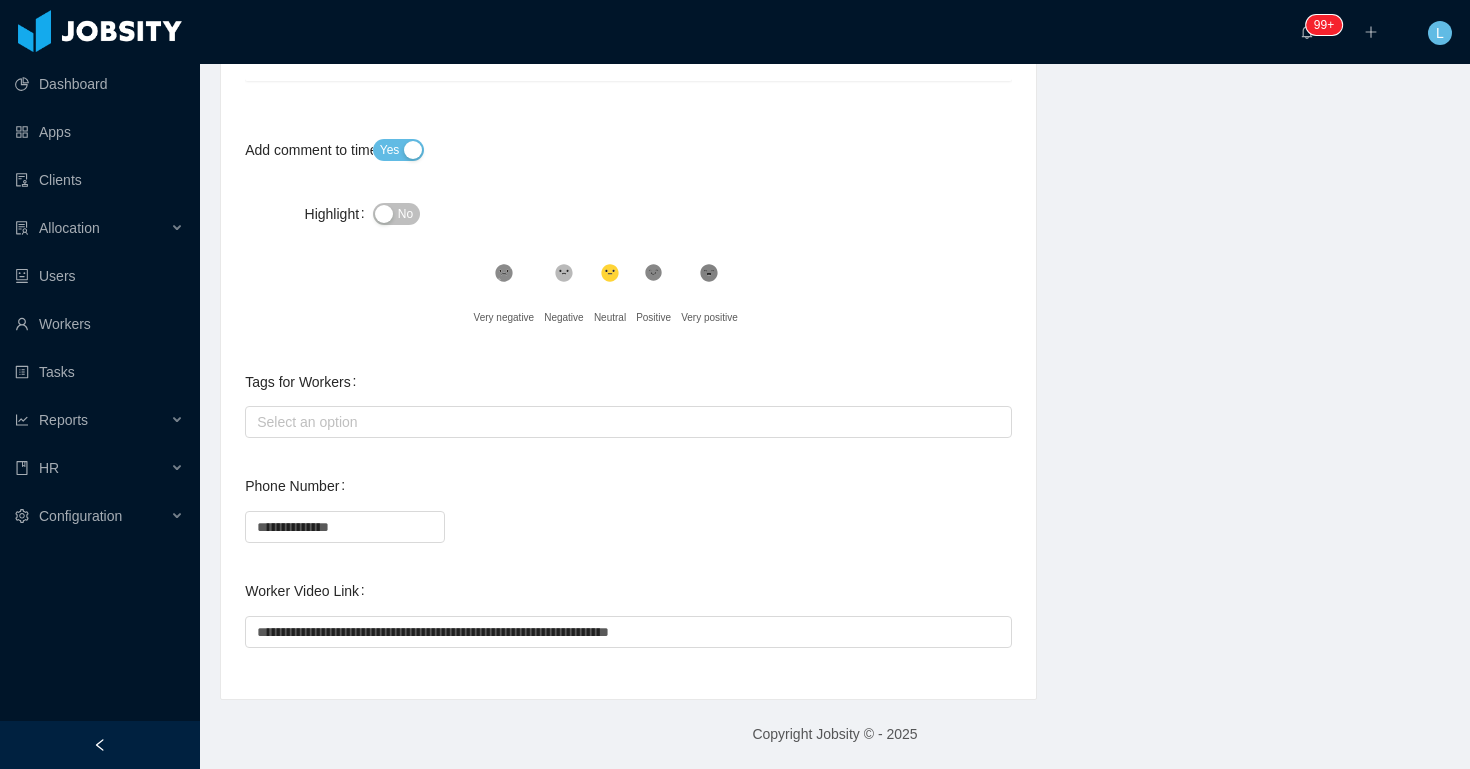 click on "**********" at bounding box center (628, 123) 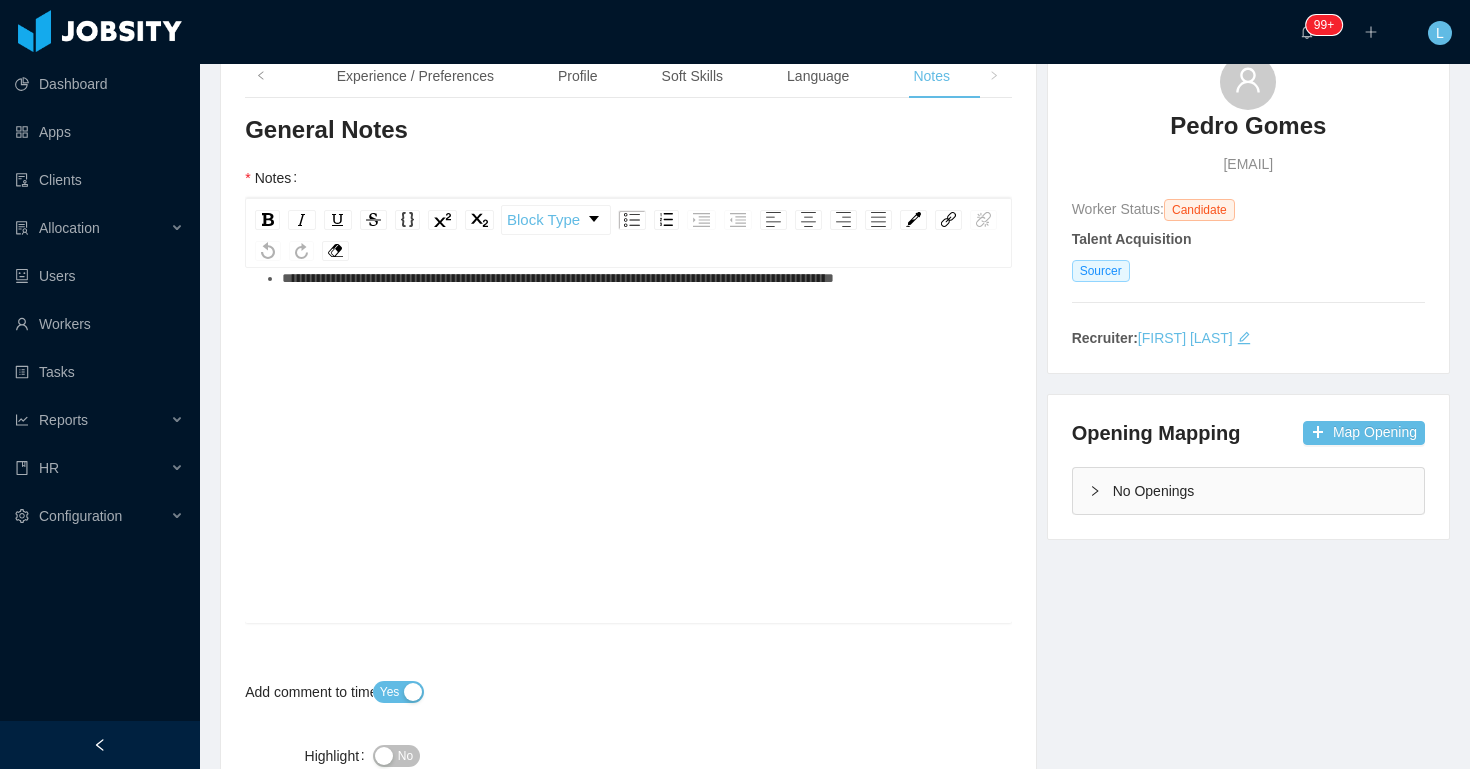 scroll, scrollTop: 0, scrollLeft: 0, axis: both 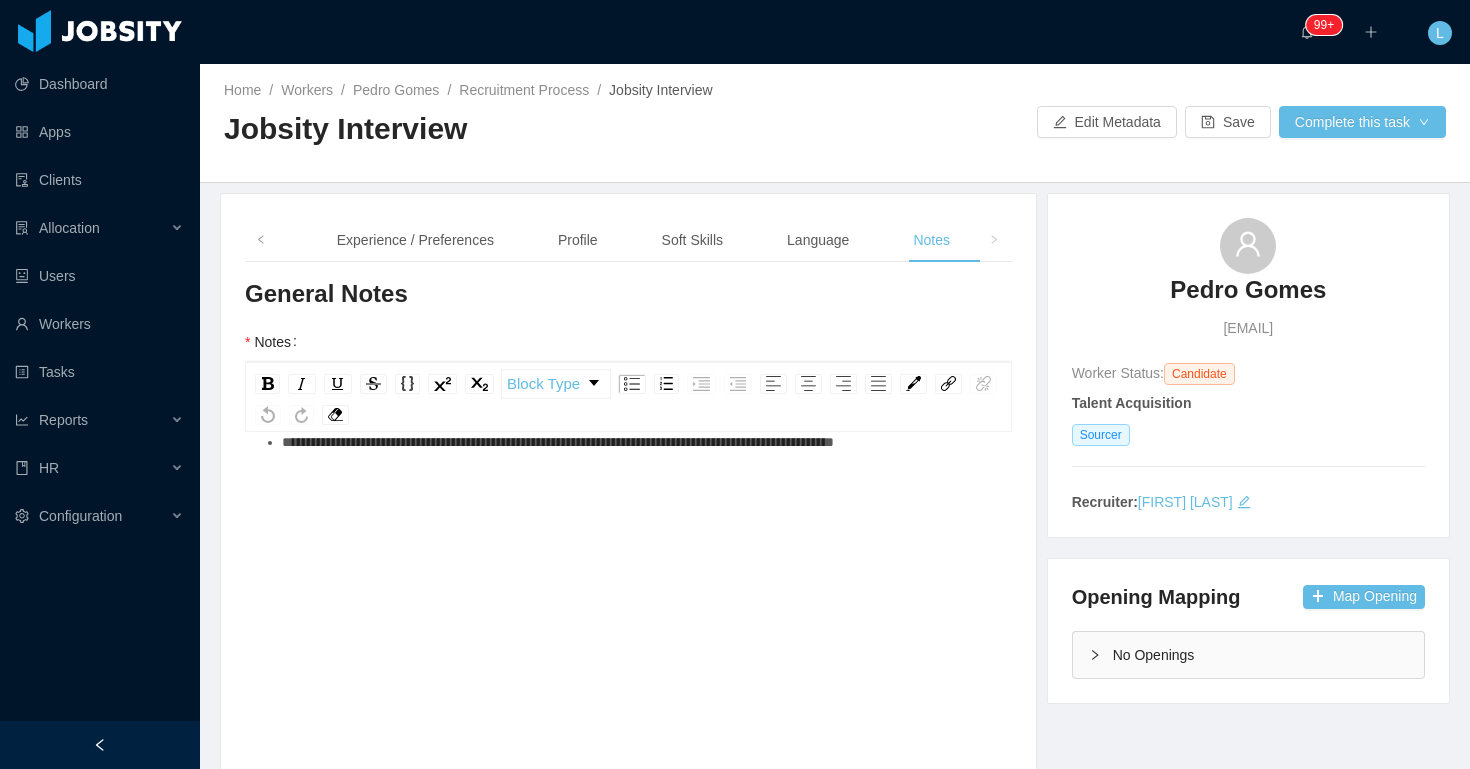 click on "**********" at bounding box center (639, 442) 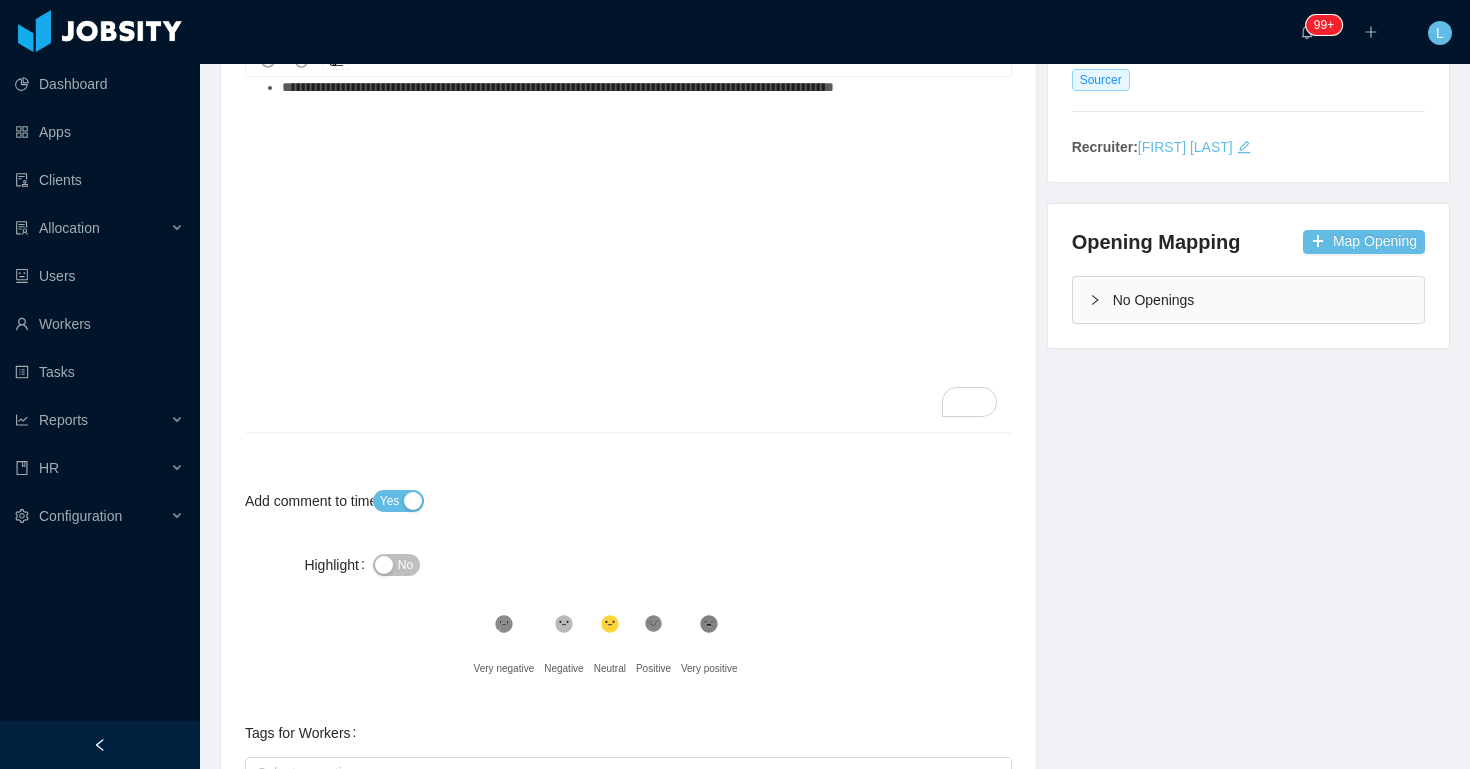 scroll, scrollTop: 0, scrollLeft: 0, axis: both 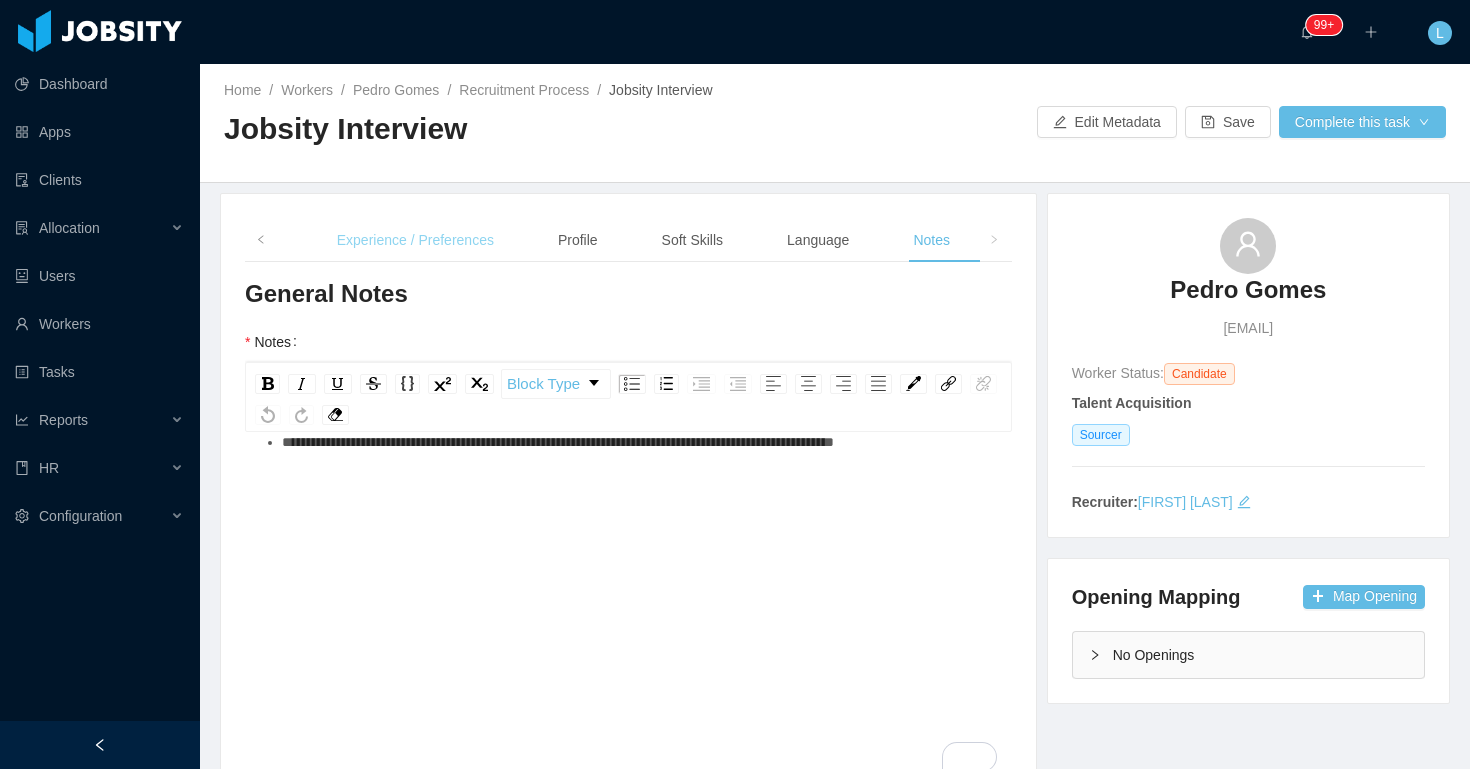 click on "Experience / Preferences" at bounding box center (415, 240) 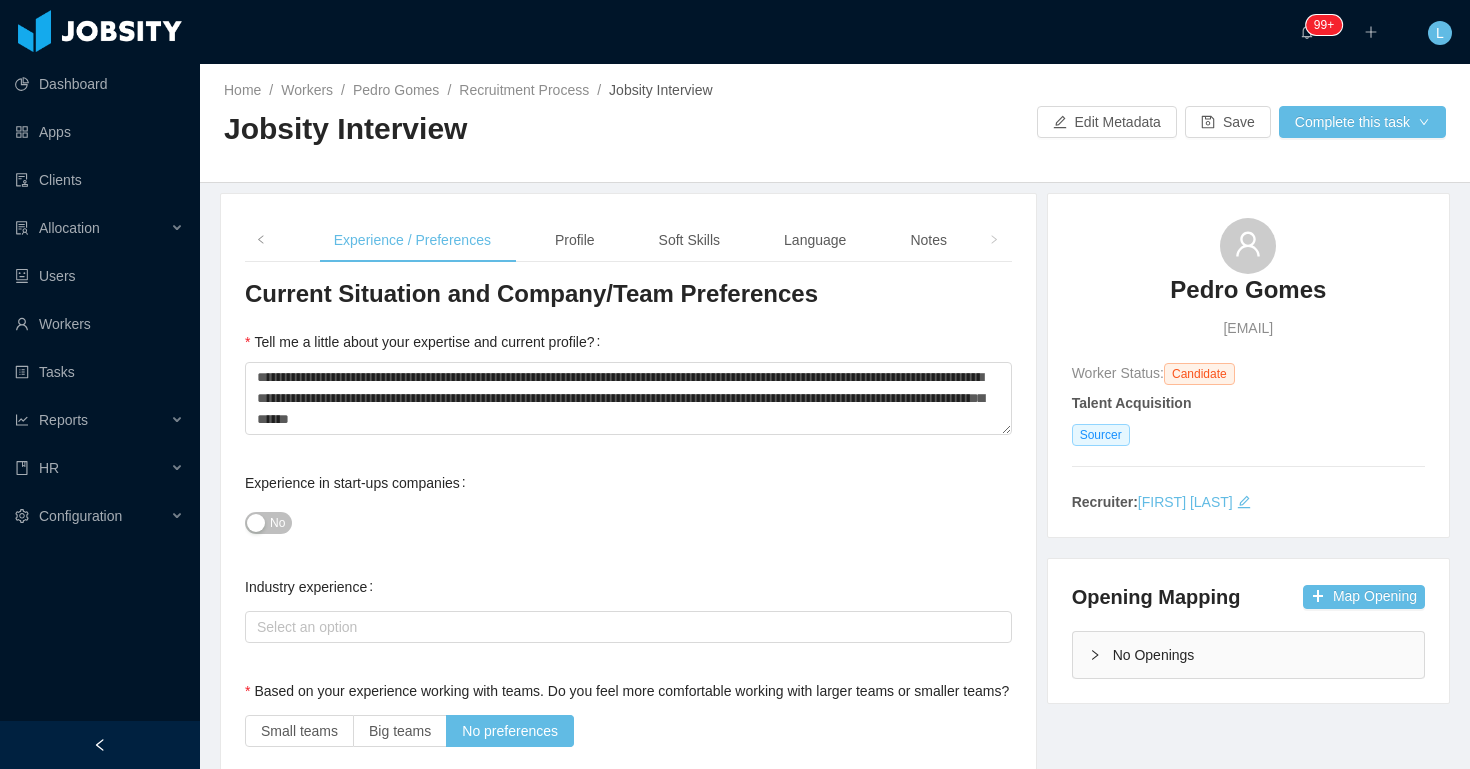 scroll, scrollTop: 46, scrollLeft: 0, axis: vertical 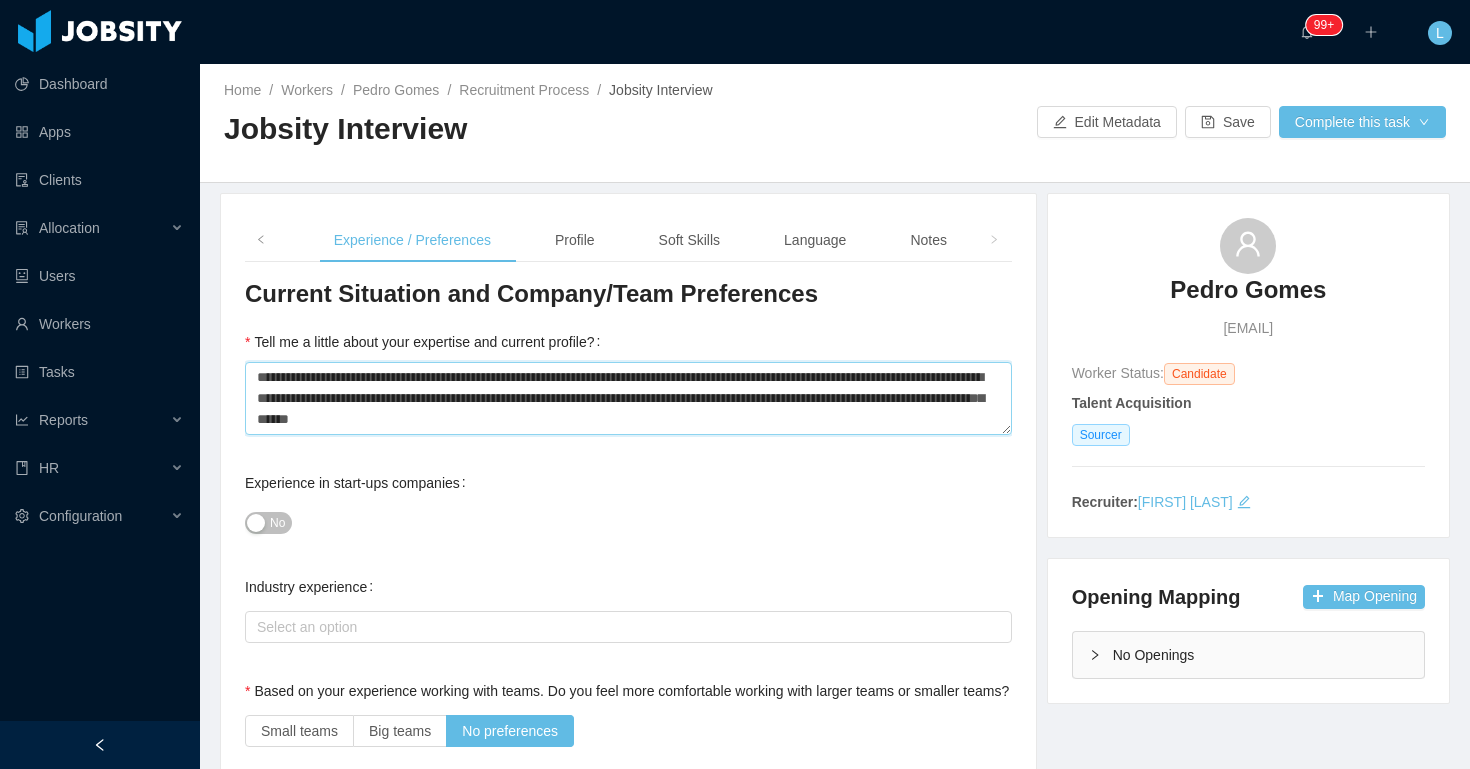 click on "**********" at bounding box center [628, 398] 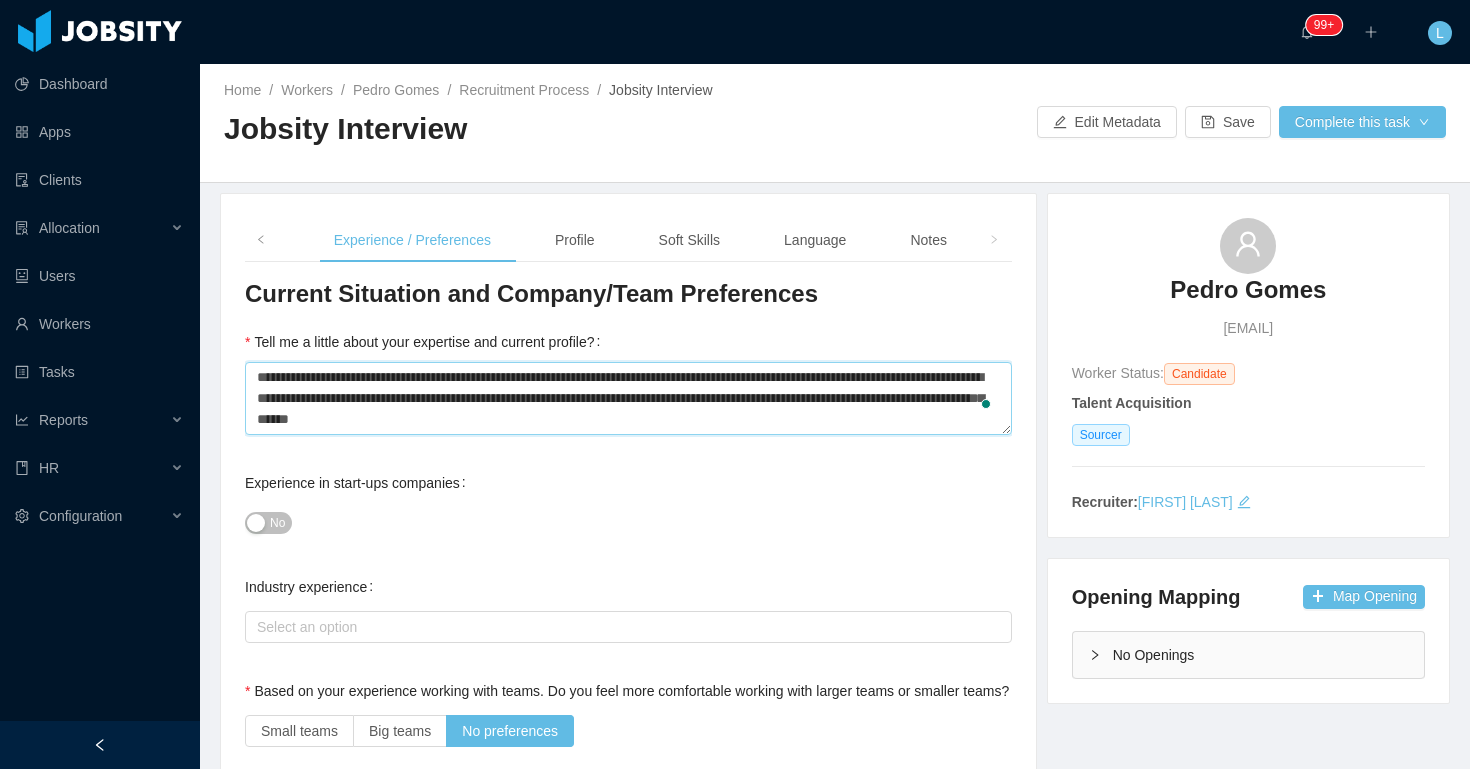 scroll, scrollTop: 274, scrollLeft: 0, axis: vertical 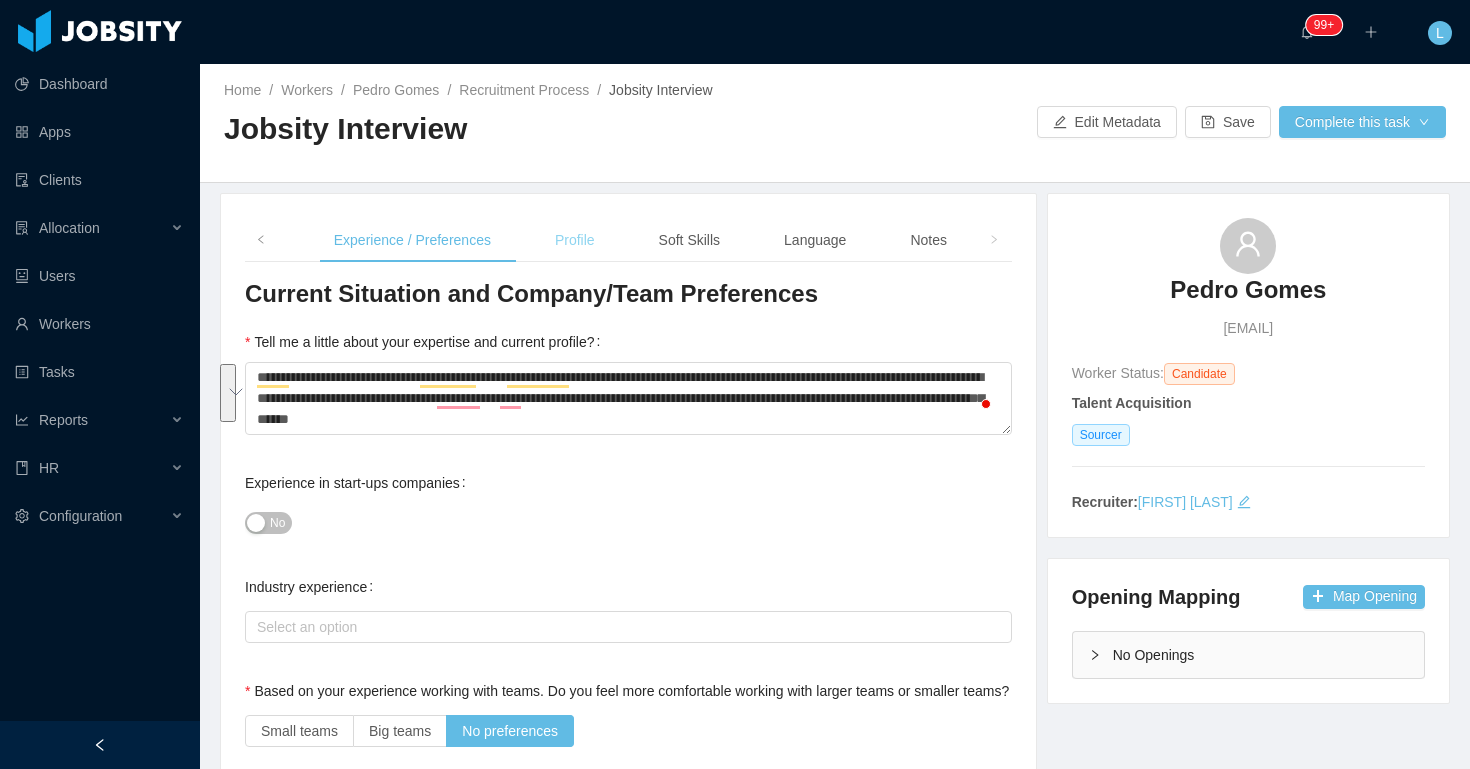 click on "Profile" at bounding box center [575, 240] 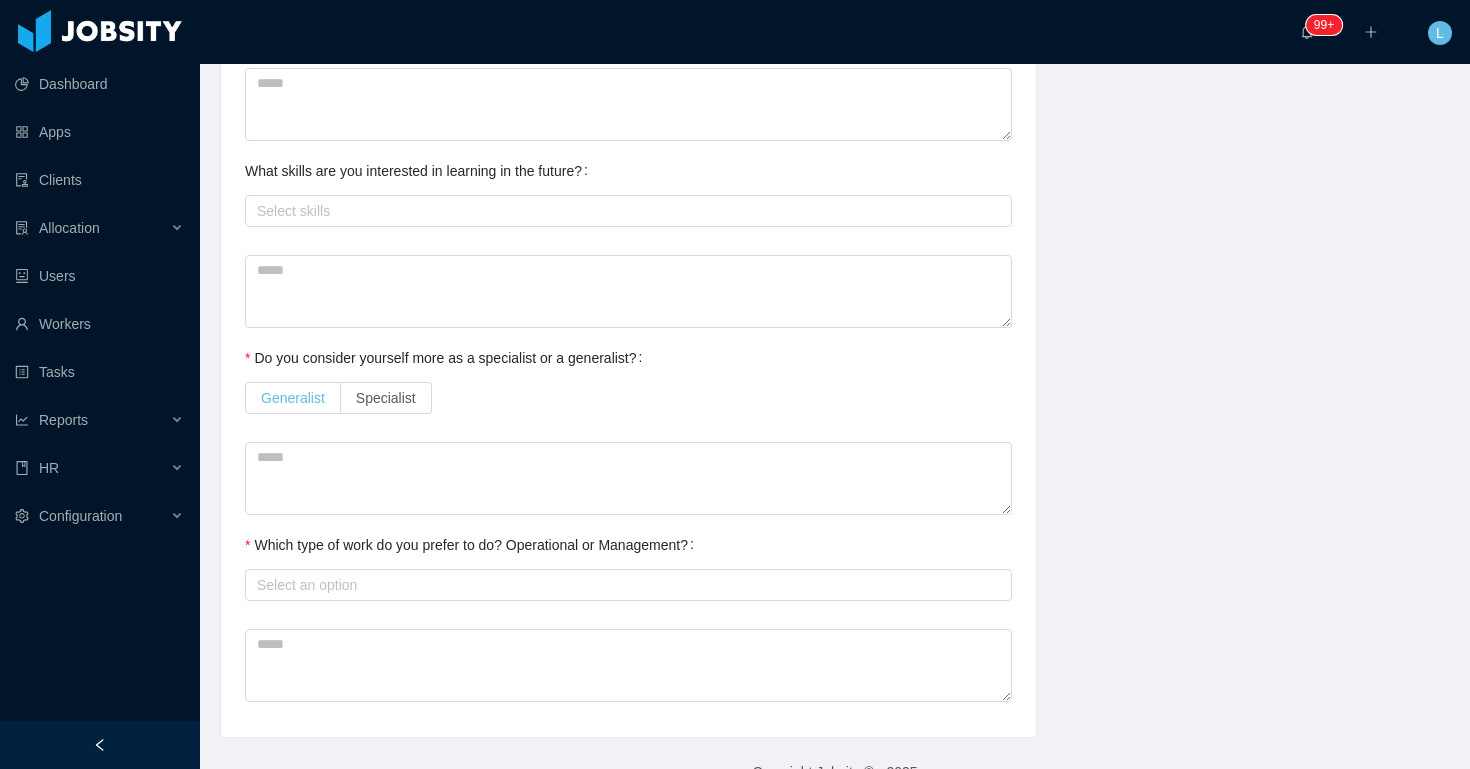 click on "Generalist" at bounding box center [293, 398] 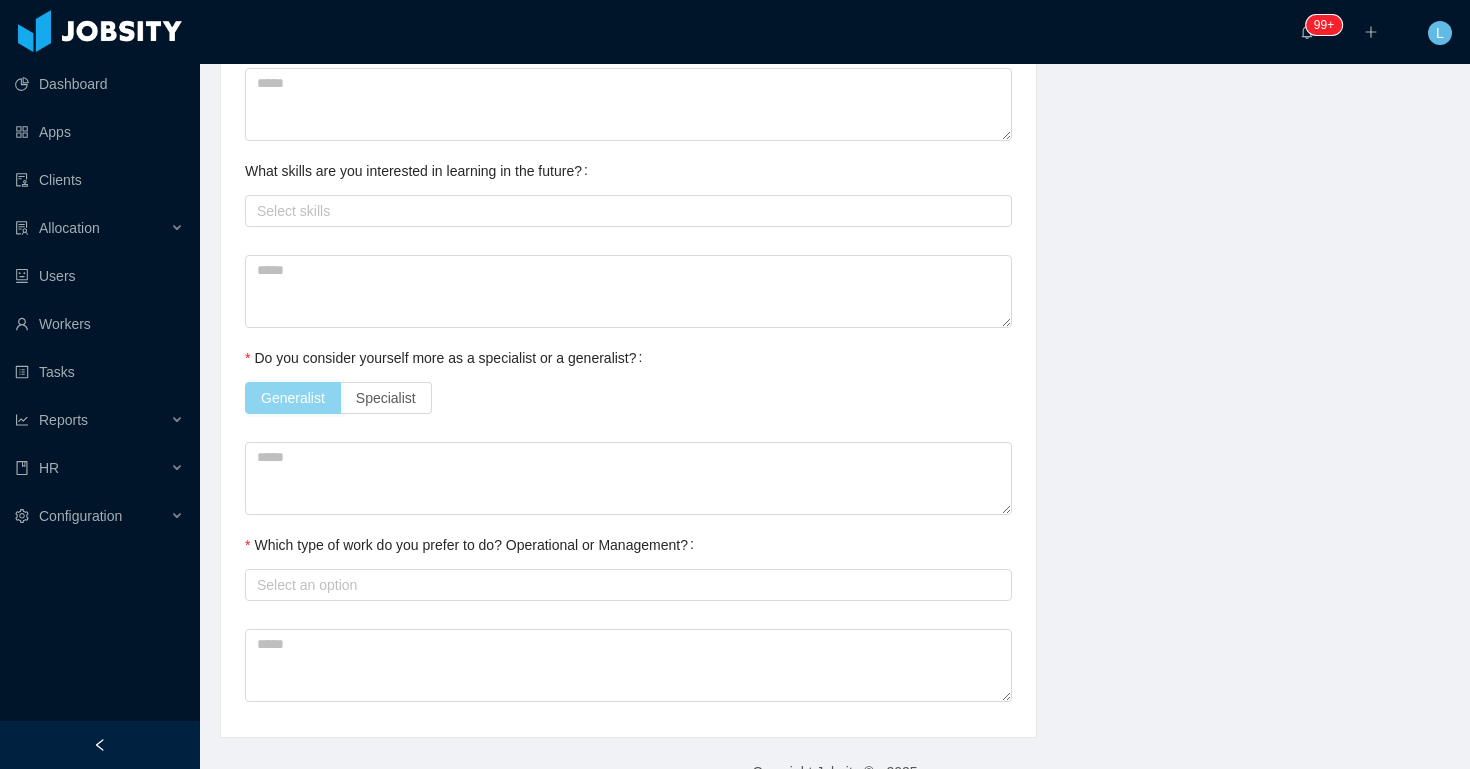scroll, scrollTop: 937, scrollLeft: 0, axis: vertical 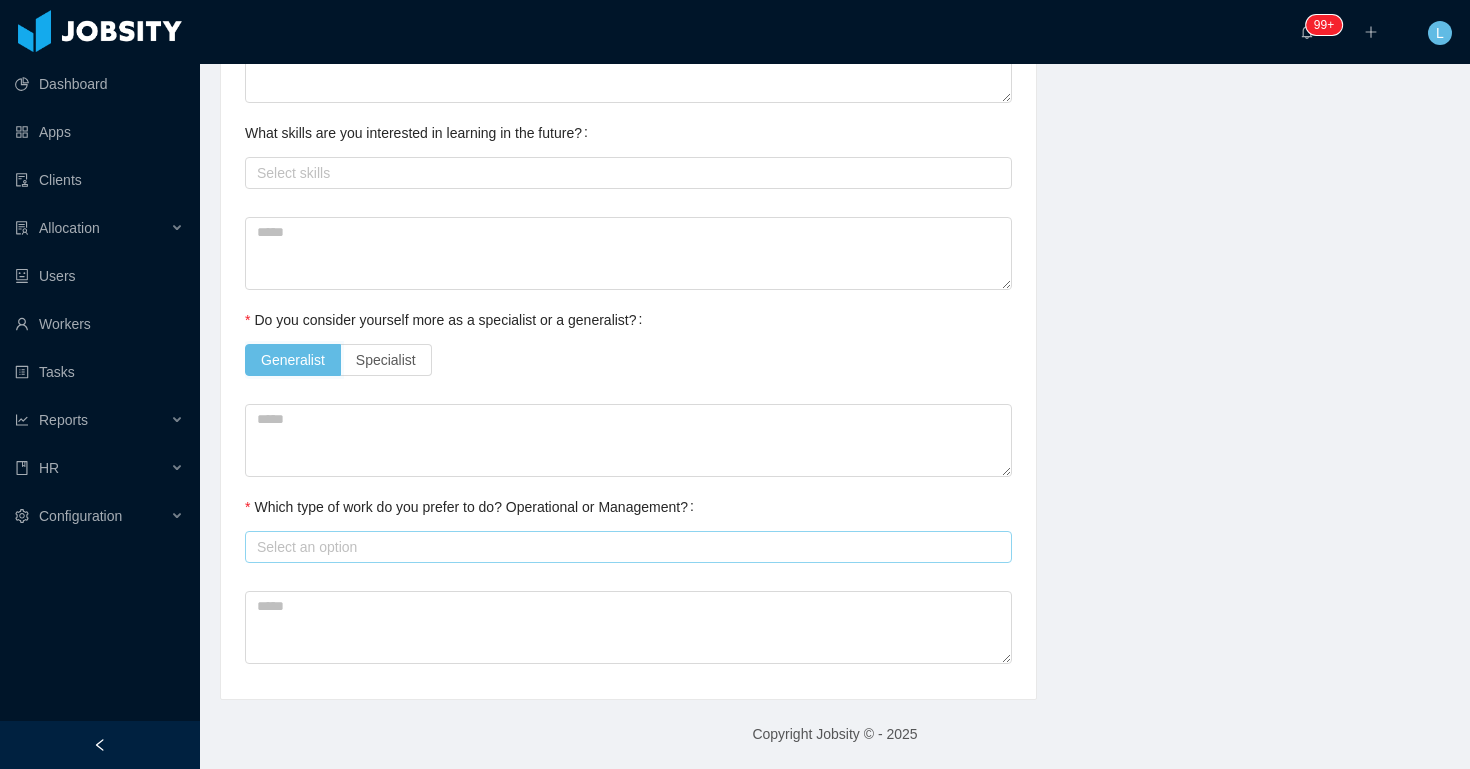 click on "Select an option" at bounding box center (624, 547) 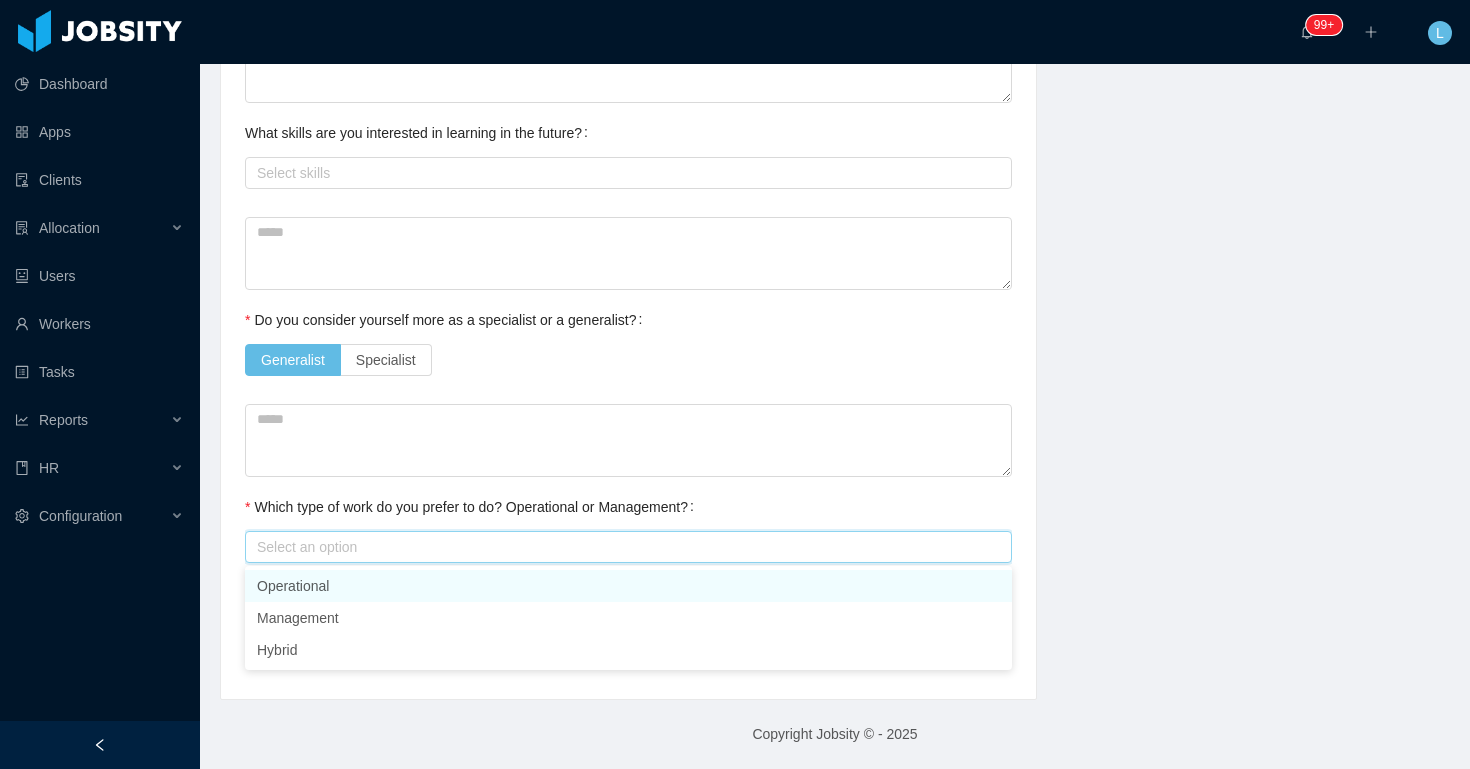 drag, startPoint x: 295, startPoint y: 580, endPoint x: 328, endPoint y: 523, distance: 65.863495 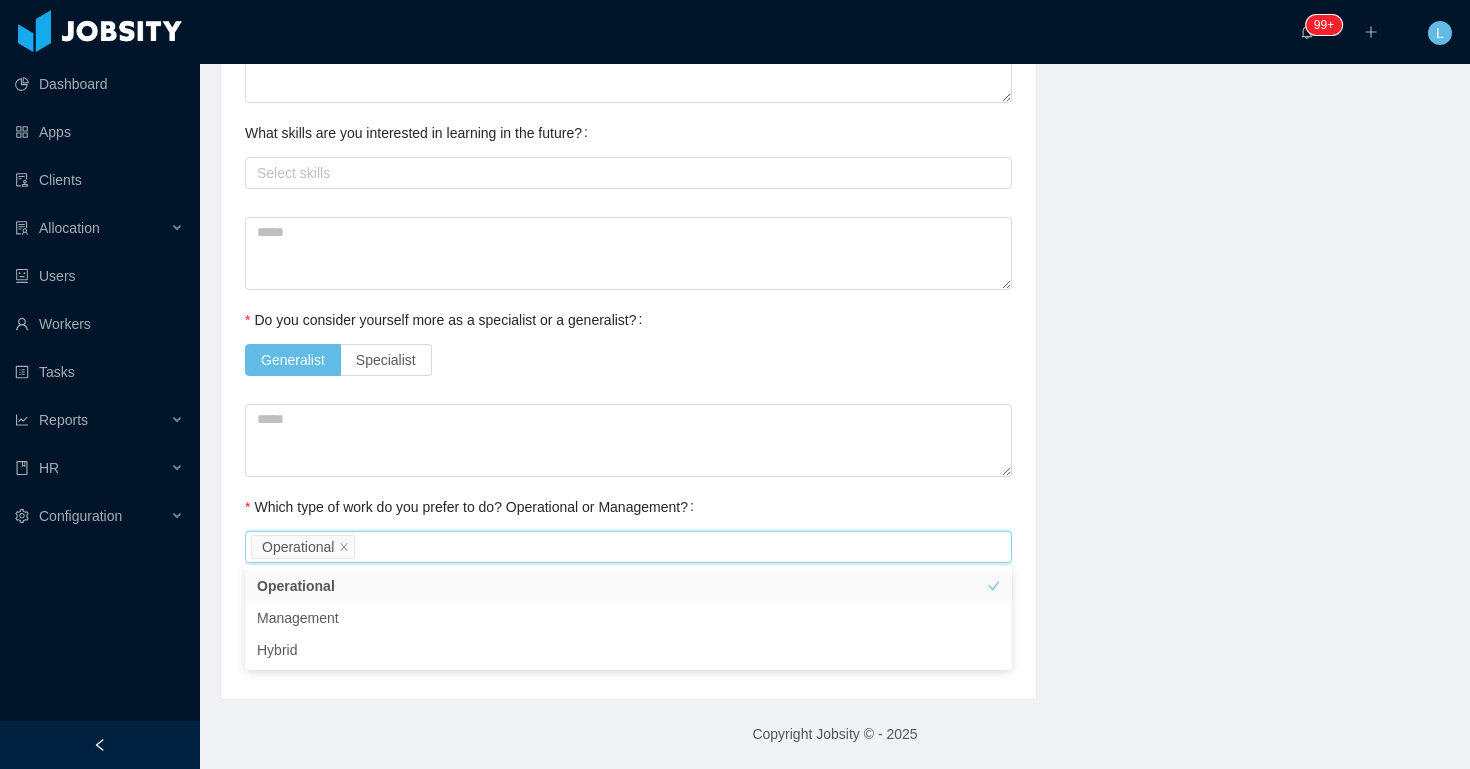 click on "Generalist Specialist" at bounding box center (628, 360) 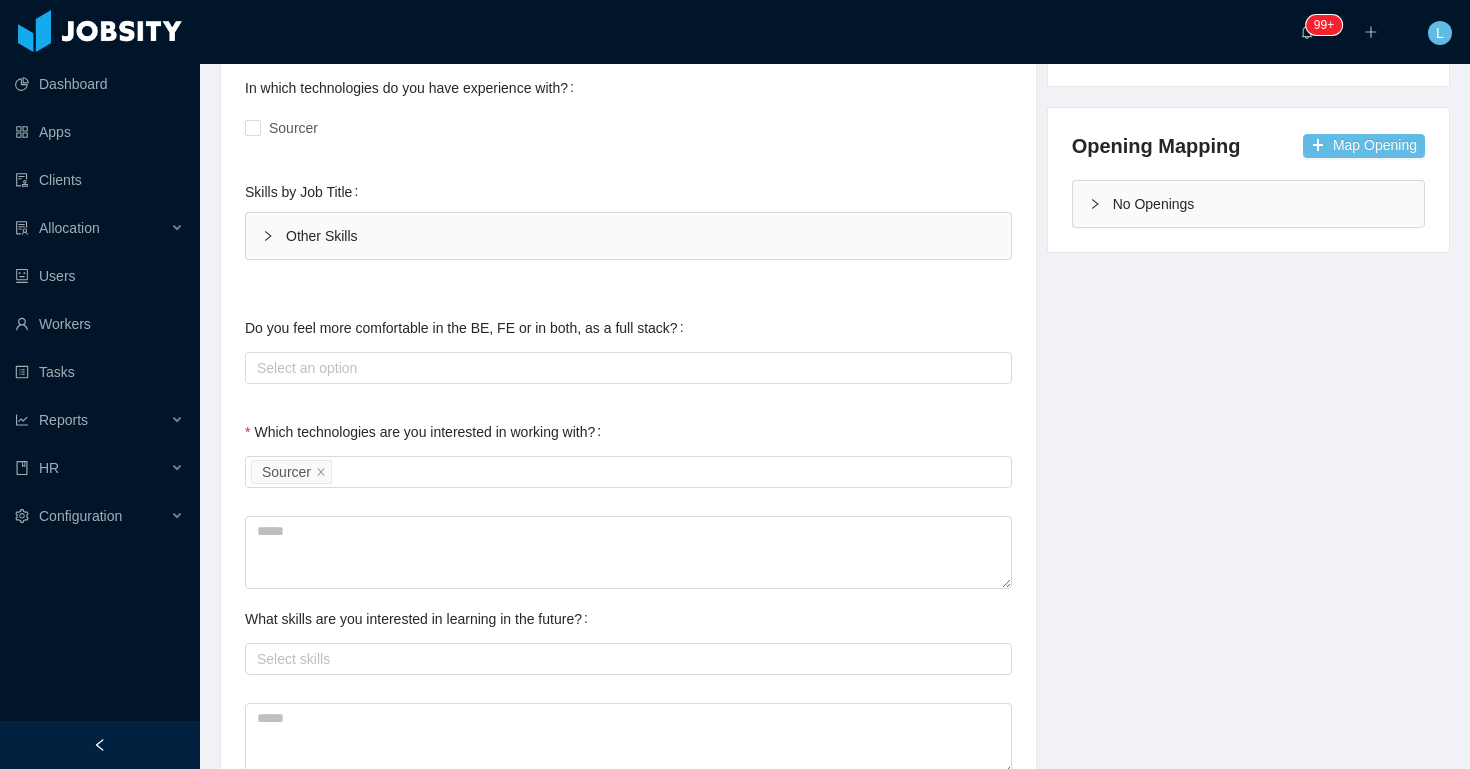 scroll, scrollTop: 0, scrollLeft: 0, axis: both 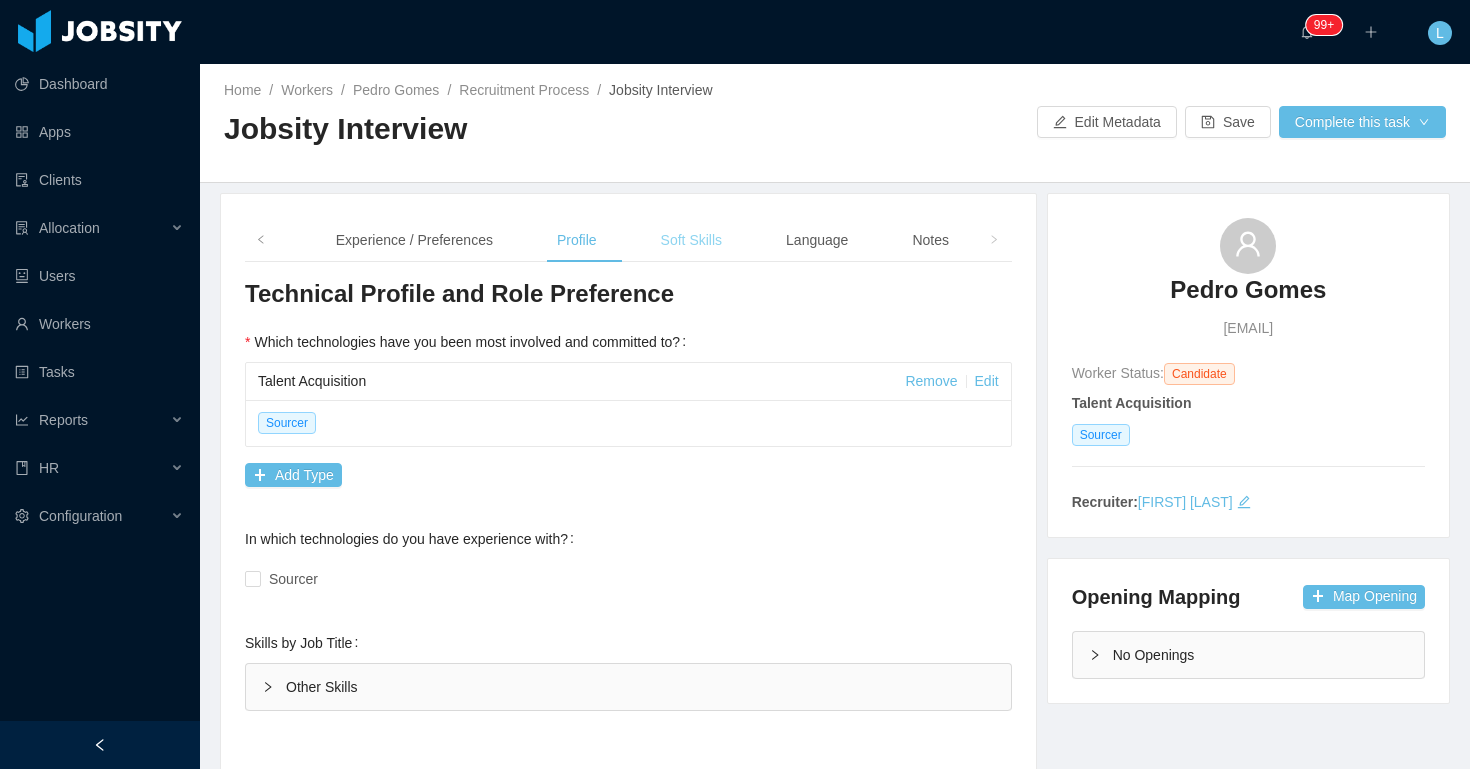 click on "Soft Skills" at bounding box center [691, 240] 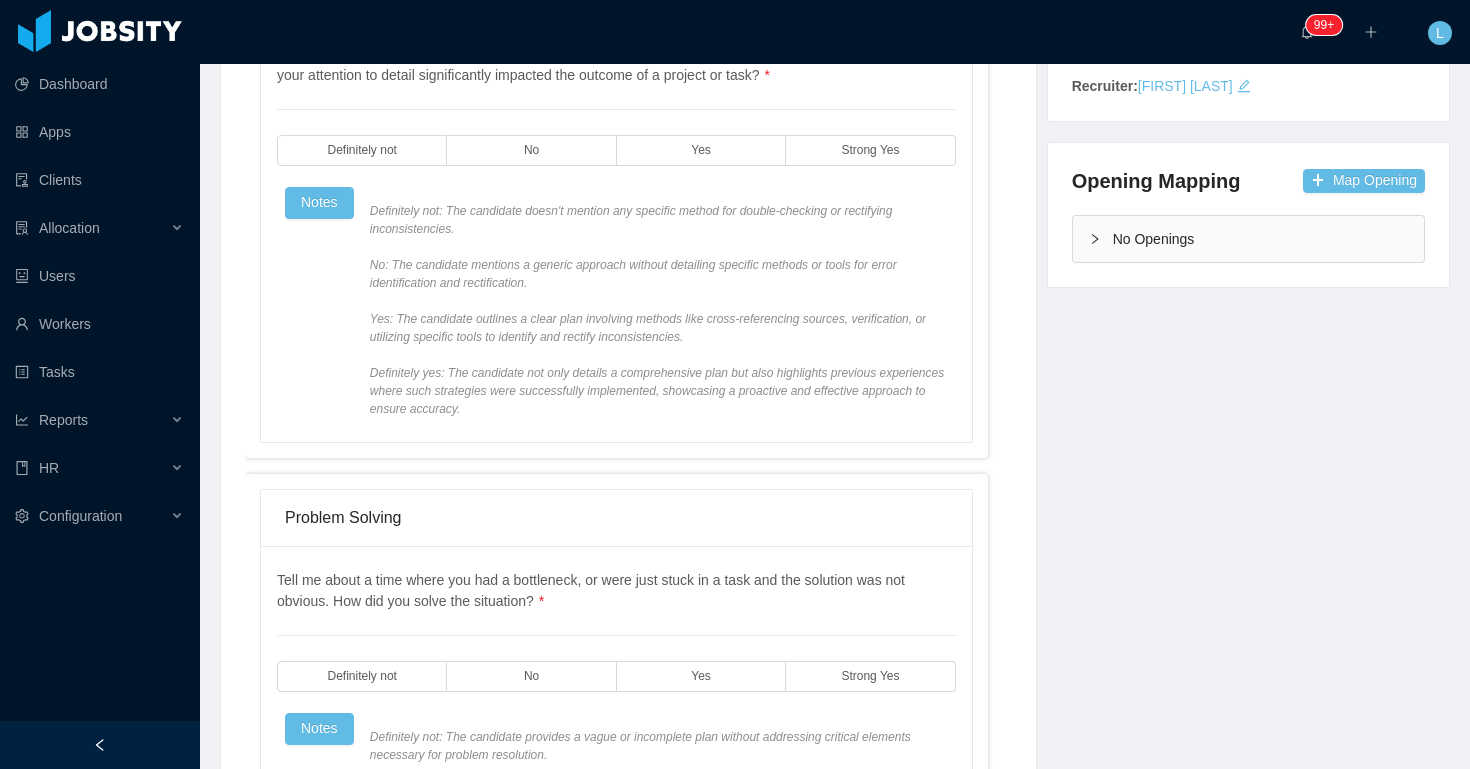 scroll, scrollTop: 508, scrollLeft: 0, axis: vertical 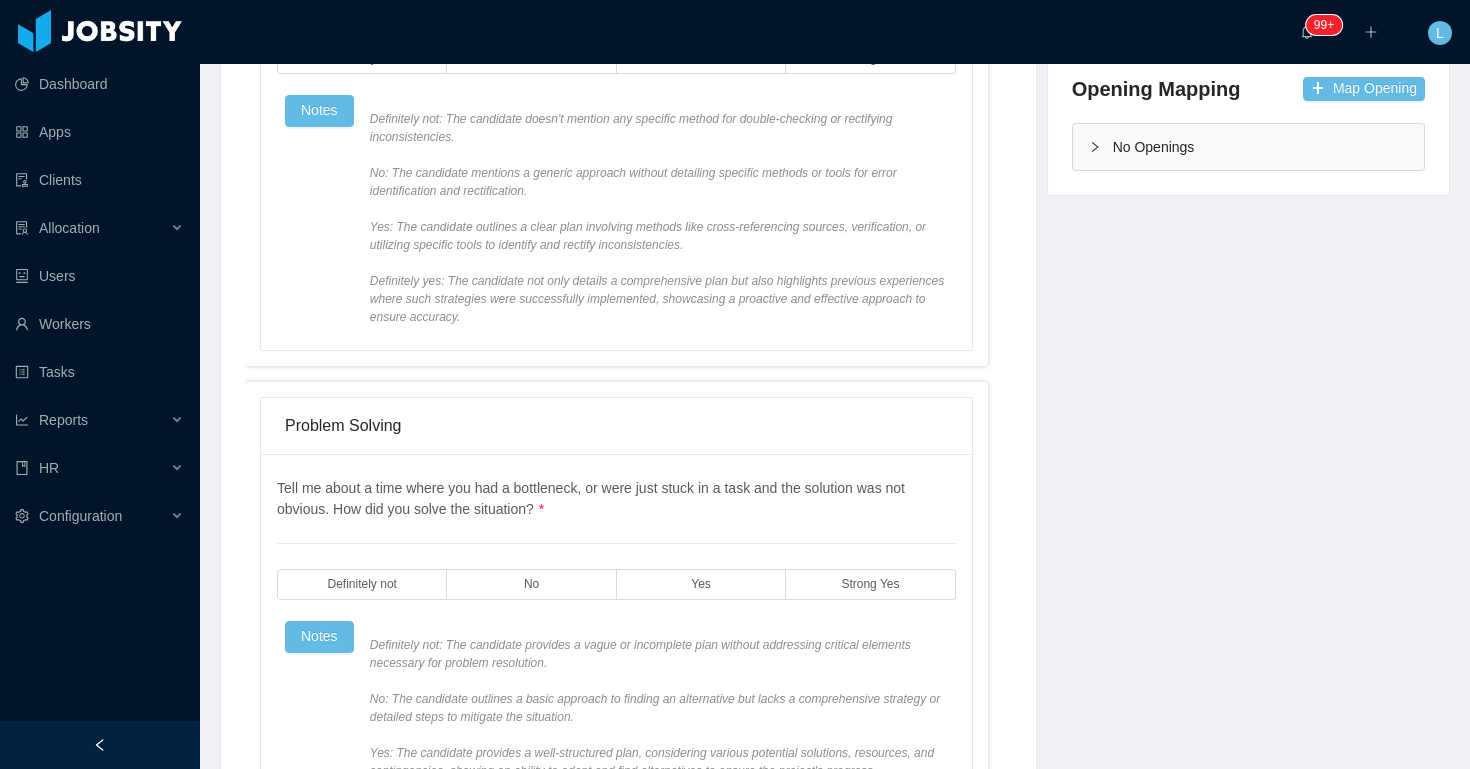 click on "Yes" at bounding box center (701, 58) 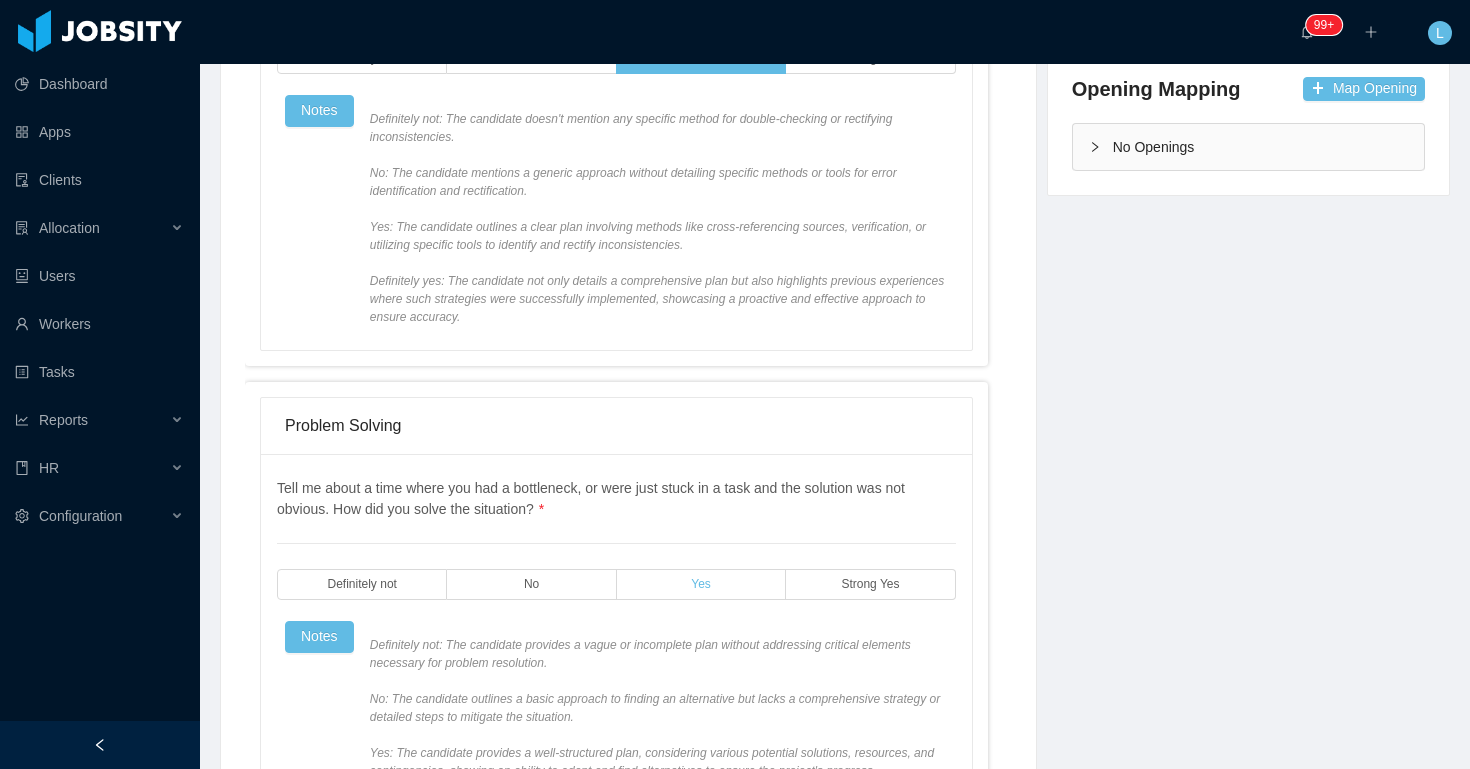 click on "Yes" at bounding box center [701, 584] 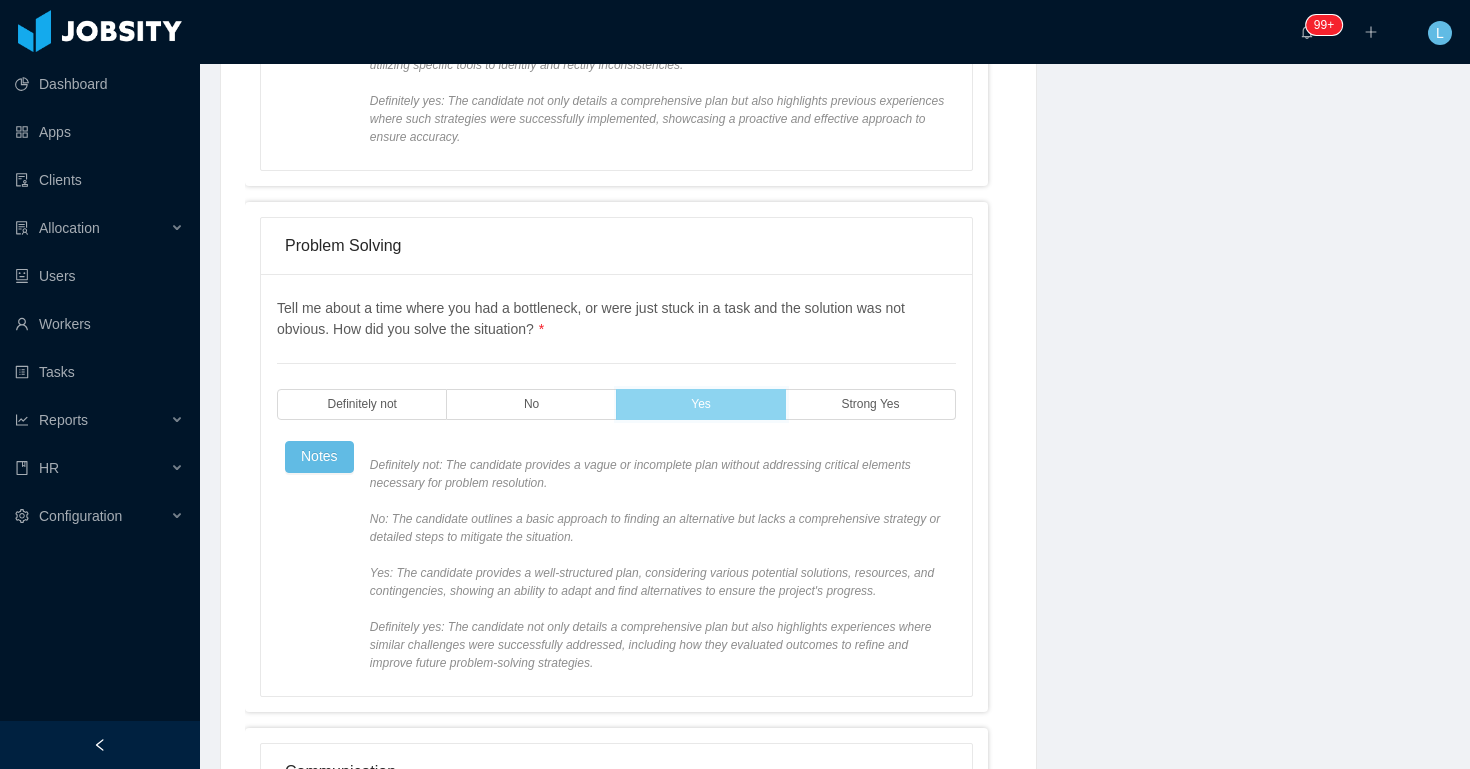 scroll, scrollTop: 981, scrollLeft: 0, axis: vertical 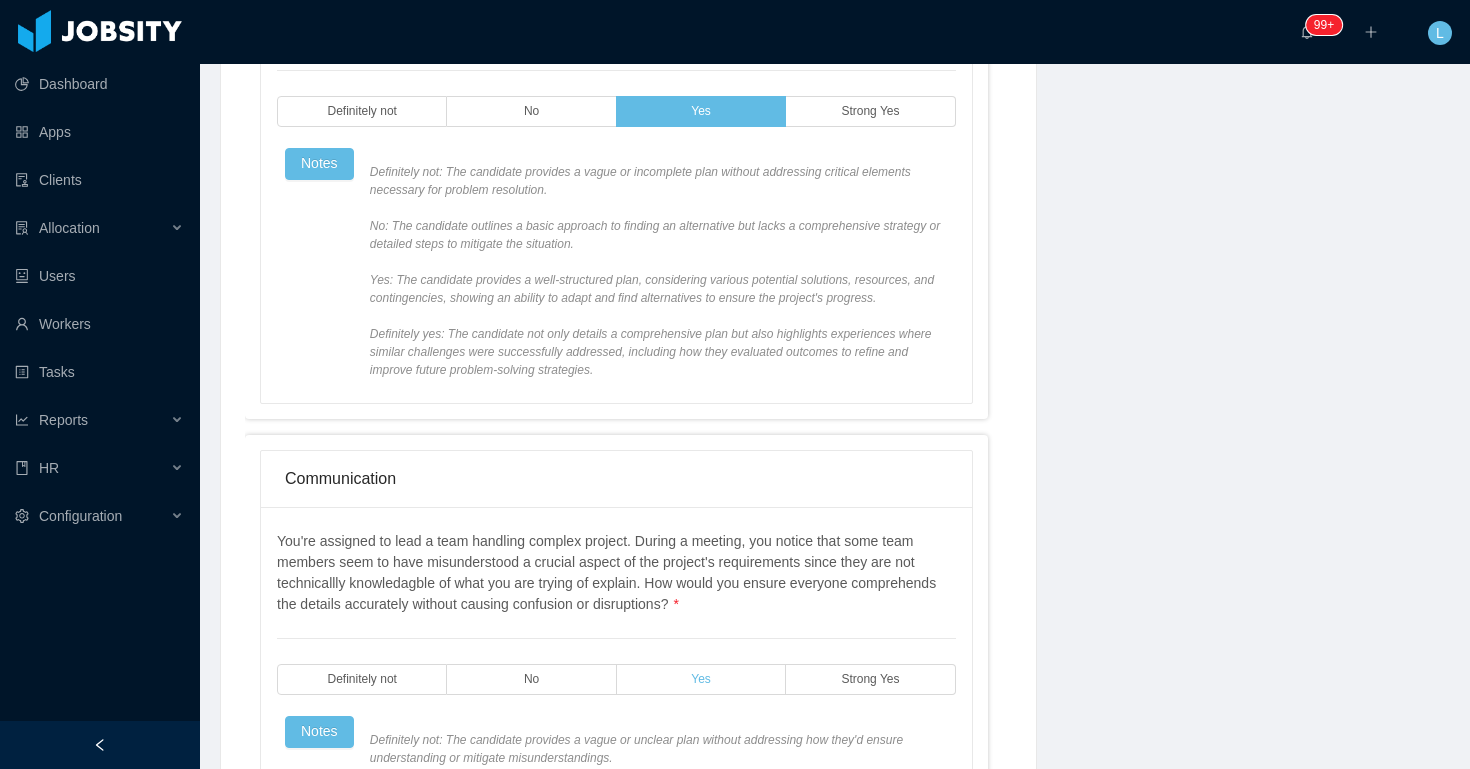 click on "Yes" at bounding box center (701, 679) 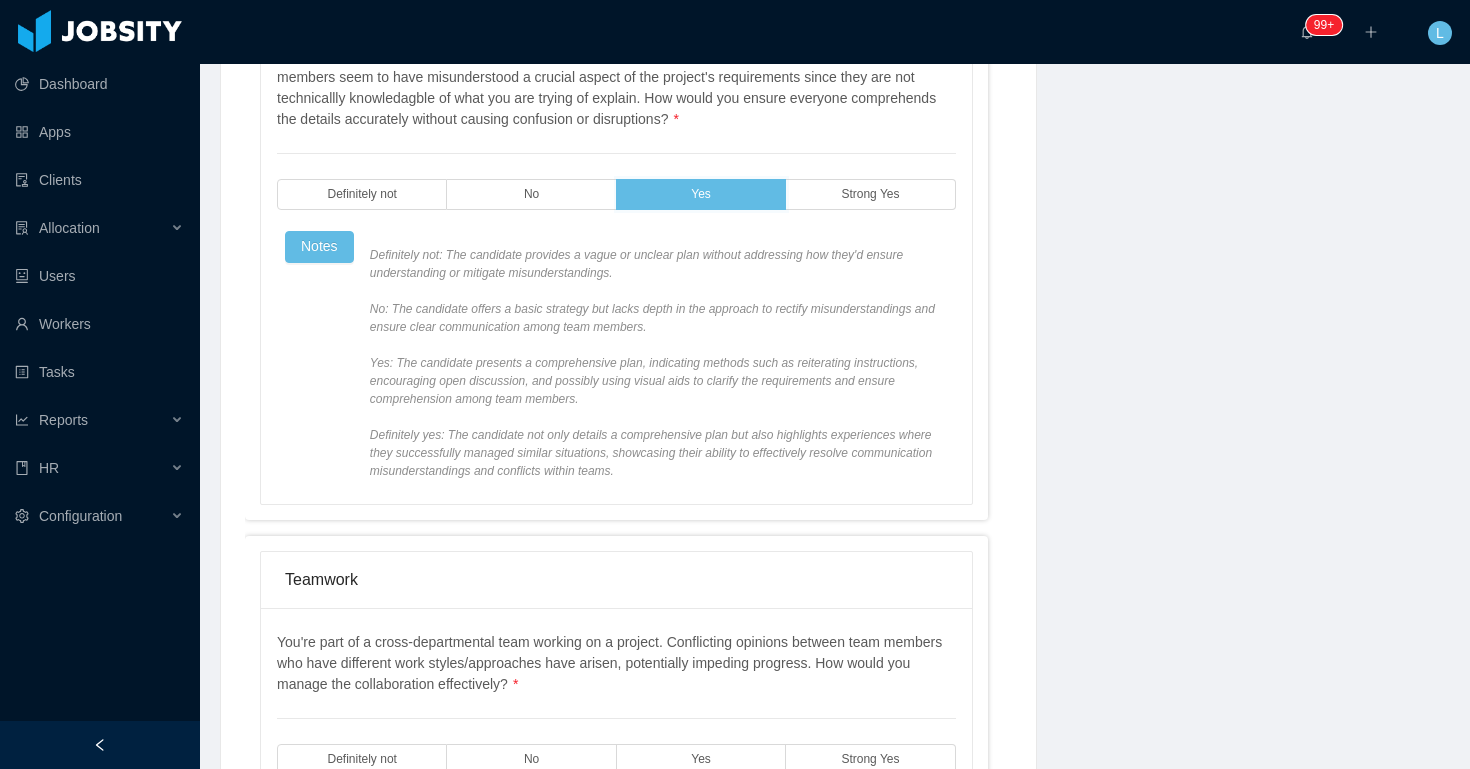scroll, scrollTop: 1581, scrollLeft: 0, axis: vertical 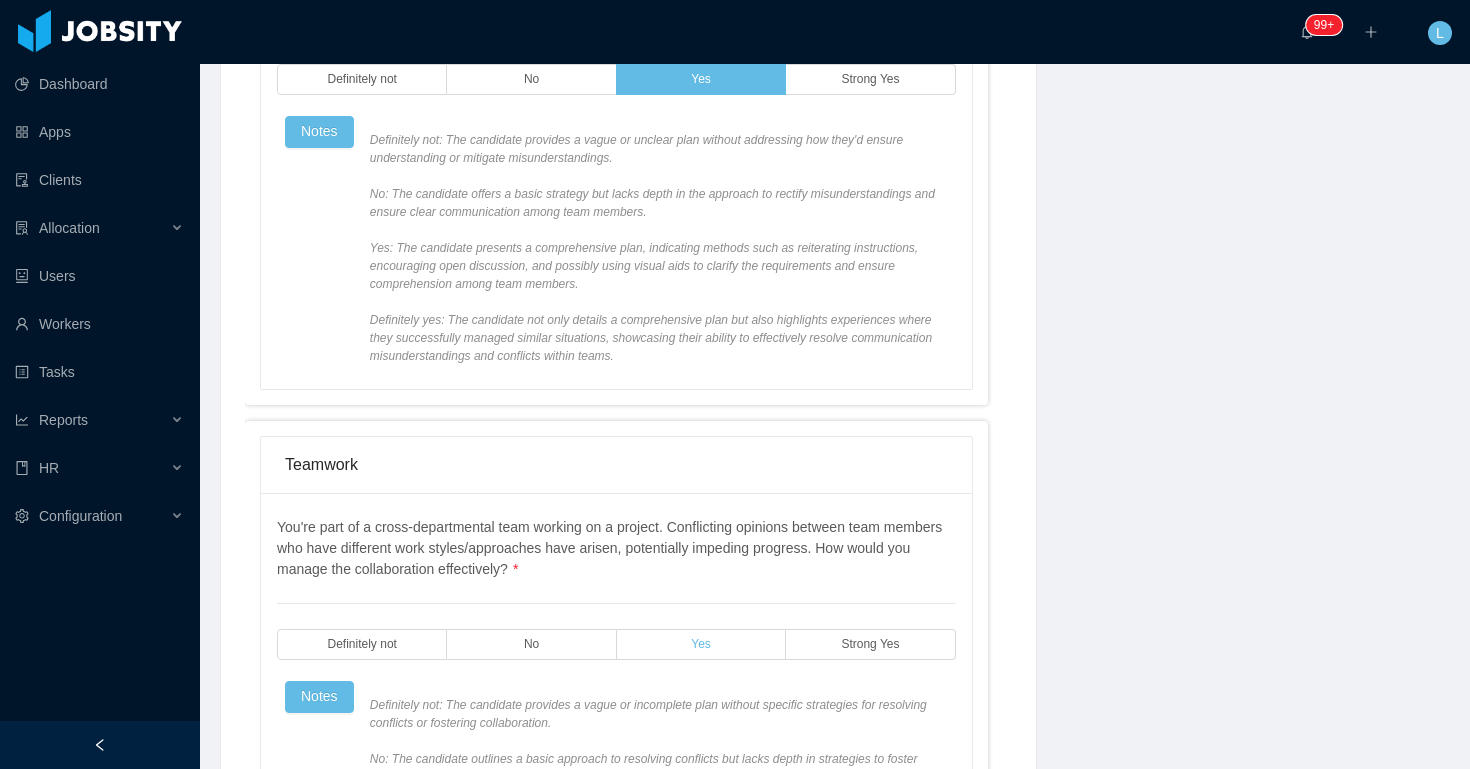 click on "Yes" at bounding box center (701, 644) 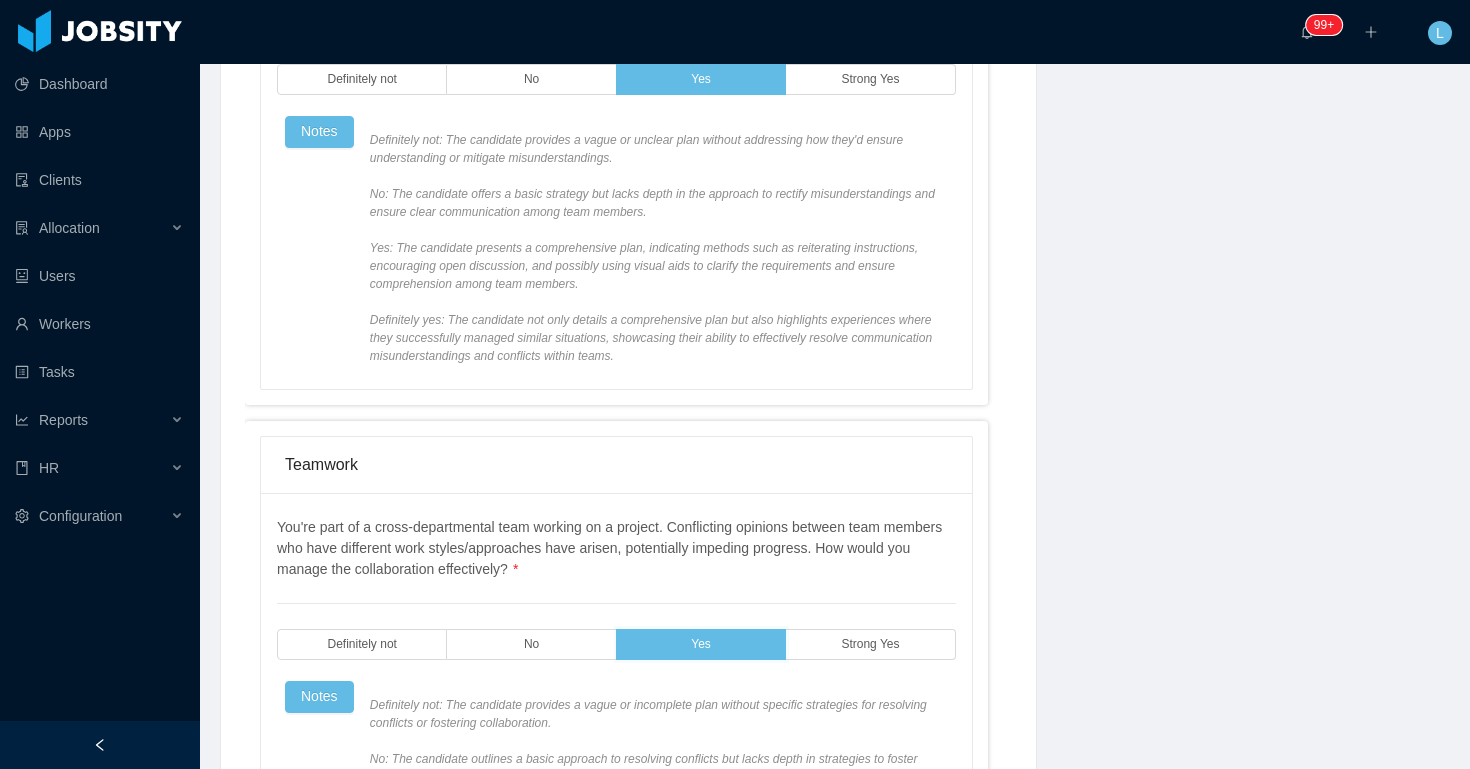 scroll, scrollTop: 0, scrollLeft: 0, axis: both 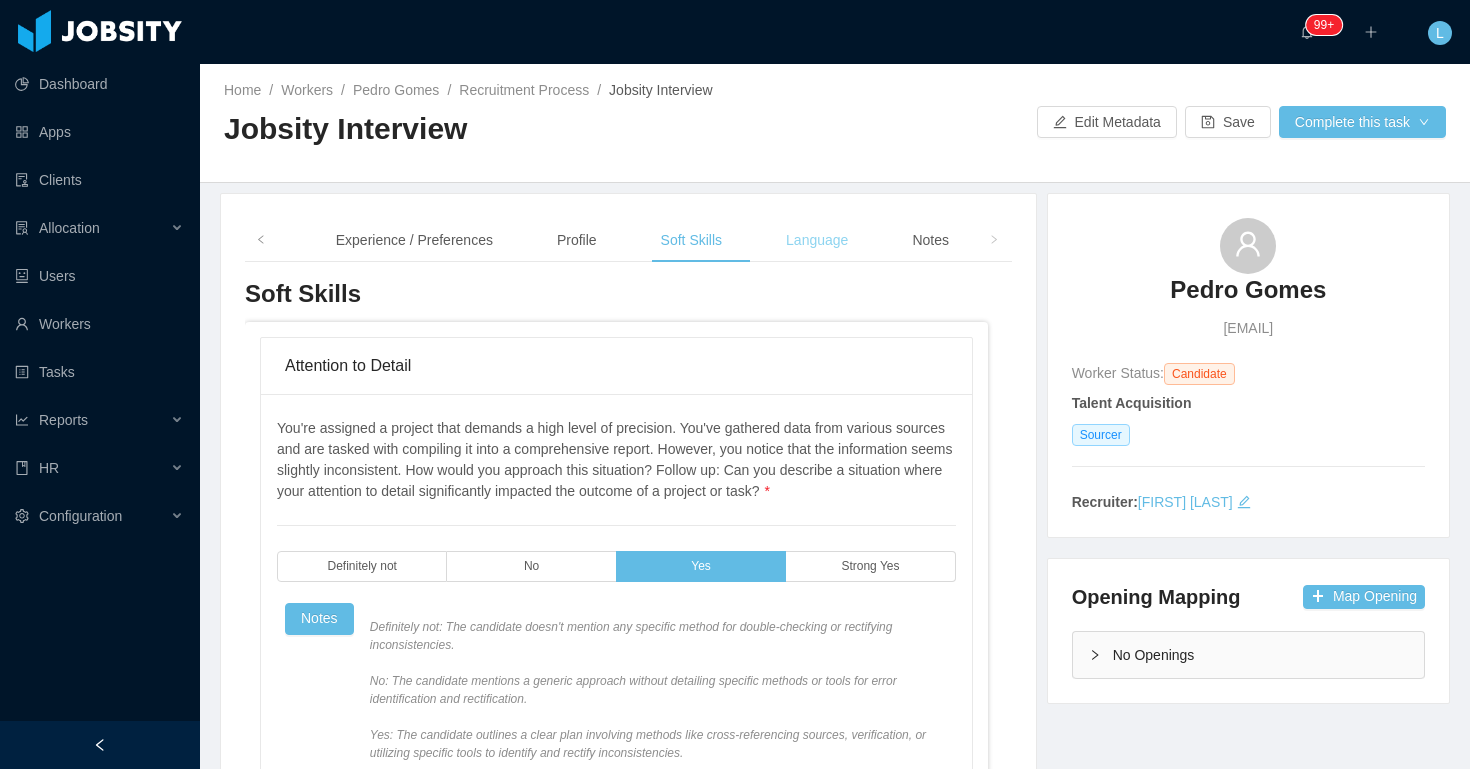 click on "Language" at bounding box center (817, 240) 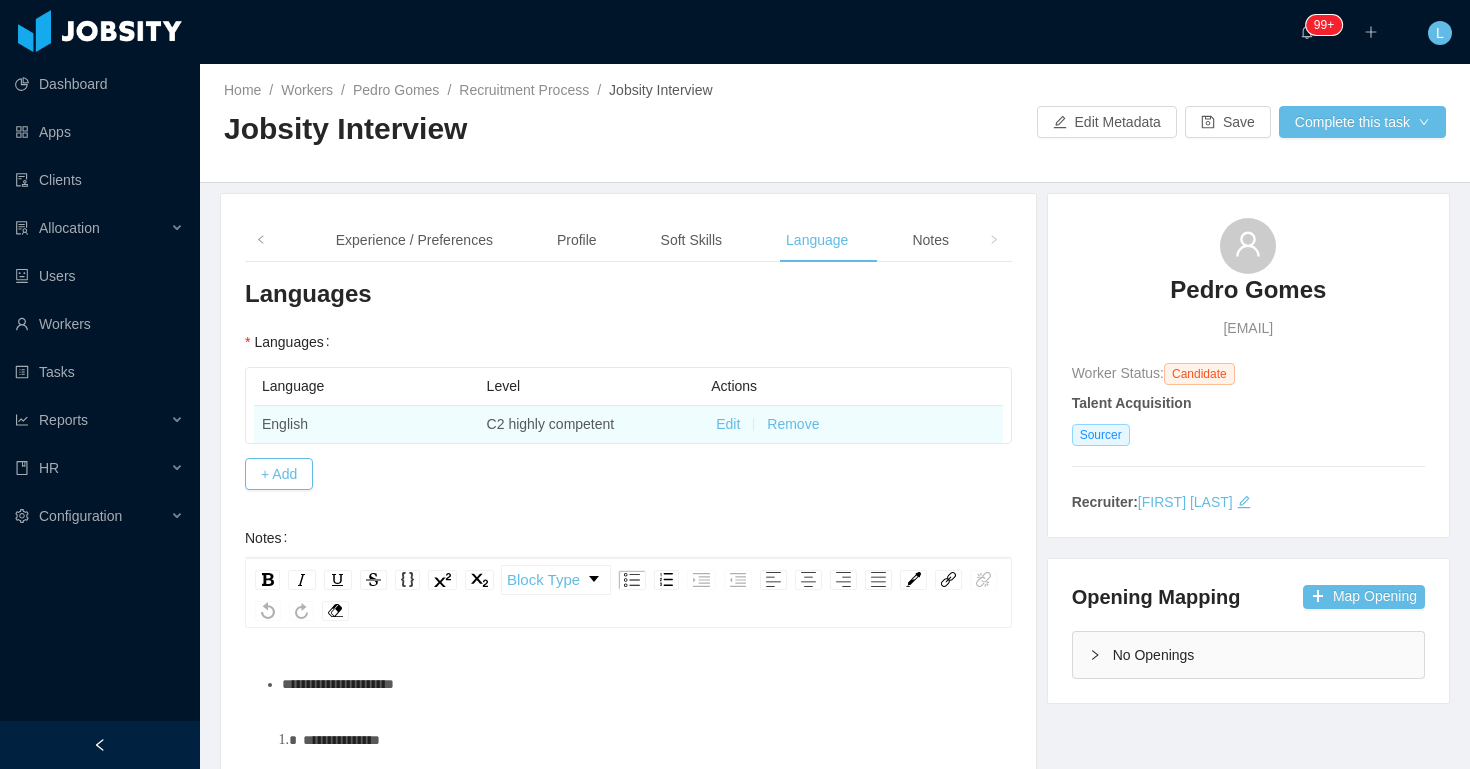 click on "Edit" at bounding box center (728, 424) 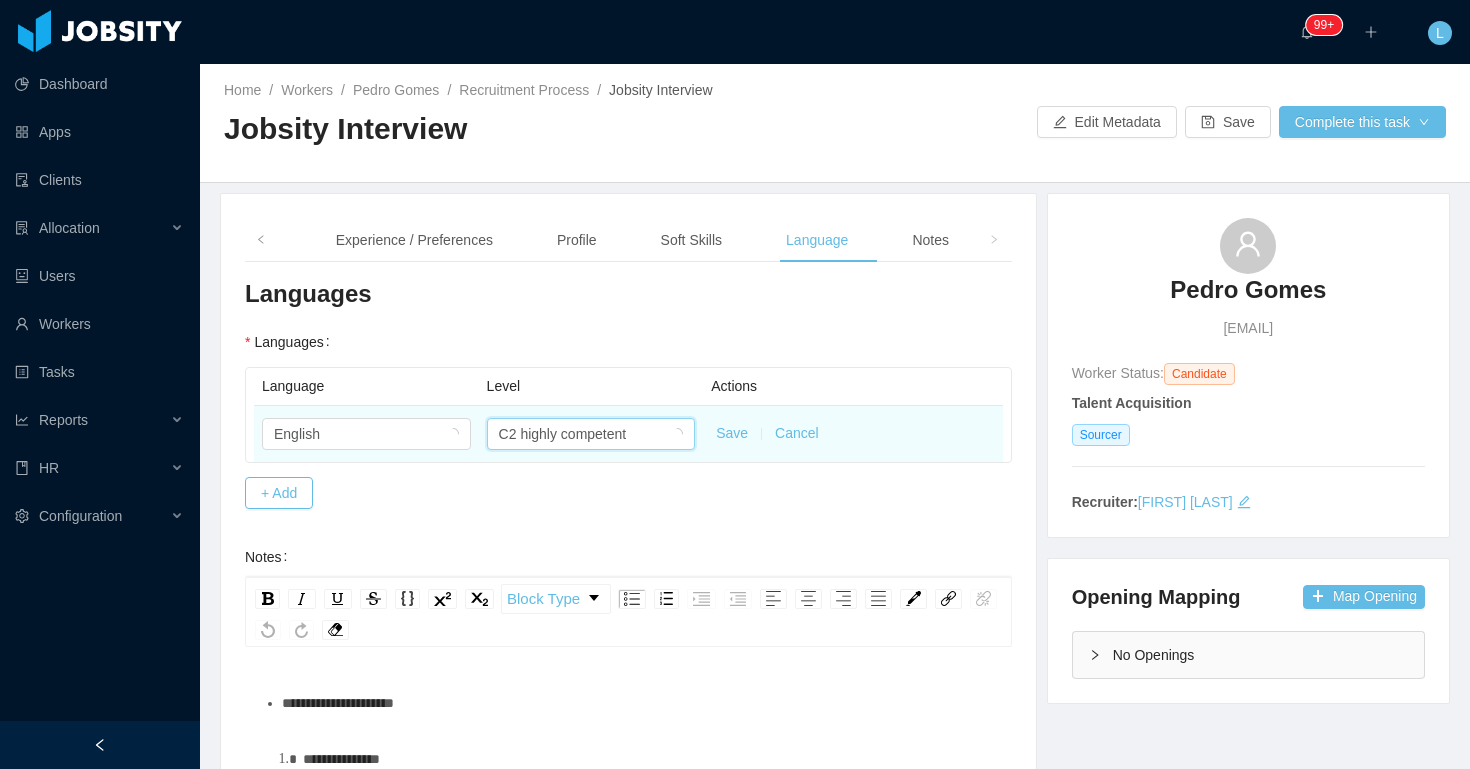 click on "C2 highly competent" at bounding box center [563, 434] 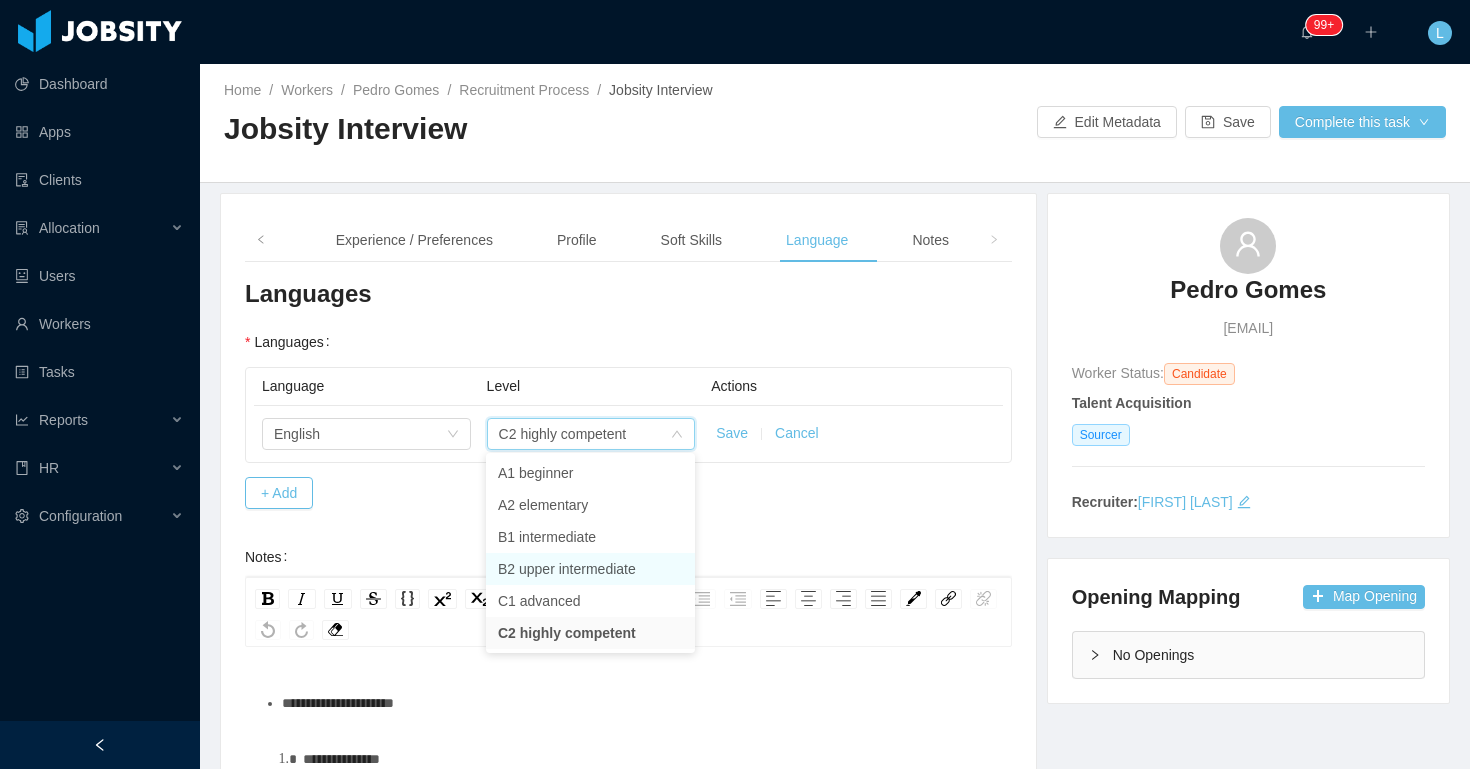 click on "B2 upper intermediate" at bounding box center (590, 569) 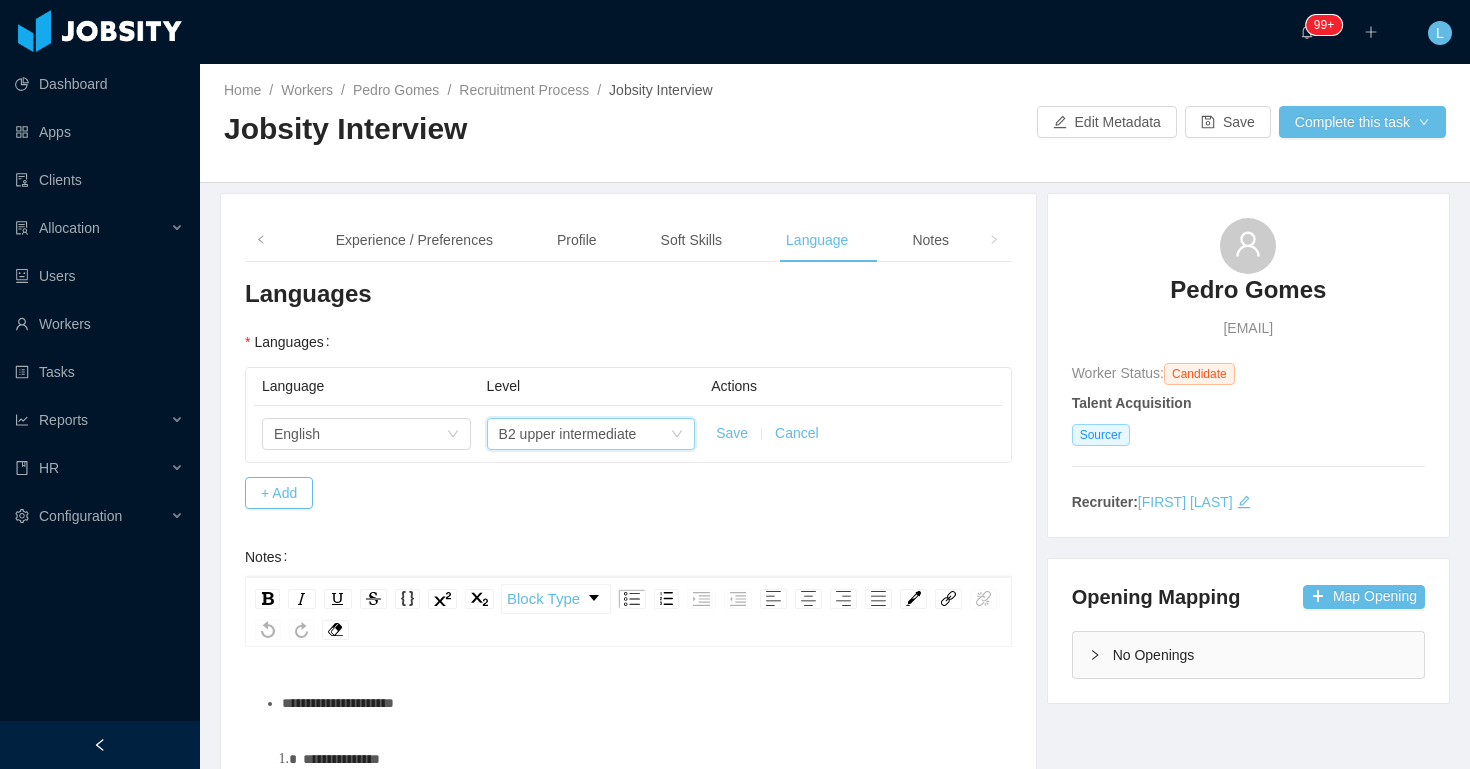 click on "Save" at bounding box center [732, 433] 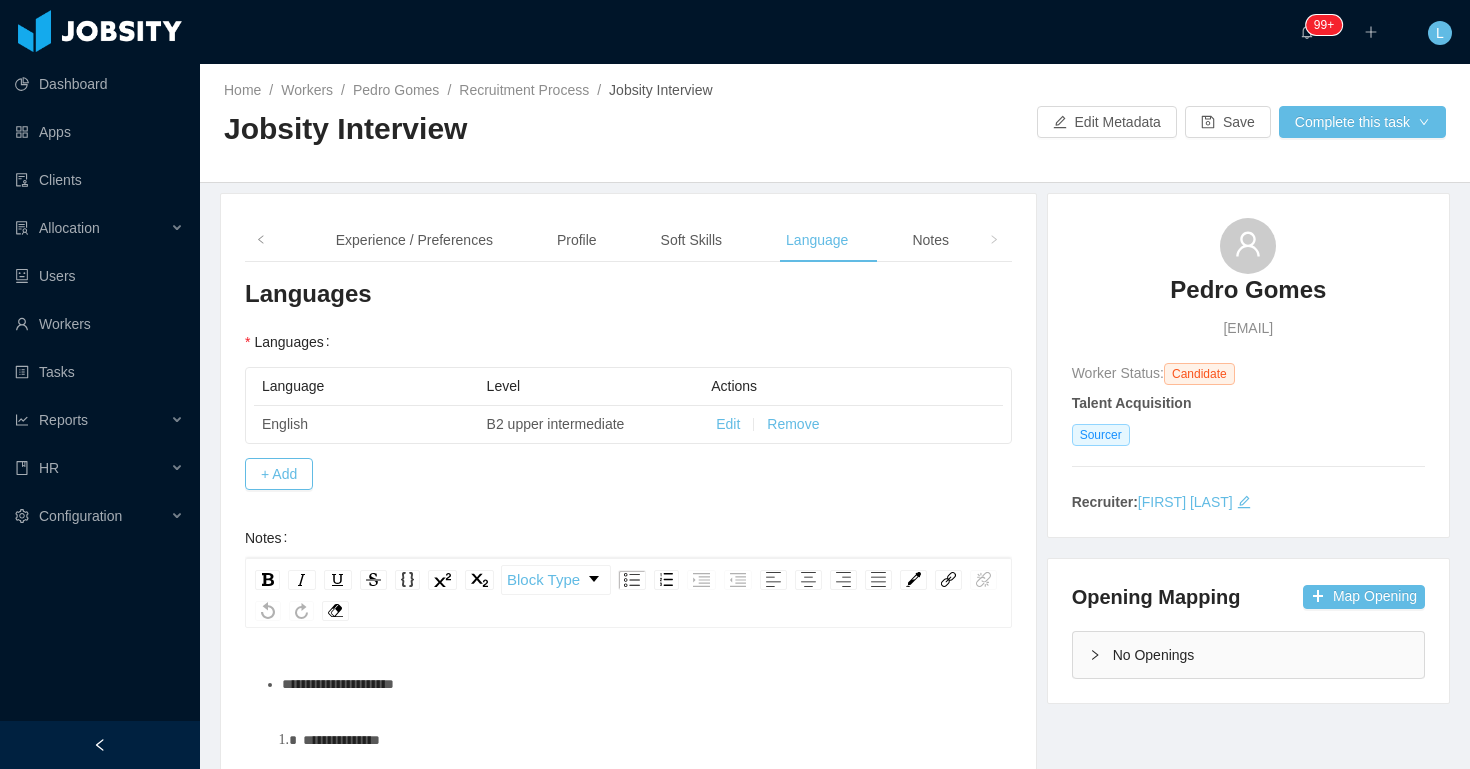 click on "**********" at bounding box center [639, 684] 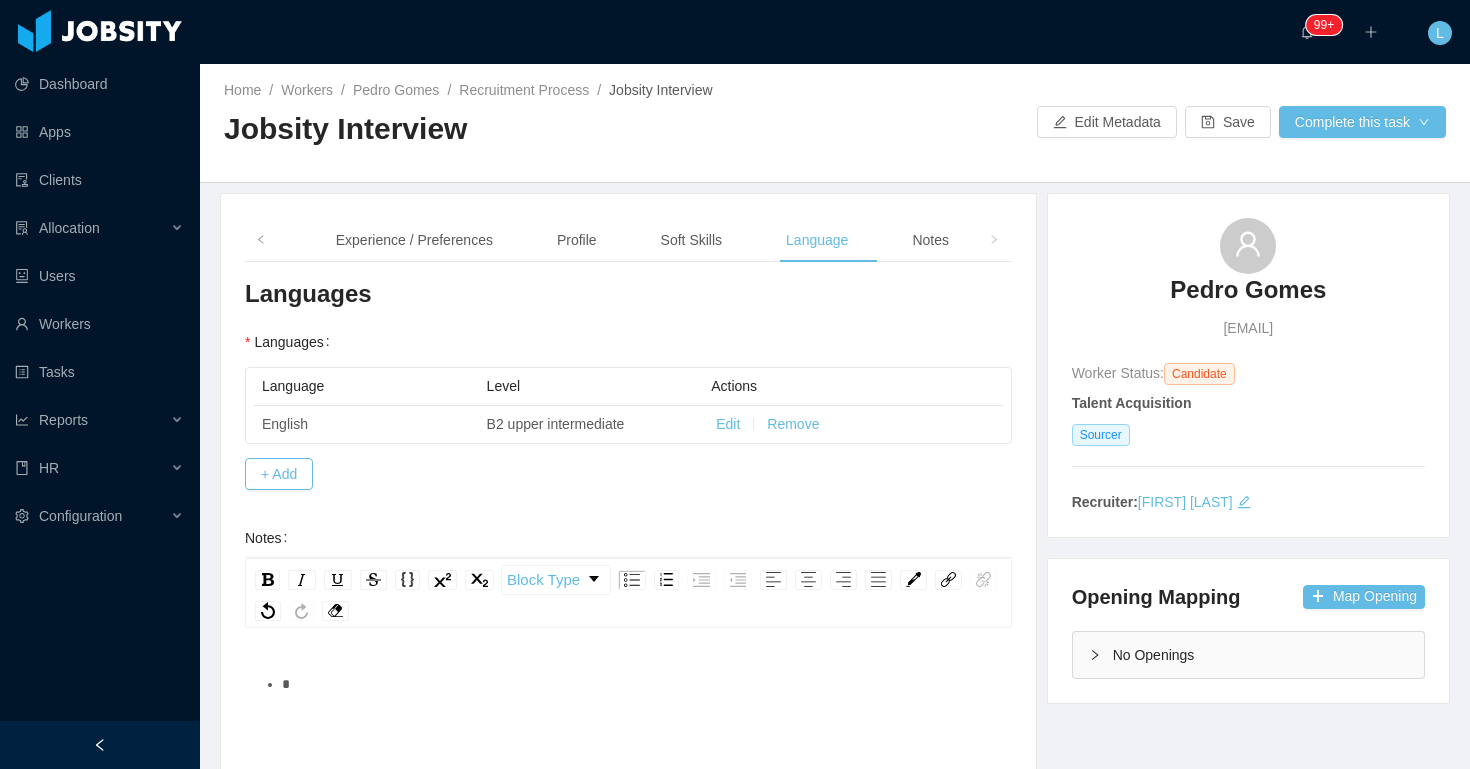 scroll, scrollTop: 46, scrollLeft: 0, axis: vertical 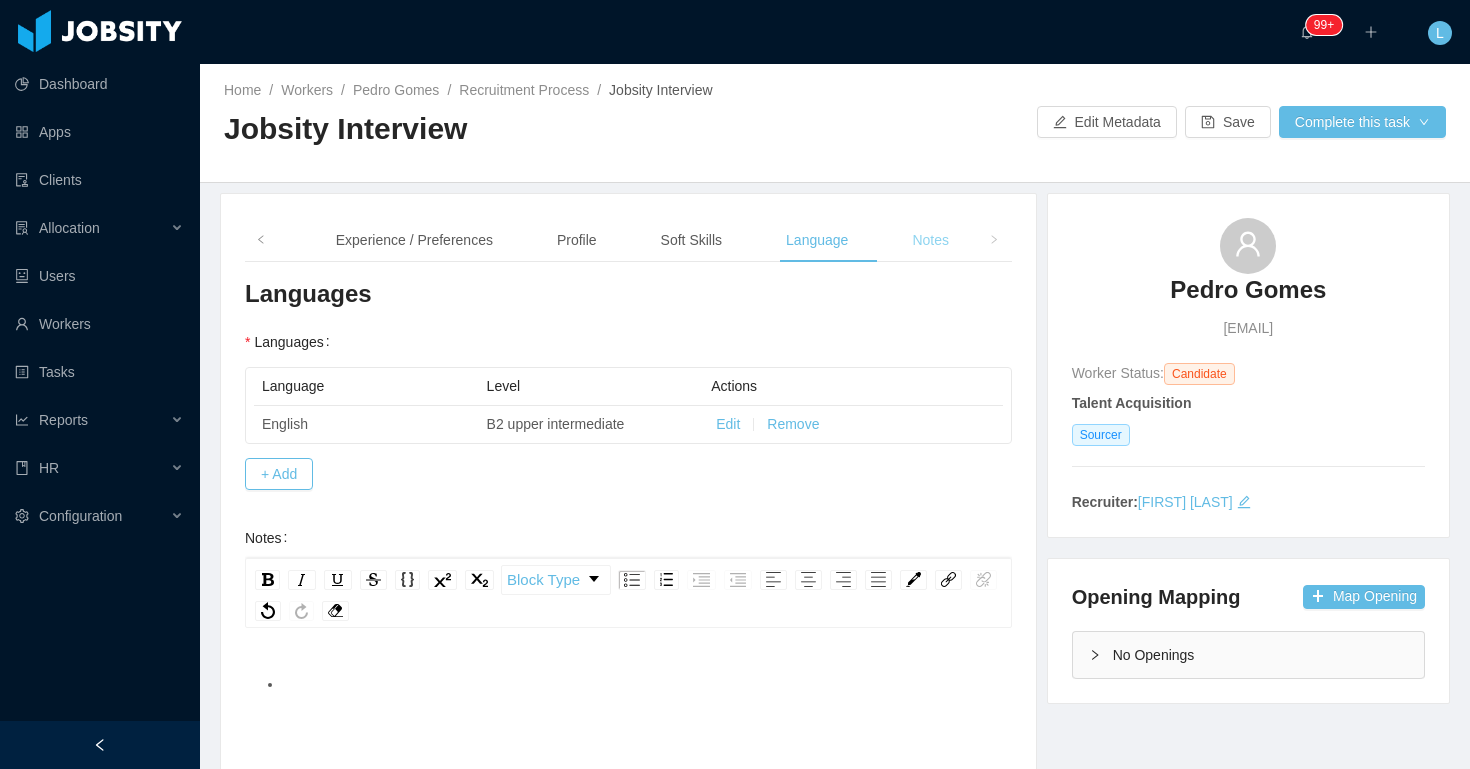 click on "Notes" at bounding box center (930, 240) 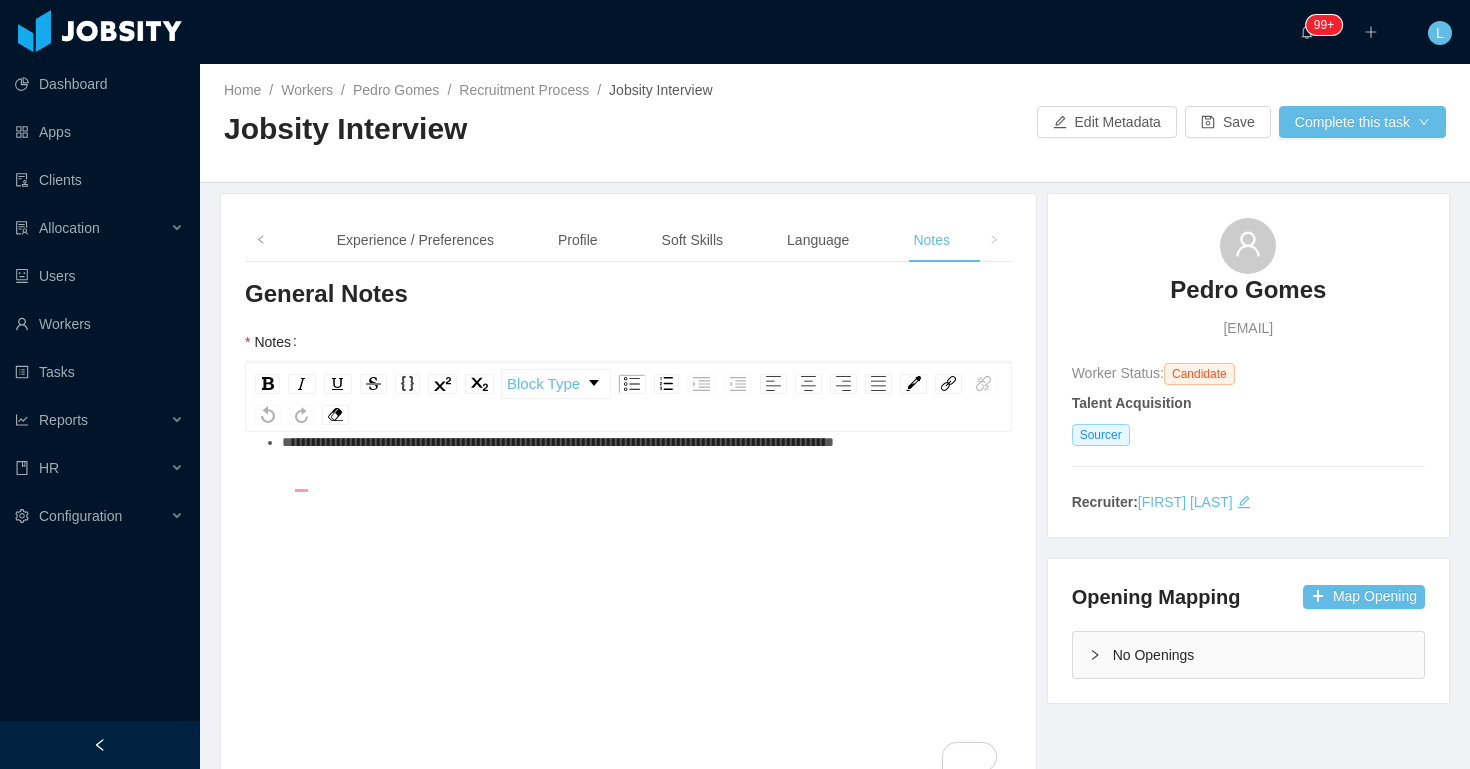 click on "**********" at bounding box center (629, 597) 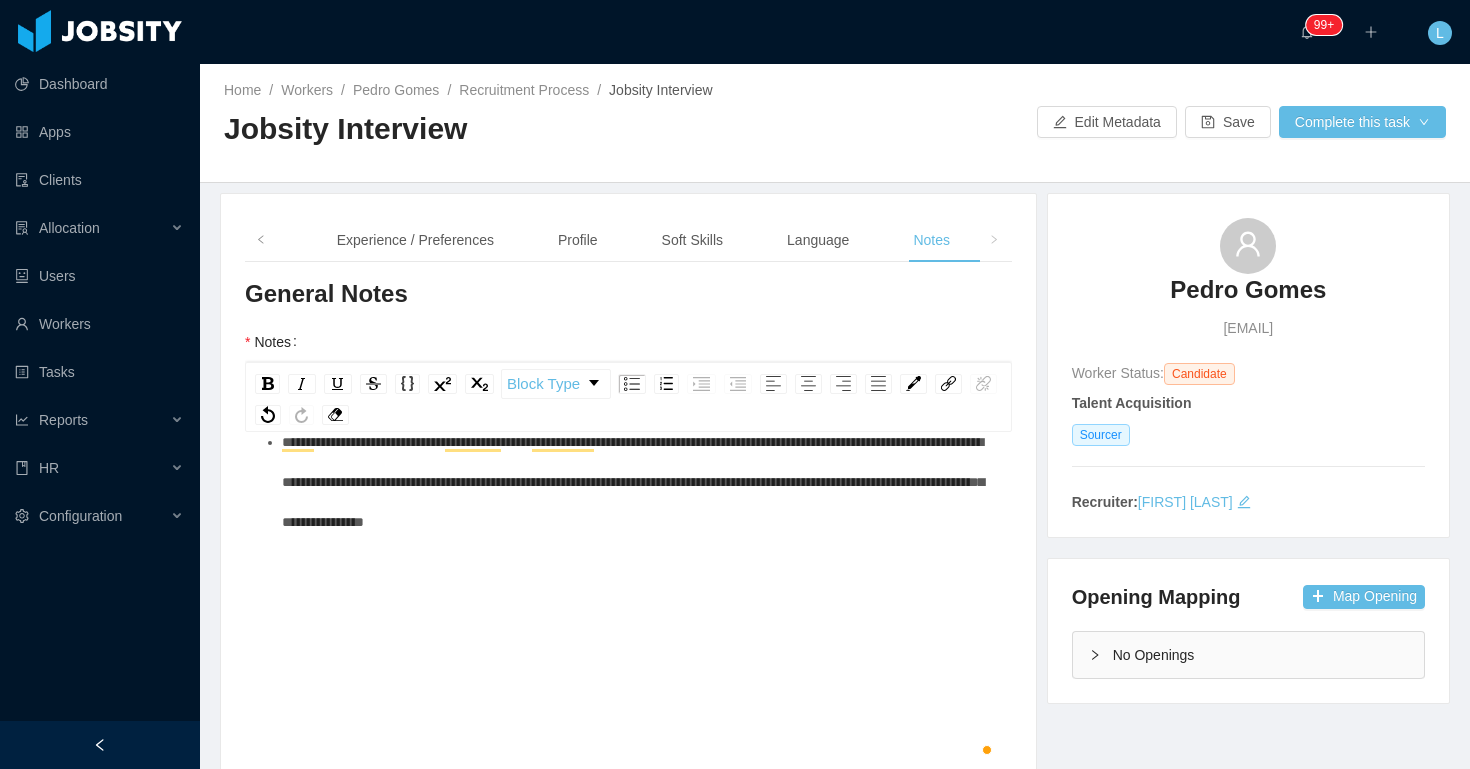 click at bounding box center [685, 384] 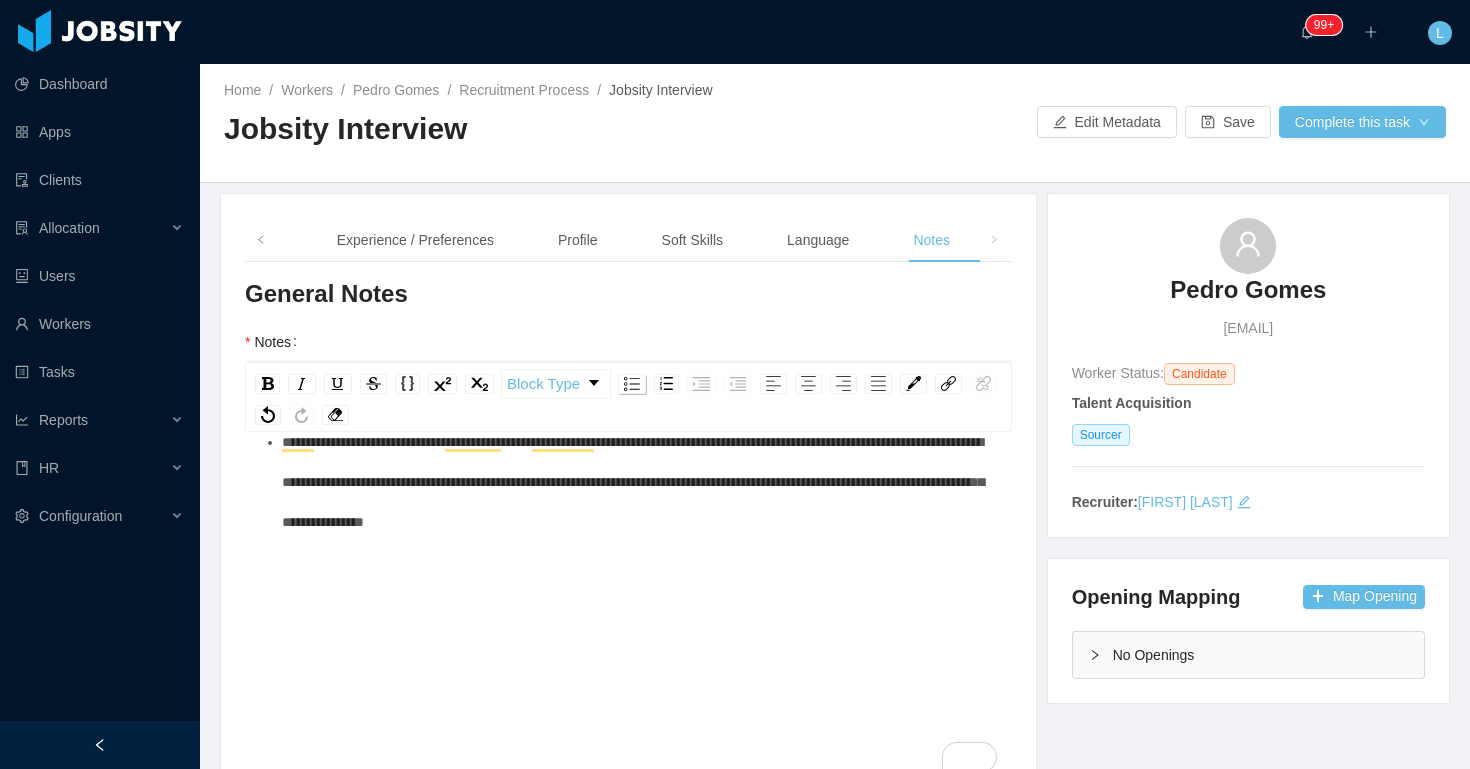 click at bounding box center [632, 384] 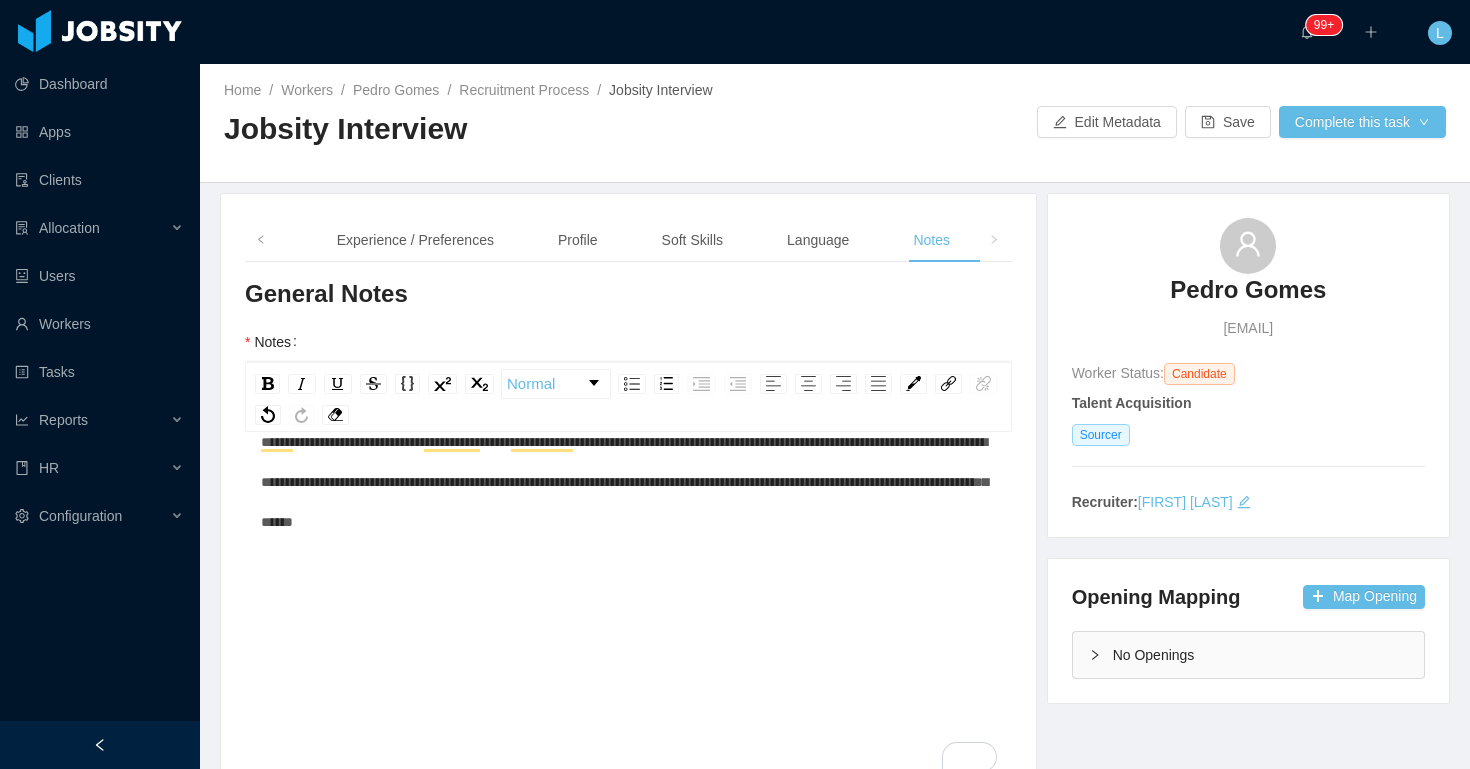scroll, scrollTop: 0, scrollLeft: 0, axis: both 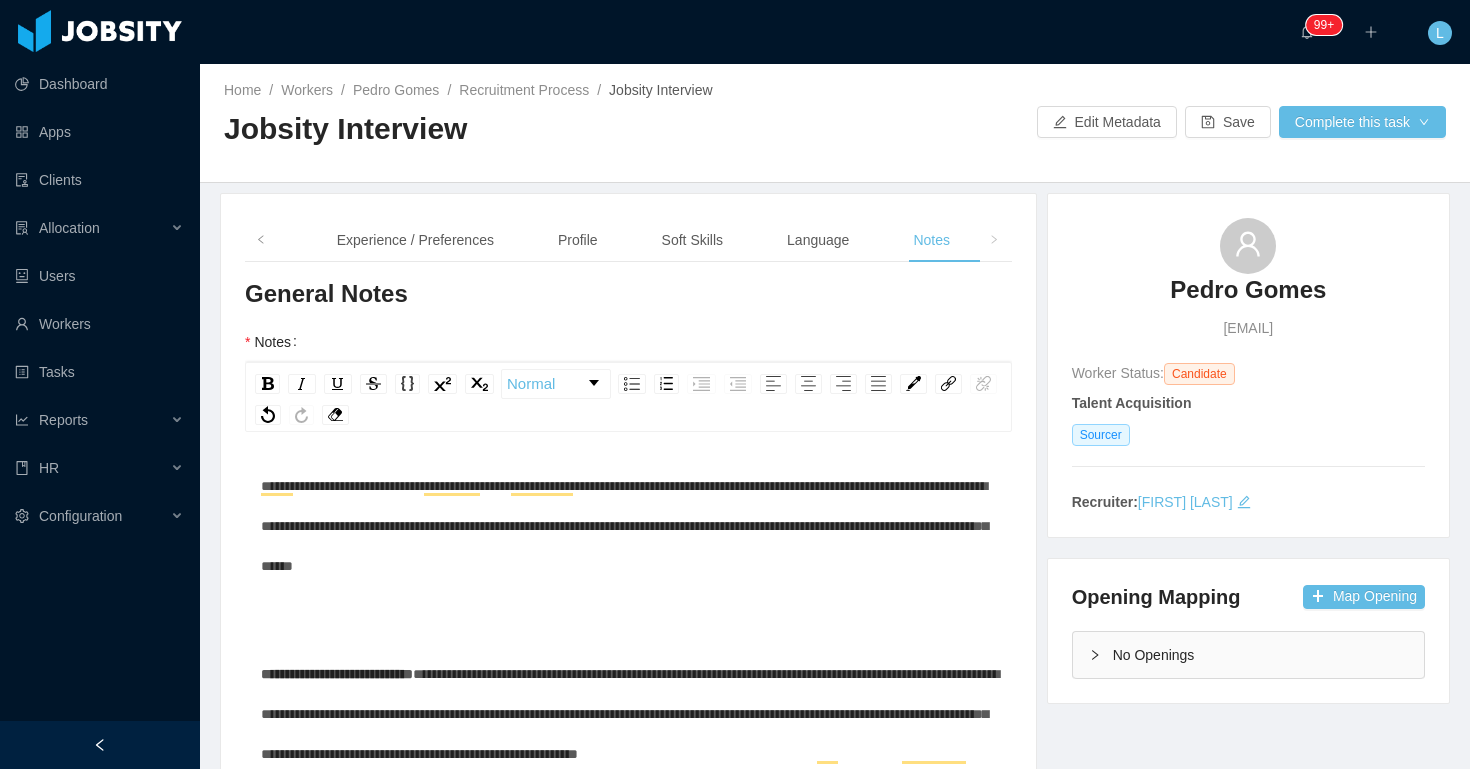 click at bounding box center [629, 620] 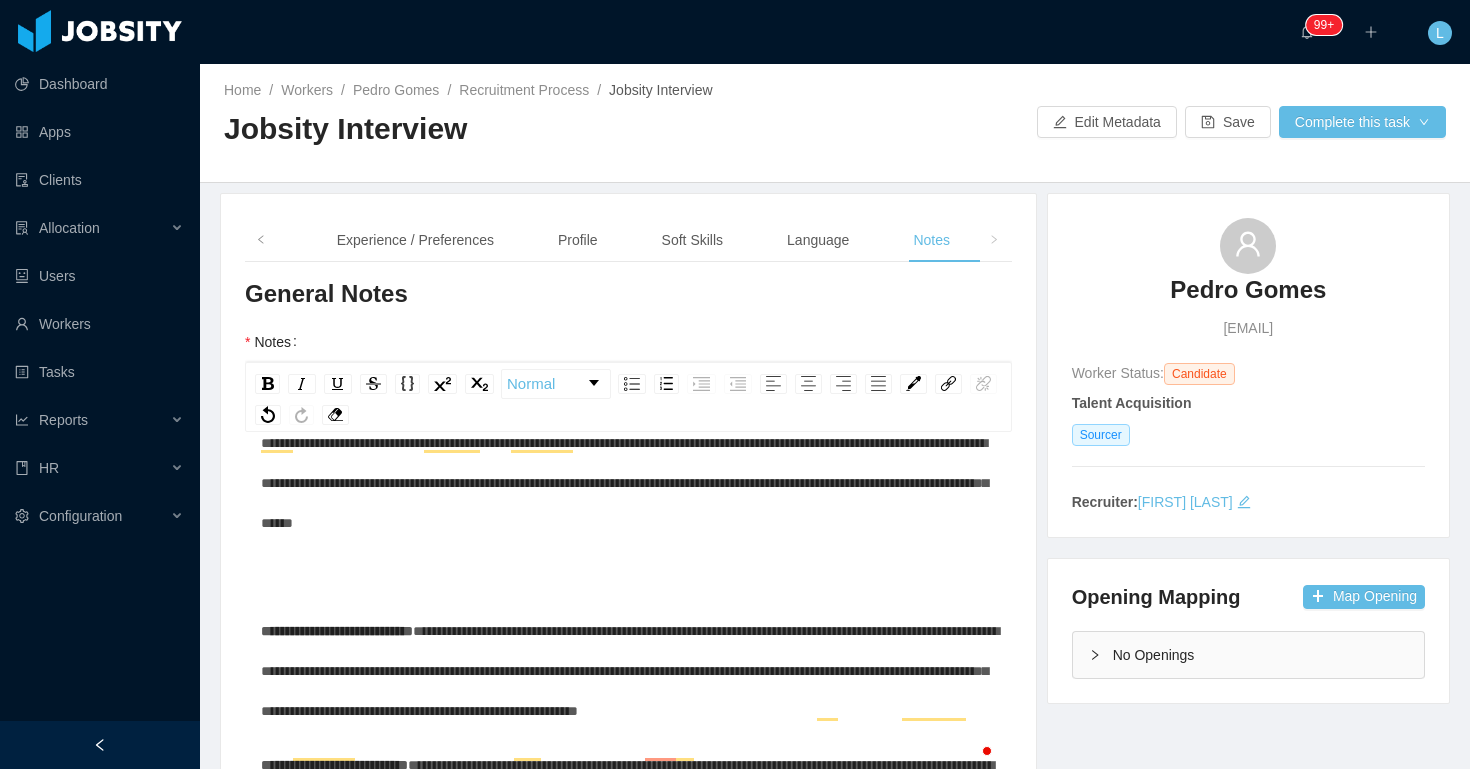 scroll, scrollTop: 67, scrollLeft: 0, axis: vertical 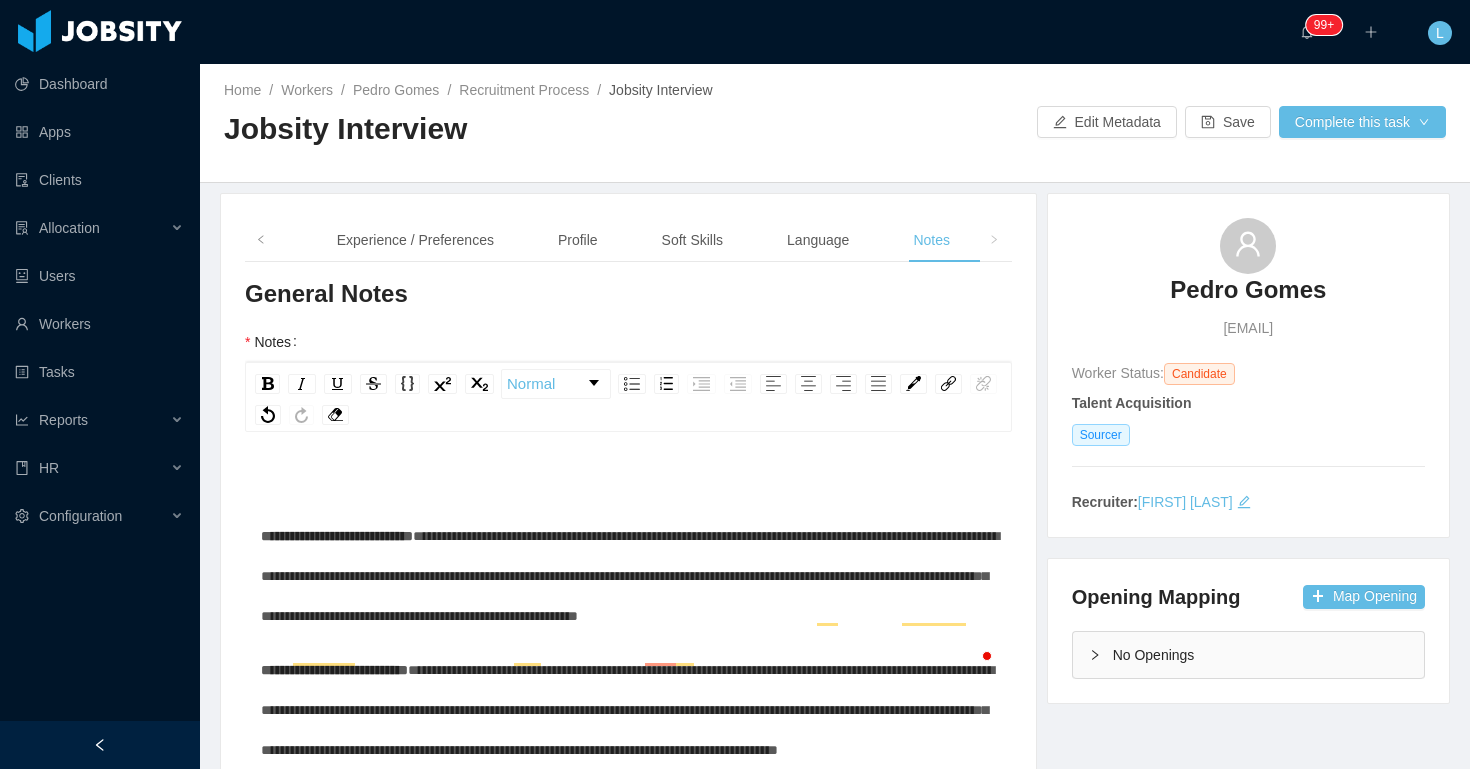 click on "**********" at bounding box center (630, 576) 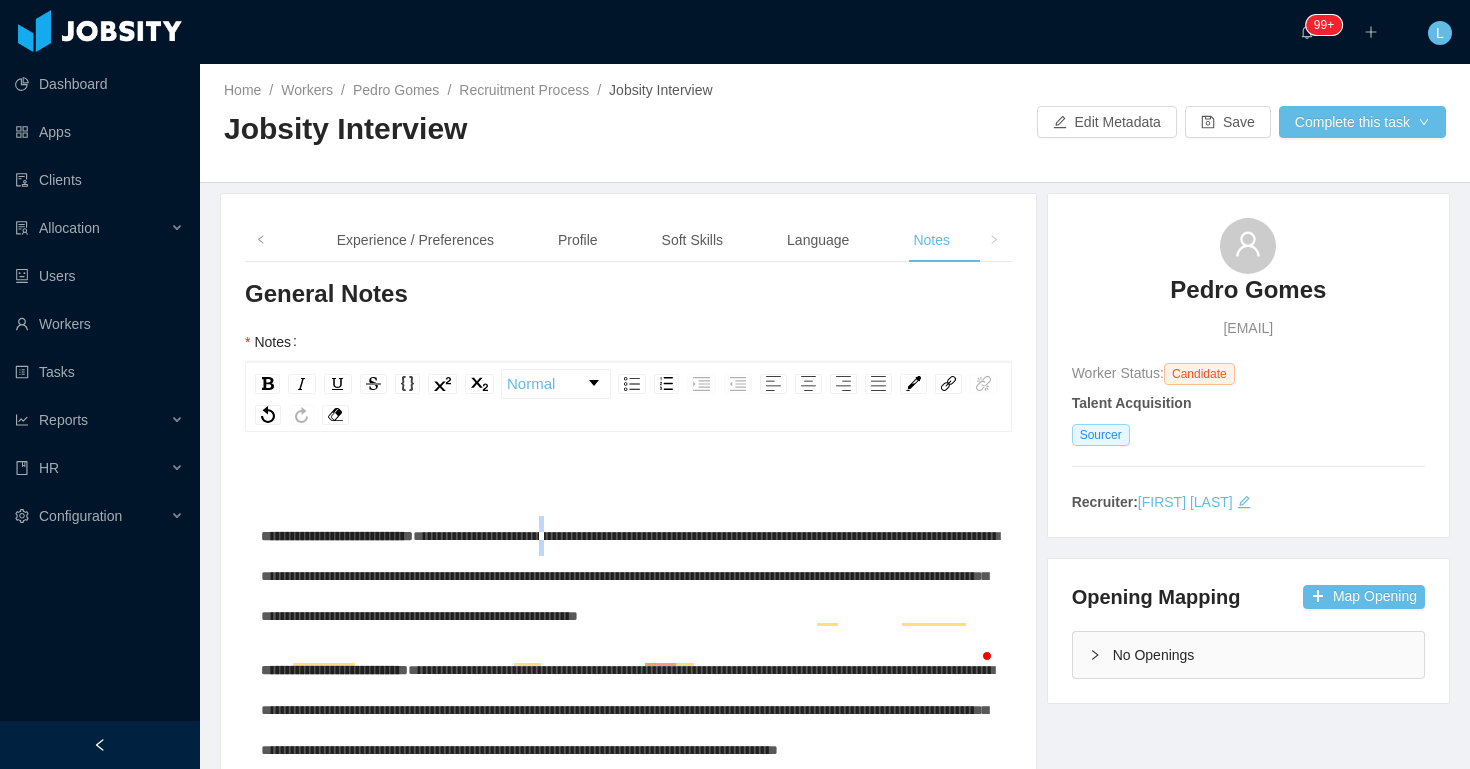 click on "**********" at bounding box center (630, 576) 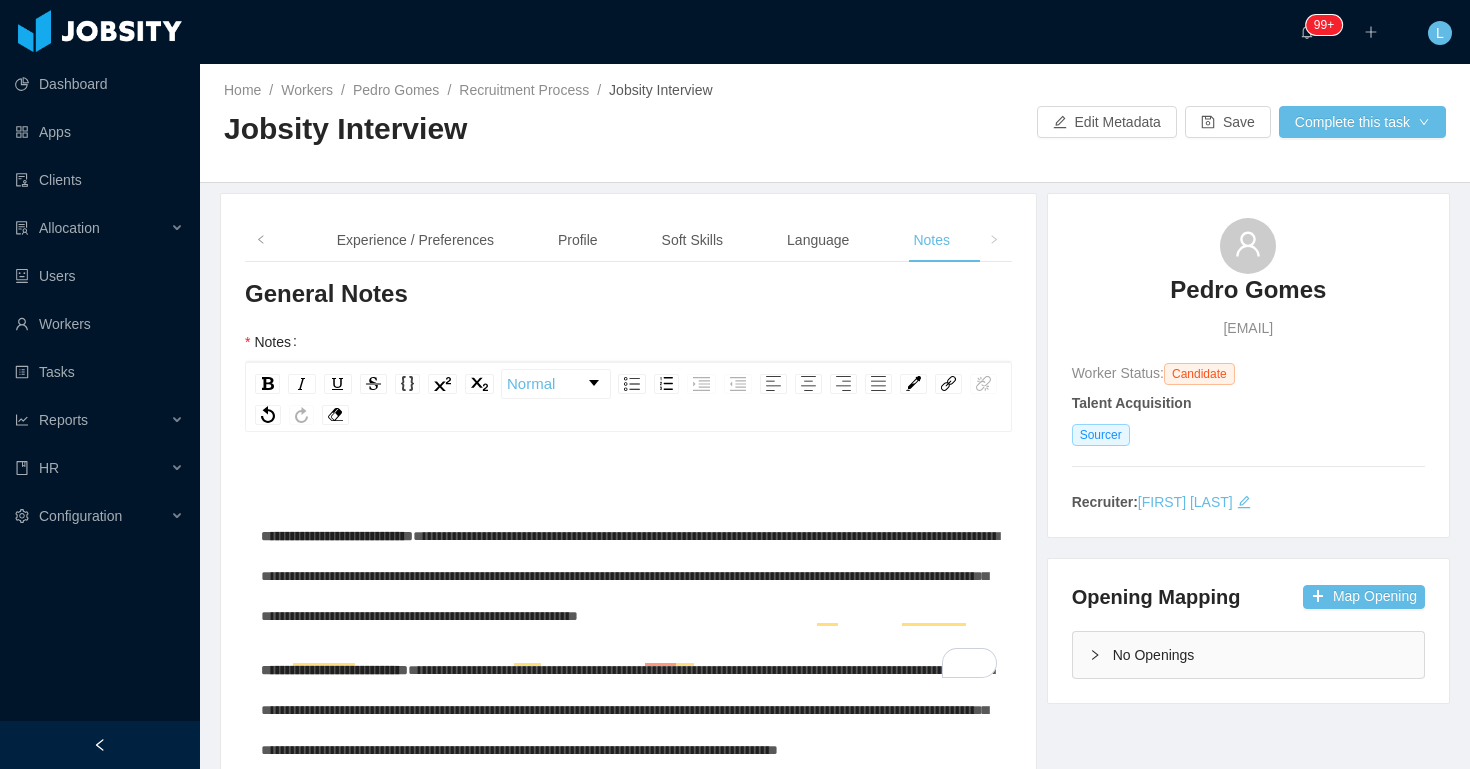click on "**********" at bounding box center [630, 576] 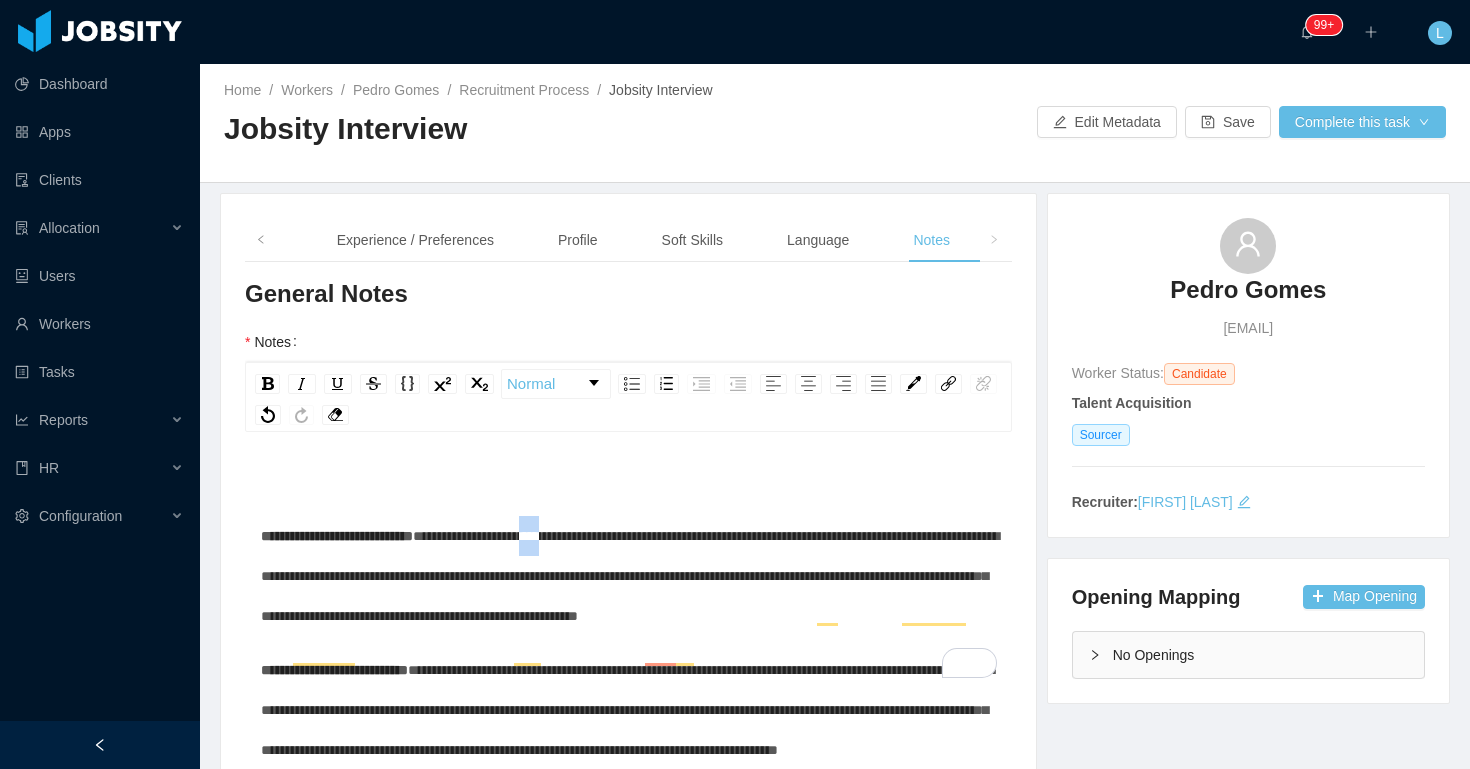 click on "**********" at bounding box center [630, 576] 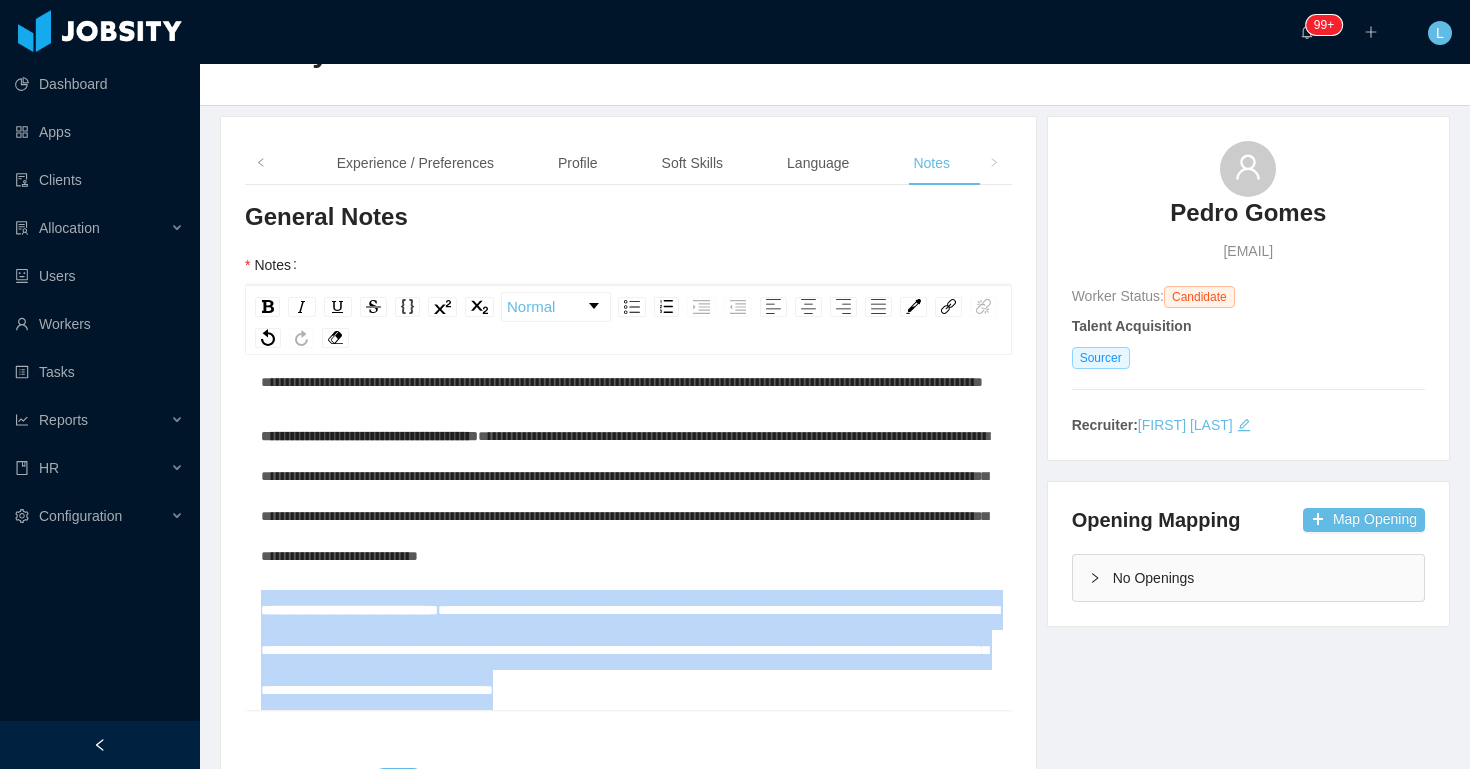 drag, startPoint x: 874, startPoint y: 687, endPoint x: 229, endPoint y: 575, distance: 654.6518 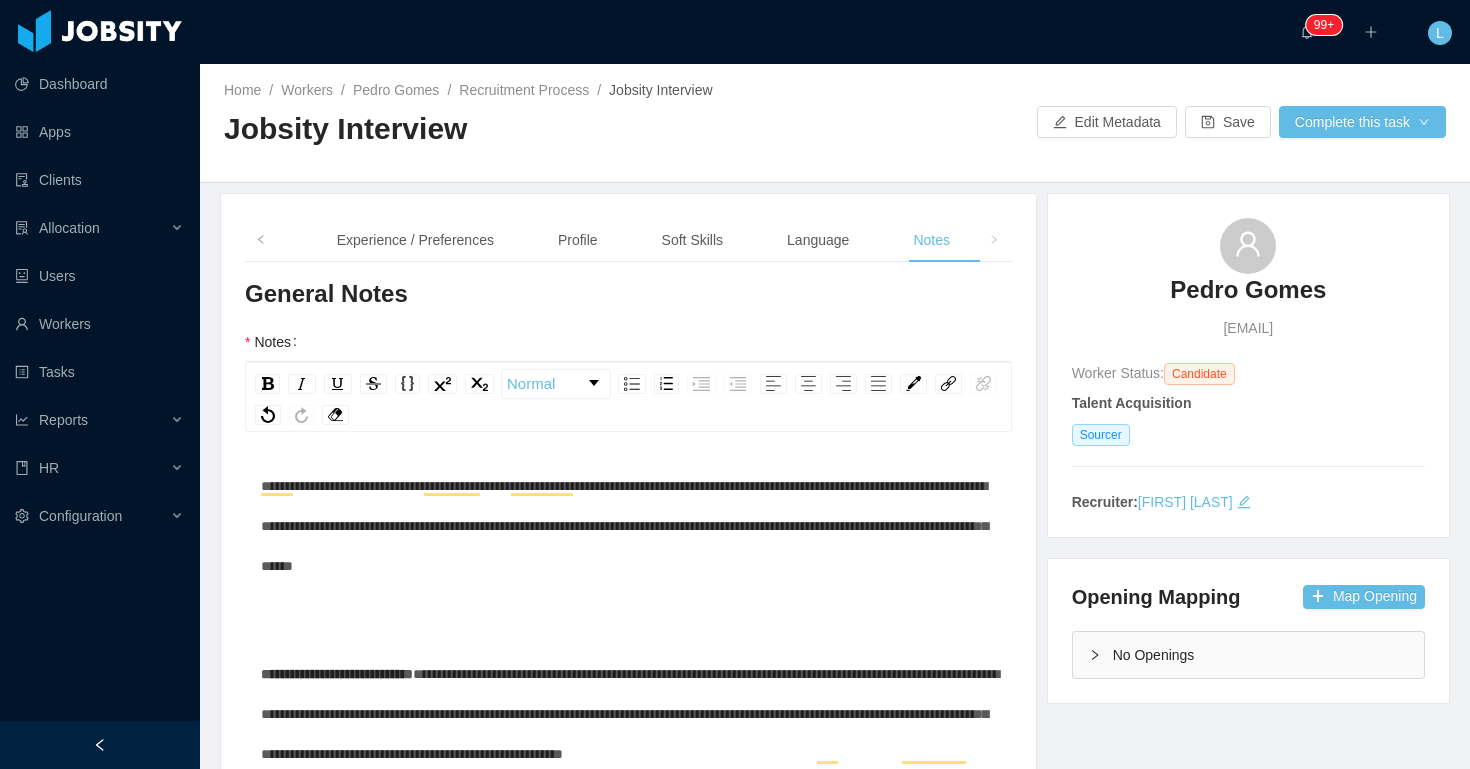 click at bounding box center [629, 620] 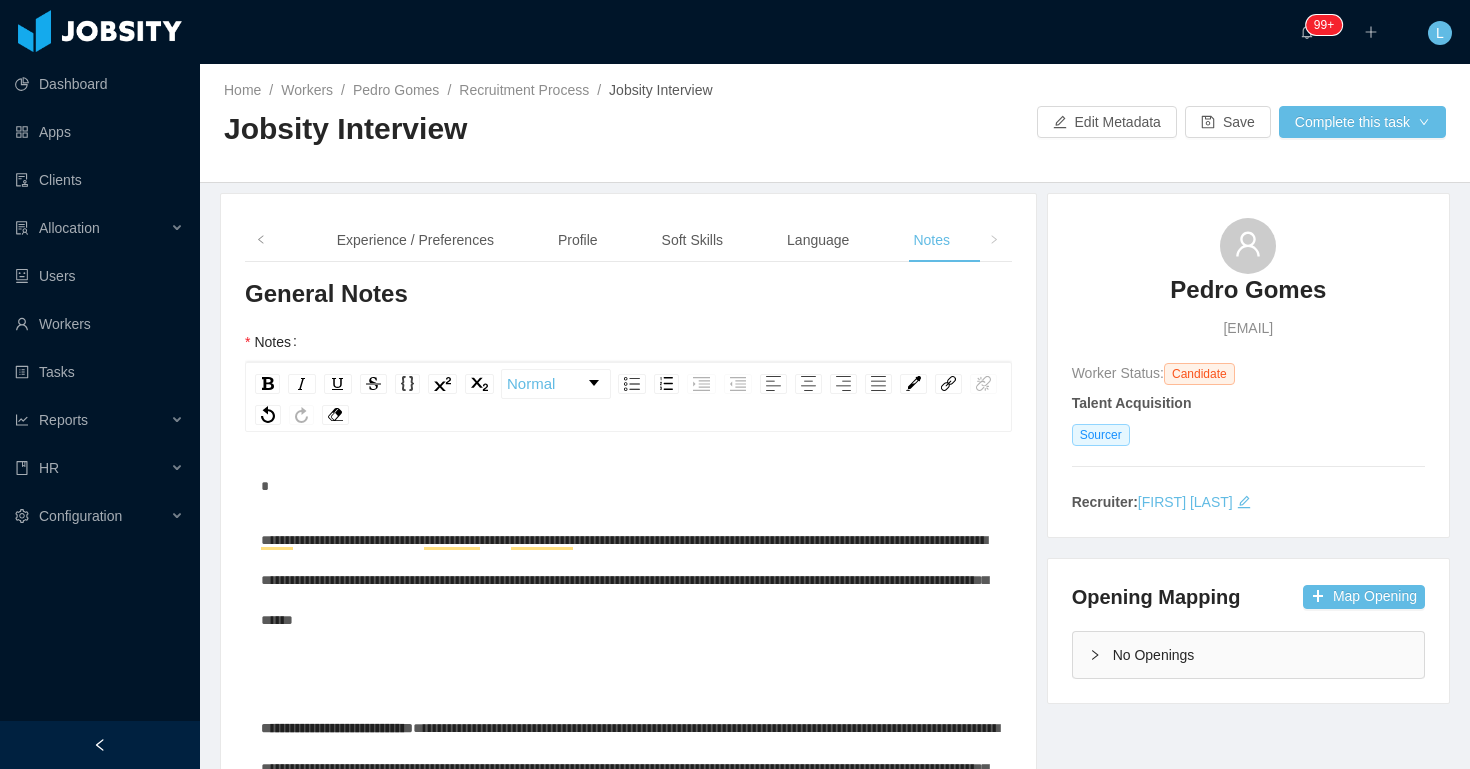 type 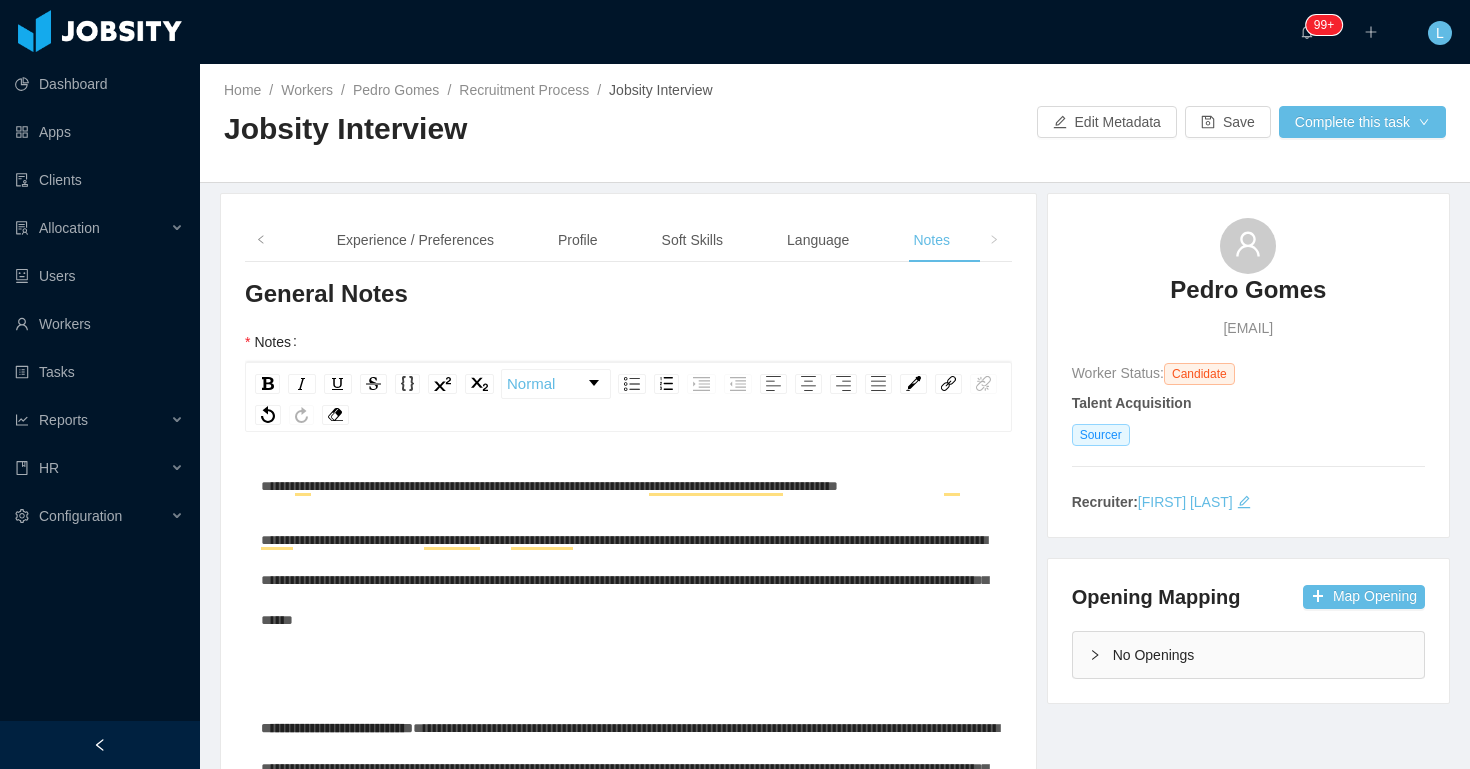click on "**********" at bounding box center [629, 580] 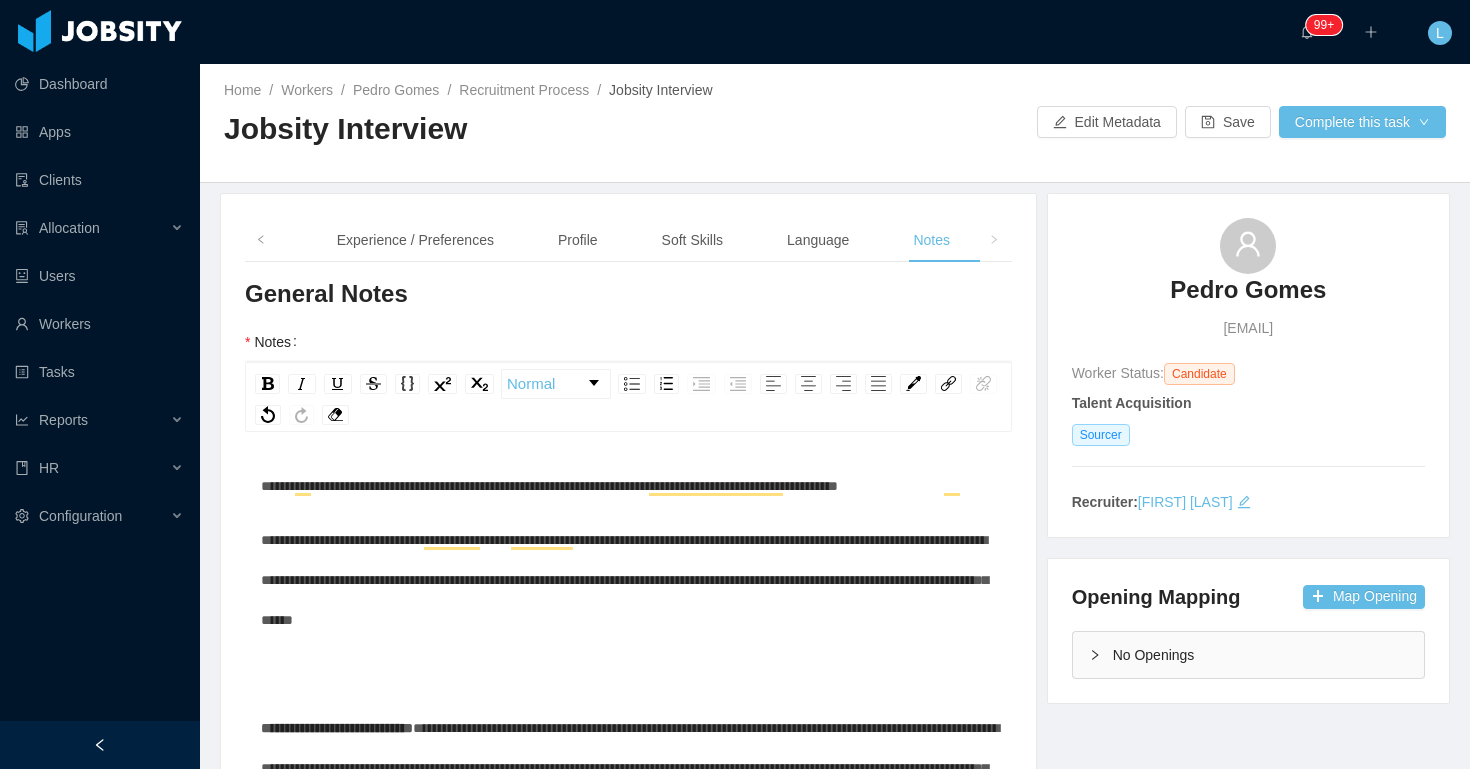 scroll, scrollTop: 133, scrollLeft: 0, axis: vertical 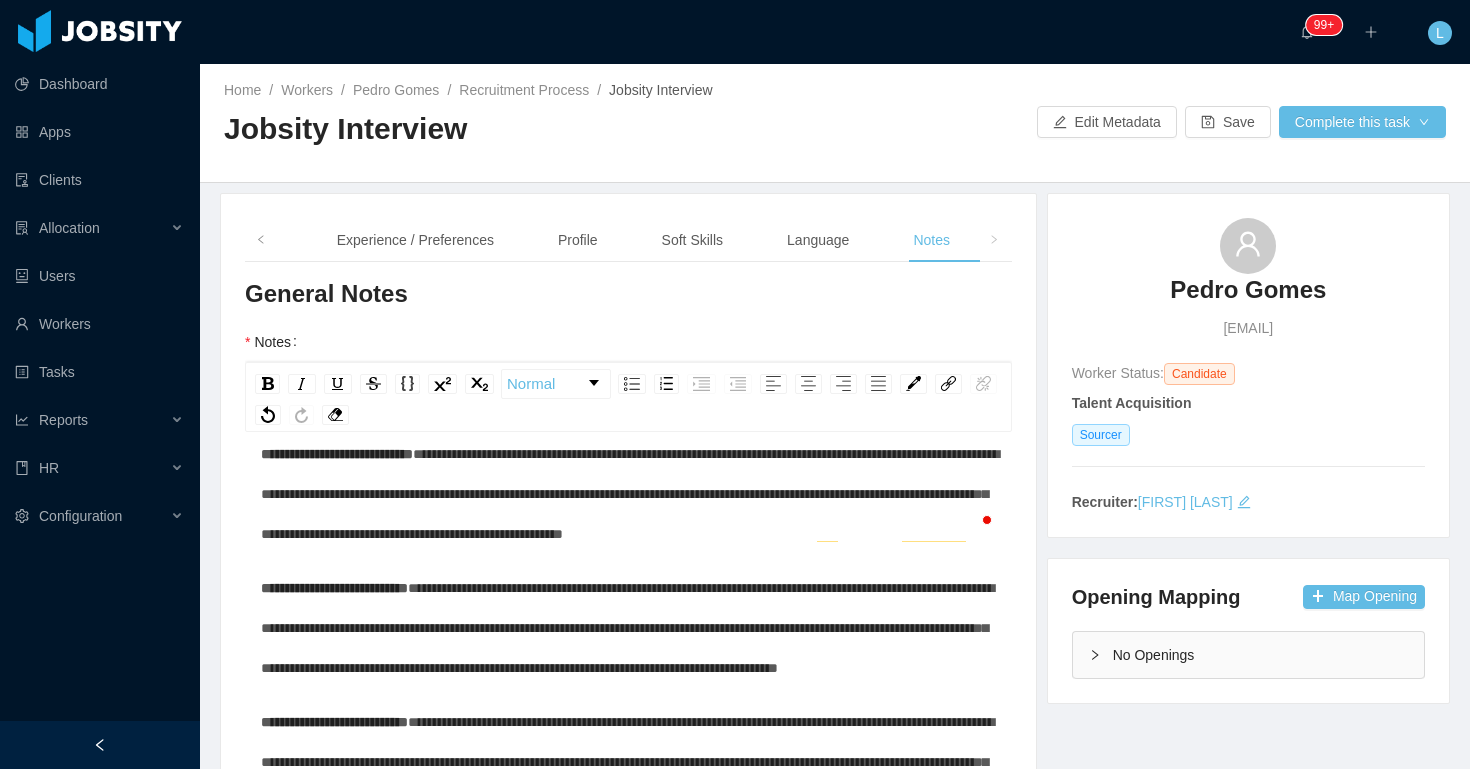 click on "**********" at bounding box center (630, 494) 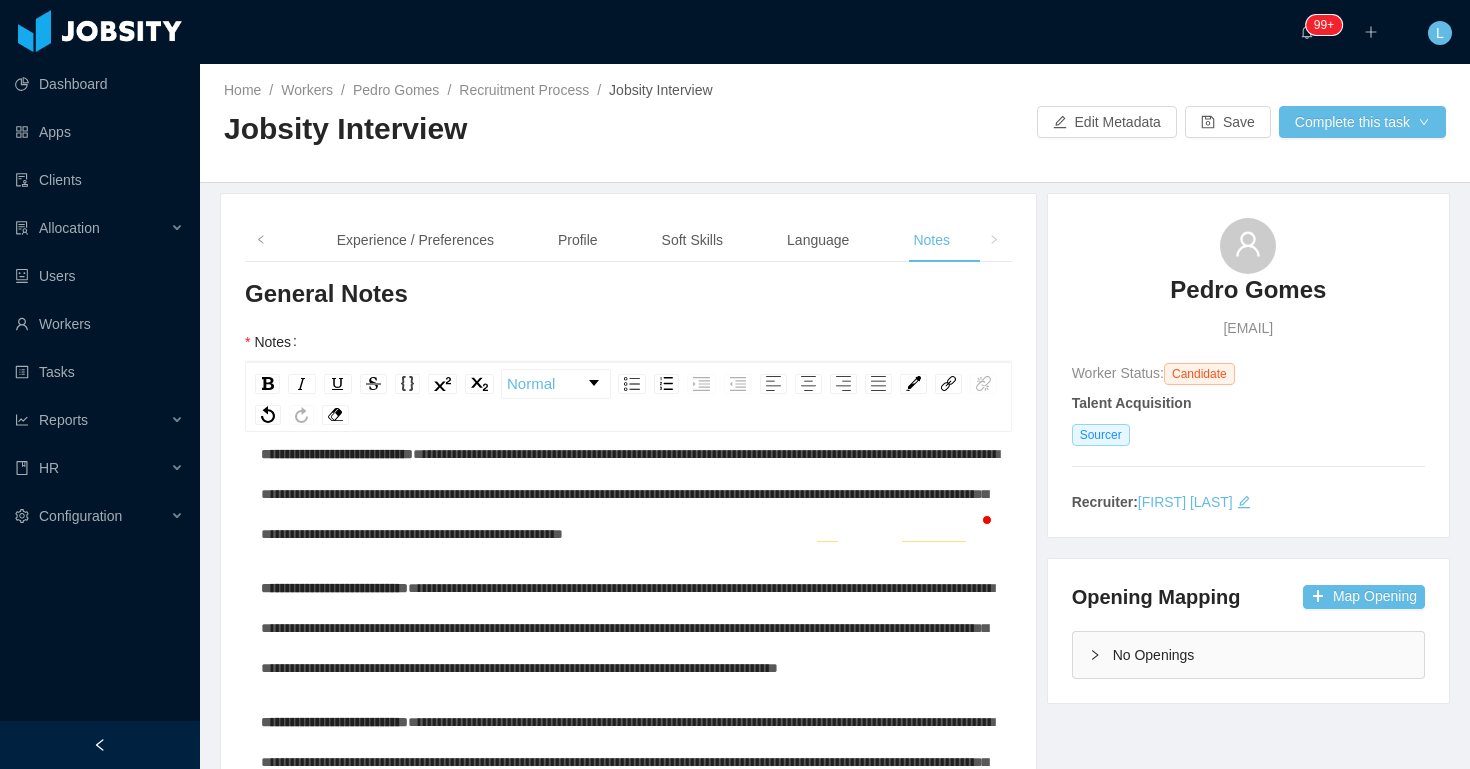 scroll, scrollTop: 141, scrollLeft: 0, axis: vertical 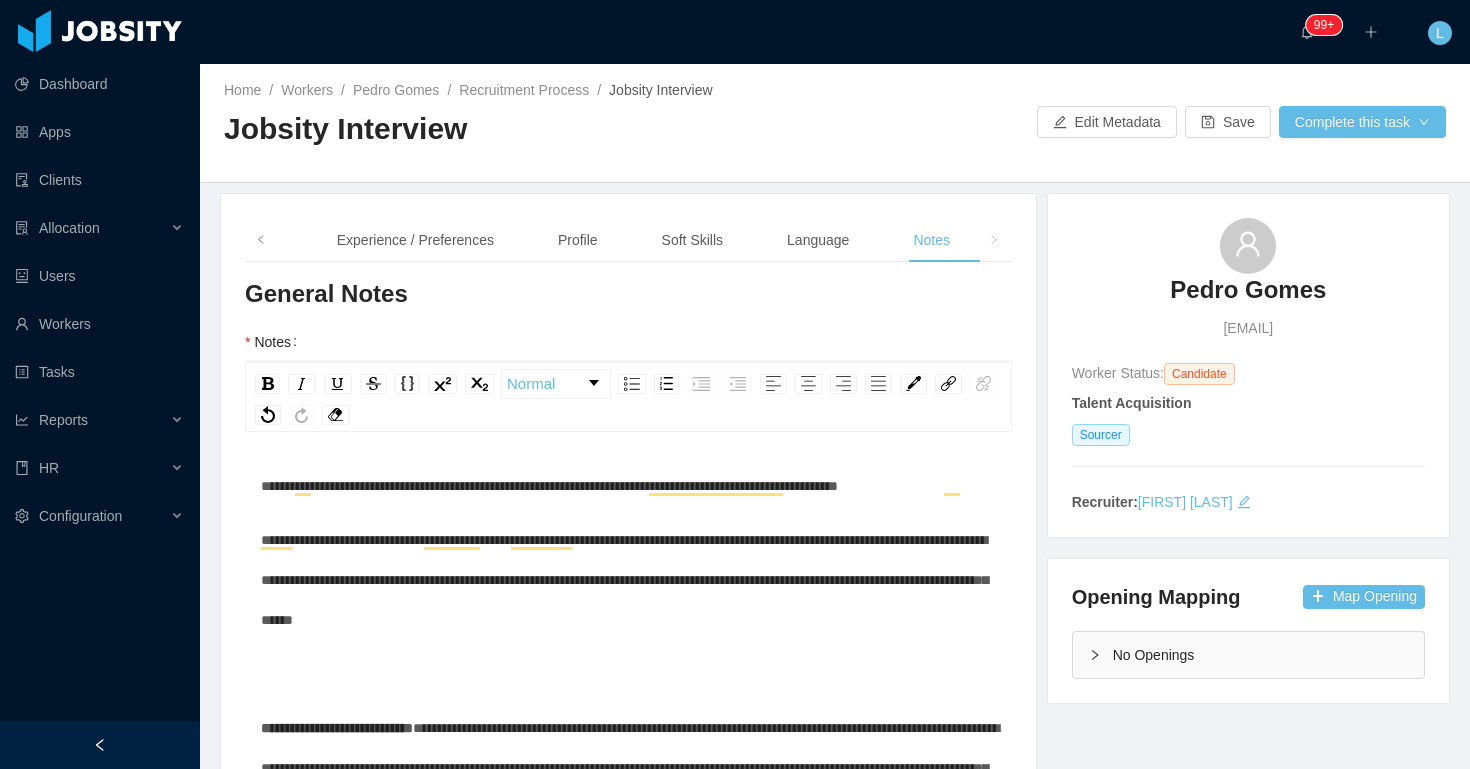 click on "**********" at bounding box center (628, 612) 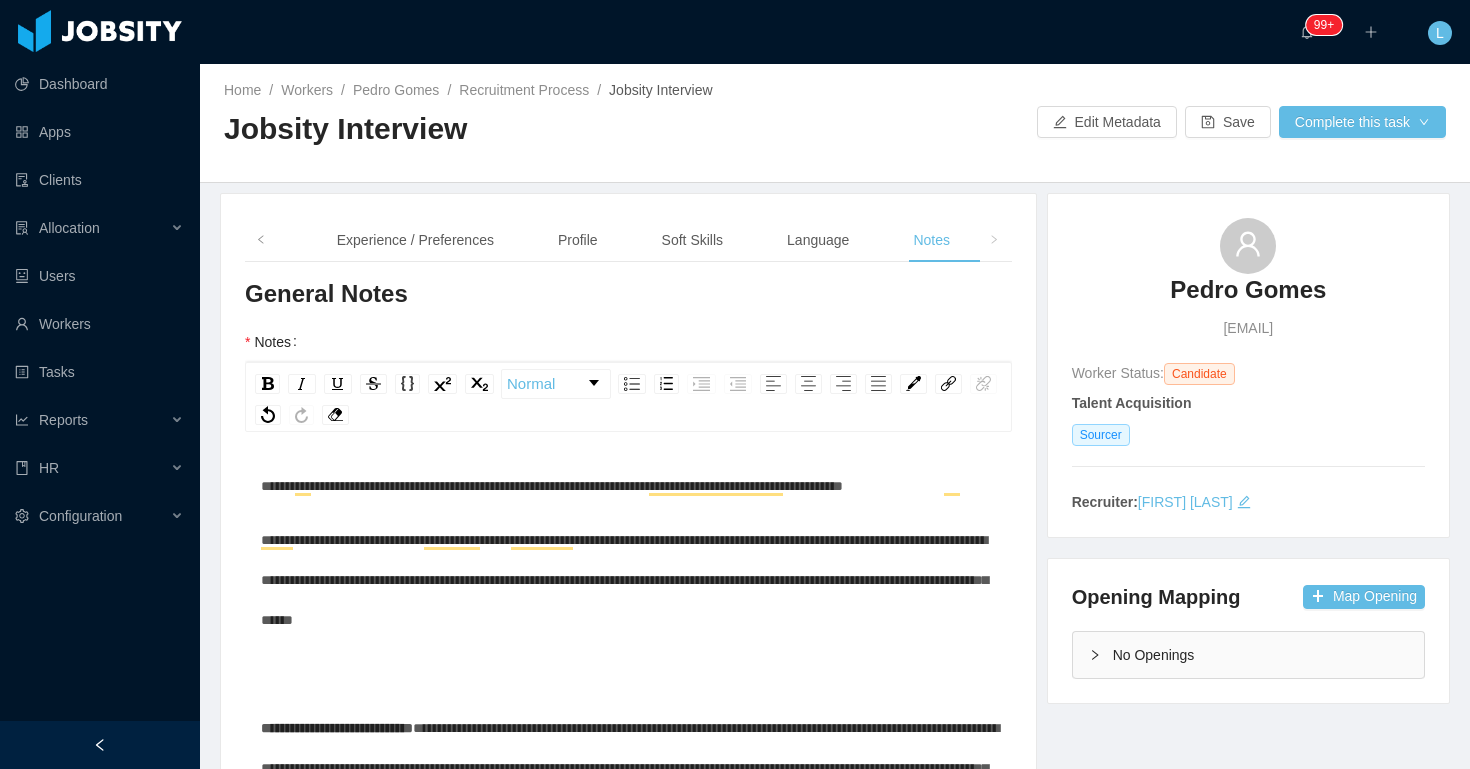 click on "**********" at bounding box center (629, 868) 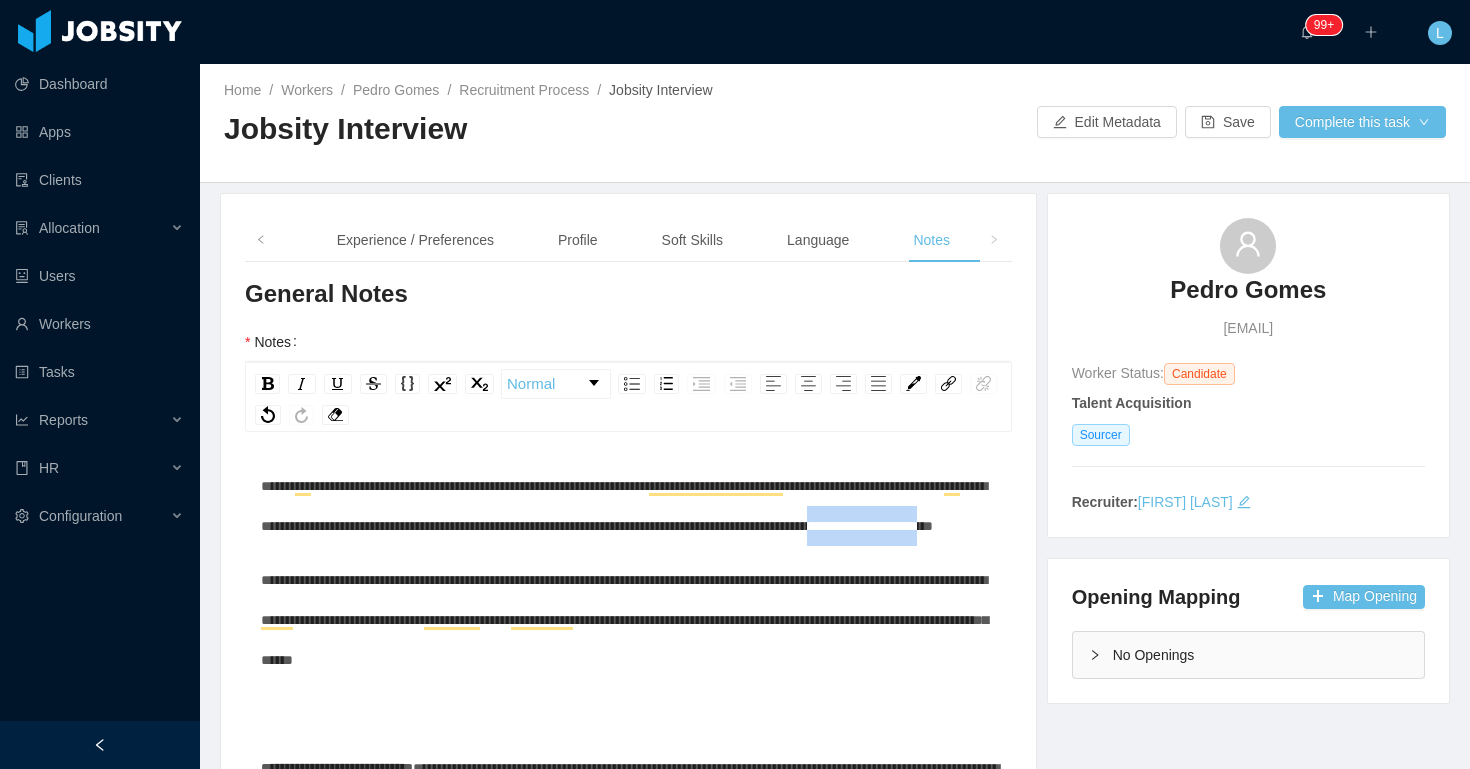 drag, startPoint x: 432, startPoint y: 571, endPoint x: 576, endPoint y: 572, distance: 144.00348 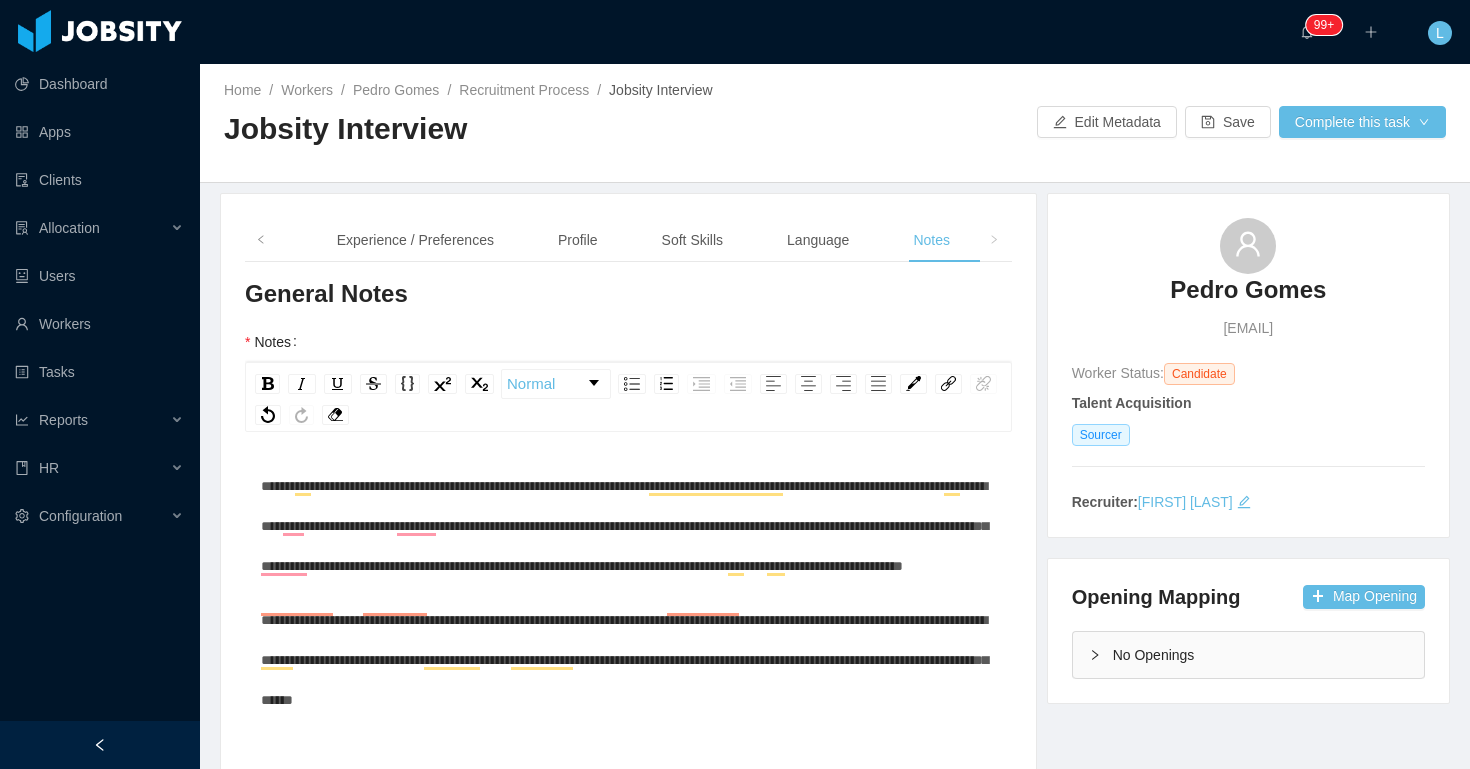 scroll, scrollTop: 74, scrollLeft: 0, axis: vertical 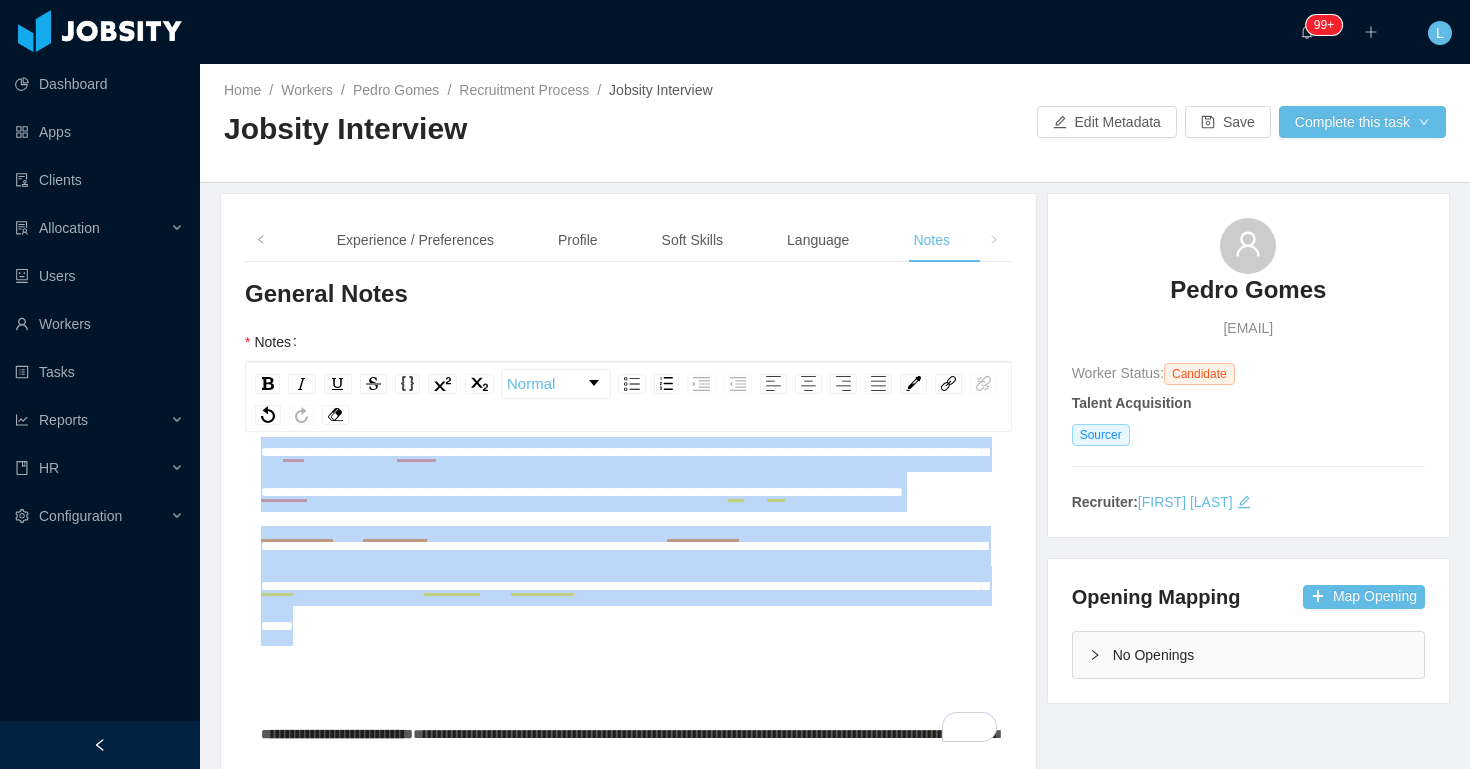 drag, startPoint x: 718, startPoint y: 674, endPoint x: 240, endPoint y: 458, distance: 524.5379 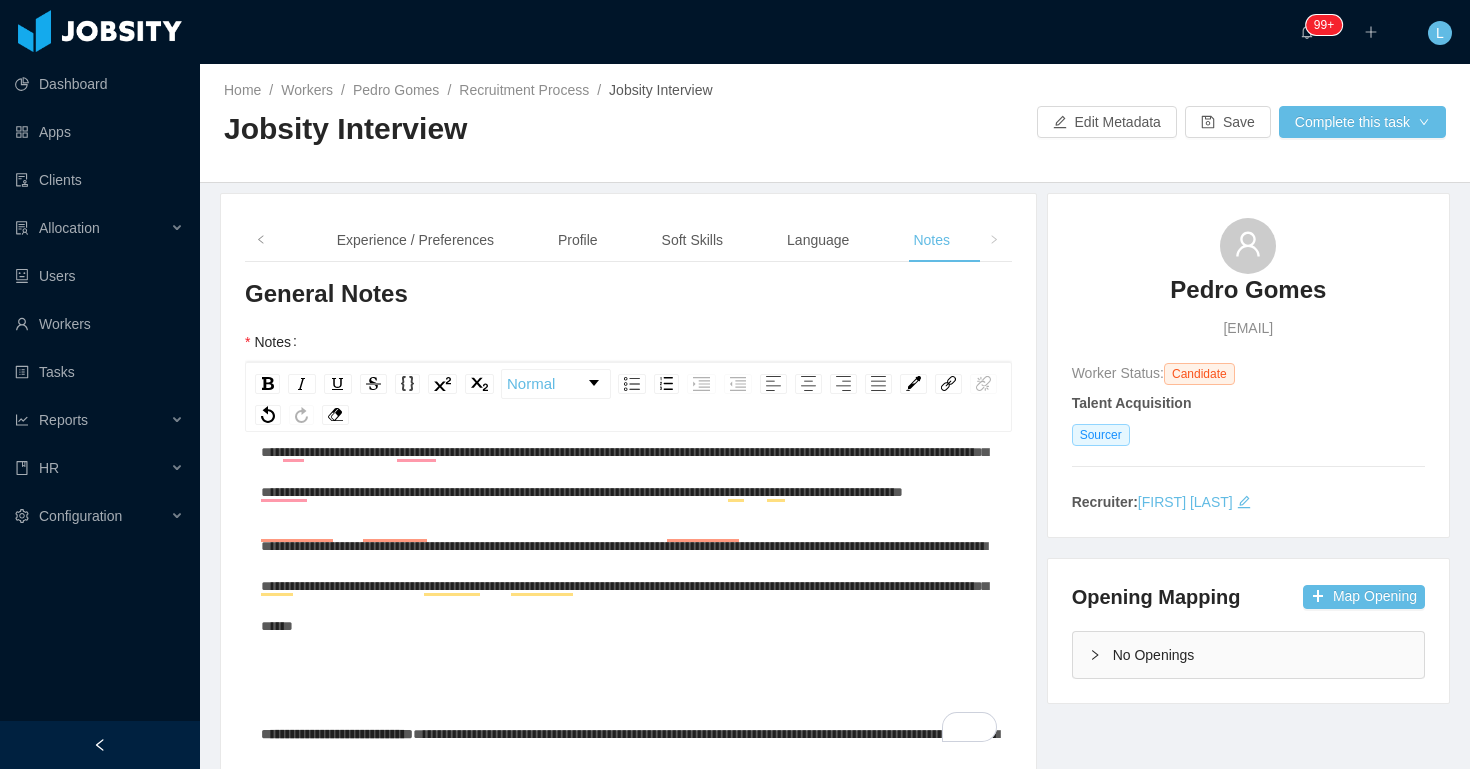 click on "**********" at bounding box center (628, 554) 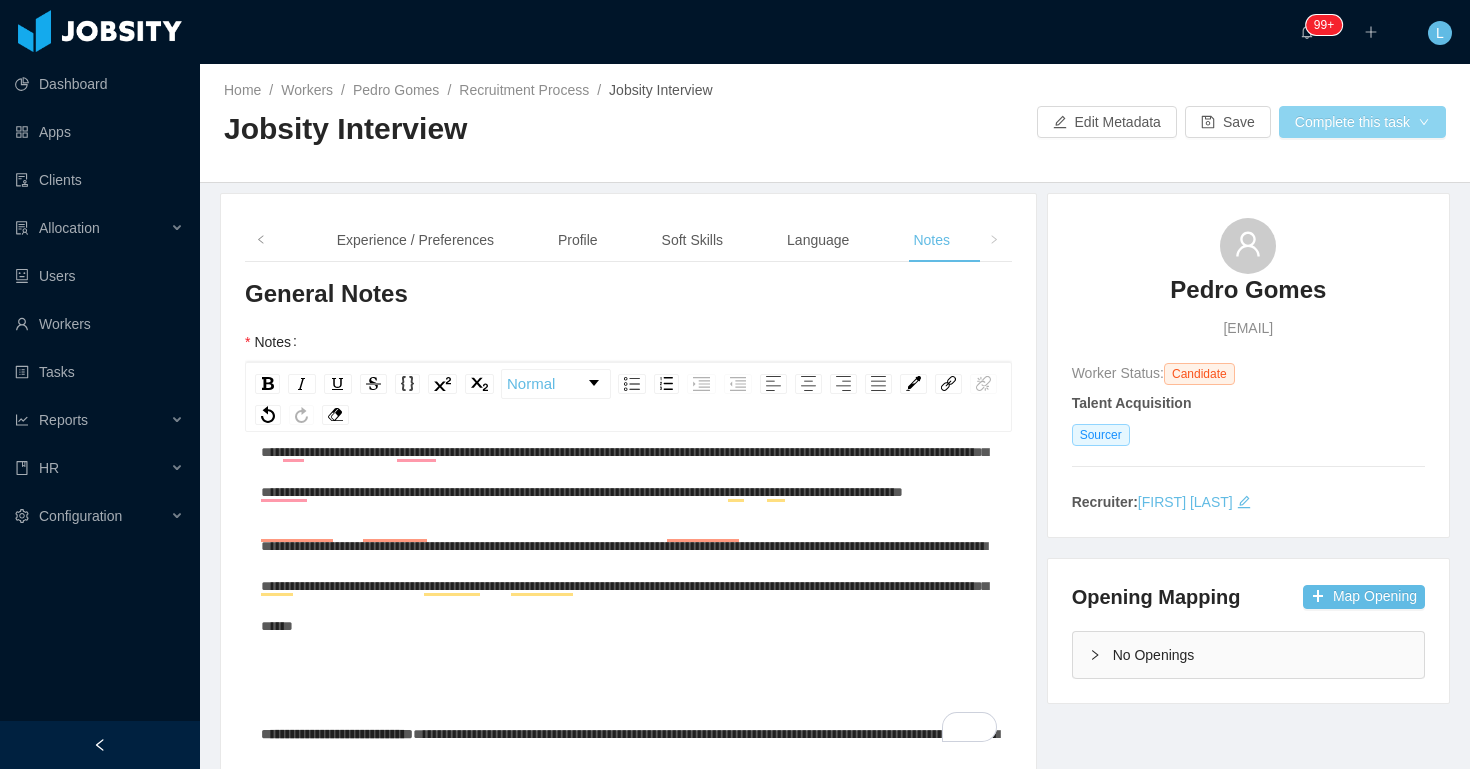 click on "Complete this task" at bounding box center [1362, 122] 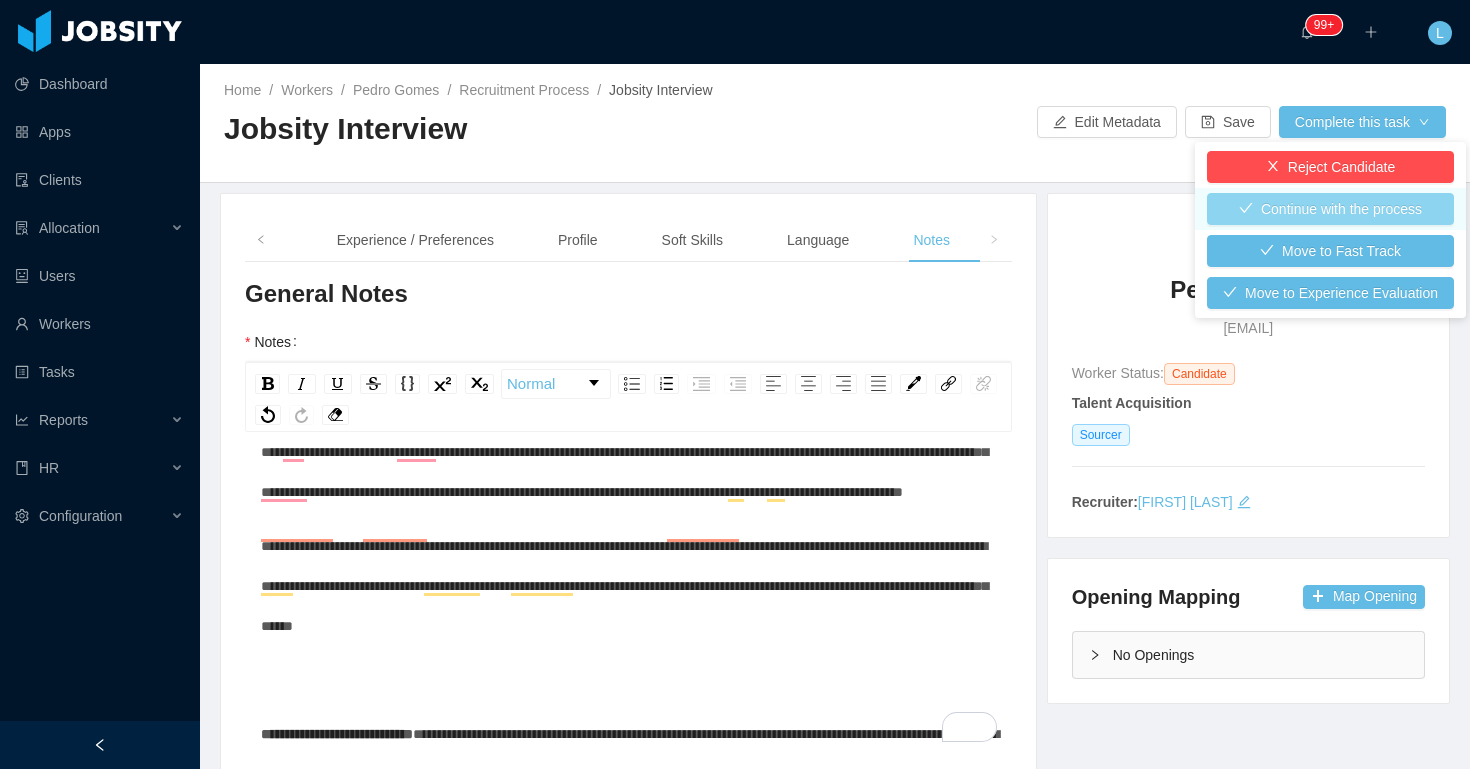 click on "Continue with the process" at bounding box center (1330, 209) 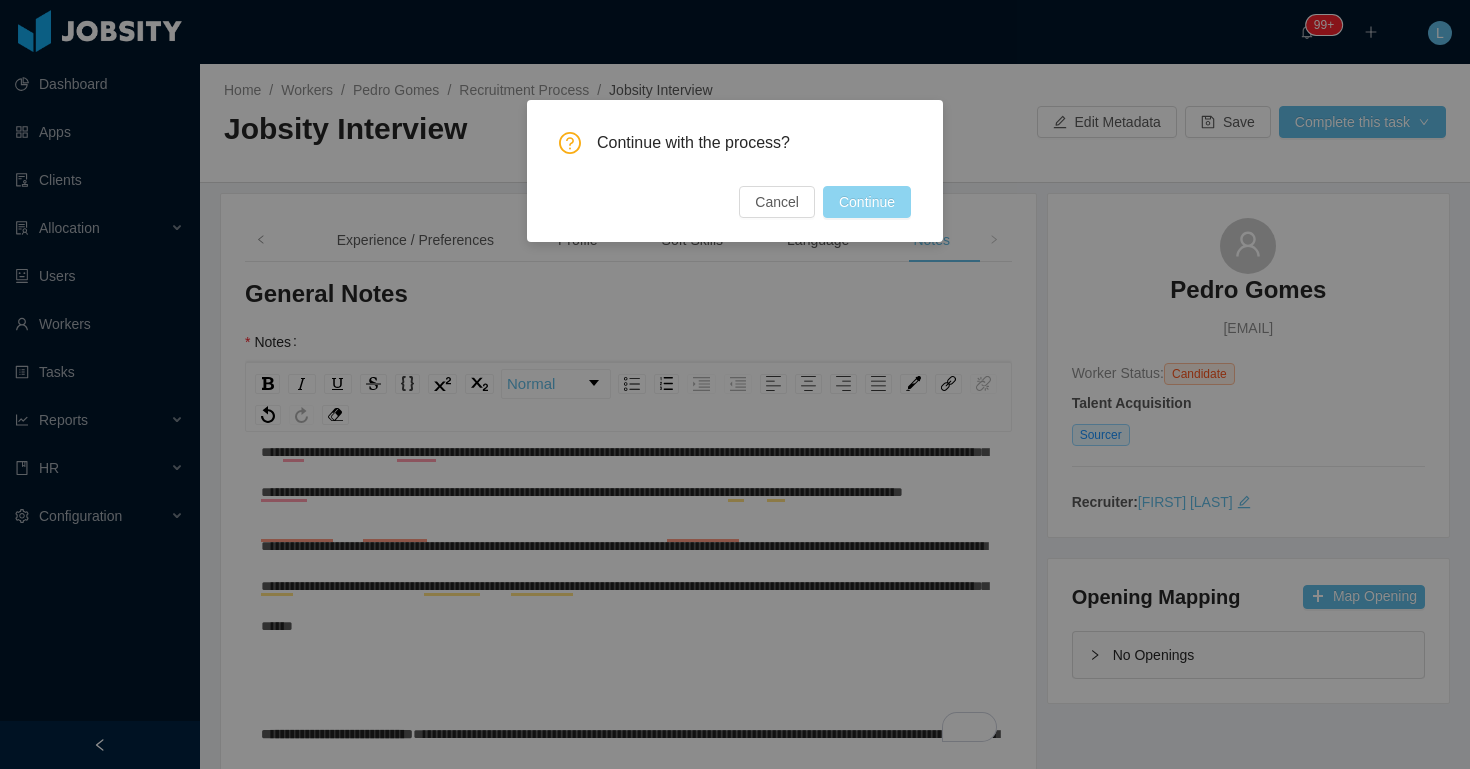 click on "Continue" at bounding box center (867, 202) 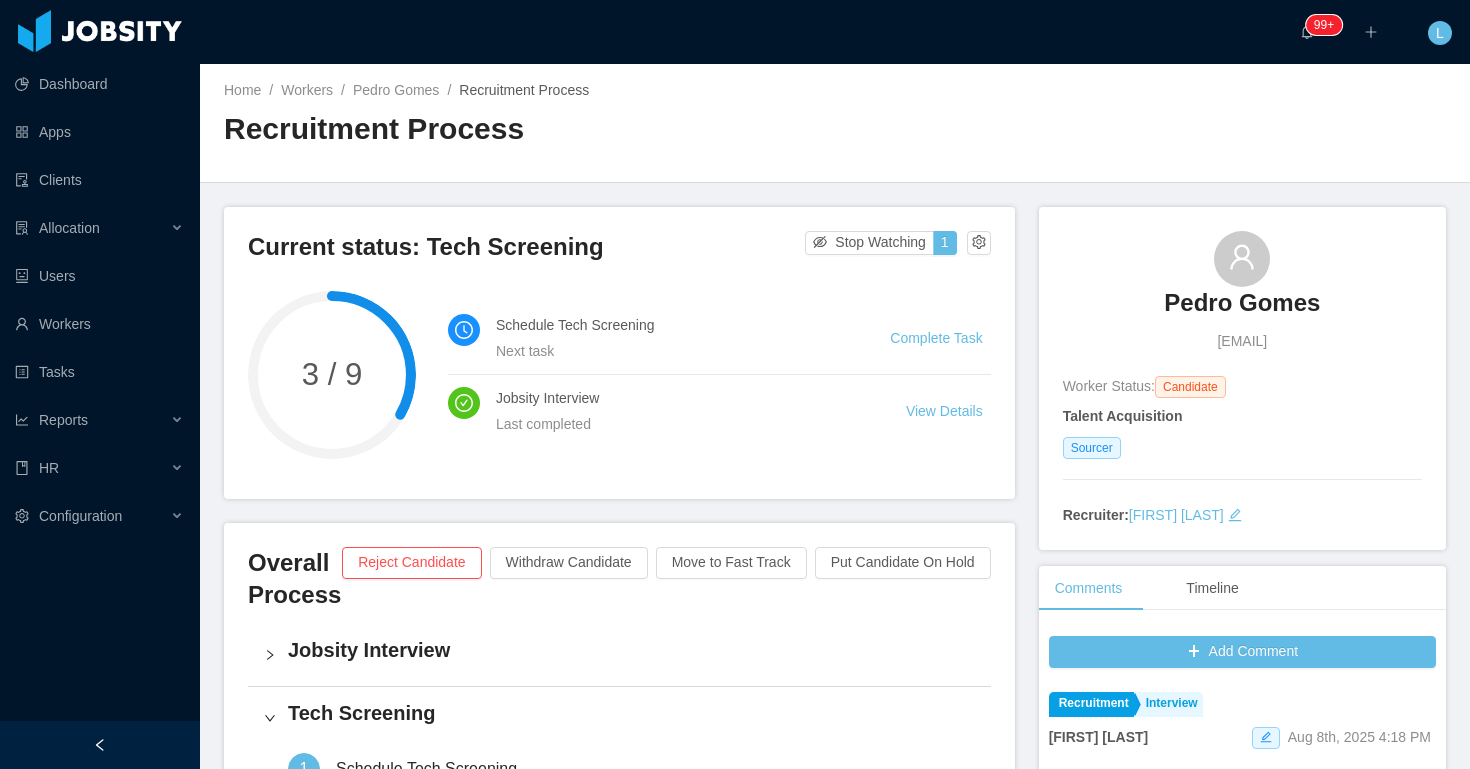 click on "Pedro Gomes pedro.interage@gmail.com" at bounding box center [1242, 291] 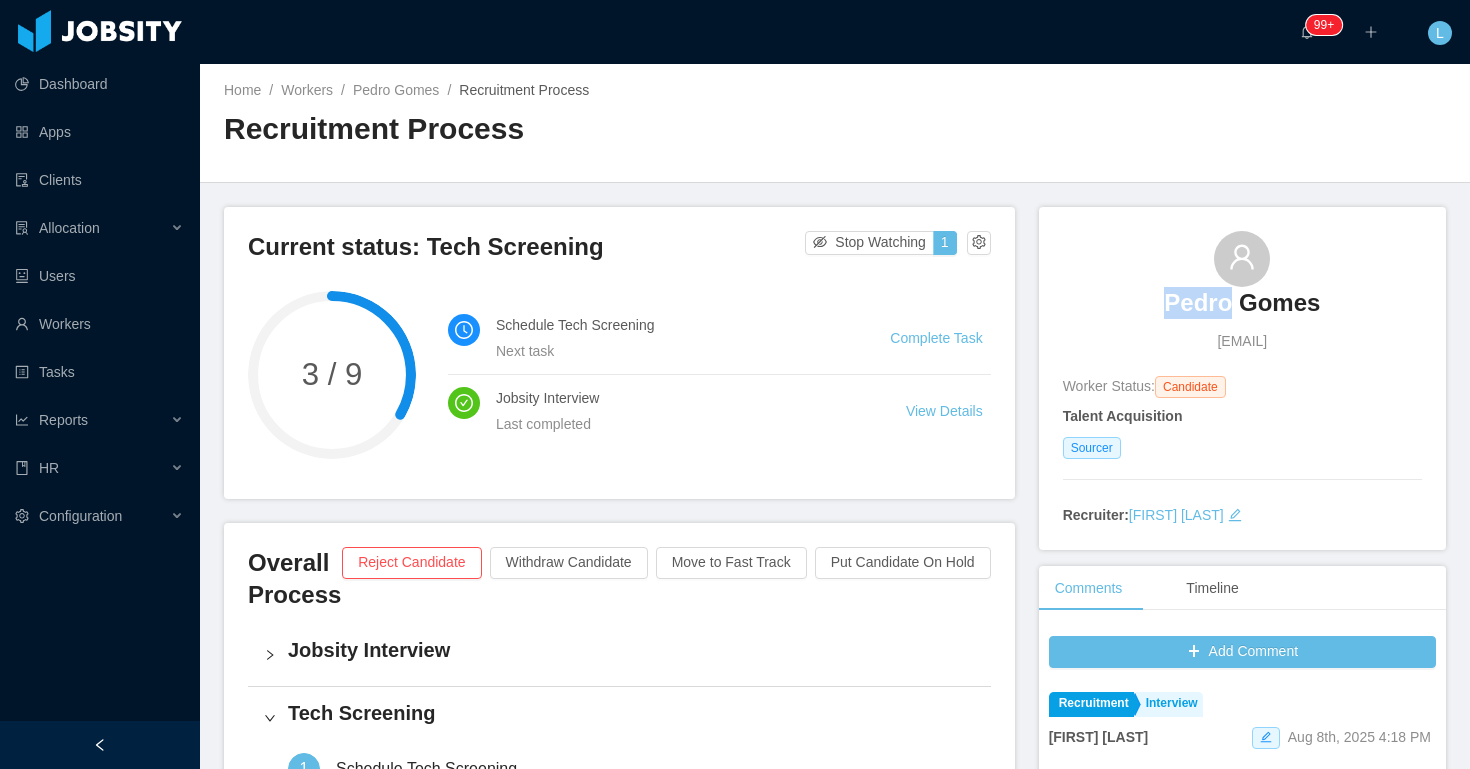 click on "Pedro Gomes pedro.interage@gmail.com" at bounding box center (1242, 291) 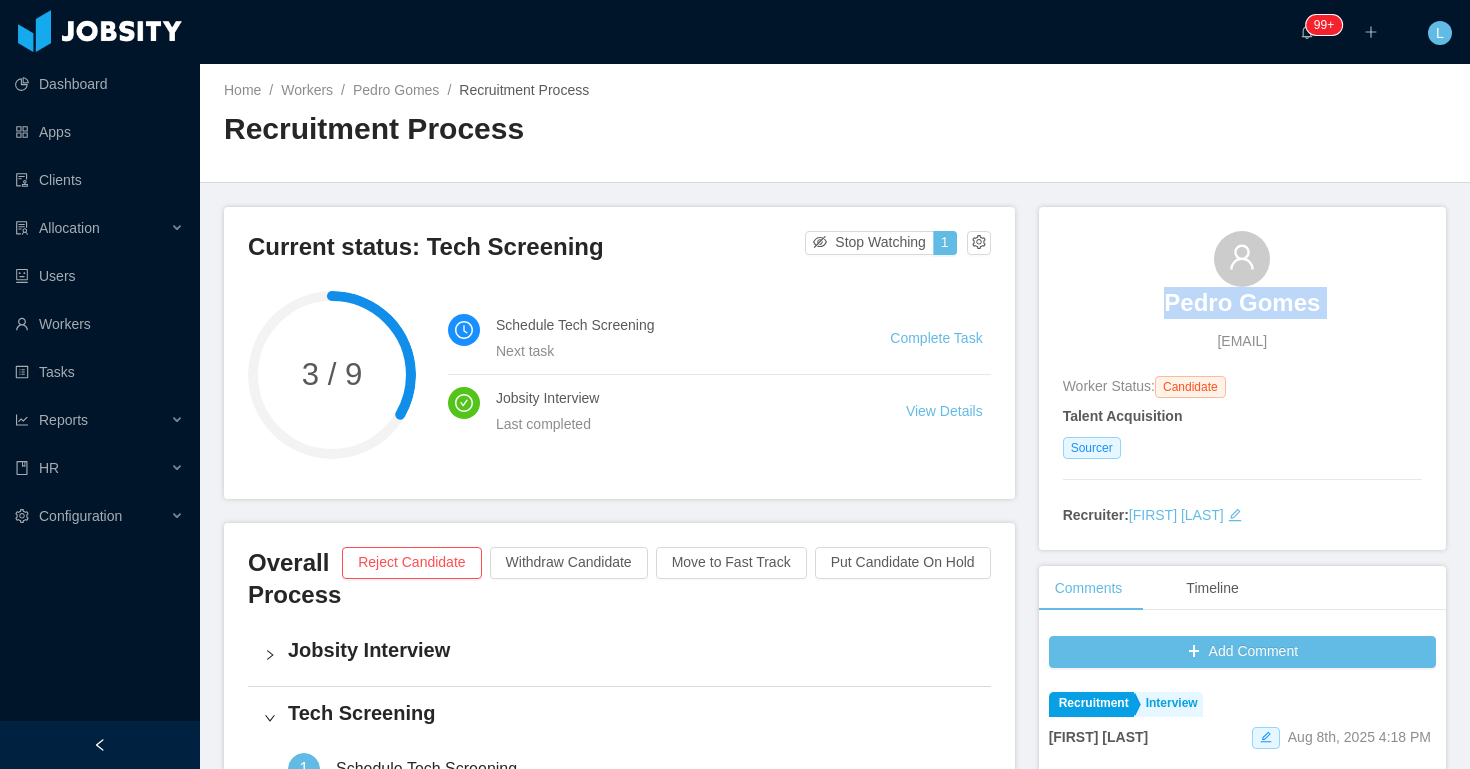 click on "Pedro Gomes pedro.interage@gmail.com" at bounding box center (1242, 291) 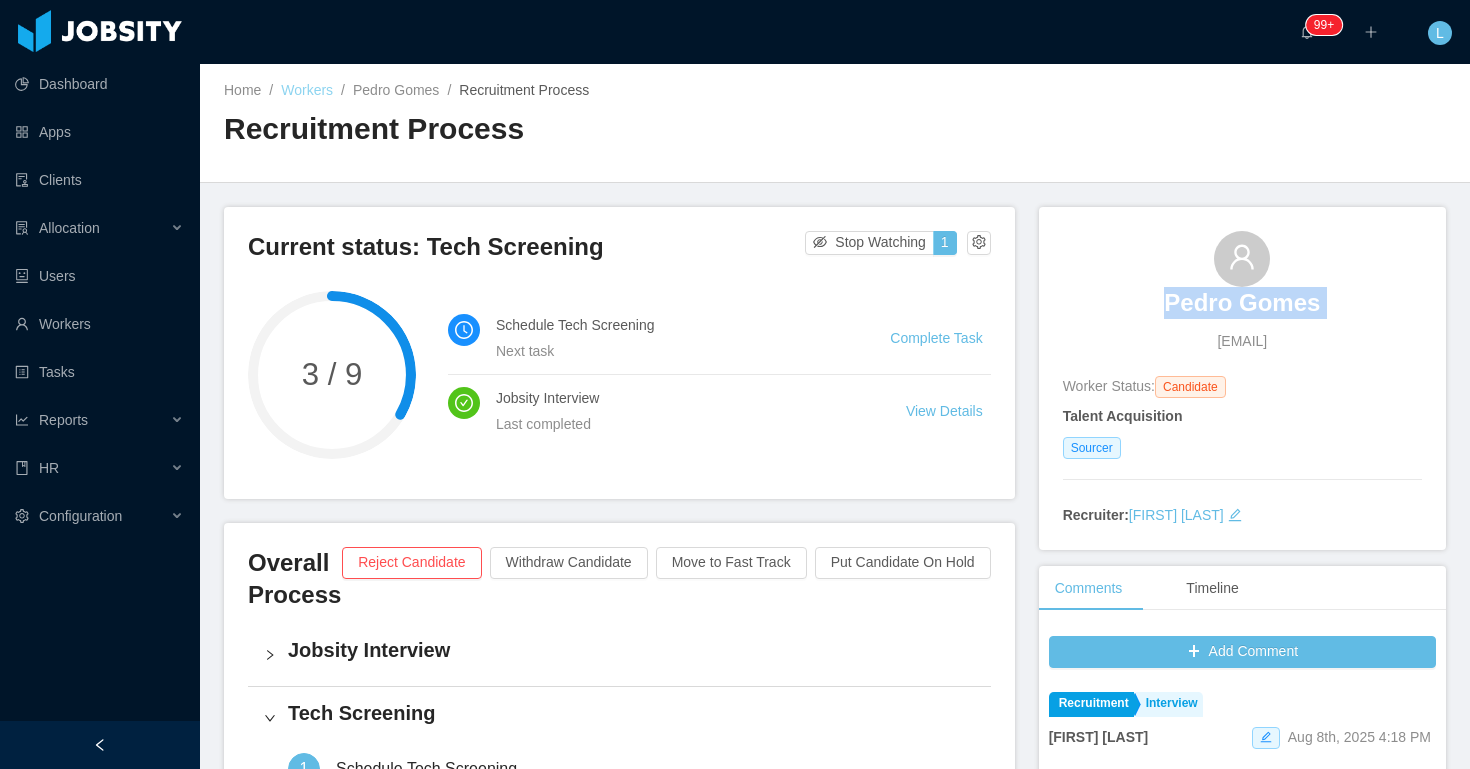 click on "Workers" at bounding box center [307, 90] 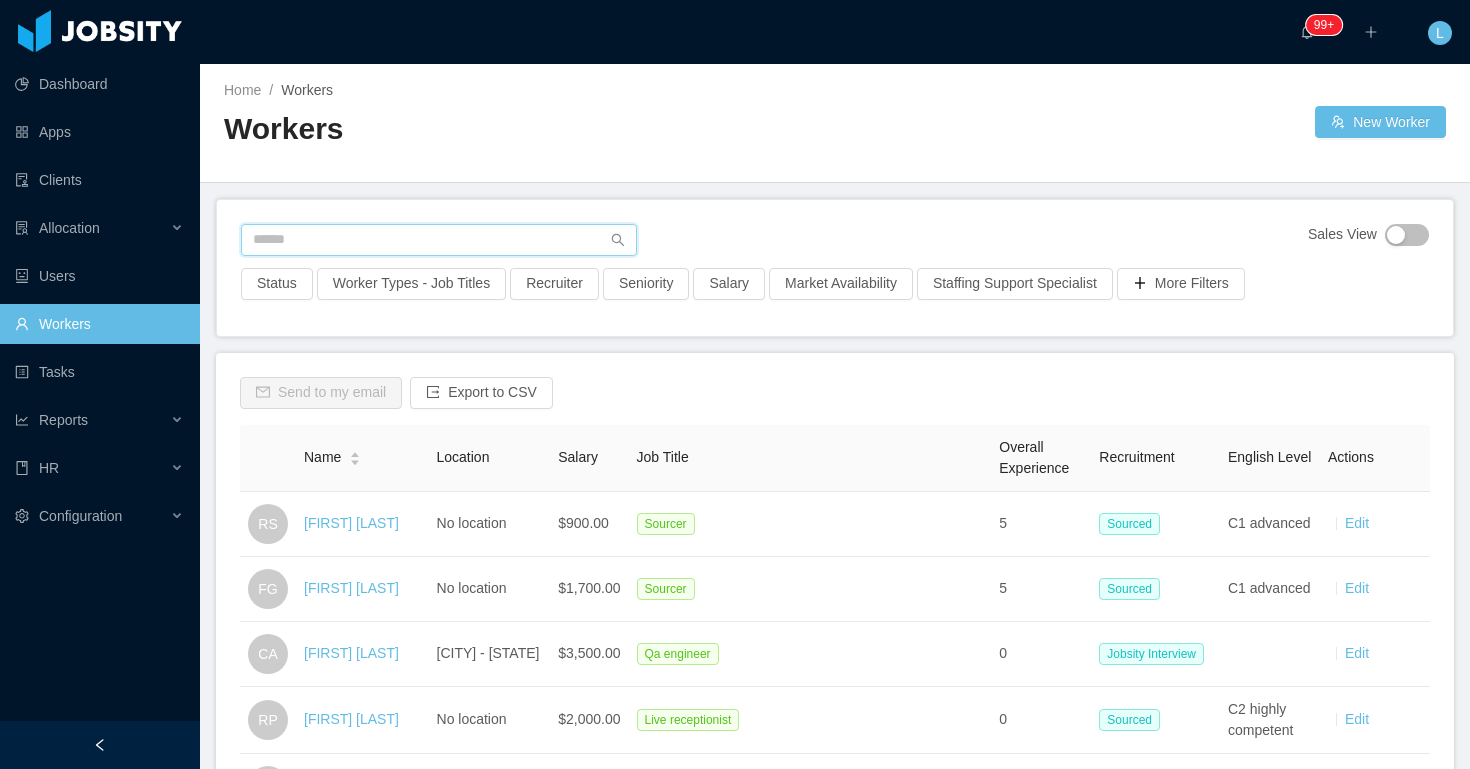 click at bounding box center [439, 240] 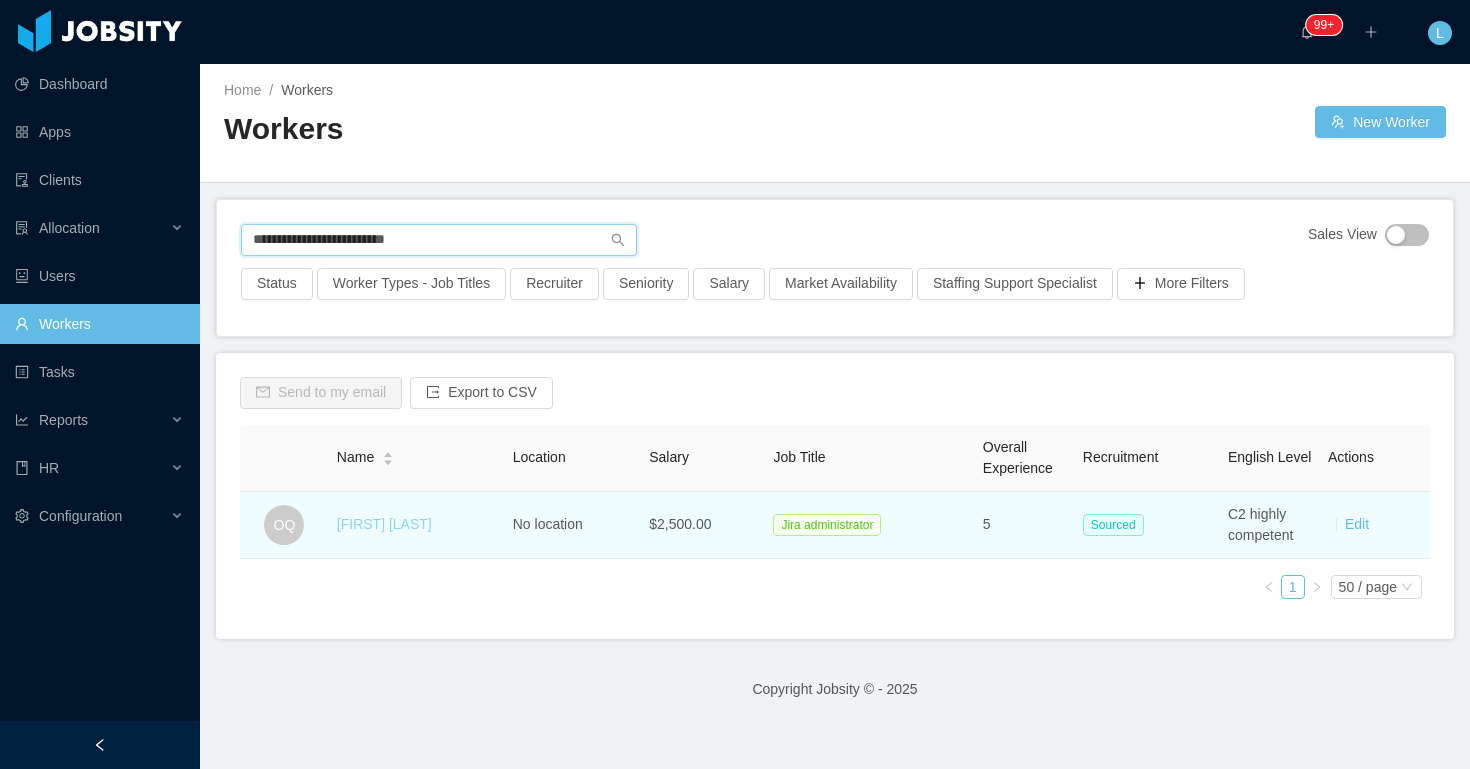 type on "**********" 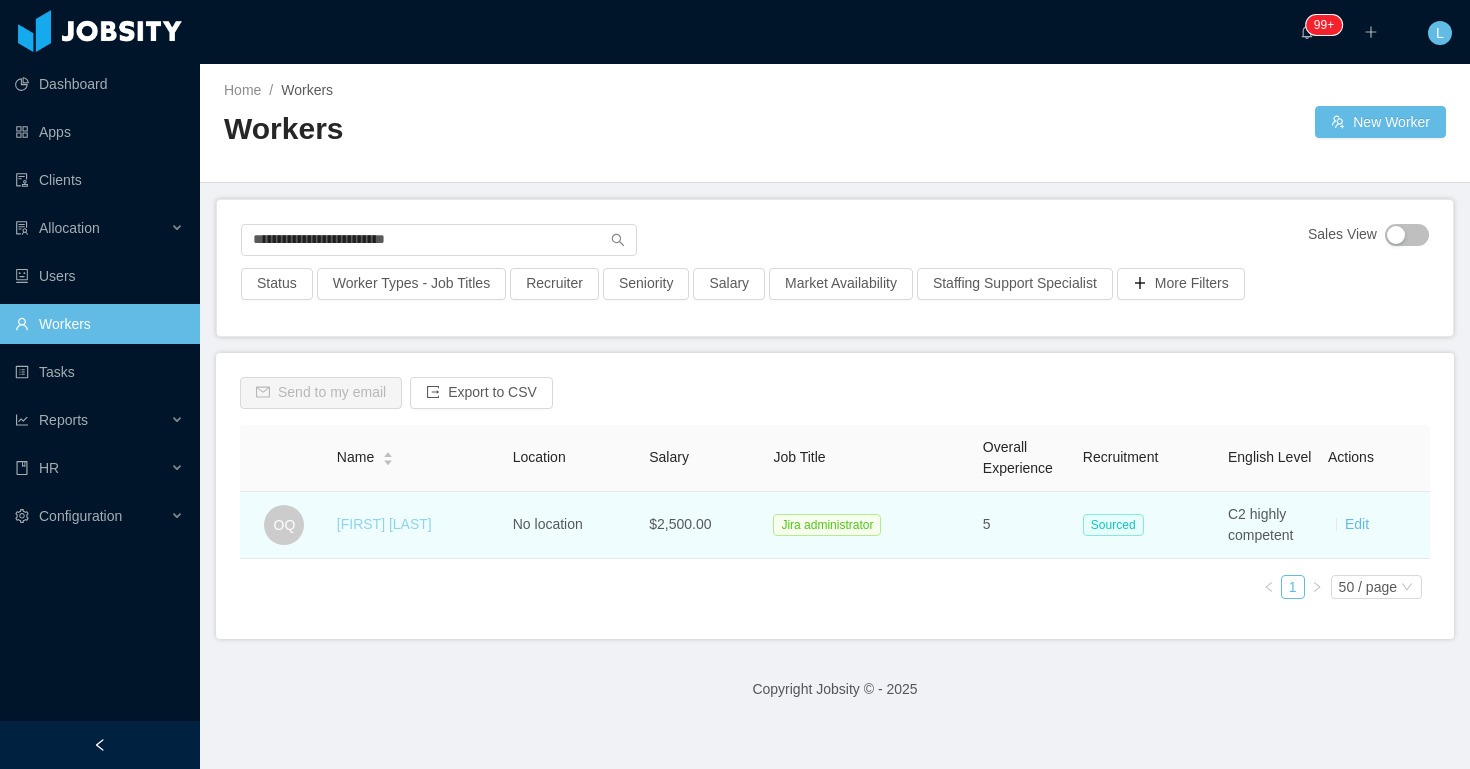 click on "Omar Quintero" at bounding box center [384, 524] 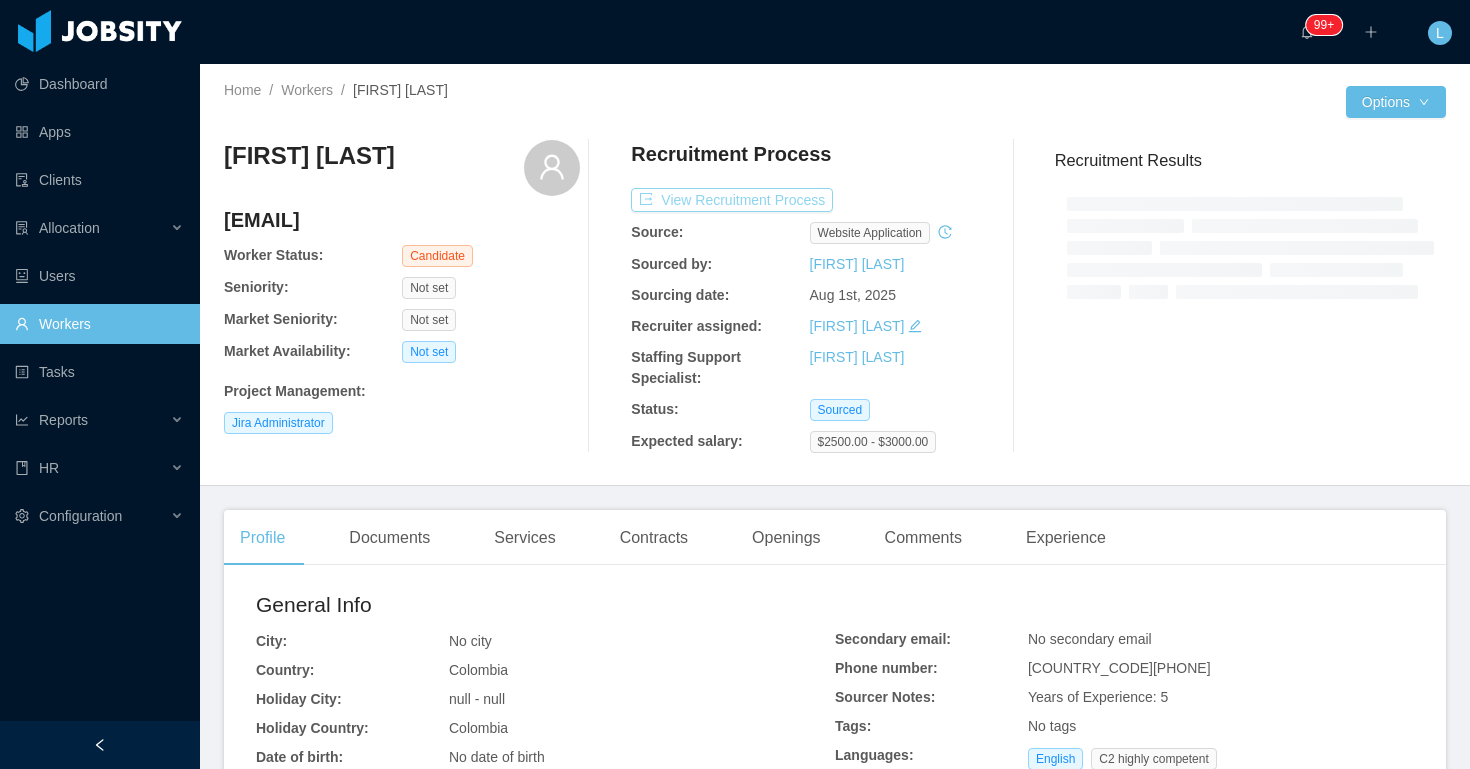 click on "View Recruitment Process" at bounding box center [732, 200] 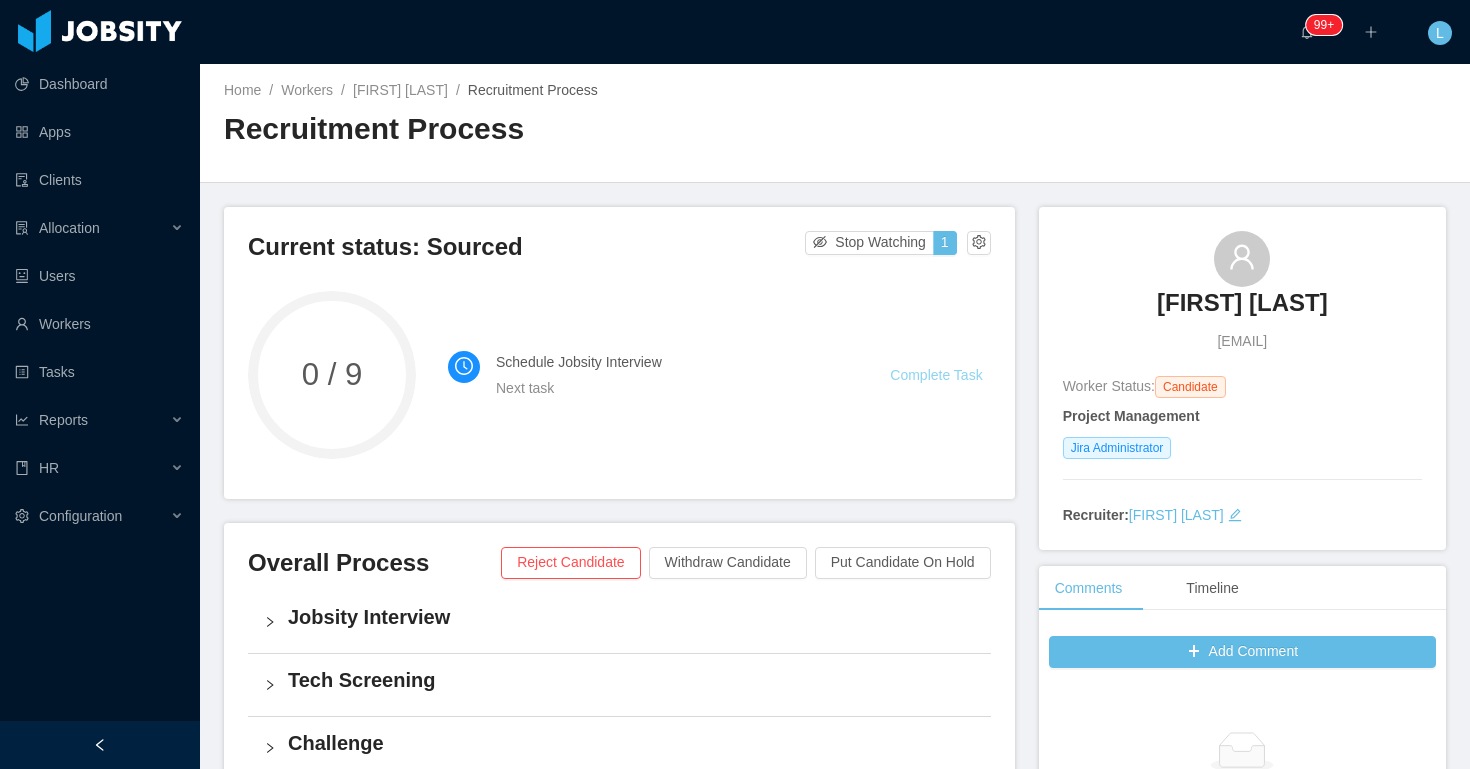click on "Complete Task" at bounding box center (936, 375) 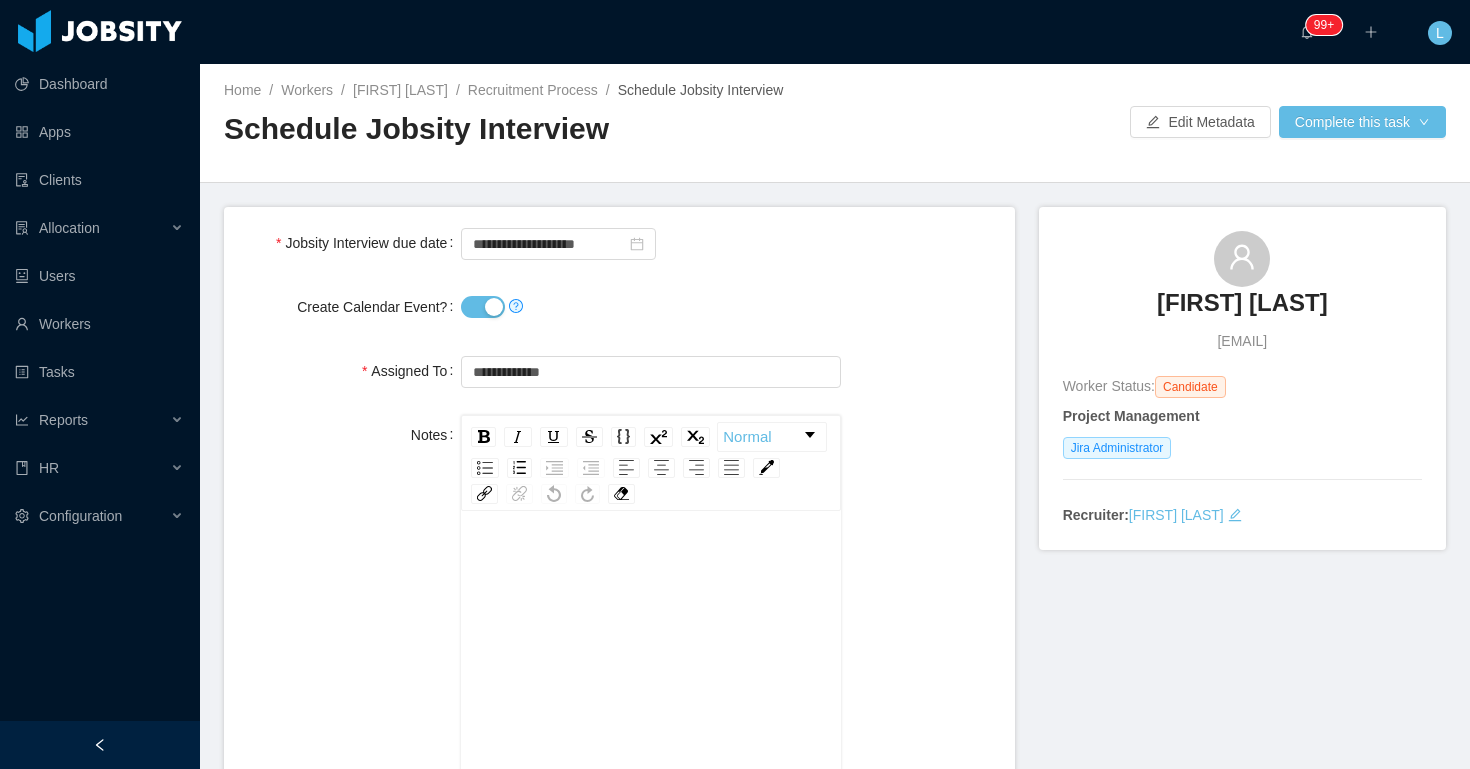 click on "Create Calendar Event?" at bounding box center [483, 307] 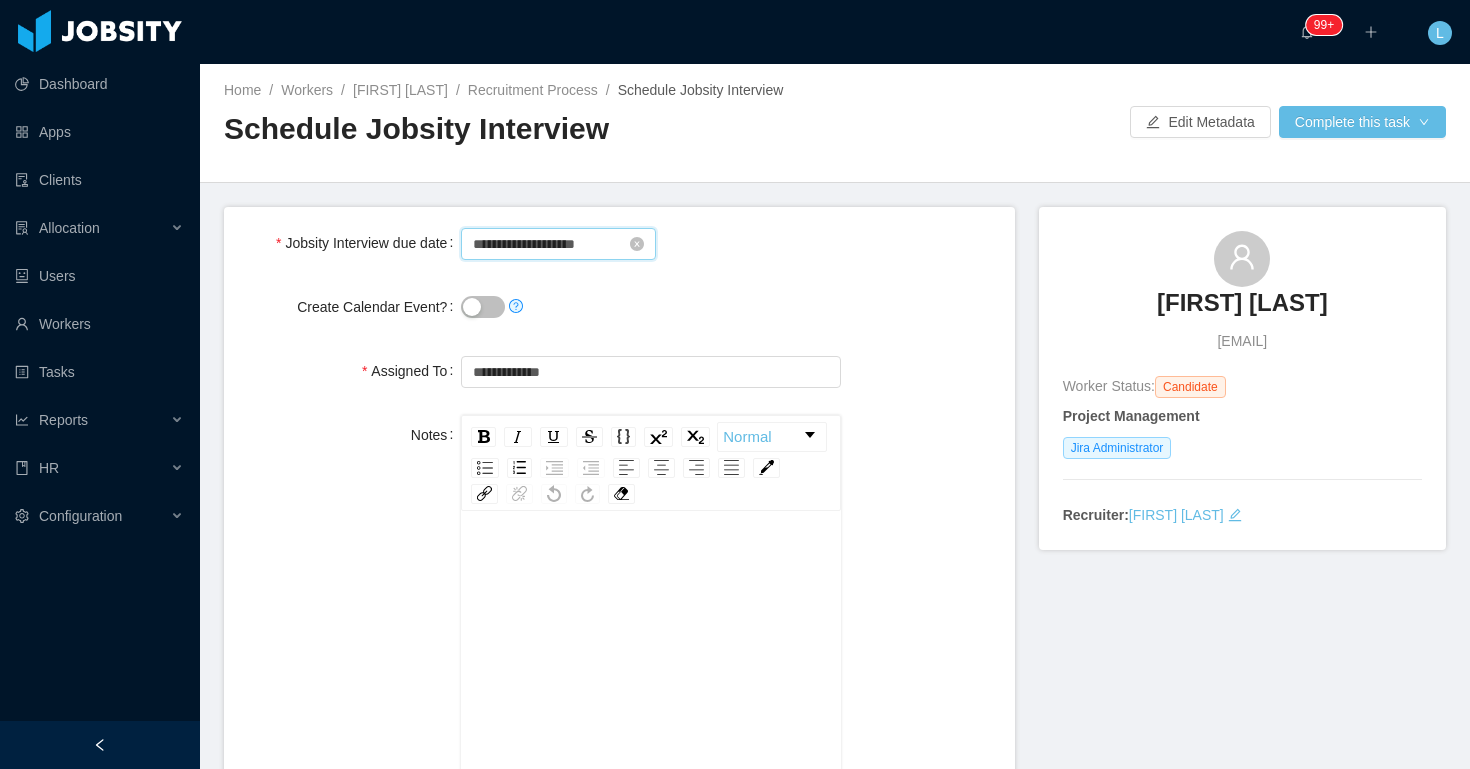 click on "**********" at bounding box center (558, 244) 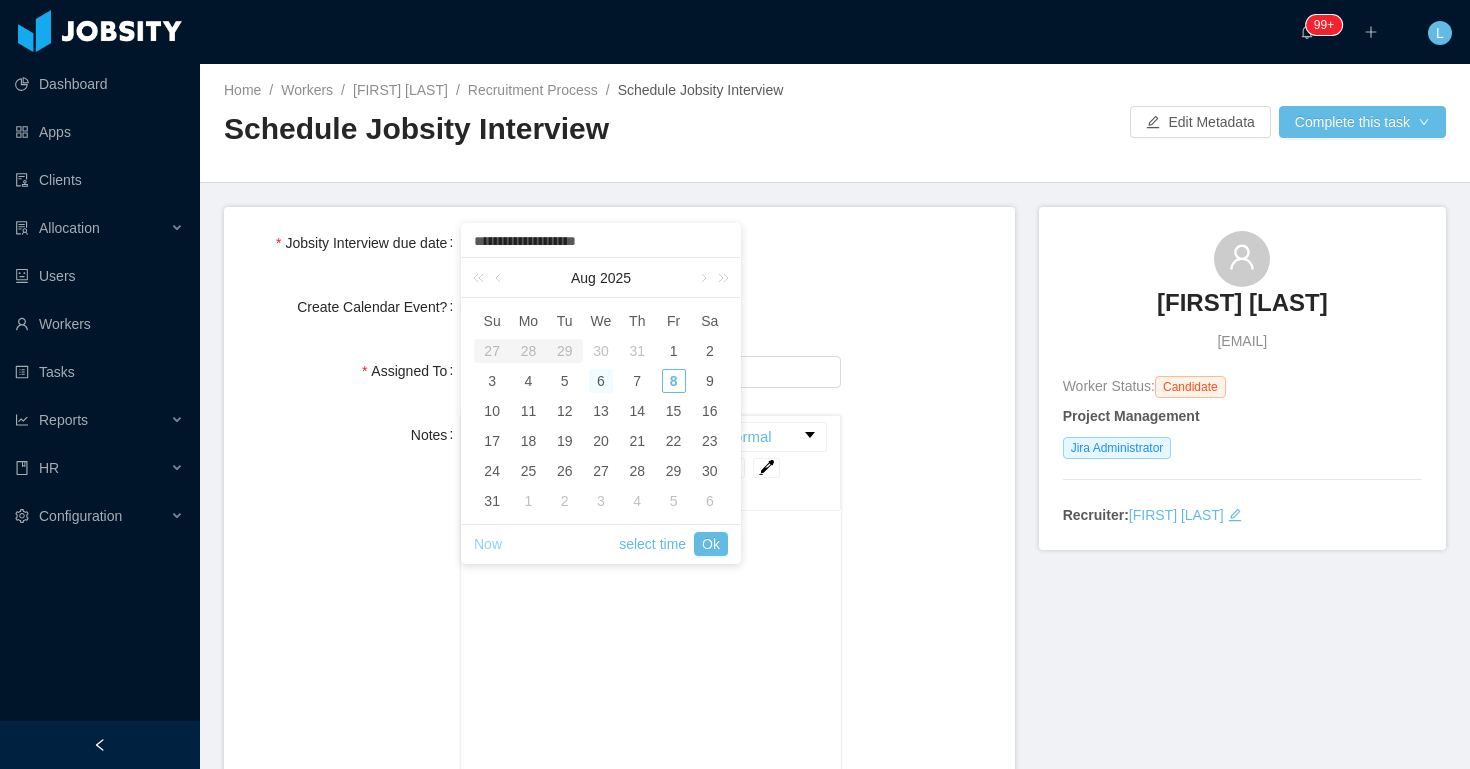 click on "Now" at bounding box center (488, 544) 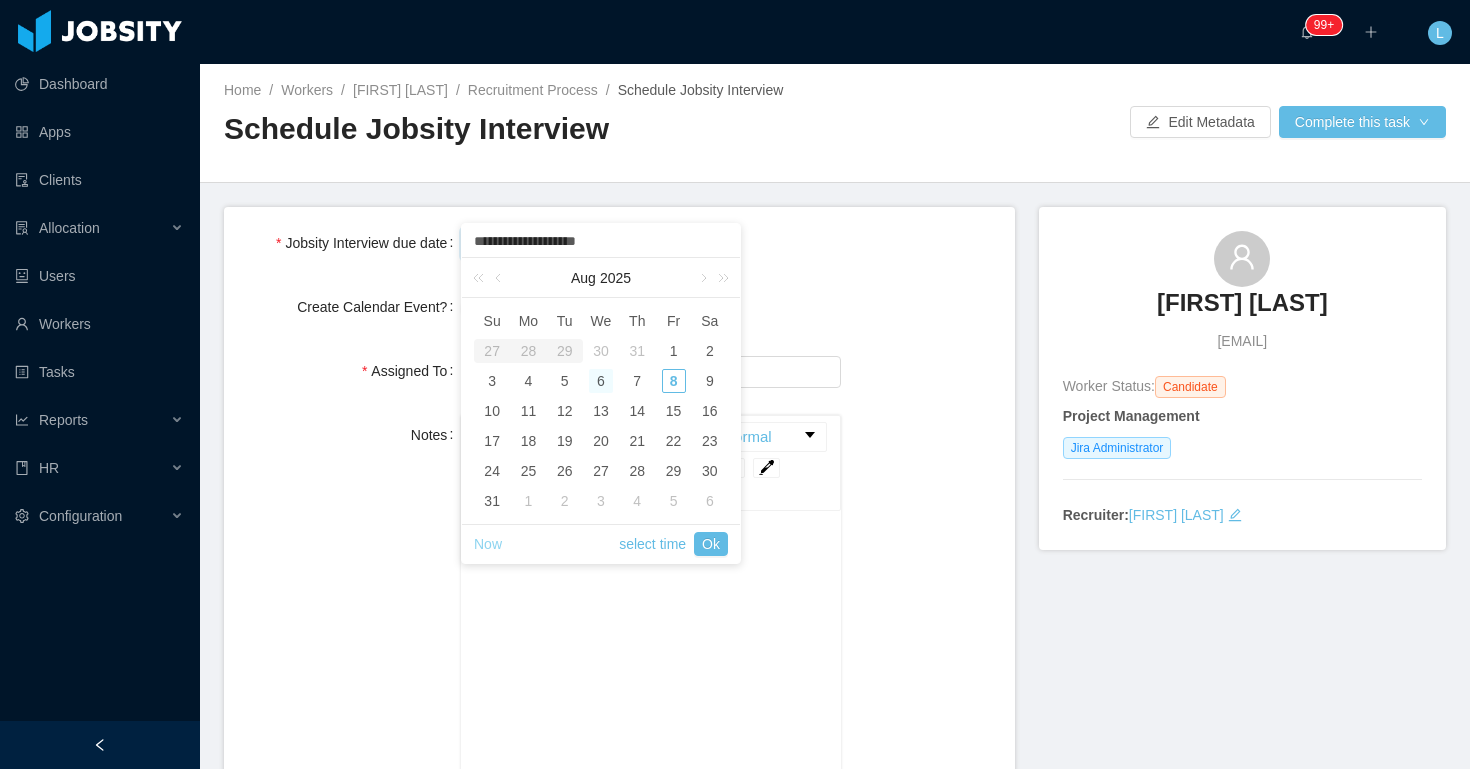 type on "**********" 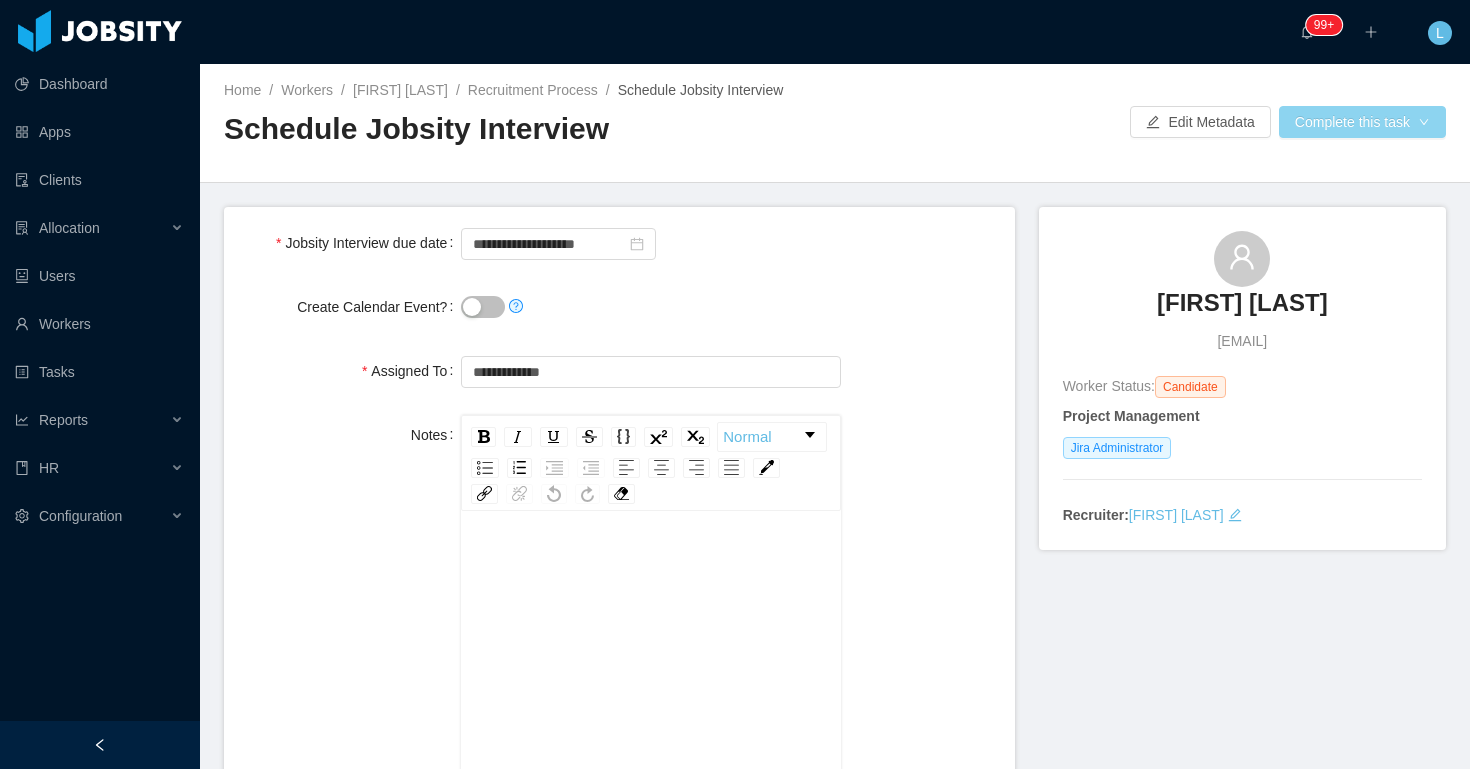 click on "Complete this task" at bounding box center [1362, 122] 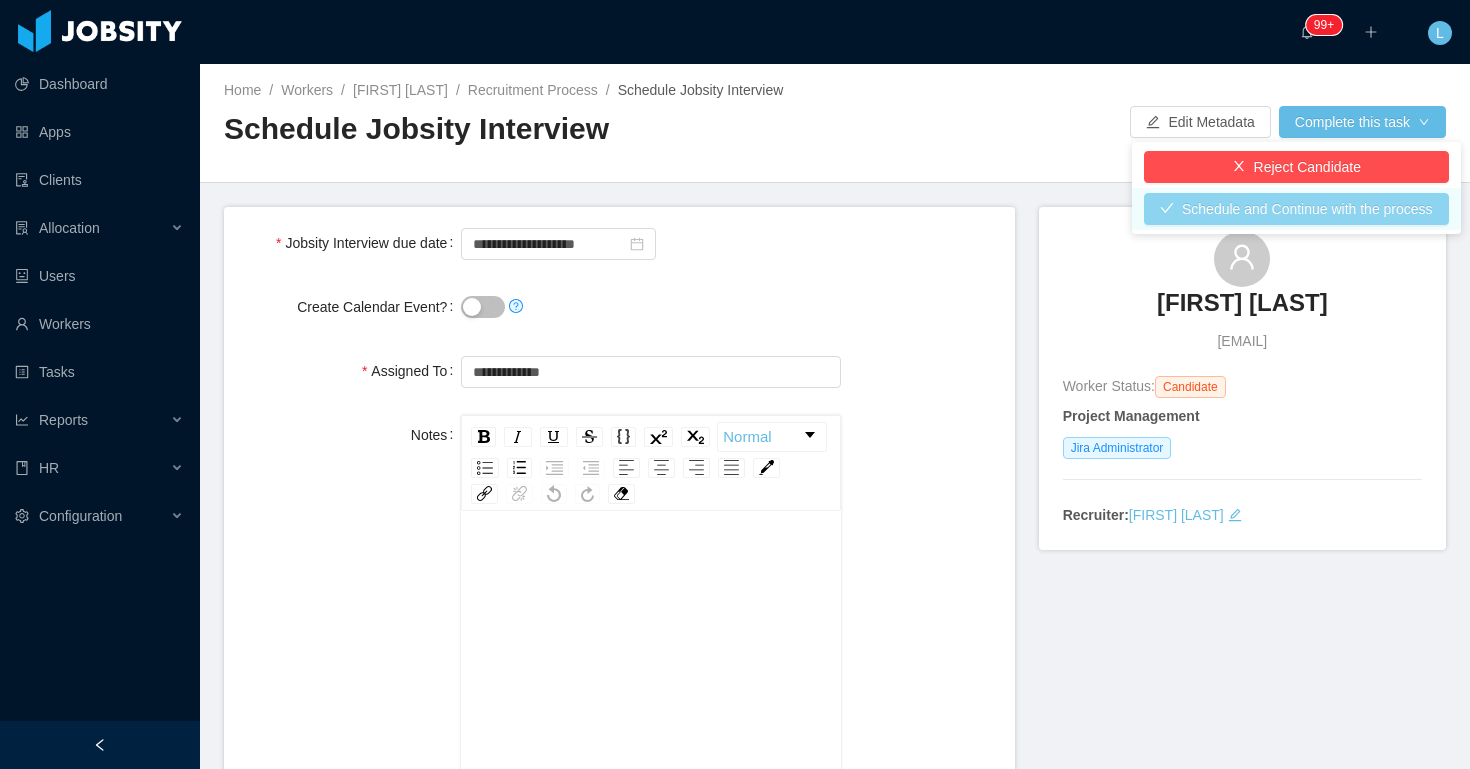 click on "Schedule and Continue with the process" at bounding box center (1296, 209) 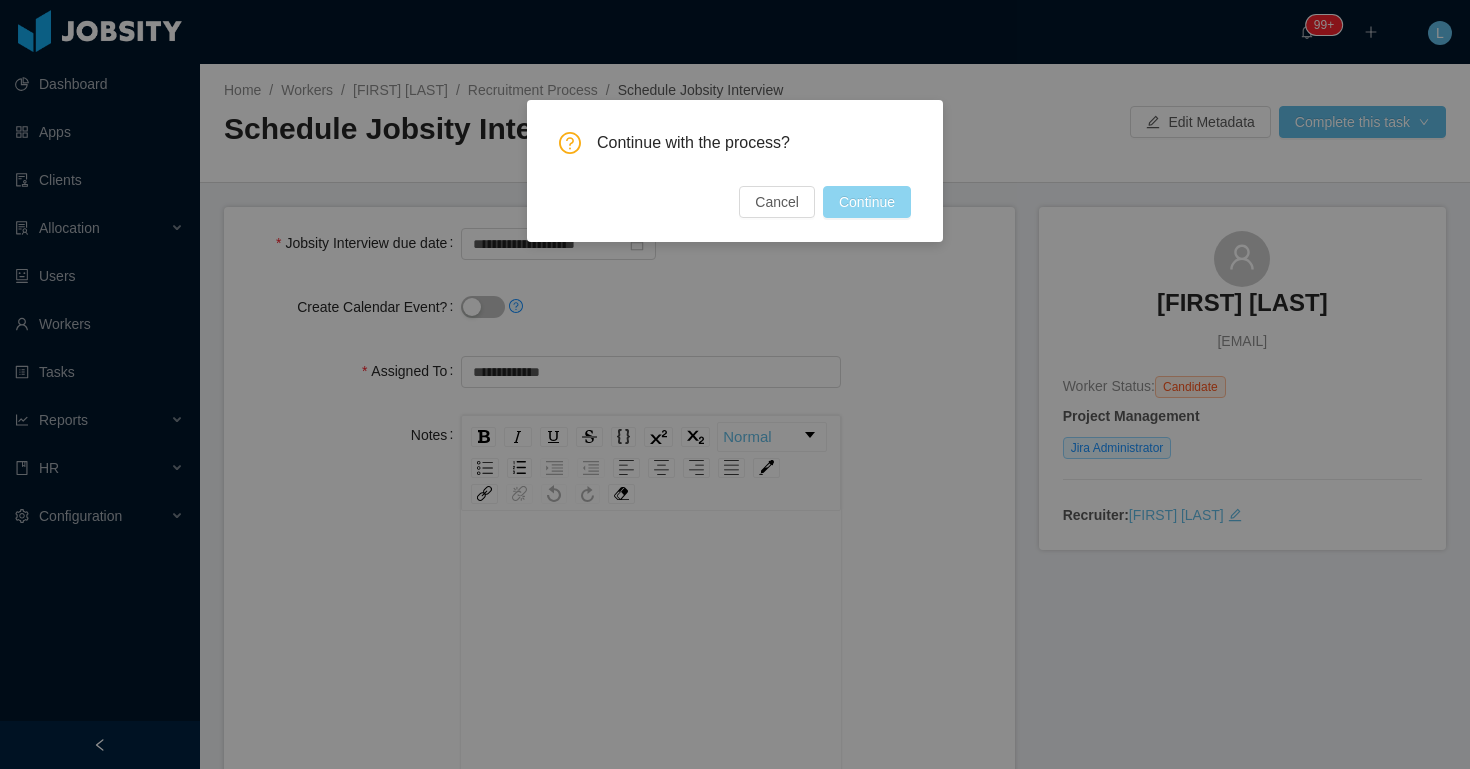 click on "Continue" at bounding box center (867, 202) 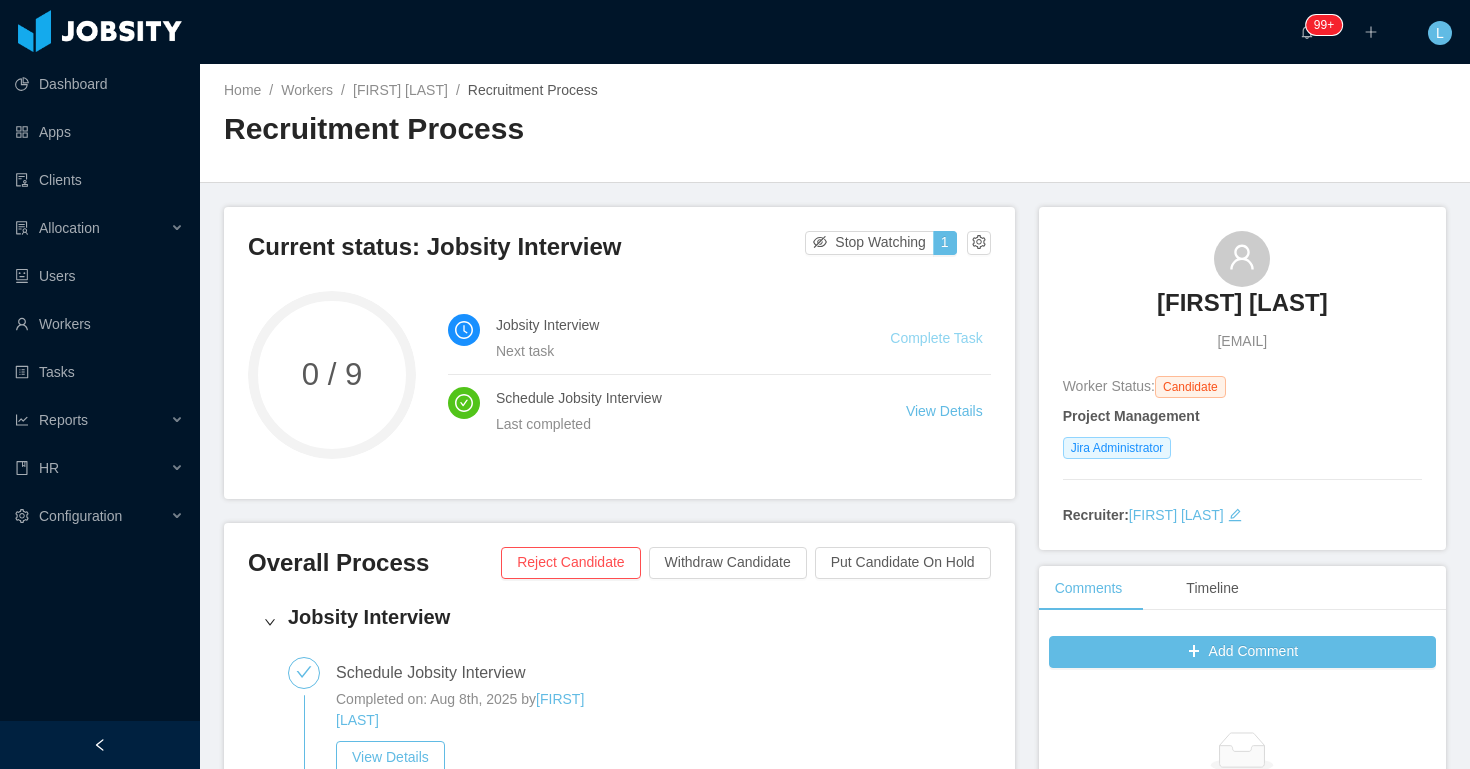 click on "Complete Task" at bounding box center [936, 338] 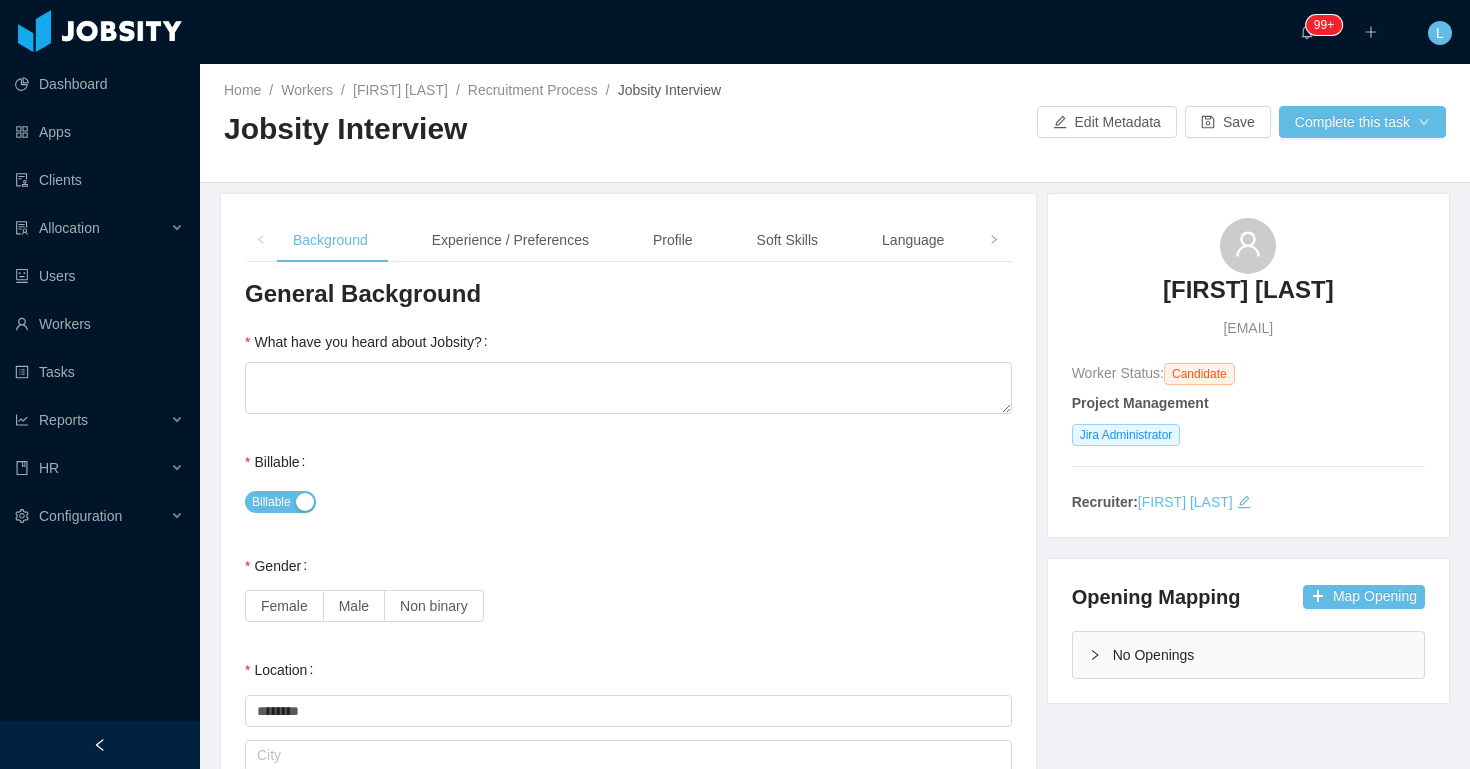 type 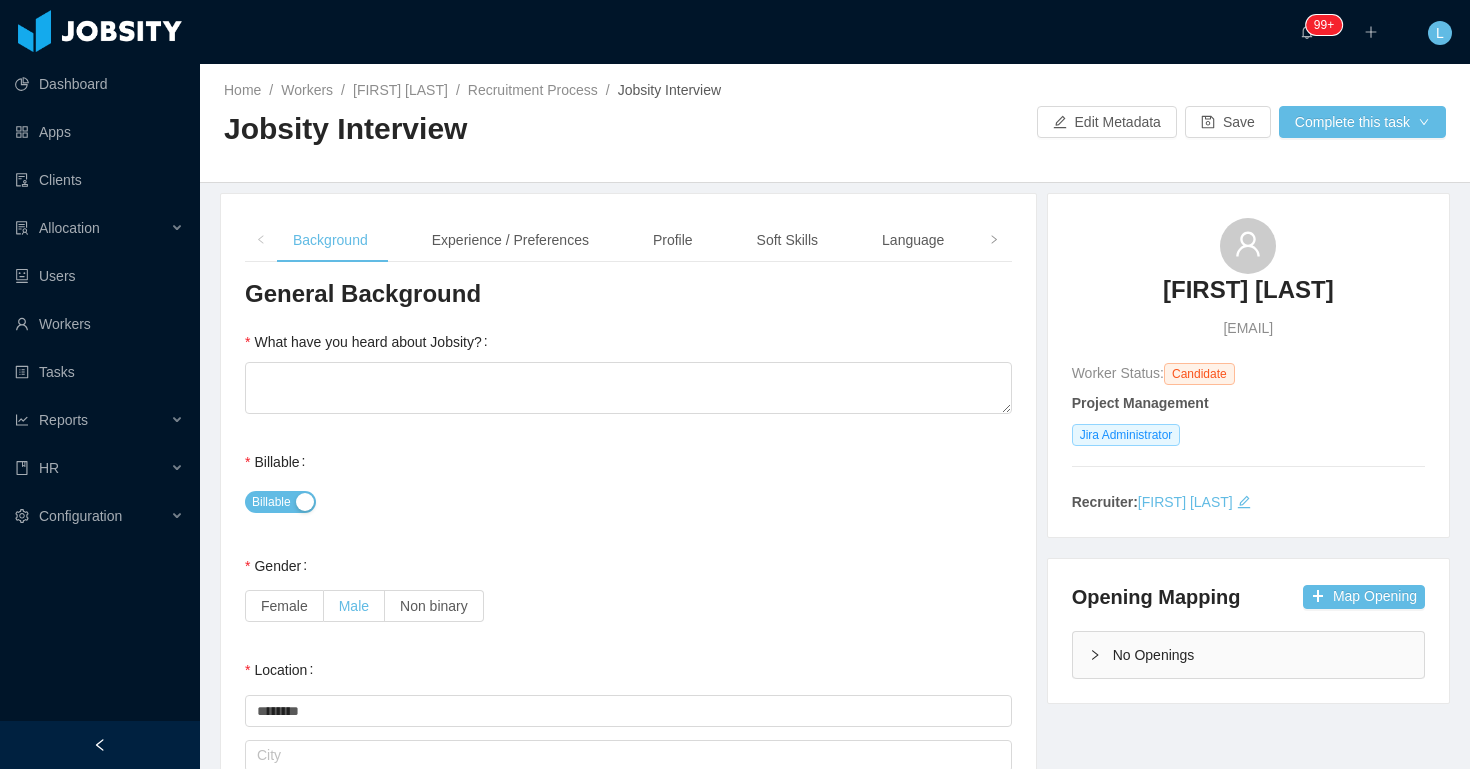 click on "Male" at bounding box center (354, 606) 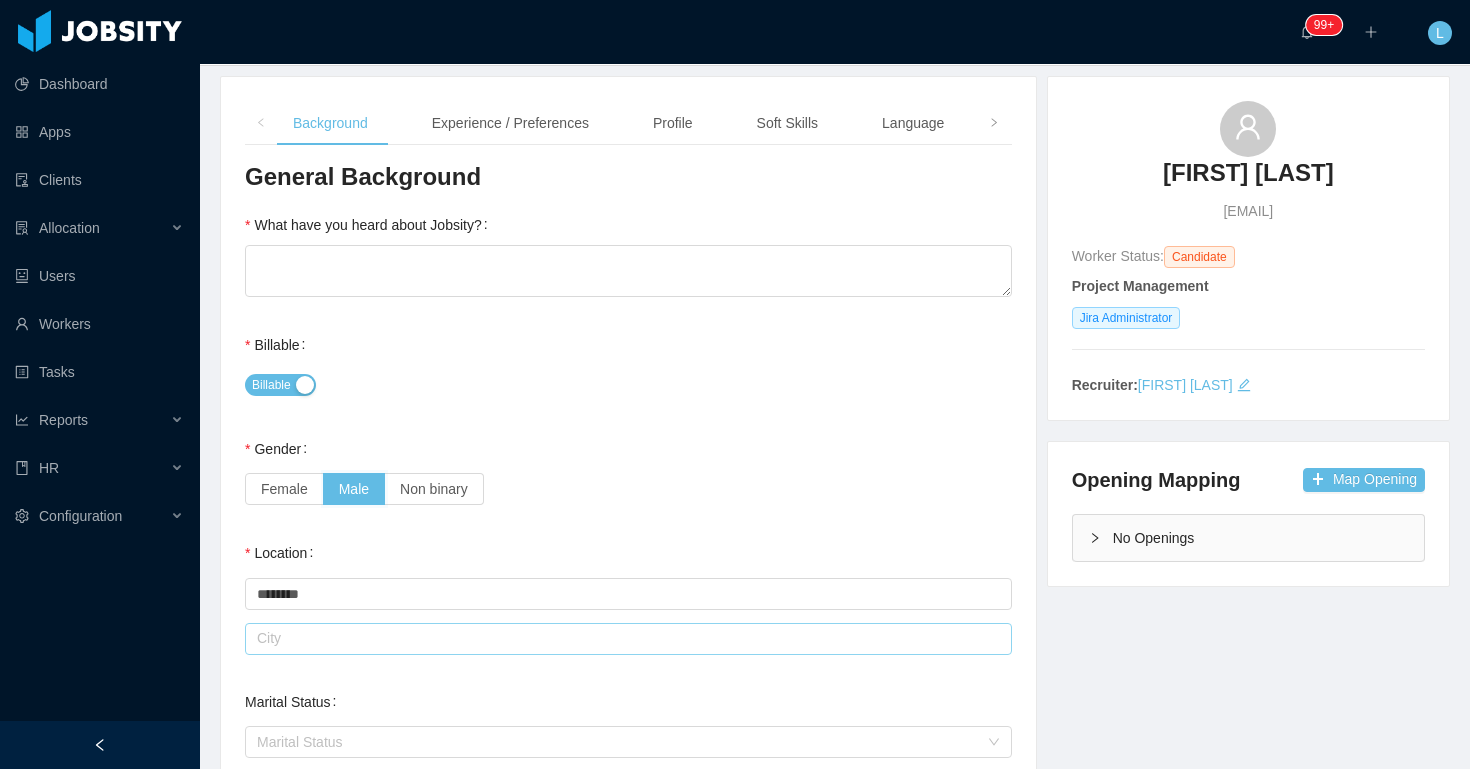 scroll, scrollTop: 129, scrollLeft: 0, axis: vertical 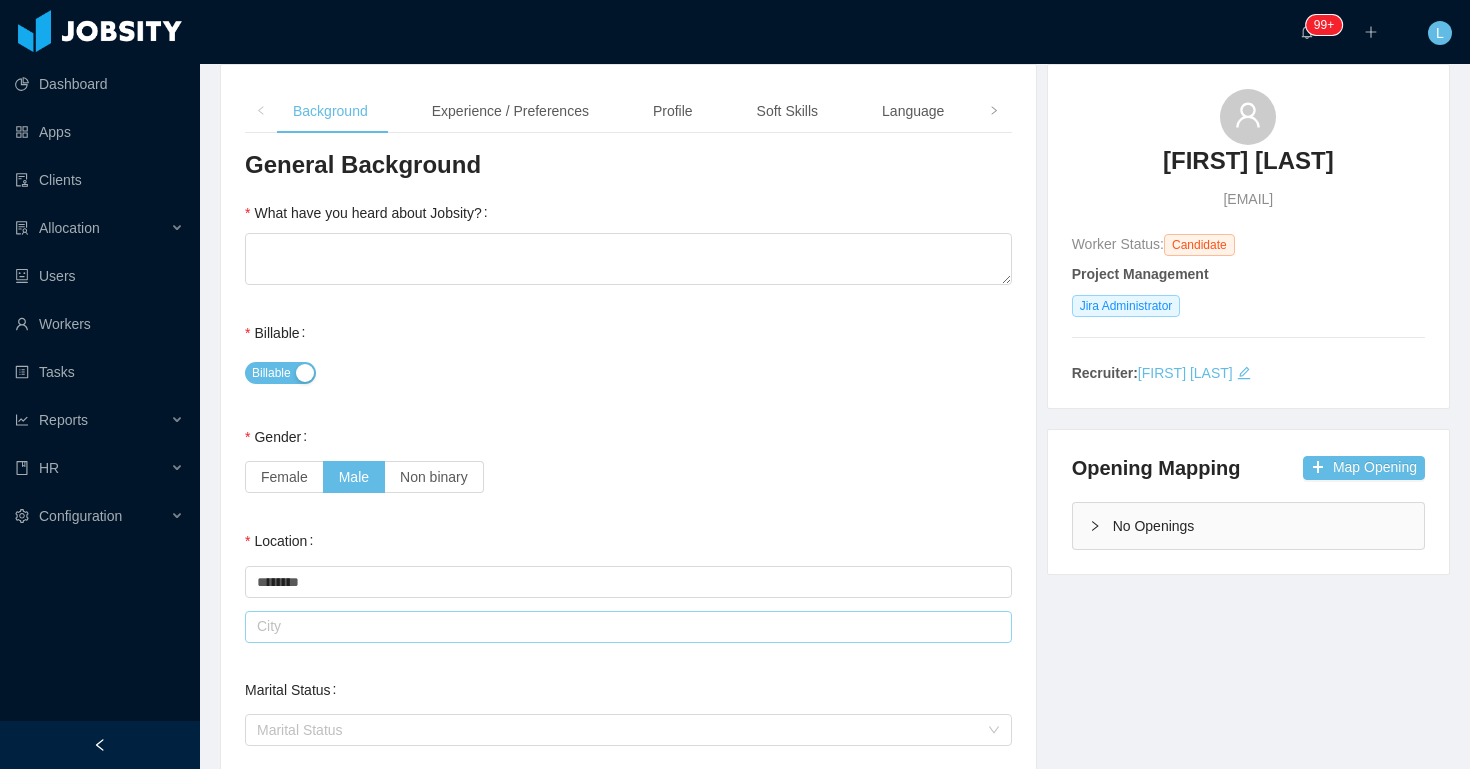 click at bounding box center [628, 627] 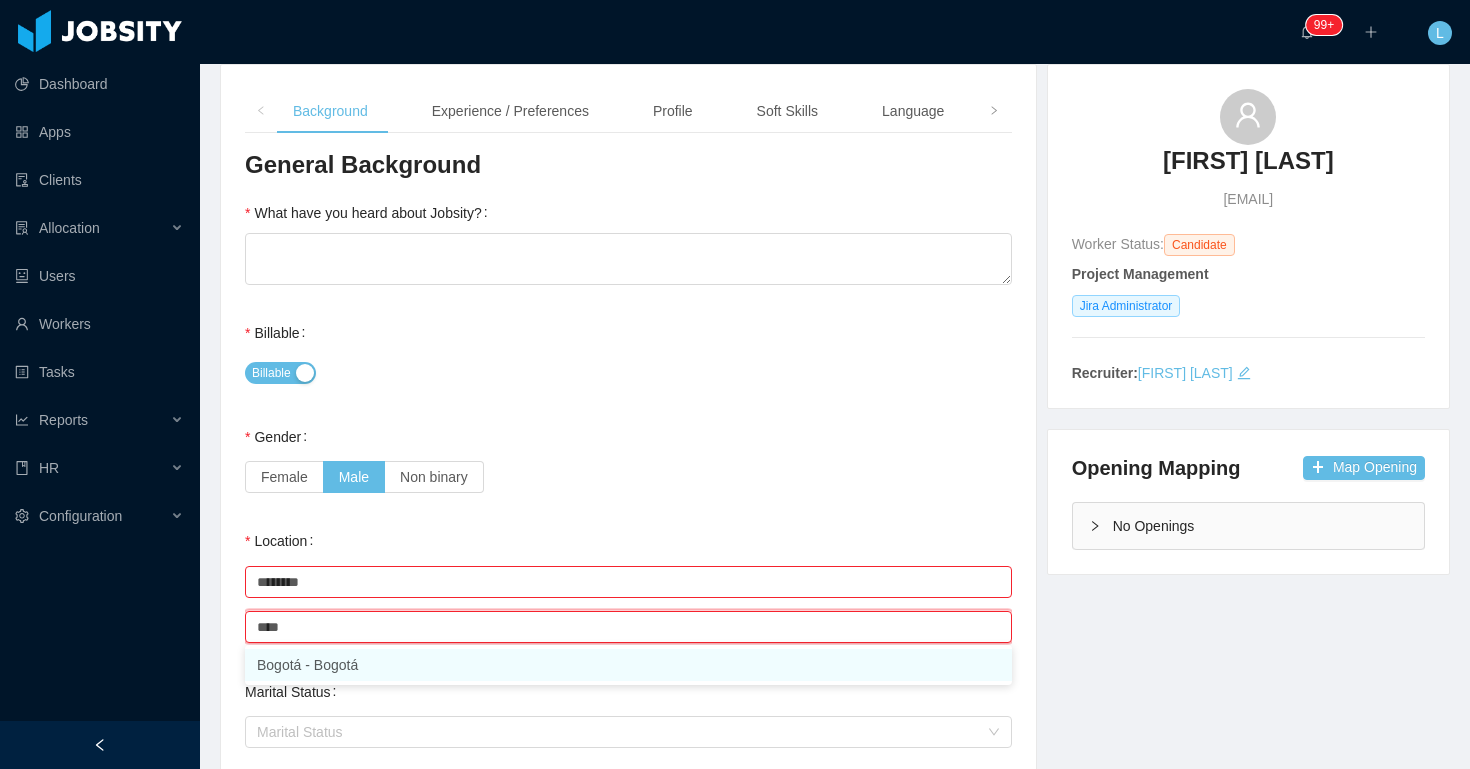 click on "Bogotá - Bogotá" at bounding box center [628, 665] 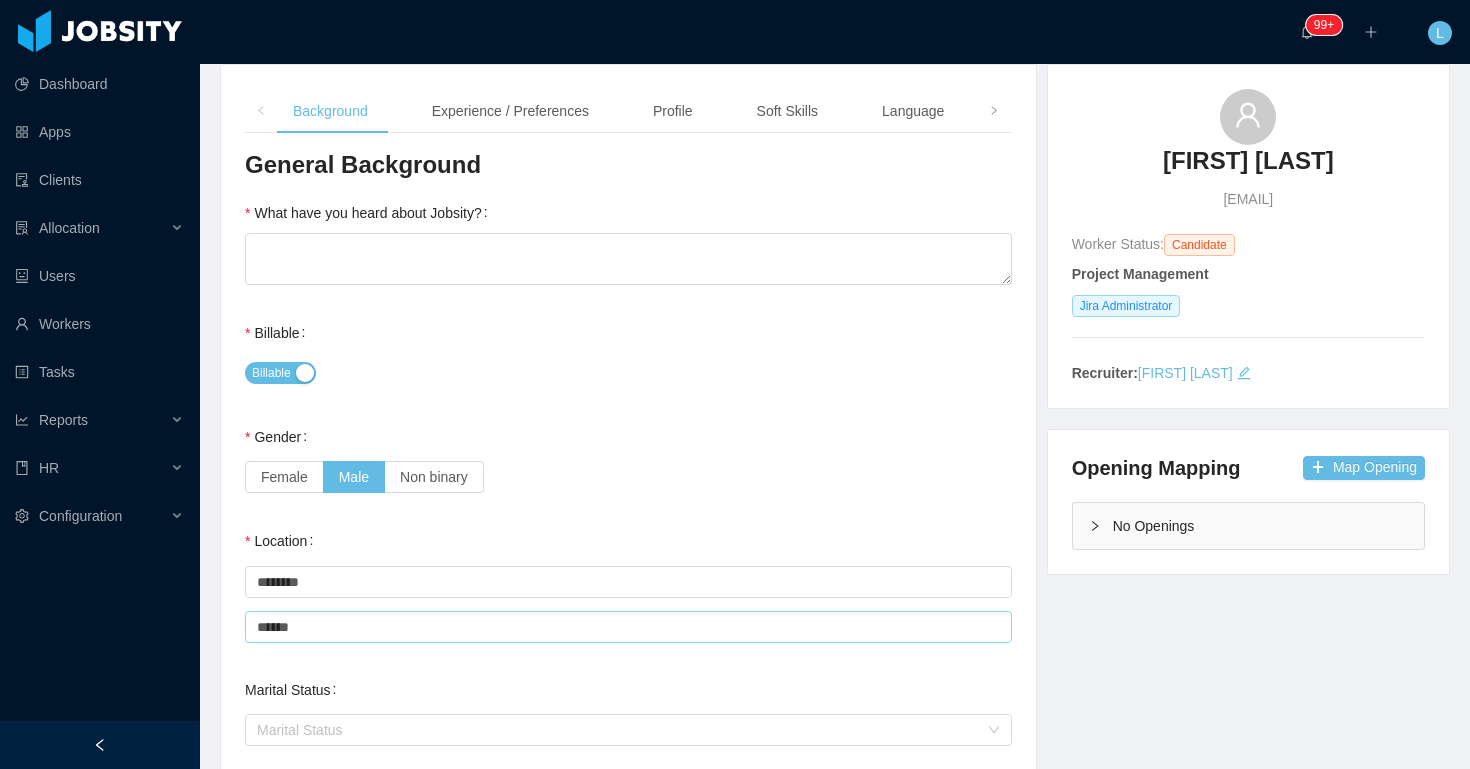type on "******" 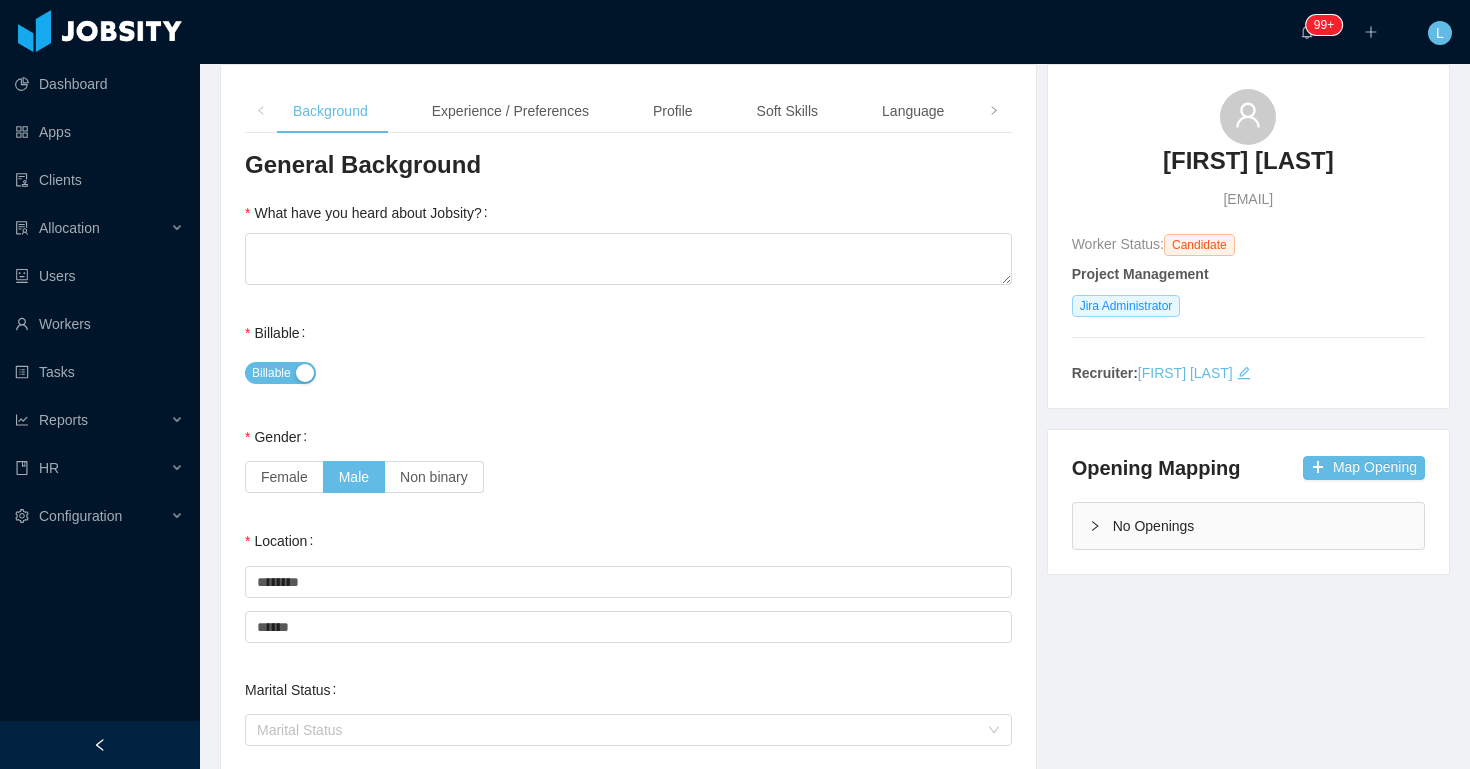 click on "Female Male Non binary" at bounding box center [628, 477] 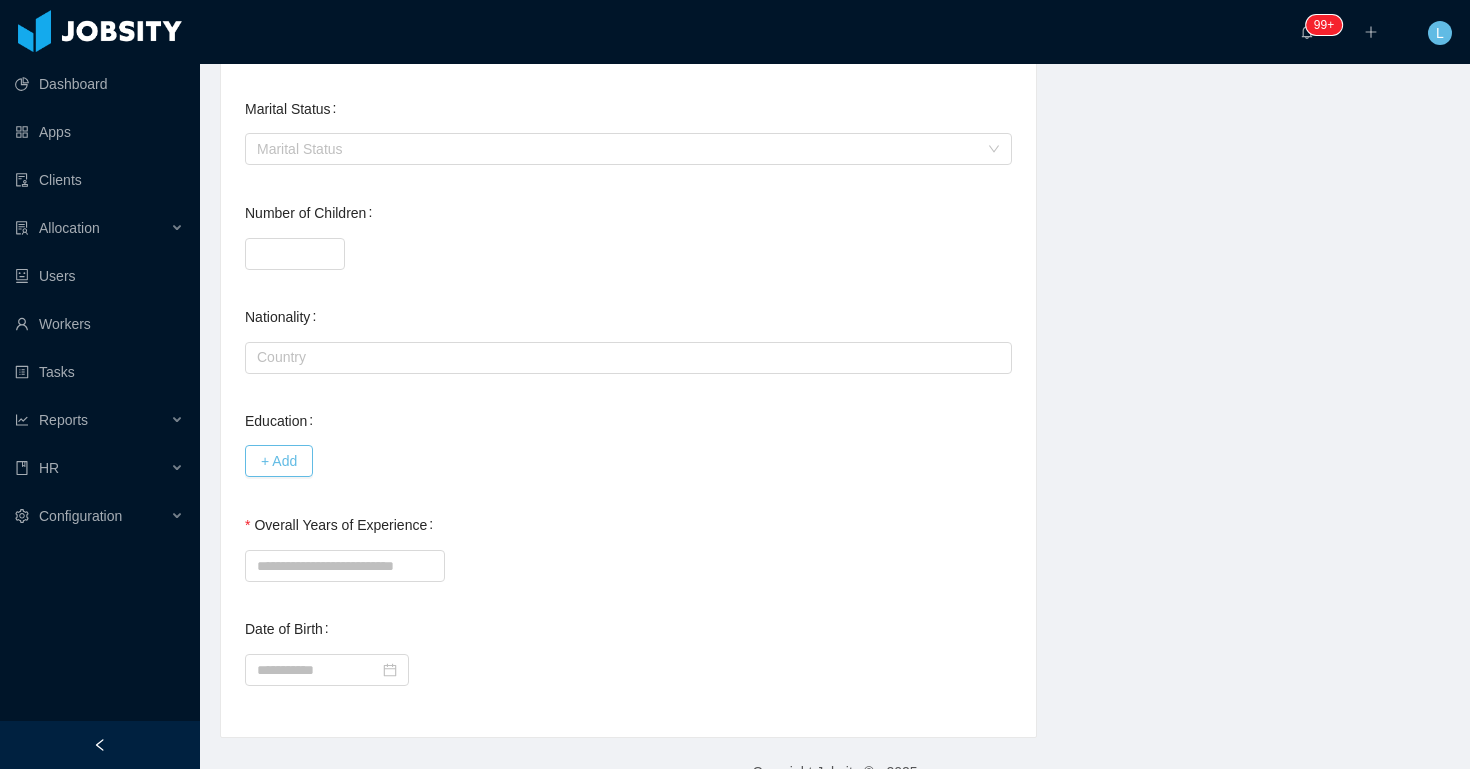 scroll, scrollTop: 748, scrollLeft: 0, axis: vertical 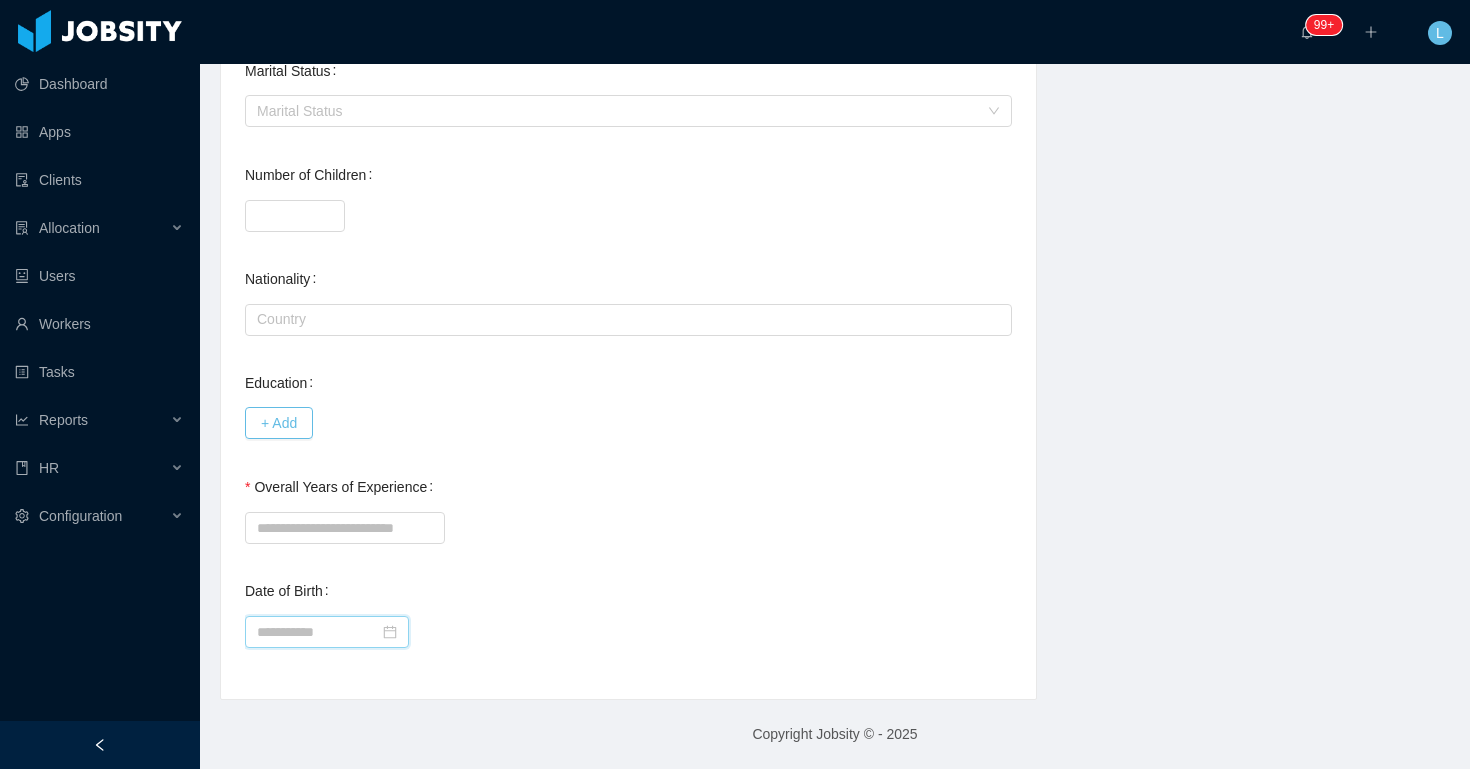 click at bounding box center (327, 632) 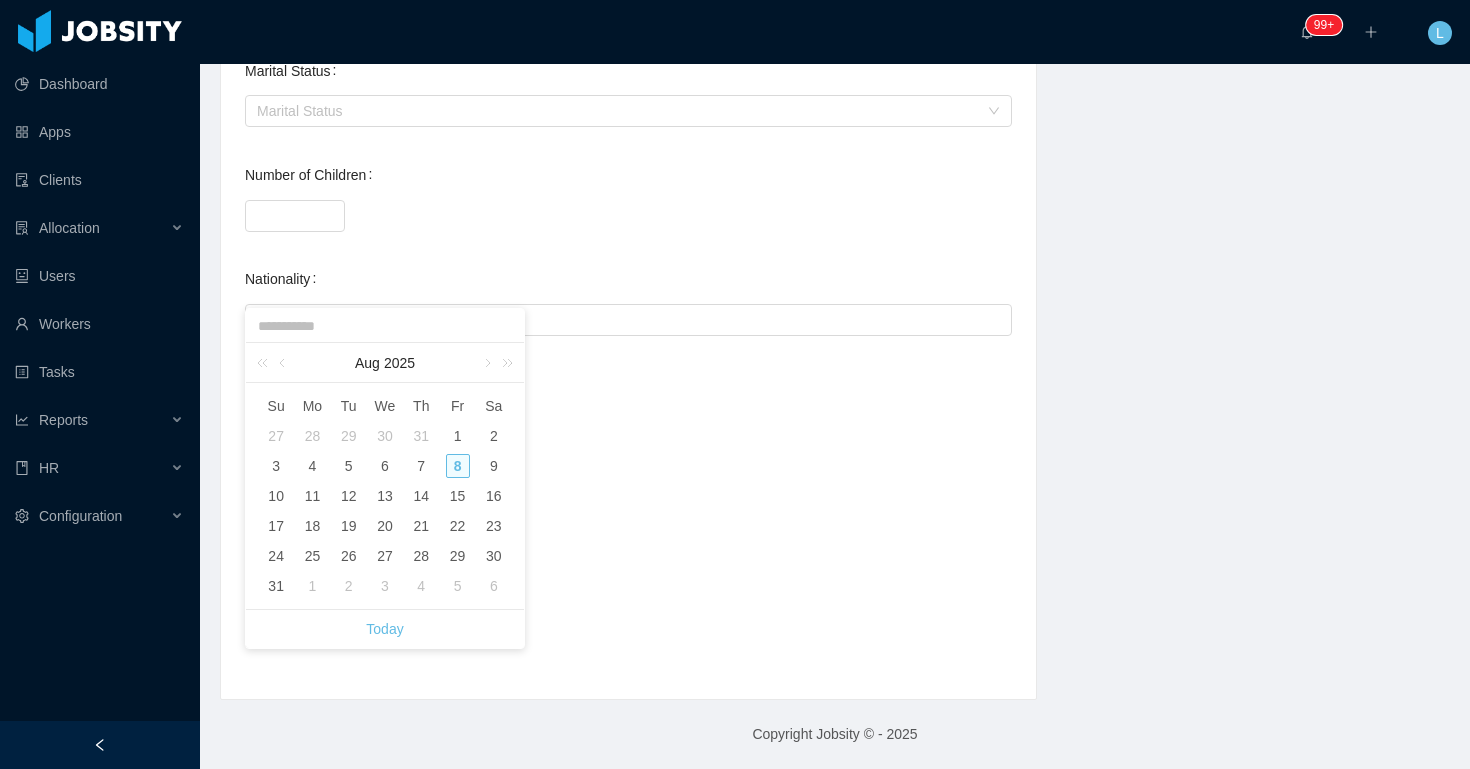 click at bounding box center [628, 527] 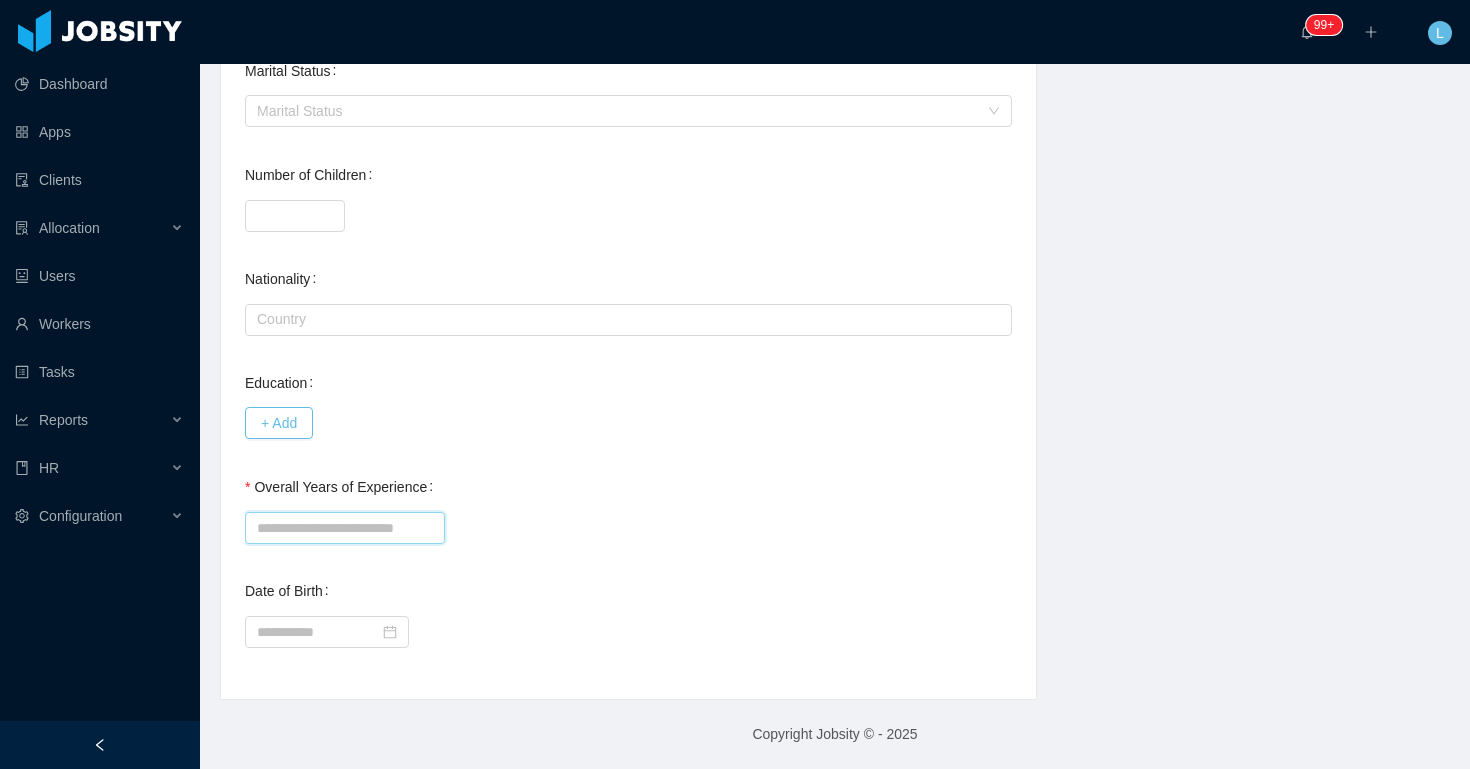 click on "Overall Years of Experience" at bounding box center (345, 528) 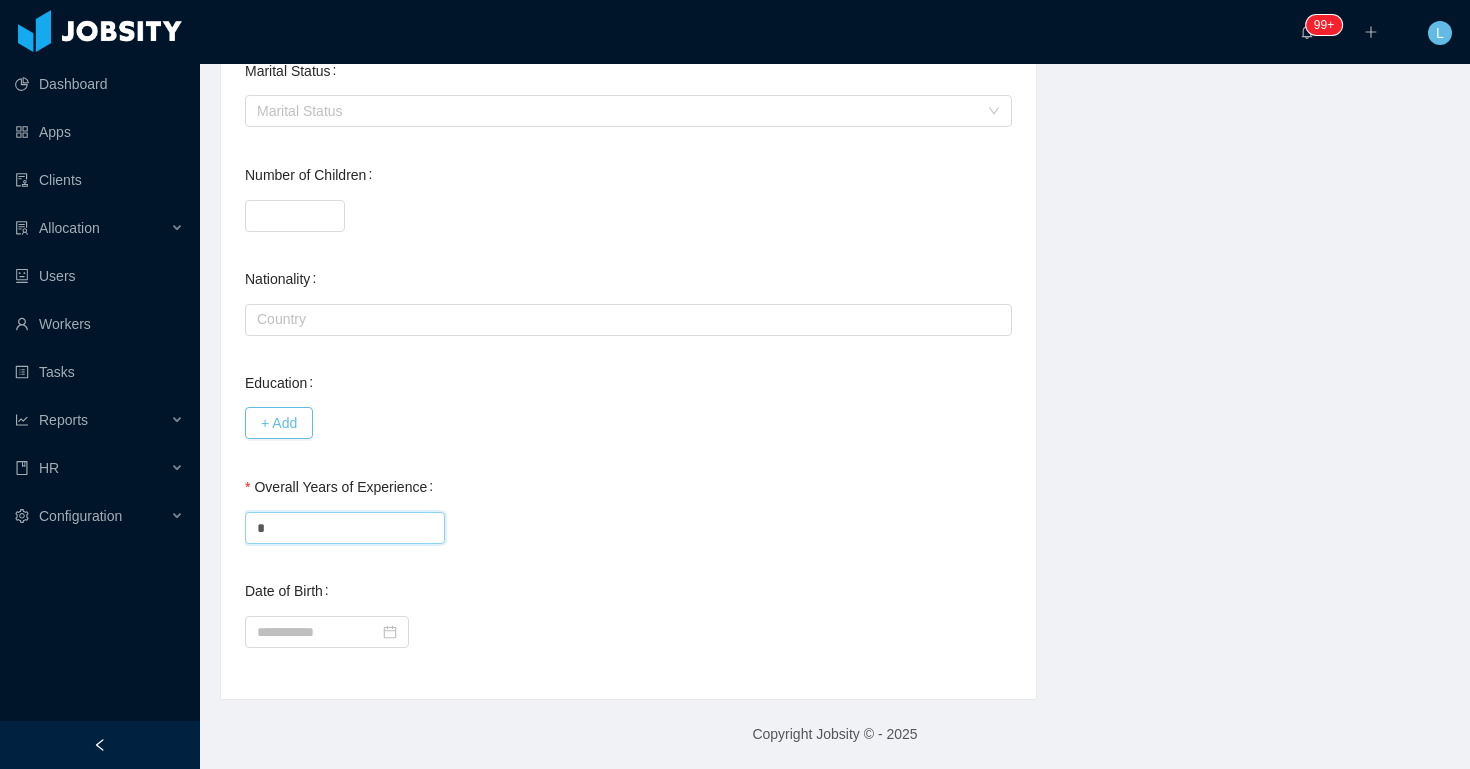type on "*" 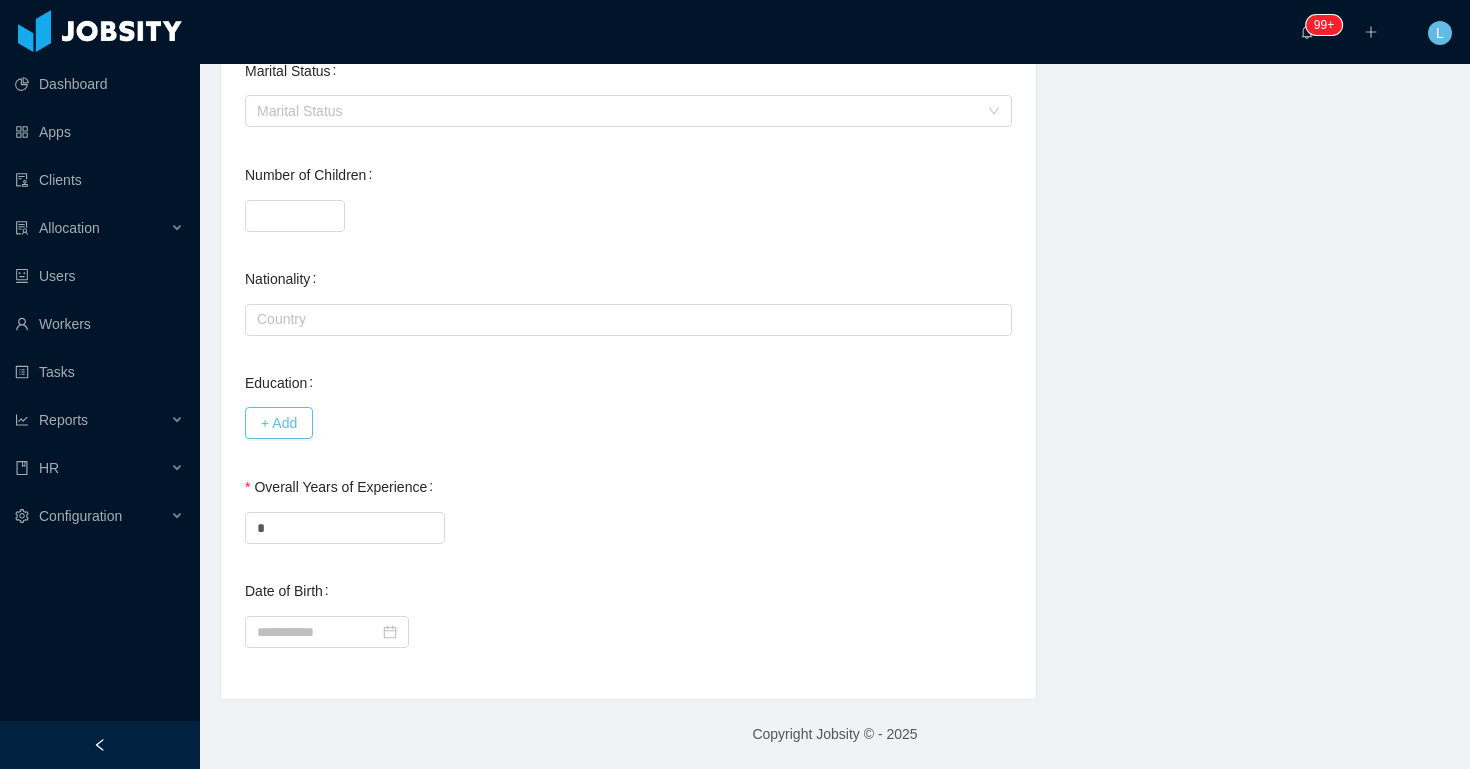 click on "General Background What have you heard about Jobsity? Billable Billable Gender Female Male Non binary Location Country ******** Colombia   City ****** Bogotá   Marital Status Marital Status Number of Children * Nationality Country   Education + Add Overall Years of Experience * Date of Birth" at bounding box center (628, 102) 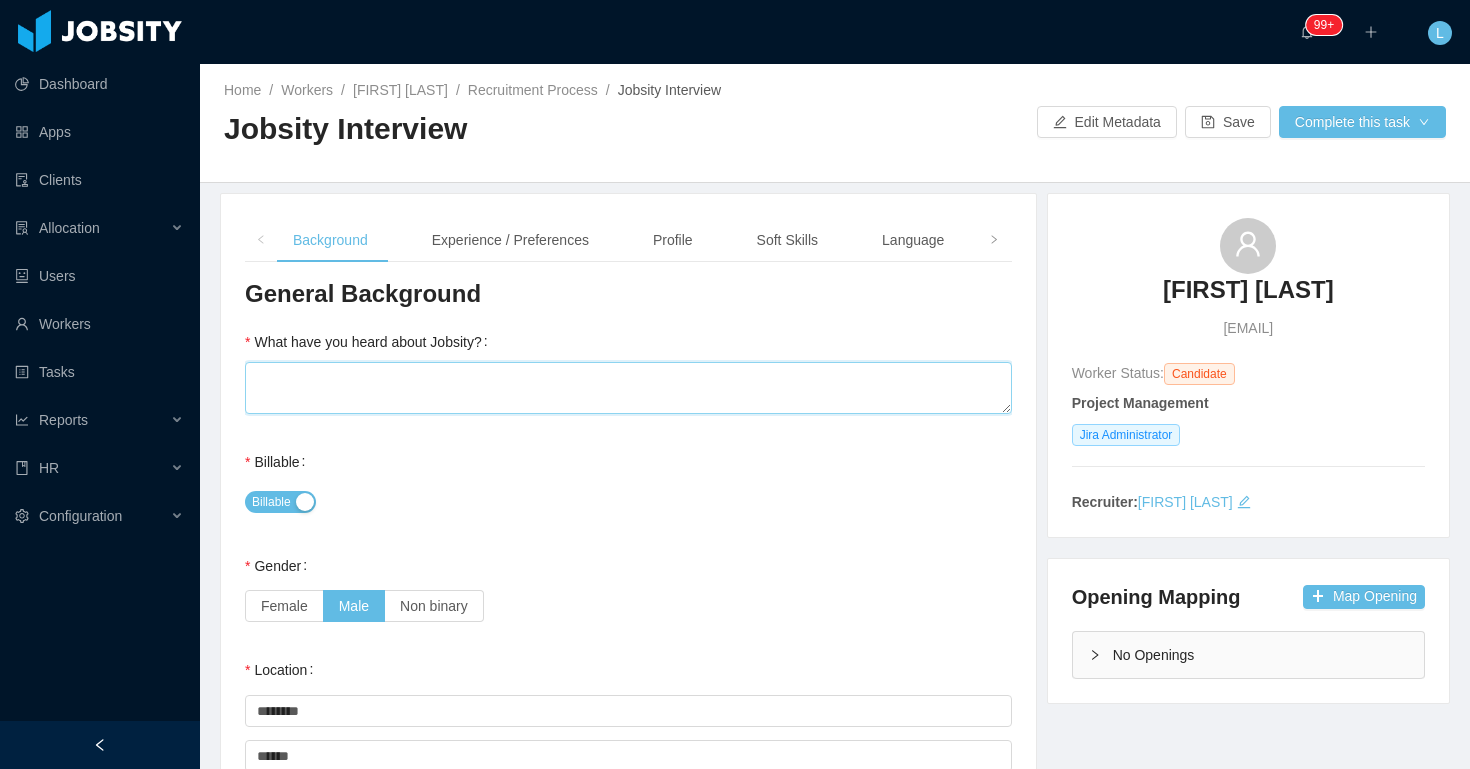 click on "What have you heard about Jobsity?" at bounding box center [628, 388] 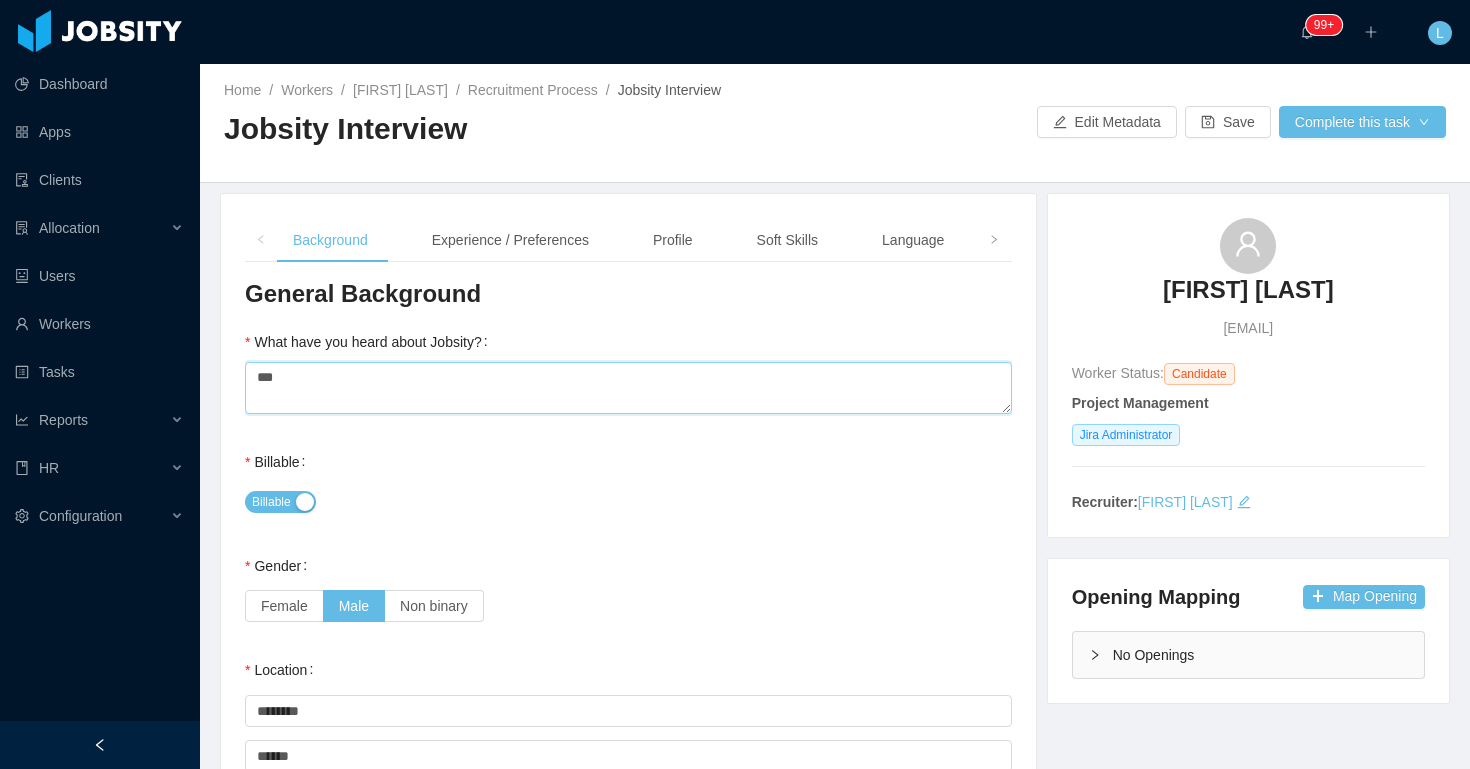 type on "***" 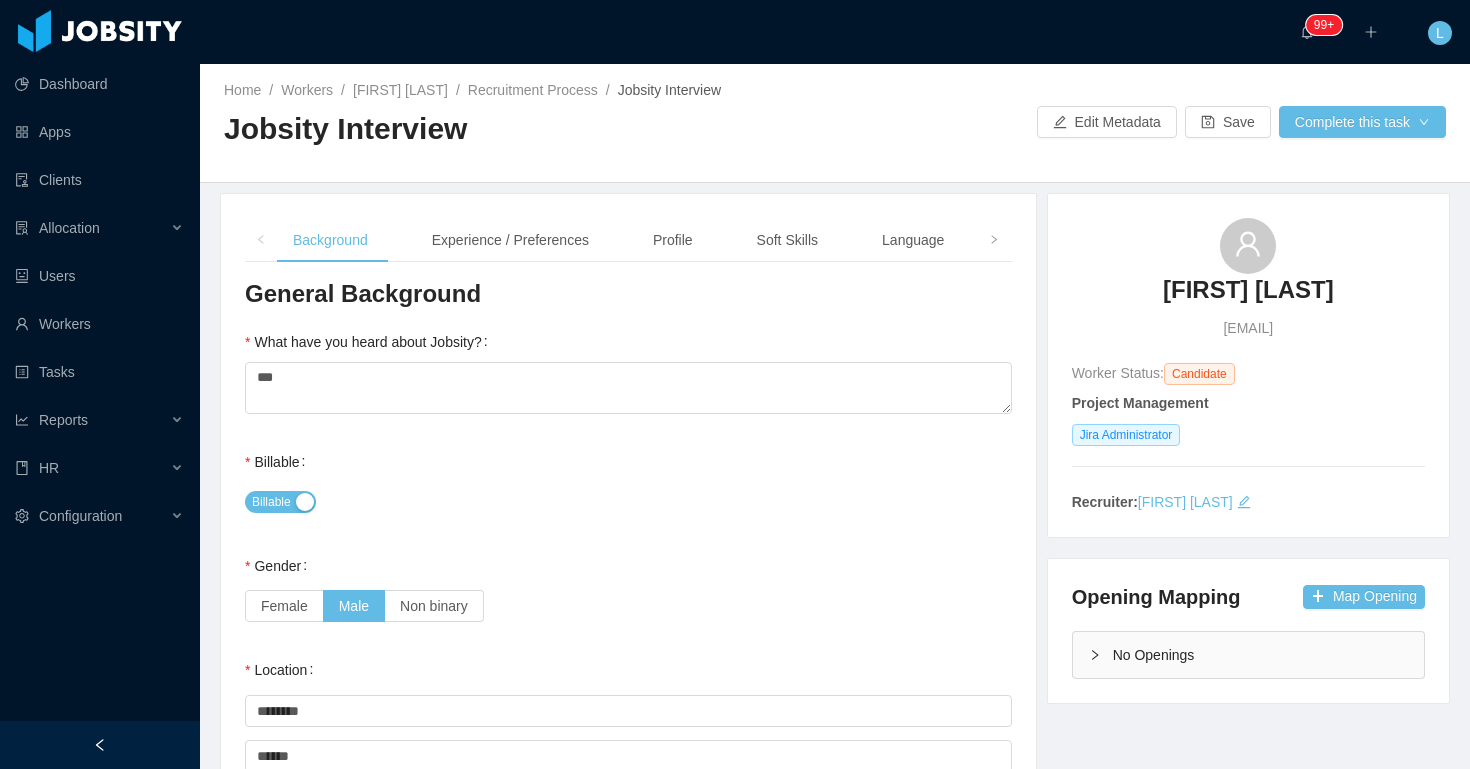 click on "Billable" at bounding box center [628, 502] 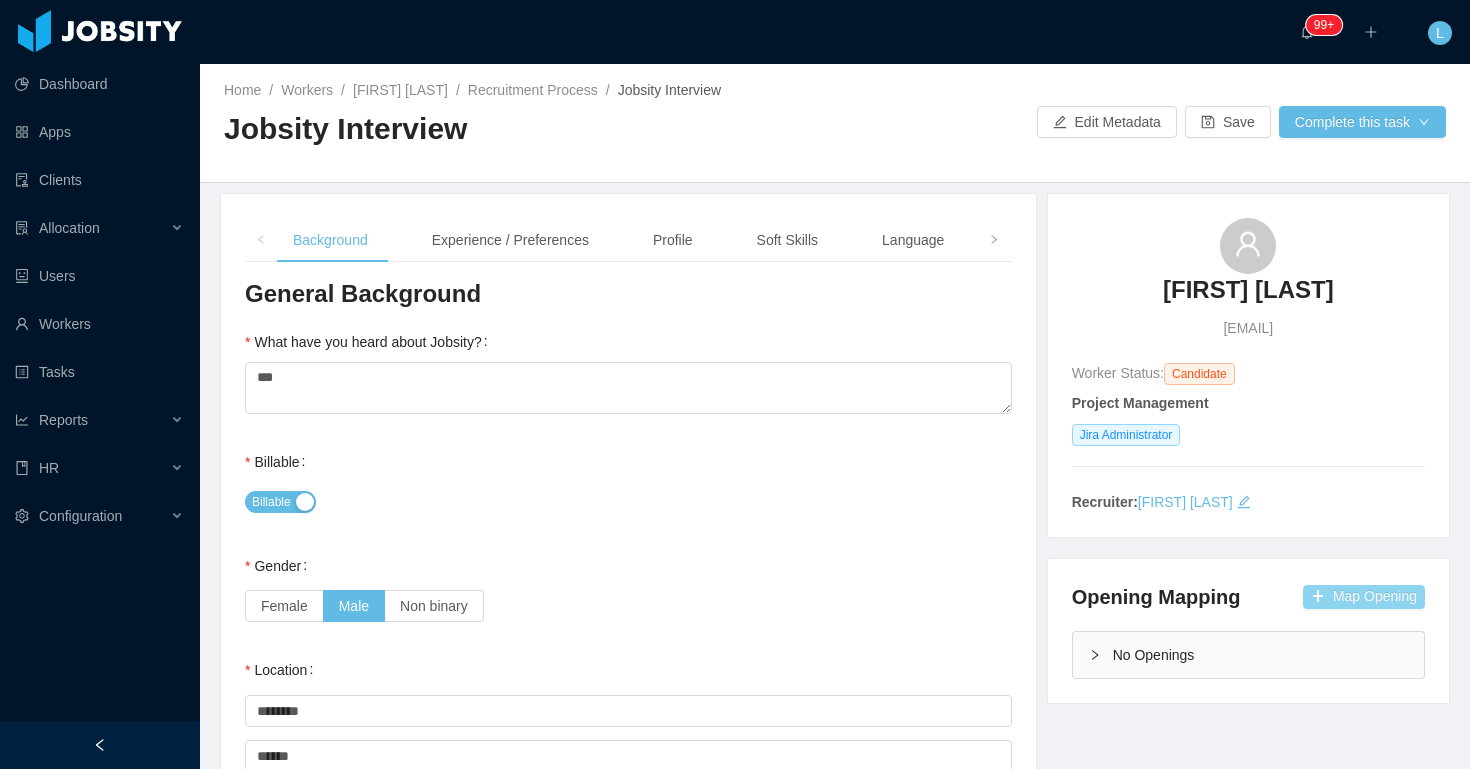 click on "Map Opening" at bounding box center (1364, 597) 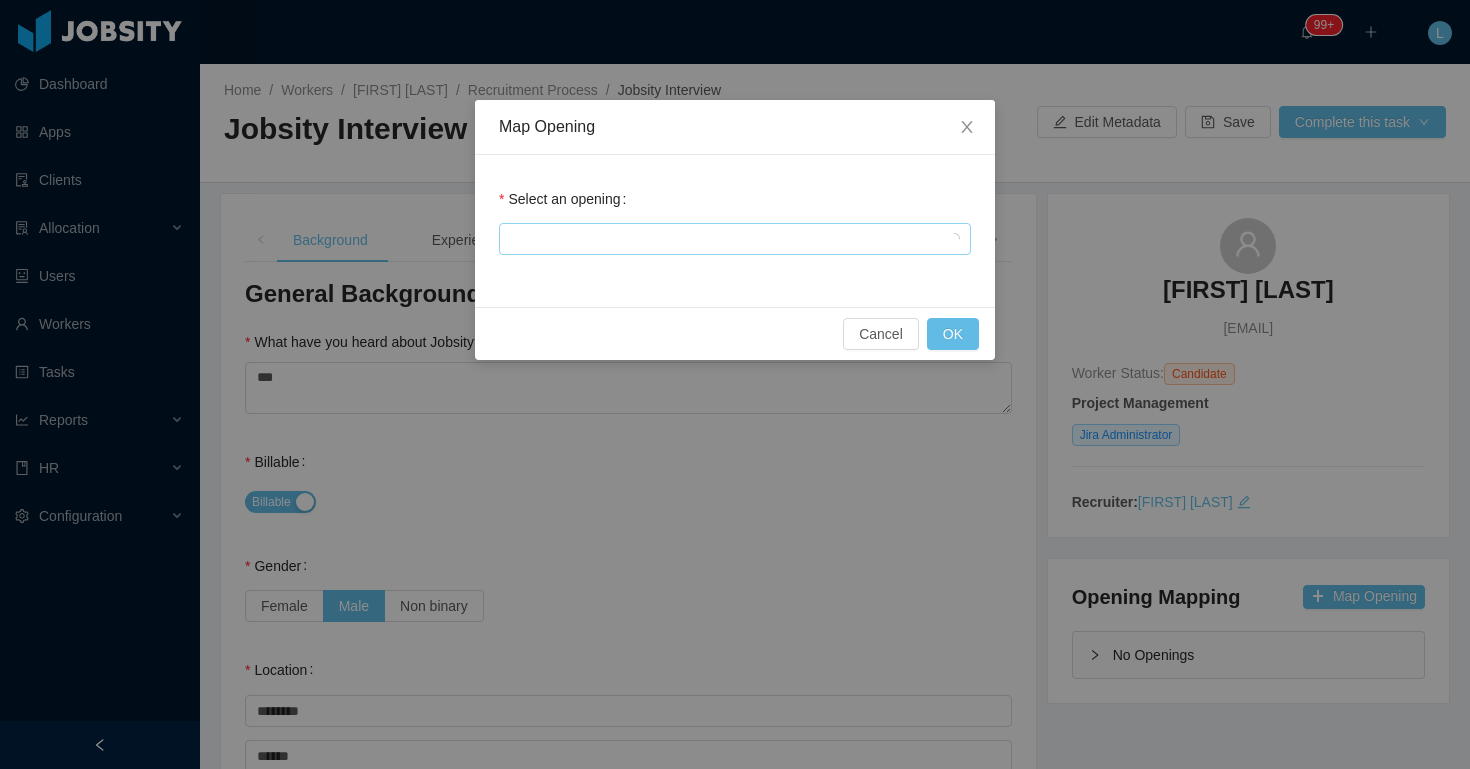 click at bounding box center (732, 239) 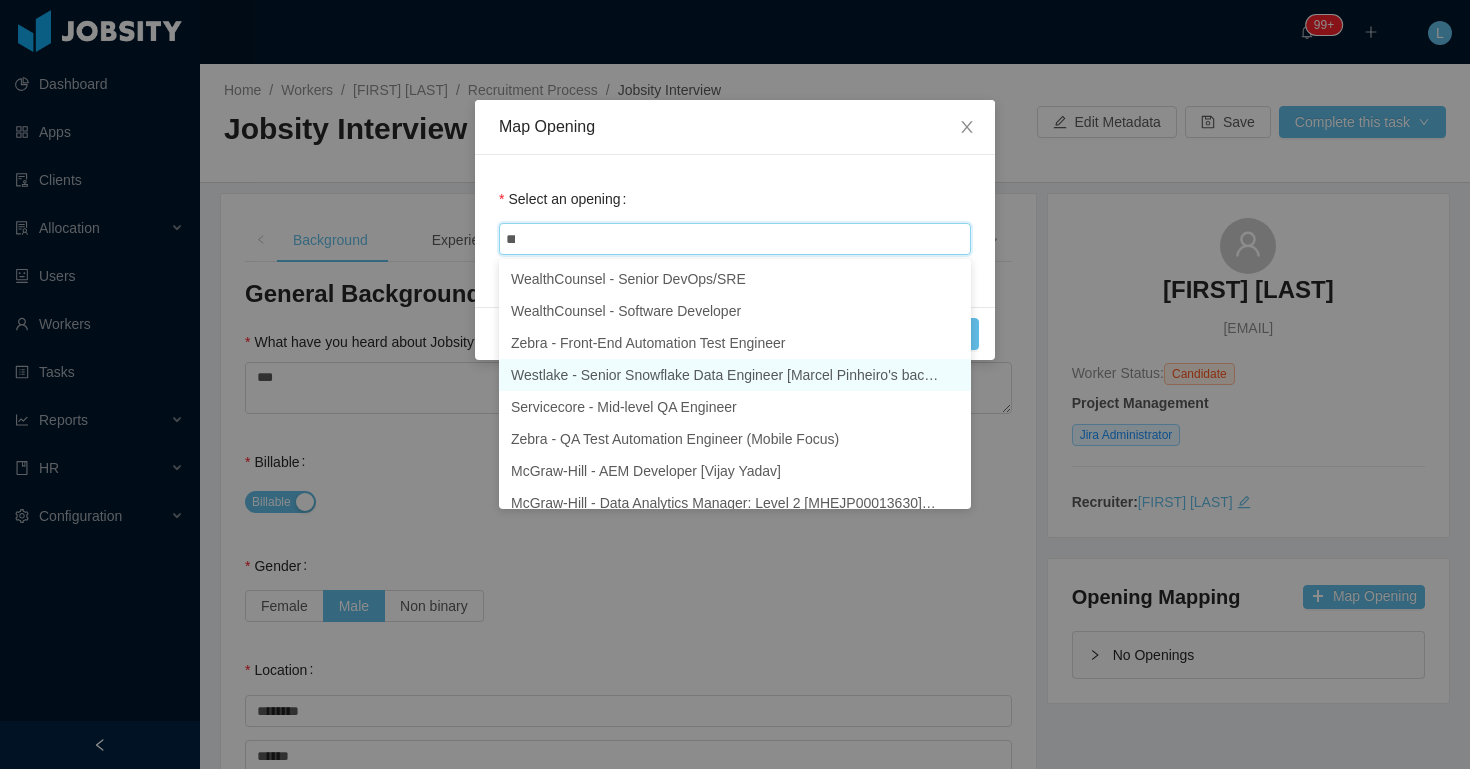 type on "****" 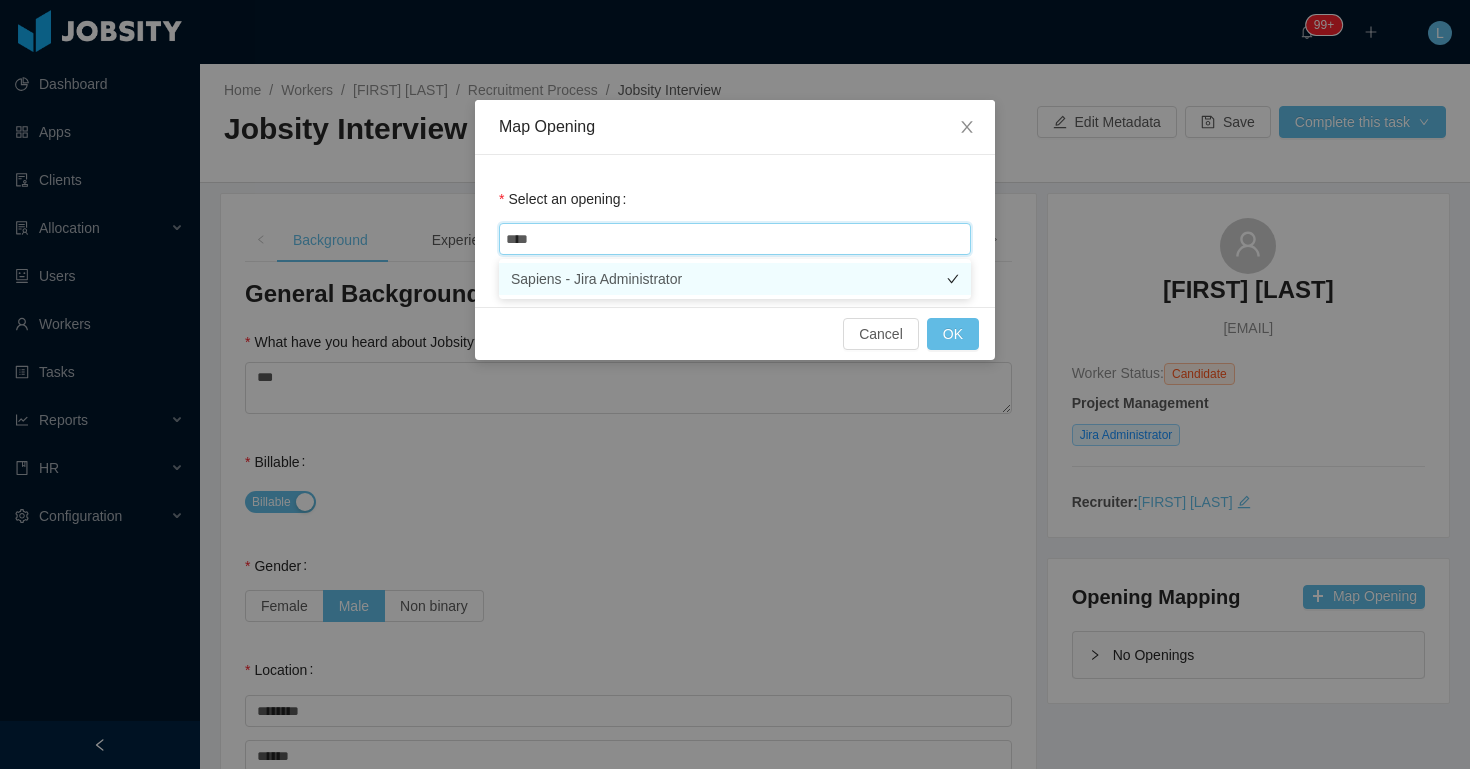 click on "Sapiens - Jira Administrator" at bounding box center (735, 279) 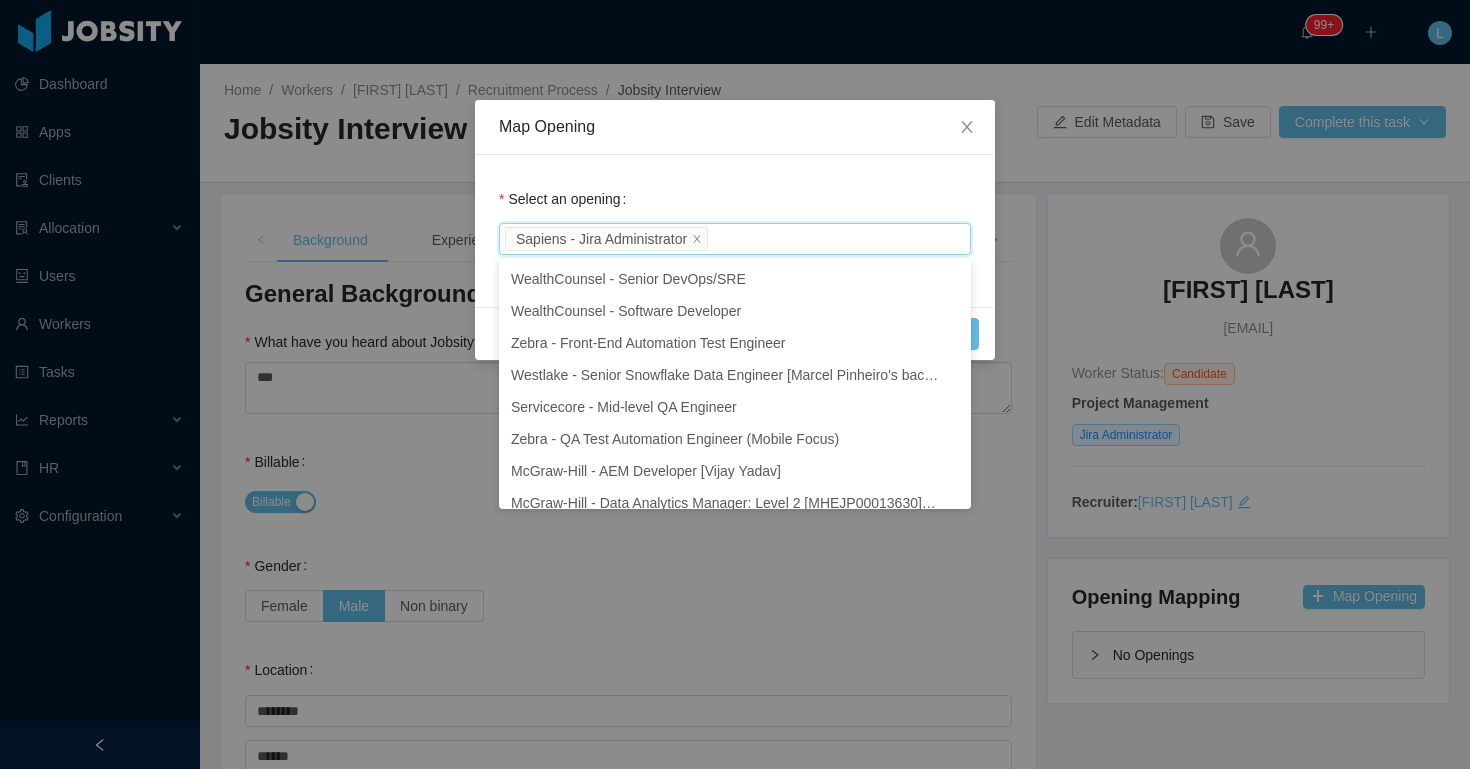 click on "Map Opening" at bounding box center (735, 127) 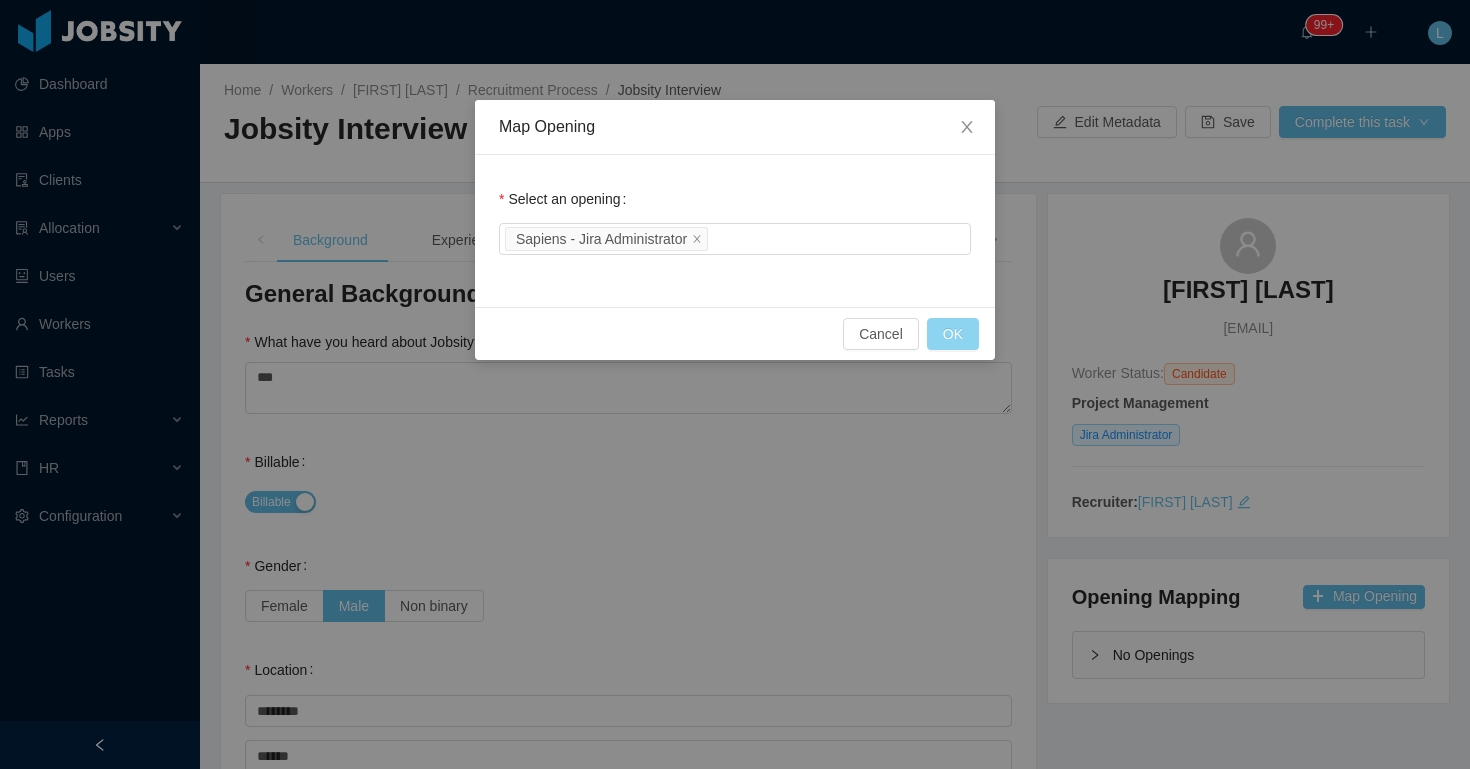 click on "OK" at bounding box center [953, 334] 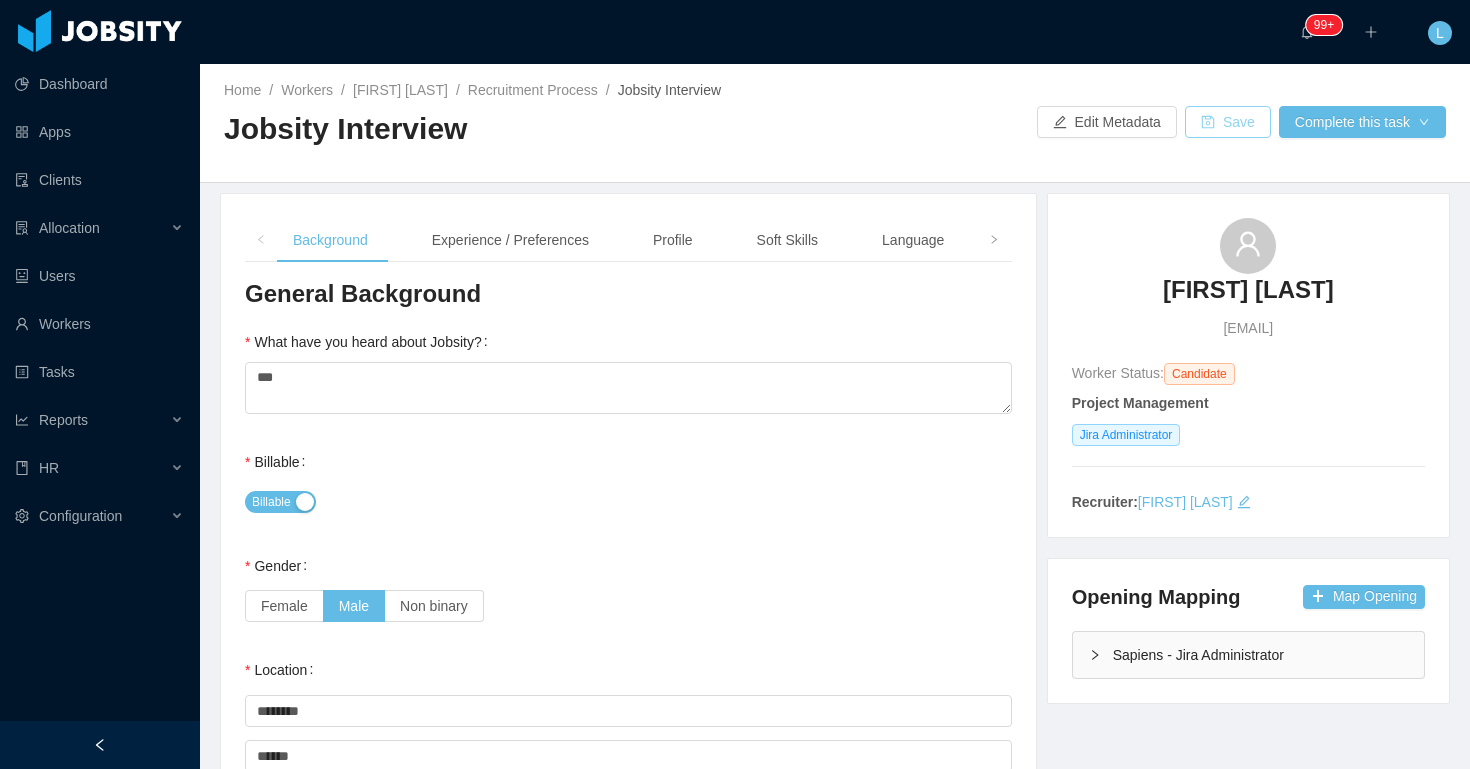 click on "Save" at bounding box center [1228, 122] 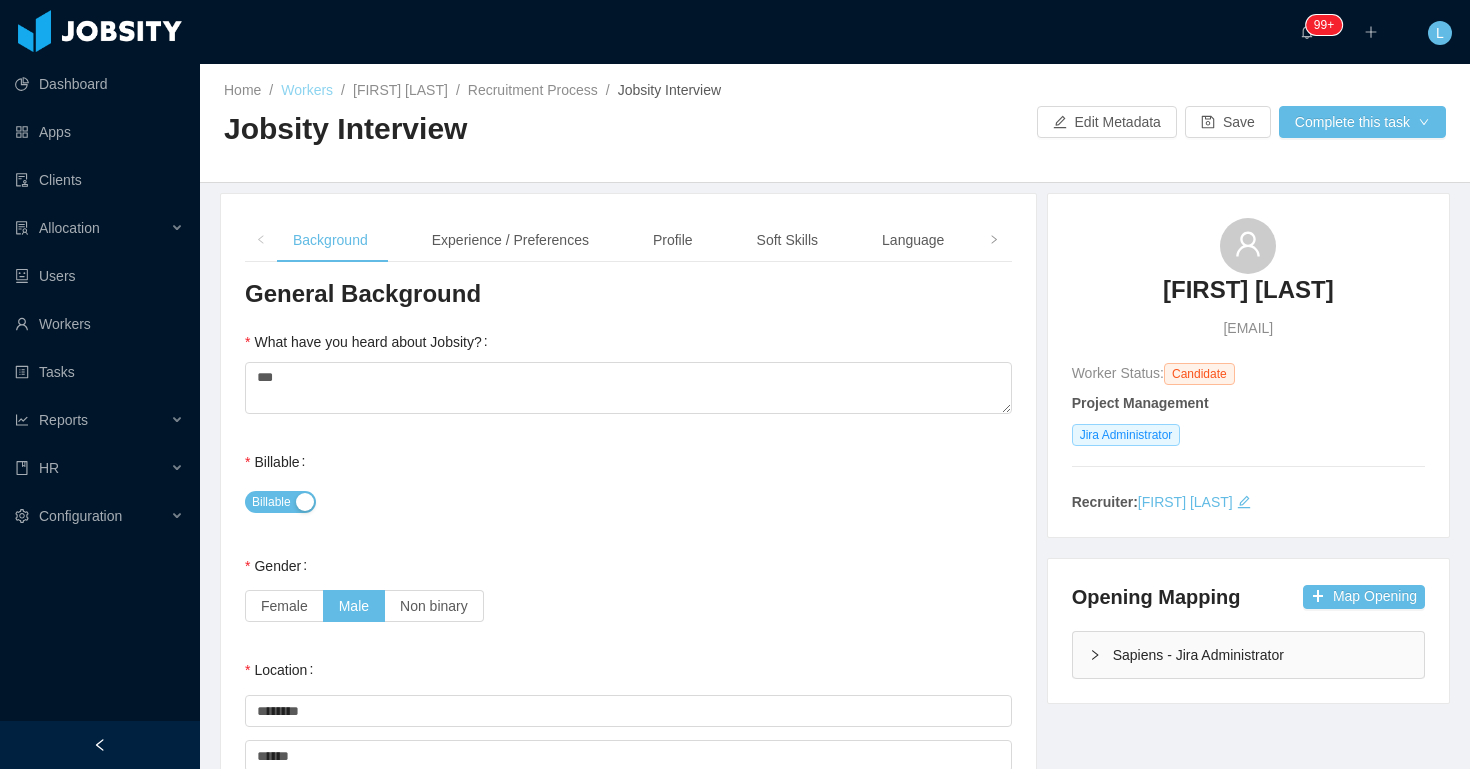 click on "Workers" at bounding box center [307, 90] 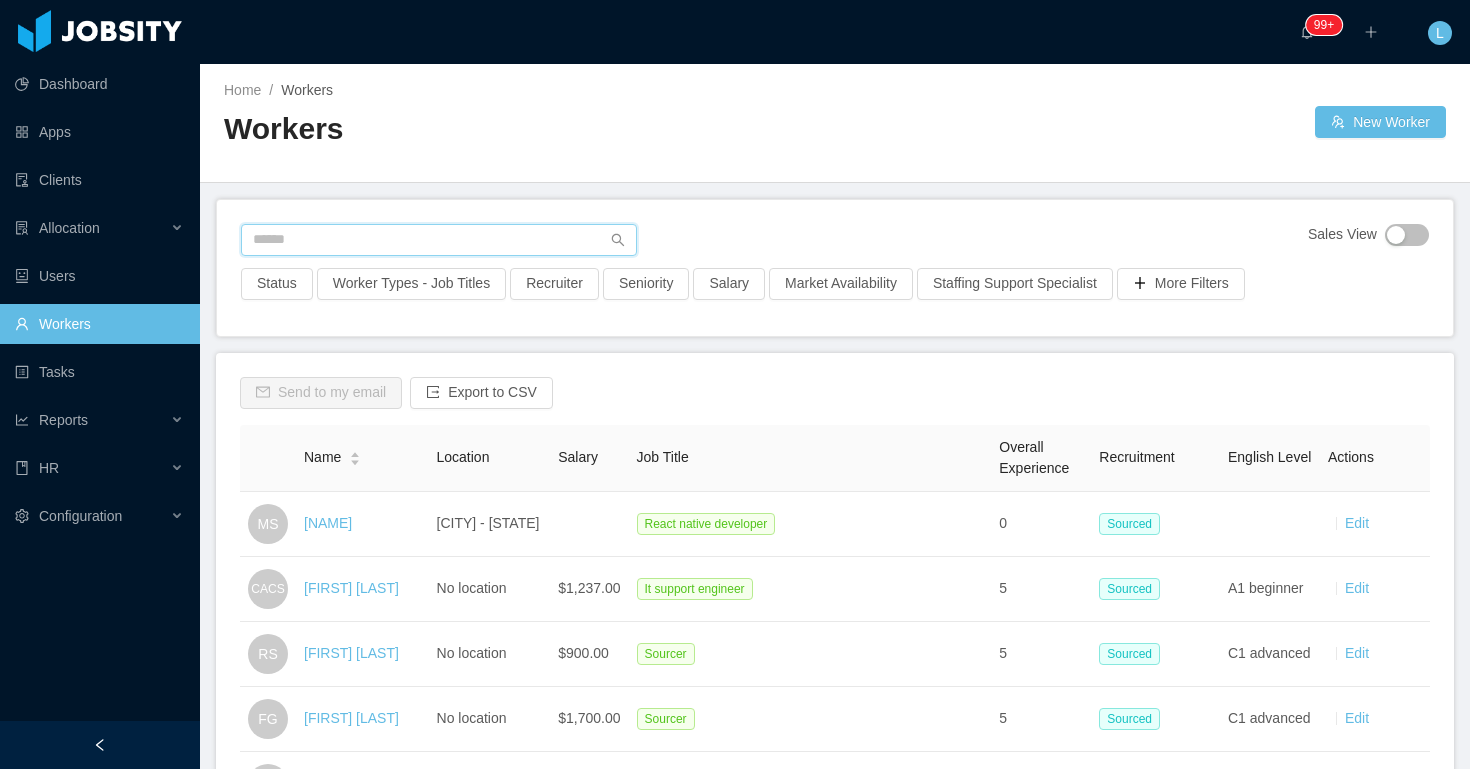 click at bounding box center (439, 240) 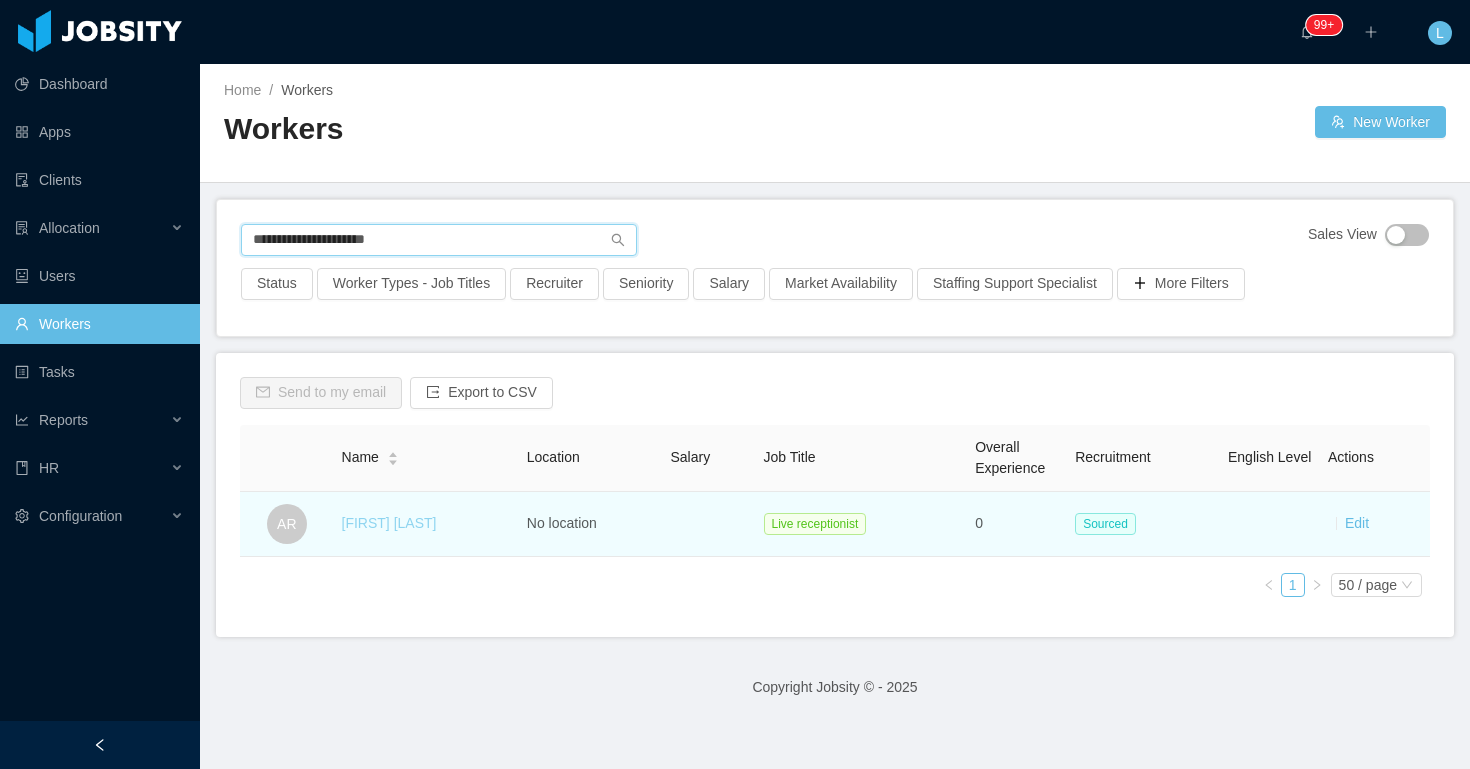 type on "**********" 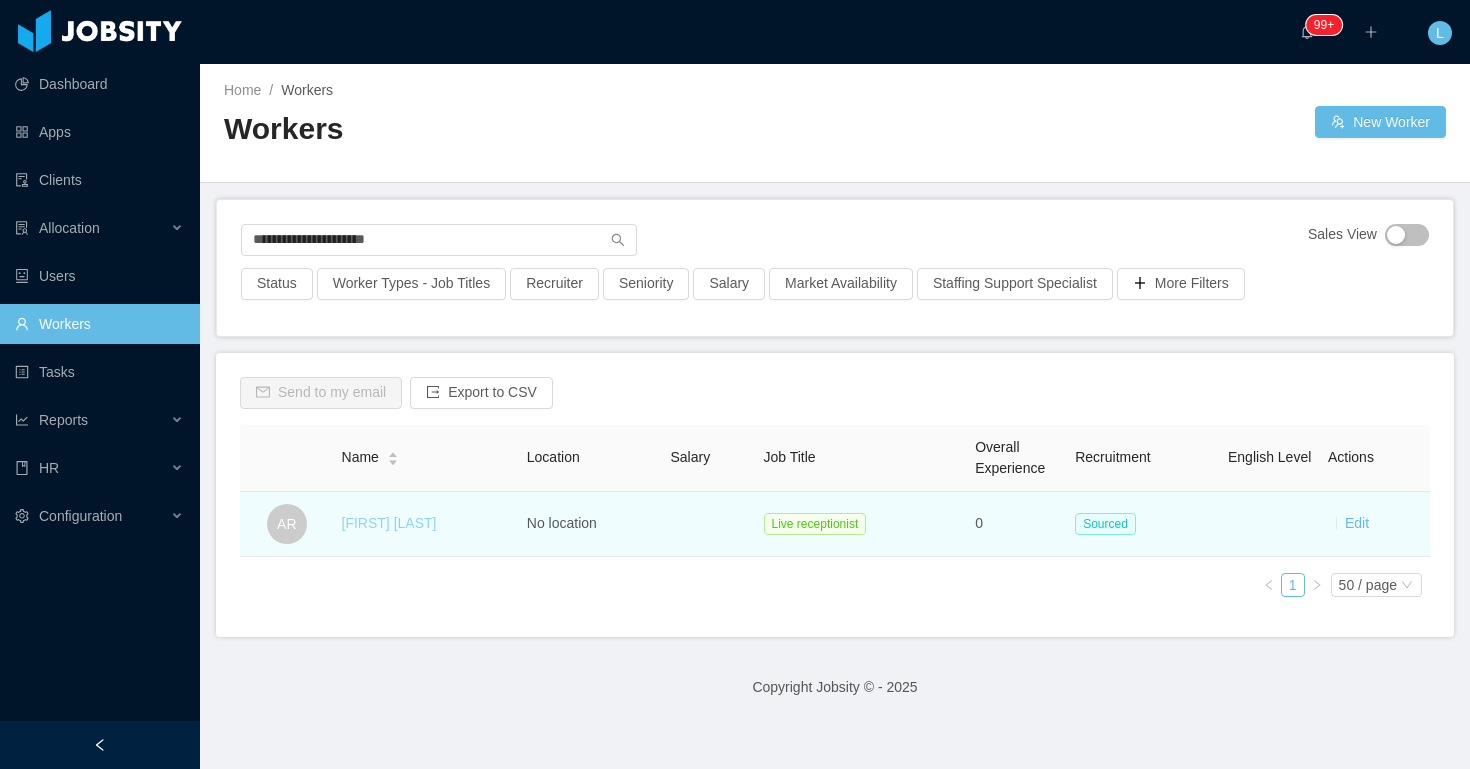 click on "Andrés Romero" at bounding box center [389, 523] 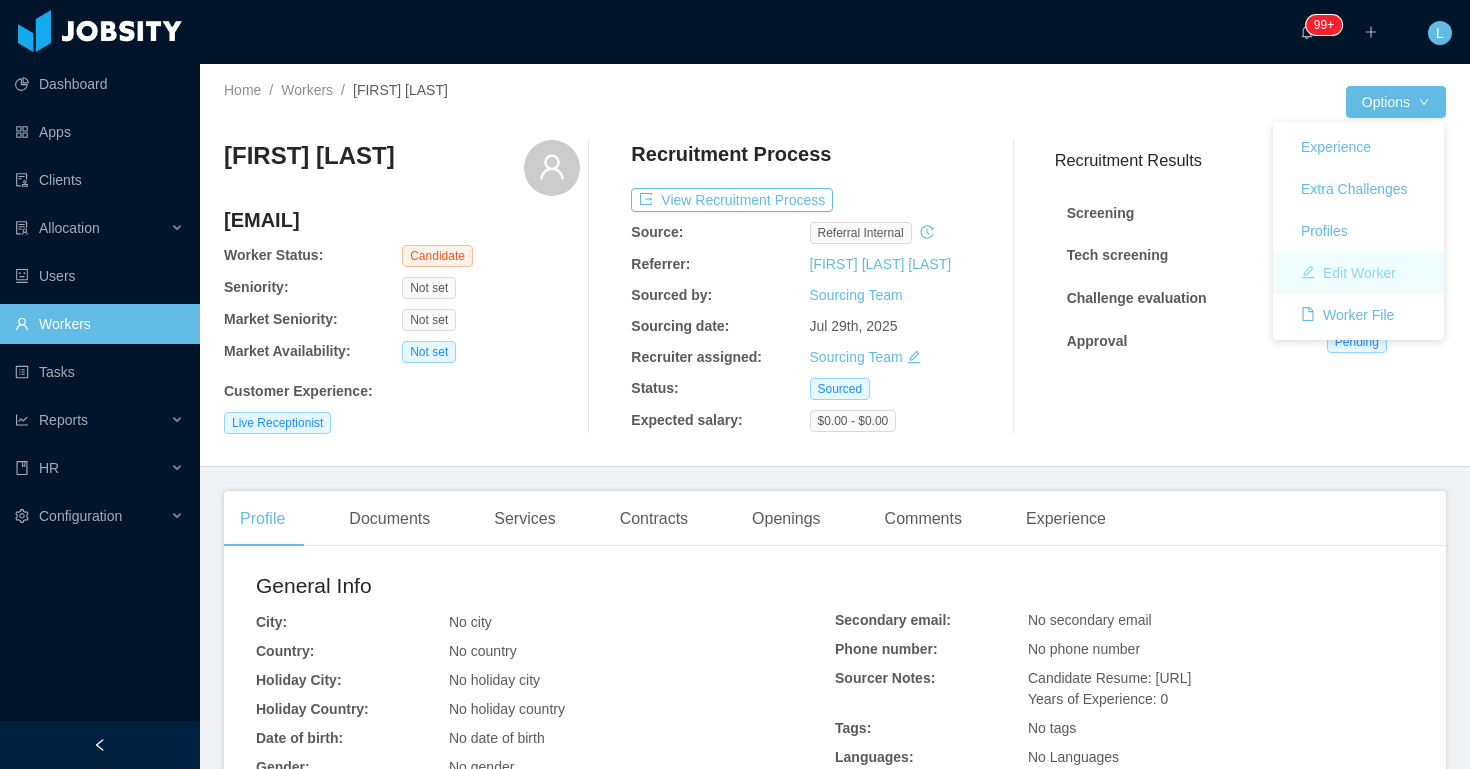 click on "Edit Worker" at bounding box center (1348, 273) 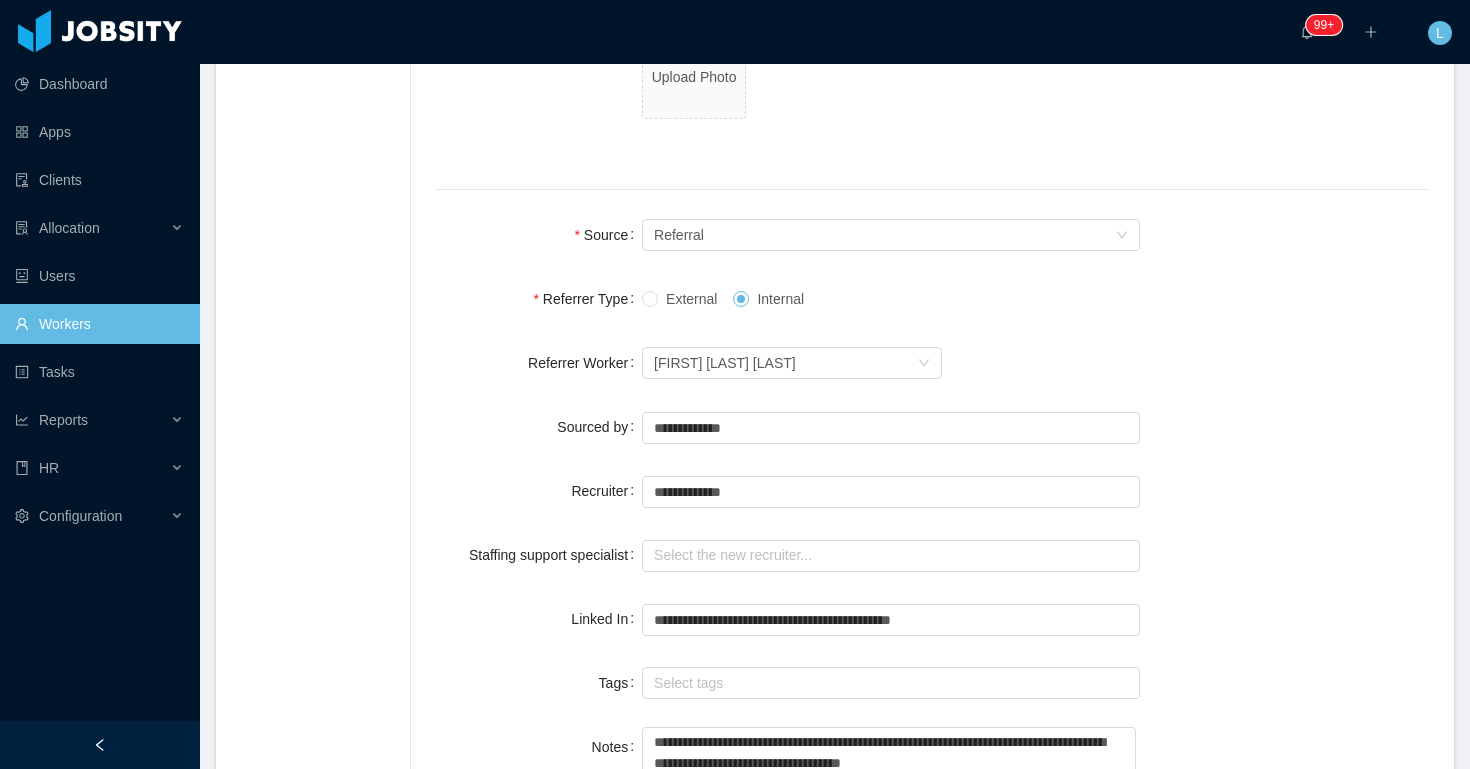 scroll, scrollTop: 1389, scrollLeft: 0, axis: vertical 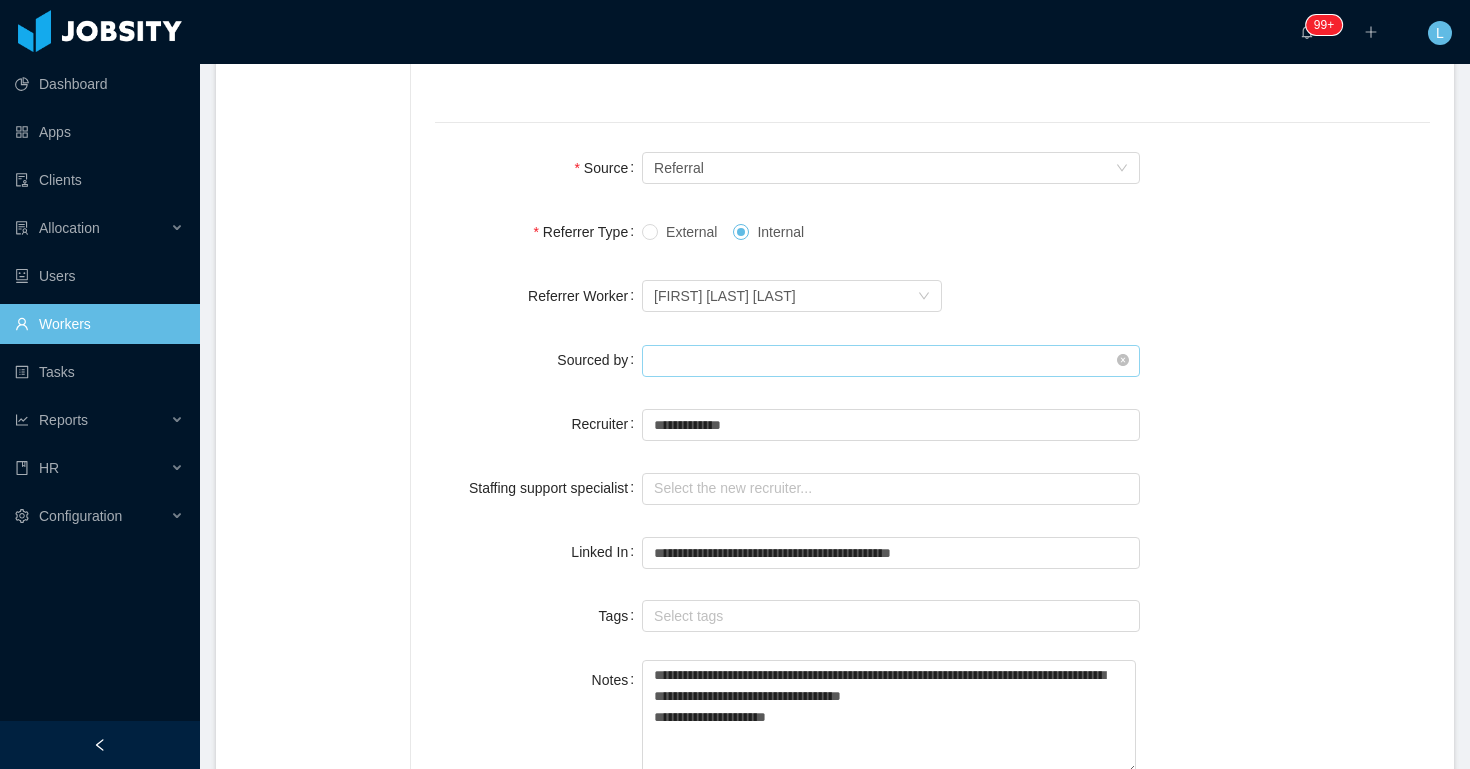 click at bounding box center [891, 361] 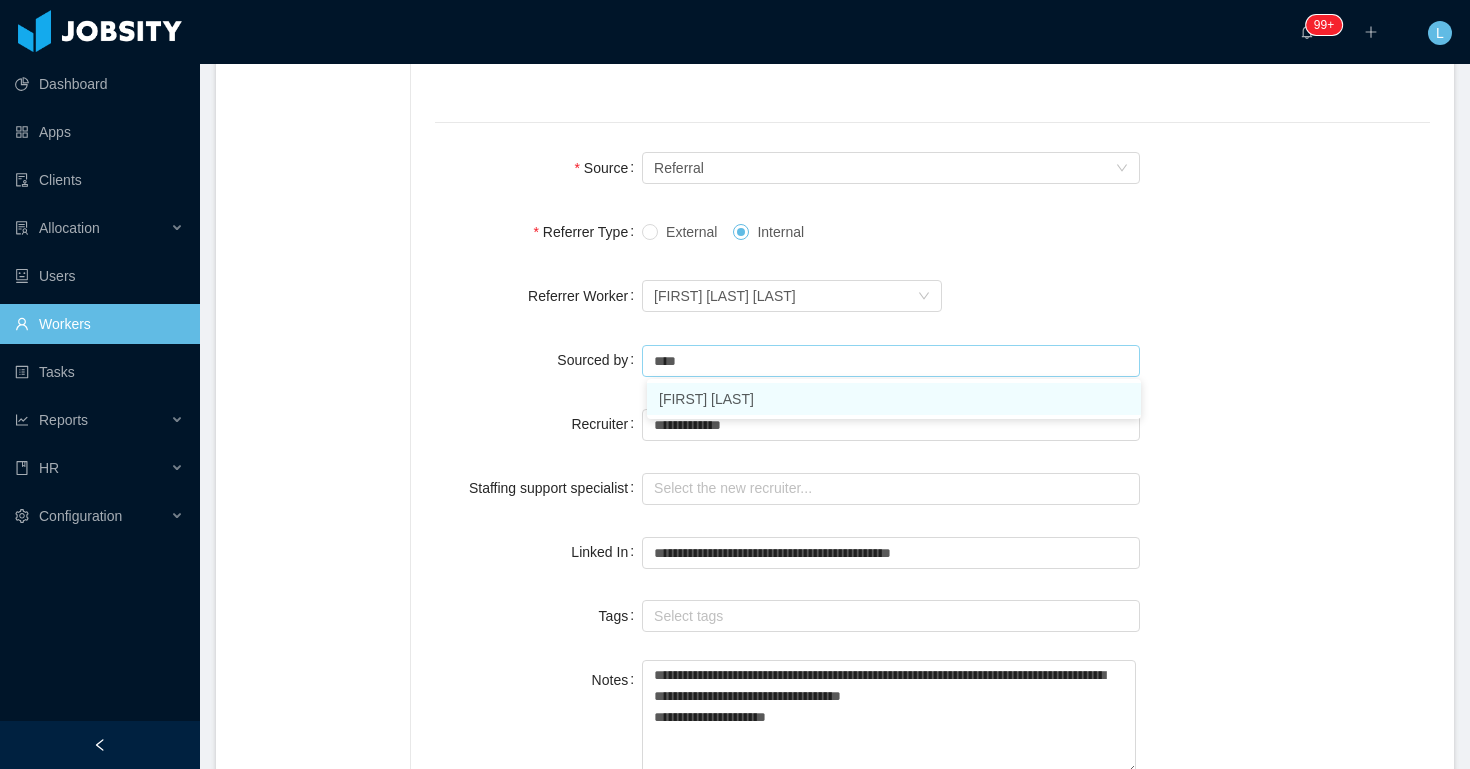 click on "[FIRST] [LAST]" at bounding box center (894, 399) 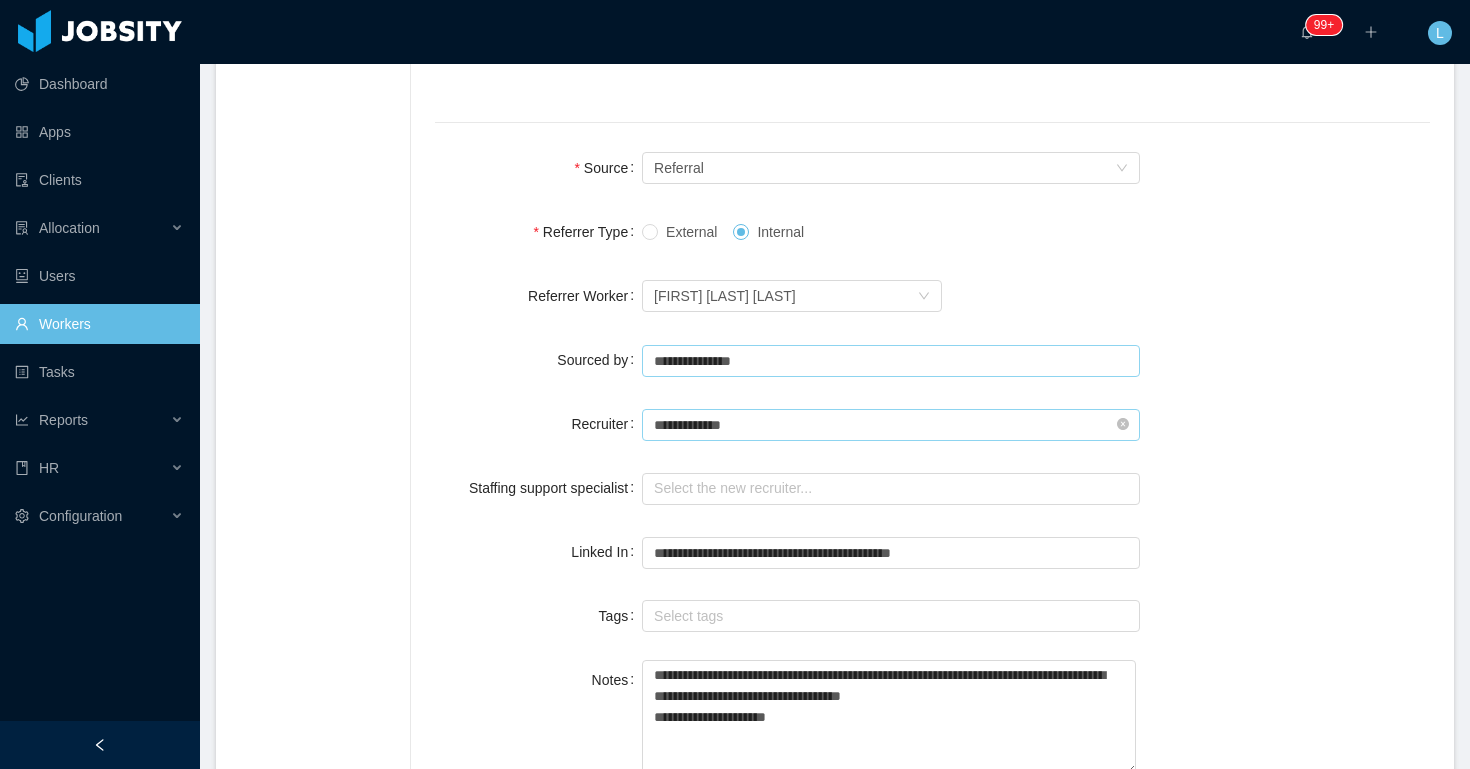 type on "**********" 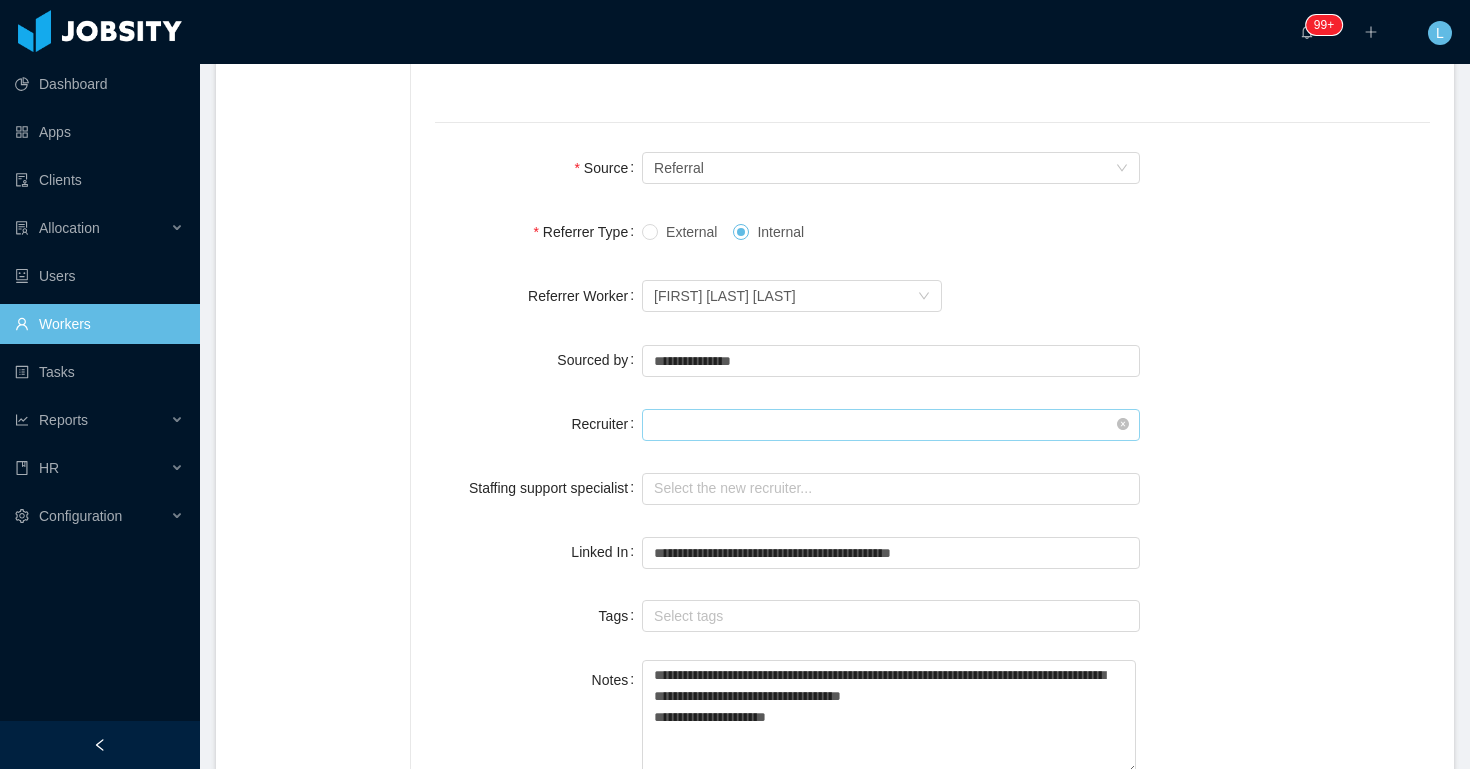 click at bounding box center [891, 425] 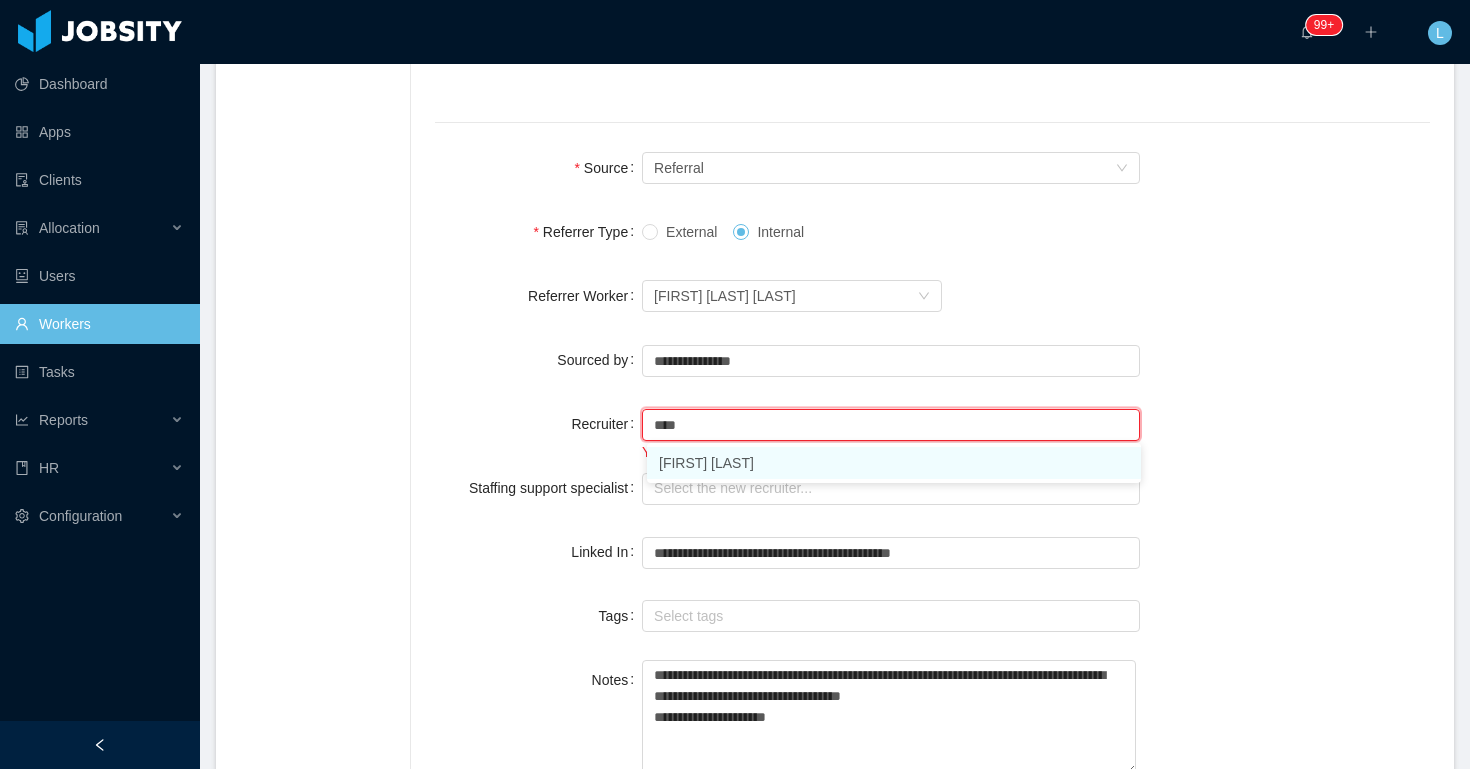 click on "[FIRST] [LAST]" at bounding box center (894, 463) 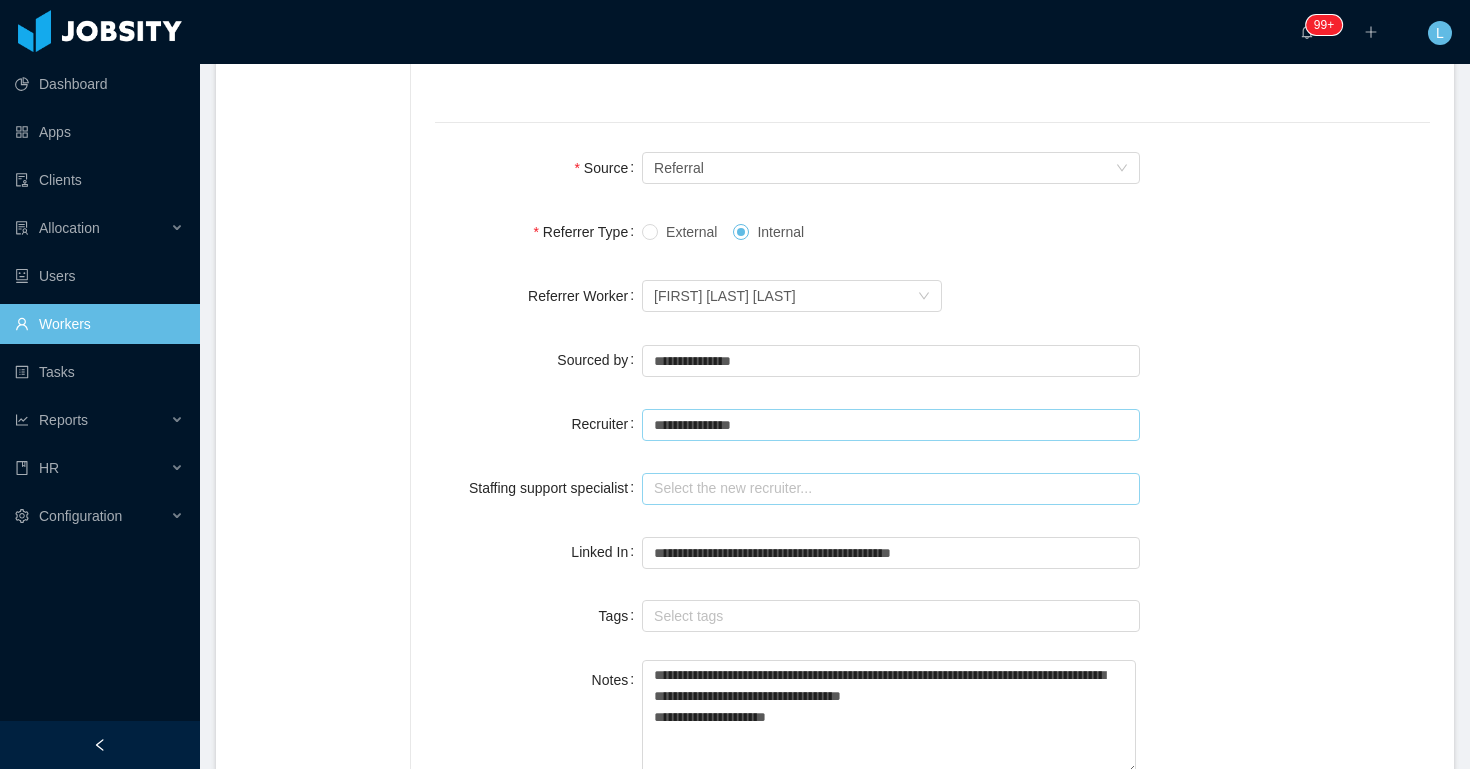 type on "**********" 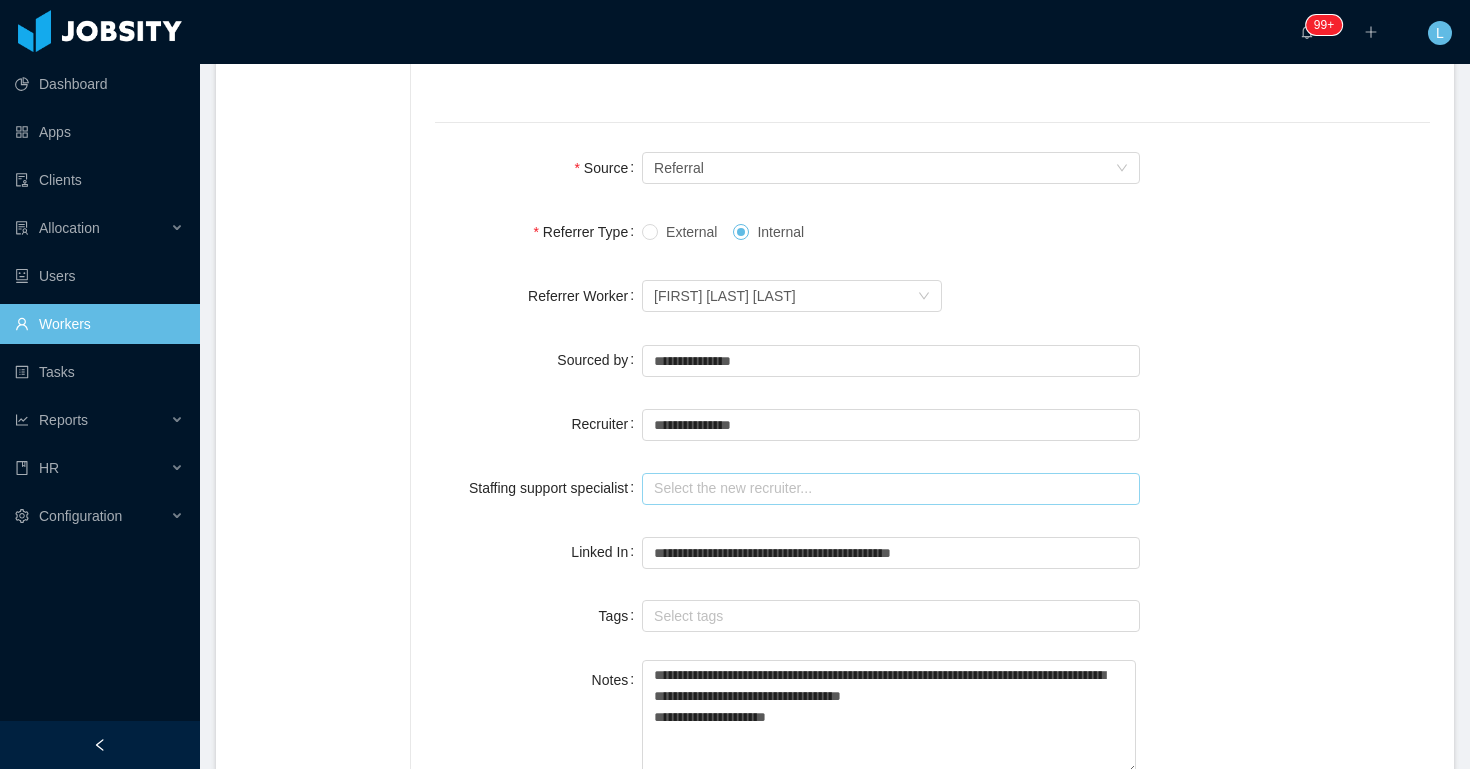 click at bounding box center (891, 489) 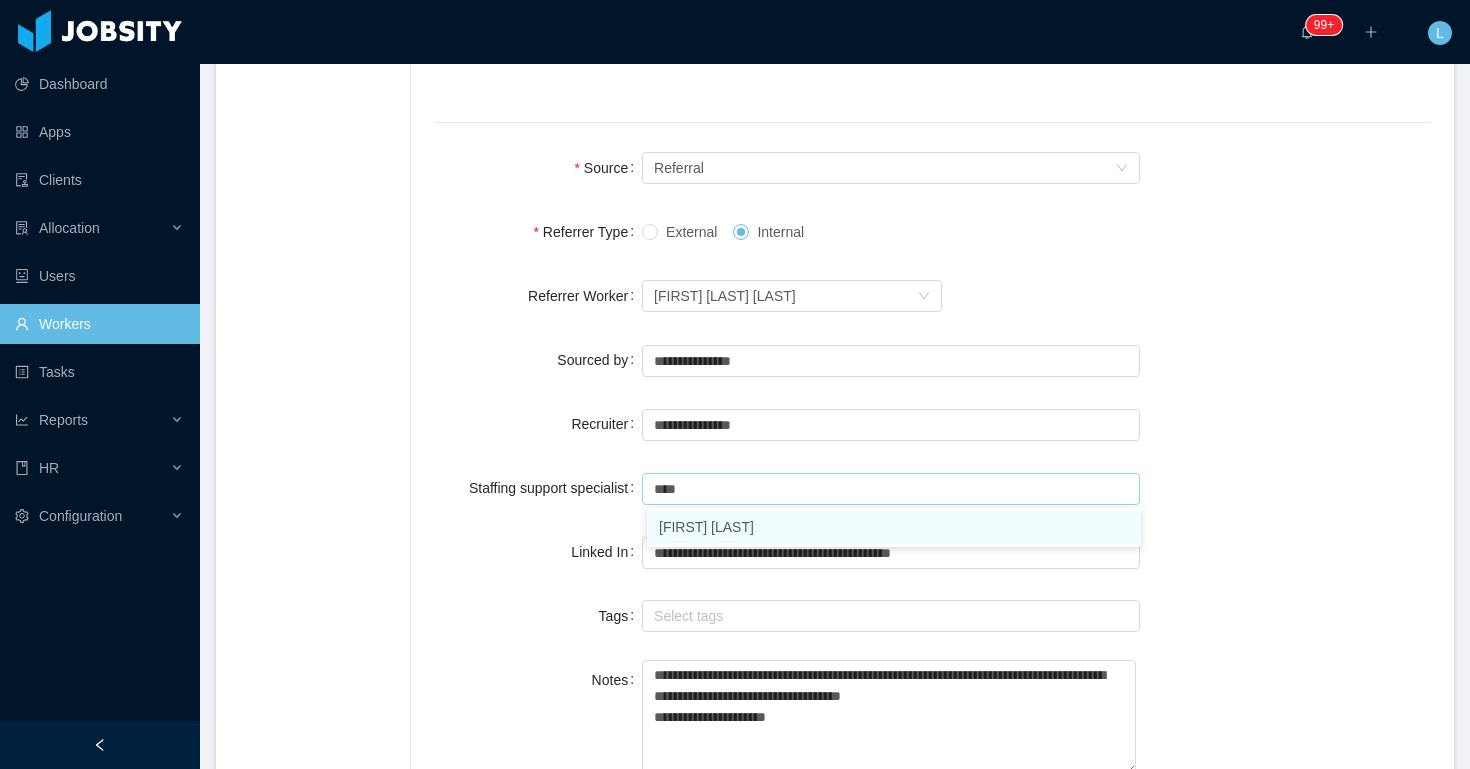 click on "[FIRST] [LAST]" at bounding box center [894, 527] 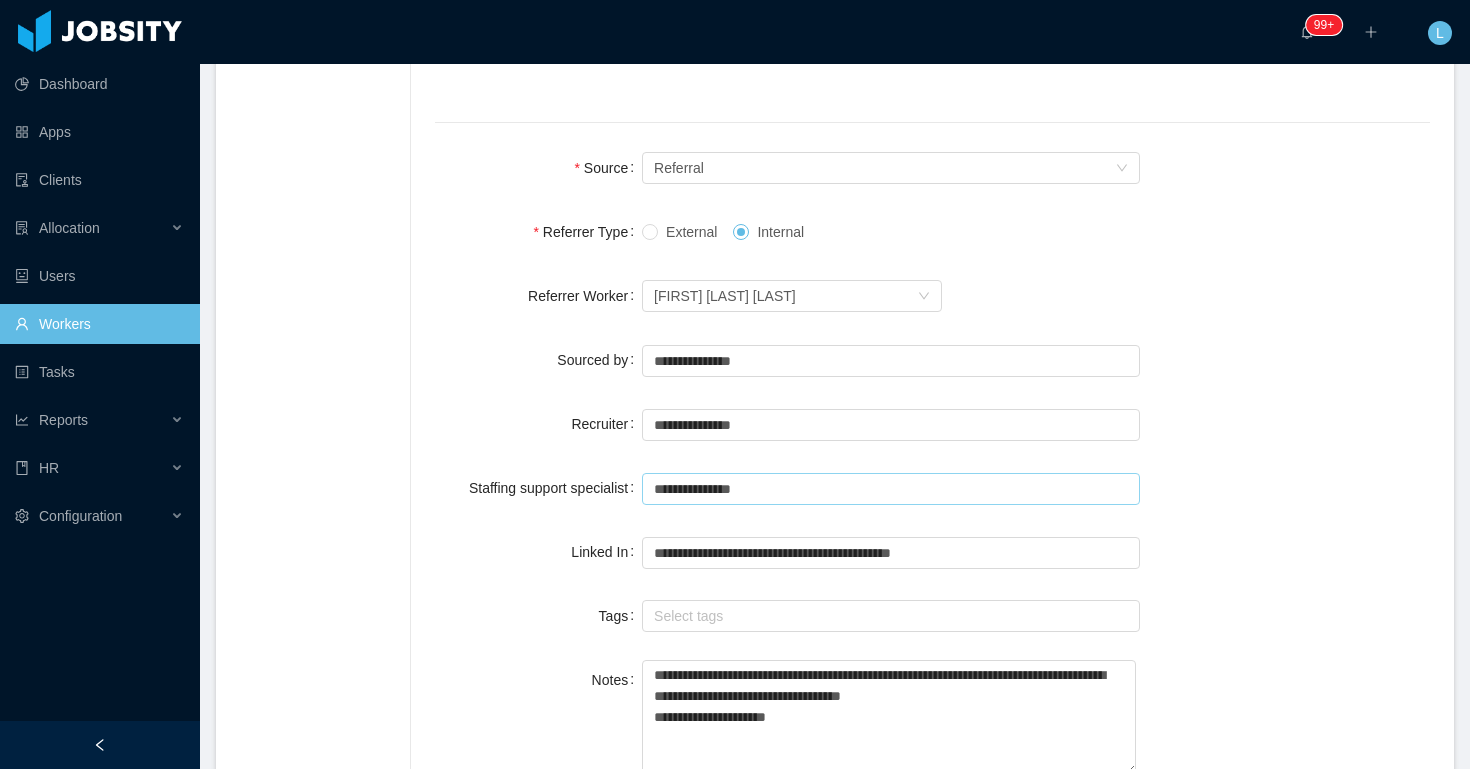 type on "**********" 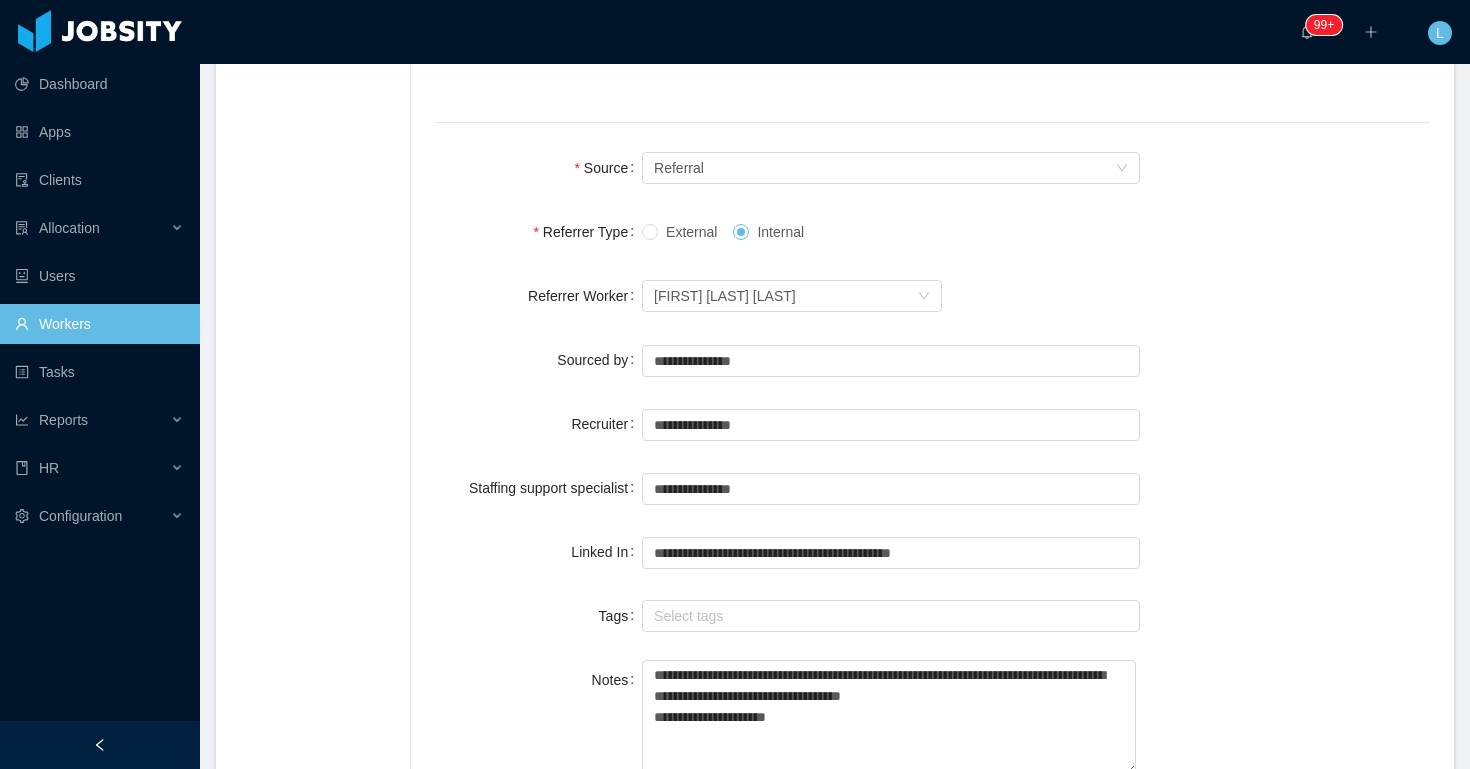 click on "**********" at bounding box center [932, 360] 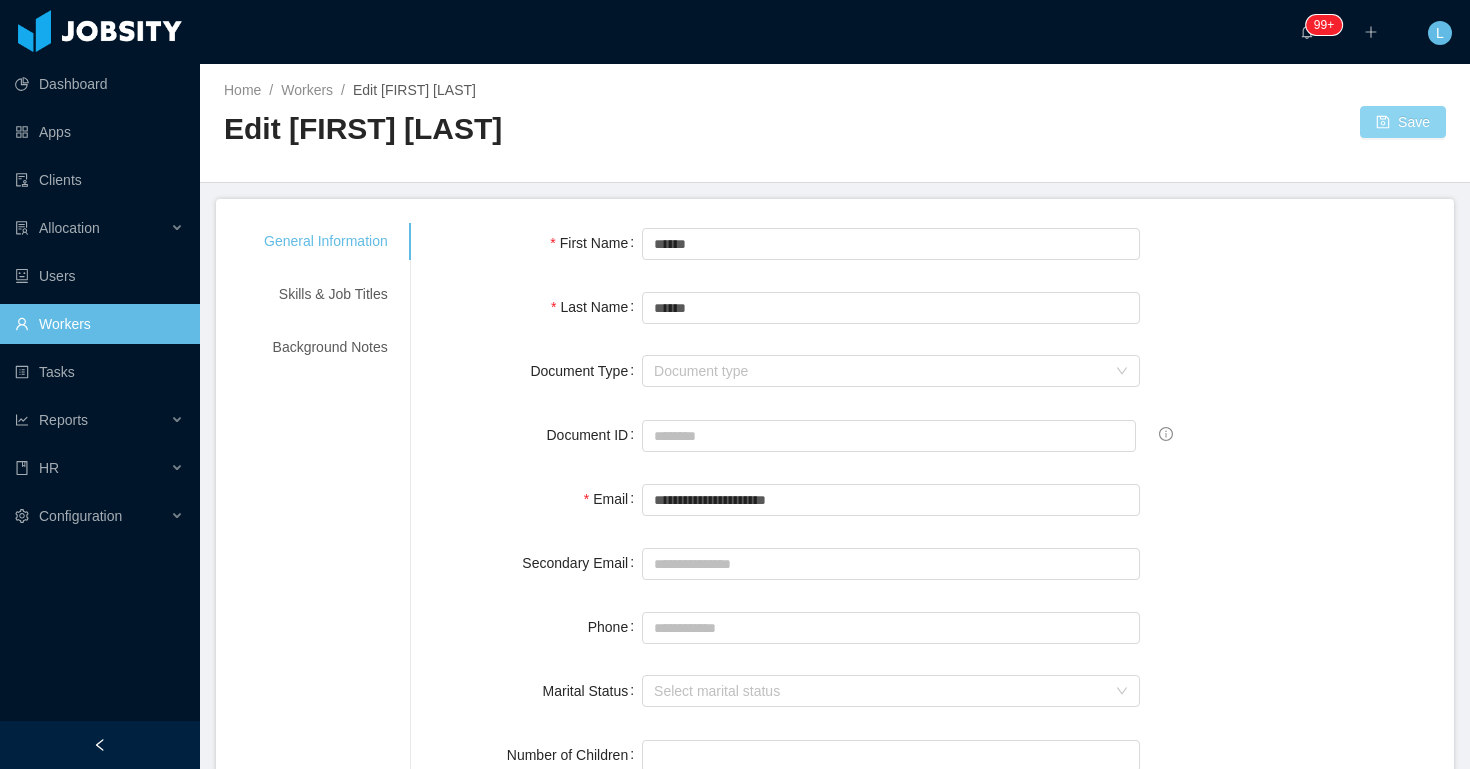 click on "Save" at bounding box center (1403, 122) 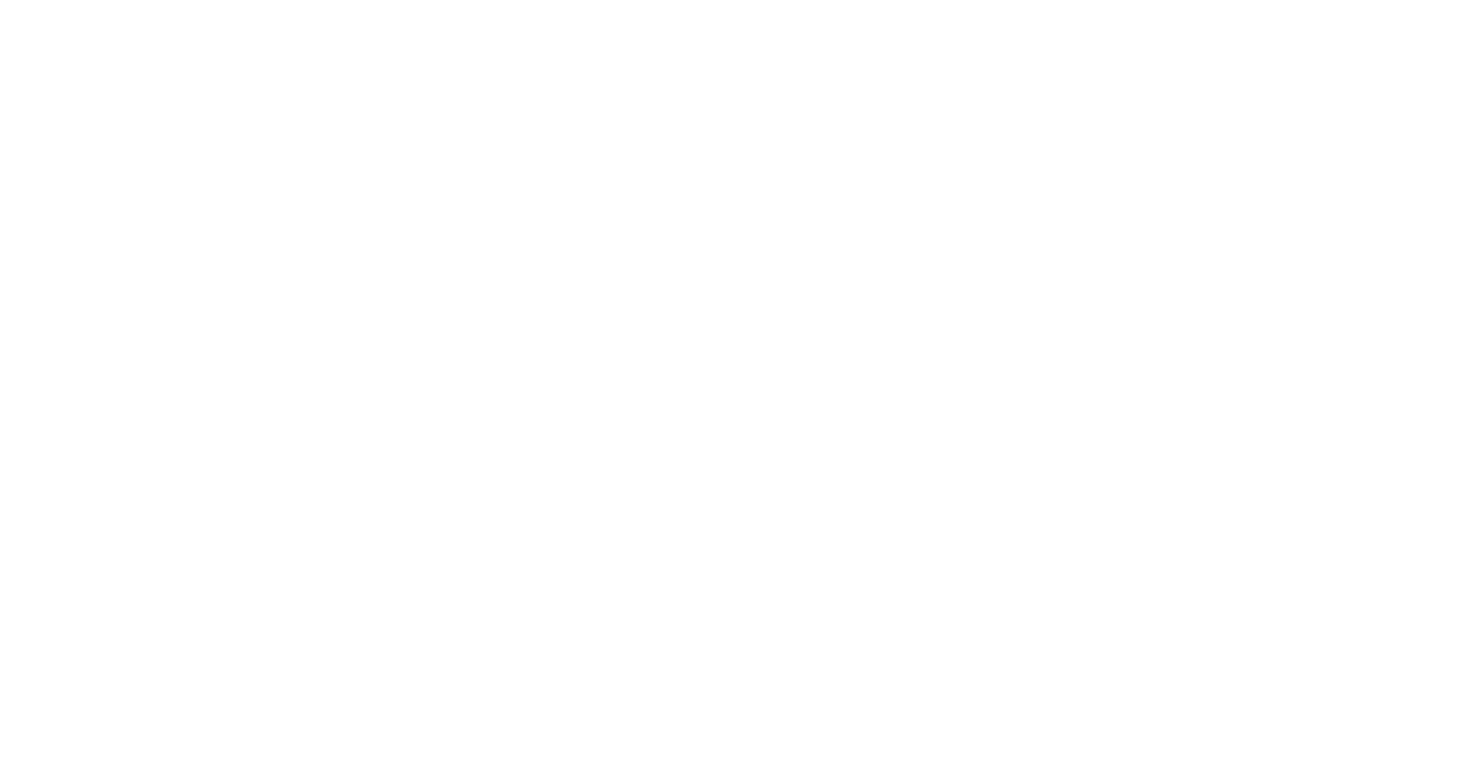 scroll, scrollTop: 0, scrollLeft: 0, axis: both 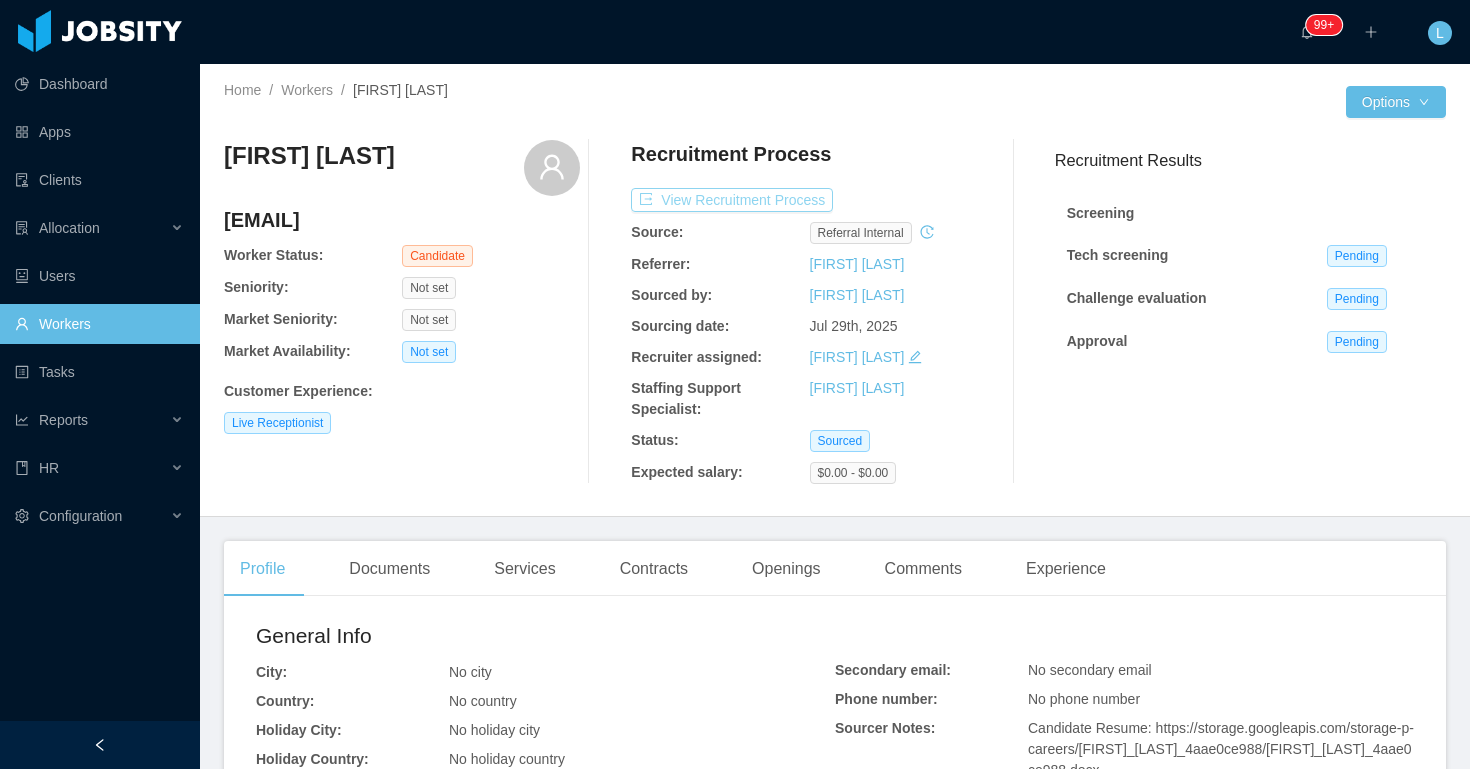 click on "View Recruitment Process" at bounding box center (732, 200) 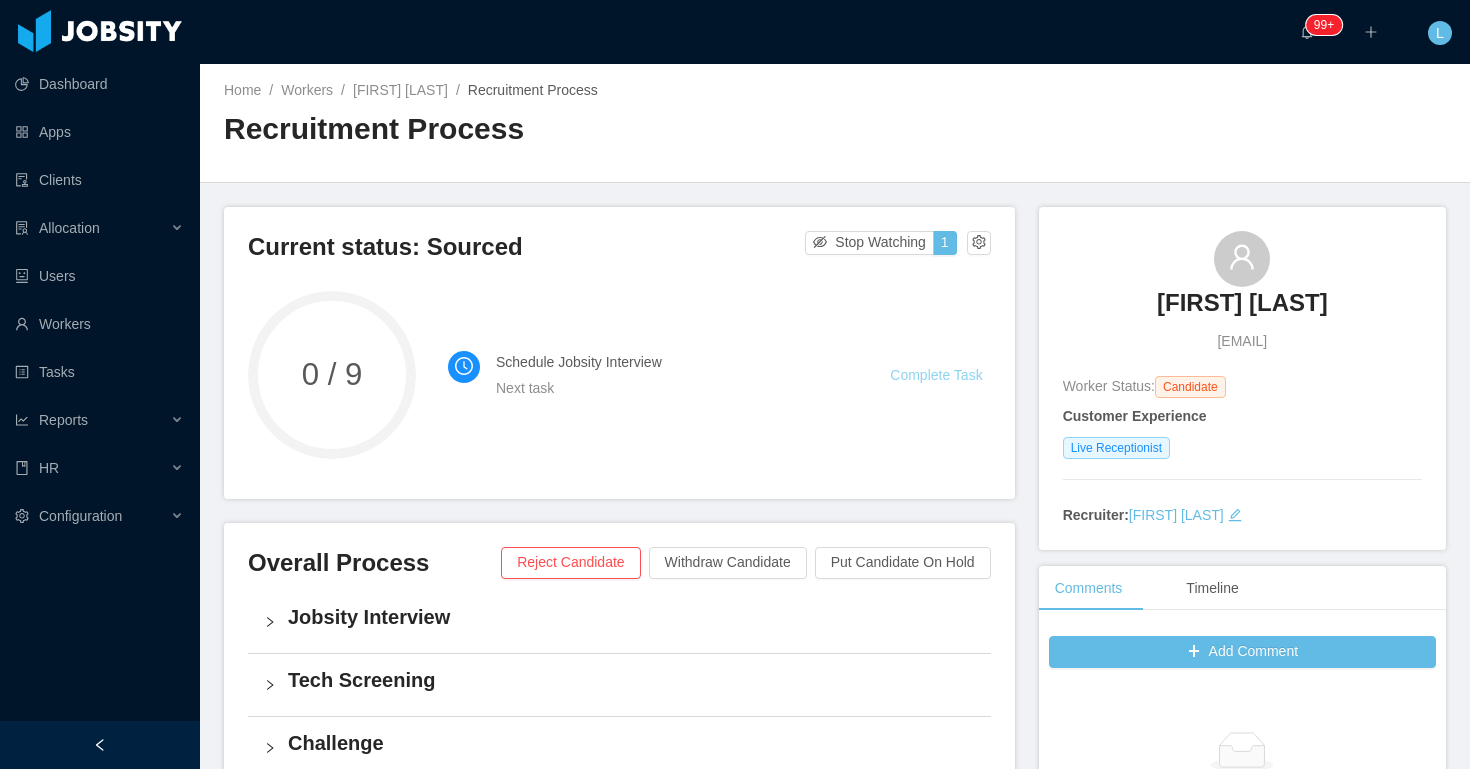 click on "Complete Task" at bounding box center [936, 375] 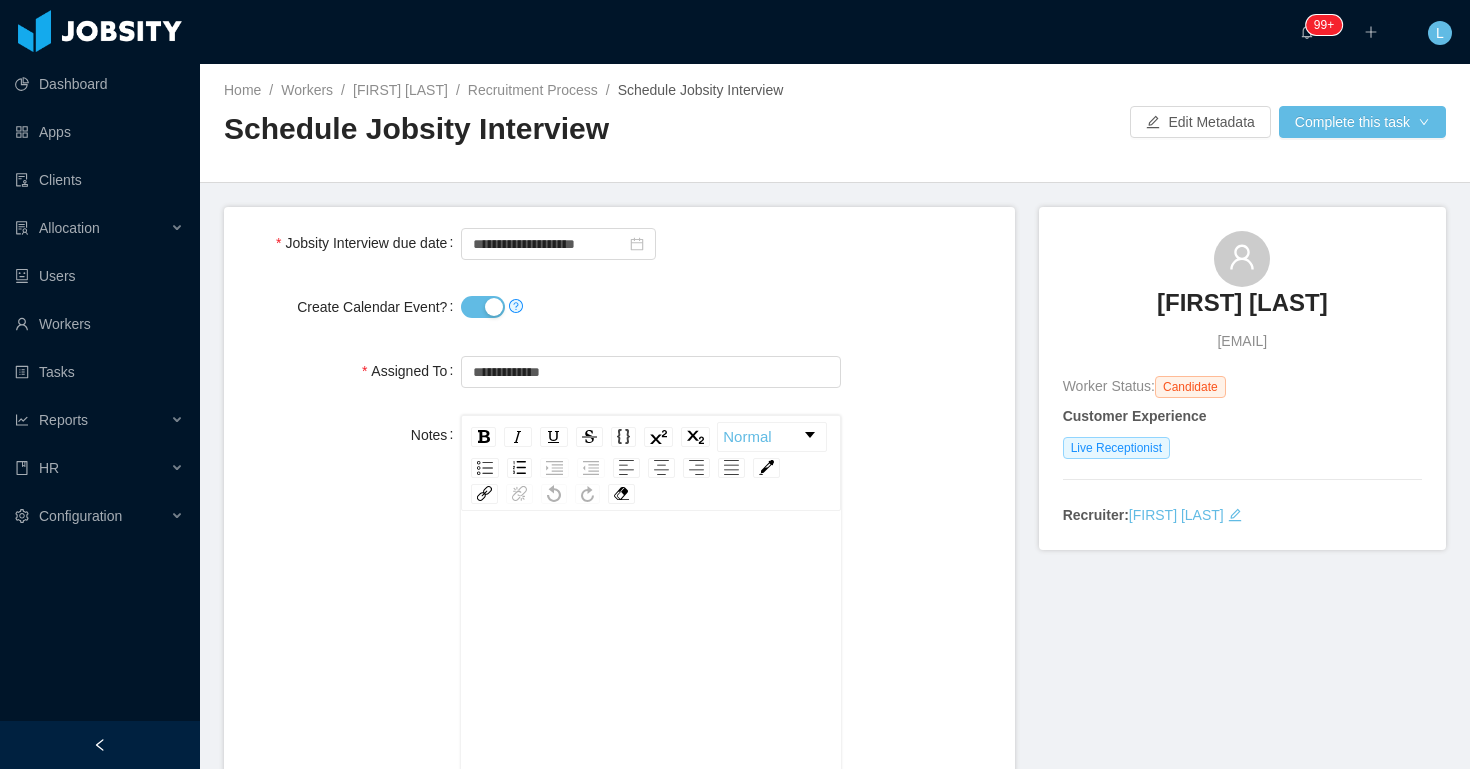 click at bounding box center [650, 307] 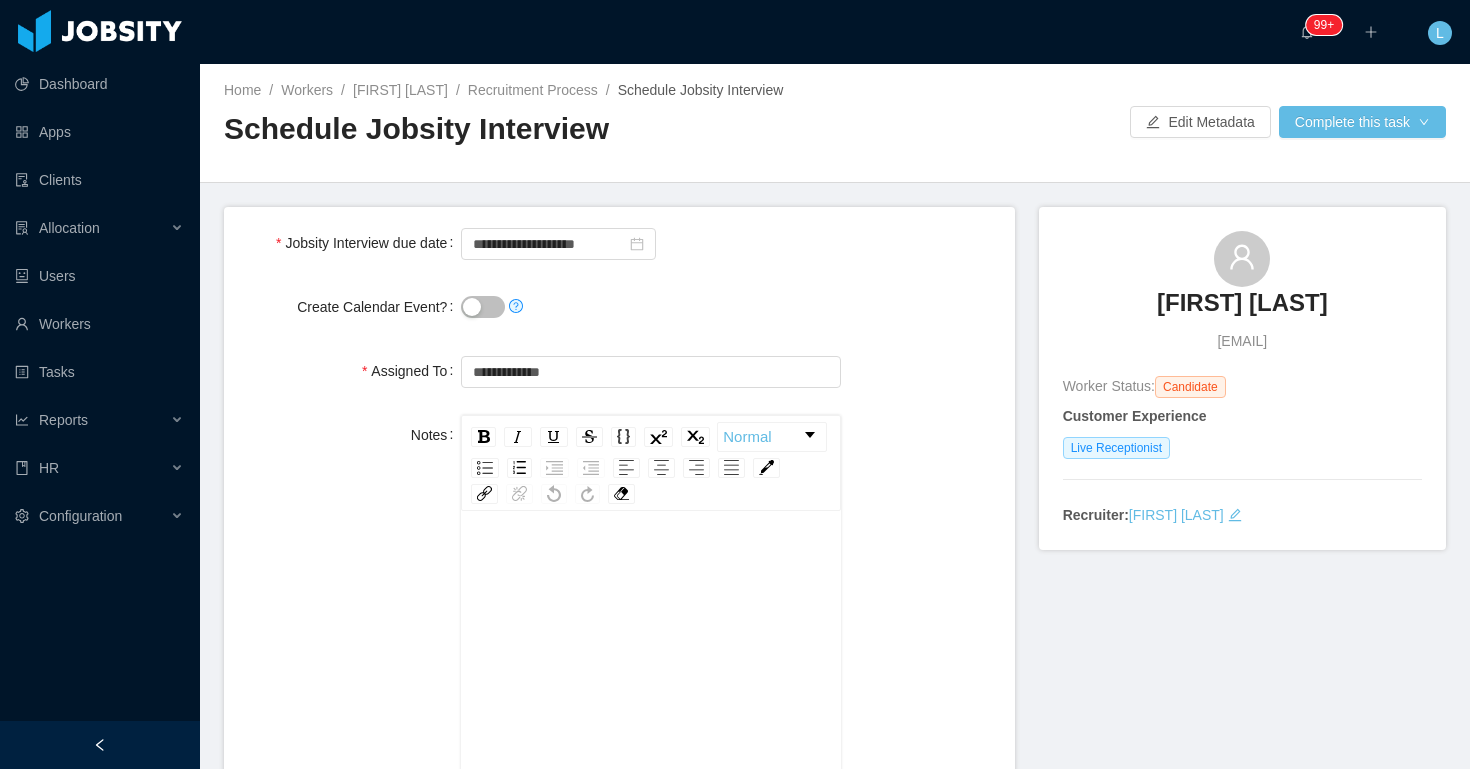click on "**********" at bounding box center [619, 672] 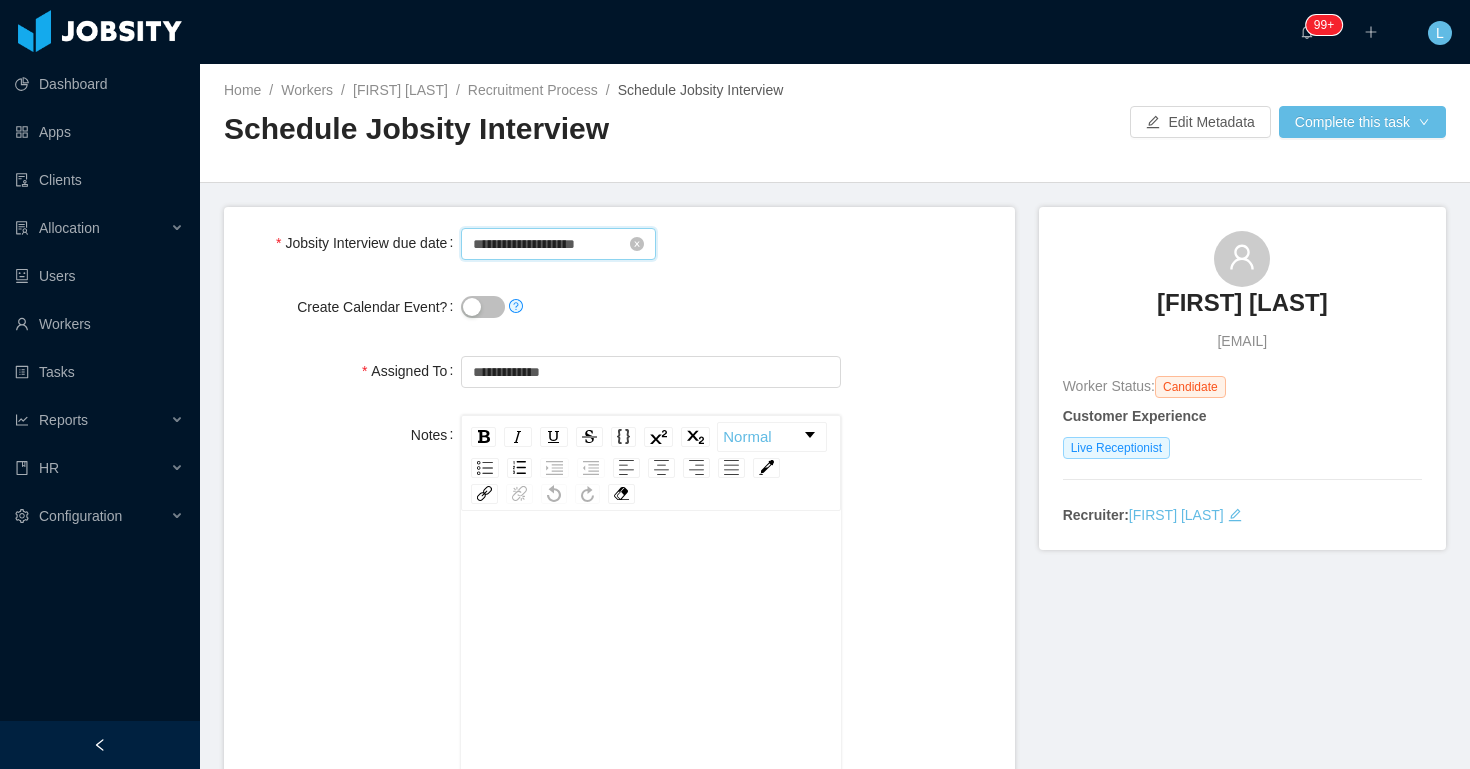 click on "**********" at bounding box center (558, 244) 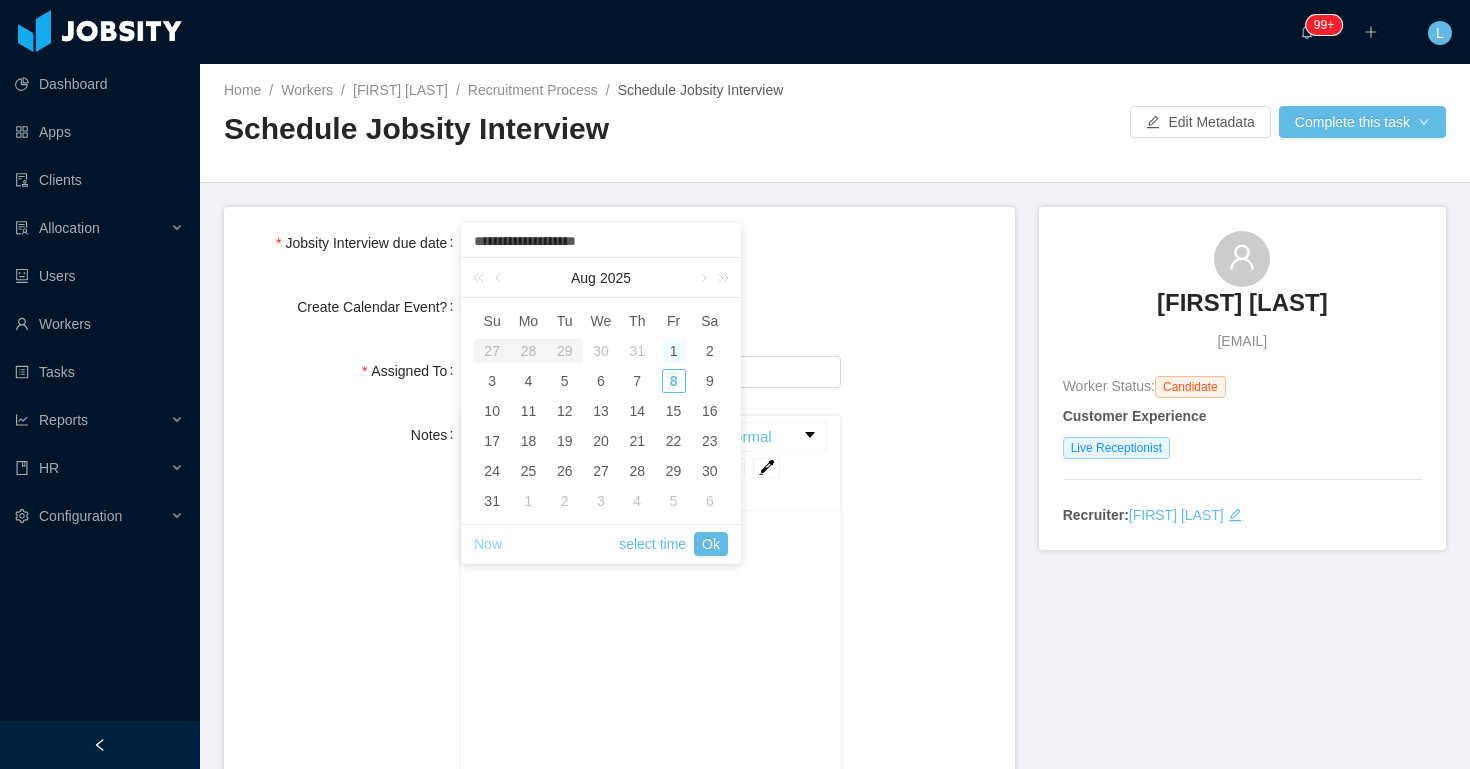 click on "Now" at bounding box center (488, 544) 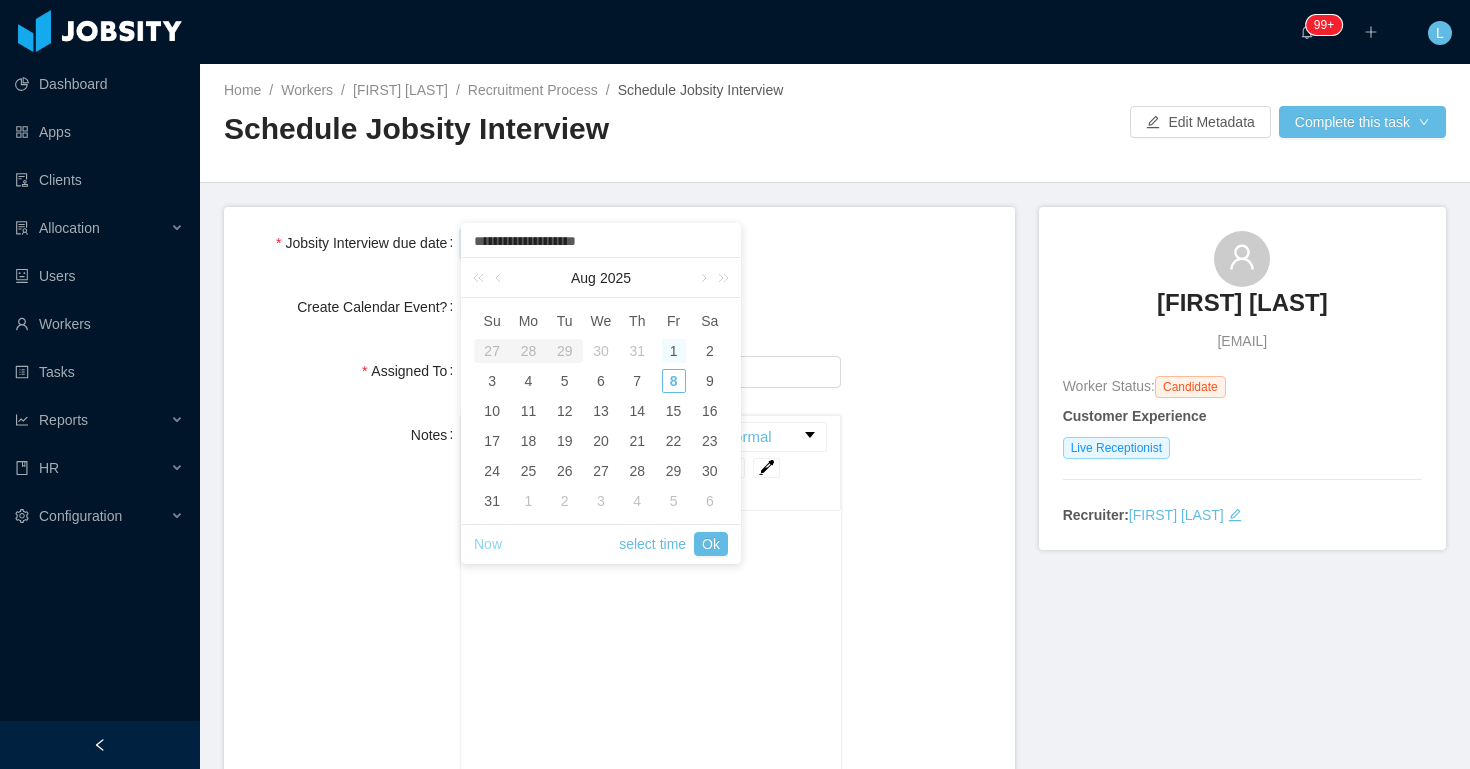 type on "**********" 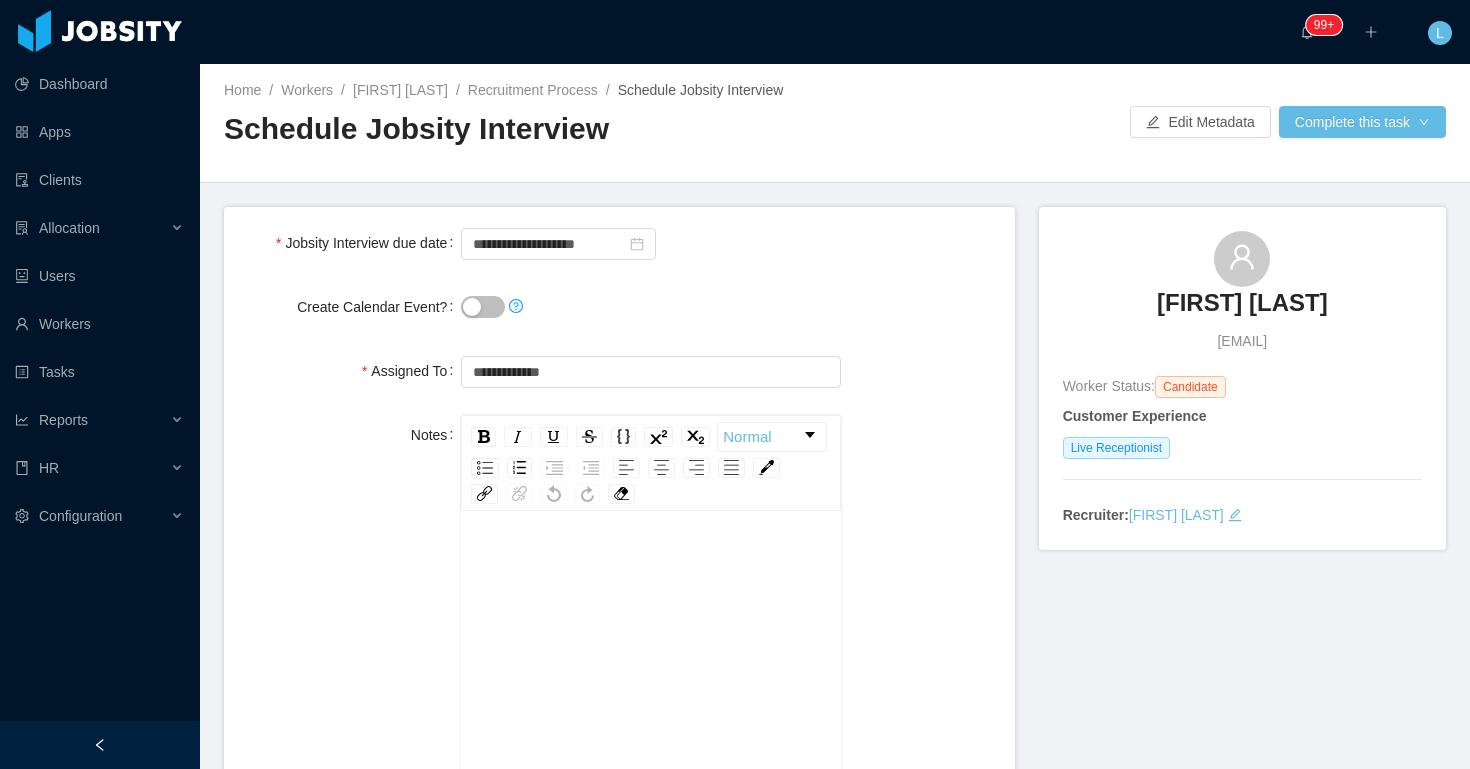click on "**********" at bounding box center (619, 243) 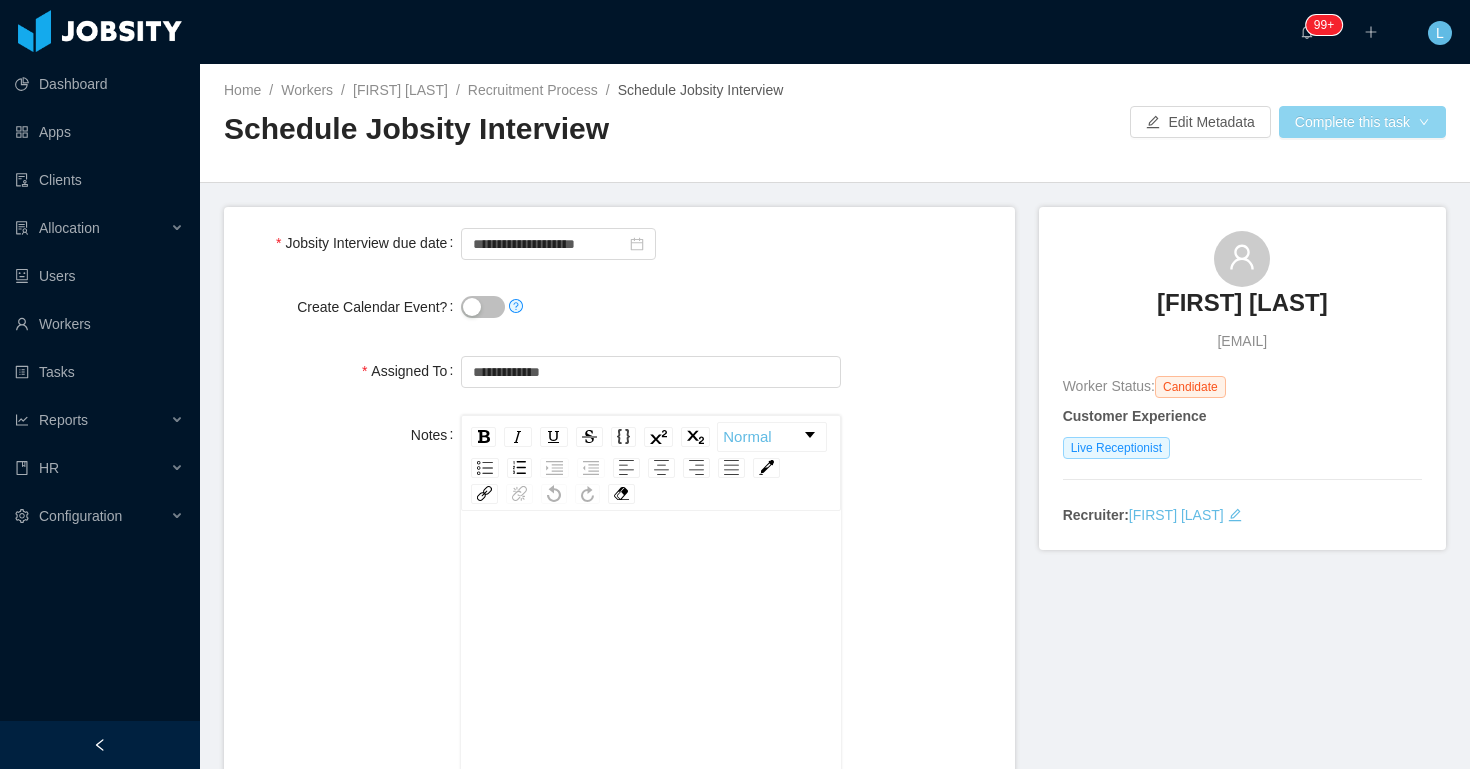 click on "Complete this task" at bounding box center [1362, 122] 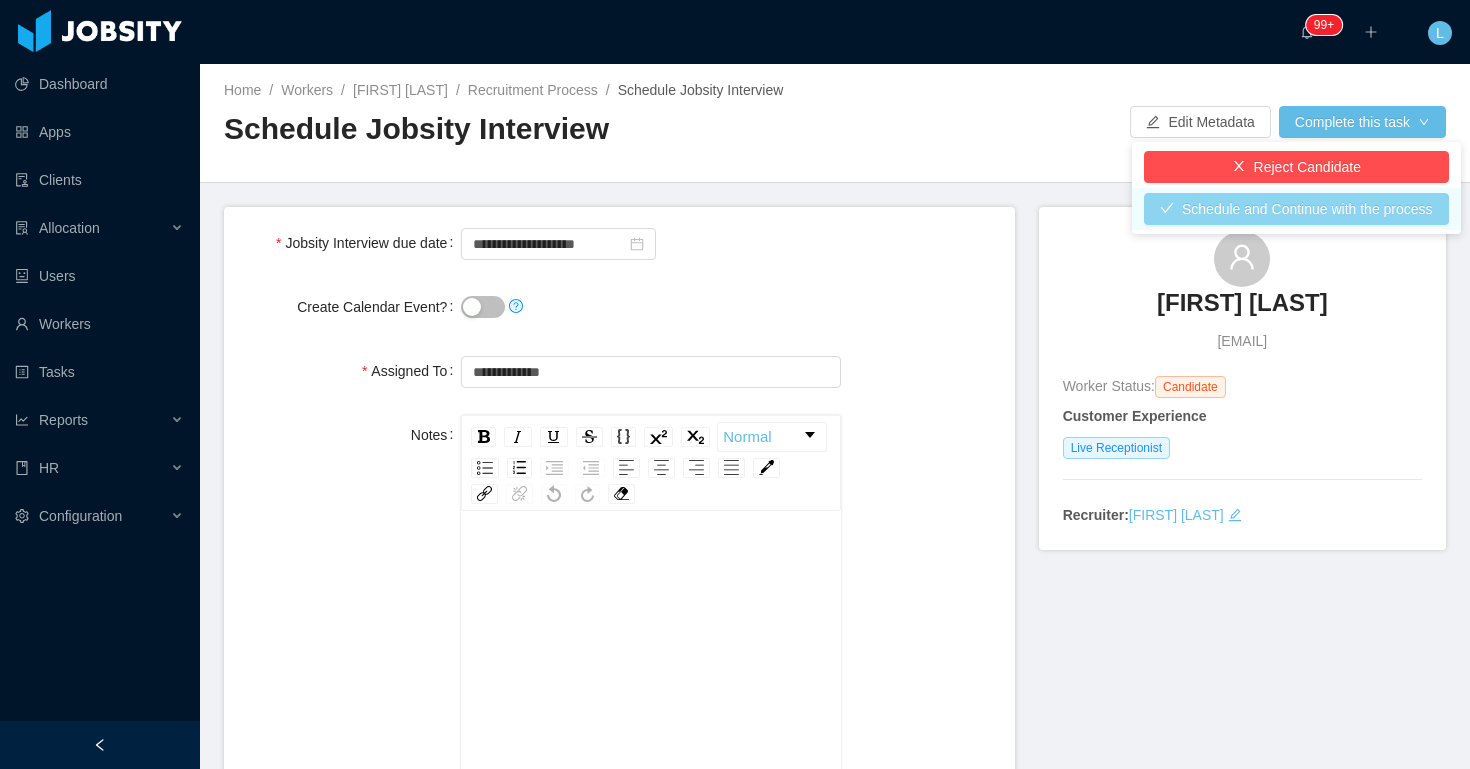 click on "Schedule and Continue with the process" at bounding box center [1296, 209] 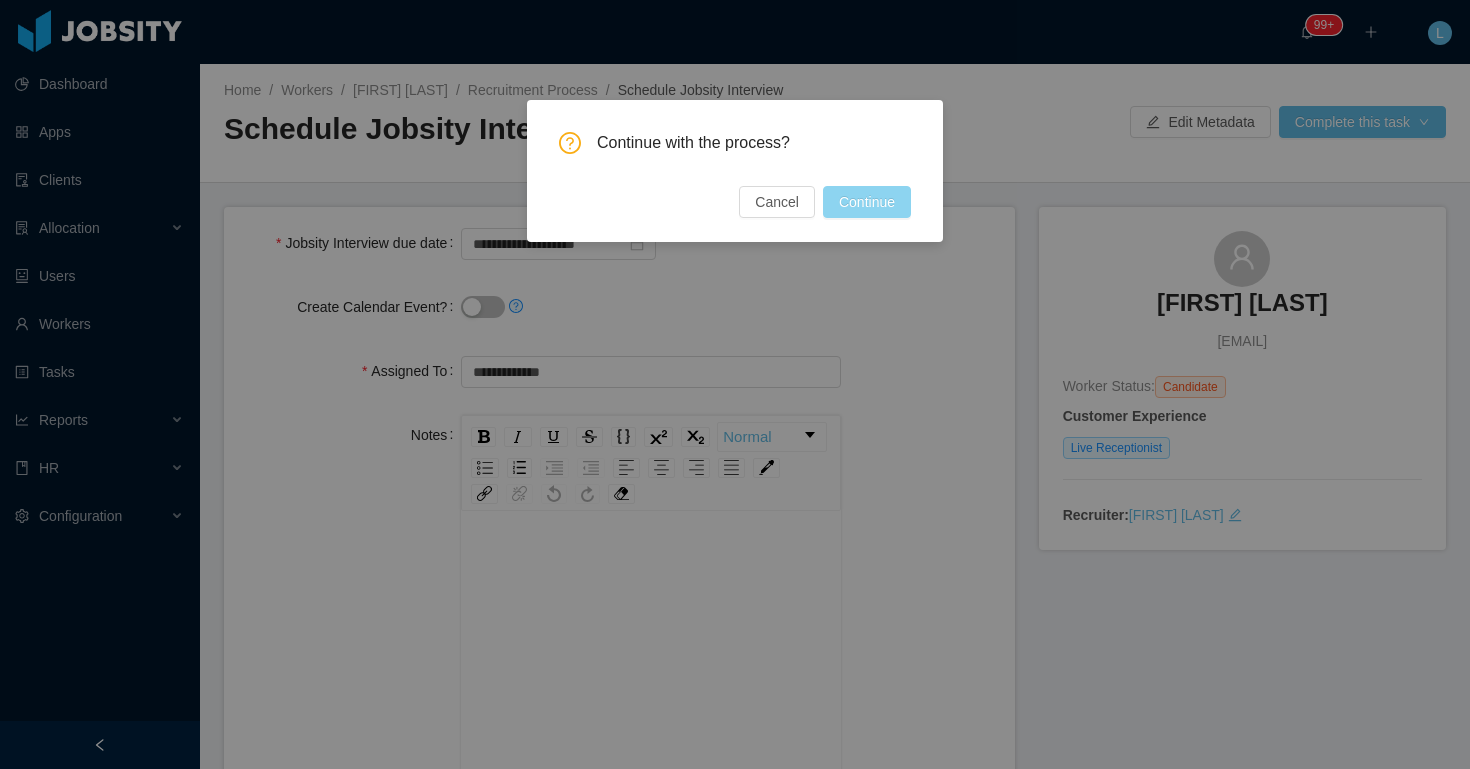 click on "Continue" at bounding box center [867, 202] 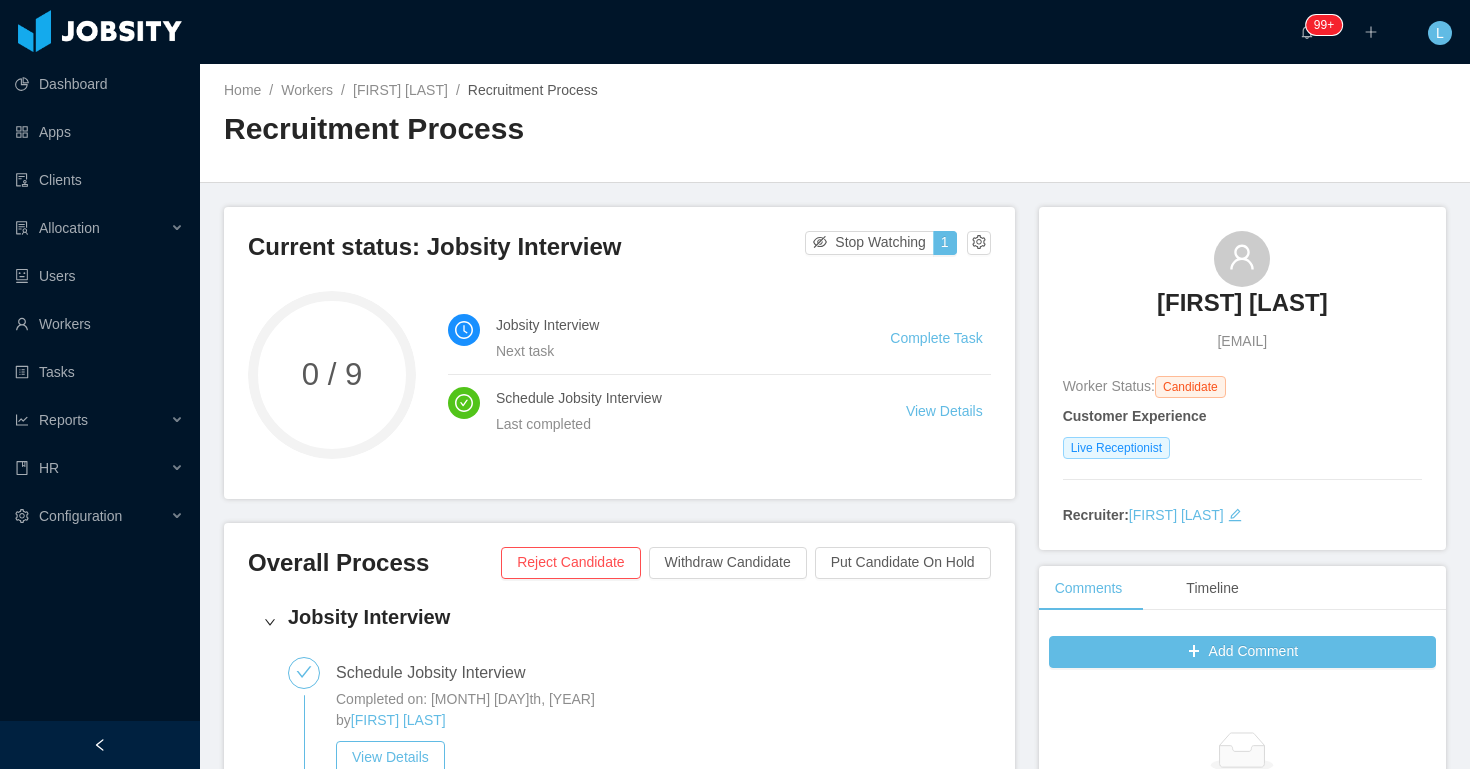 click on "Complete Task" at bounding box center [940, 338] 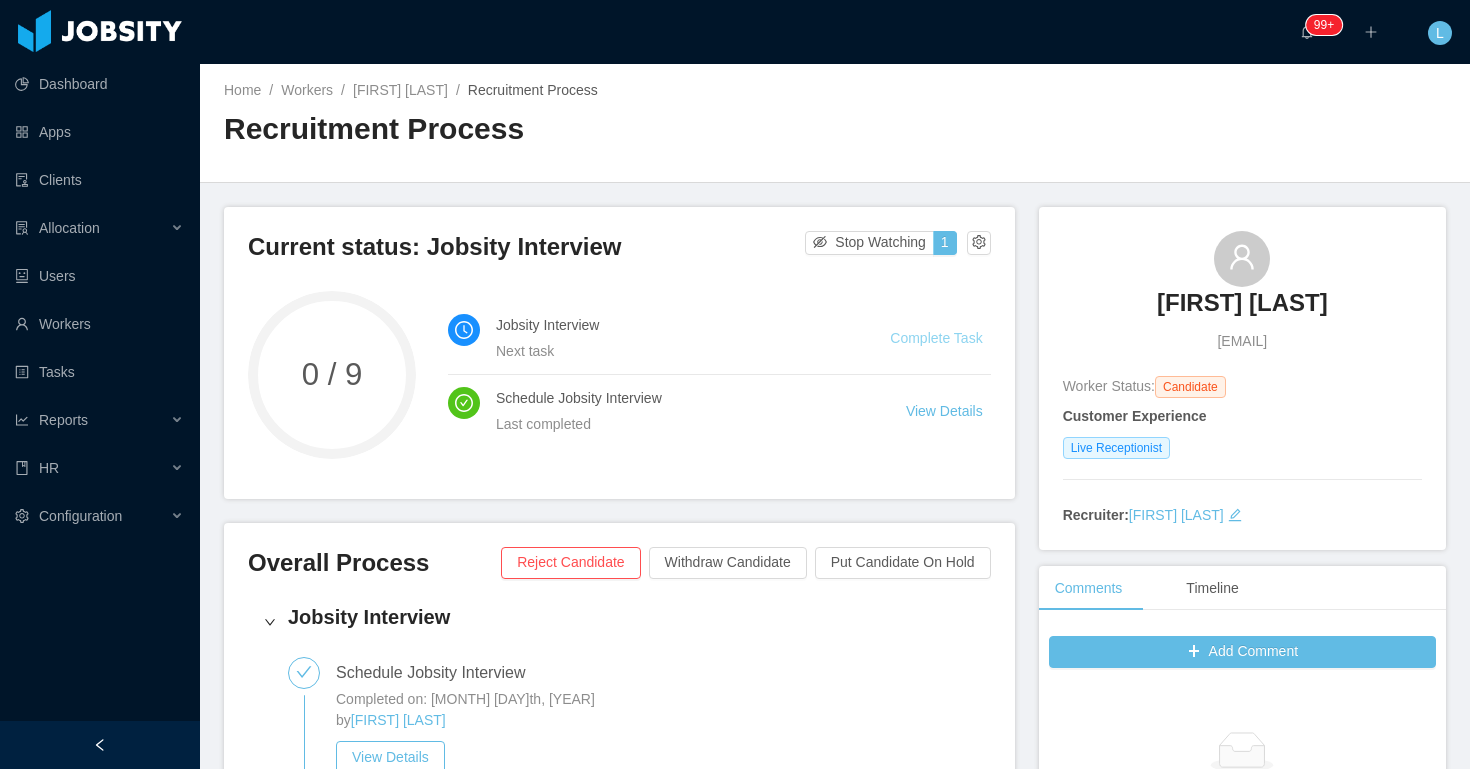 click on "Complete Task" at bounding box center [936, 338] 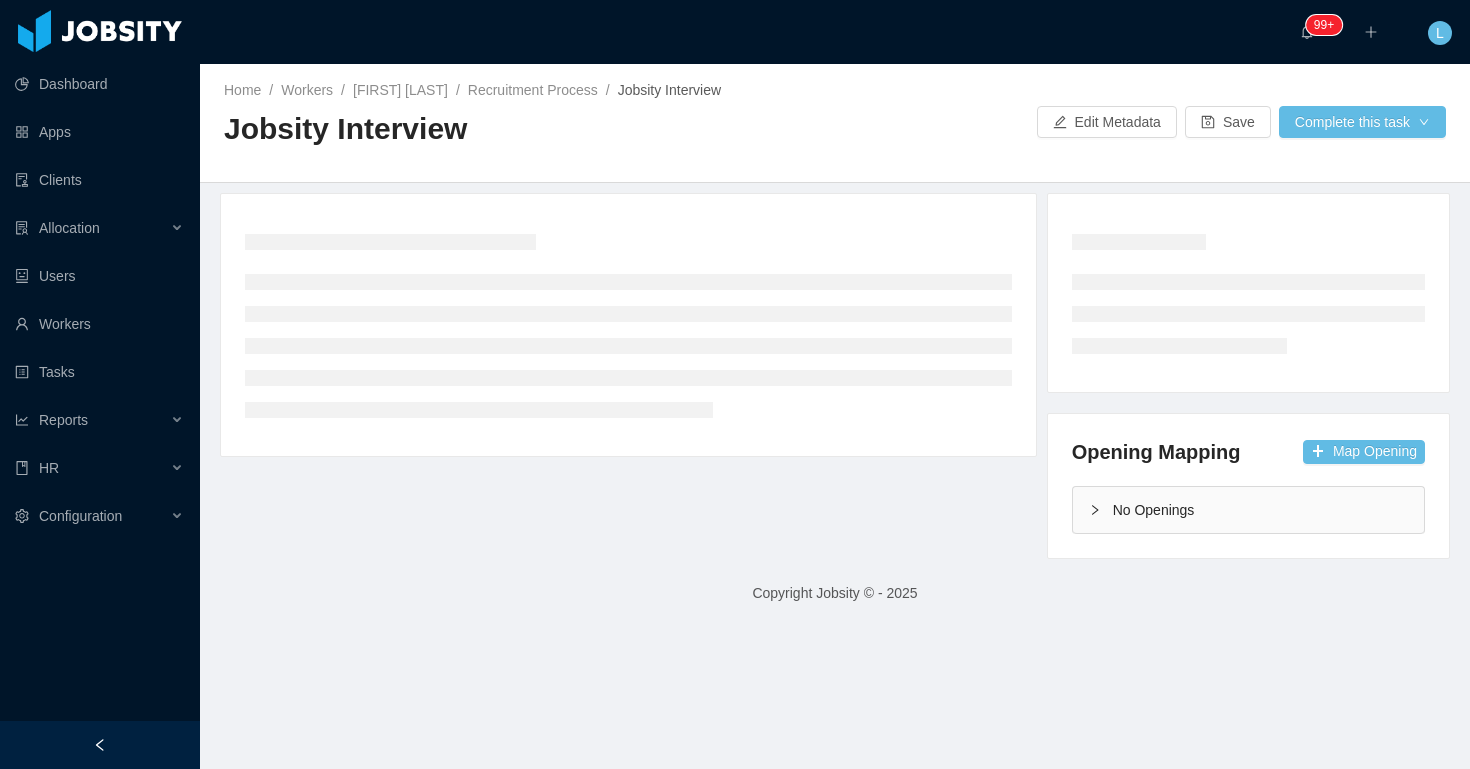 type 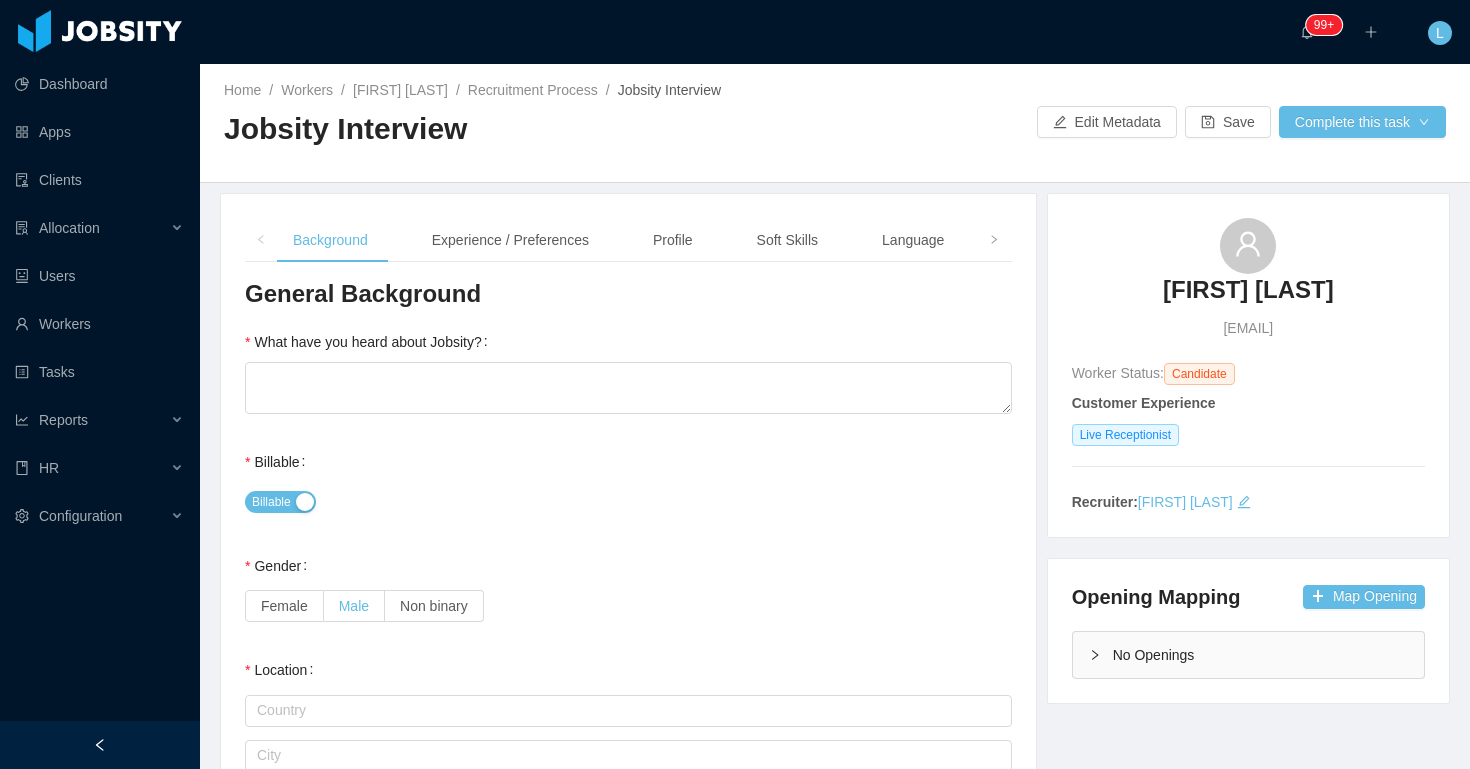 click on "Male" at bounding box center [354, 606] 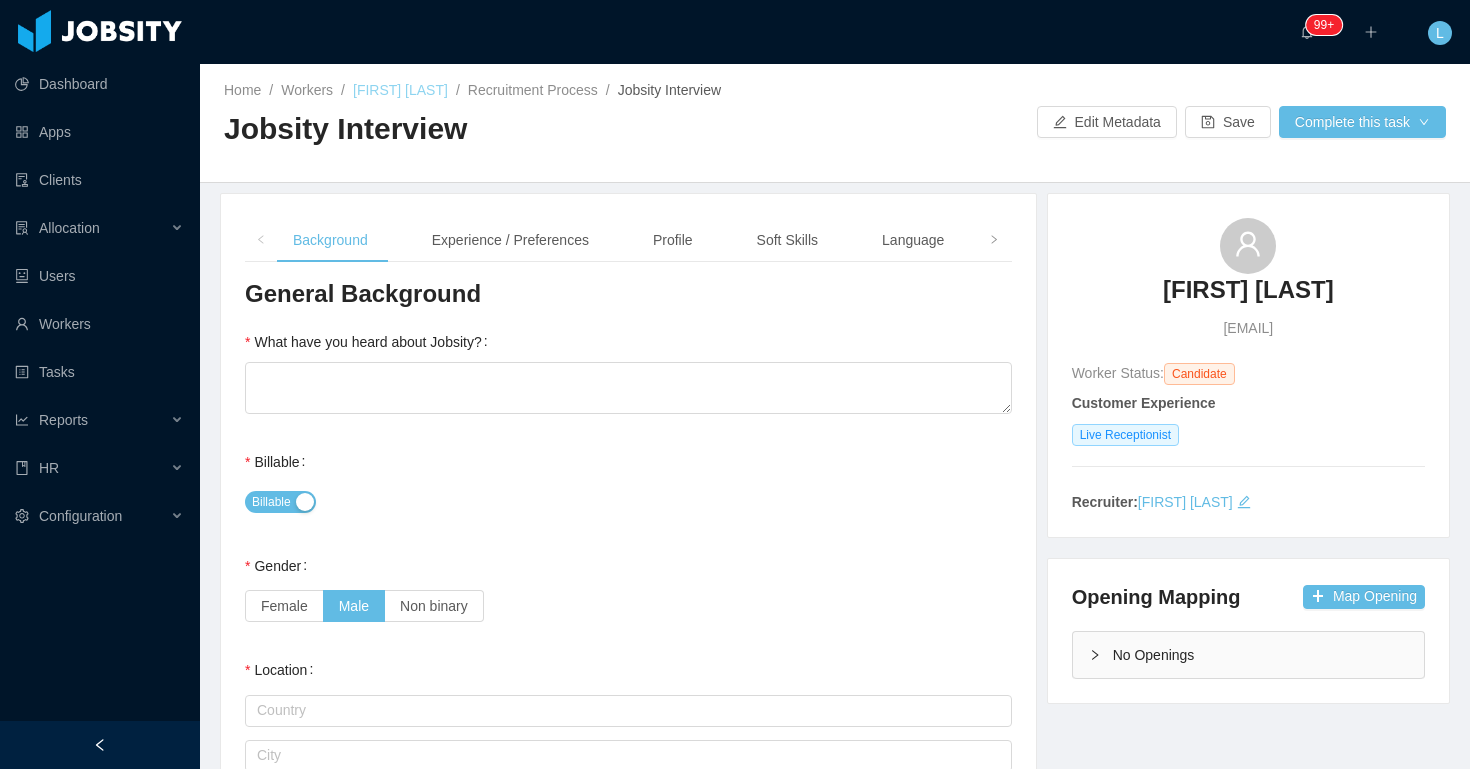 click on "[FIRST] [LAST]" at bounding box center (400, 90) 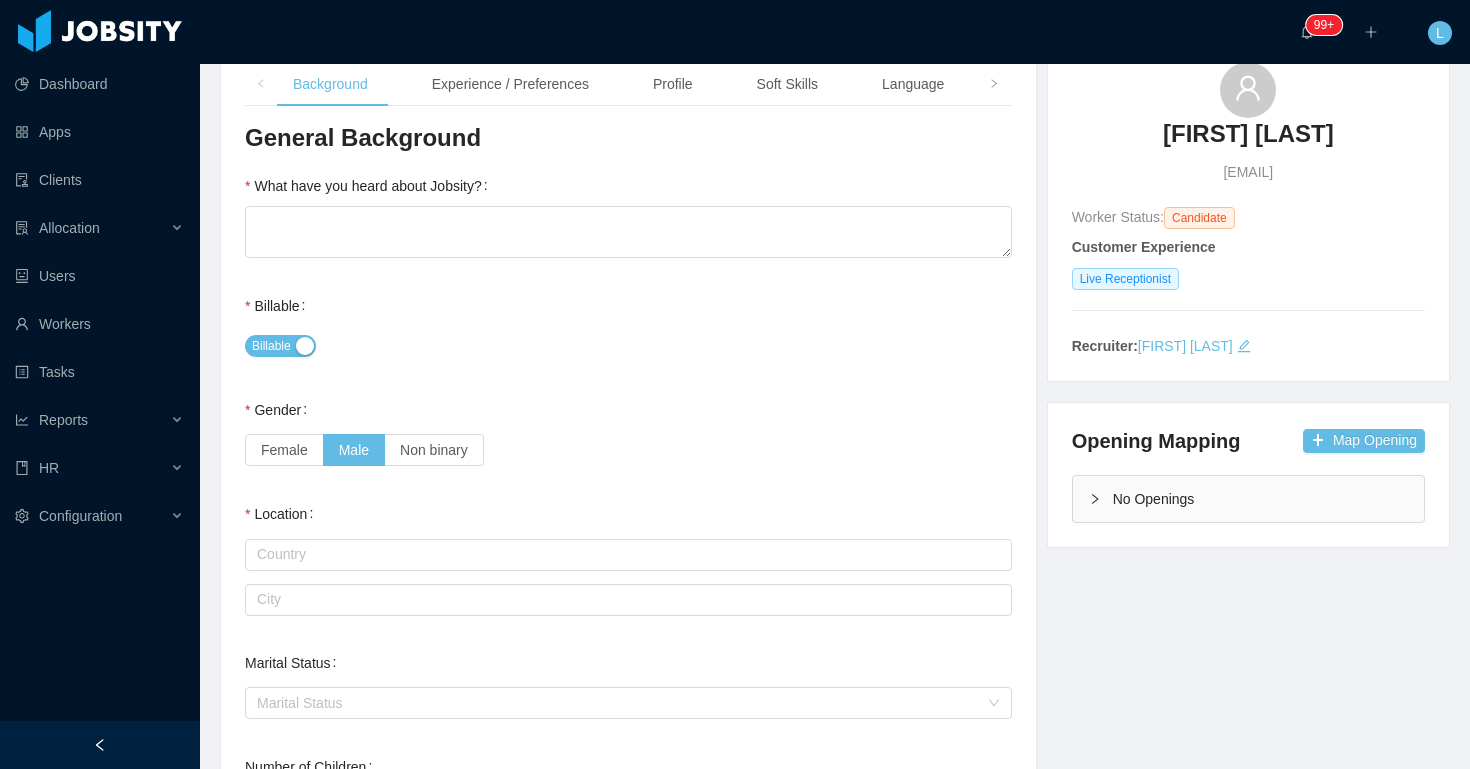 scroll, scrollTop: 212, scrollLeft: 0, axis: vertical 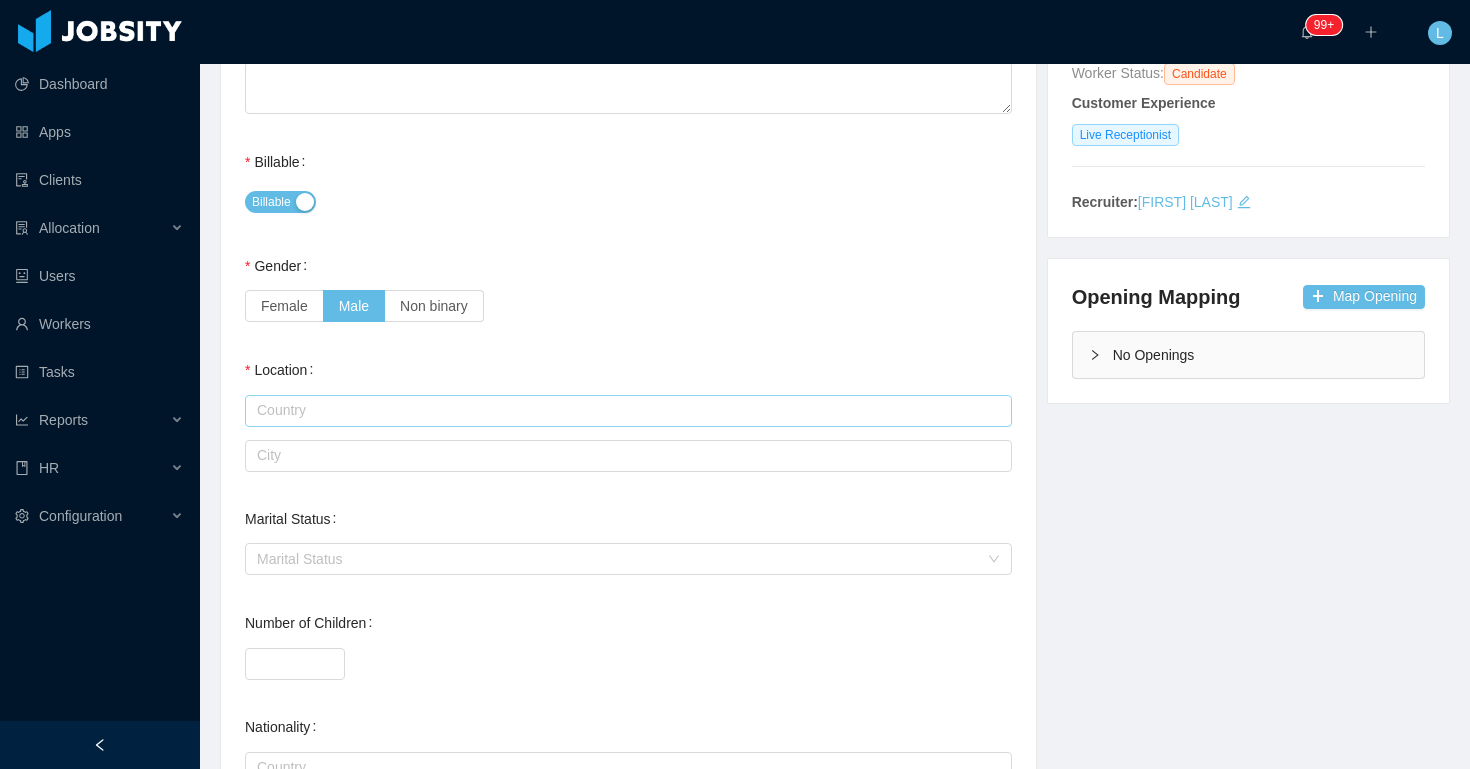 click at bounding box center (628, 411) 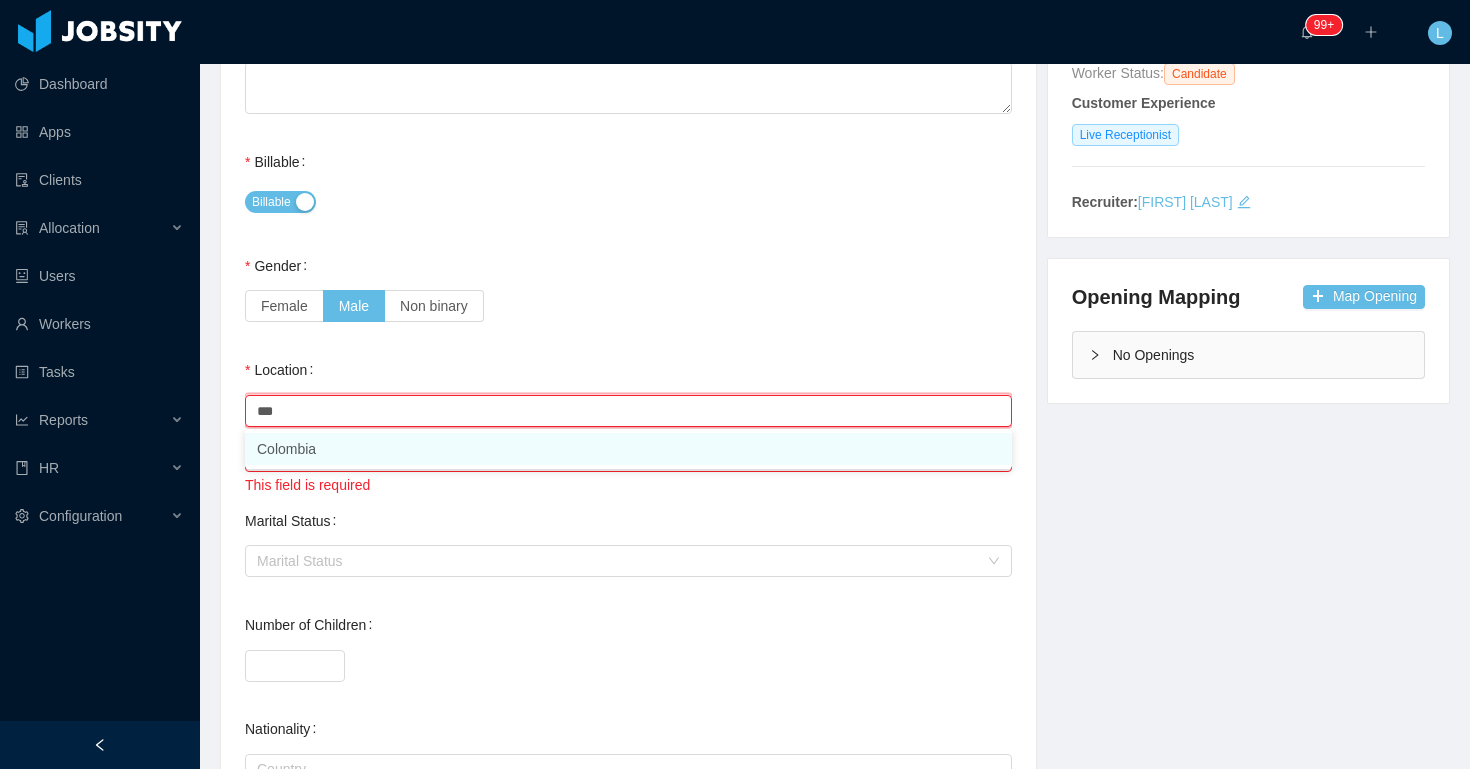 click on "Colombia" at bounding box center (628, 449) 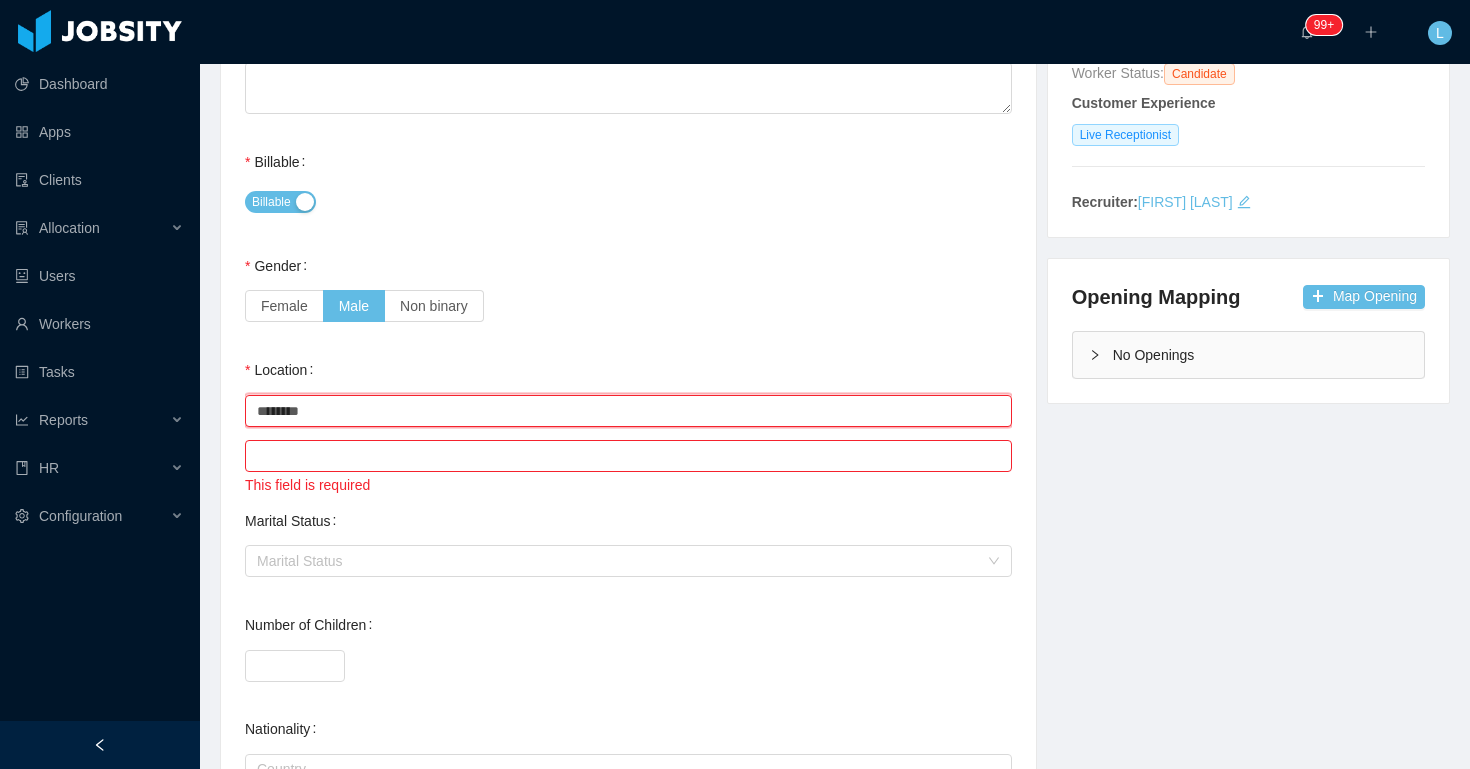 type on "********" 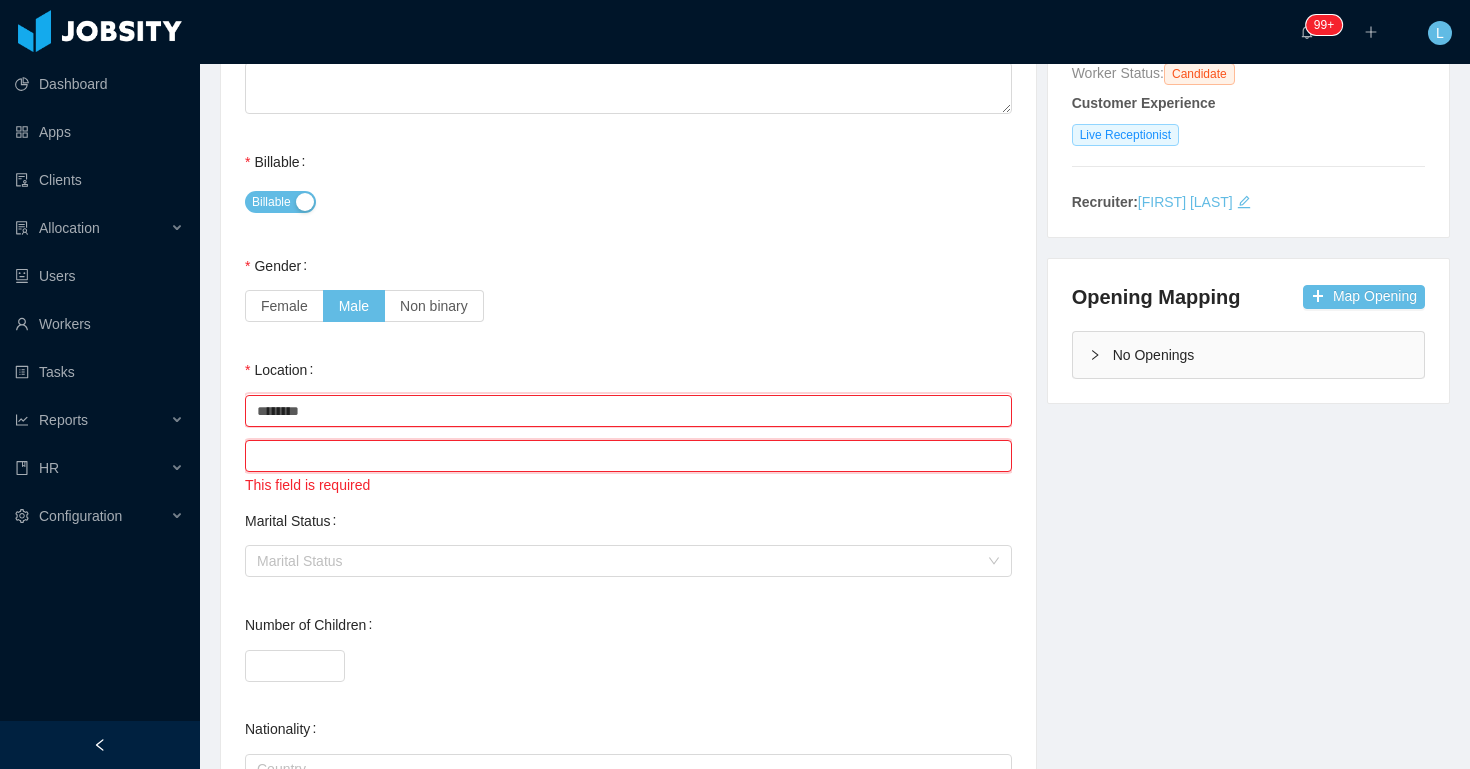 click at bounding box center (628, 456) 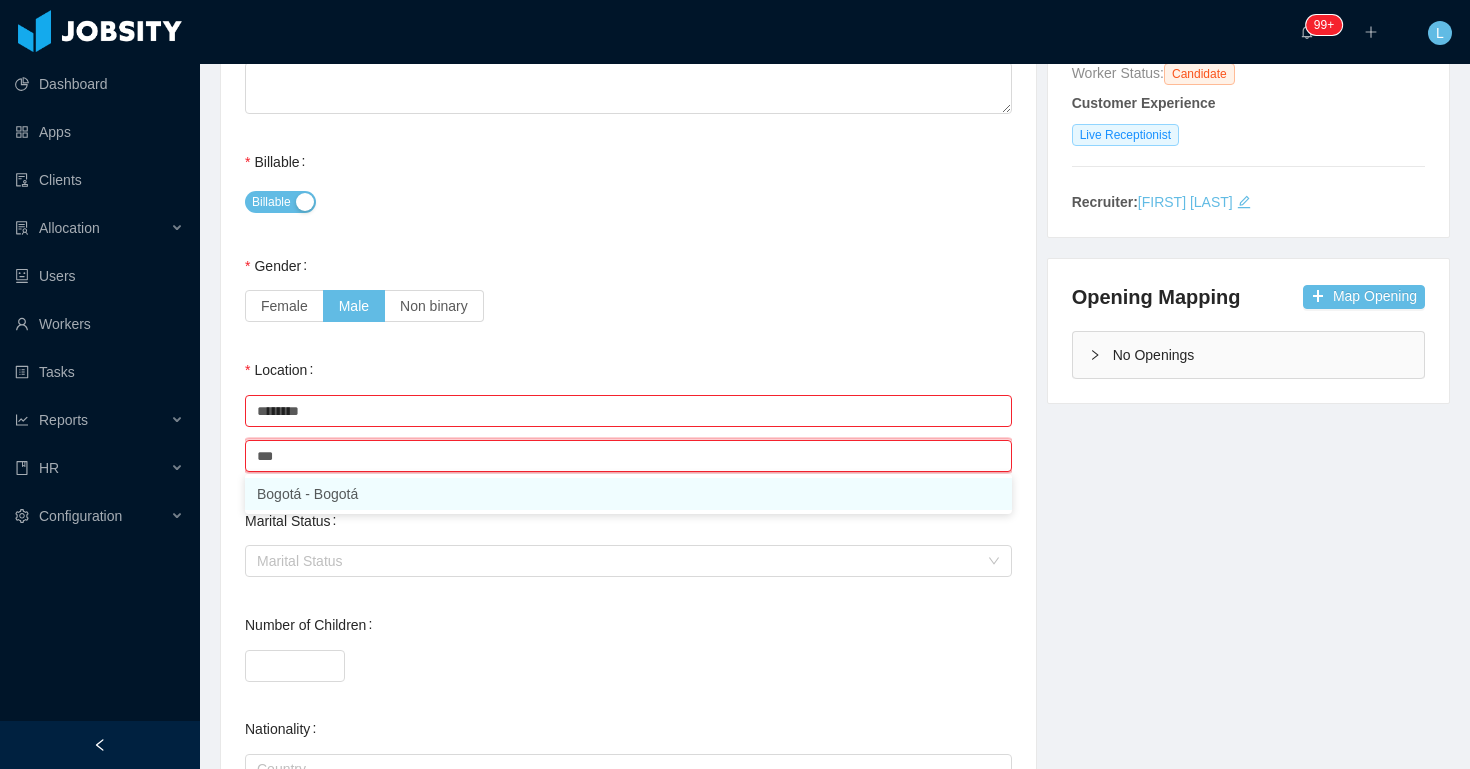 click on "Bogotá - Bogotá" at bounding box center (628, 494) 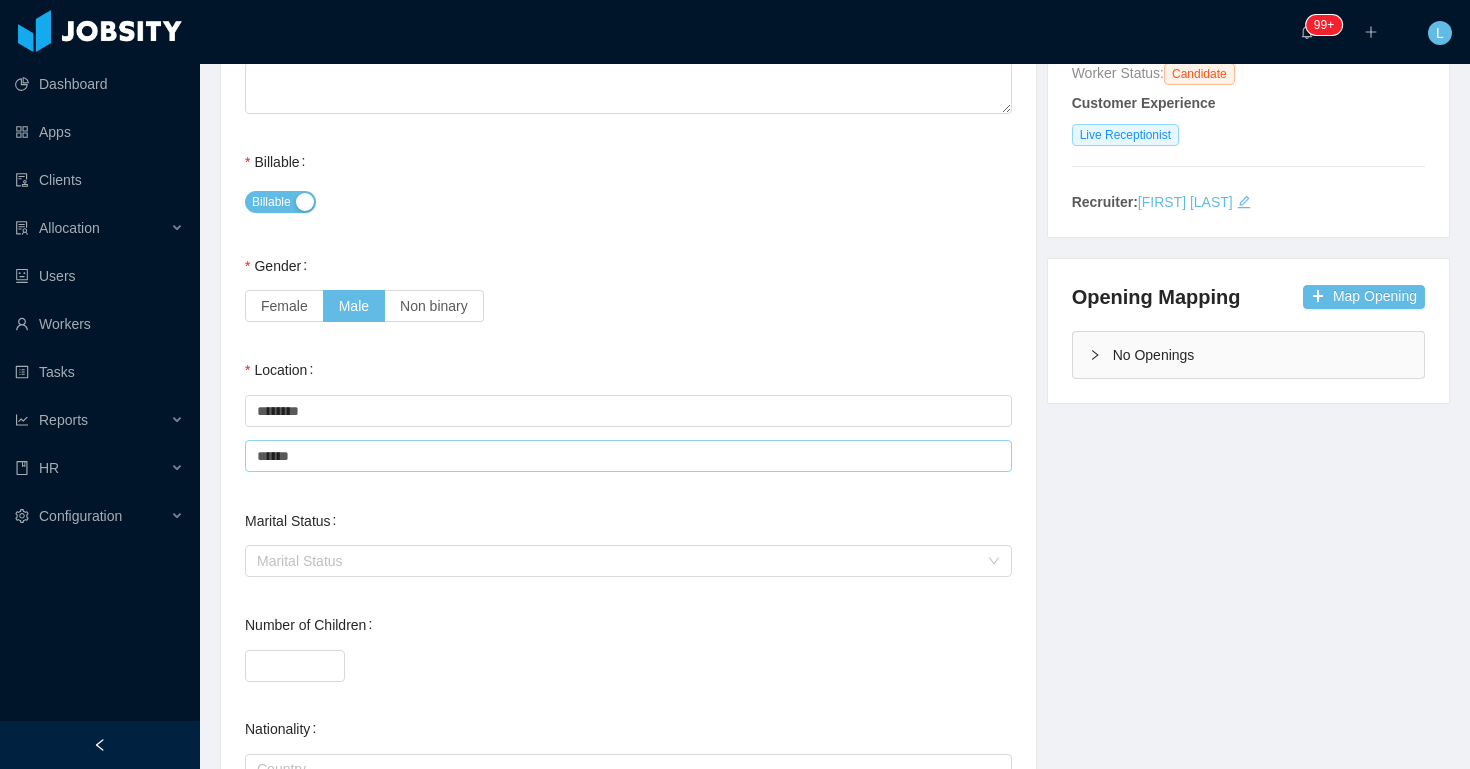 type on "******" 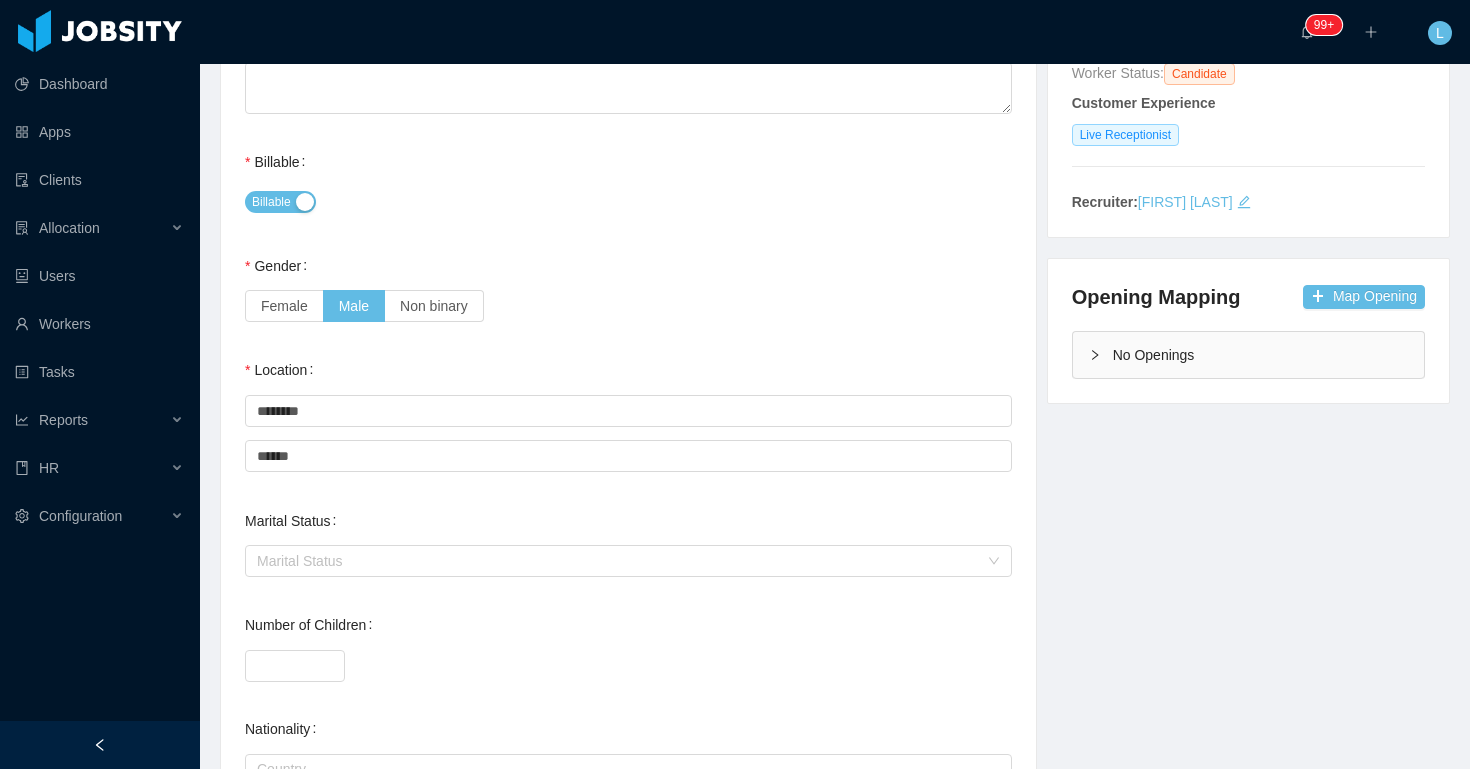 click on "Gender Female Male Non binary" at bounding box center (628, 286) 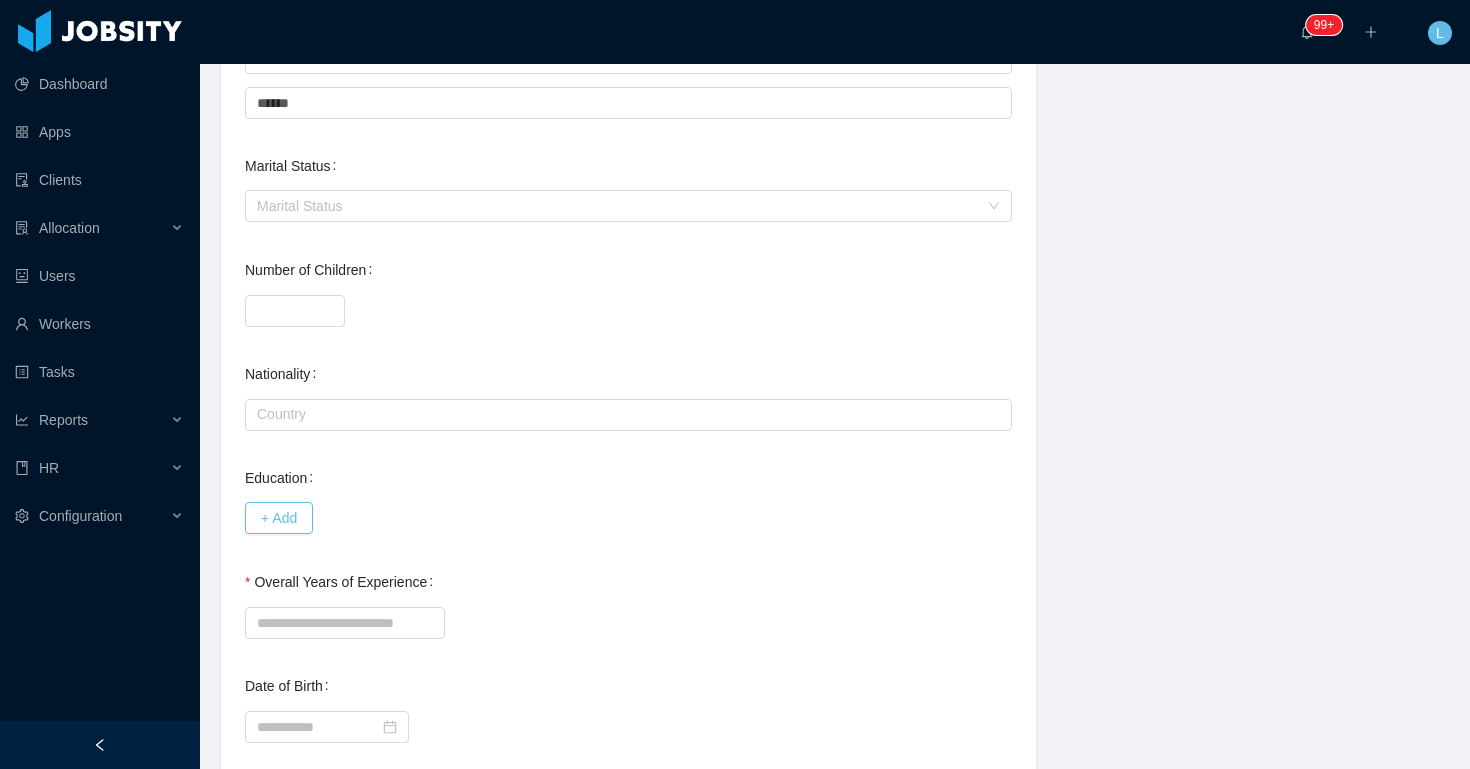 scroll, scrollTop: 746, scrollLeft: 0, axis: vertical 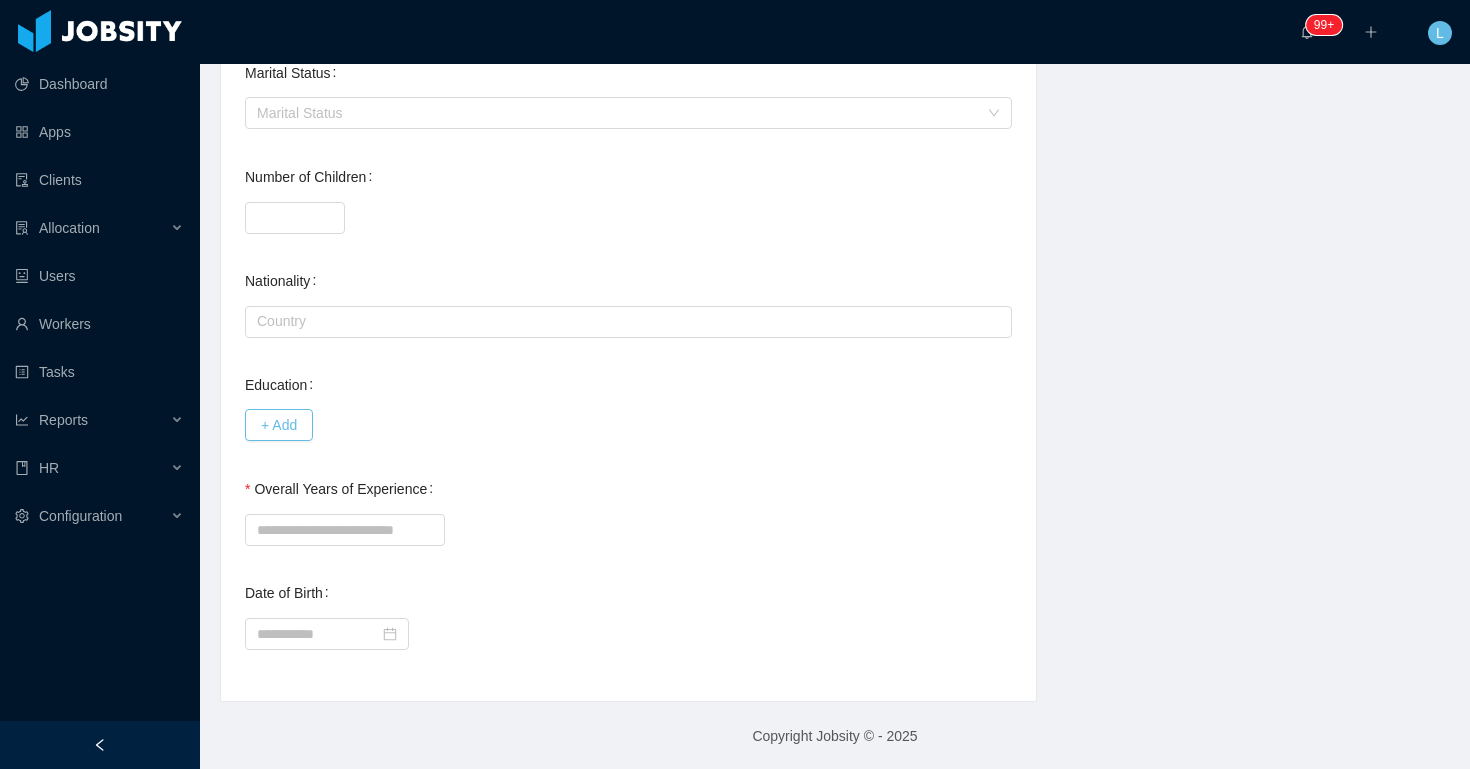 click on "General Background What have you heard about Jobsity? Billable Billable Gender Female Male Non binary Location Country ******** Colombia   City ****** Bogotá   Marital Status Marital Status Number of Children * Nationality Country   Education + Add Overall Years of Experience Date of Birth" at bounding box center [628, 104] 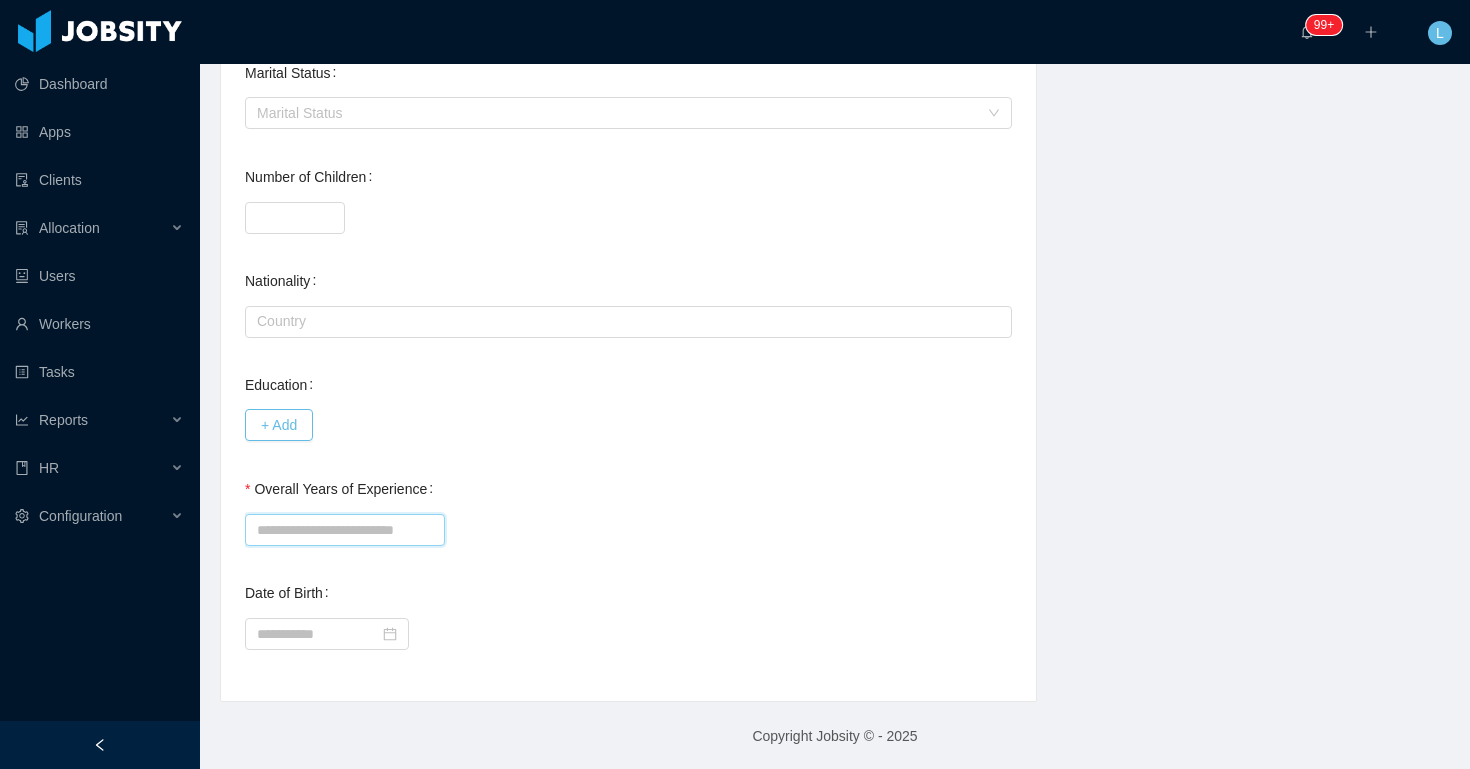click on "Overall Years of Experience" at bounding box center (345, 530) 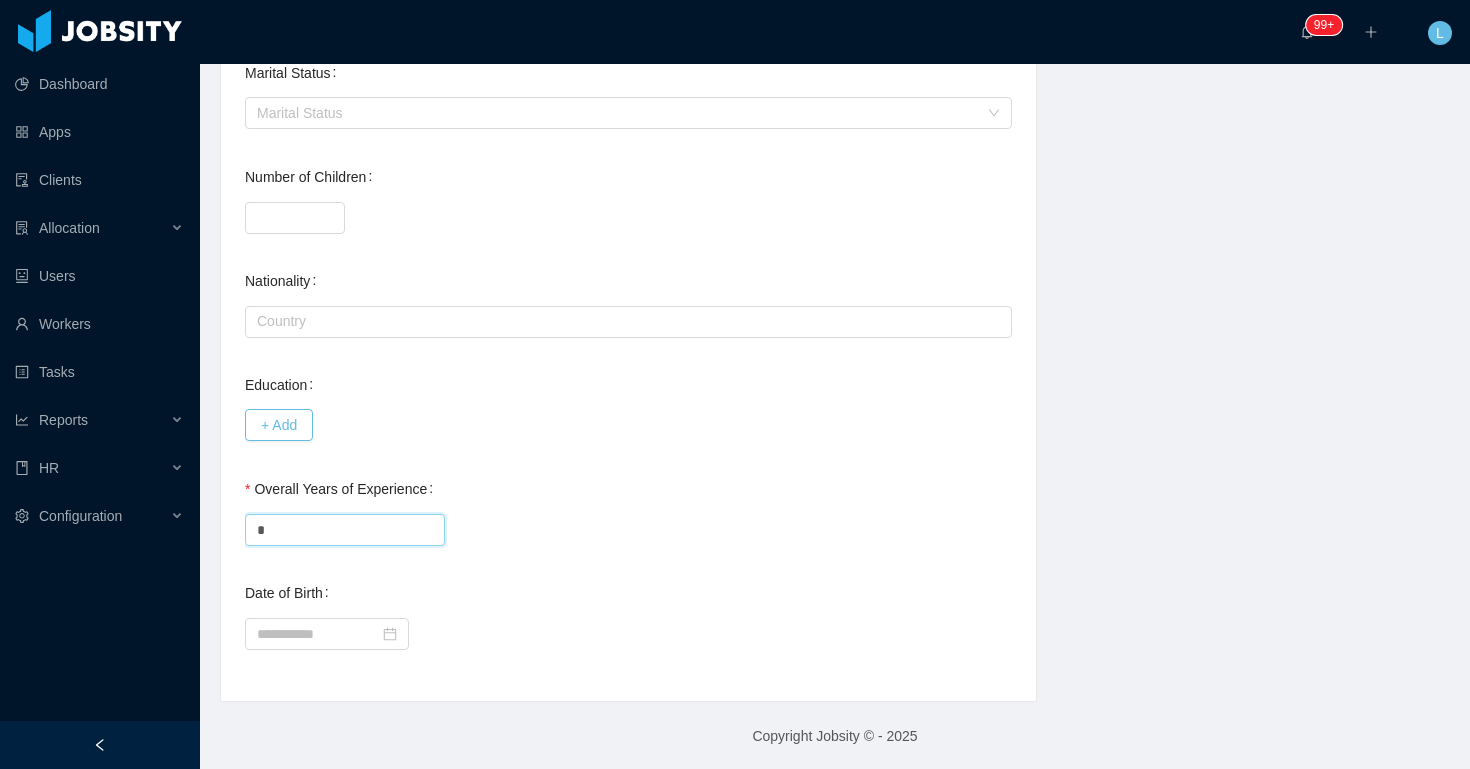 type on "*" 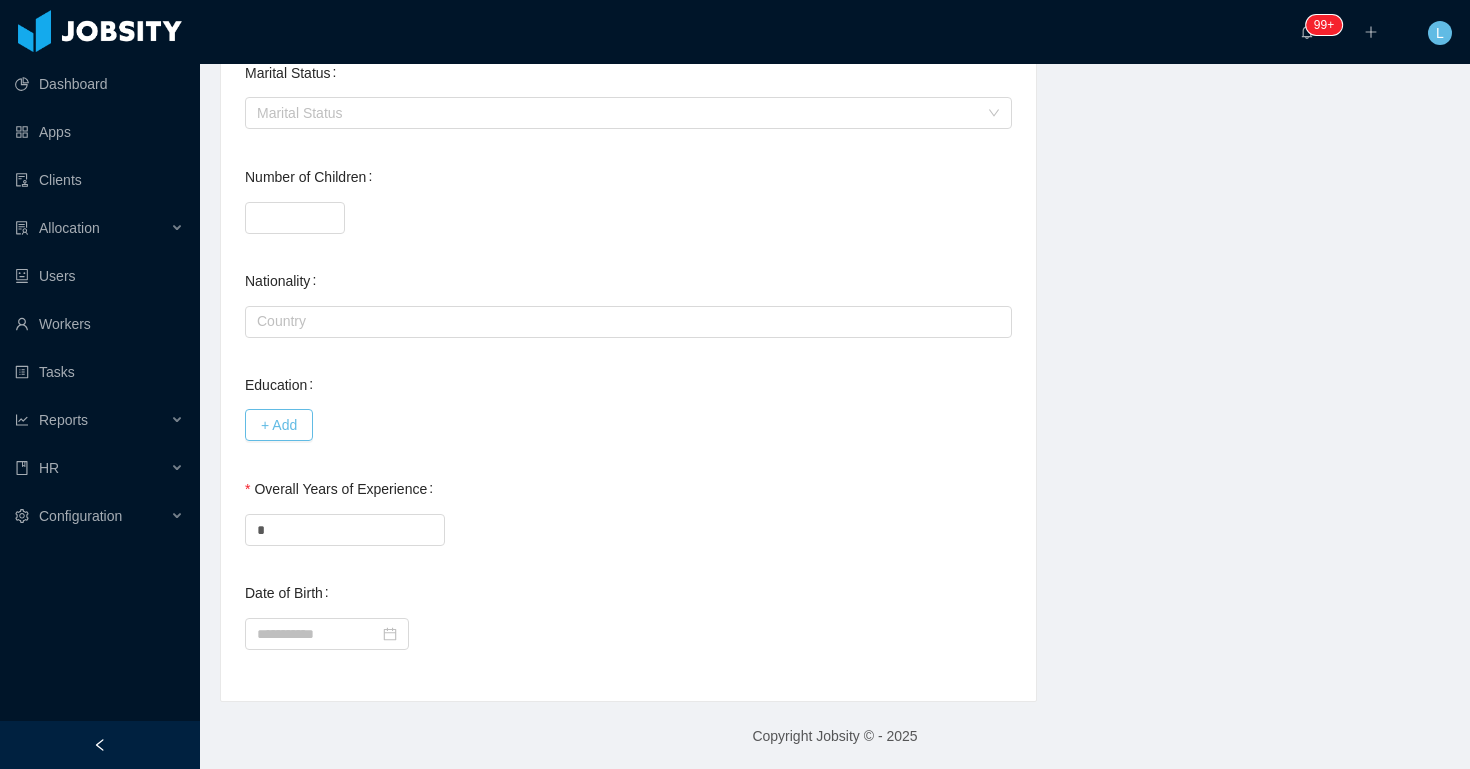 click on "Overall Years of Experience *" at bounding box center (628, 509) 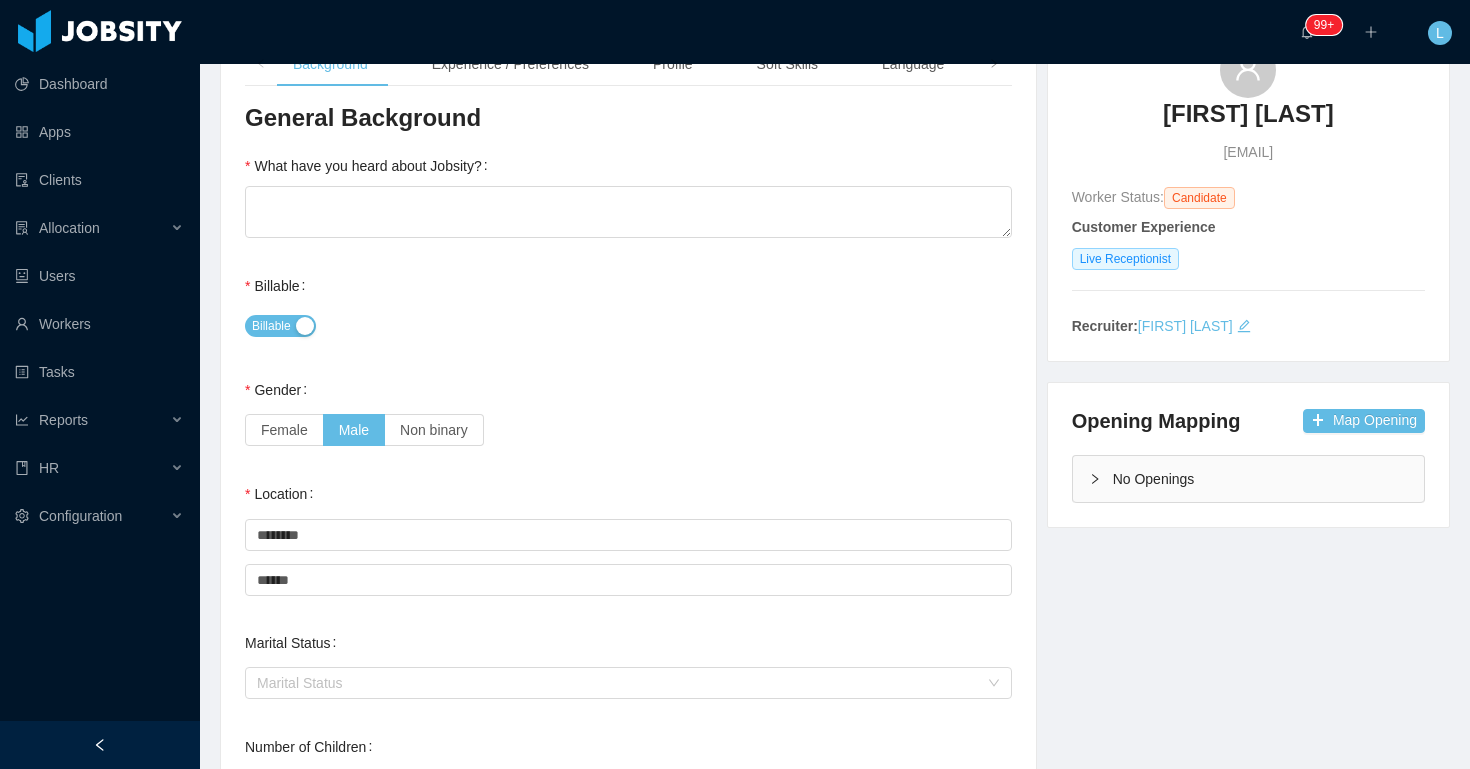 scroll, scrollTop: 0, scrollLeft: 0, axis: both 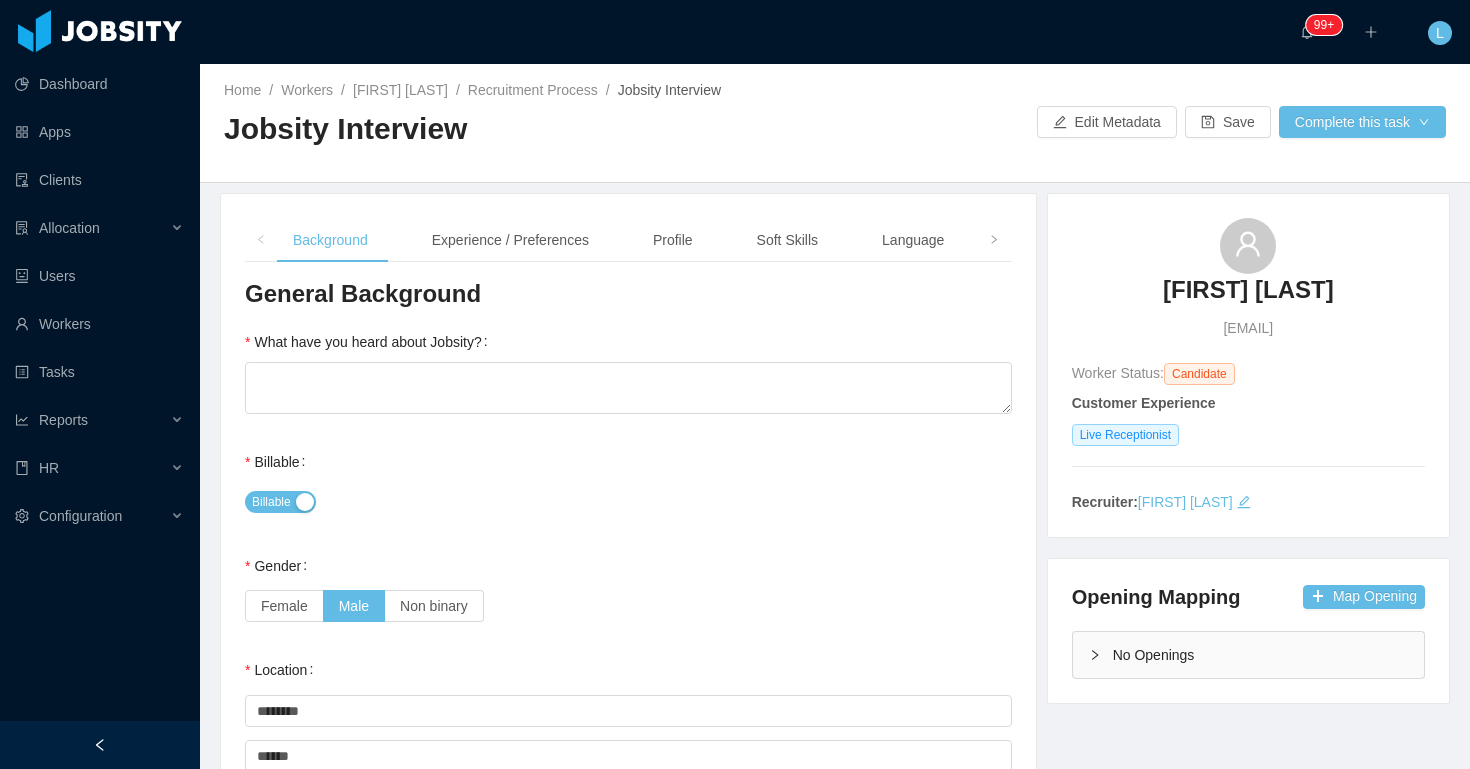 click on "aromeror1136@gmail.com" at bounding box center [1248, 328] 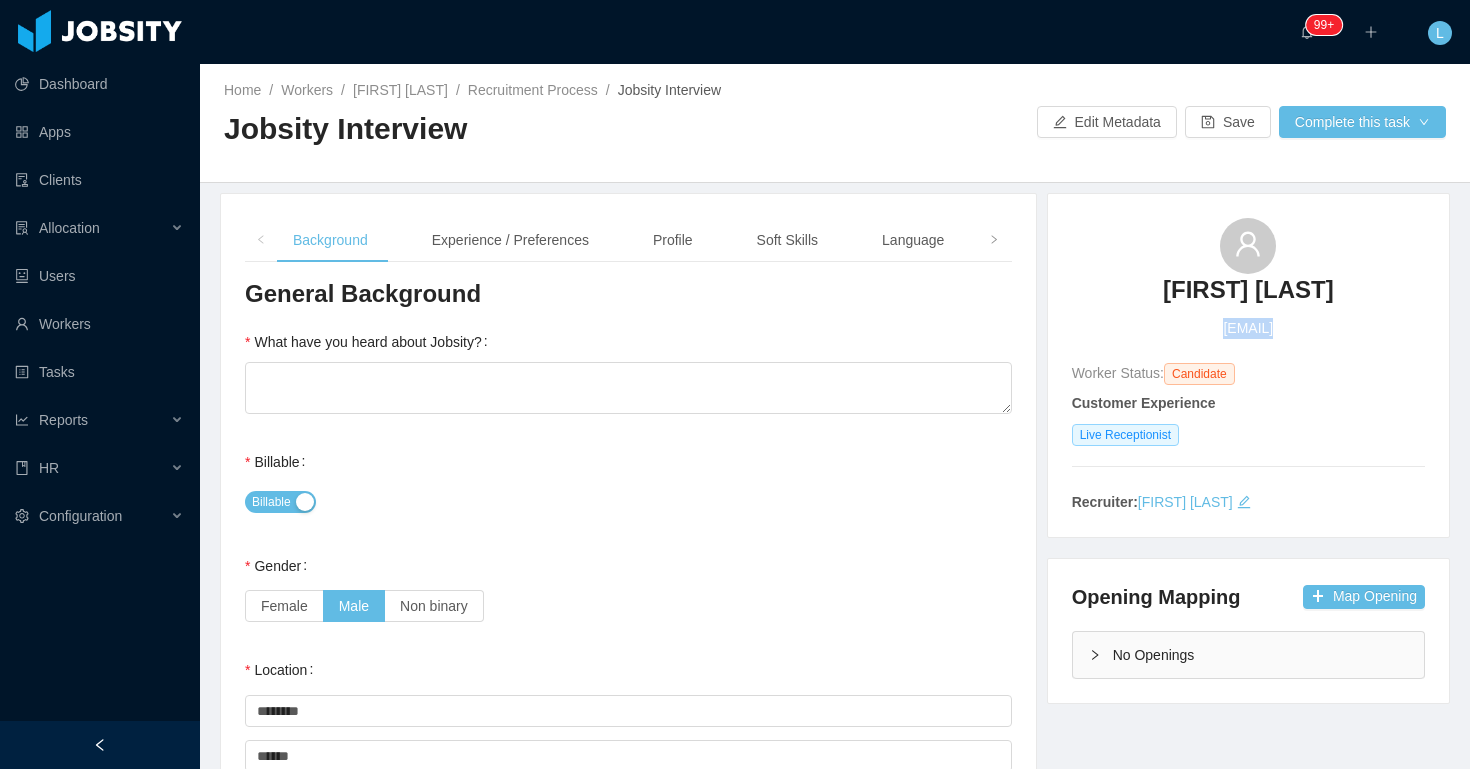 click on "aromeror1136@gmail.com" at bounding box center (1248, 328) 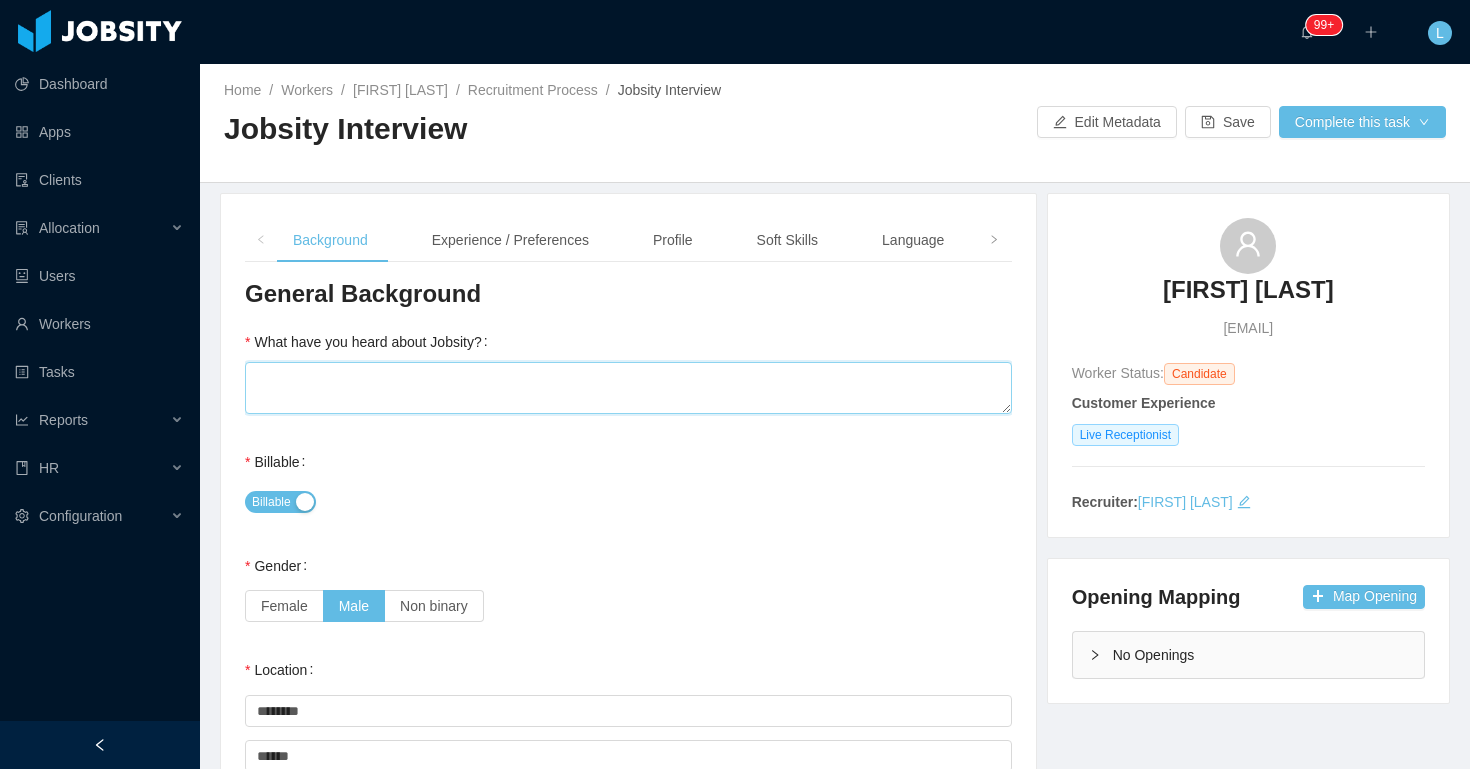 click on "What have you heard about Jobsity?" at bounding box center [628, 388] 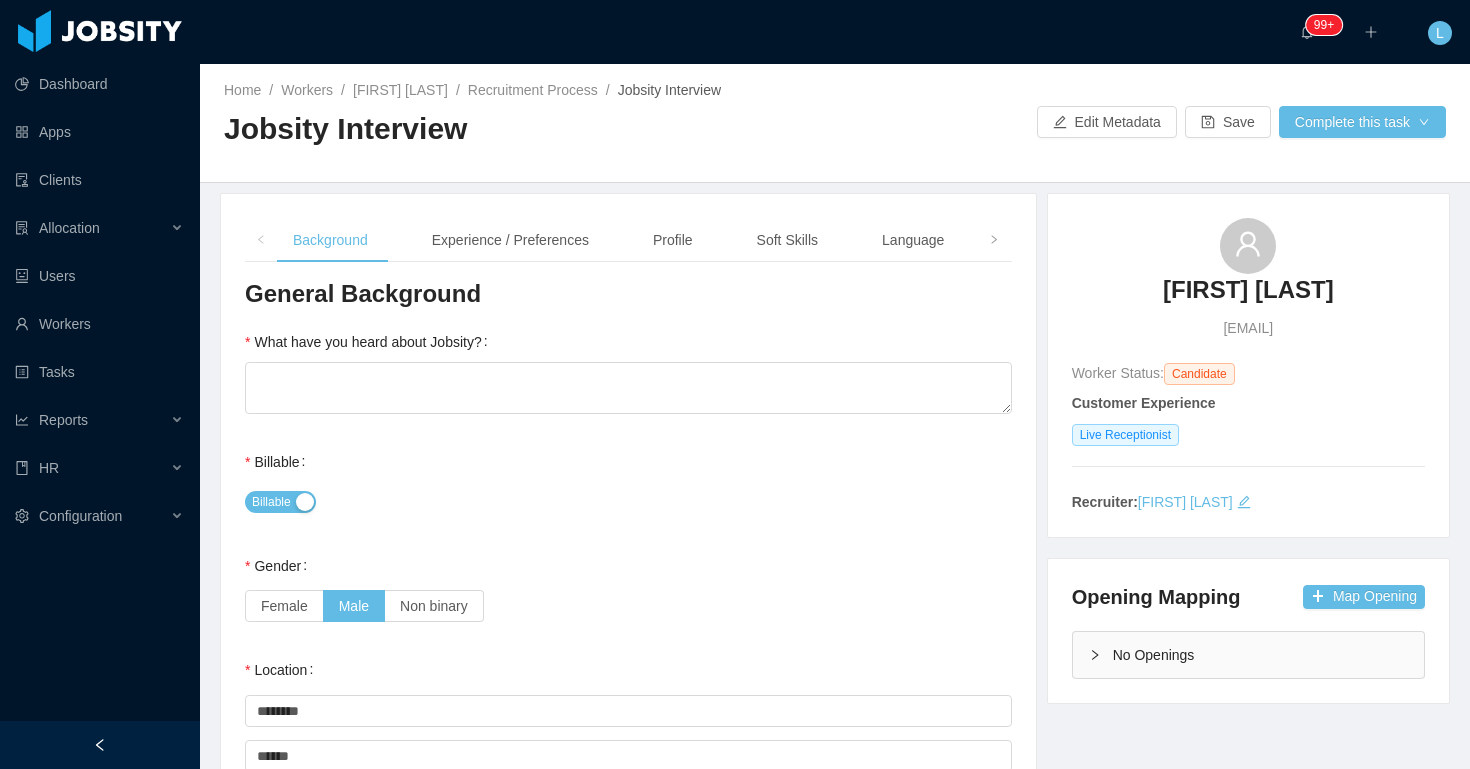 click on "What have you heard about Jobsity?" at bounding box center [628, 370] 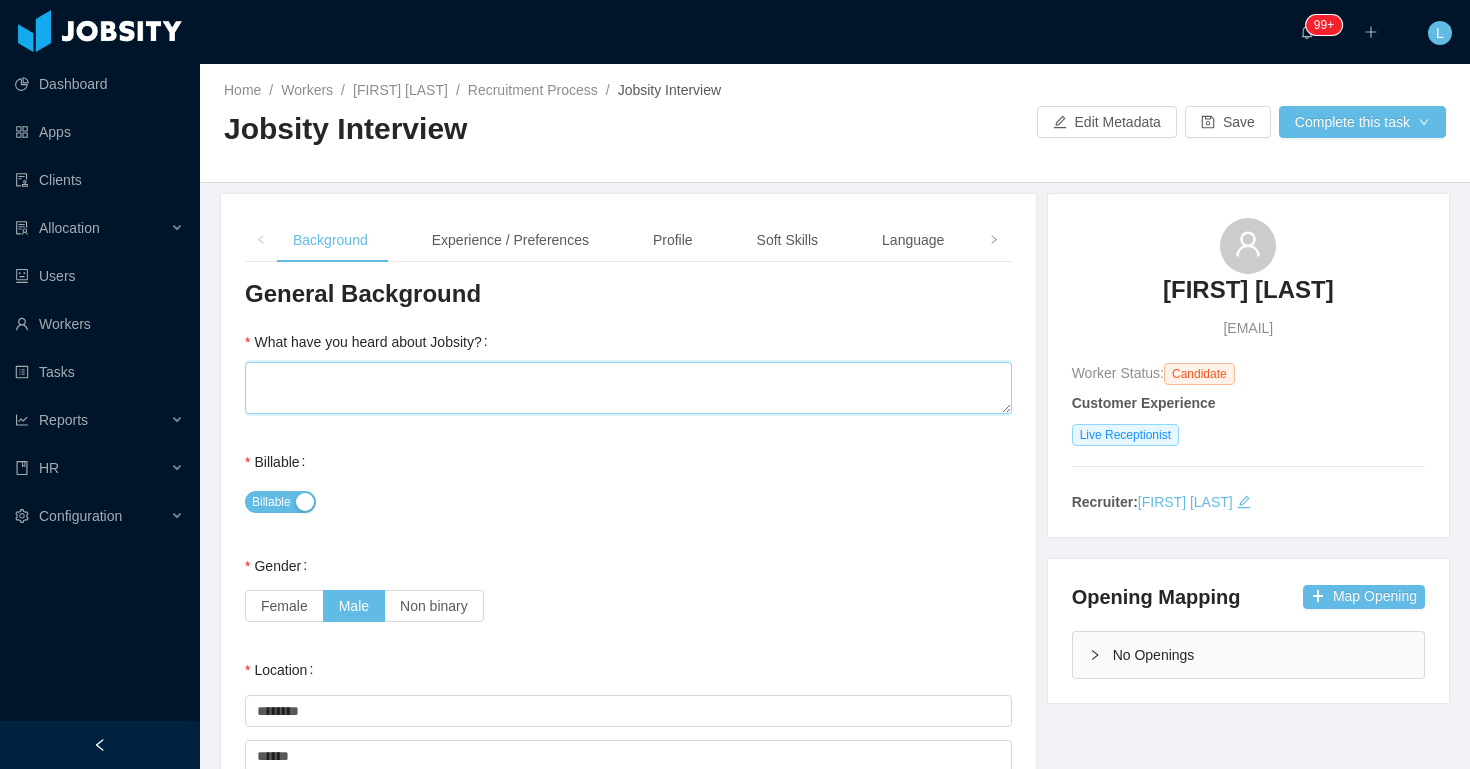 click on "What have you heard about Jobsity?" at bounding box center (628, 388) 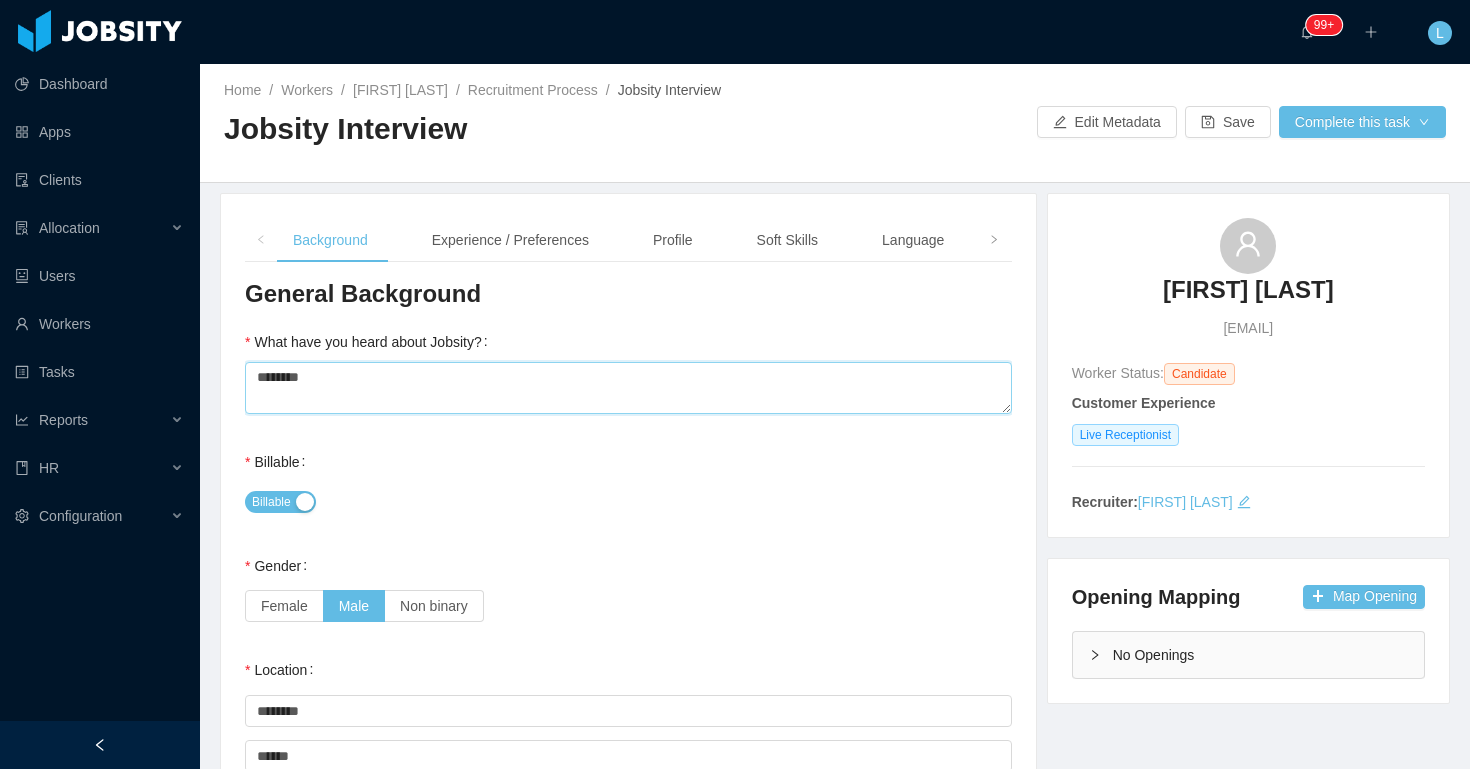 type on "*******" 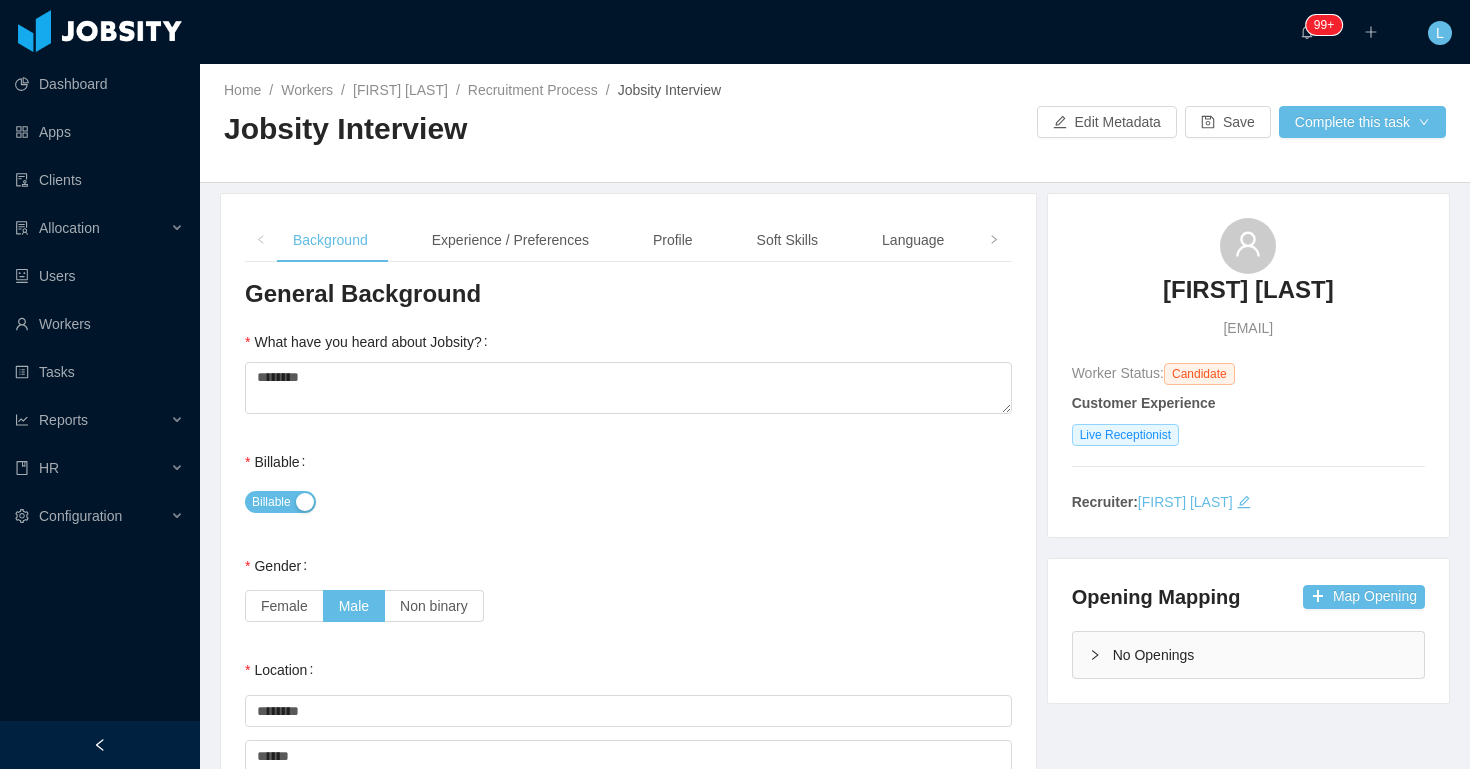 click on "Billable" at bounding box center (628, 502) 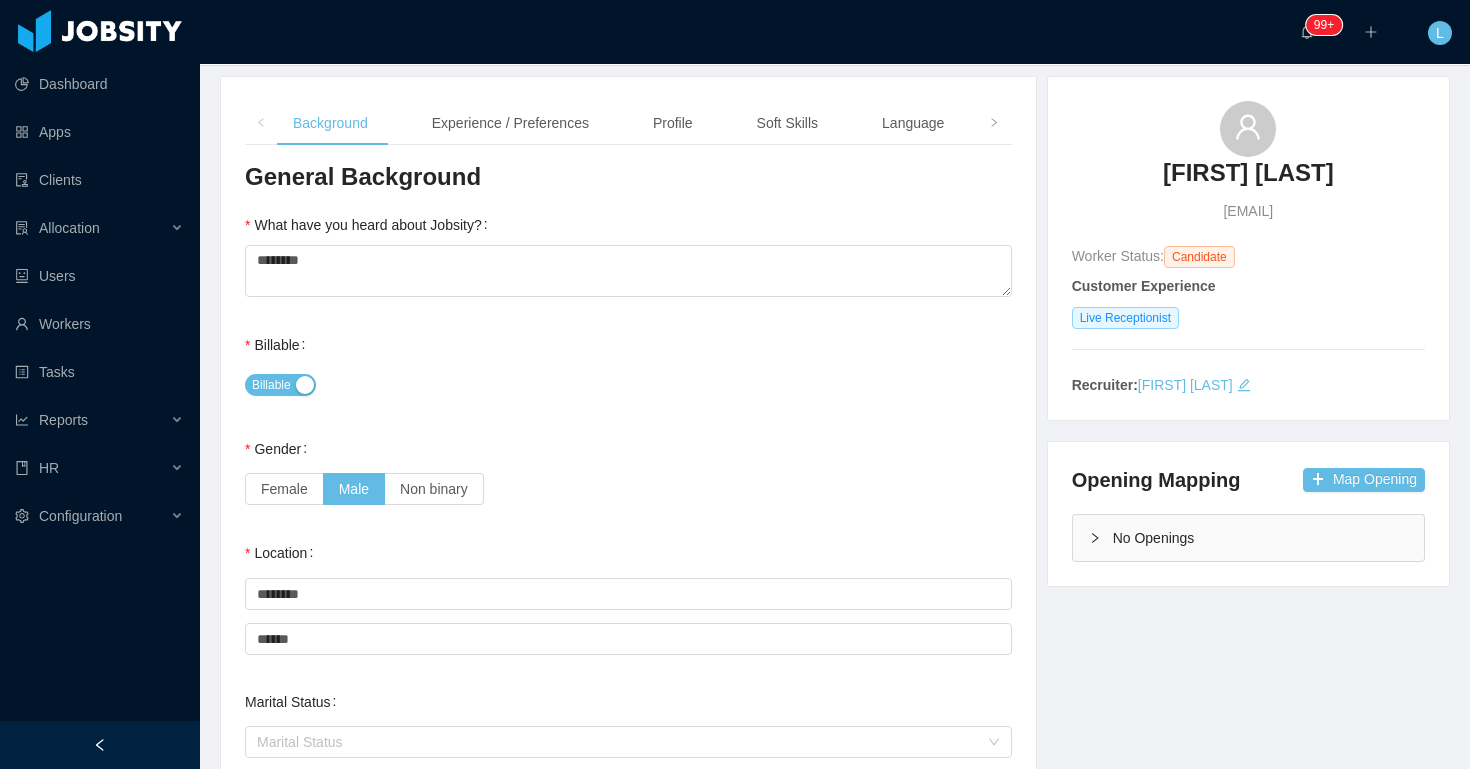 scroll, scrollTop: 0, scrollLeft: 0, axis: both 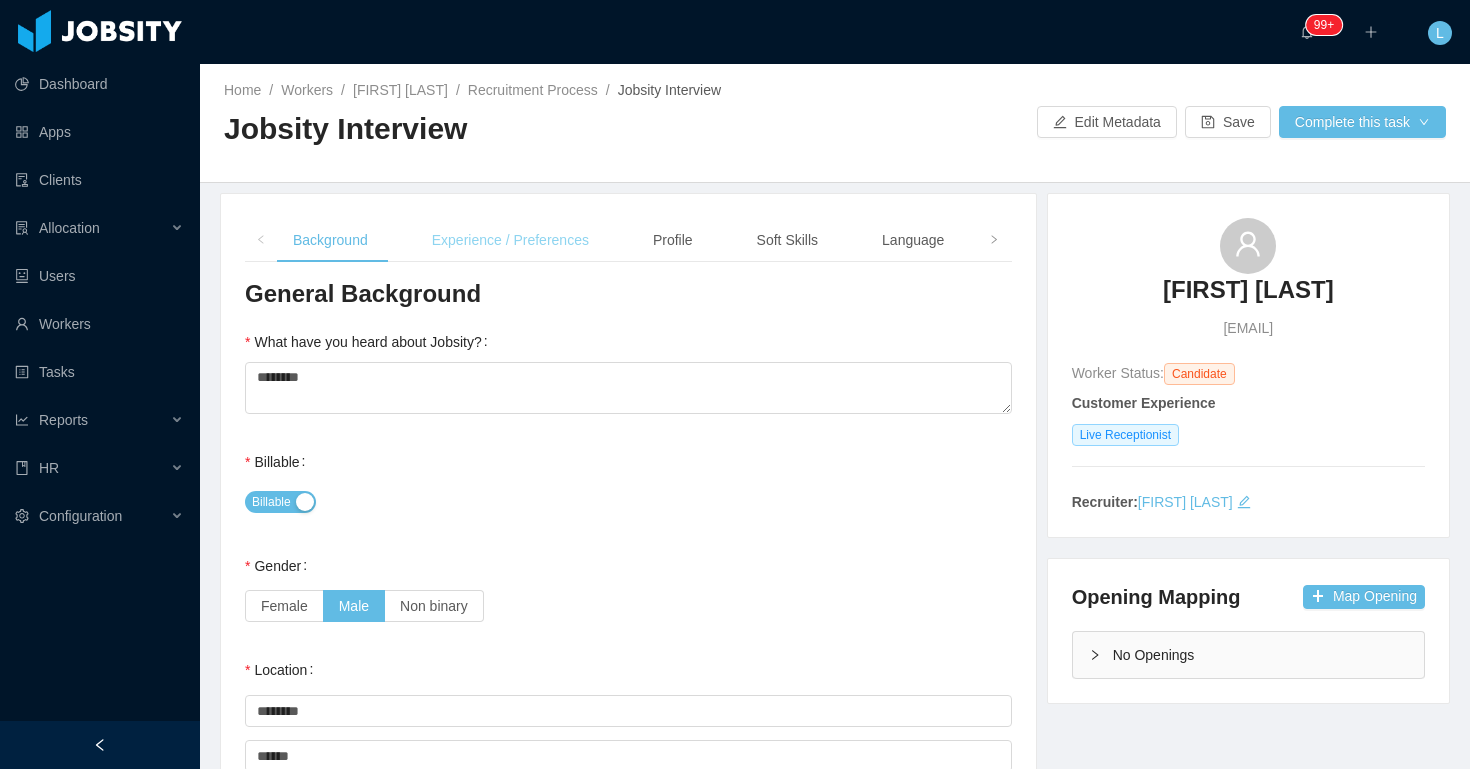 click on "Experience / Preferences" at bounding box center [510, 240] 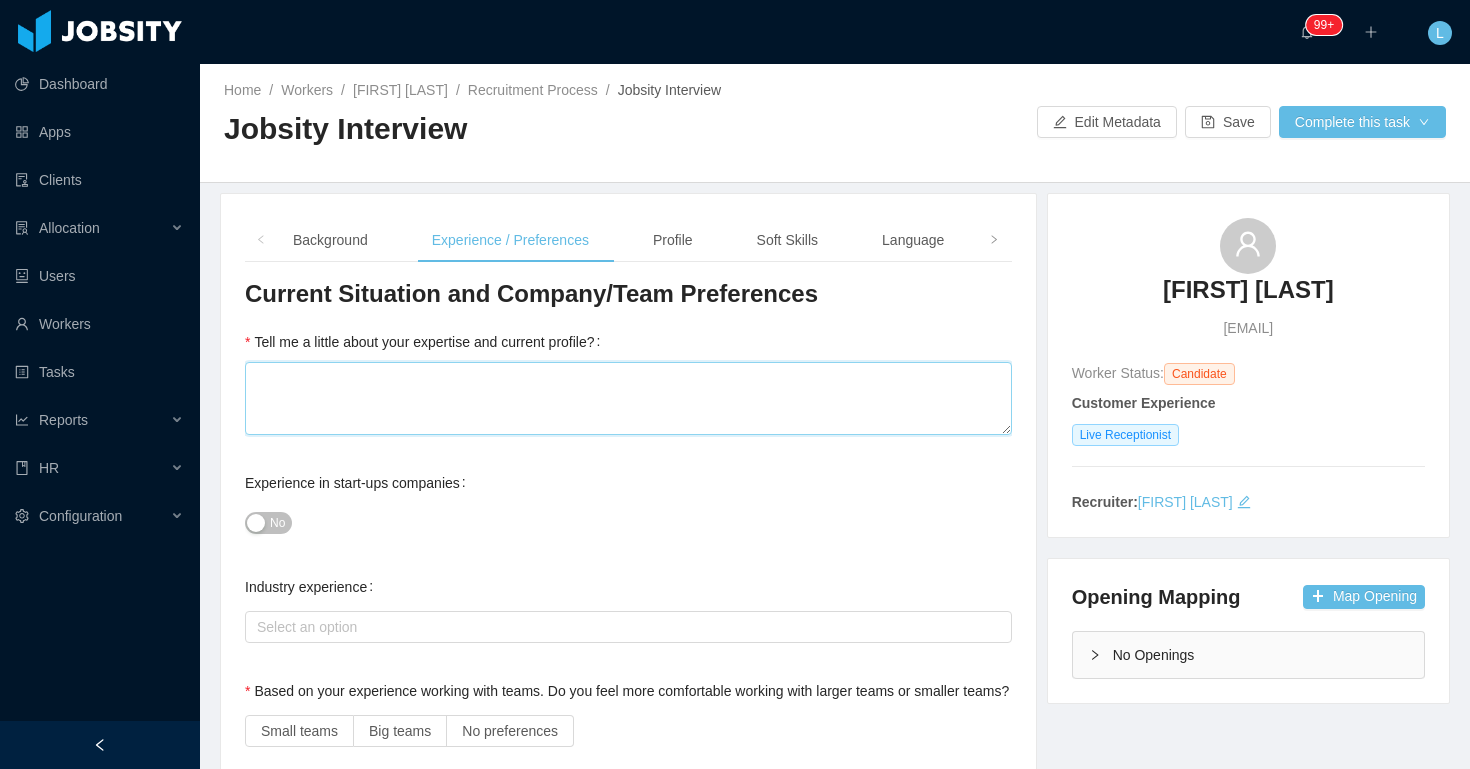 click on "Tell me a little about your expertise and current profile?" at bounding box center [628, 398] 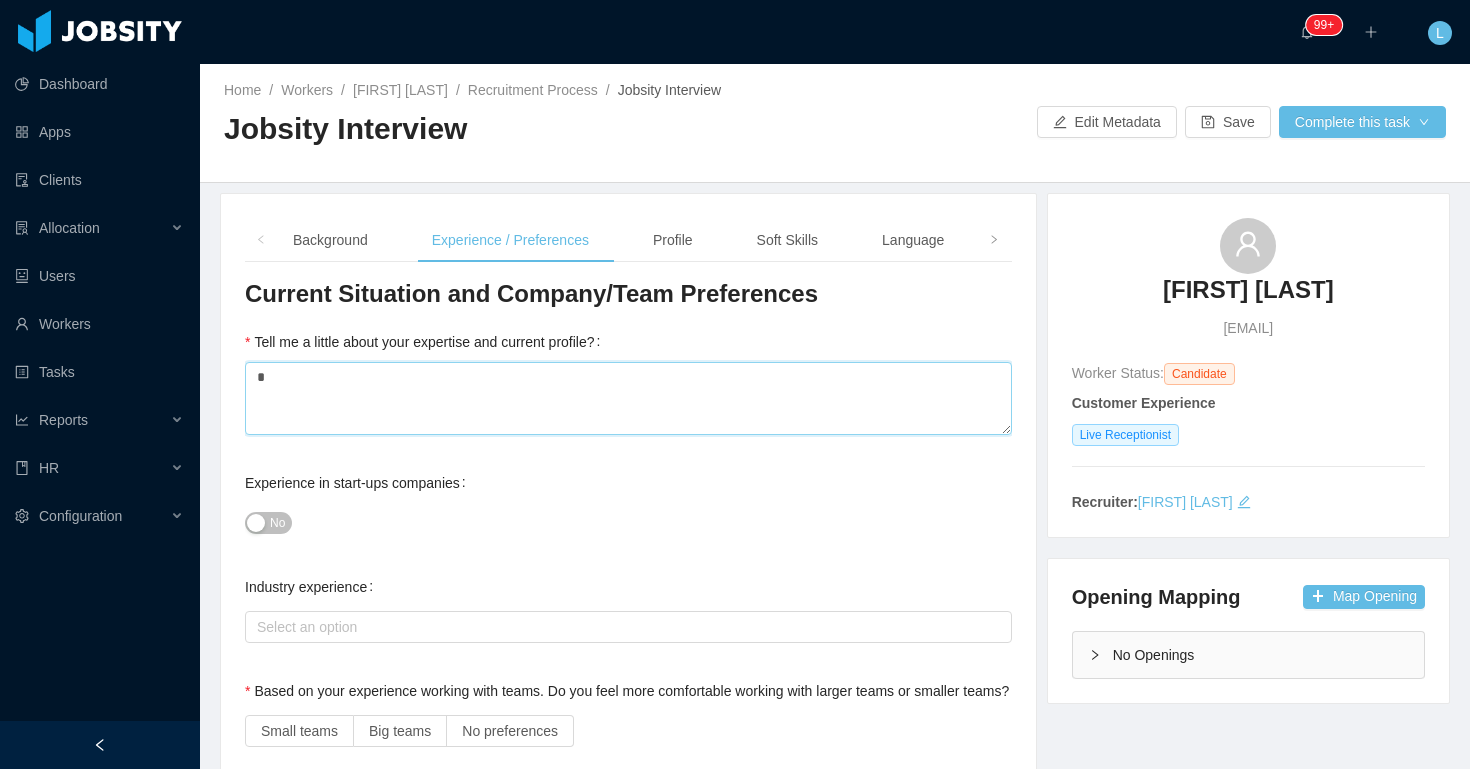 type 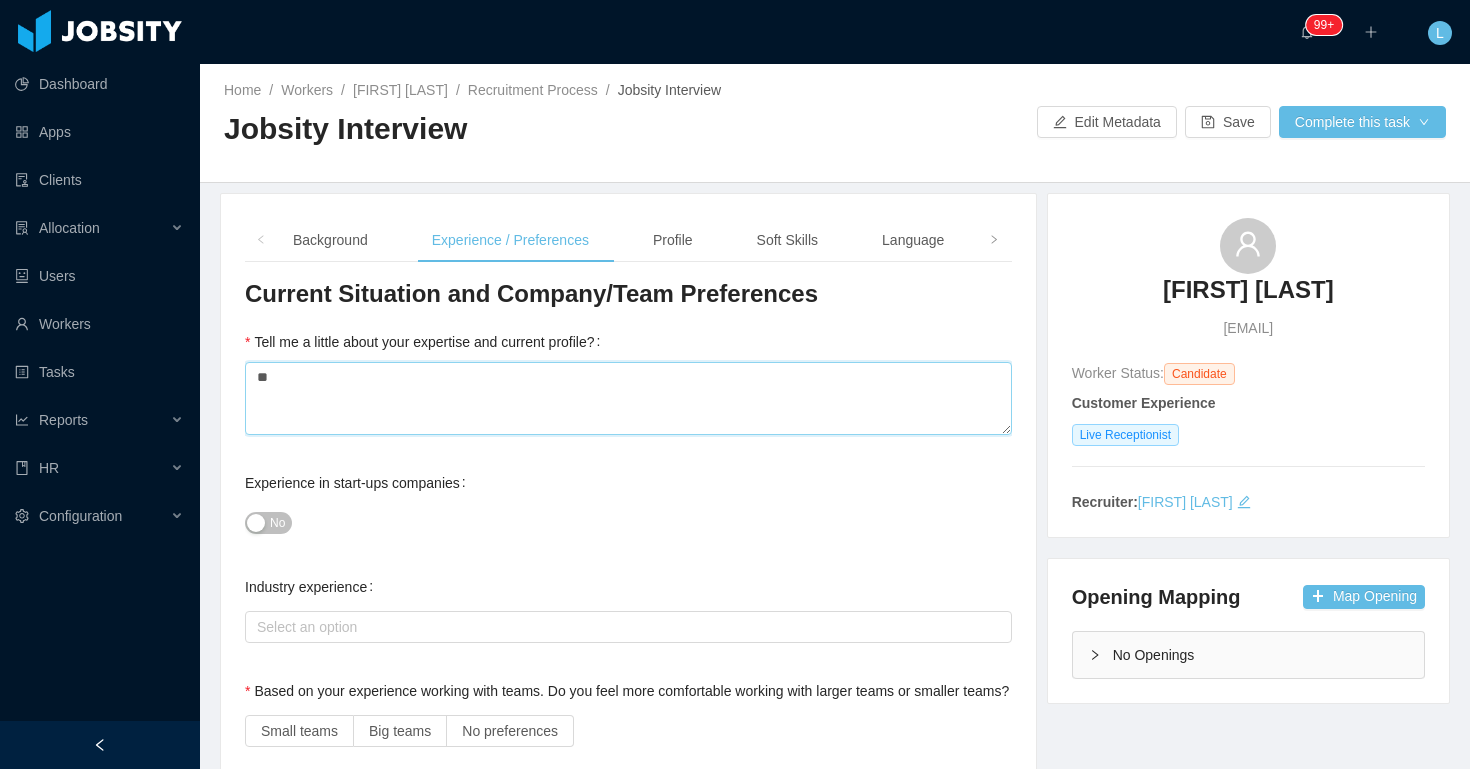 type 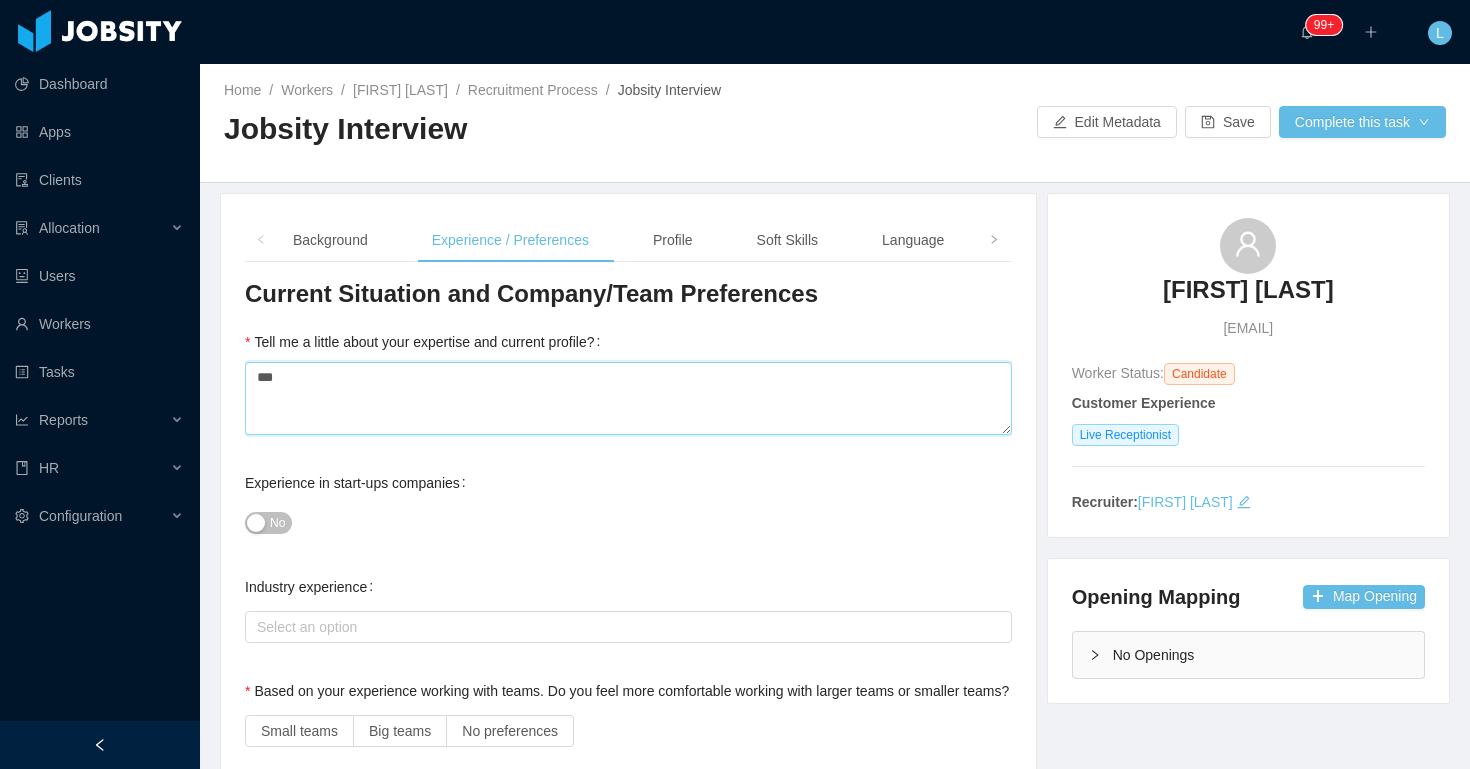type 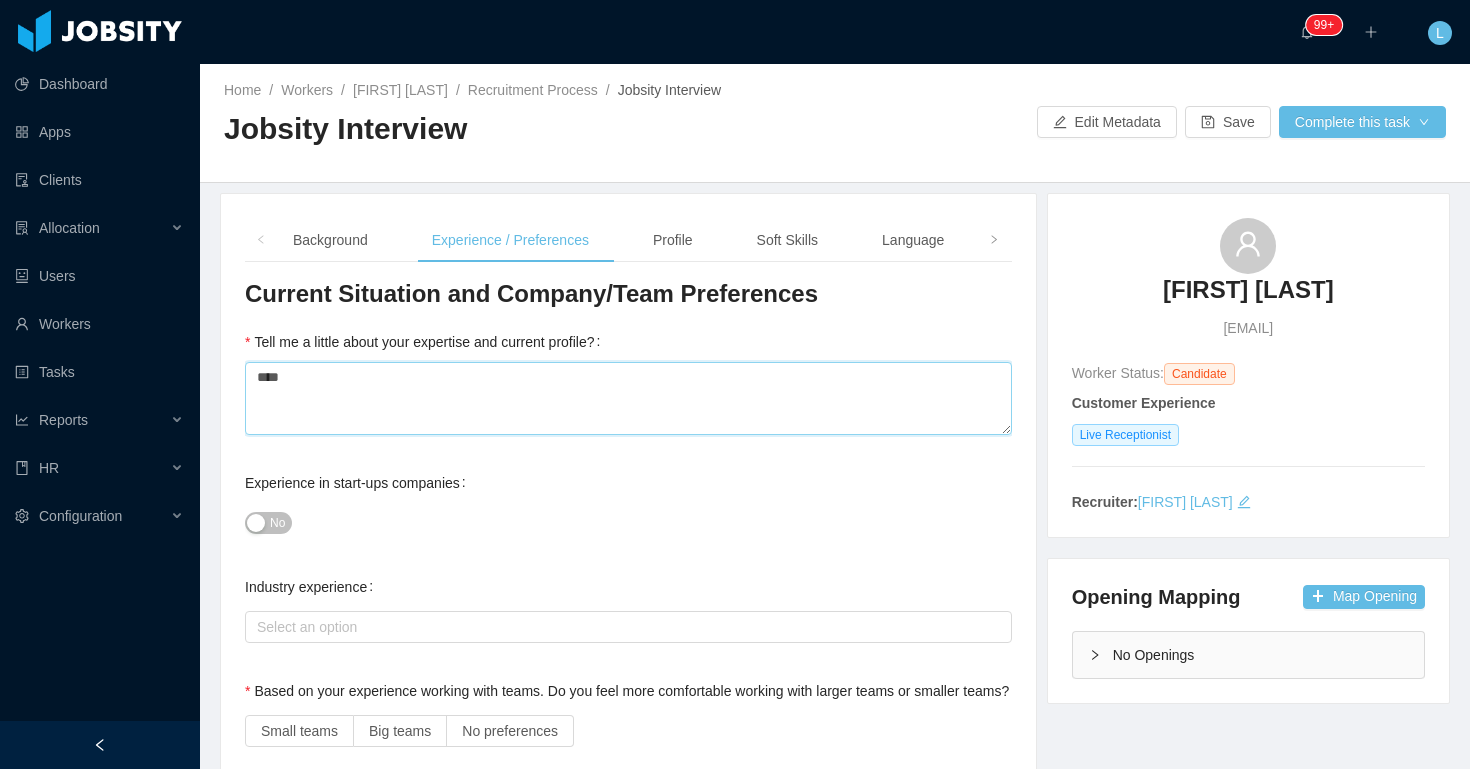 type 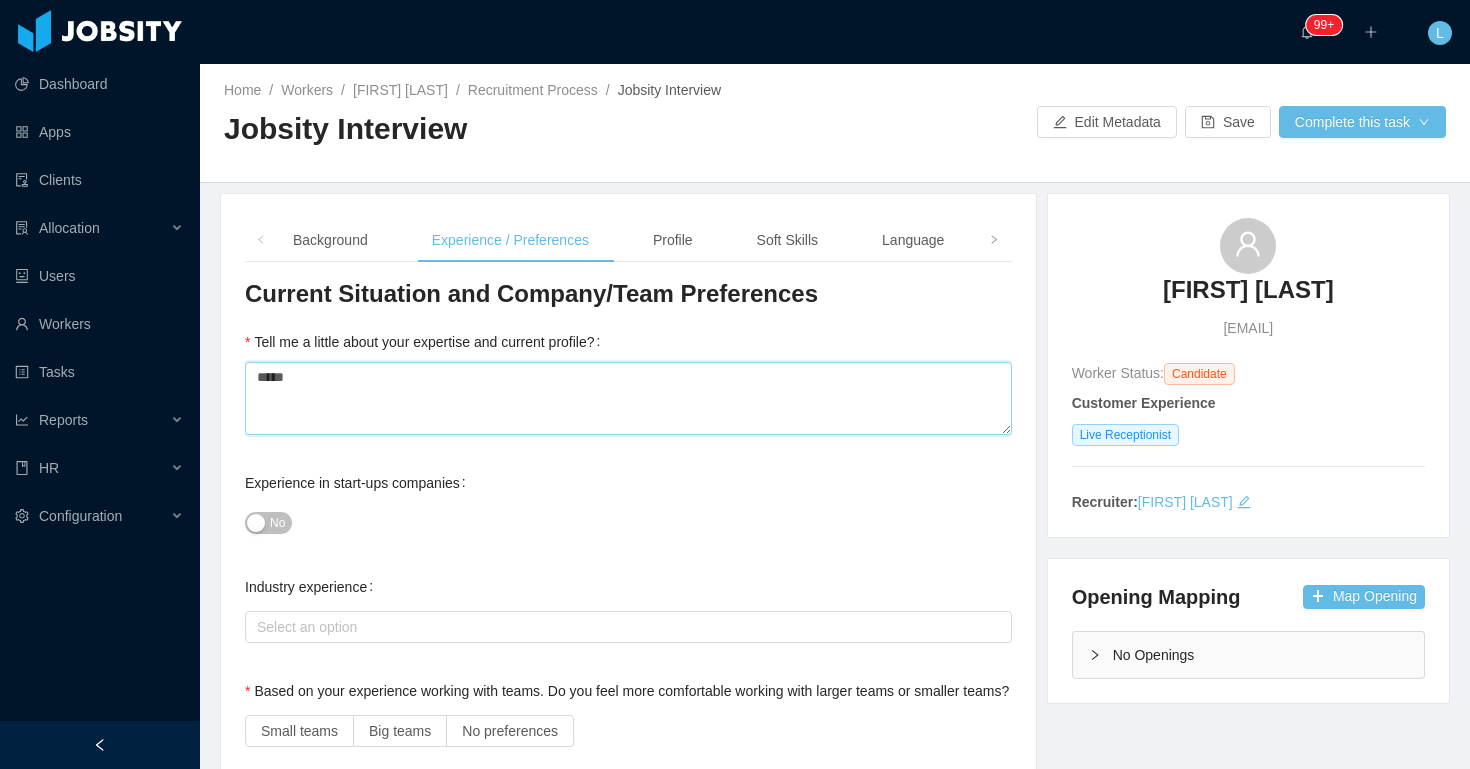 type 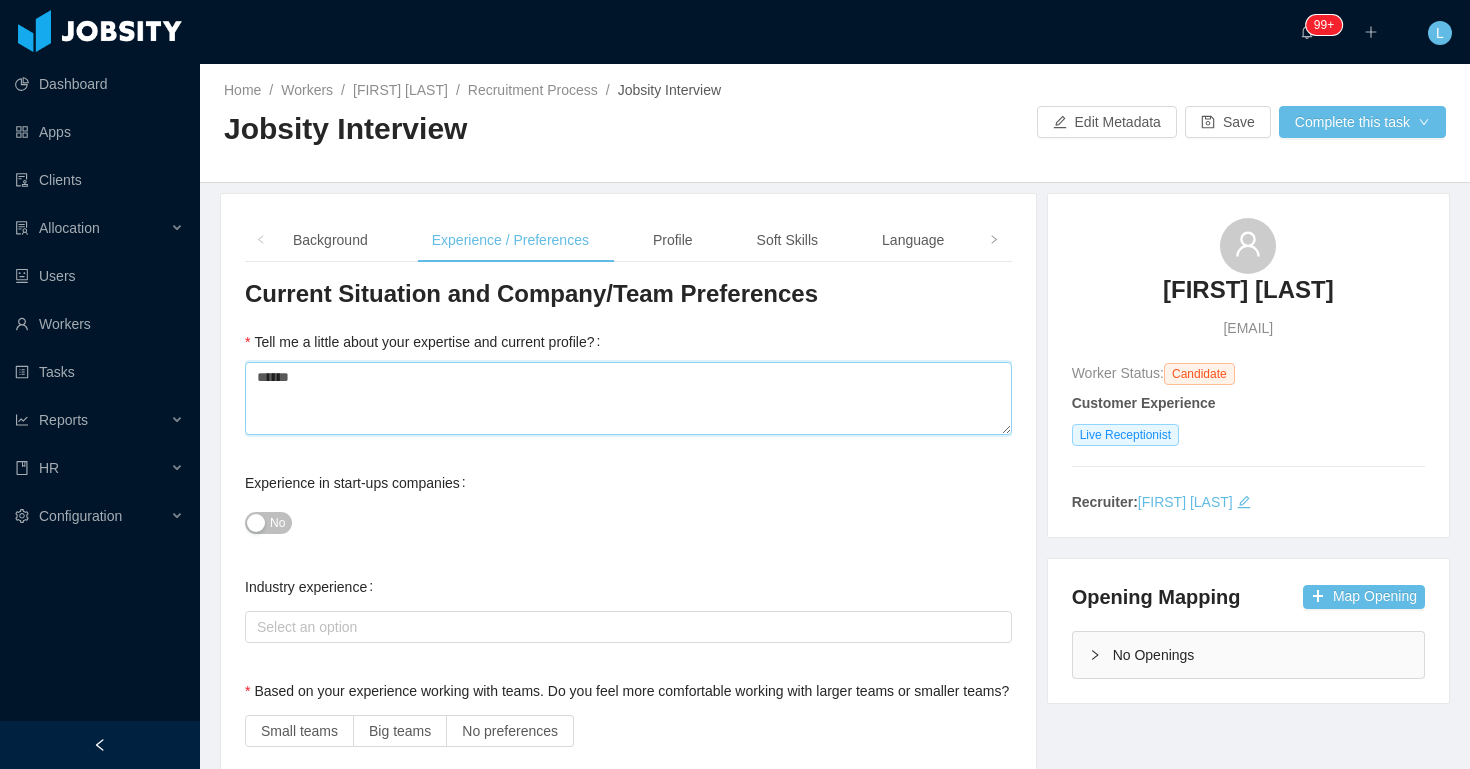 type 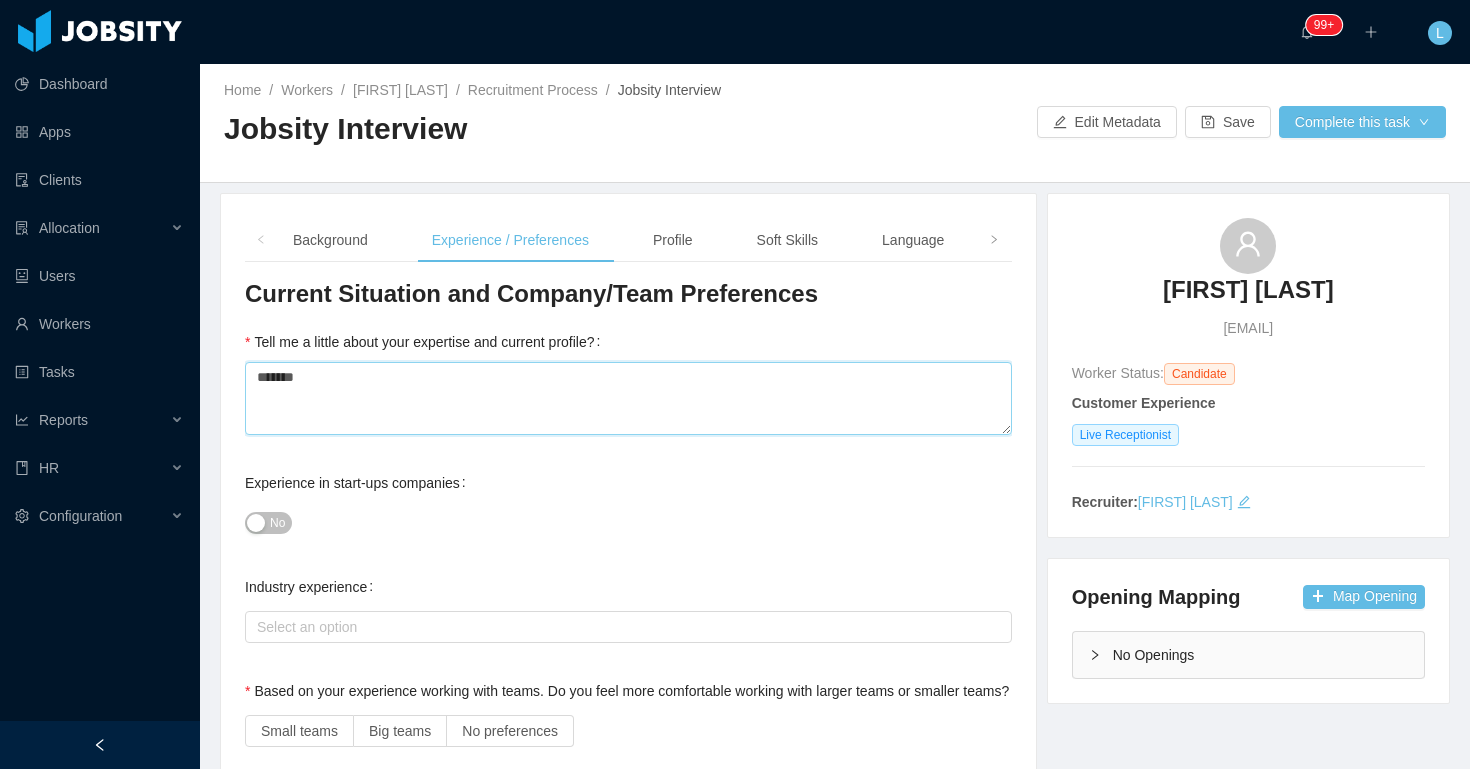 type on "********" 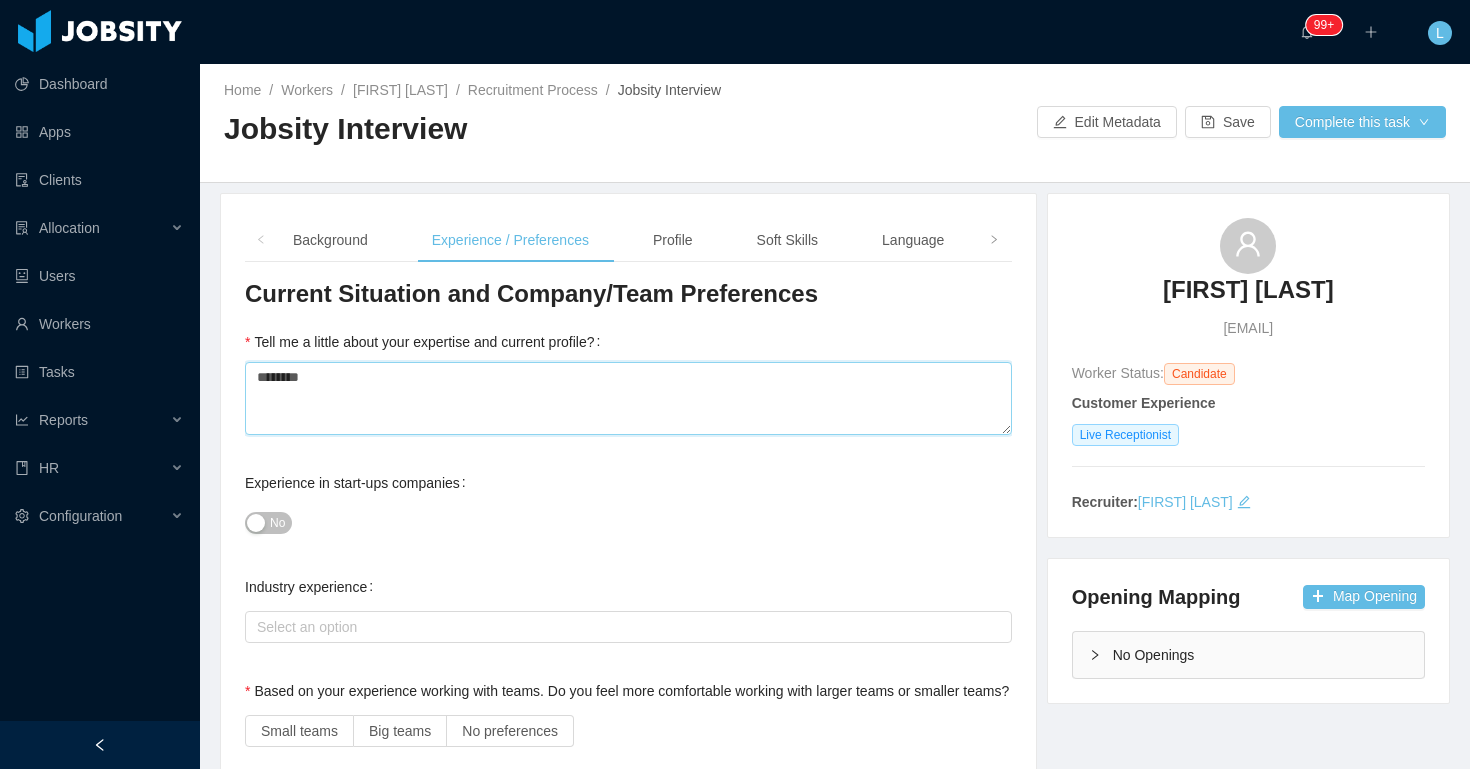 type 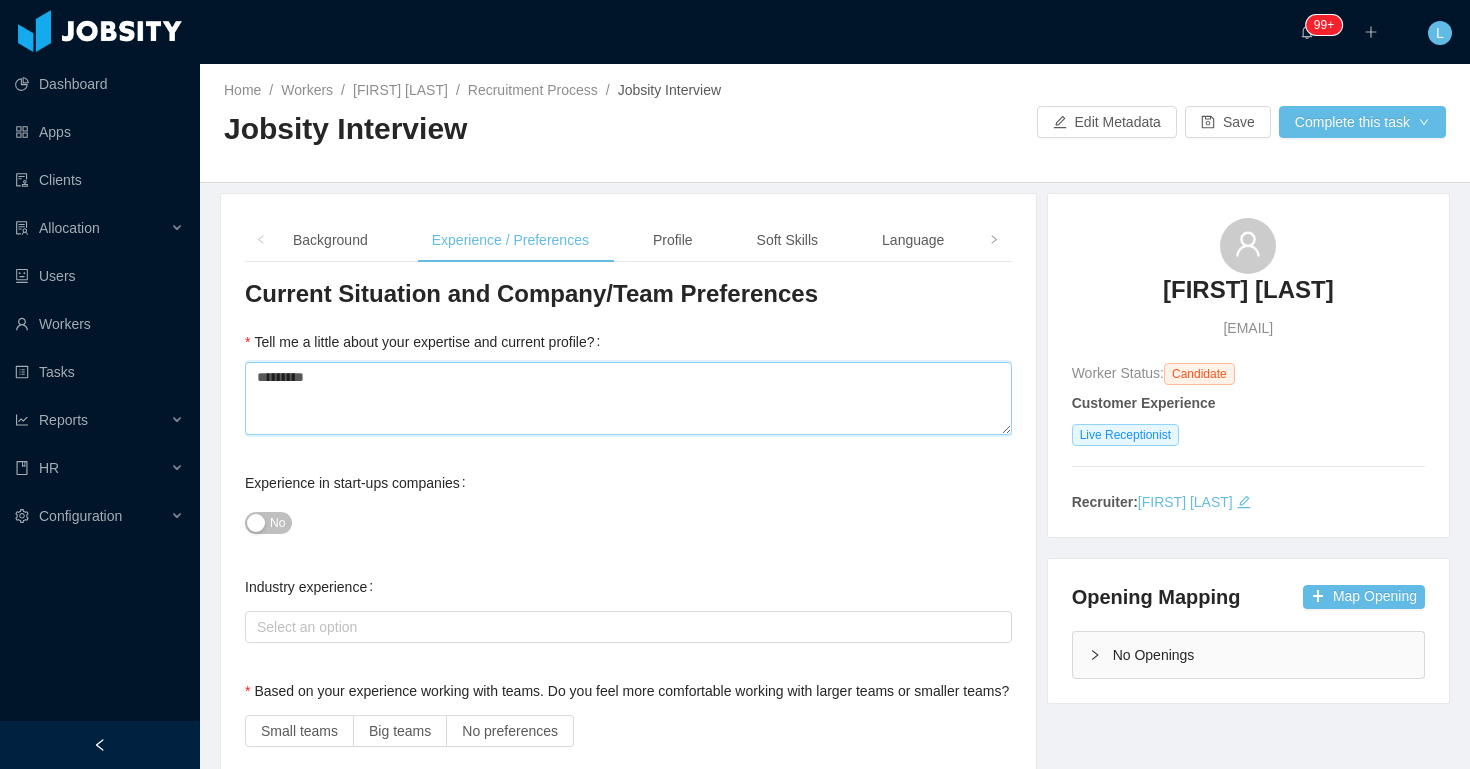 type 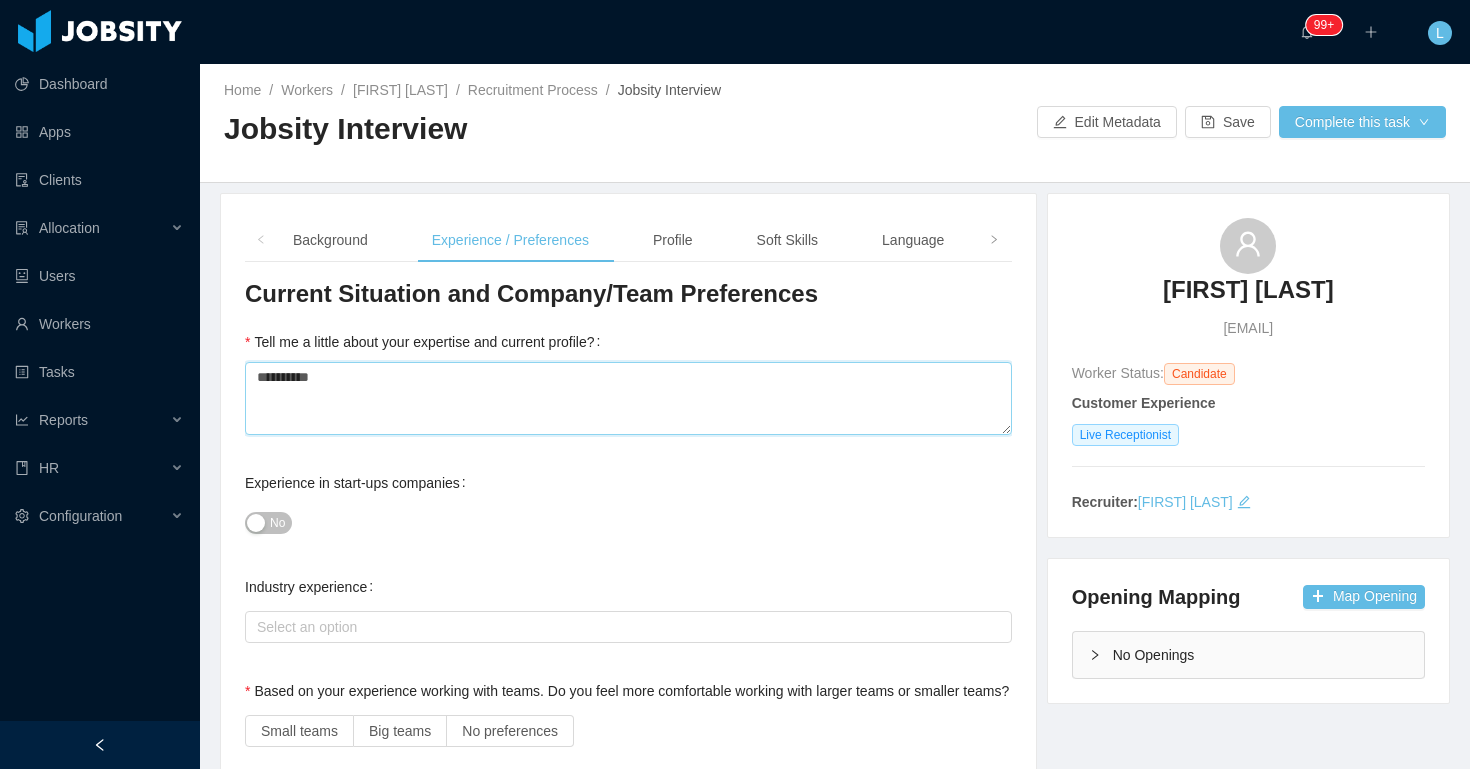 type 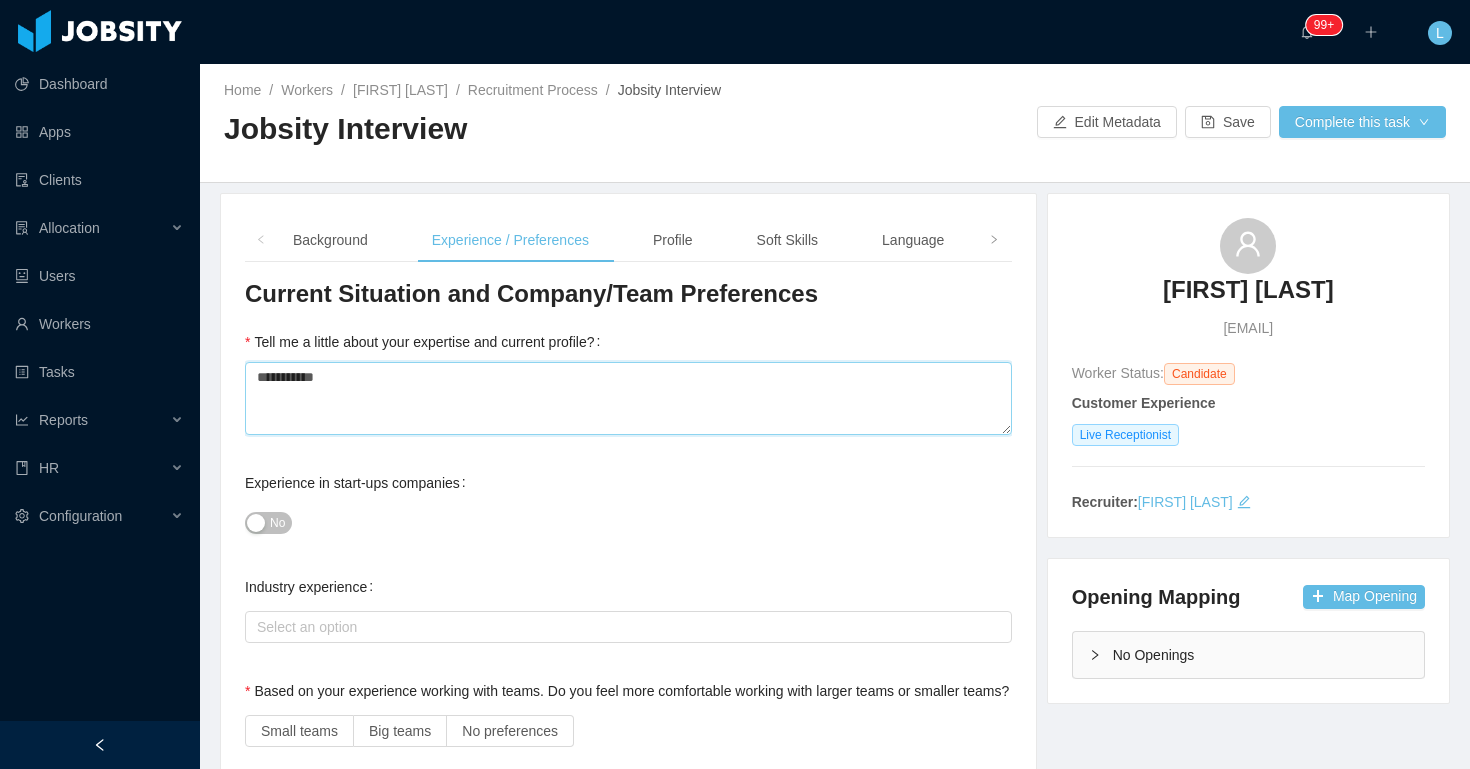type 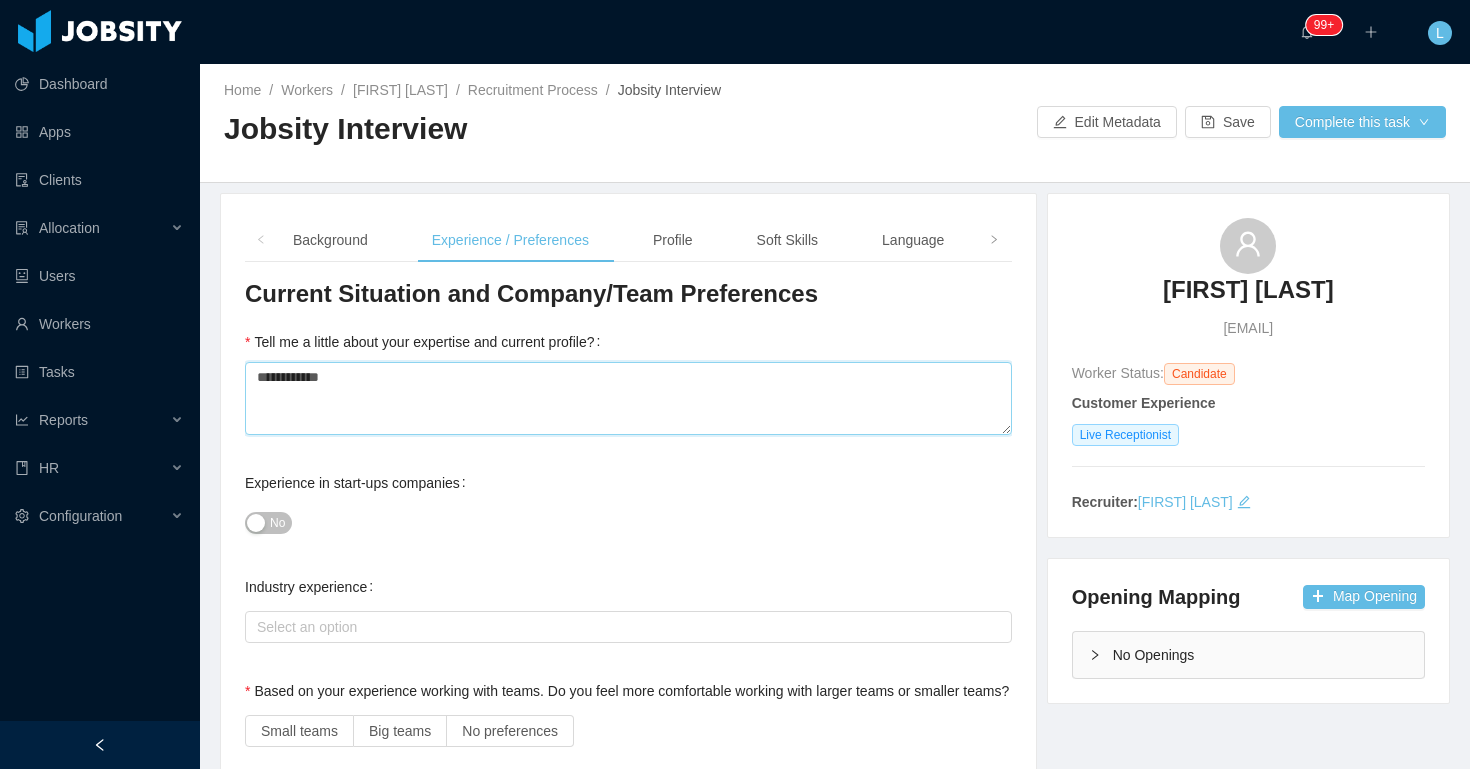 type 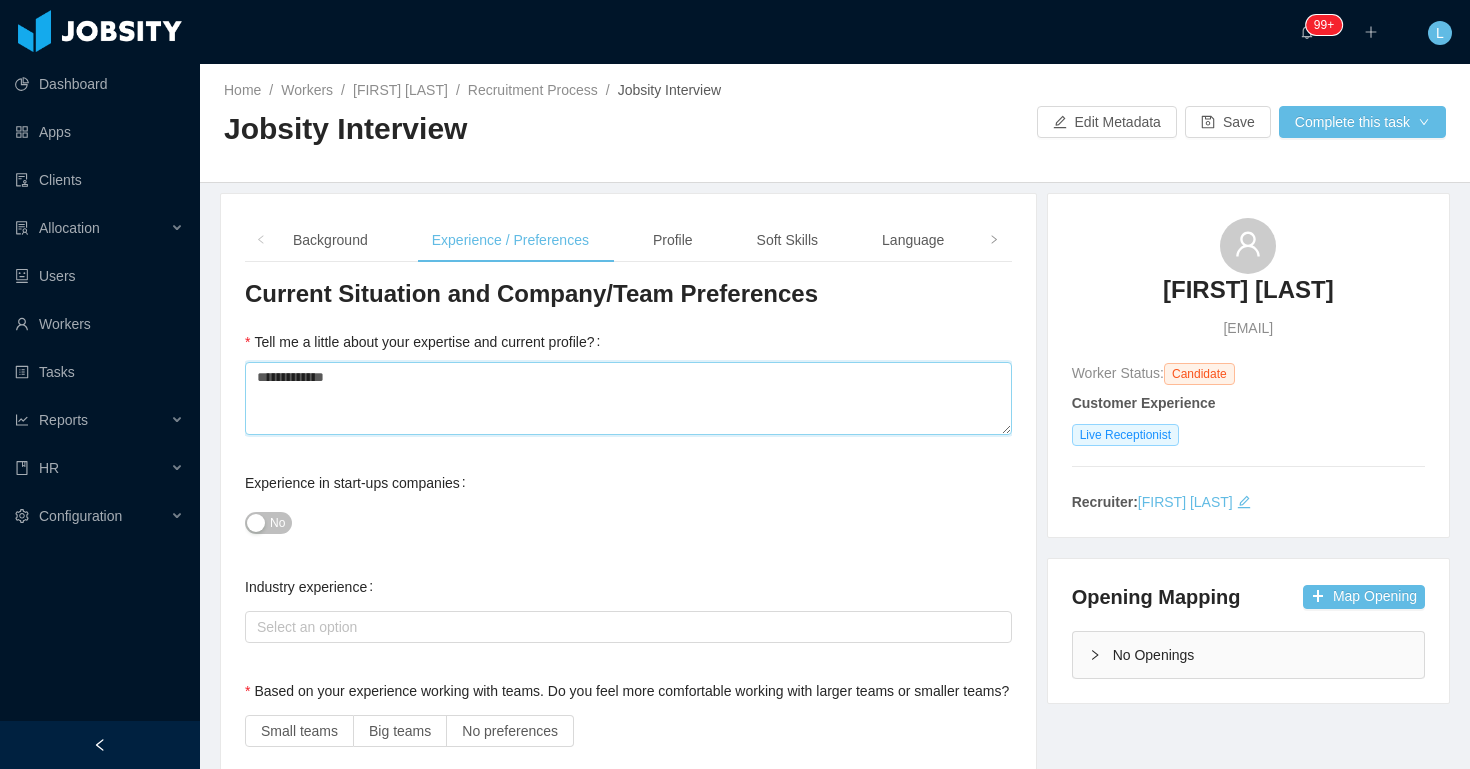 type 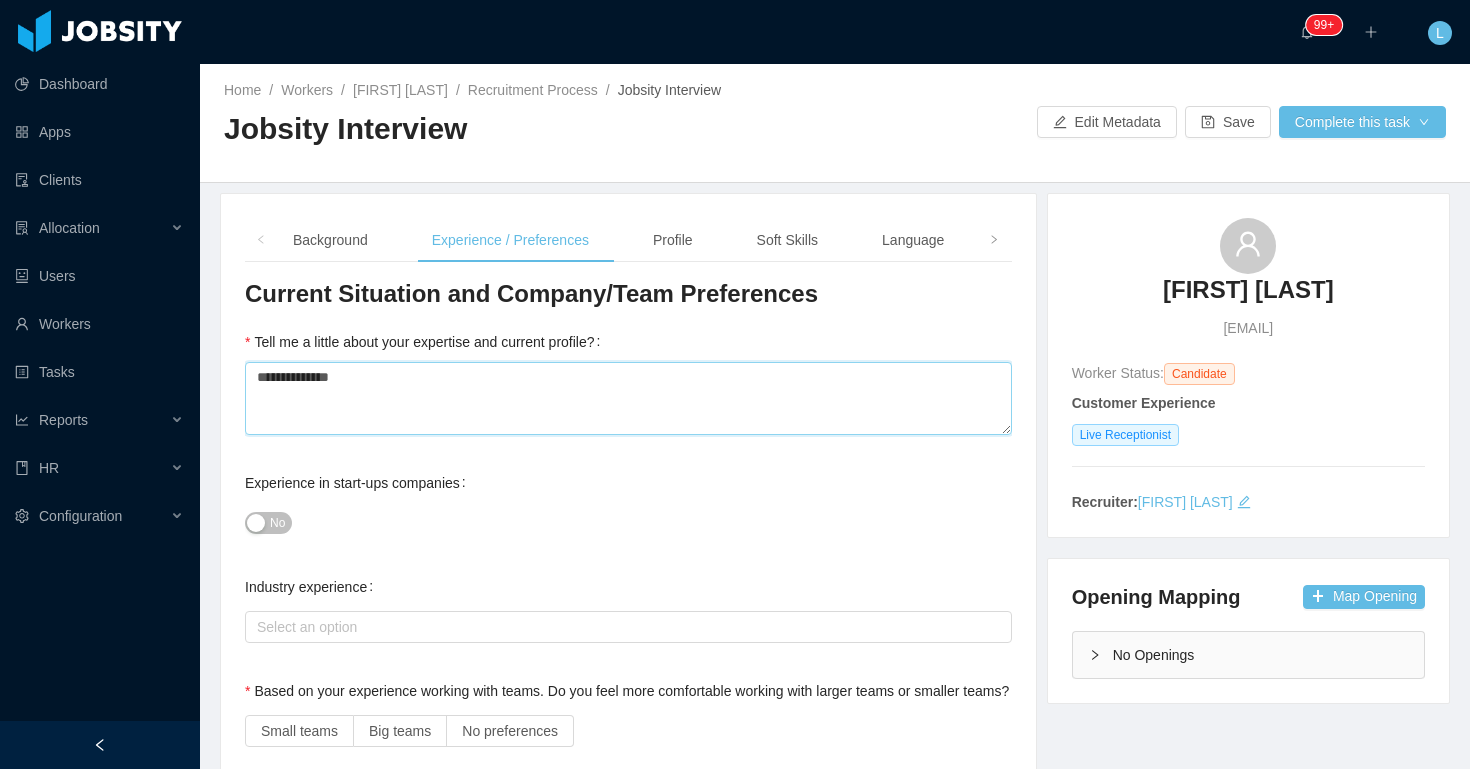 type 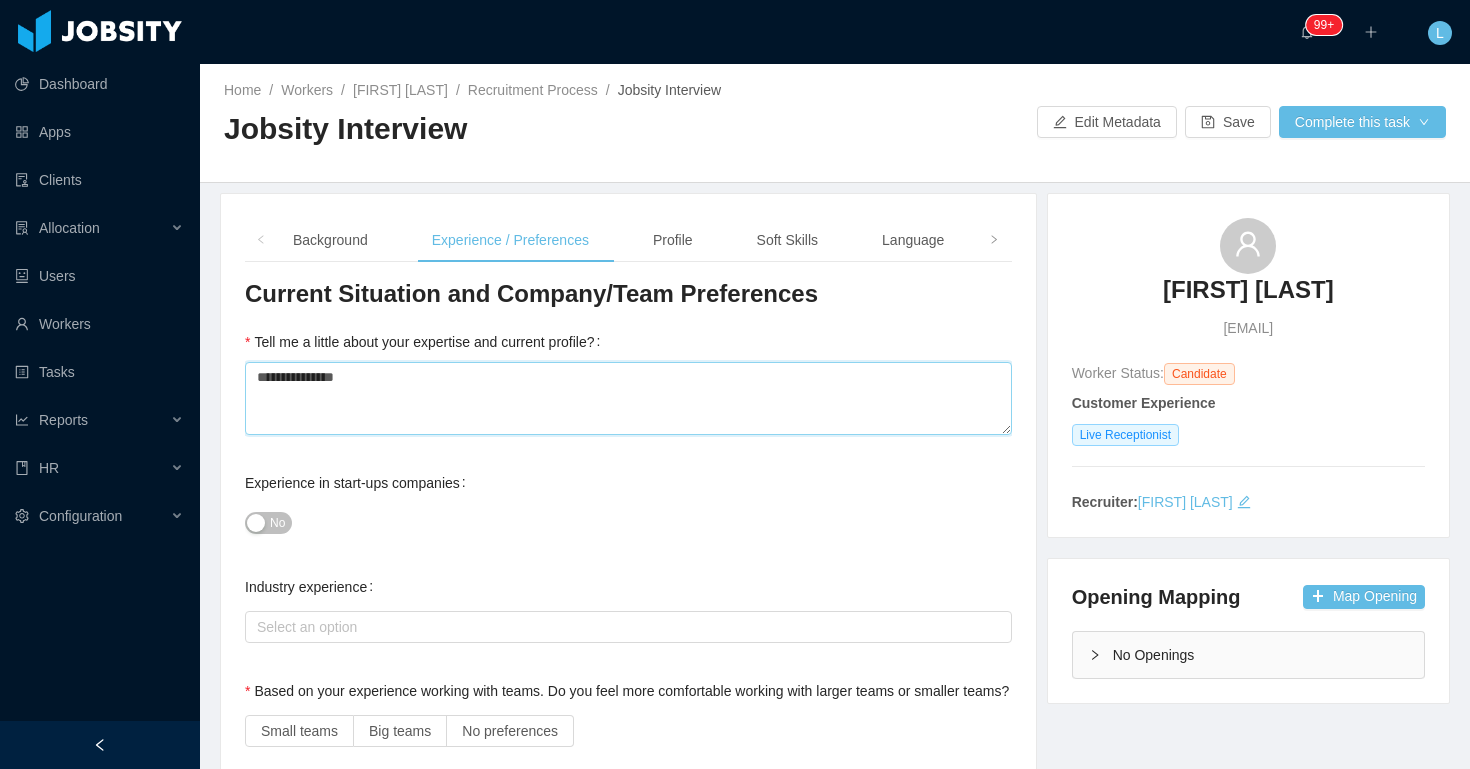type 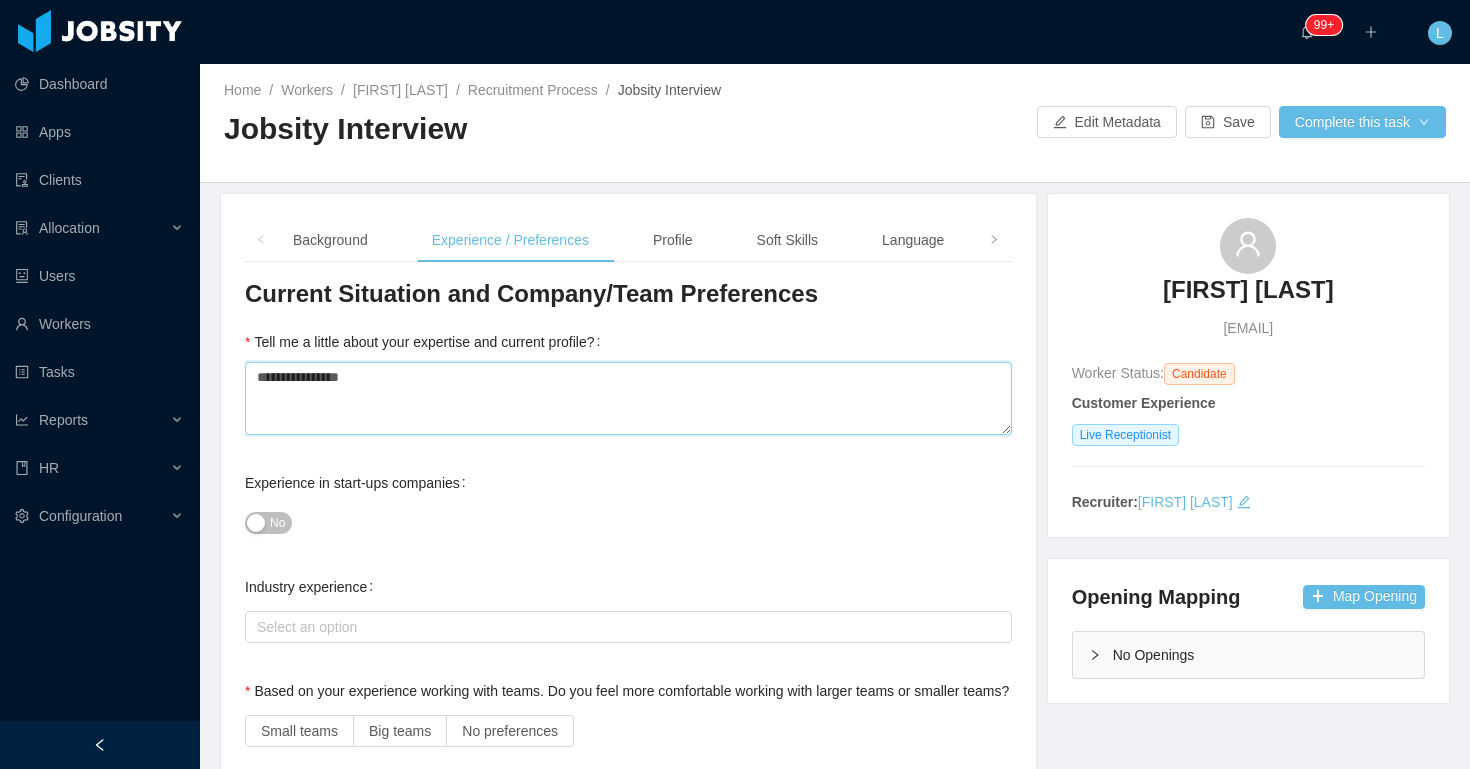 type 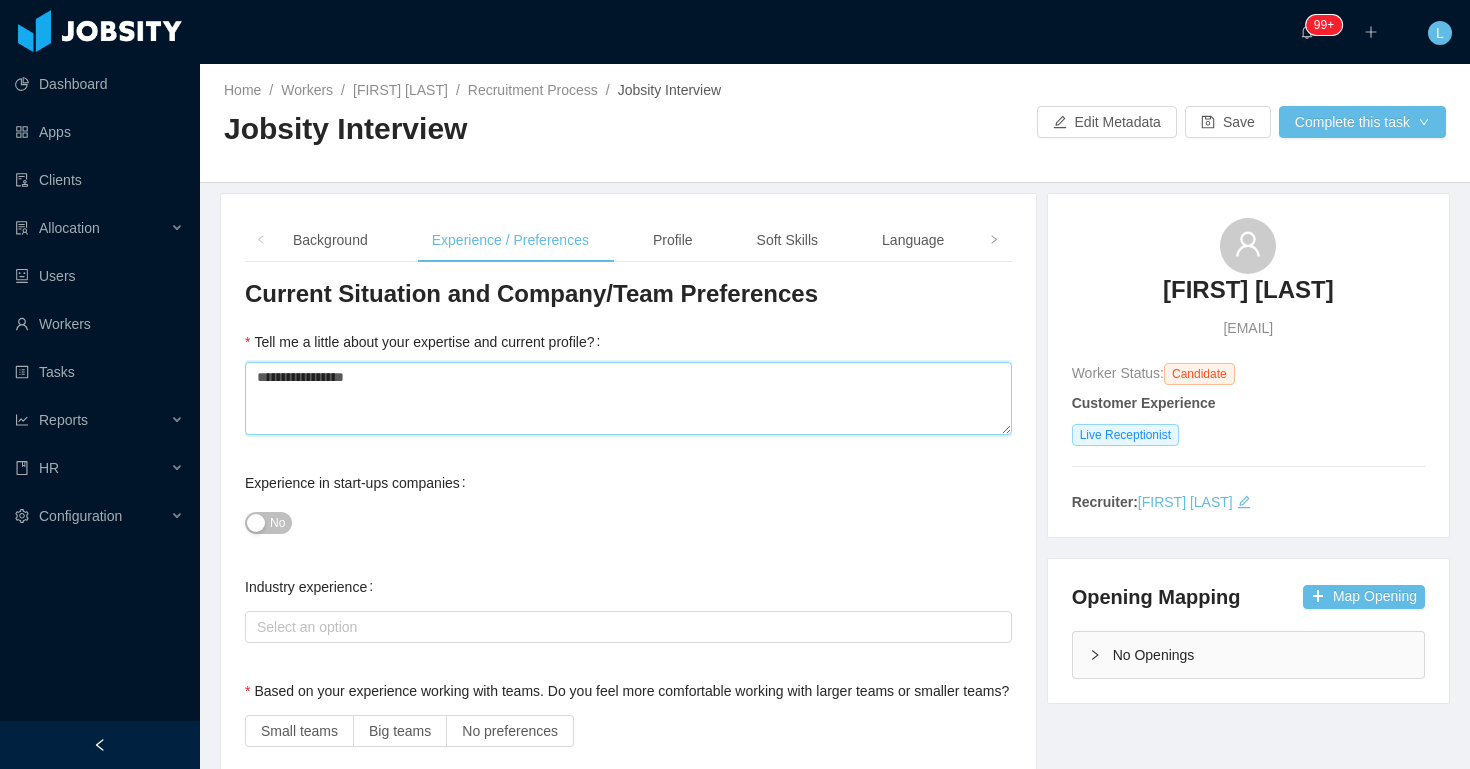 type 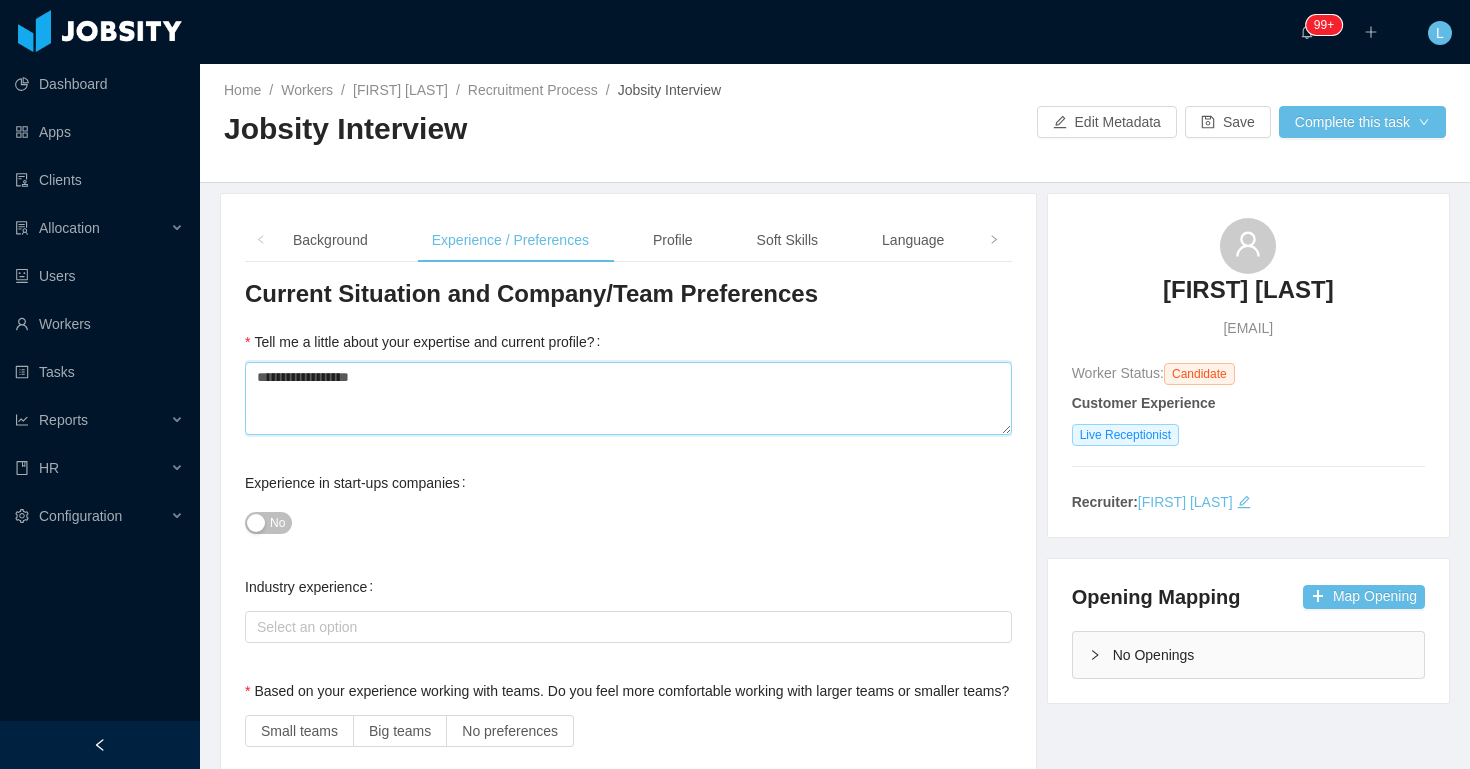 type 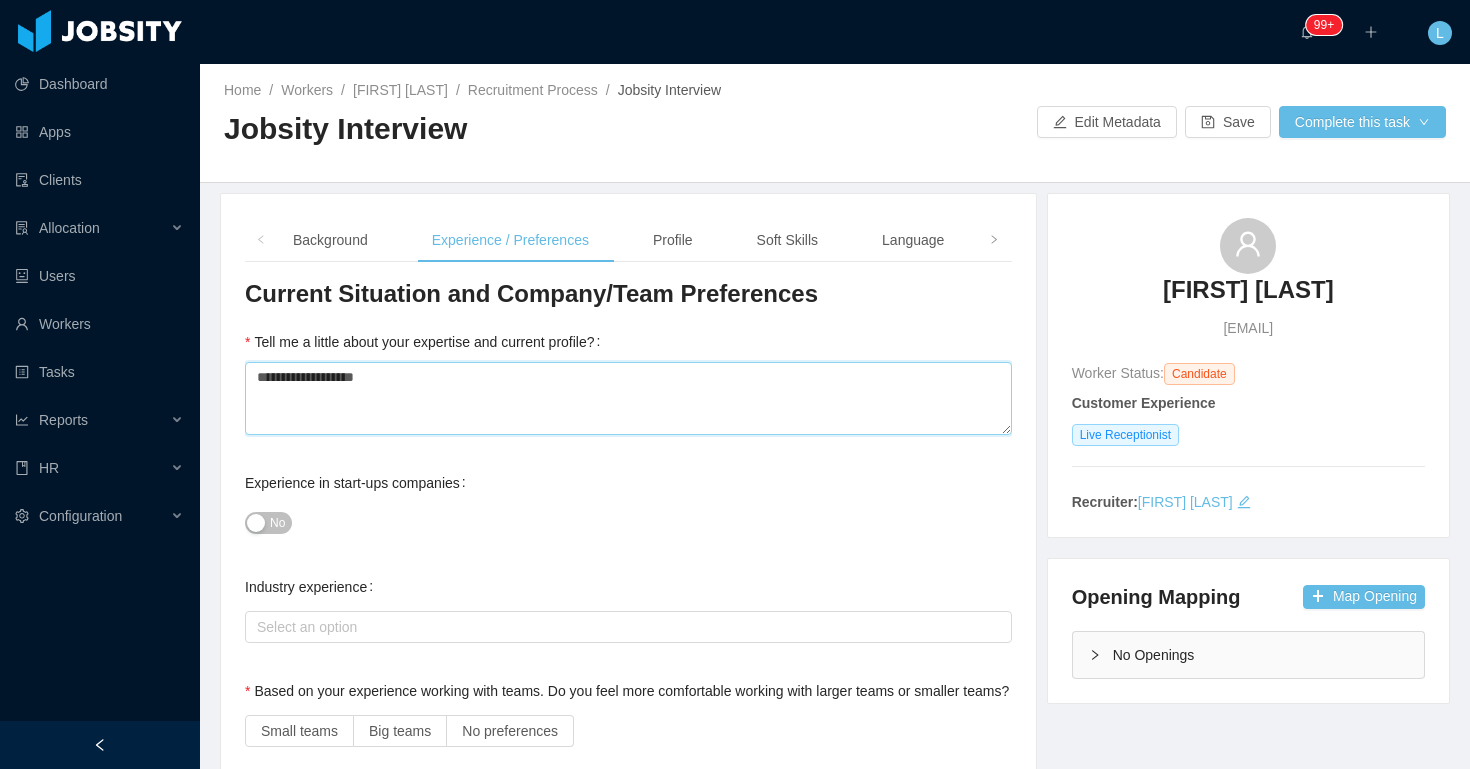 type 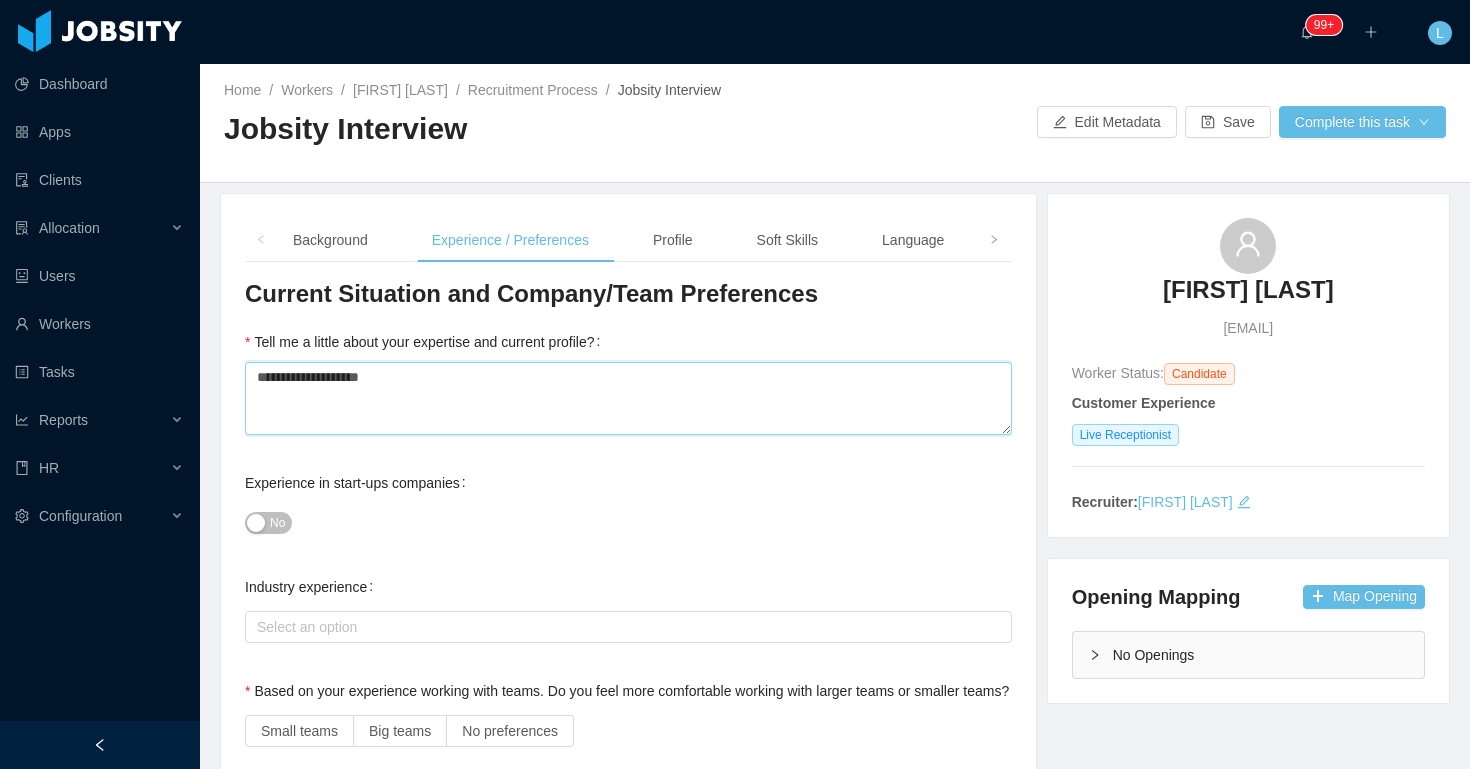 type 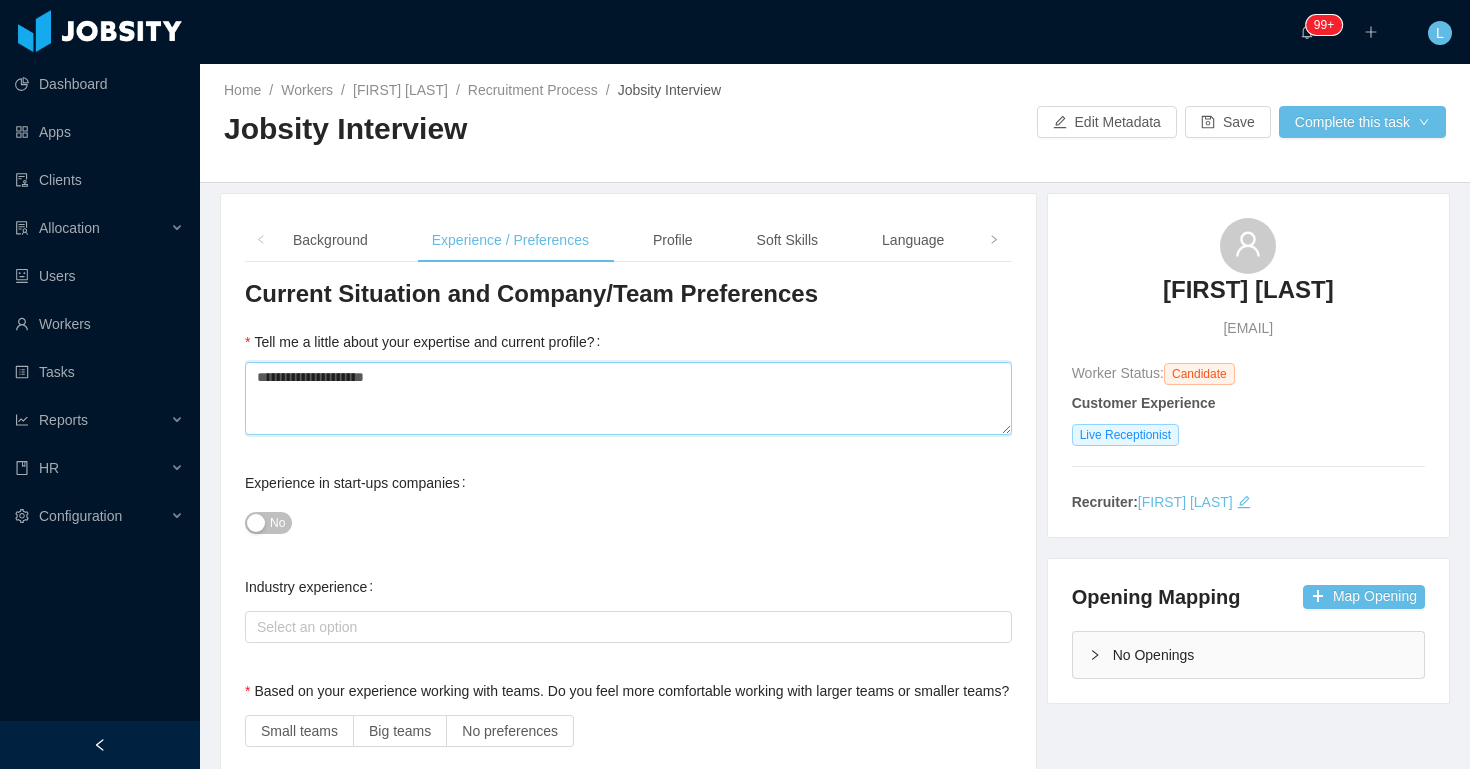 type 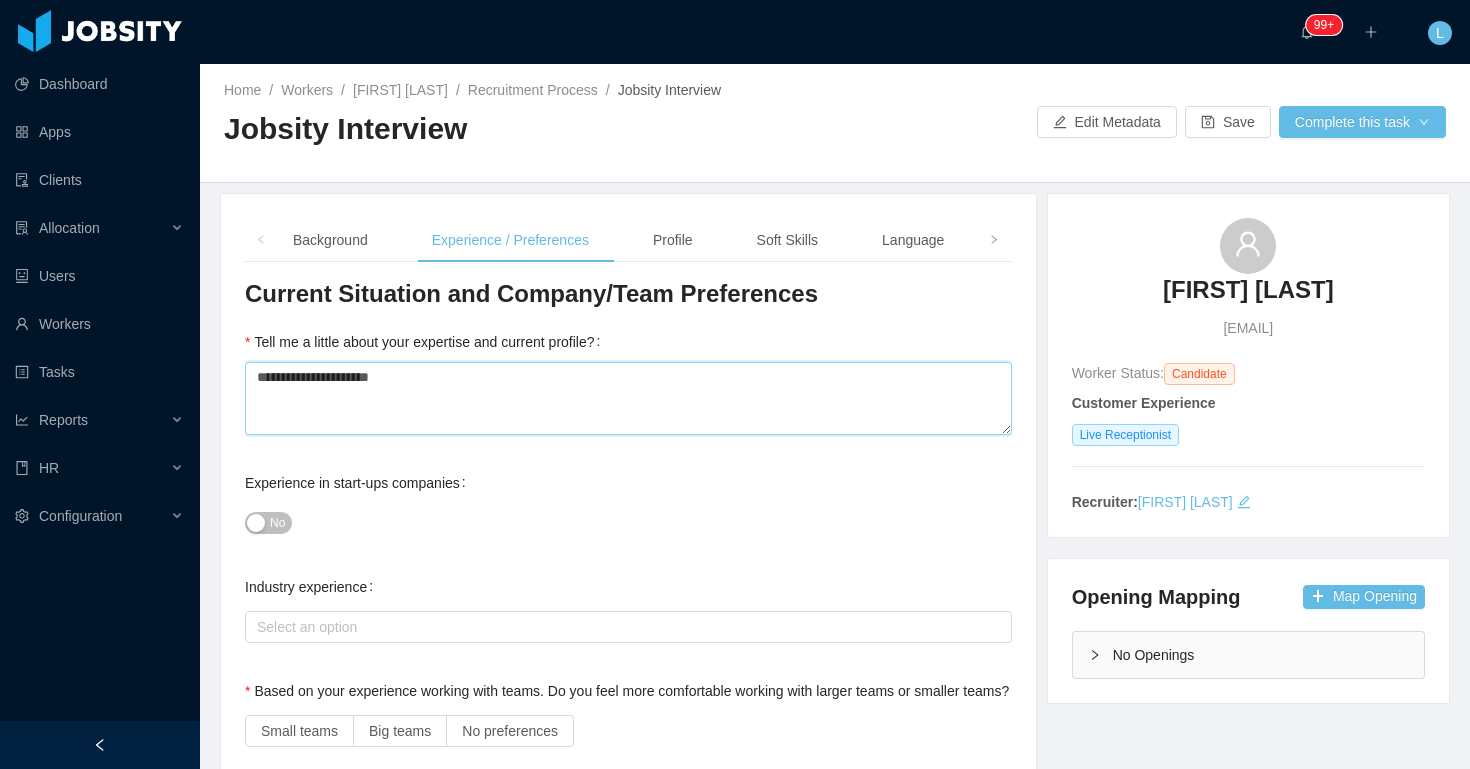 type 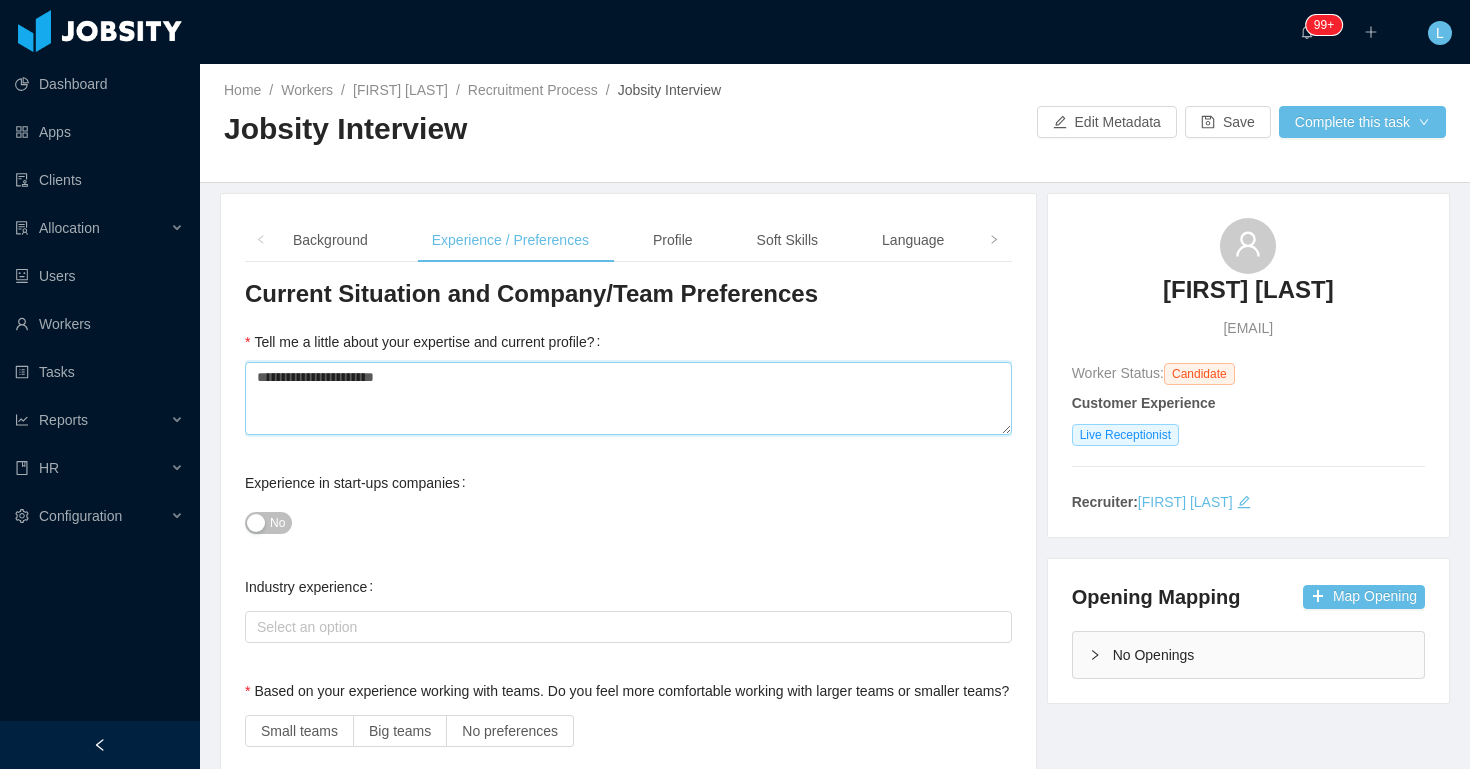 type 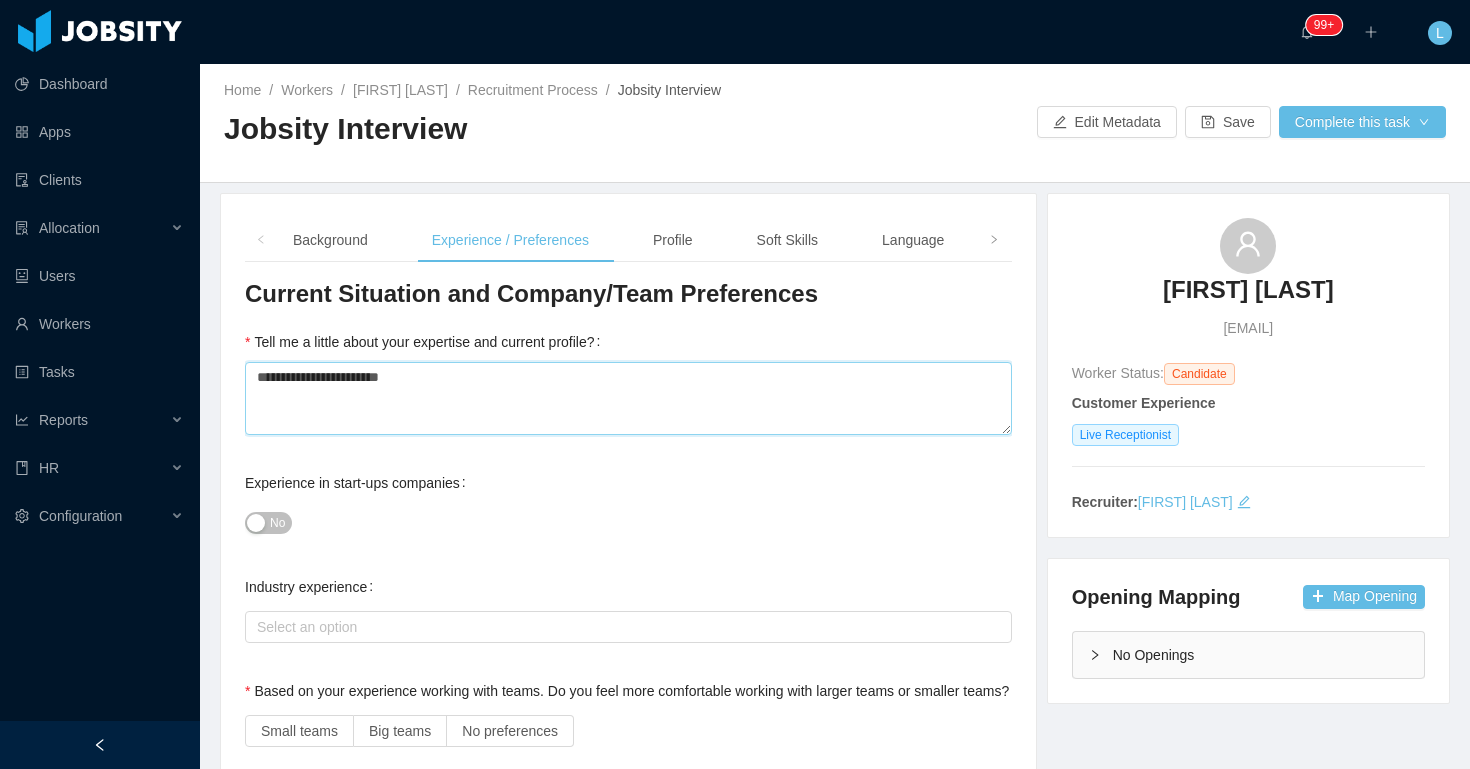 type on "**********" 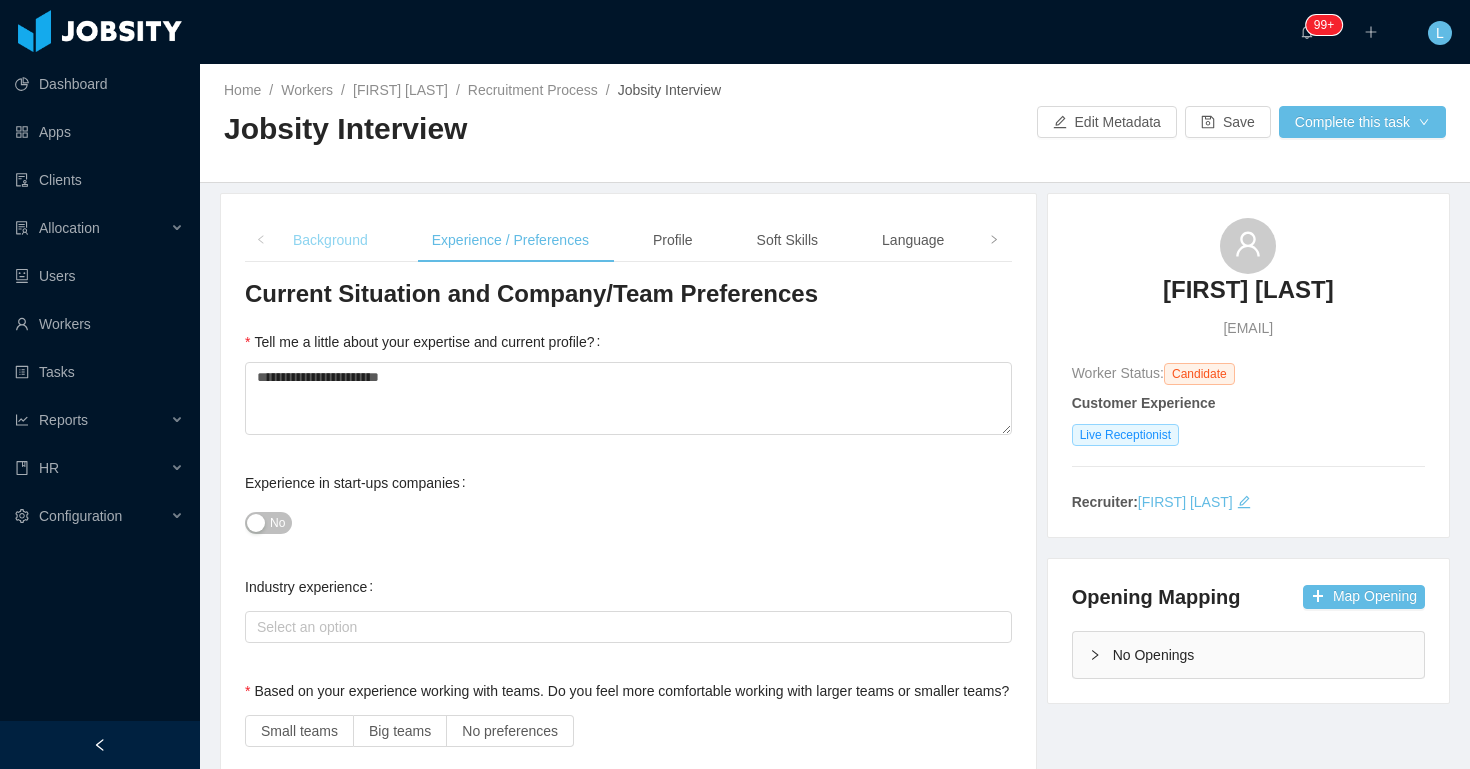 click on "Background" at bounding box center [330, 240] 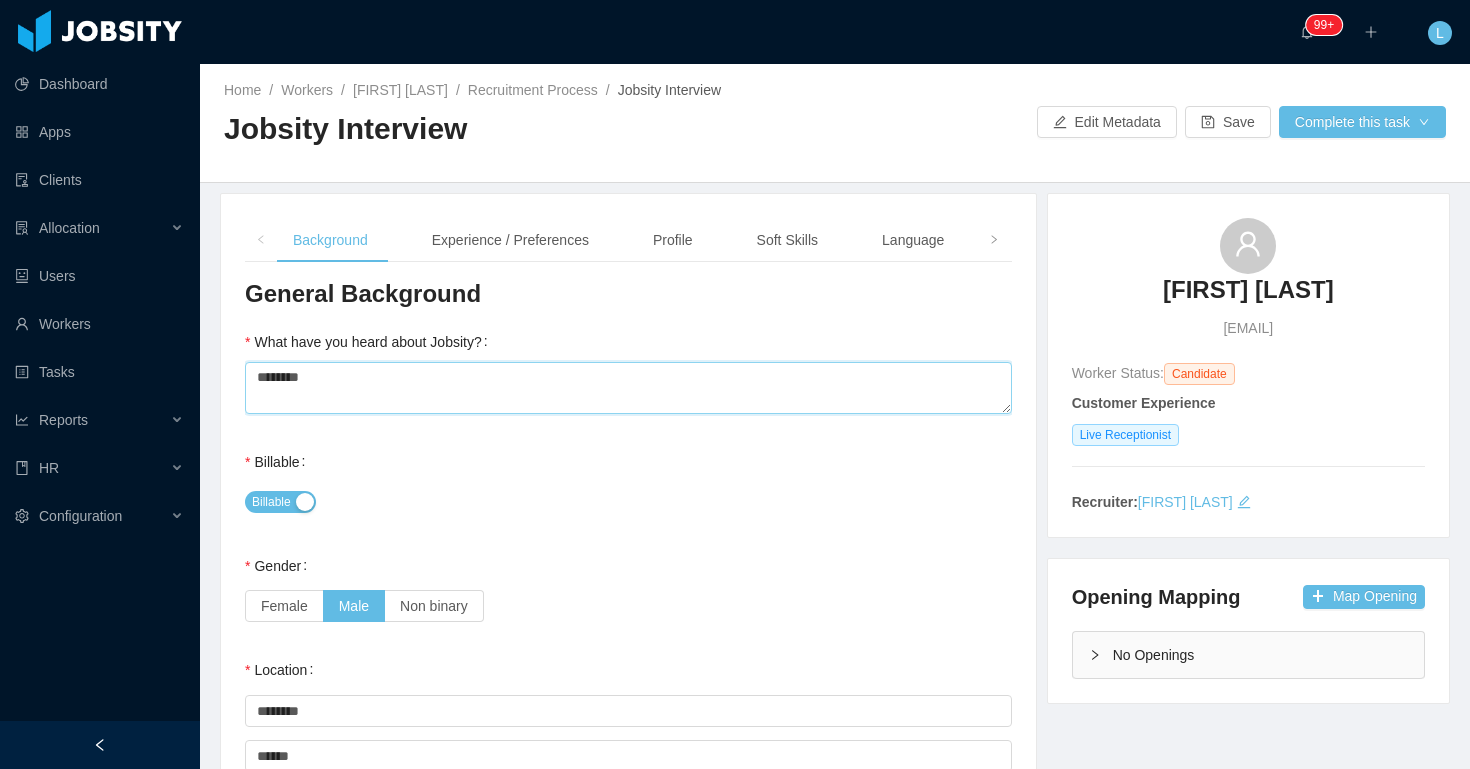 click on "*******" at bounding box center [628, 388] 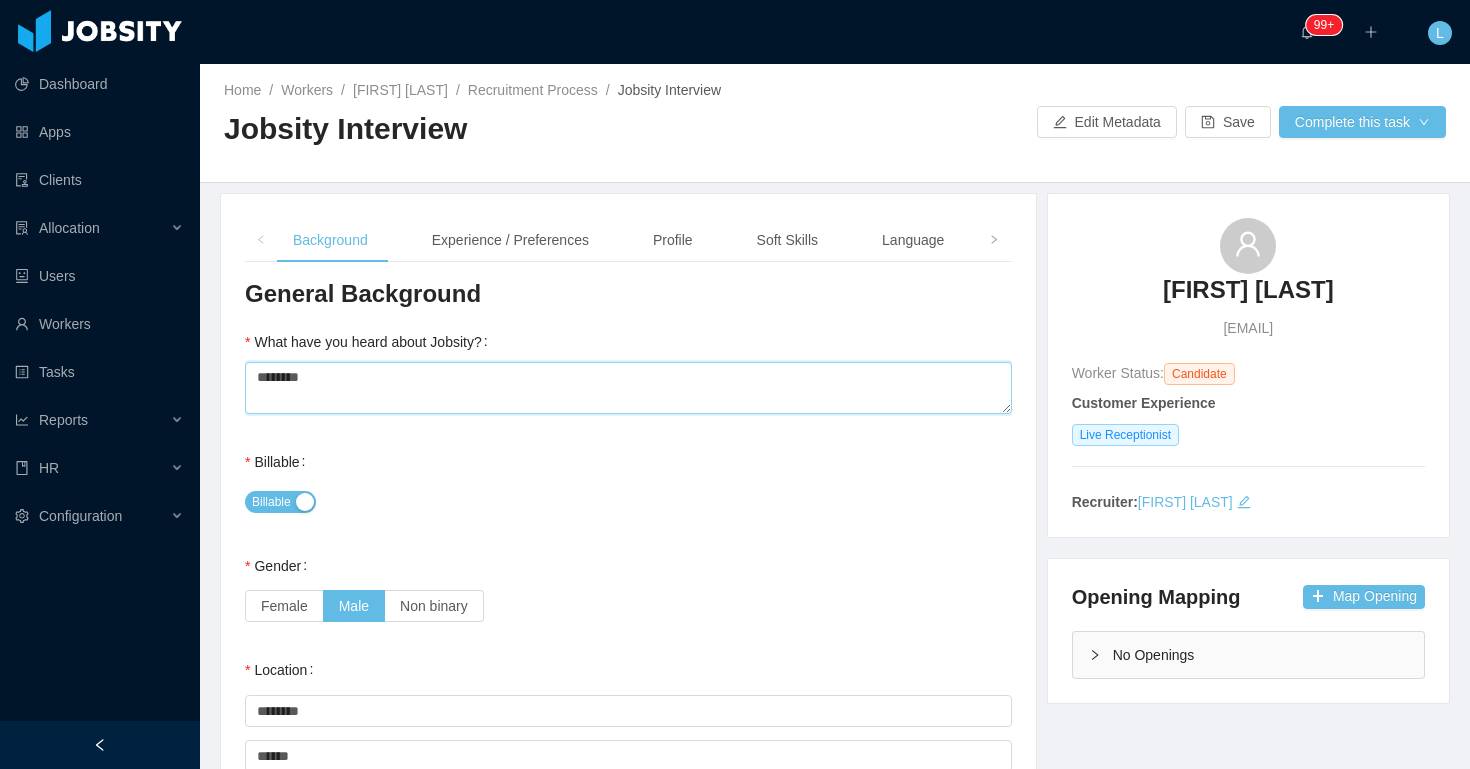 click on "********" 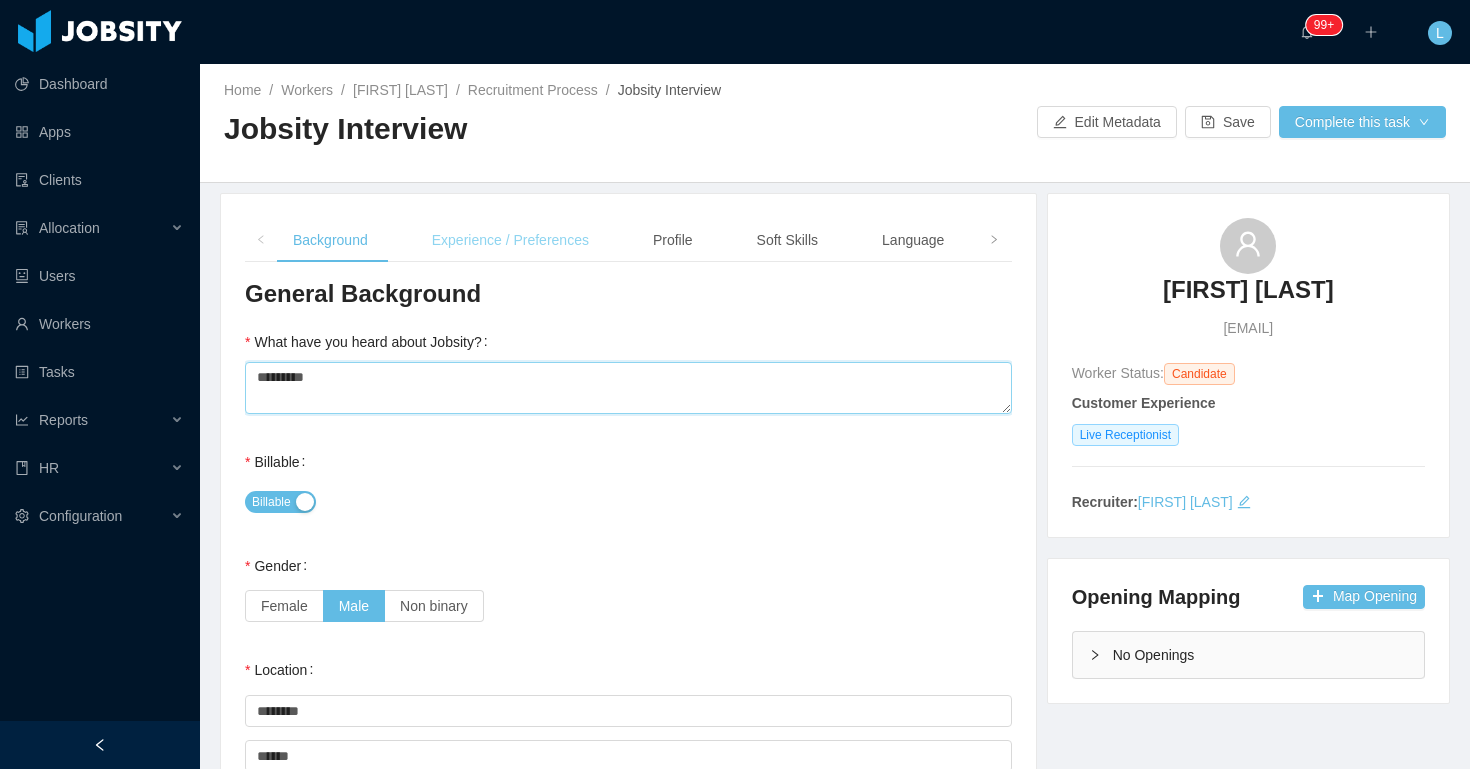 type on "********" 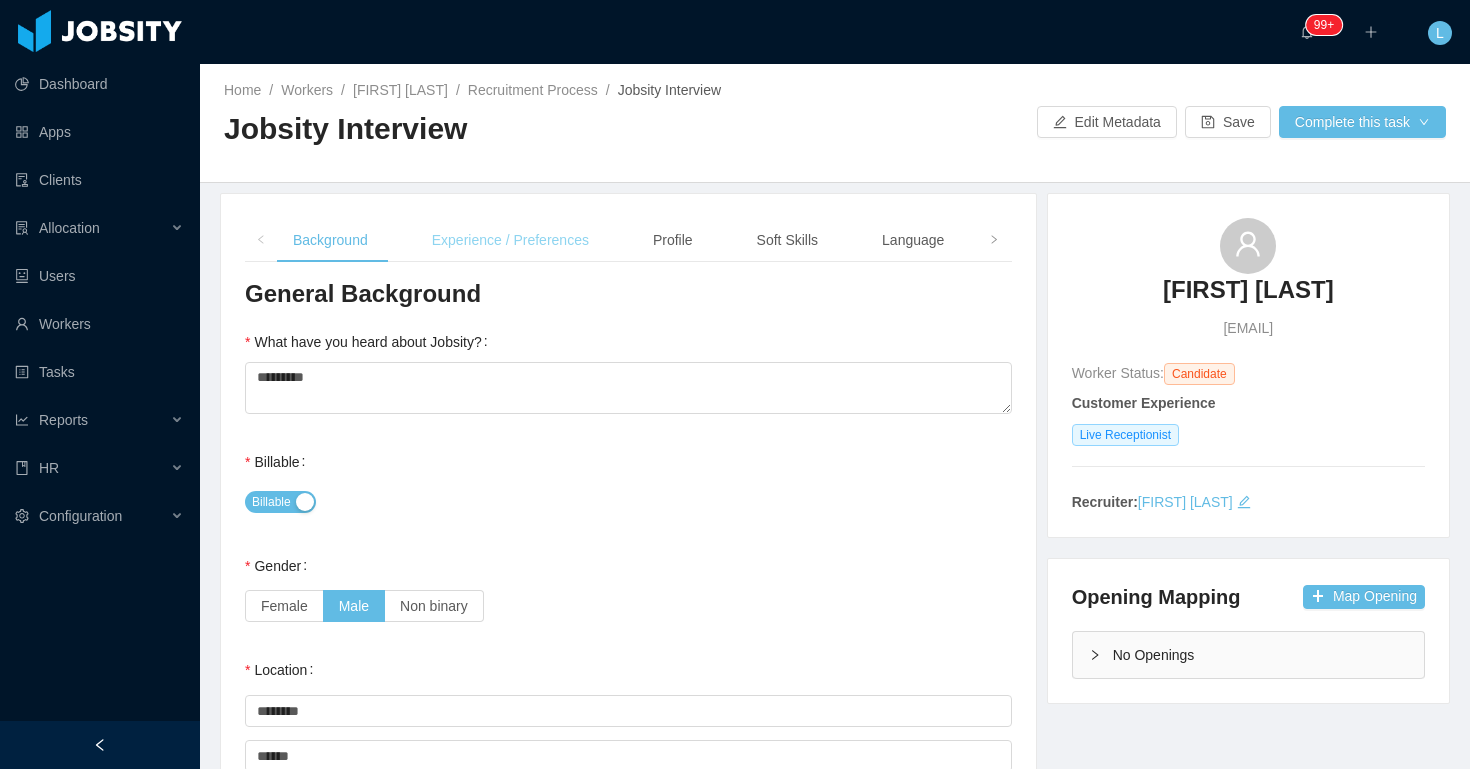 click on "Experience / Preferences" at bounding box center (510, 240) 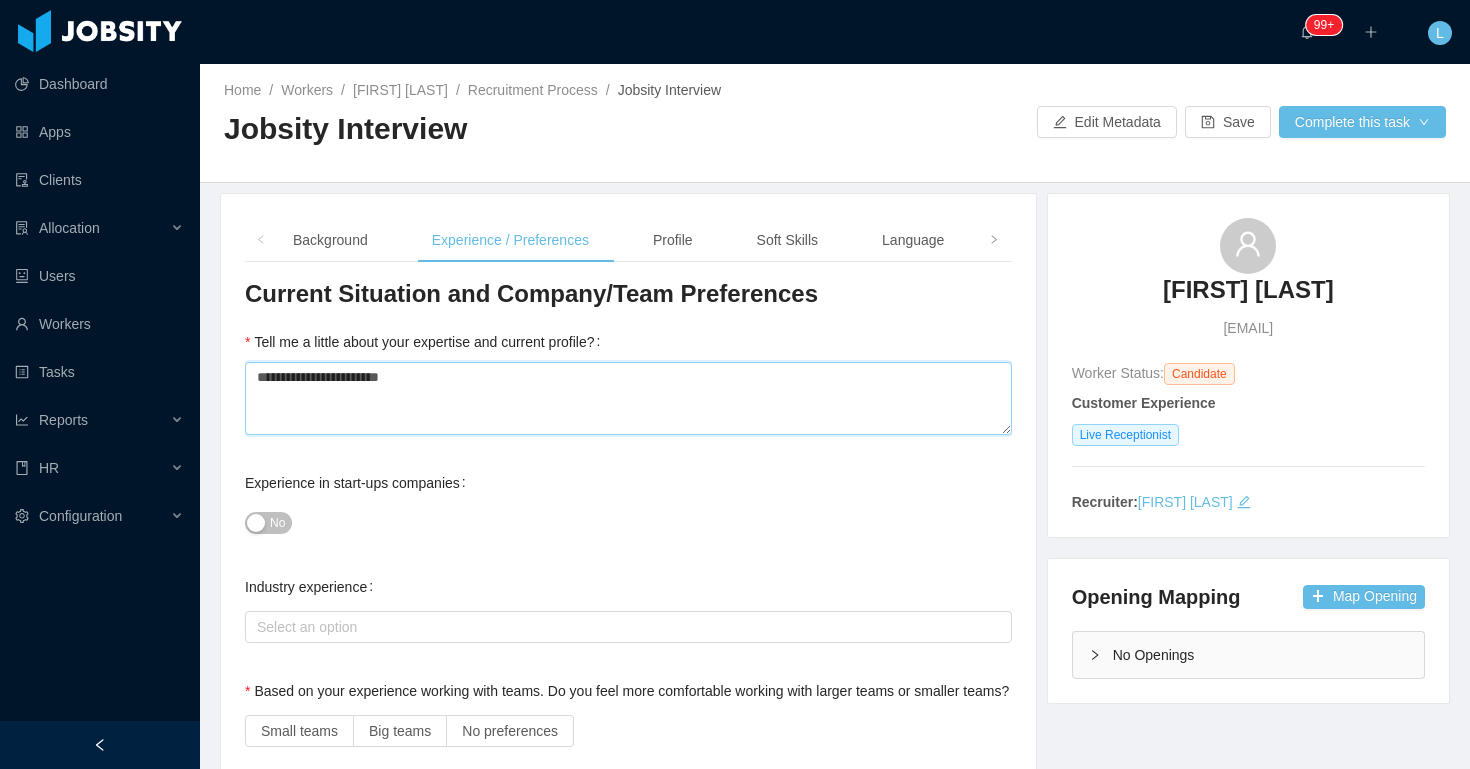 click on "**********" at bounding box center (628, 398) 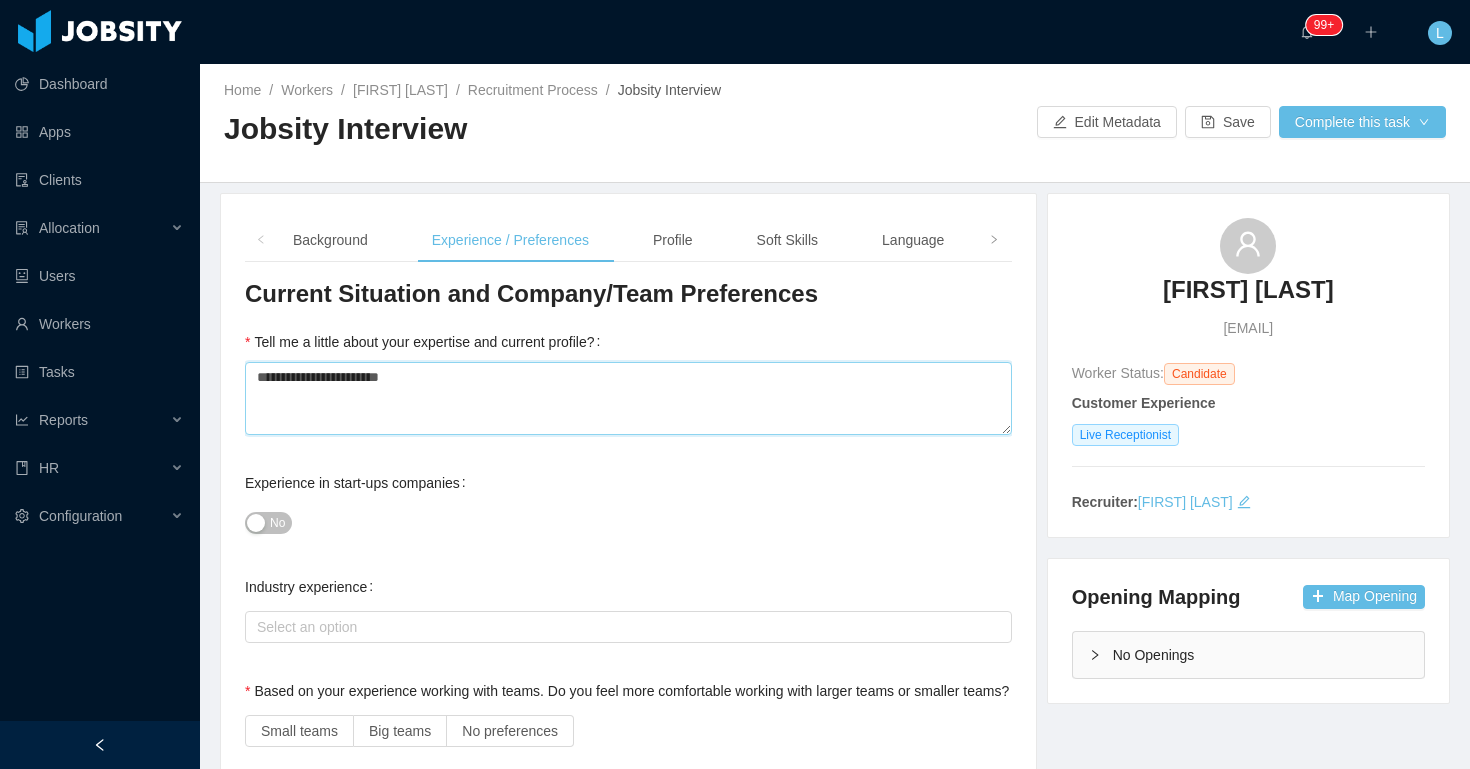 type 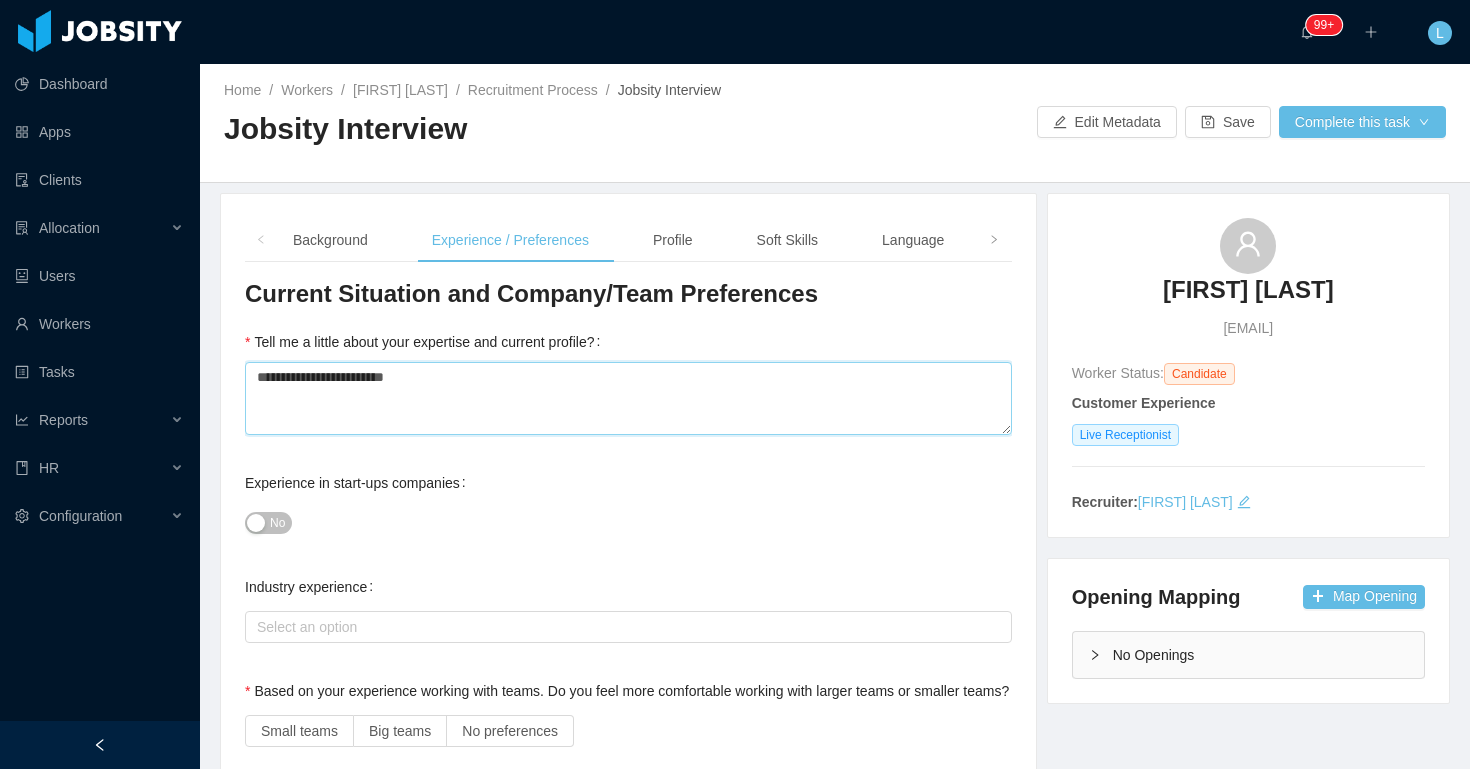 type 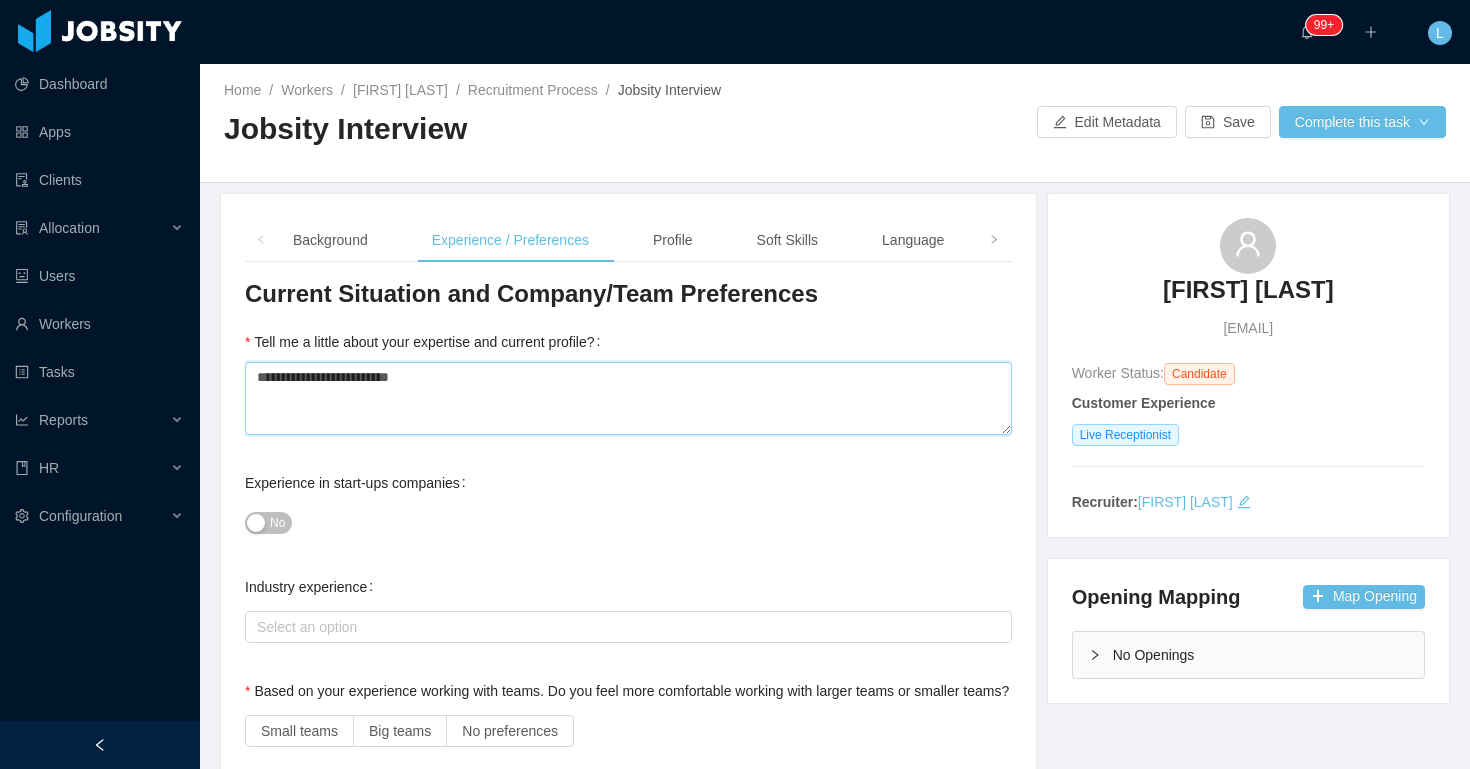 type 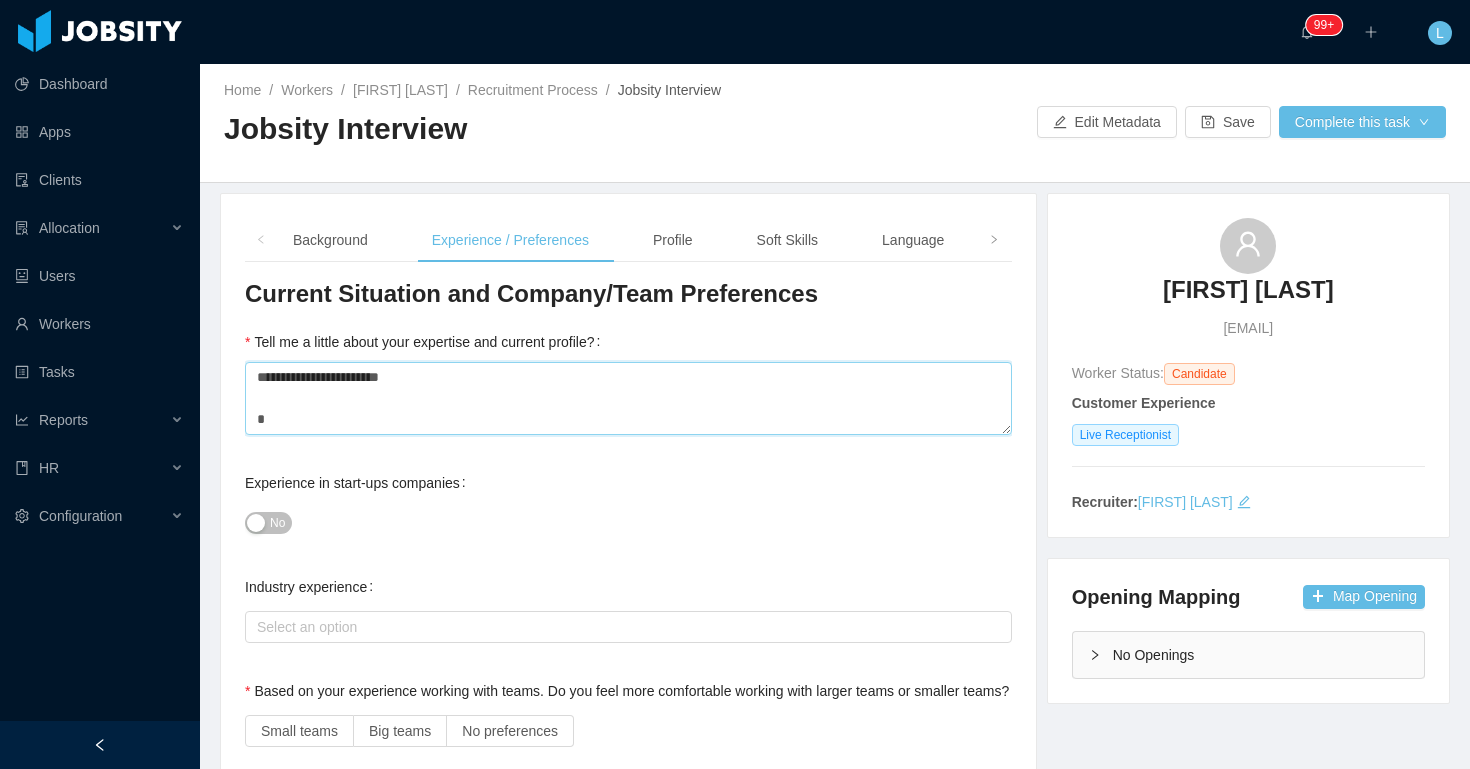 type 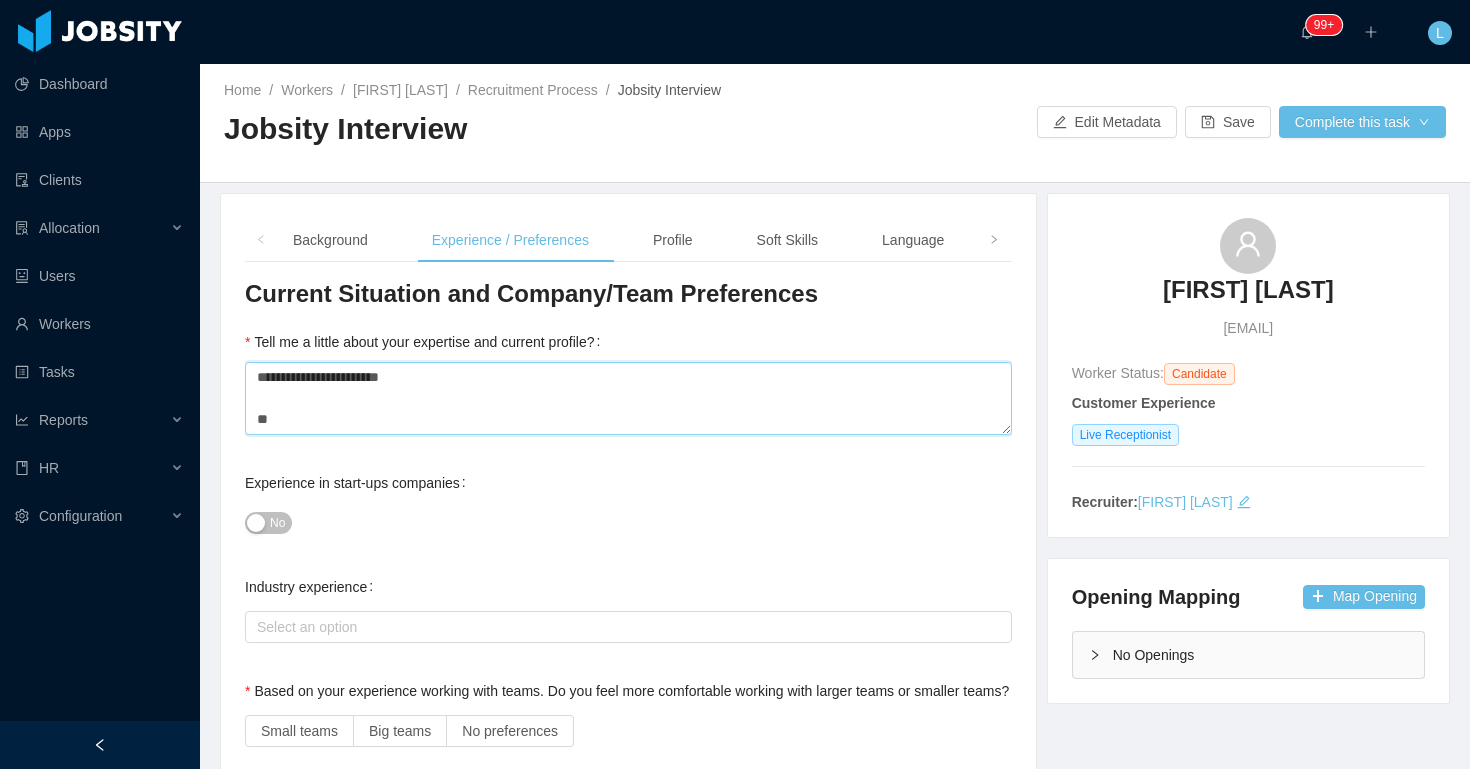 type 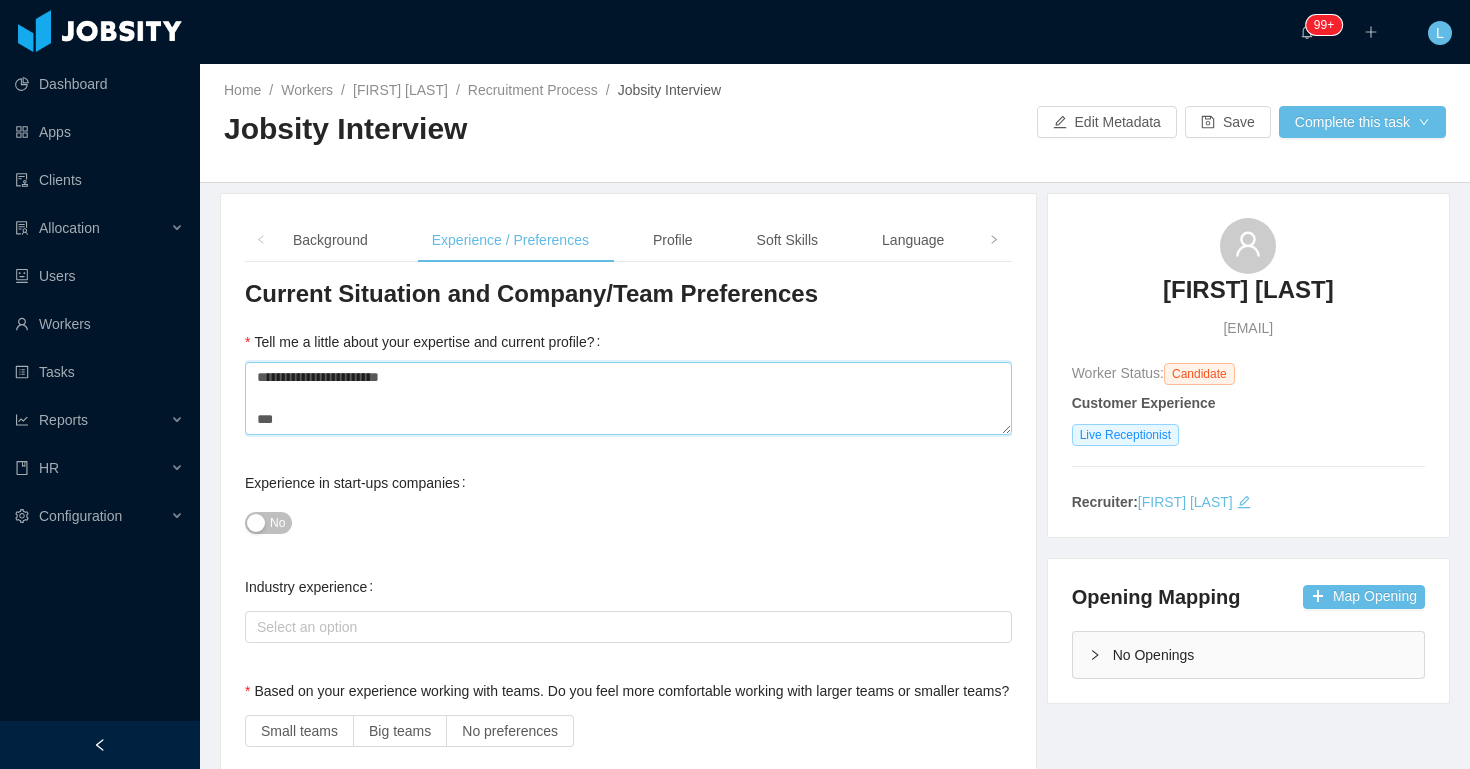 type 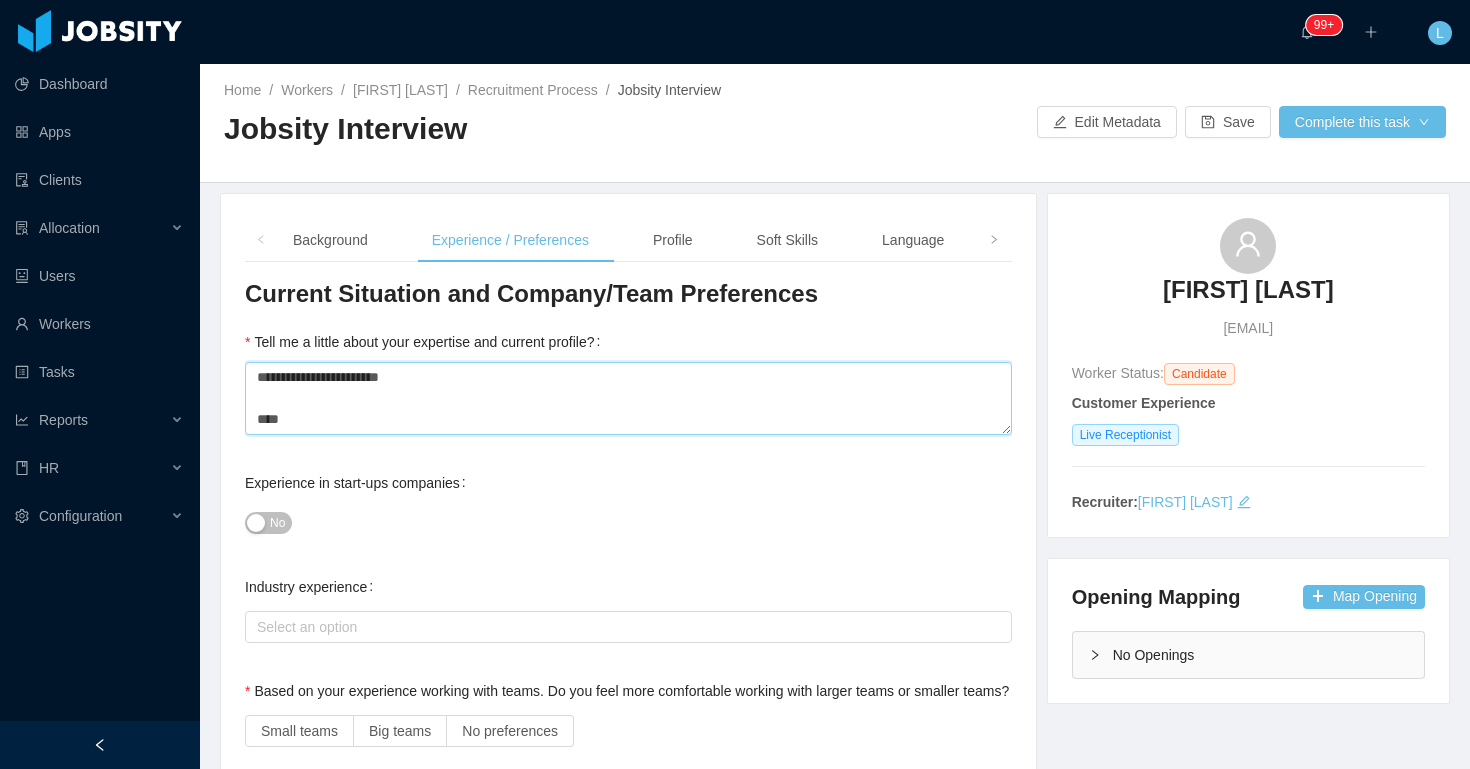 type 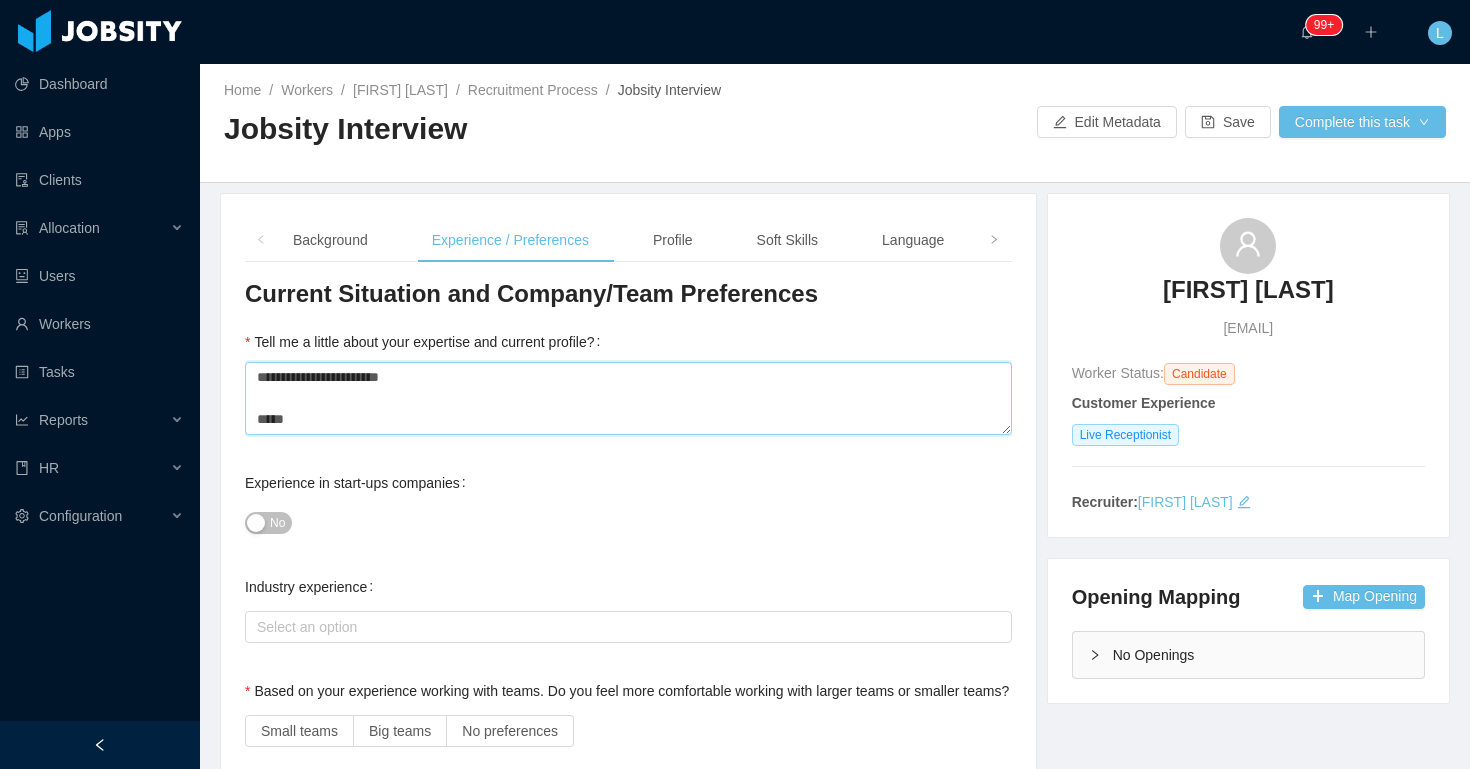 type 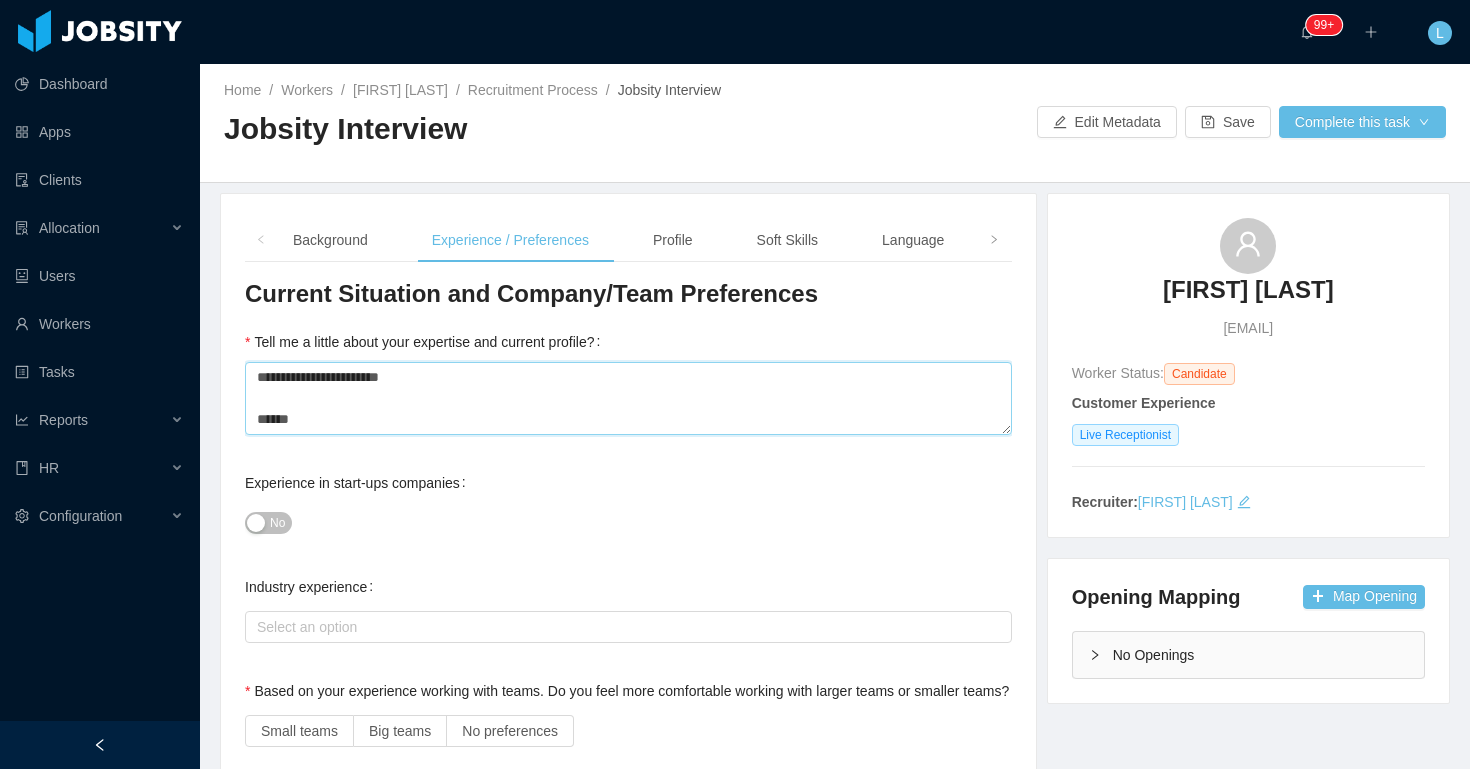 type 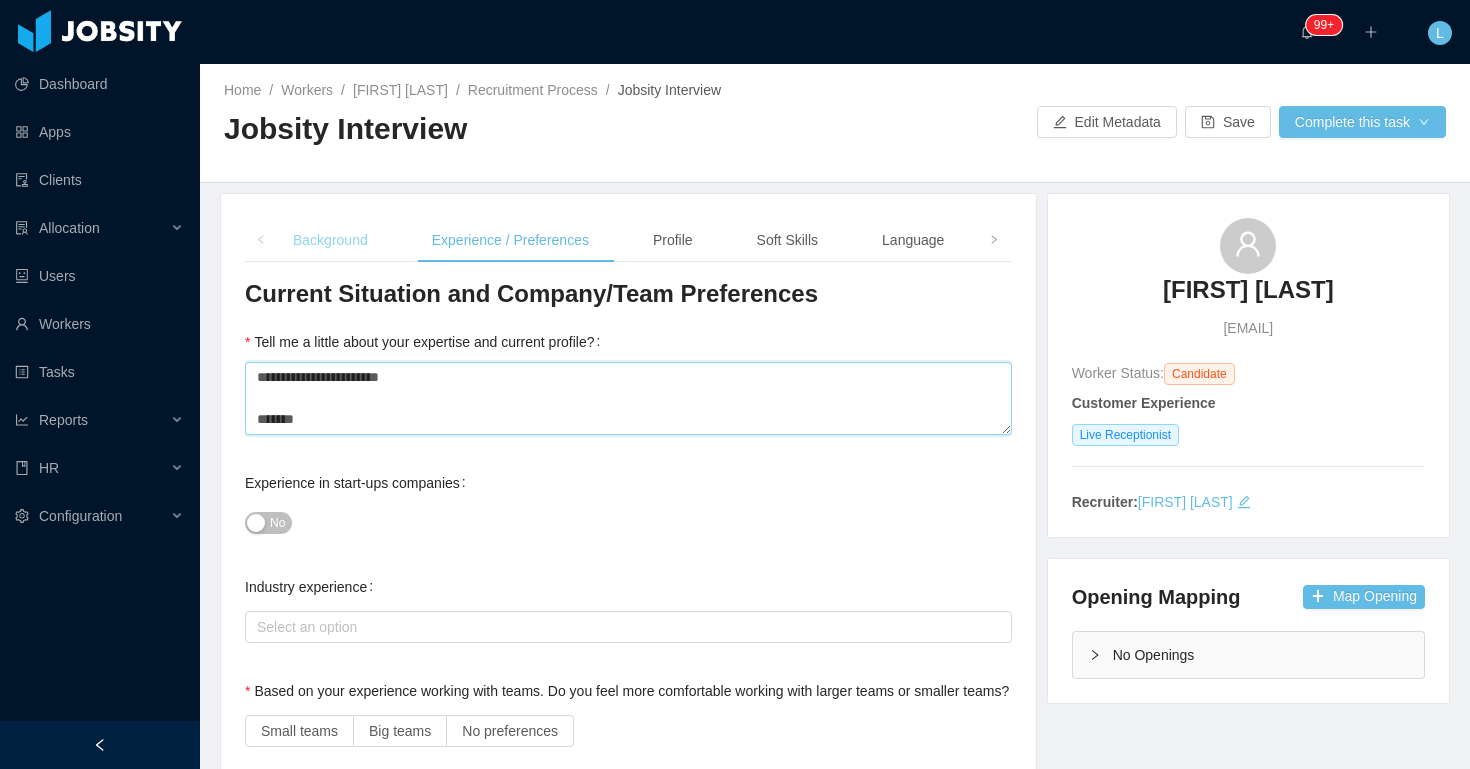 type on "**********" 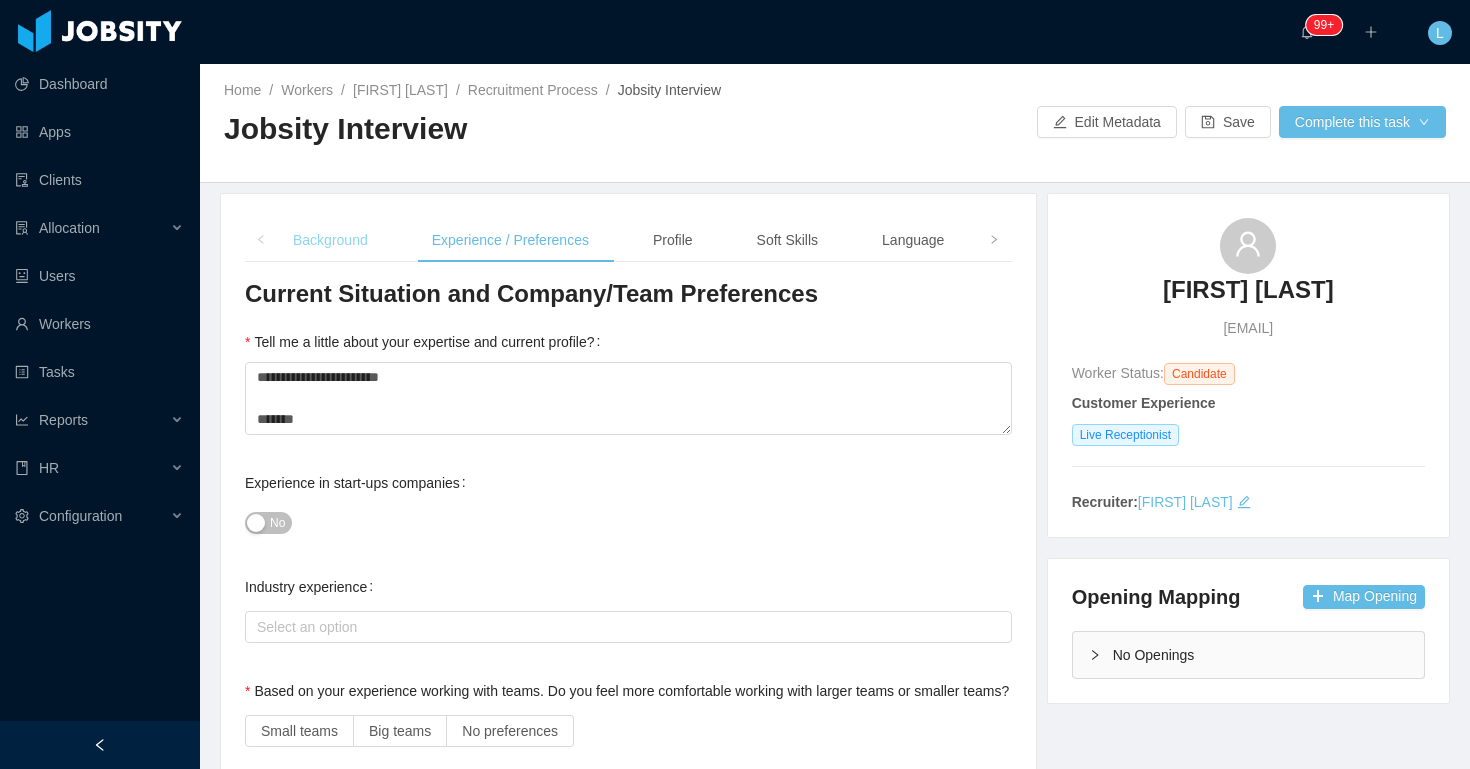click on "Background" at bounding box center [330, 240] 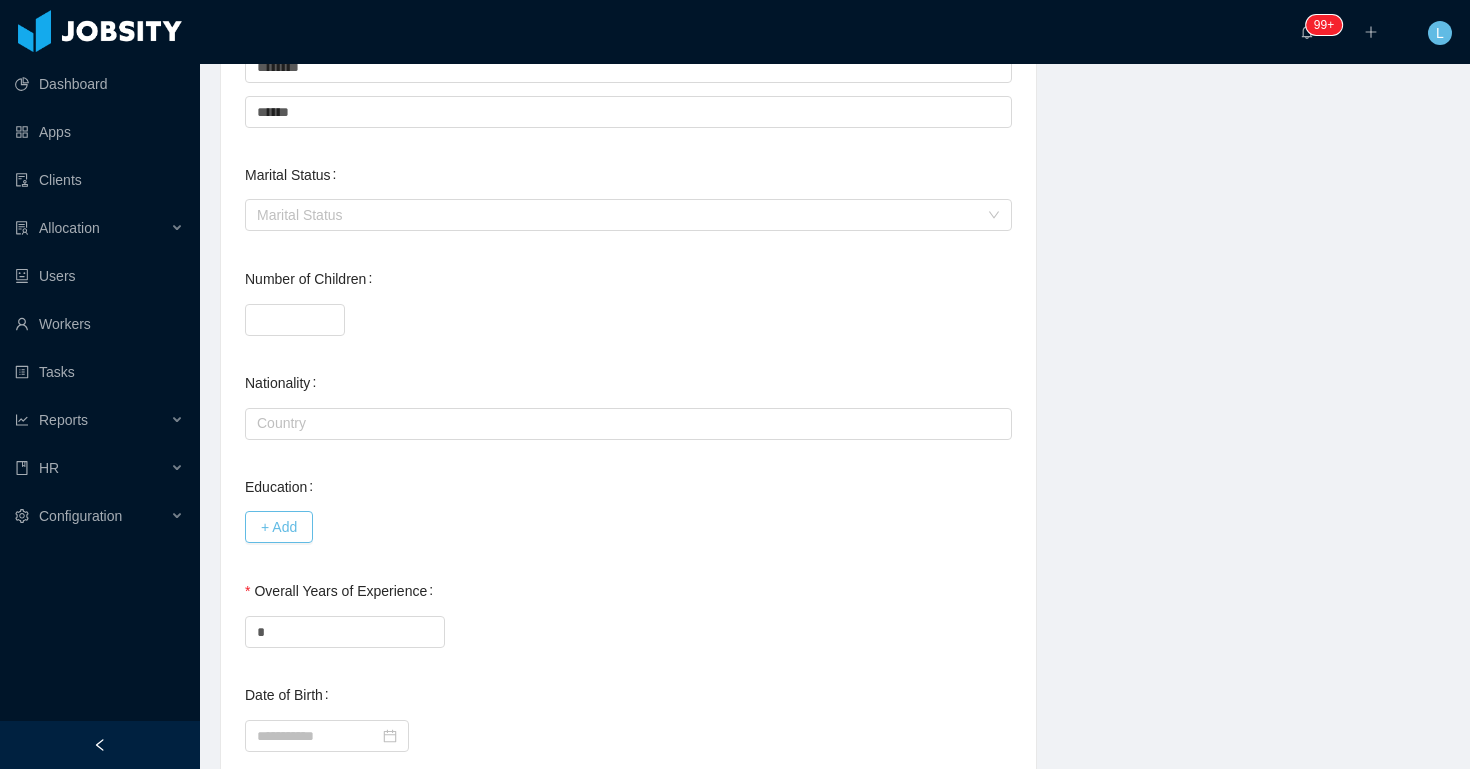 scroll, scrollTop: 748, scrollLeft: 0, axis: vertical 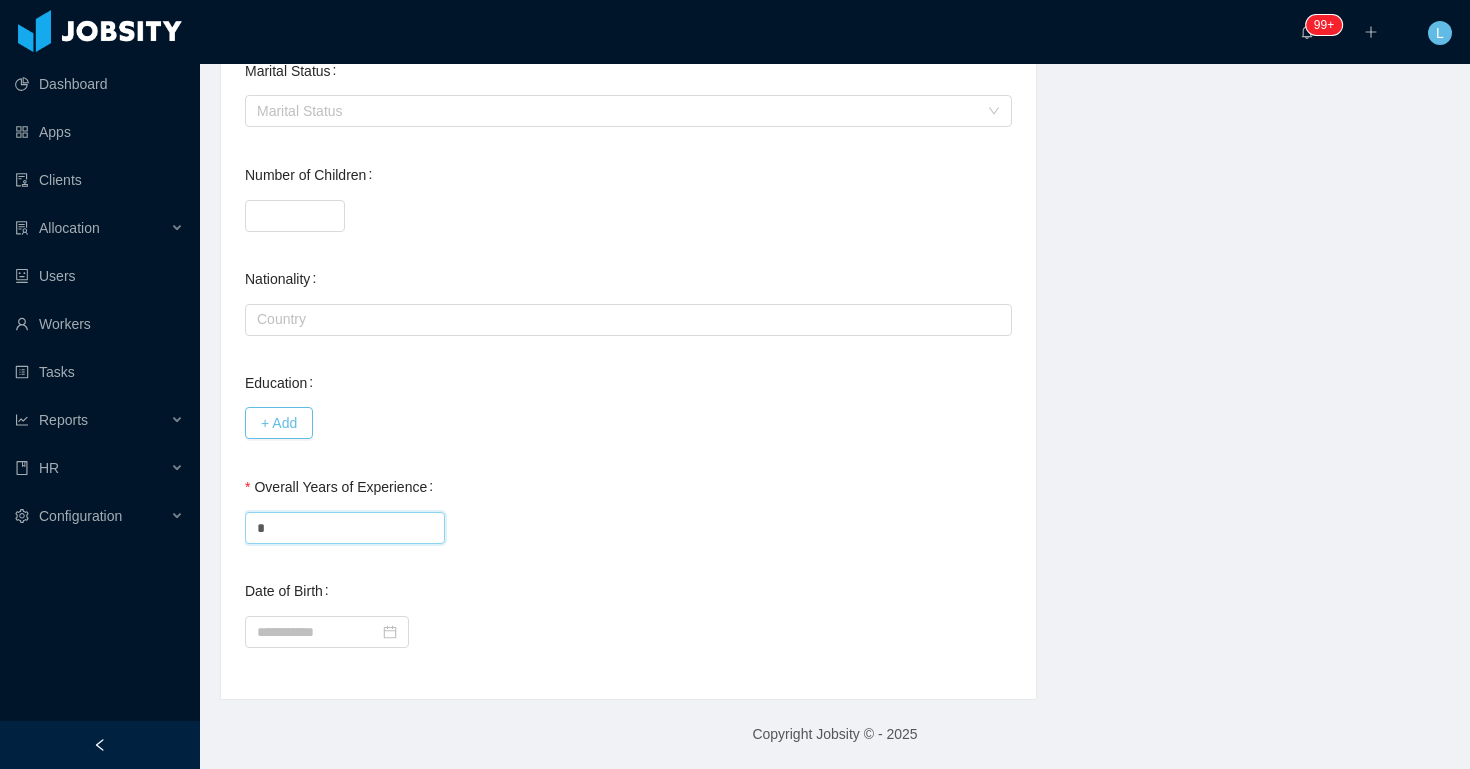 click on "*" at bounding box center [345, 528] 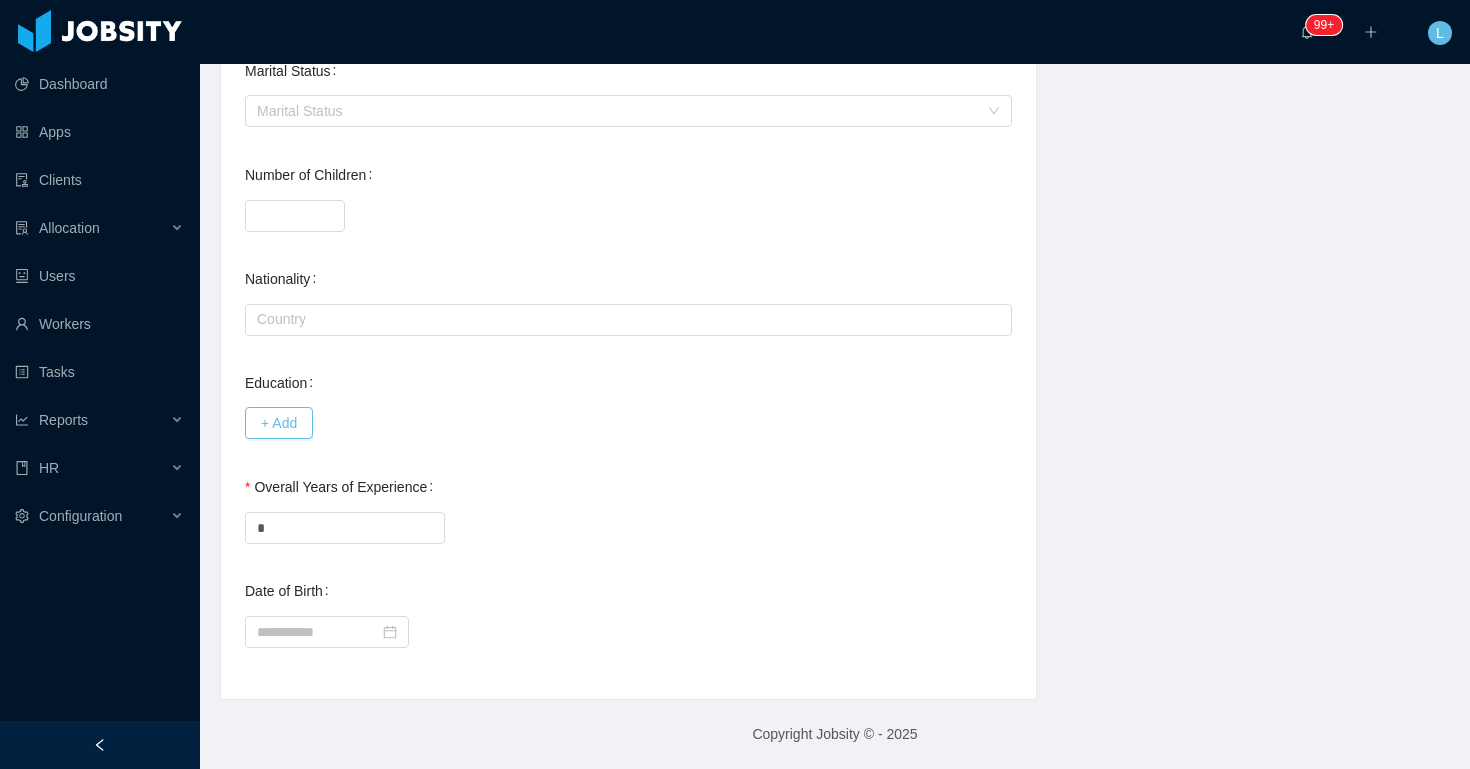 click on "Overall Years of Experience *" at bounding box center [628, 507] 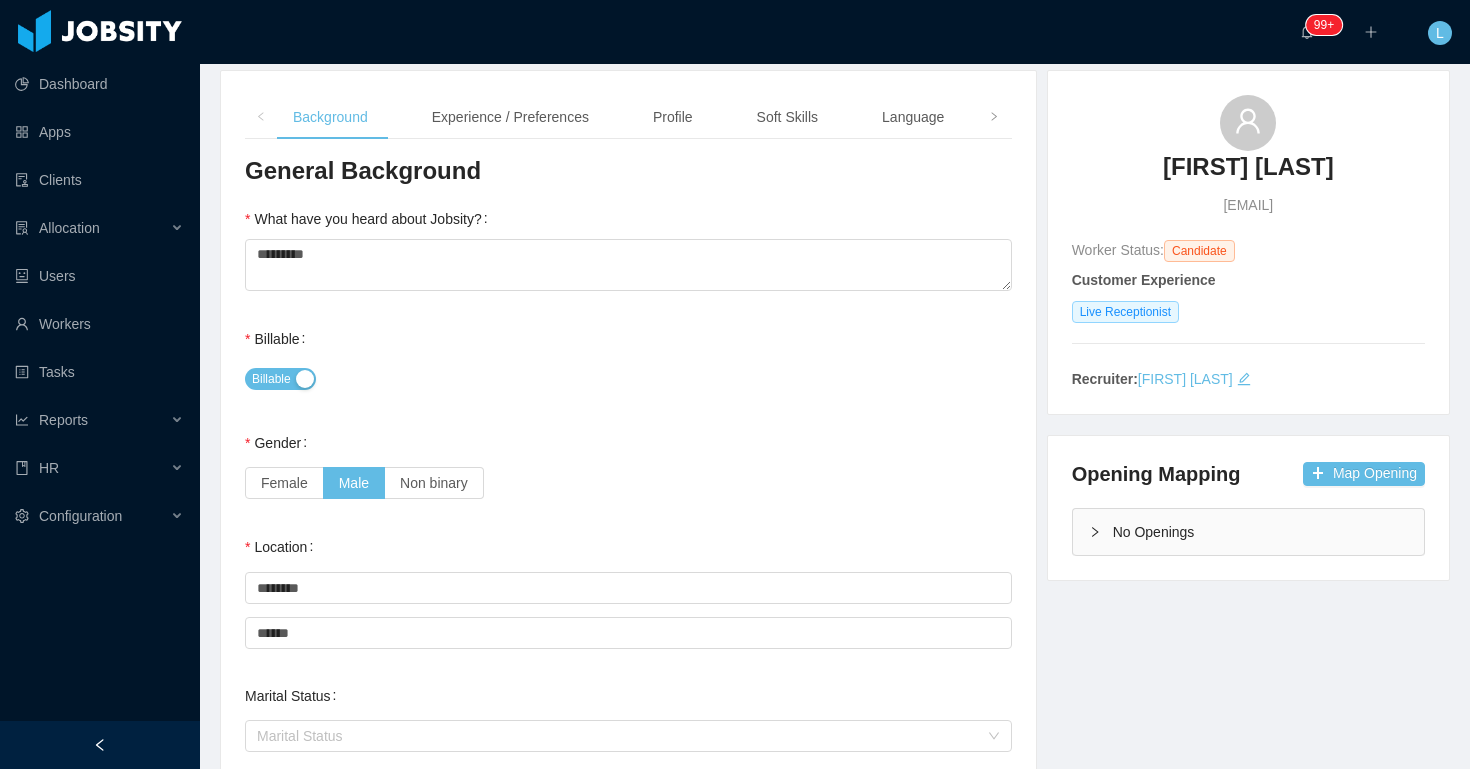 scroll, scrollTop: 0, scrollLeft: 0, axis: both 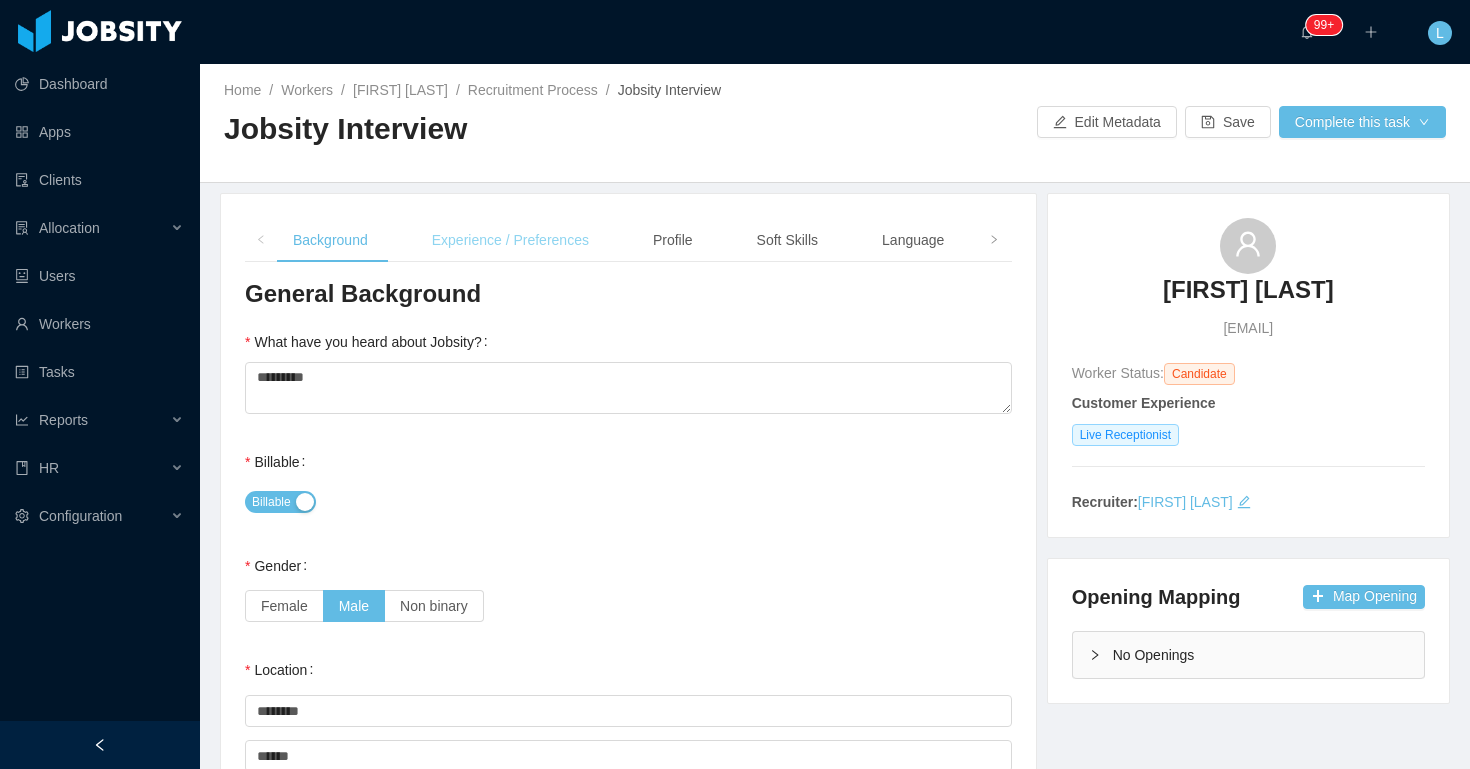 click on "Experience / Preferences" at bounding box center (510, 240) 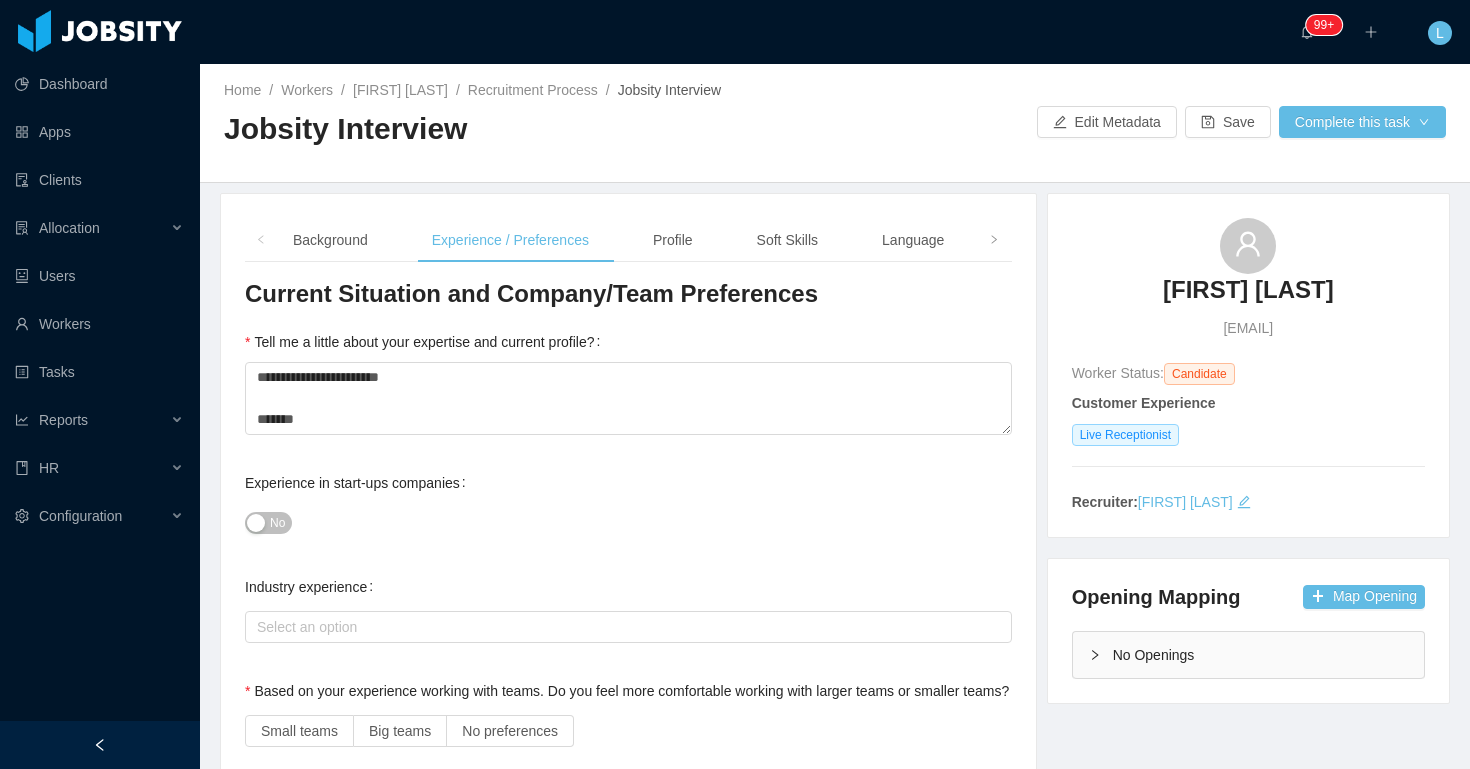click on "**********" at bounding box center (628, 400) 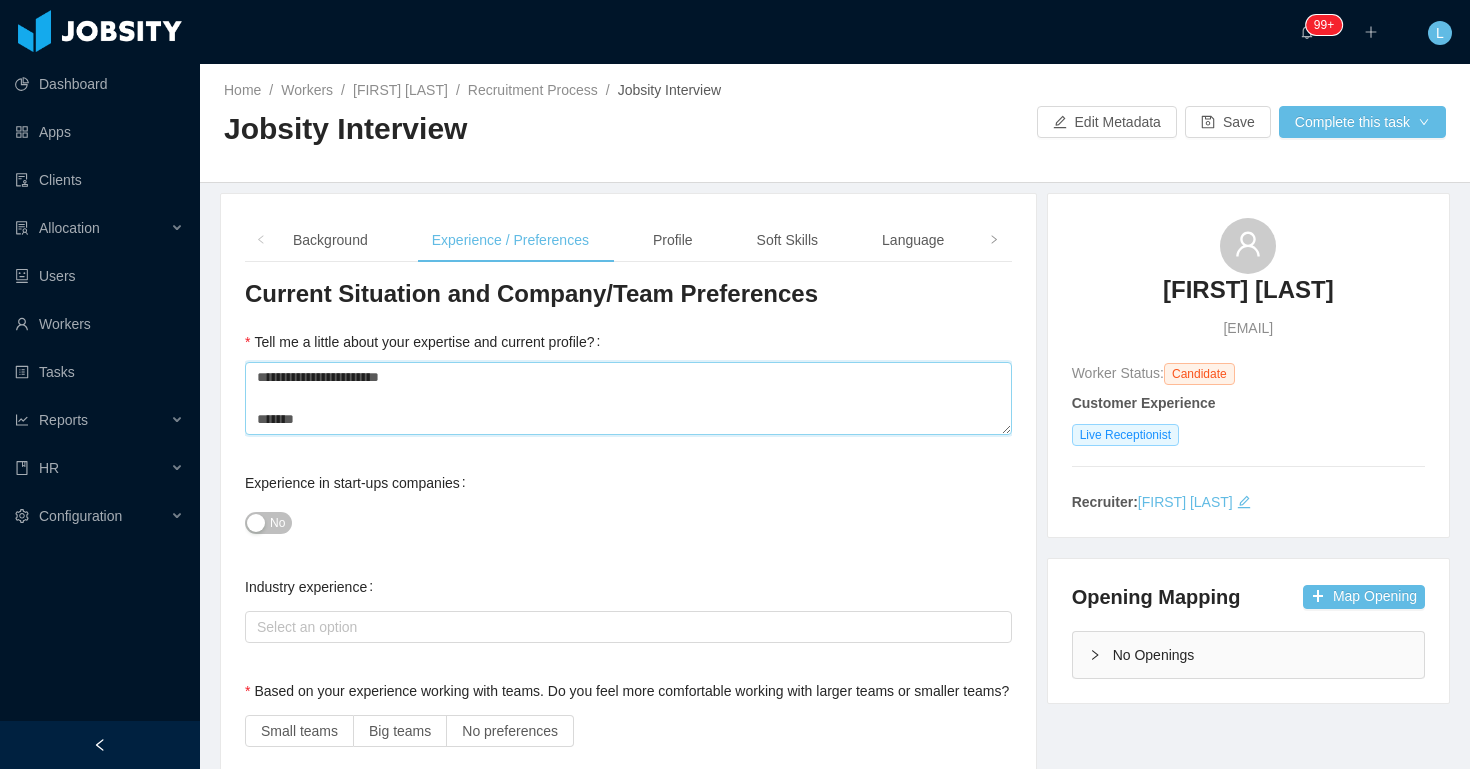 click on "**********" at bounding box center [628, 398] 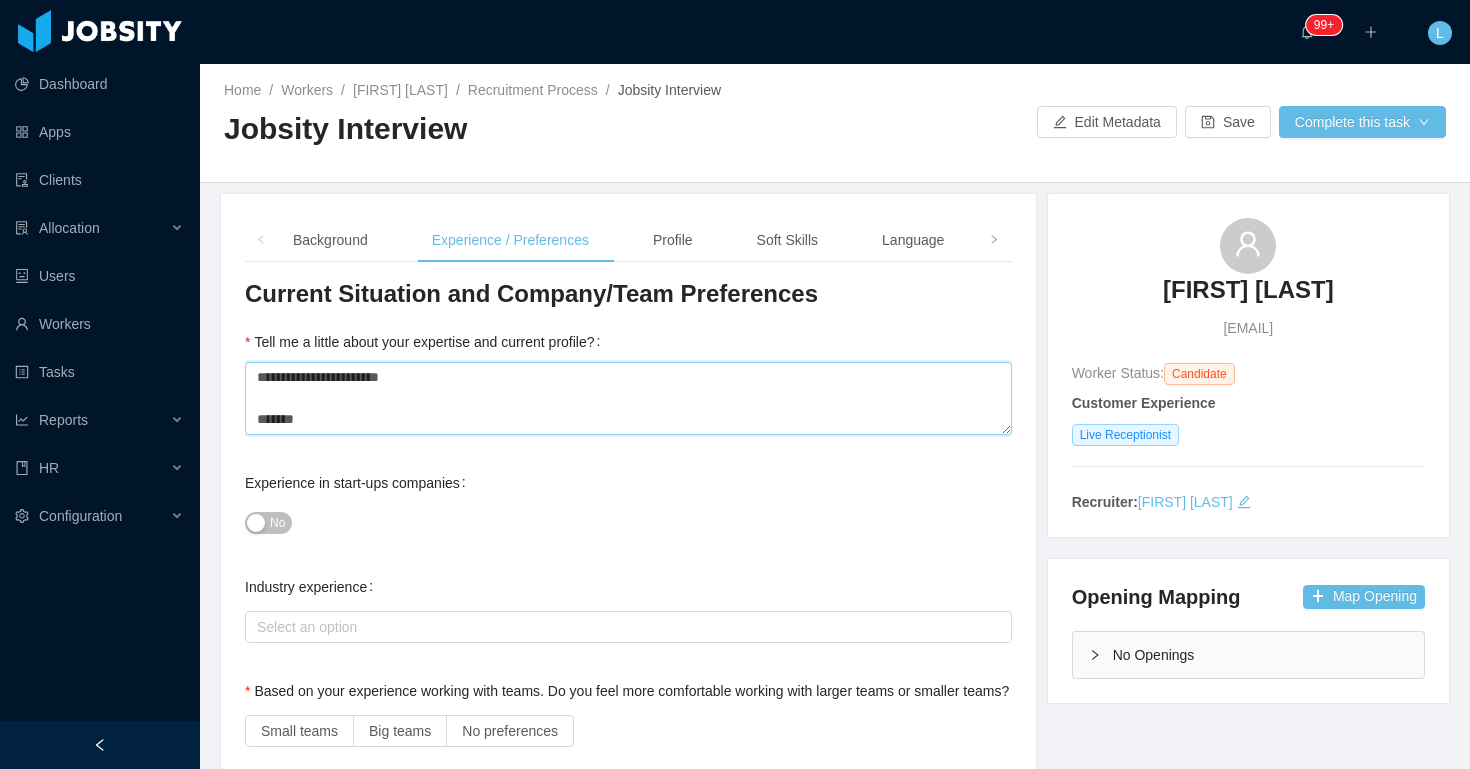 type 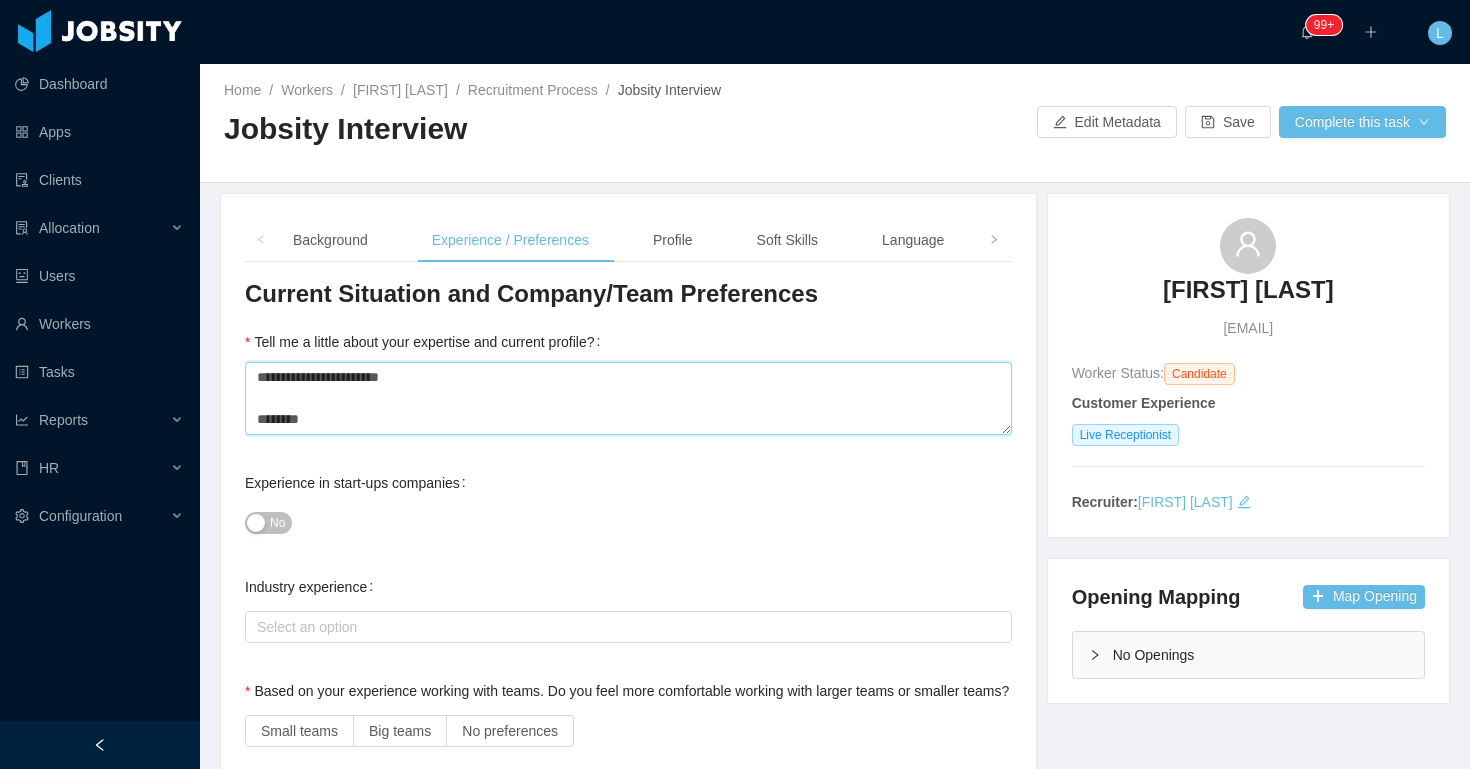 type 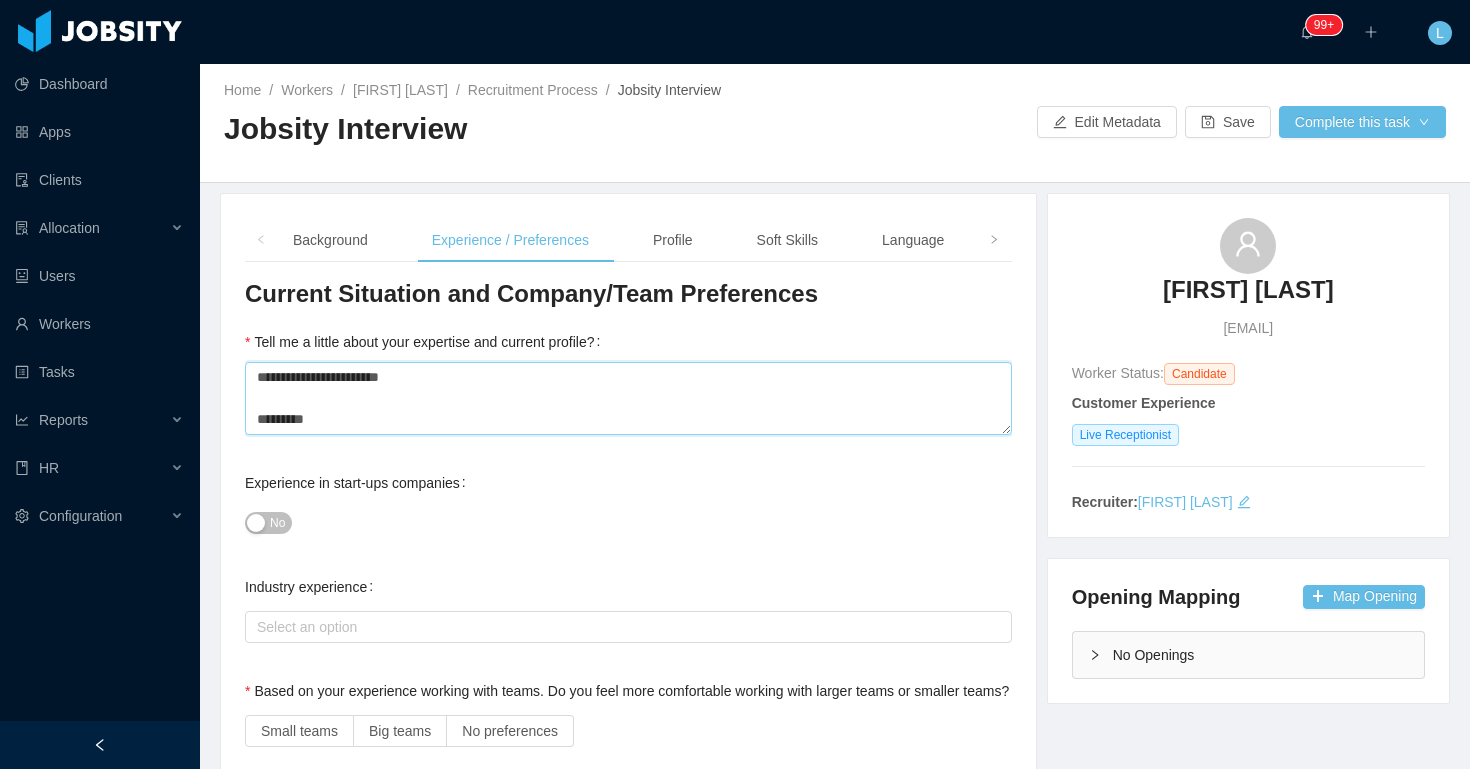 type 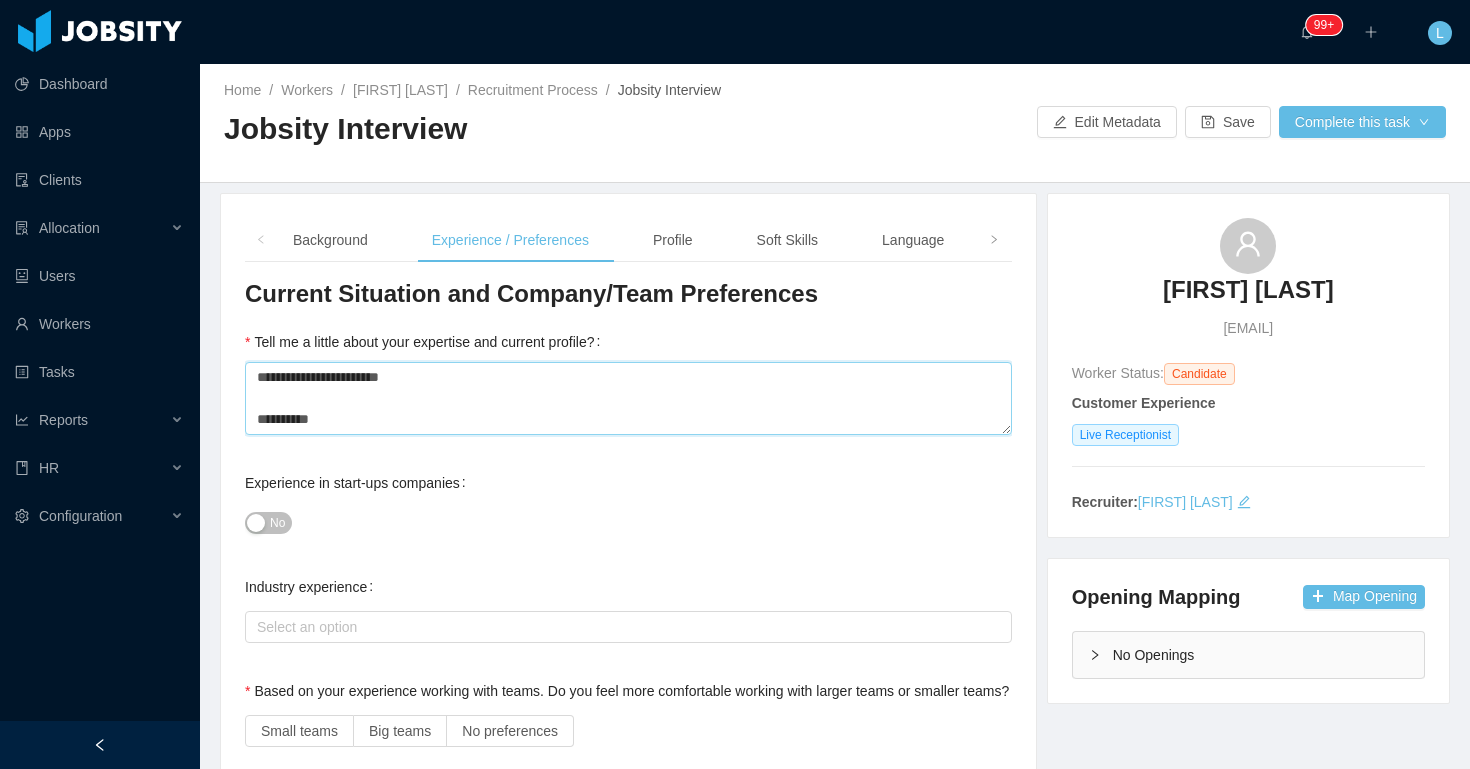 type on "**********" 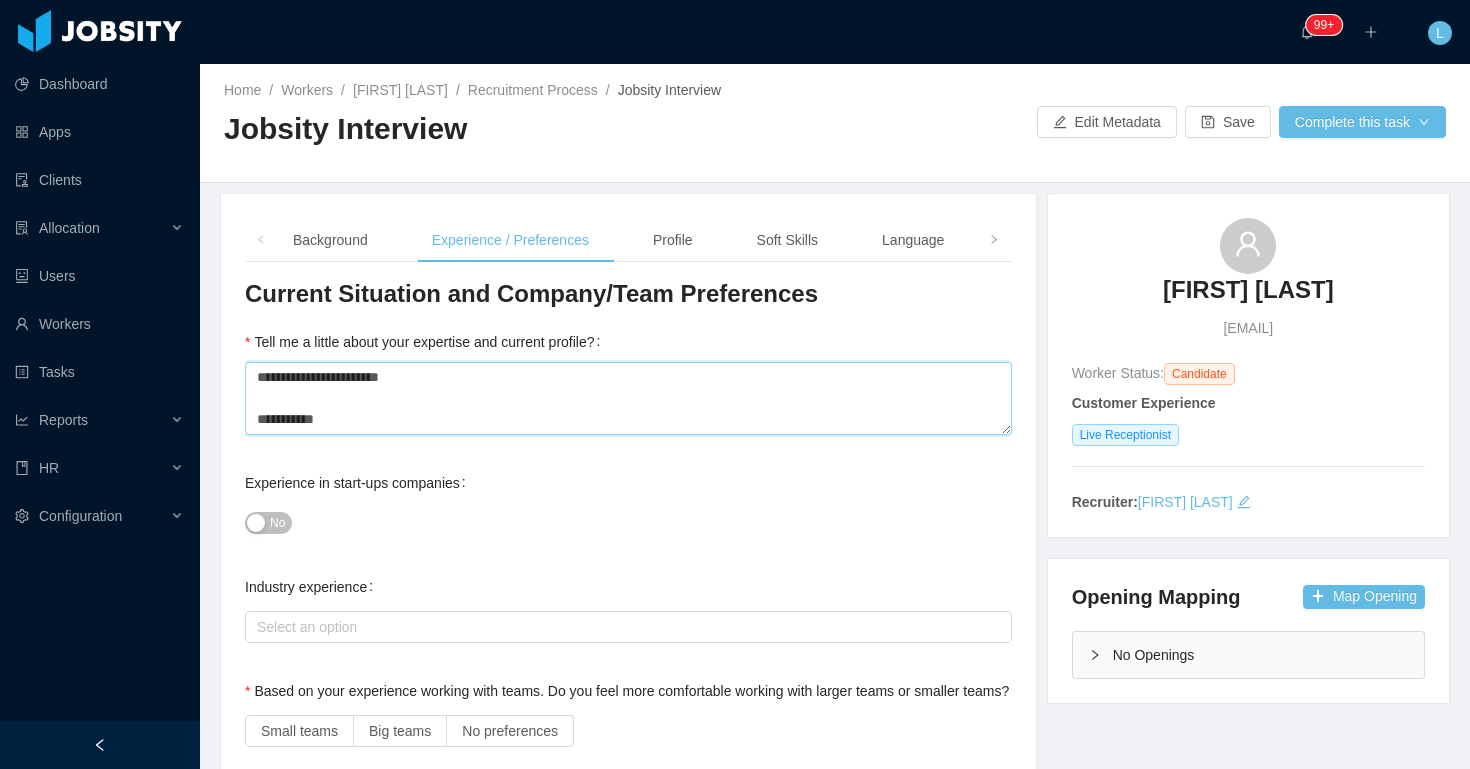 type 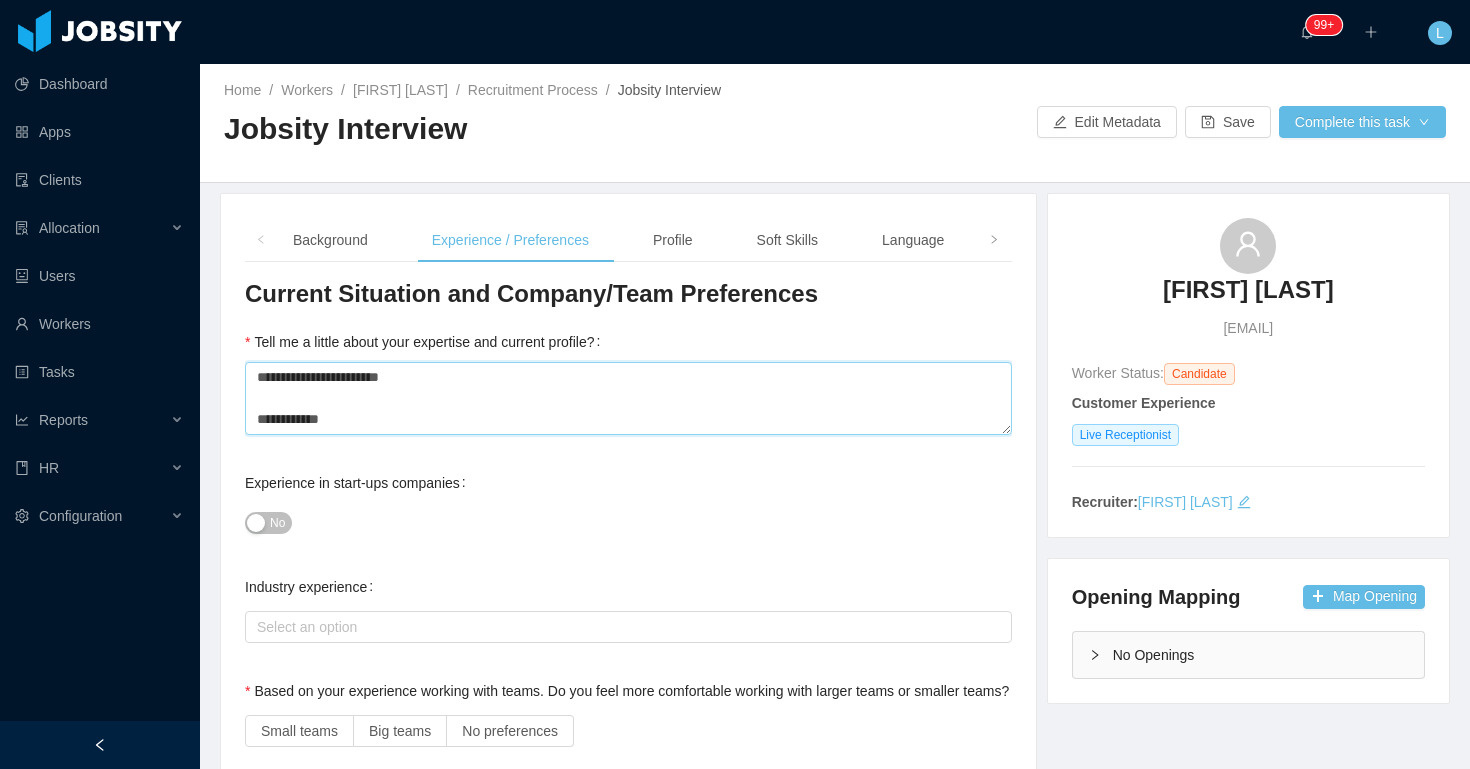type 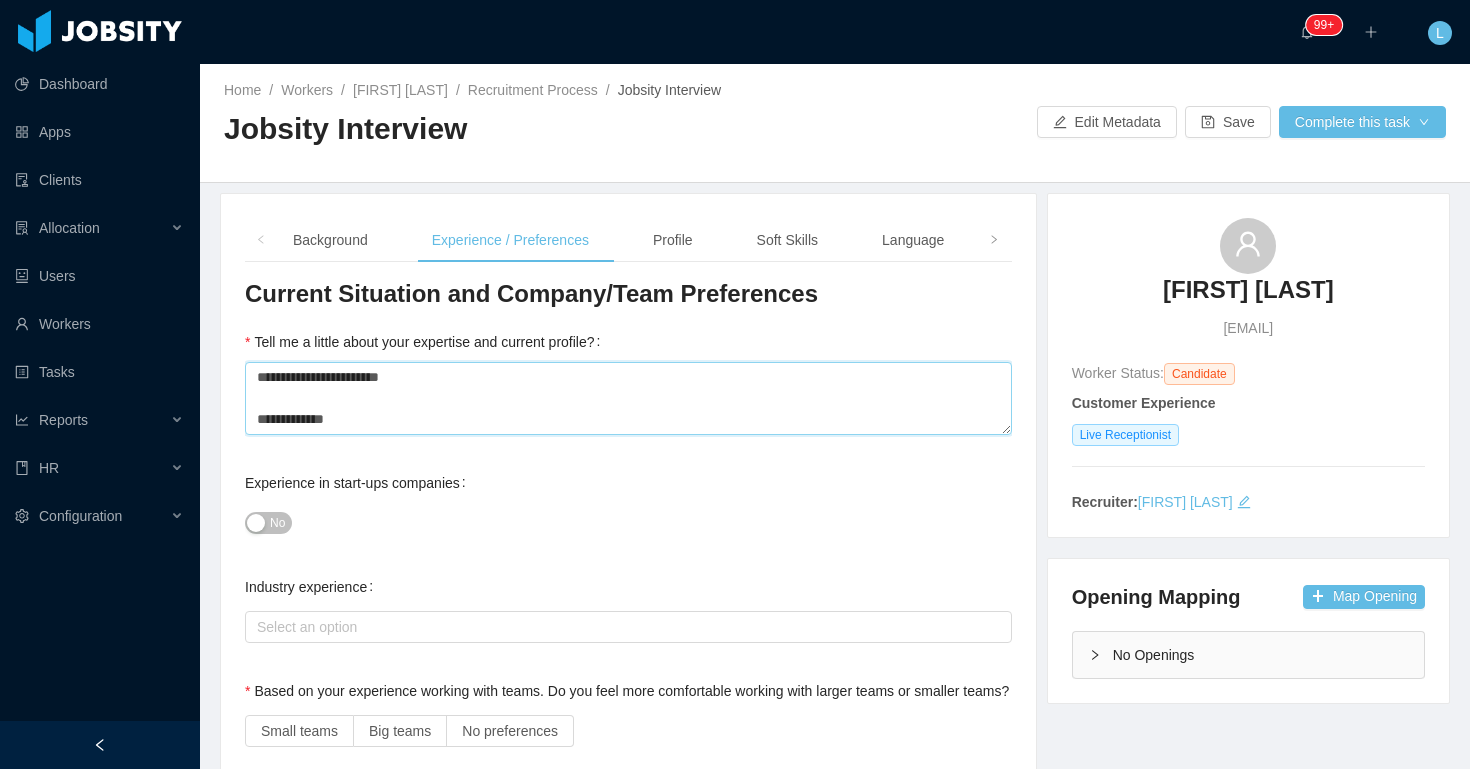 type 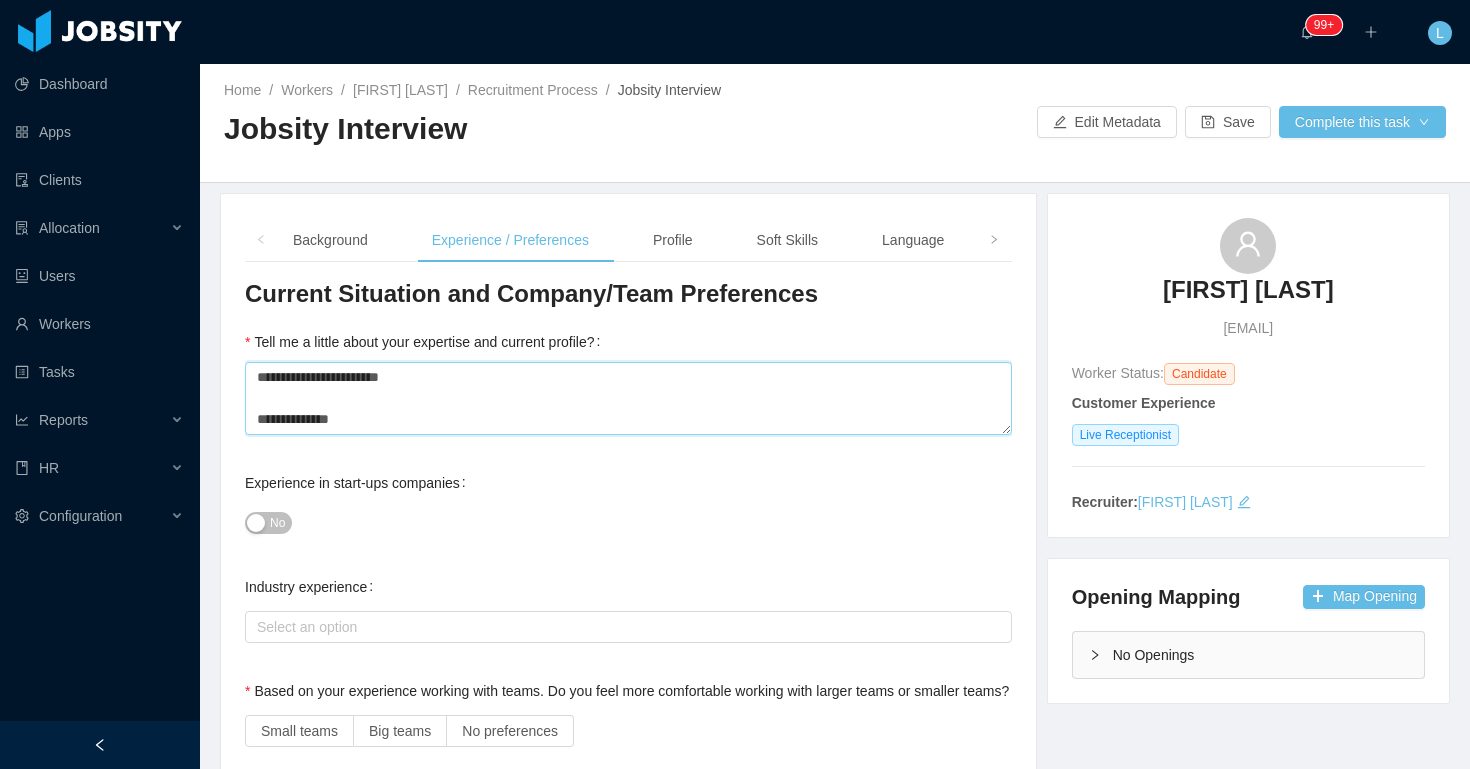 type on "**********" 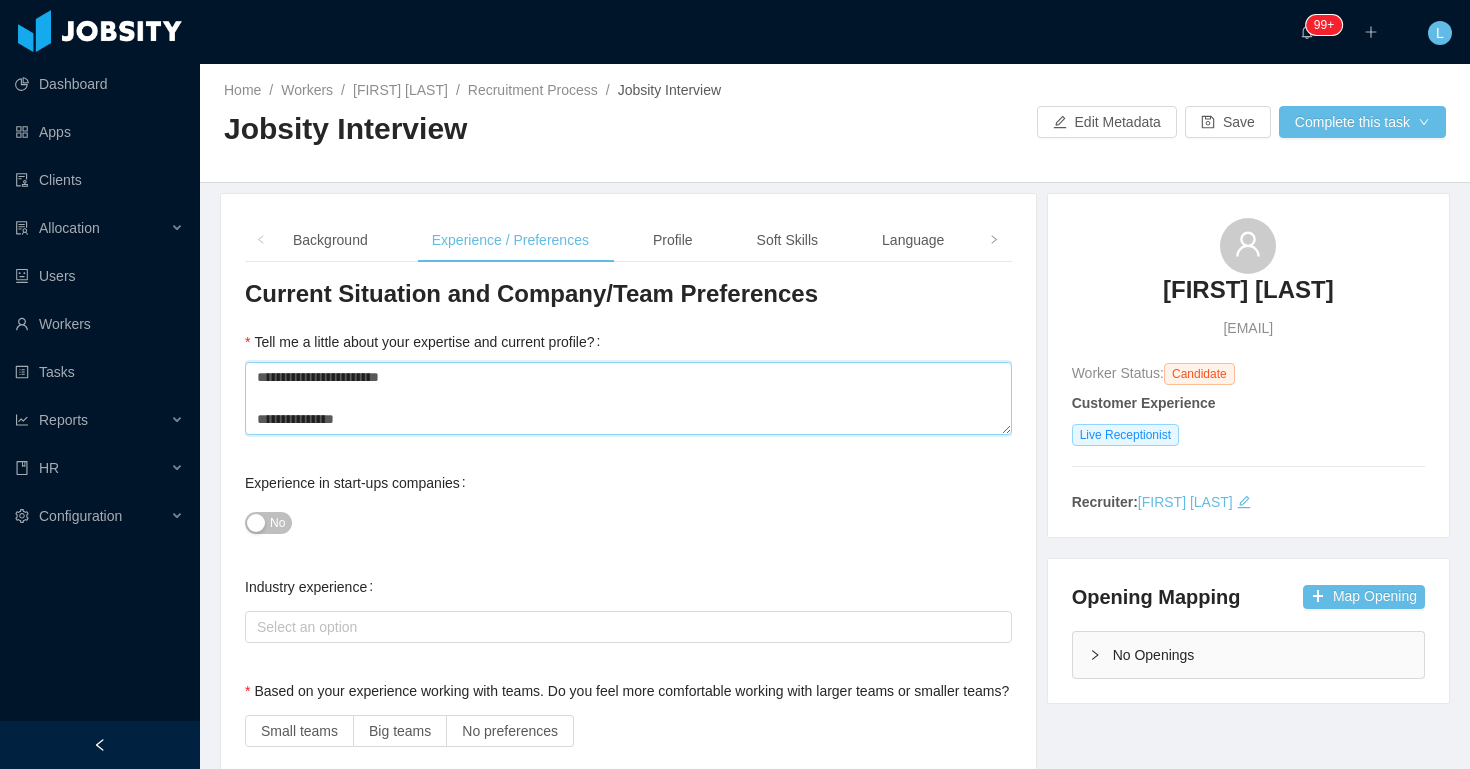 type 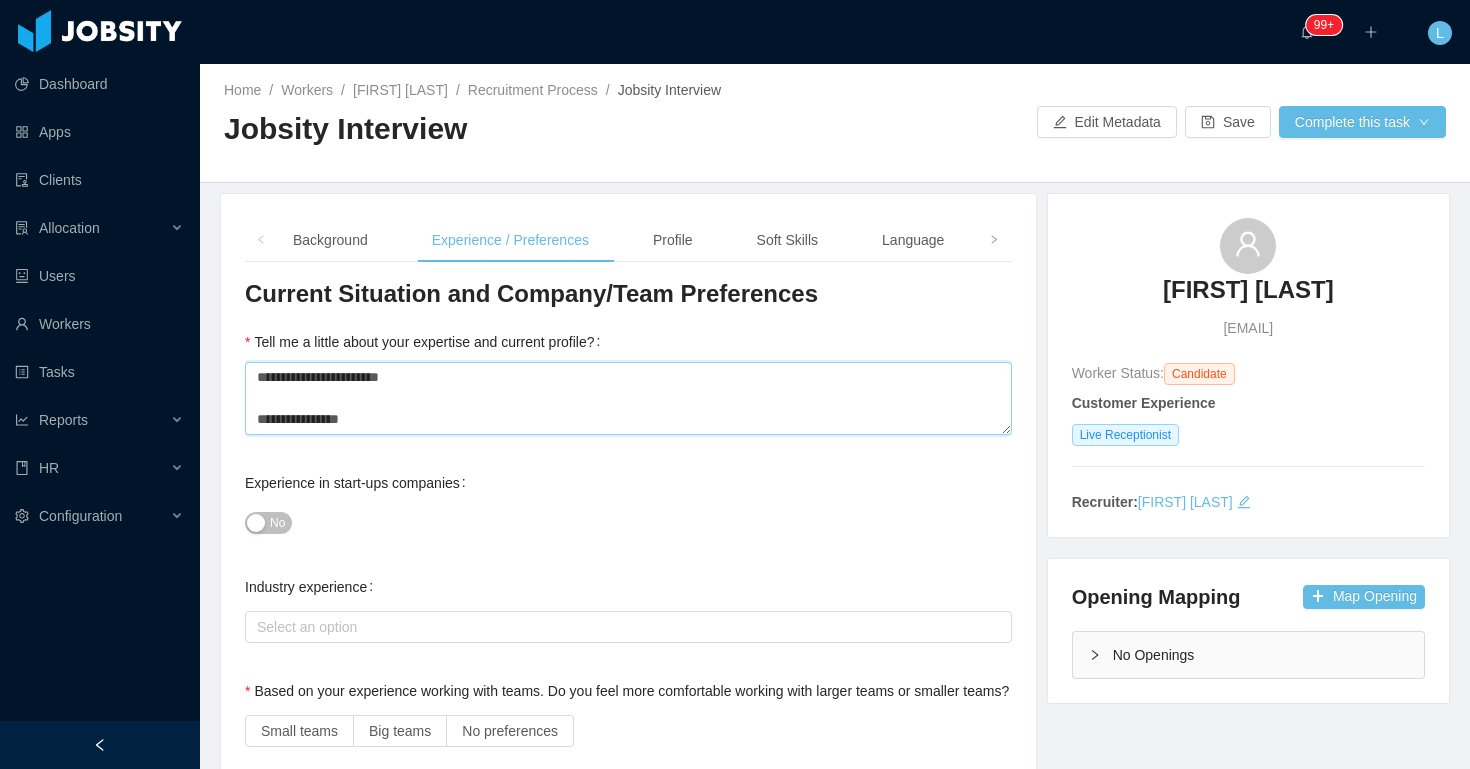 type 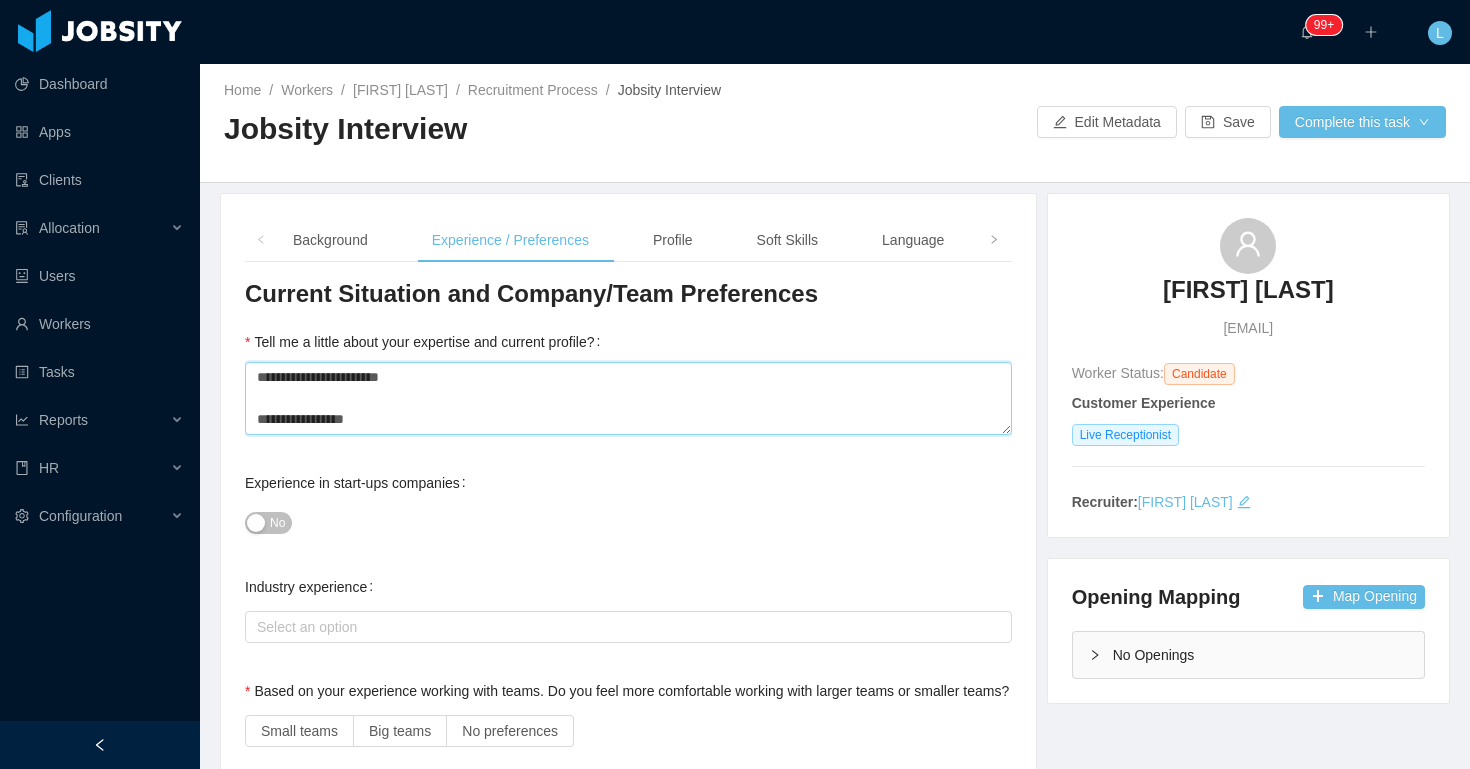 type 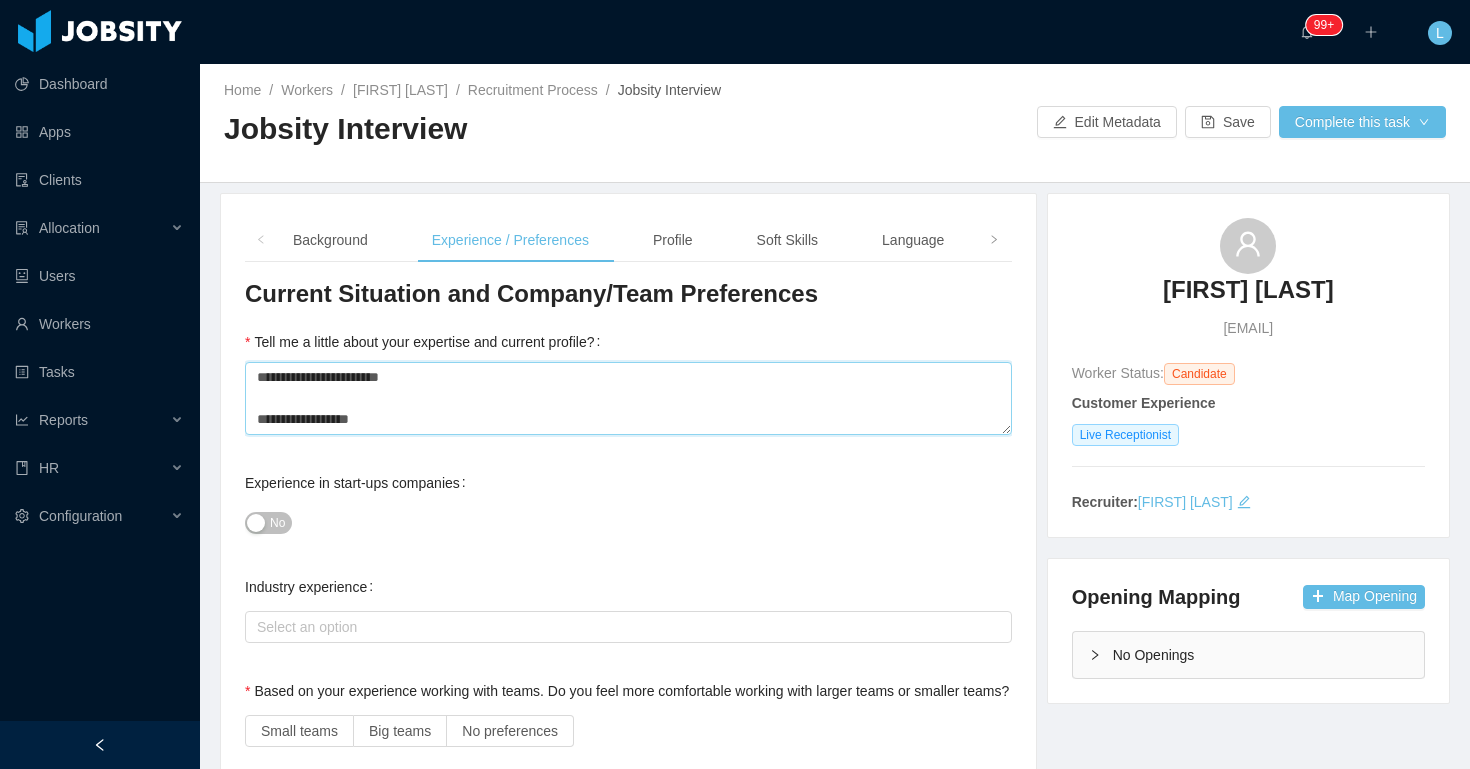 type 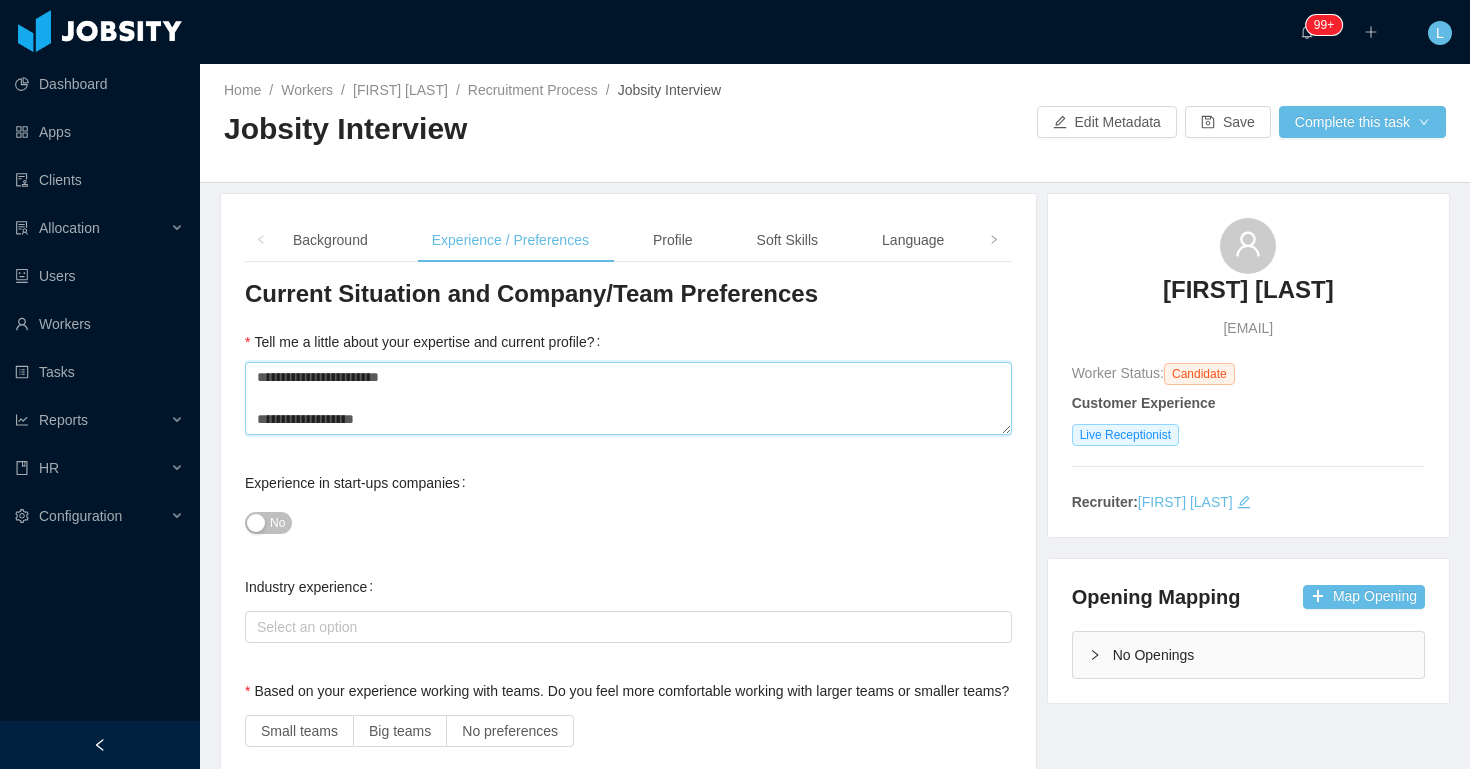 type 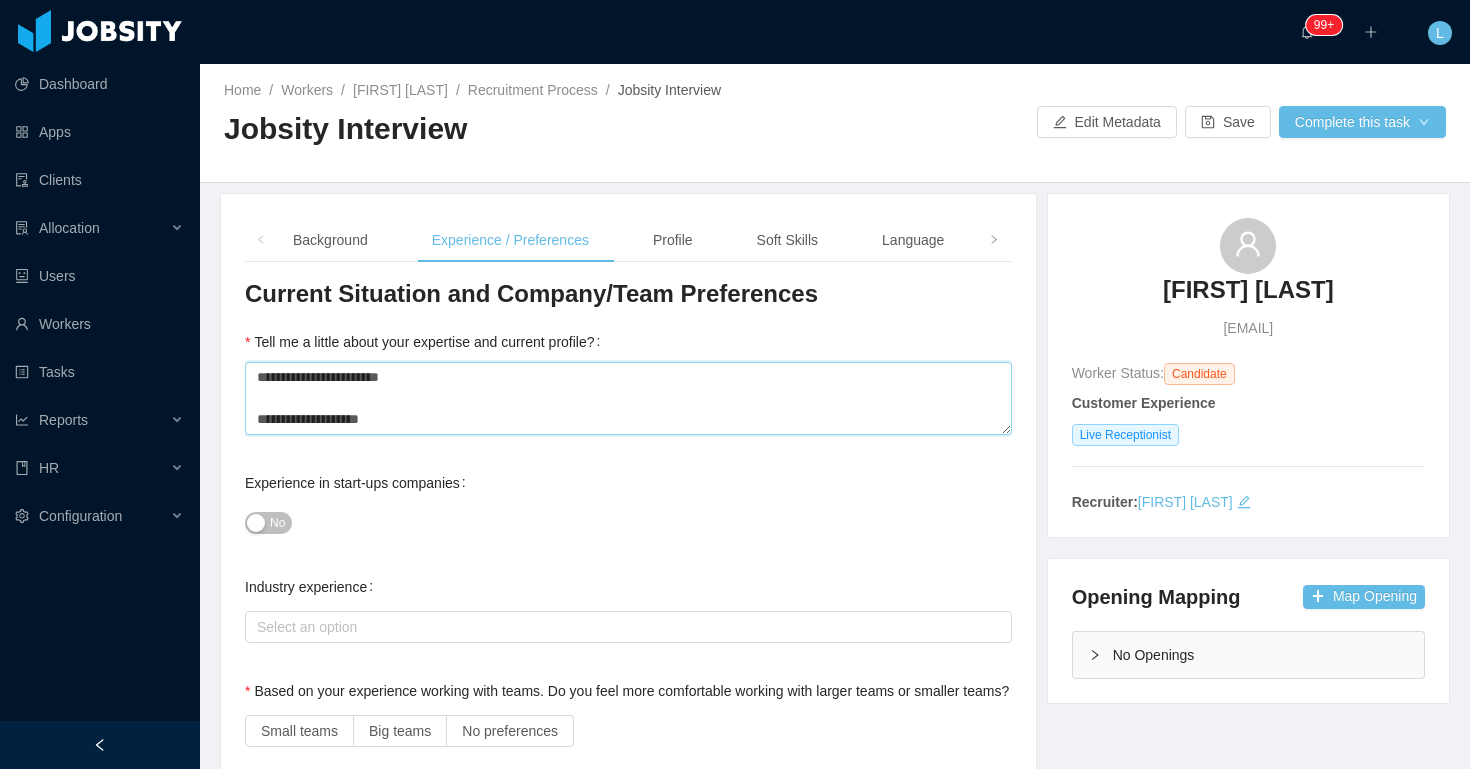 type 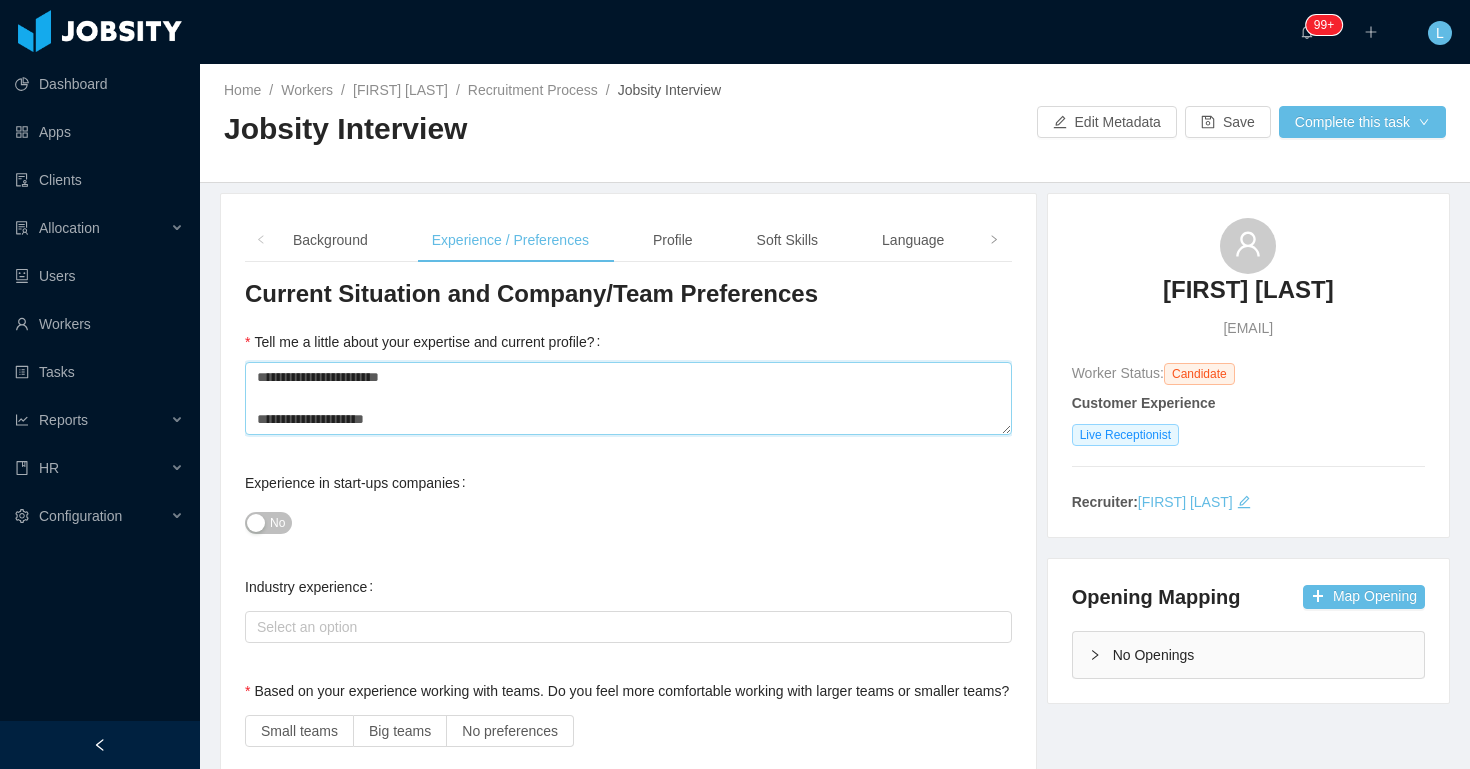 type on "**********" 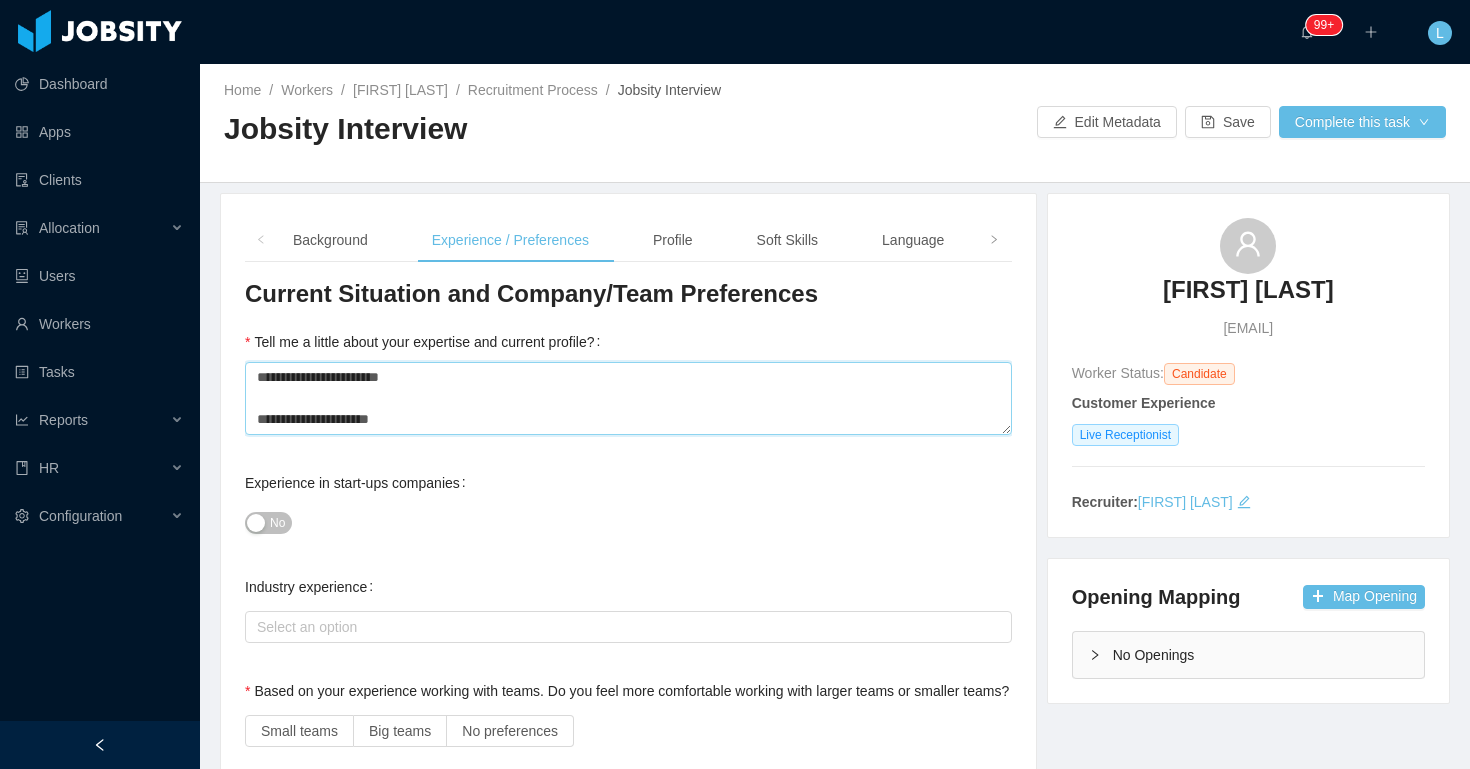 type 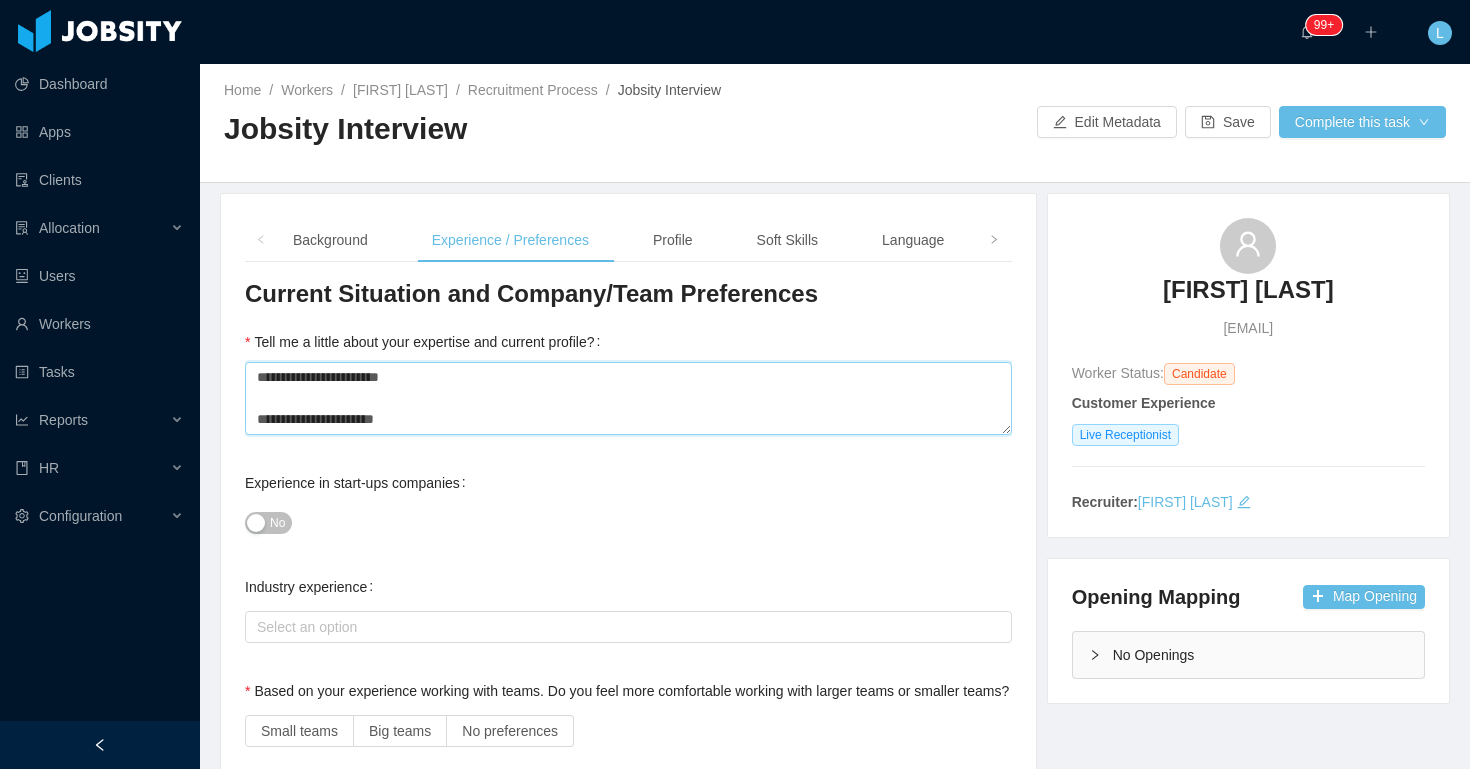 type 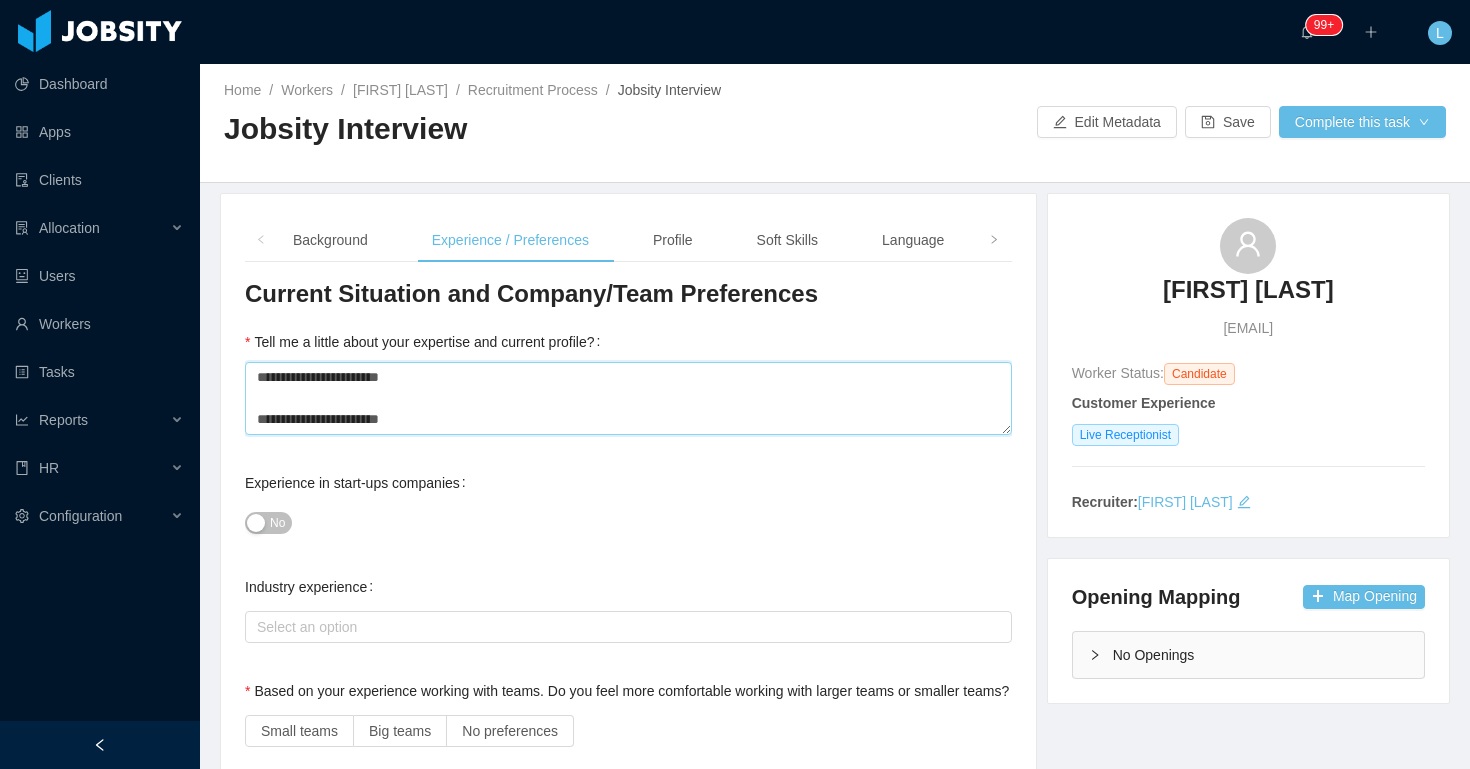type 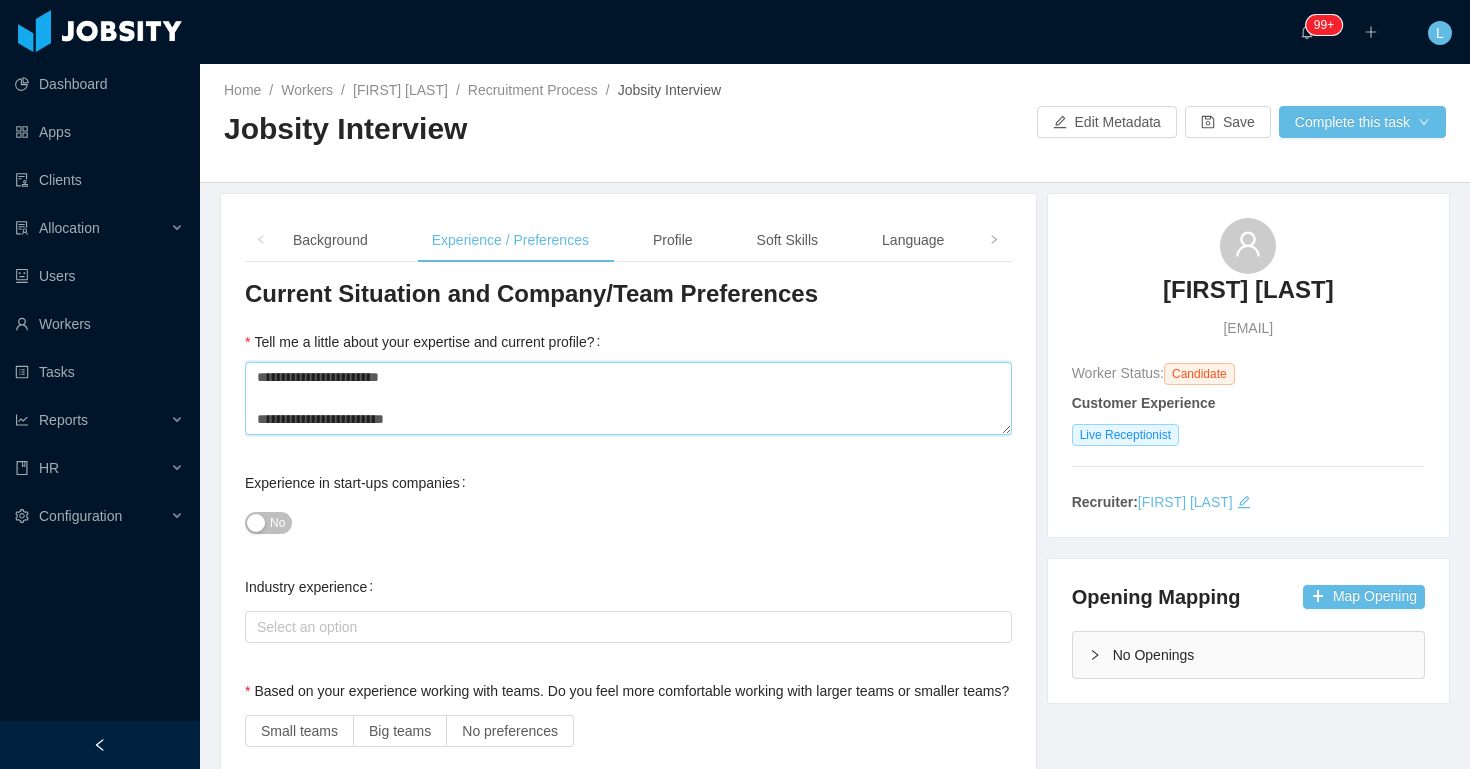 type 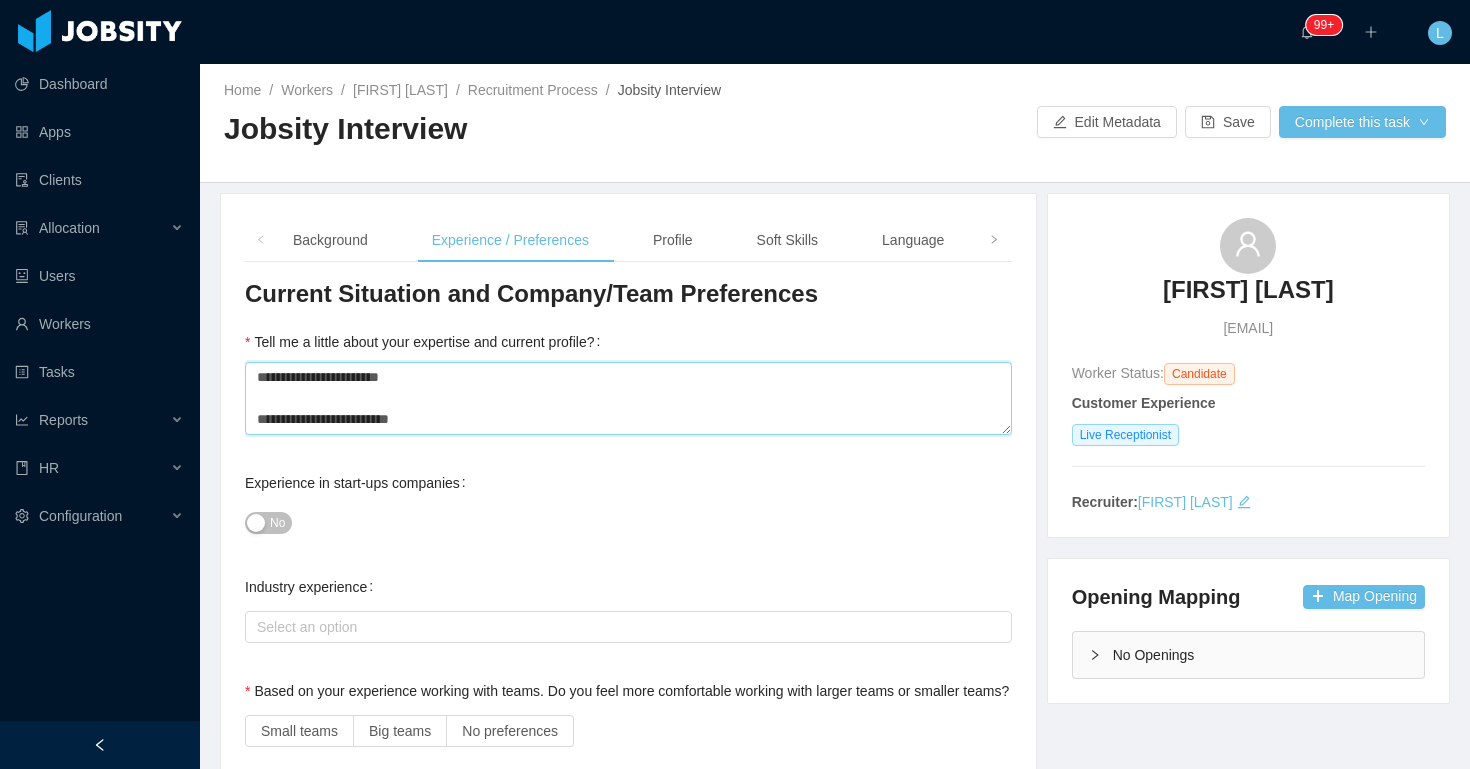 type 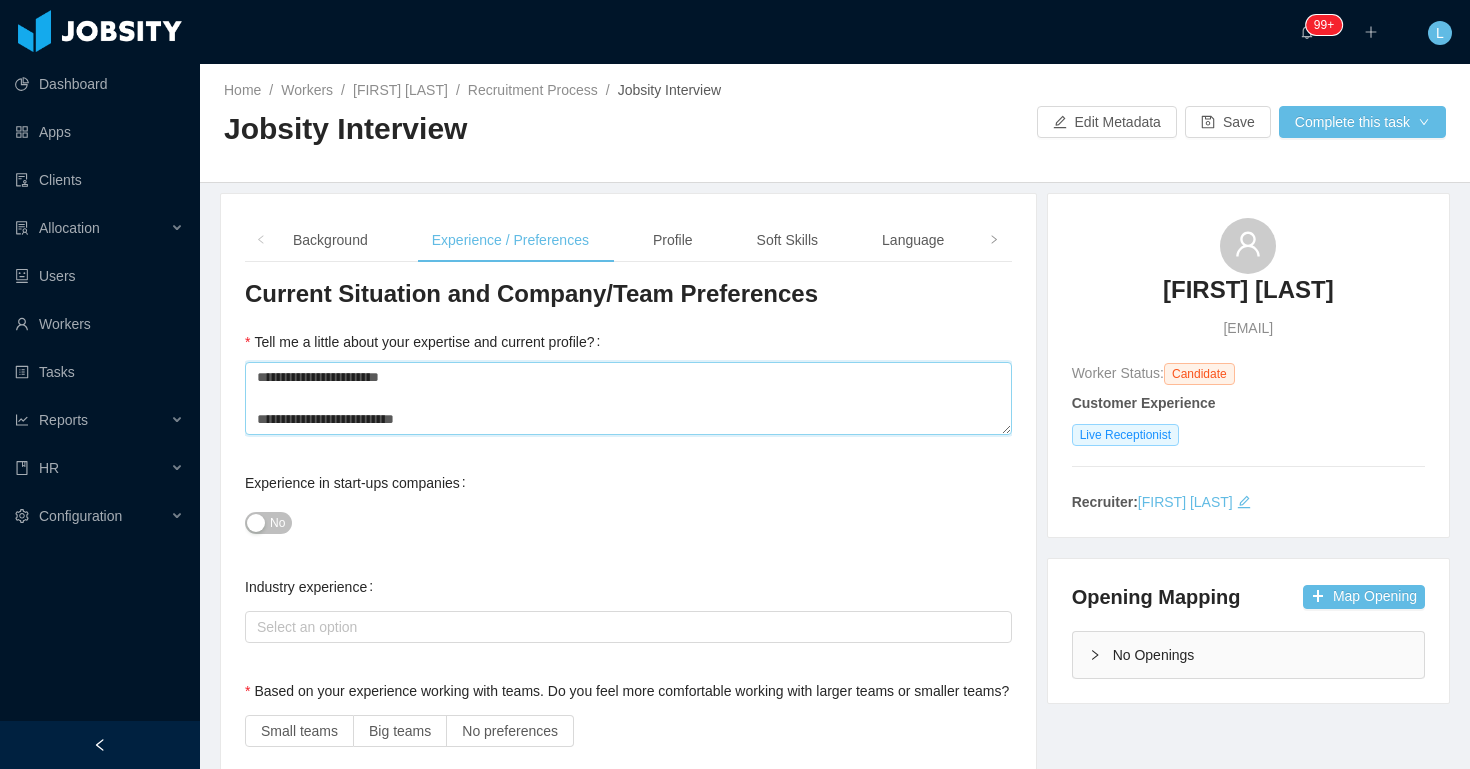 type 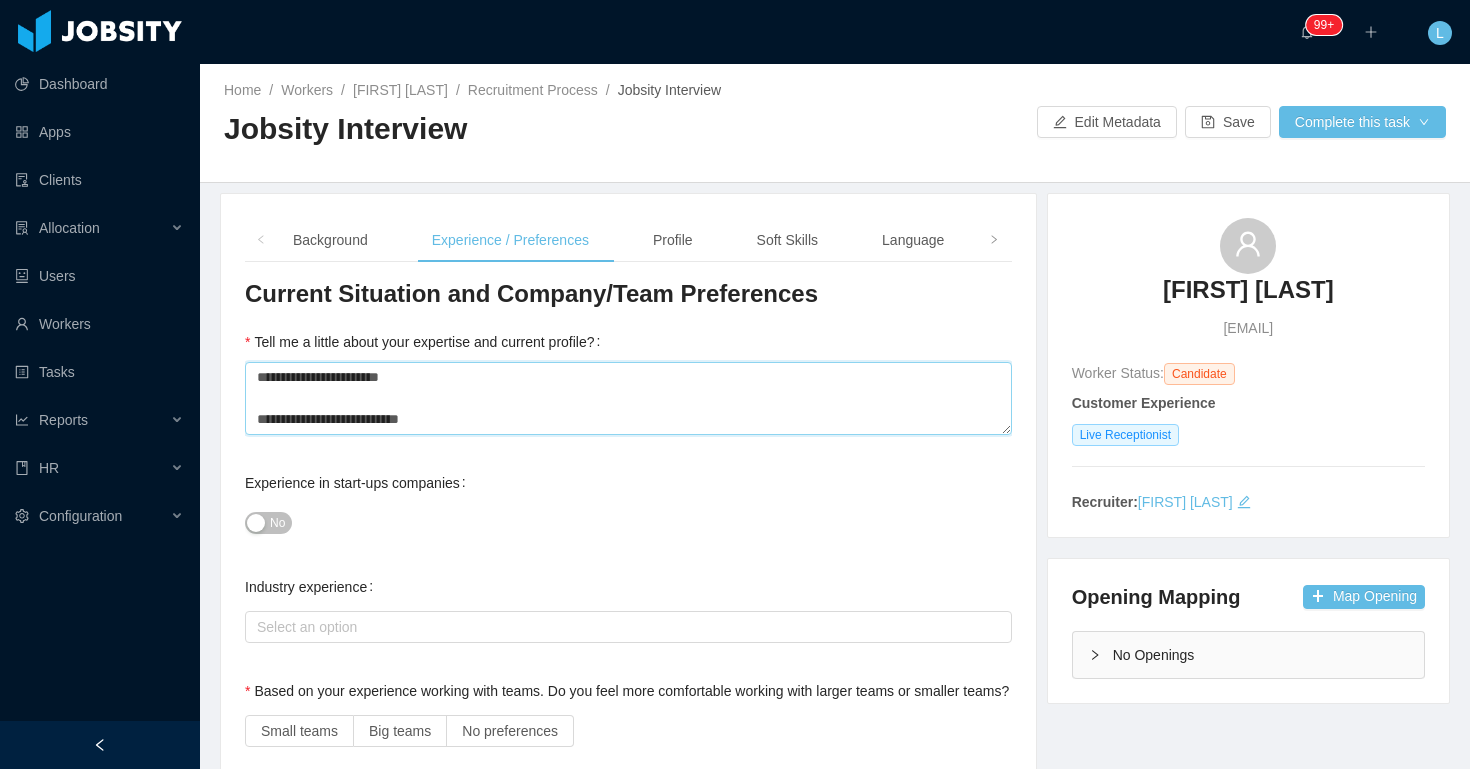 type 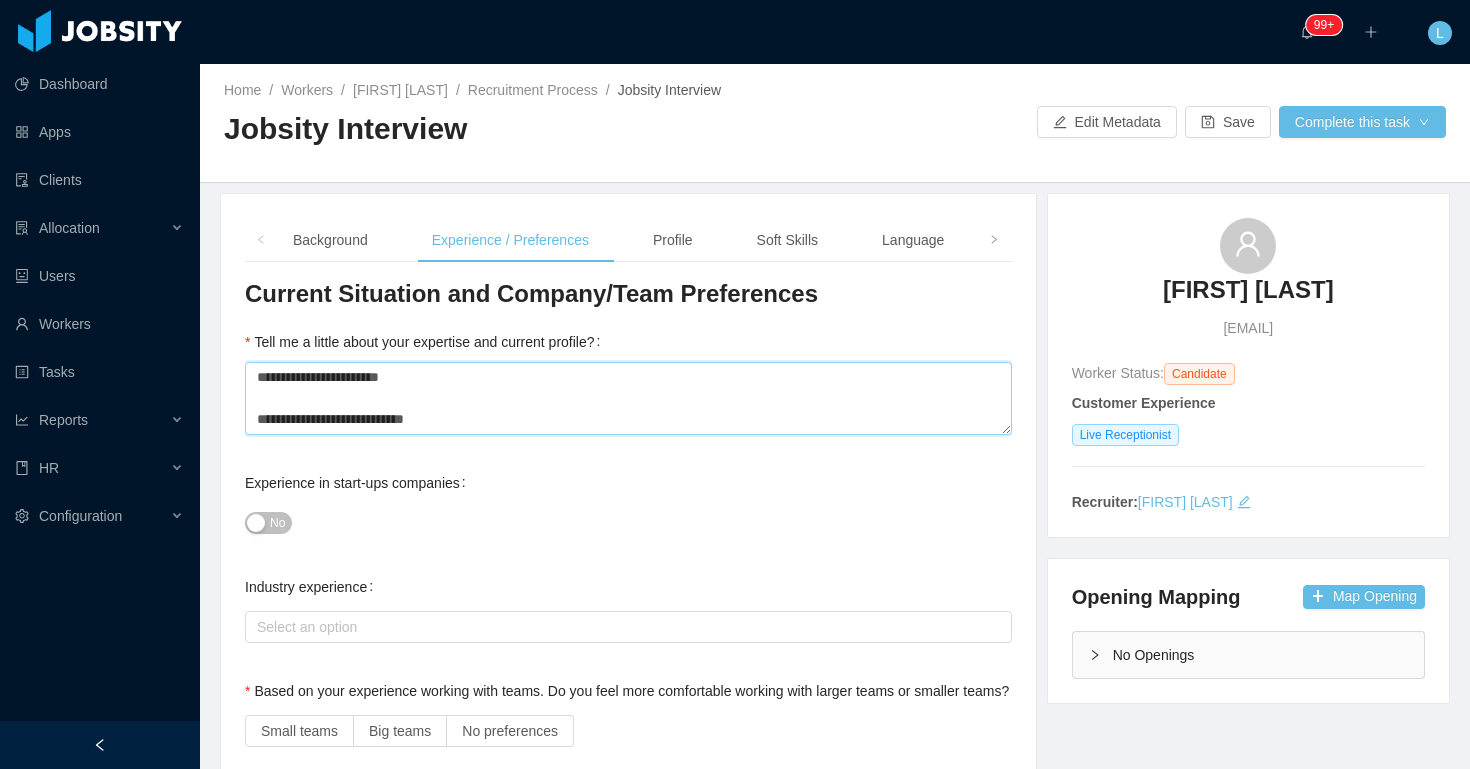 type 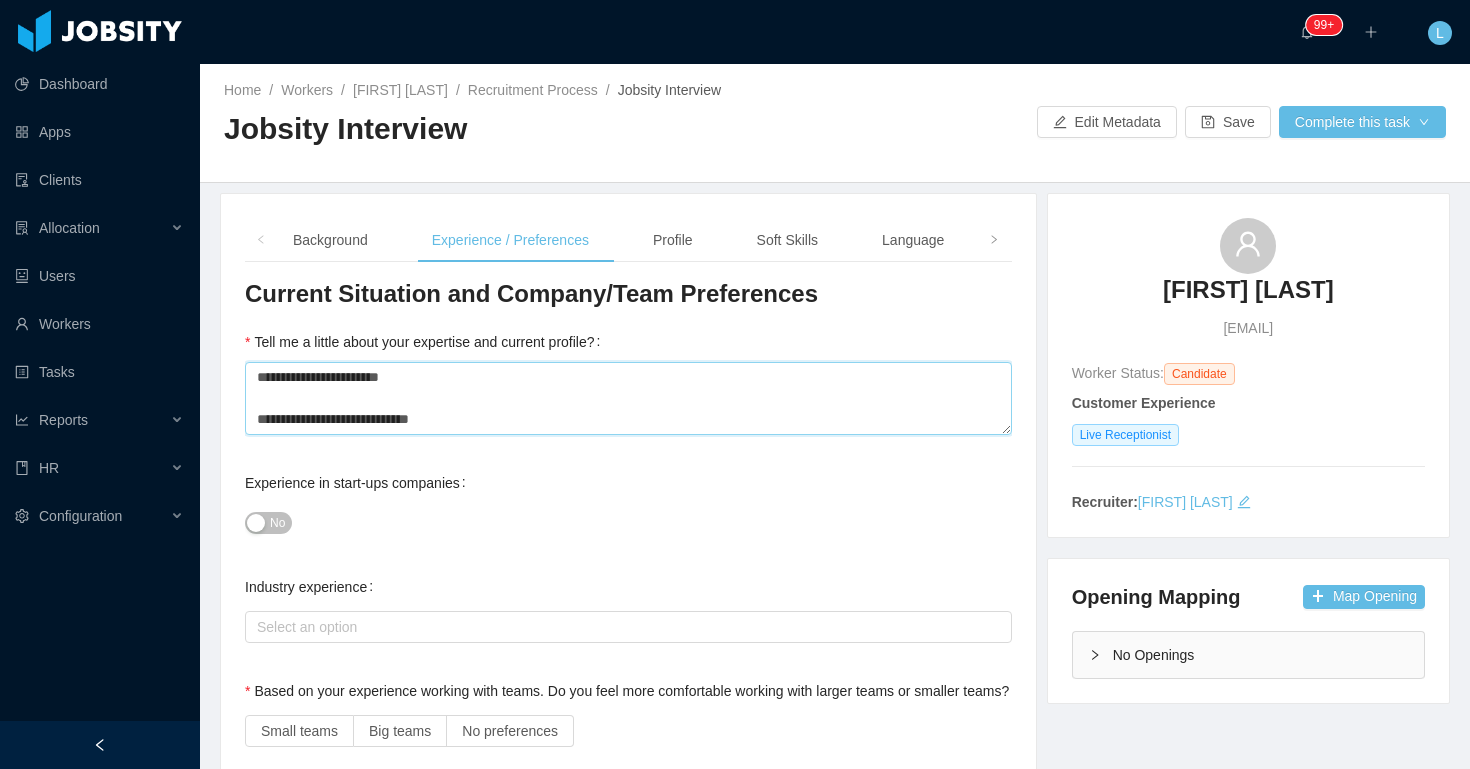 type 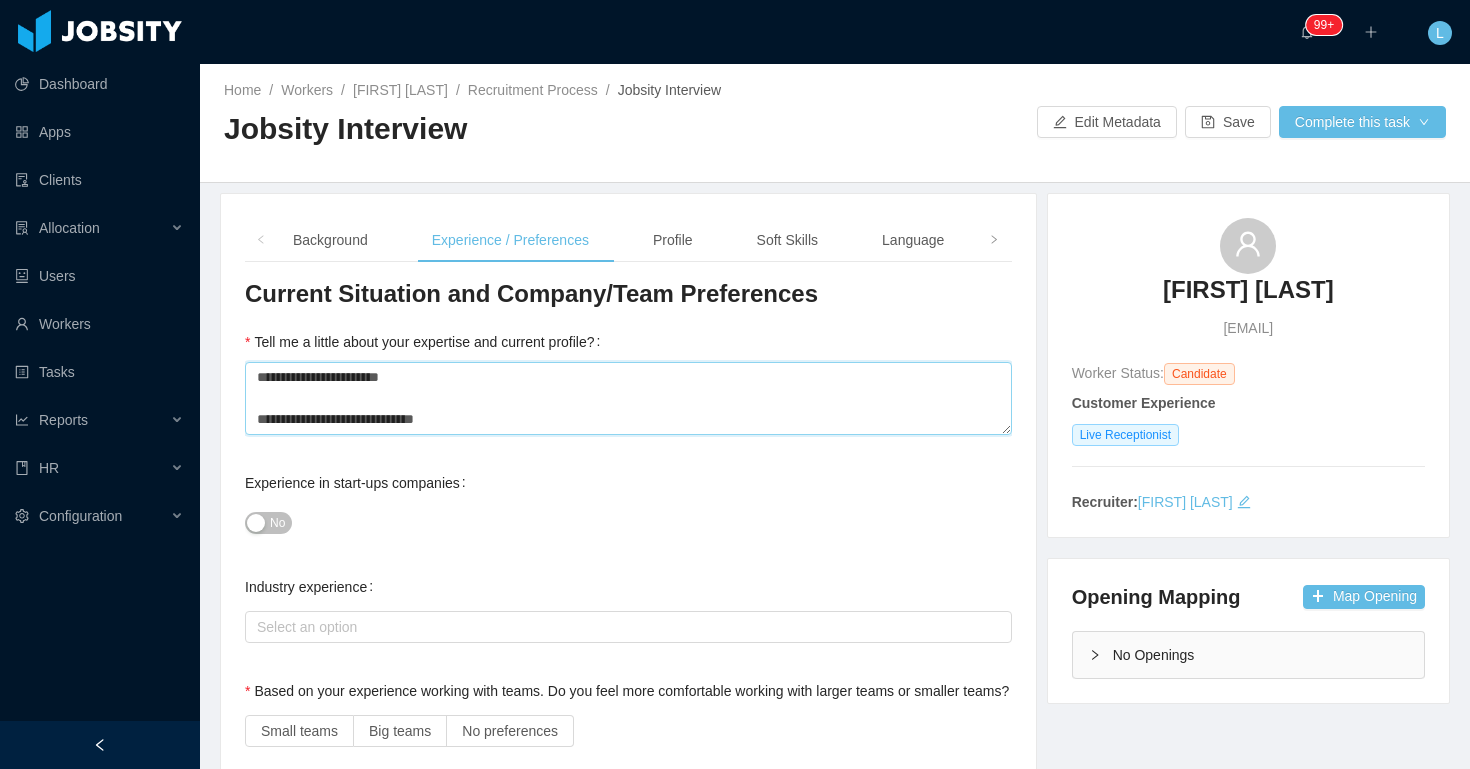 type 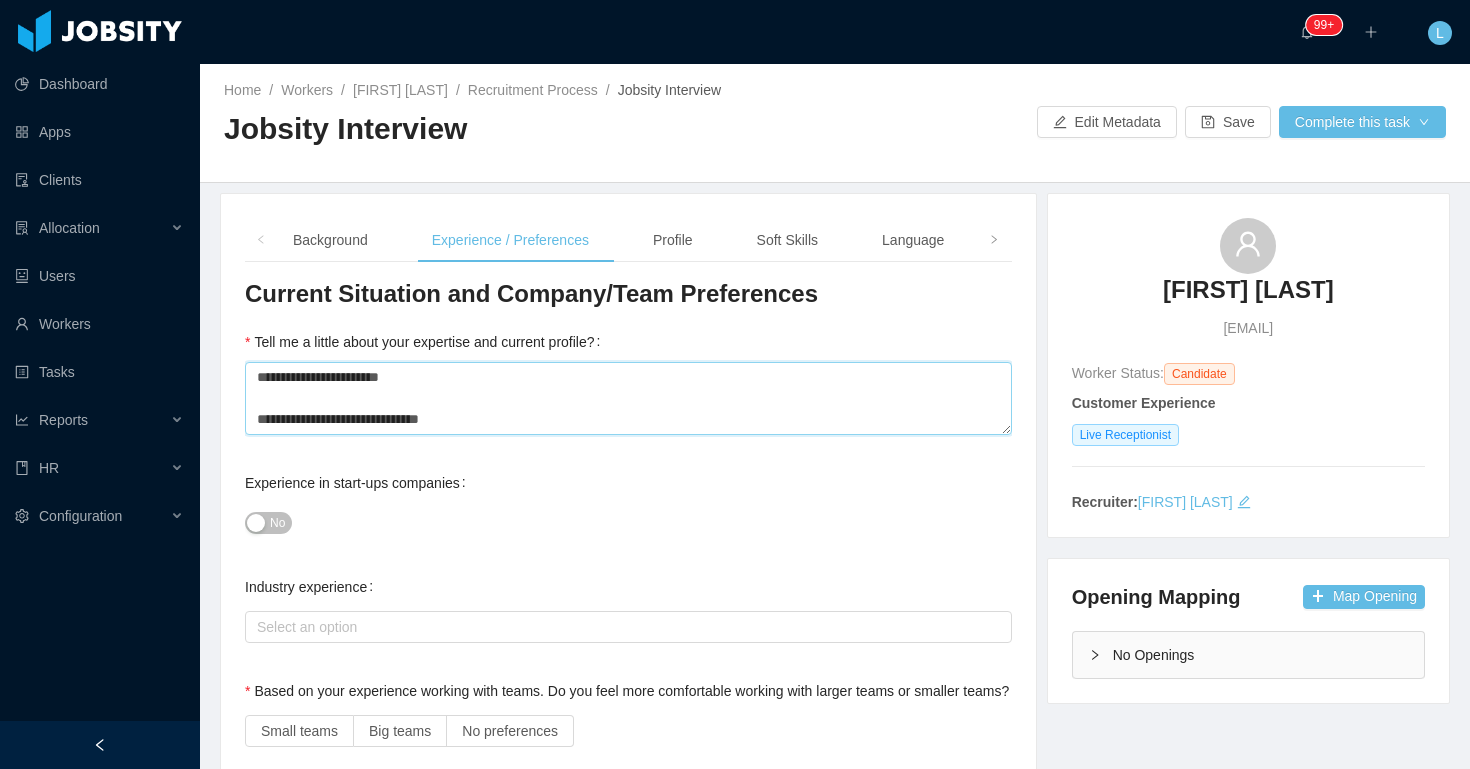 type 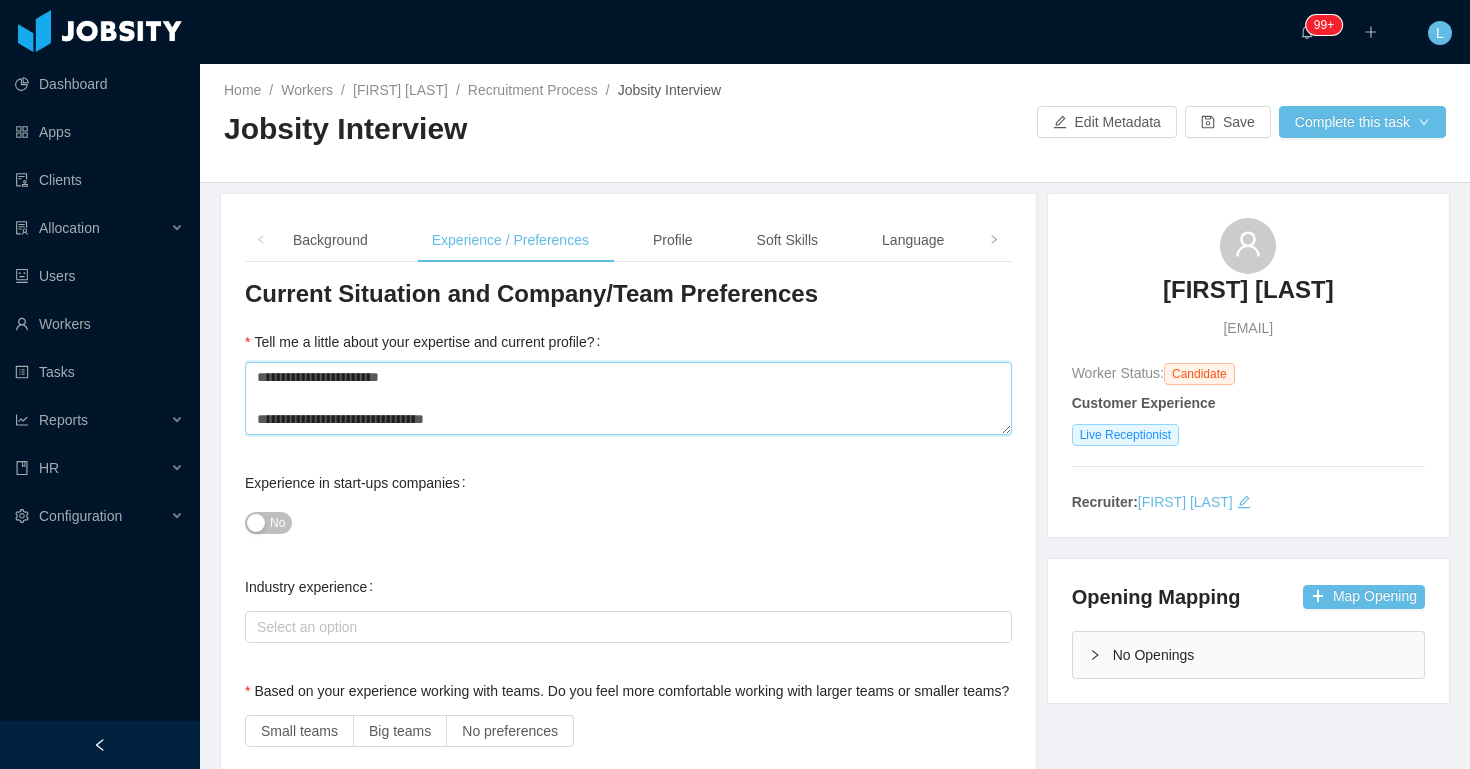 type 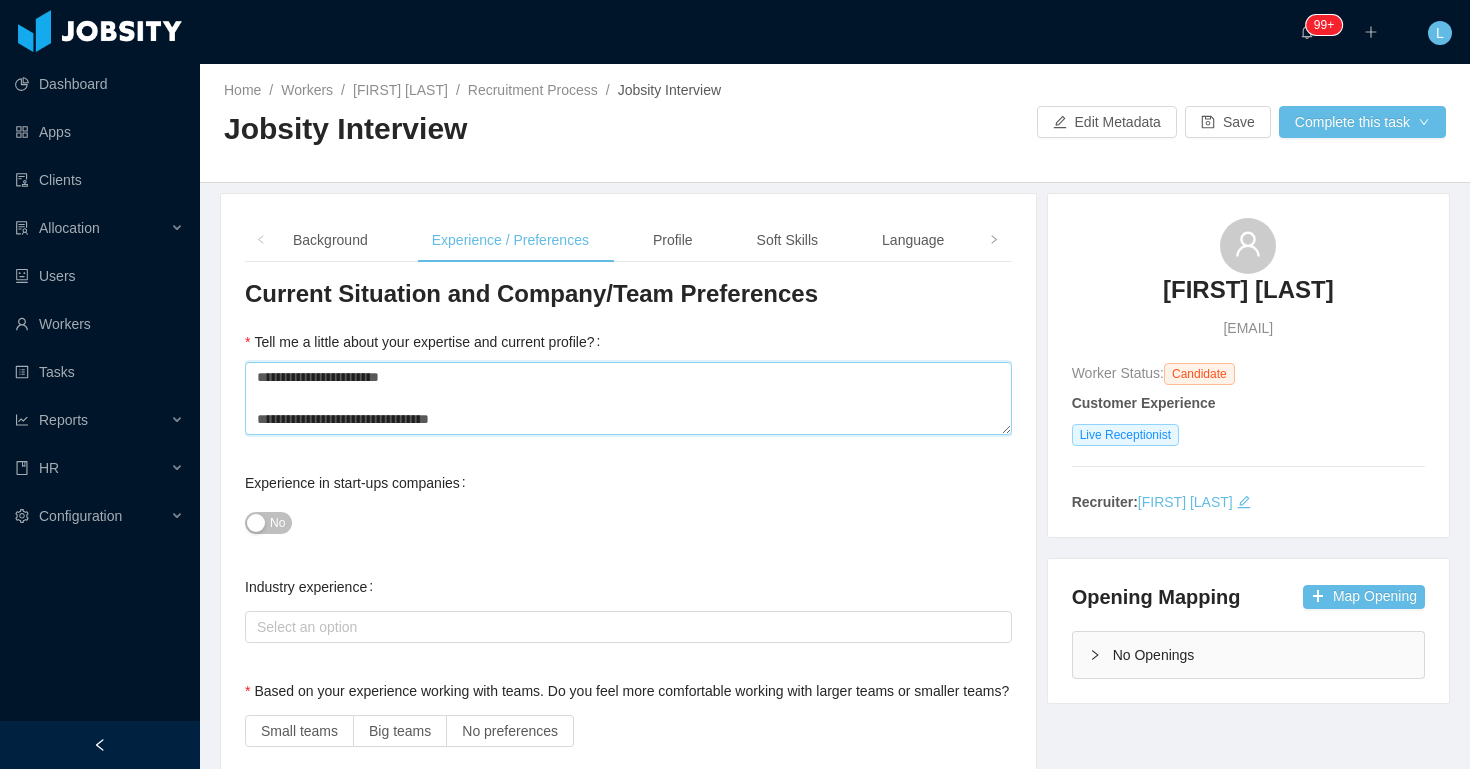 type 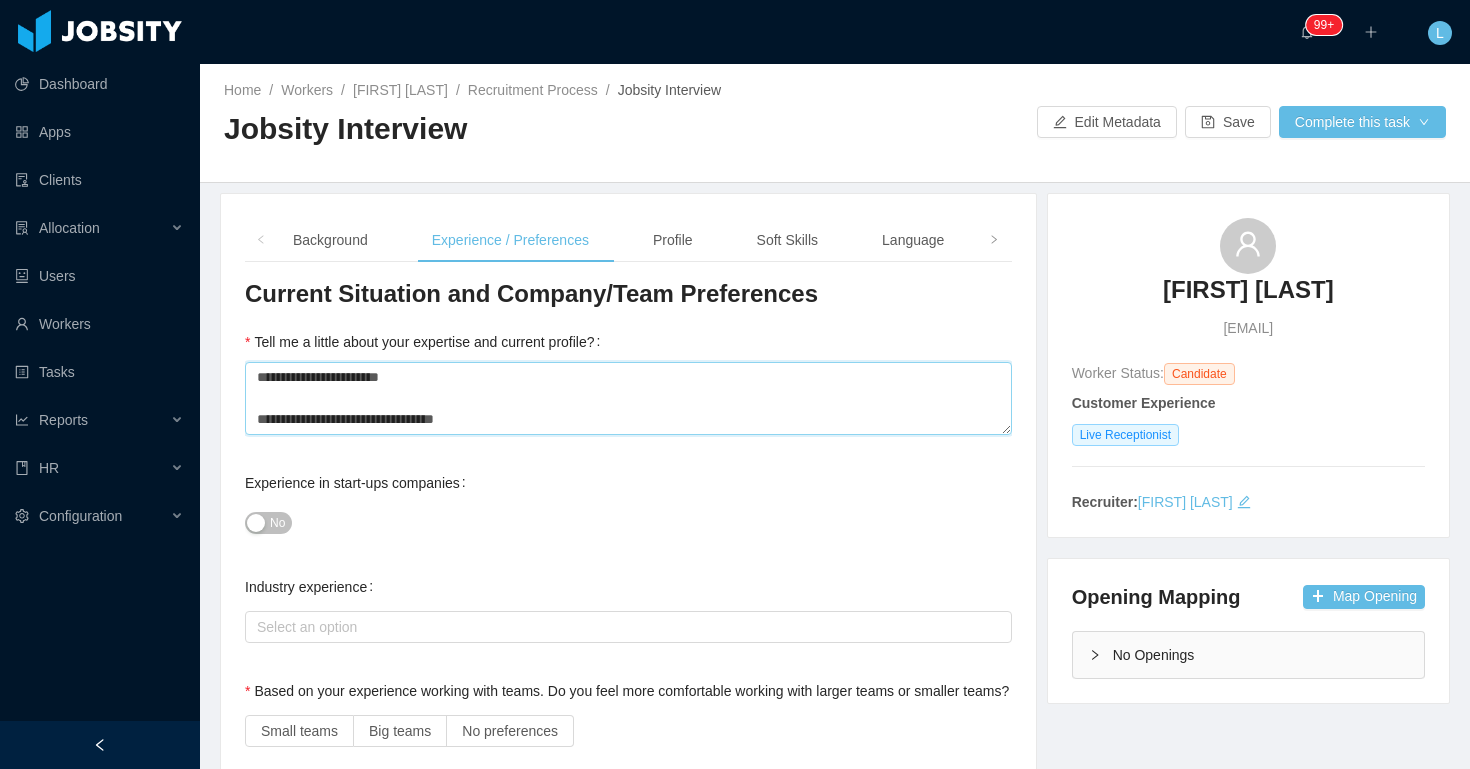 type 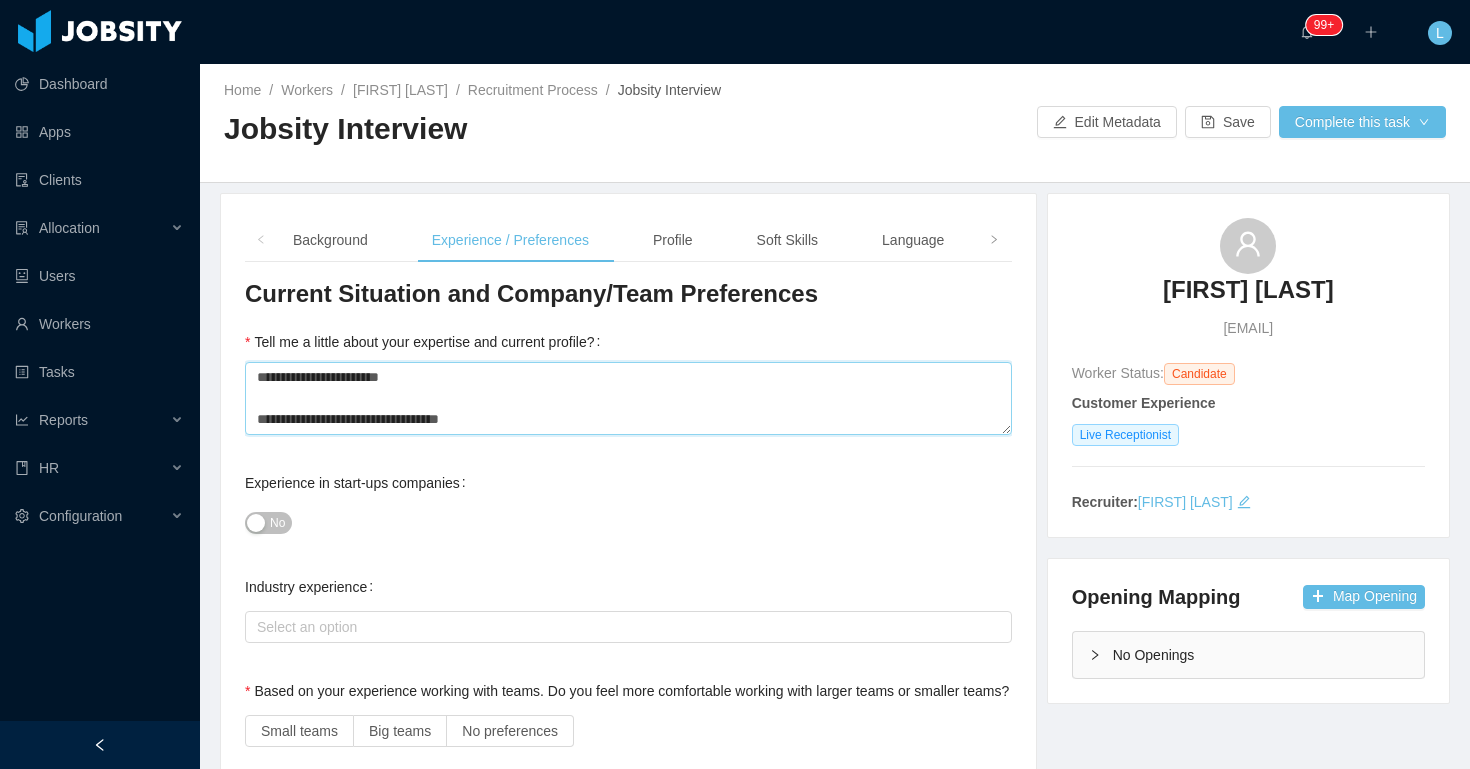 type 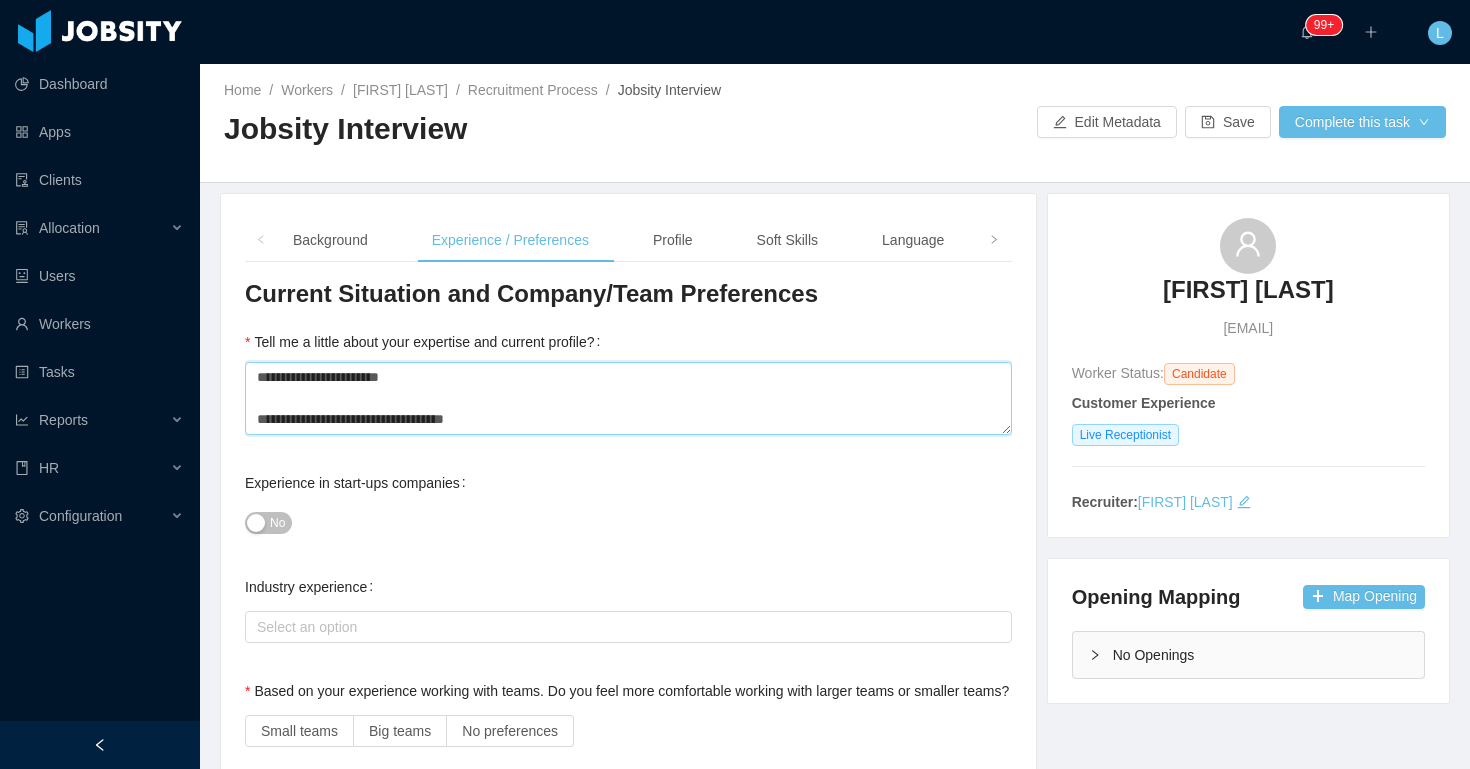 type 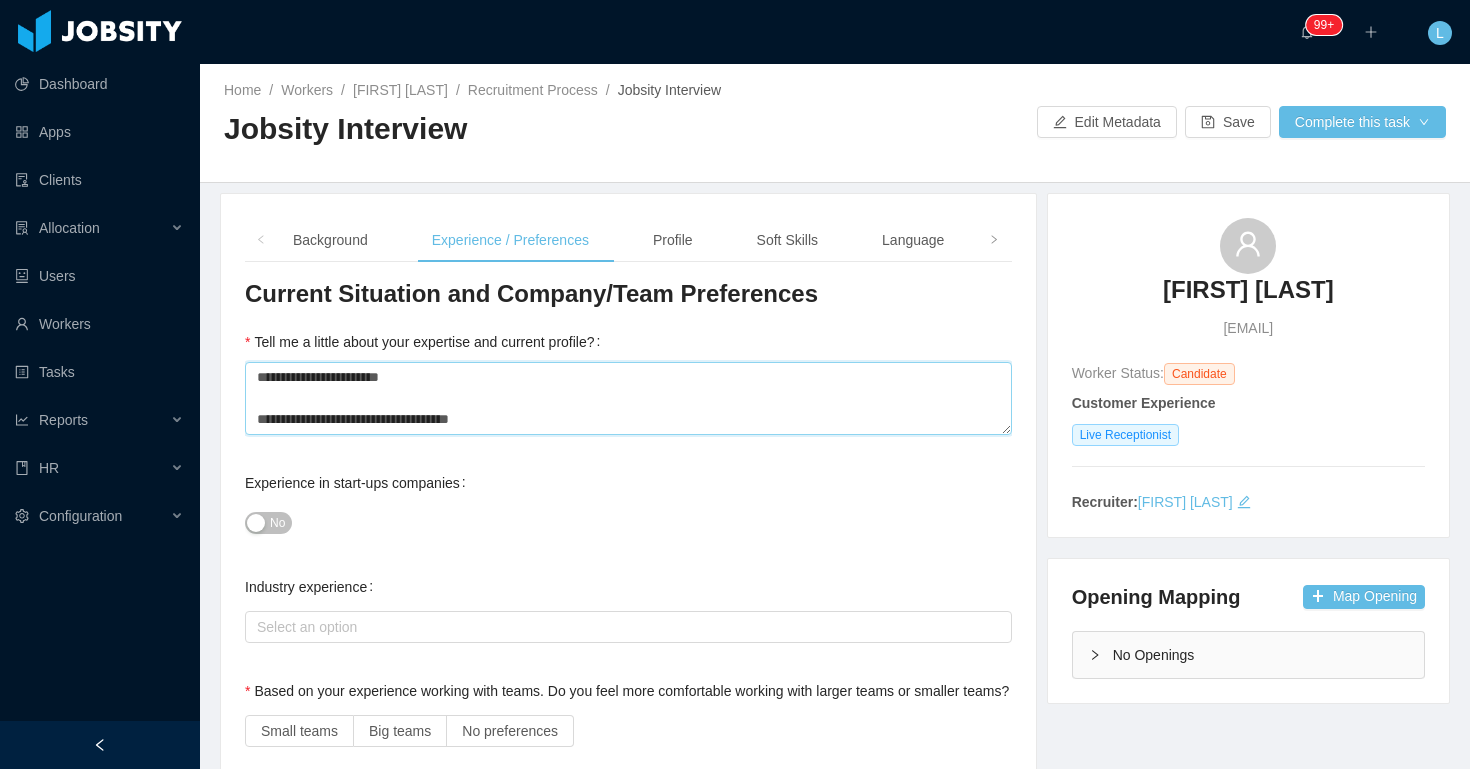 type 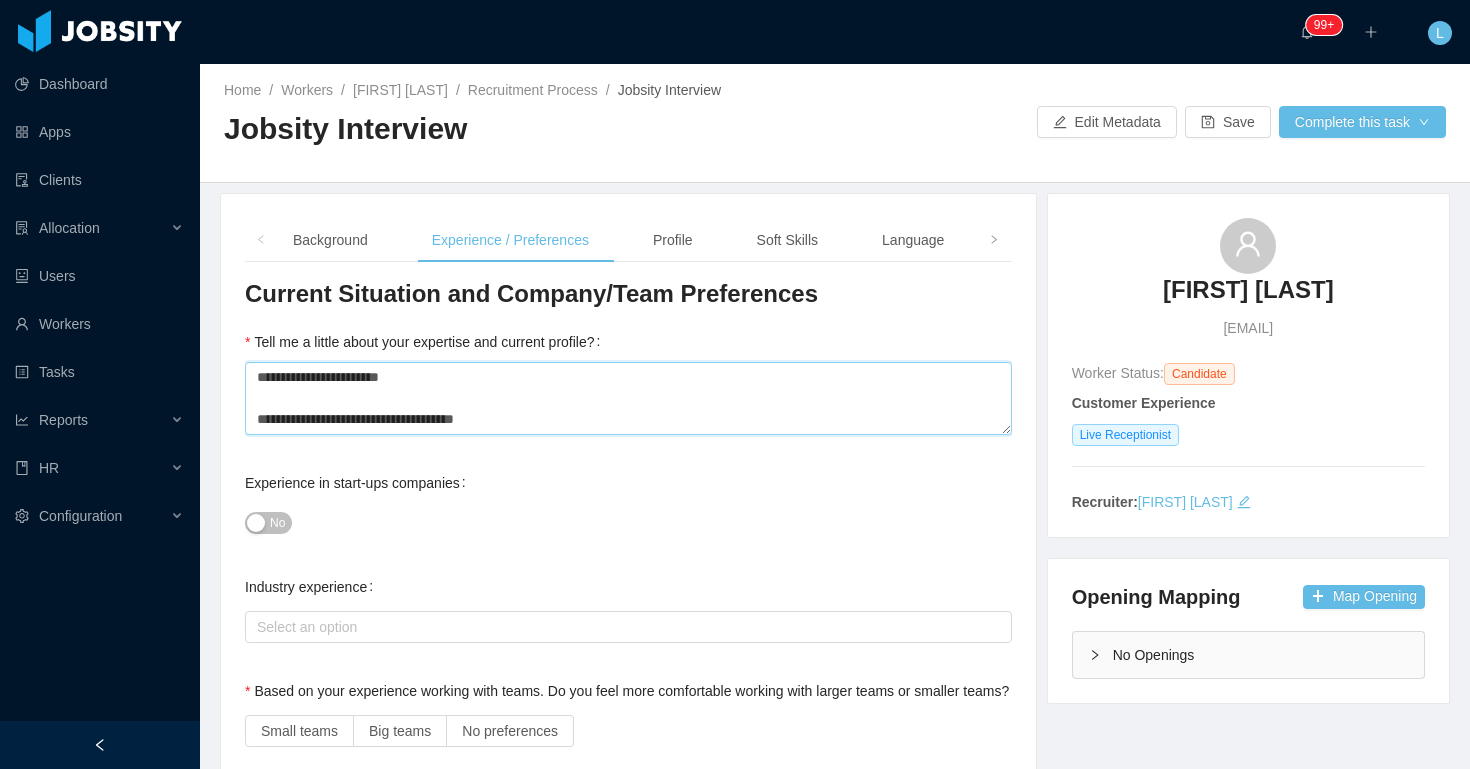 type 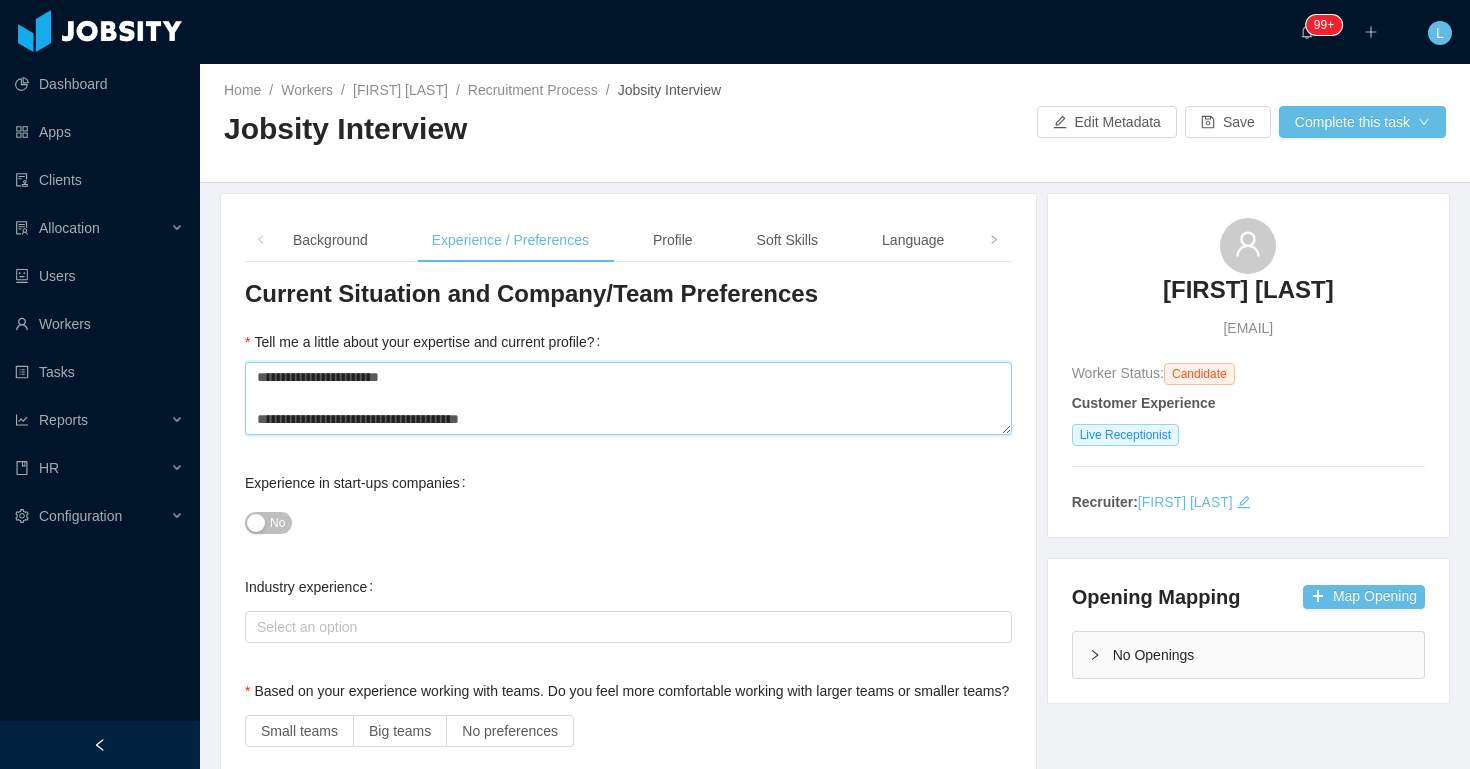 type 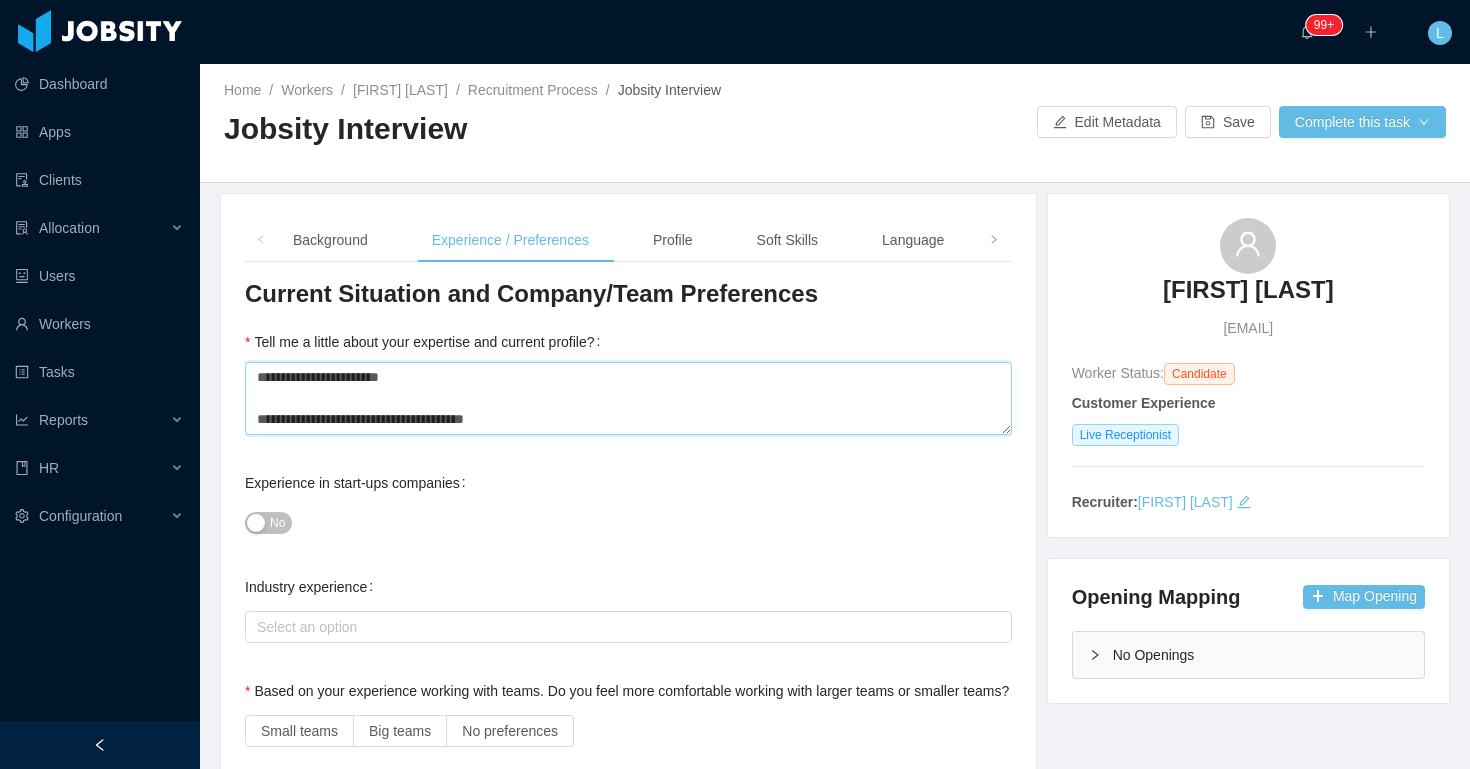type 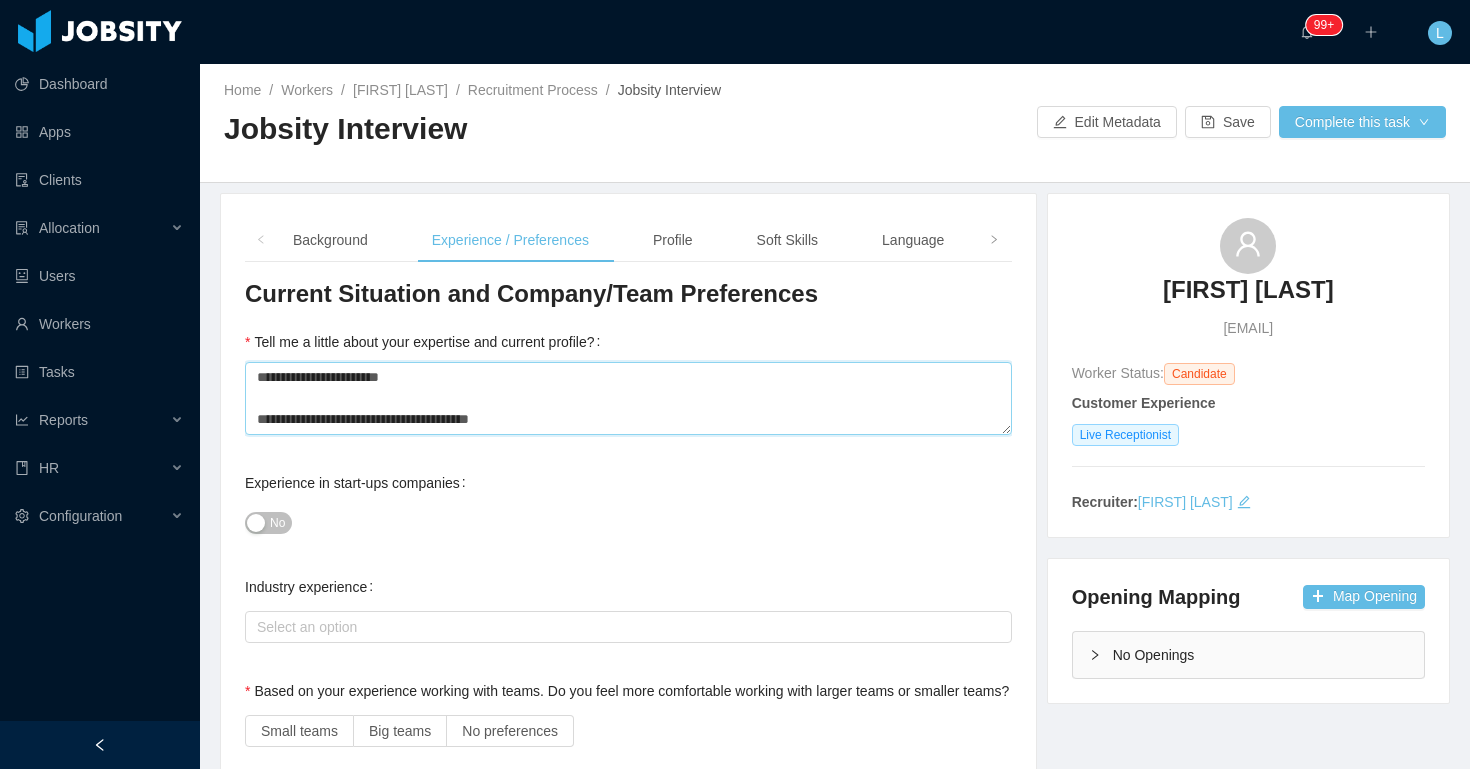 type 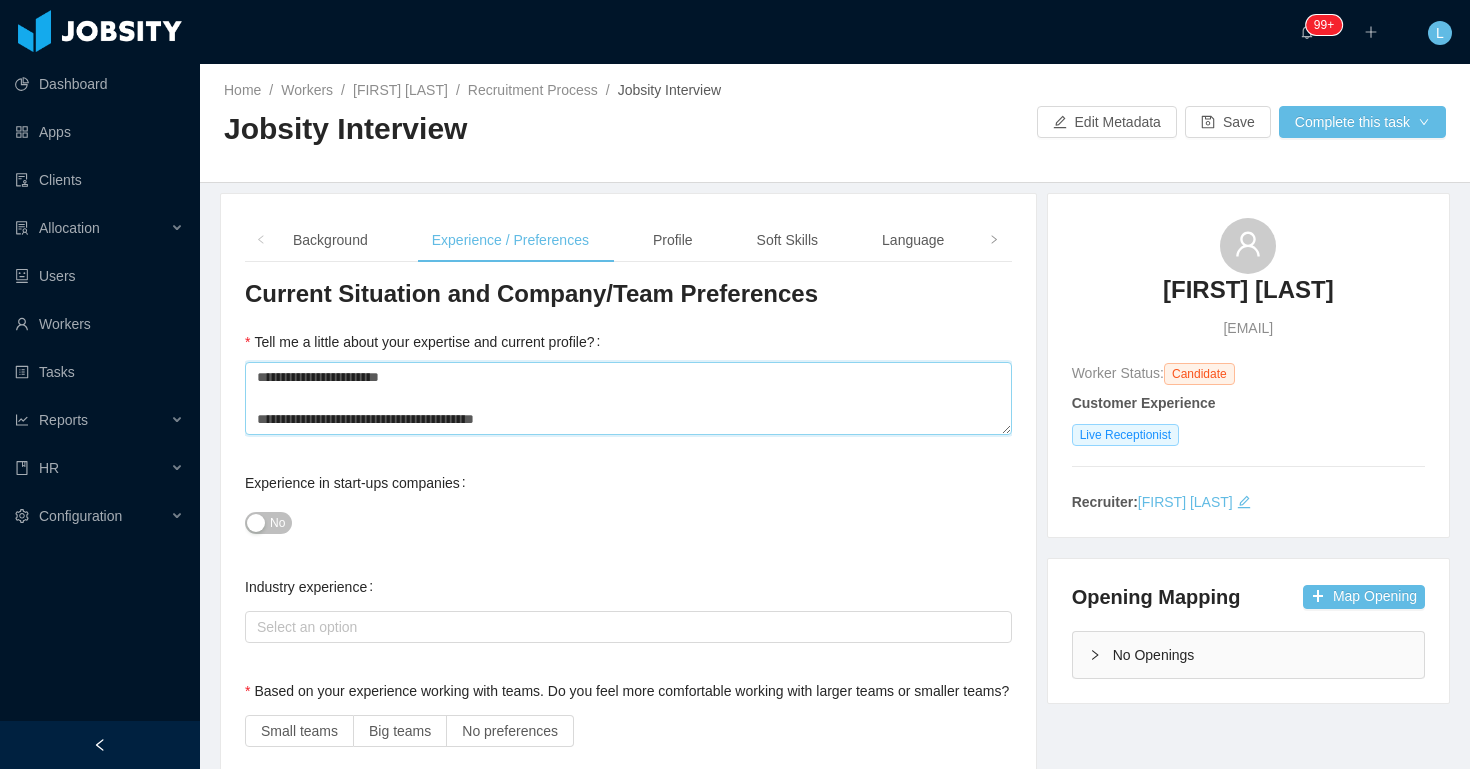 type 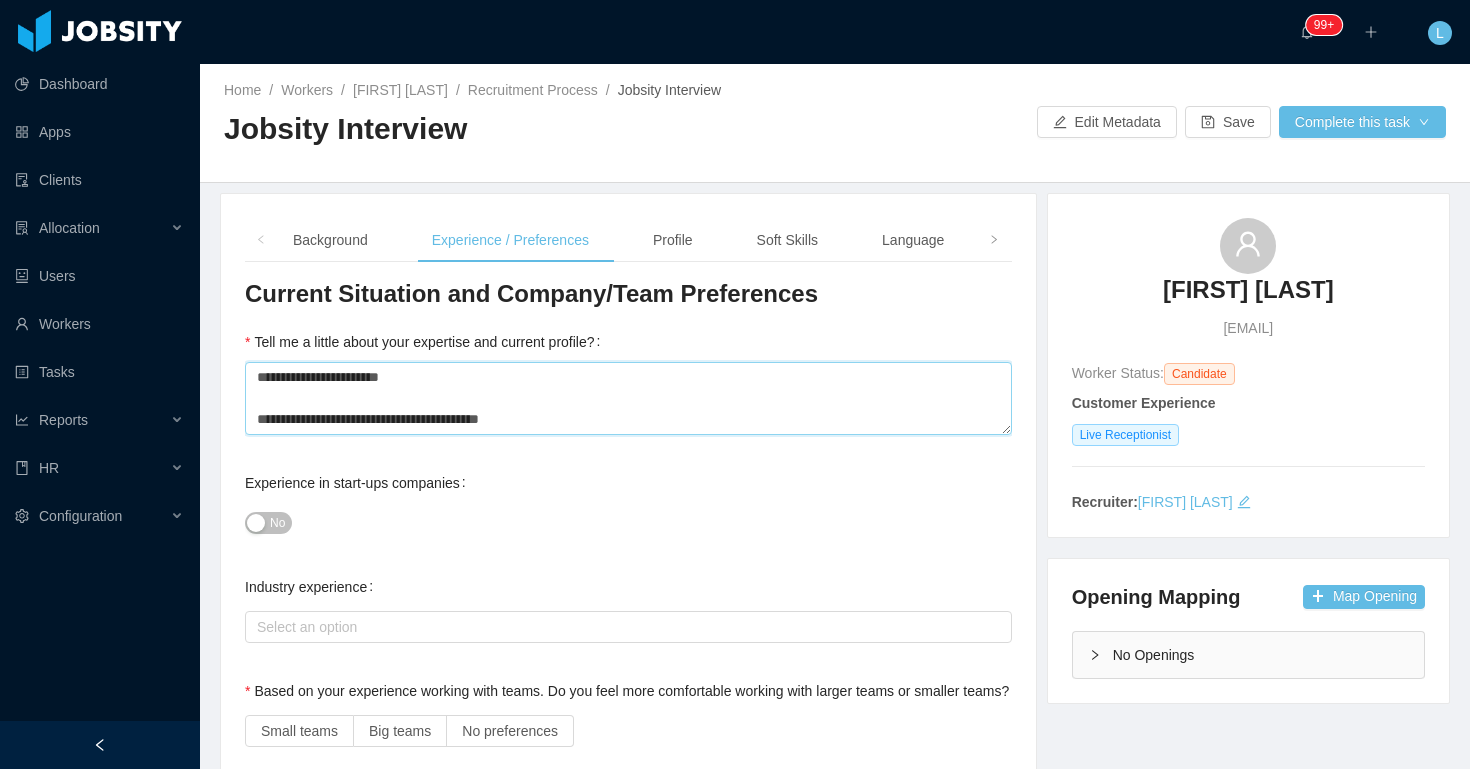 type 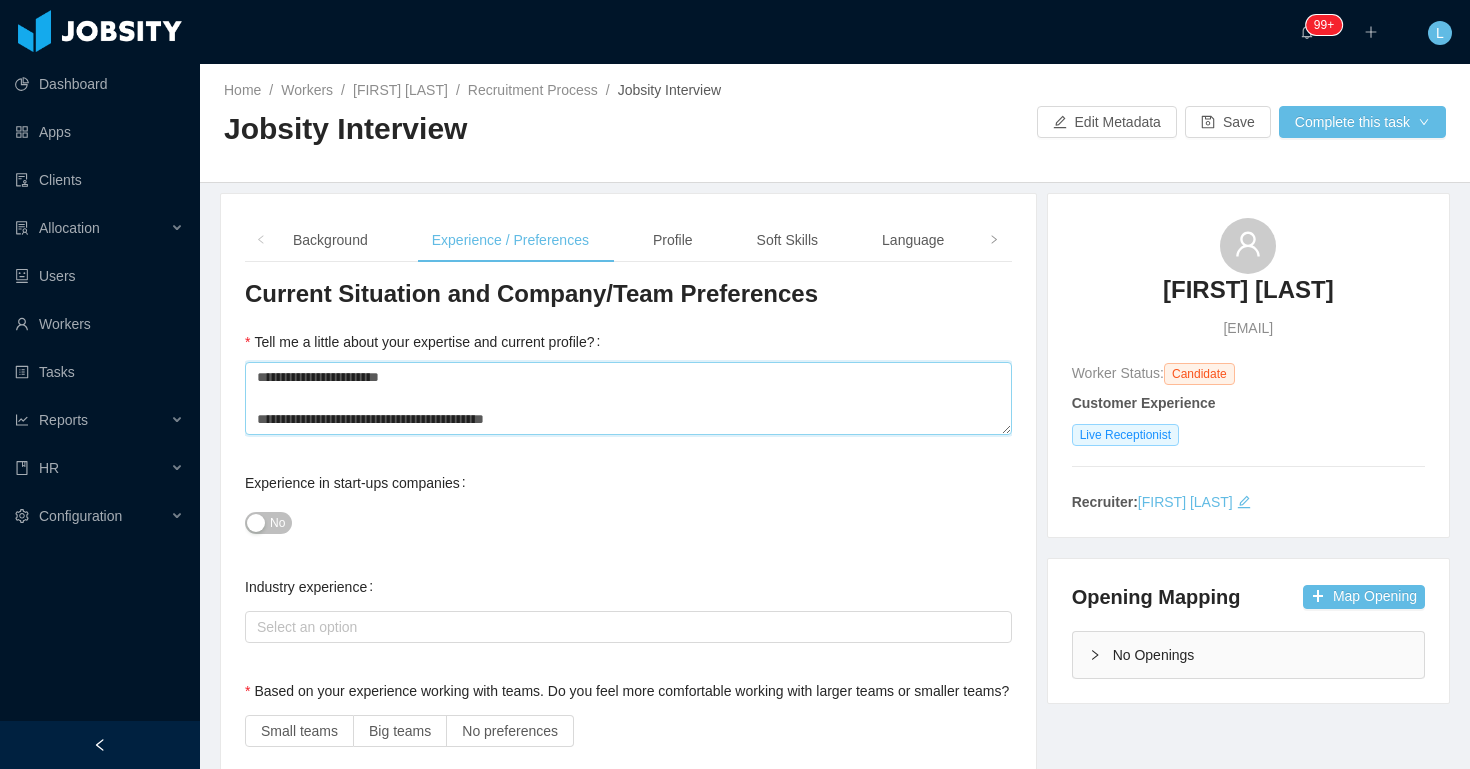 type 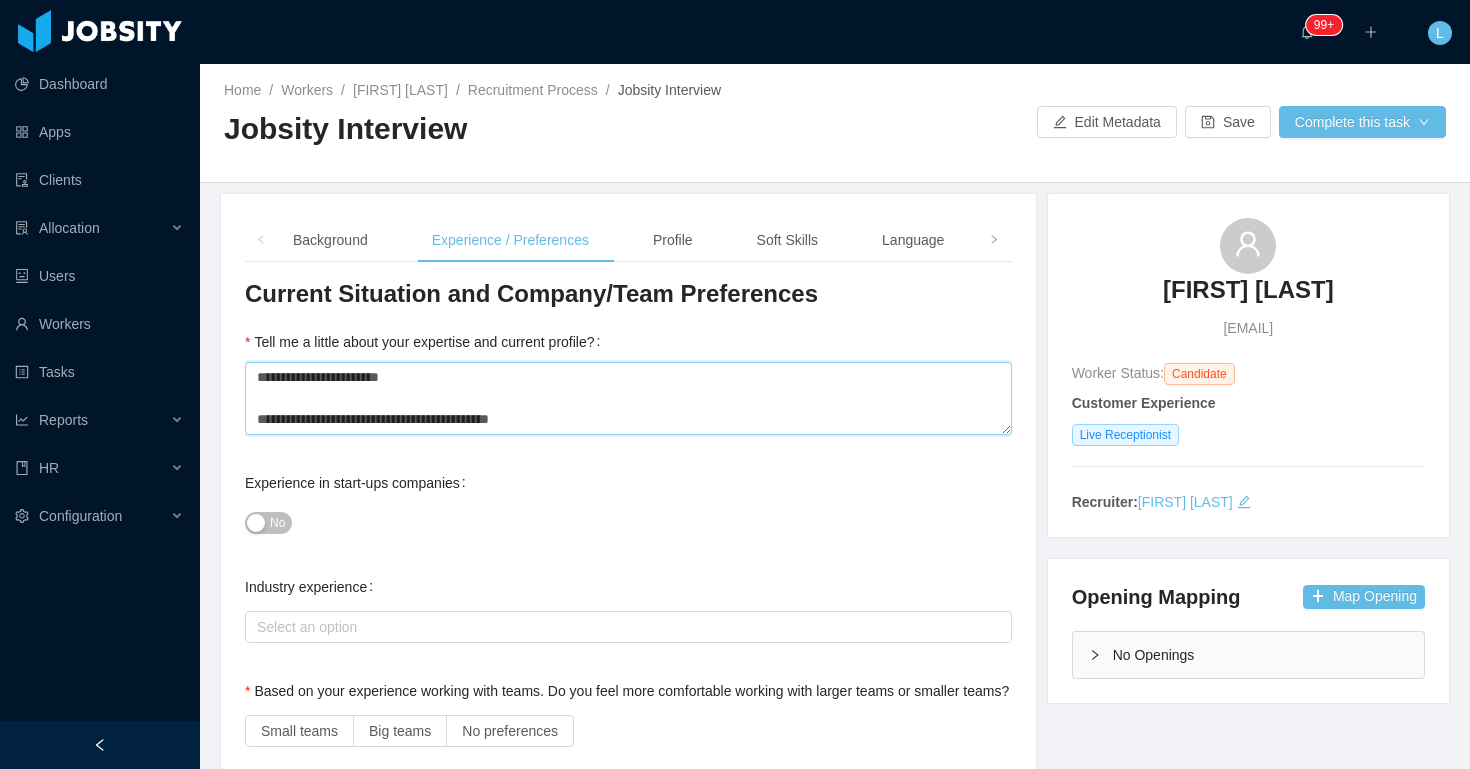 type 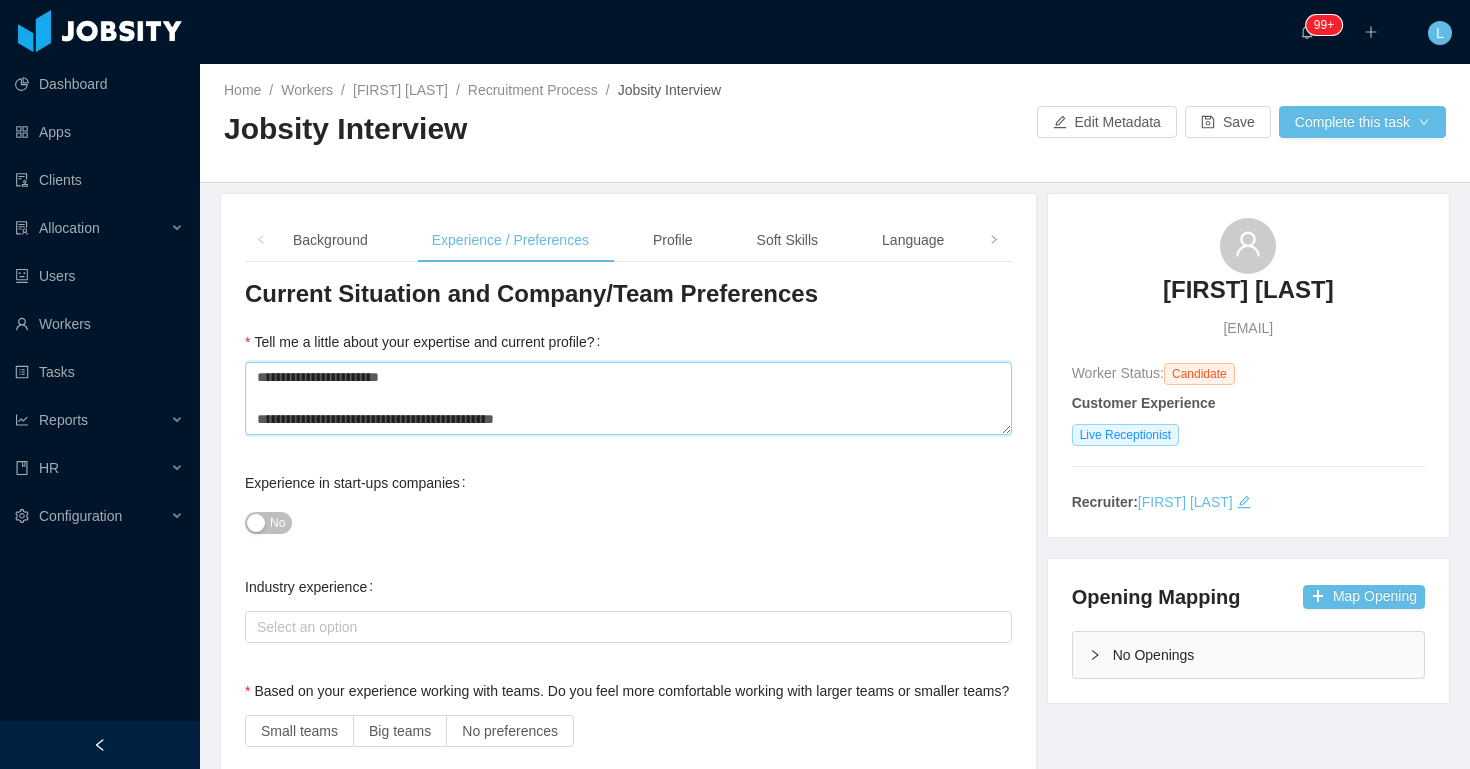 type 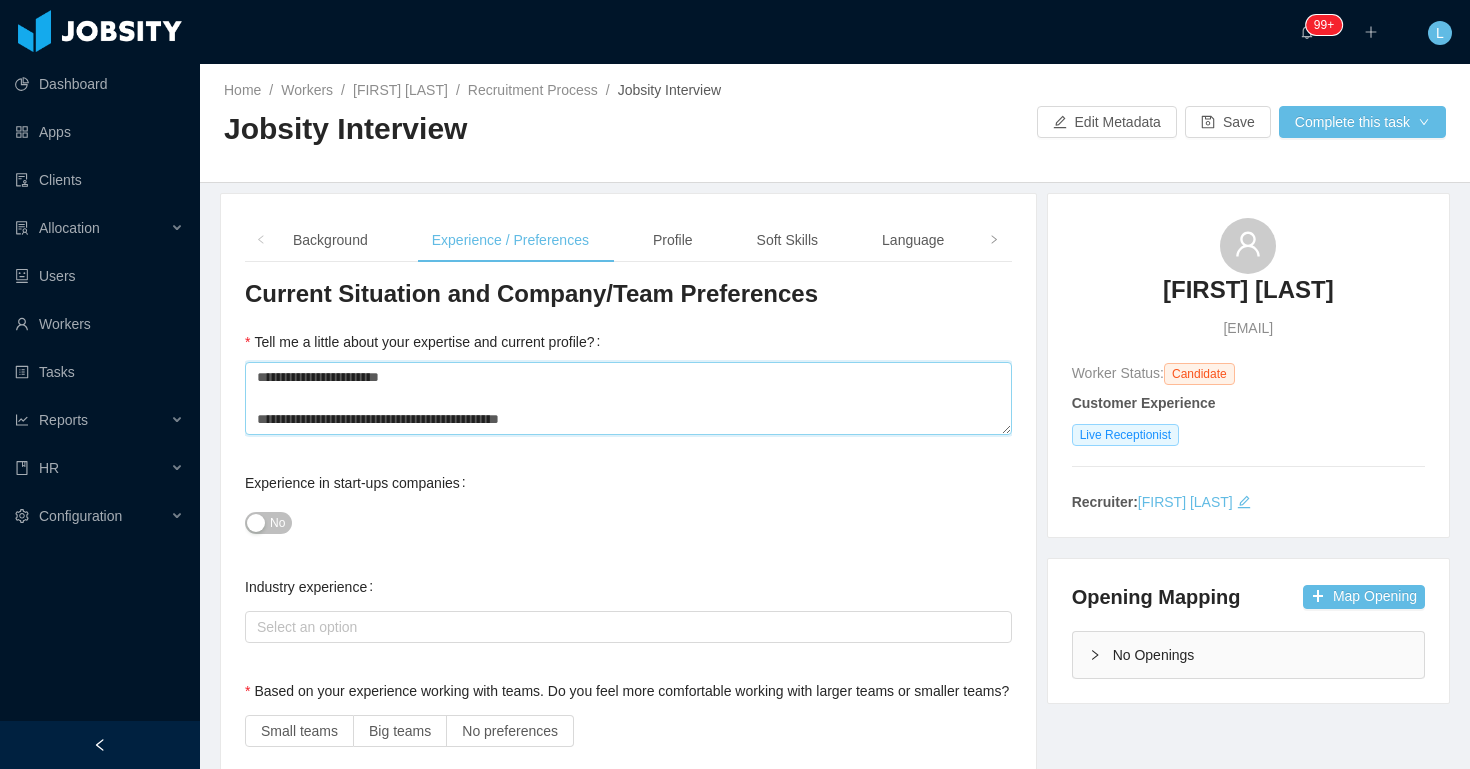 type 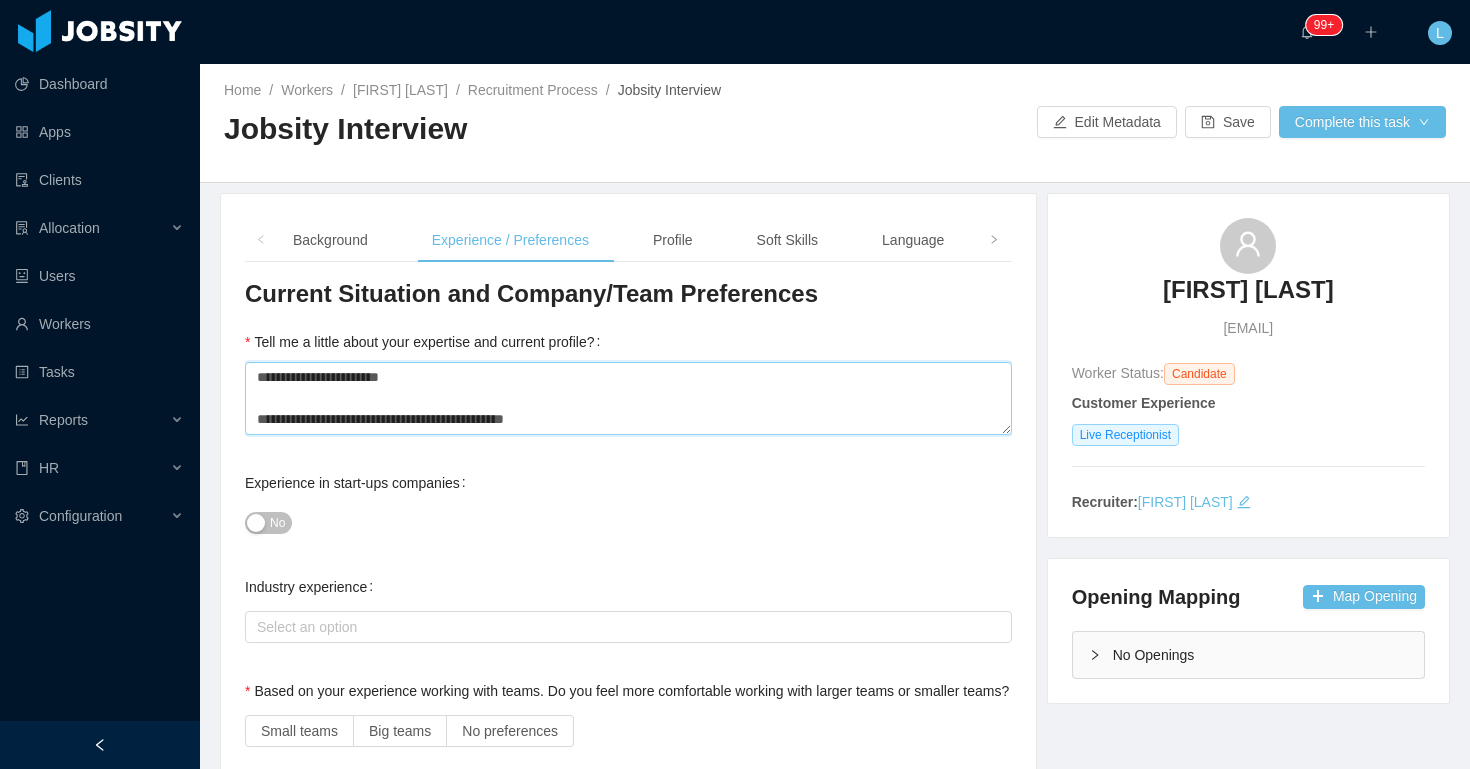 type 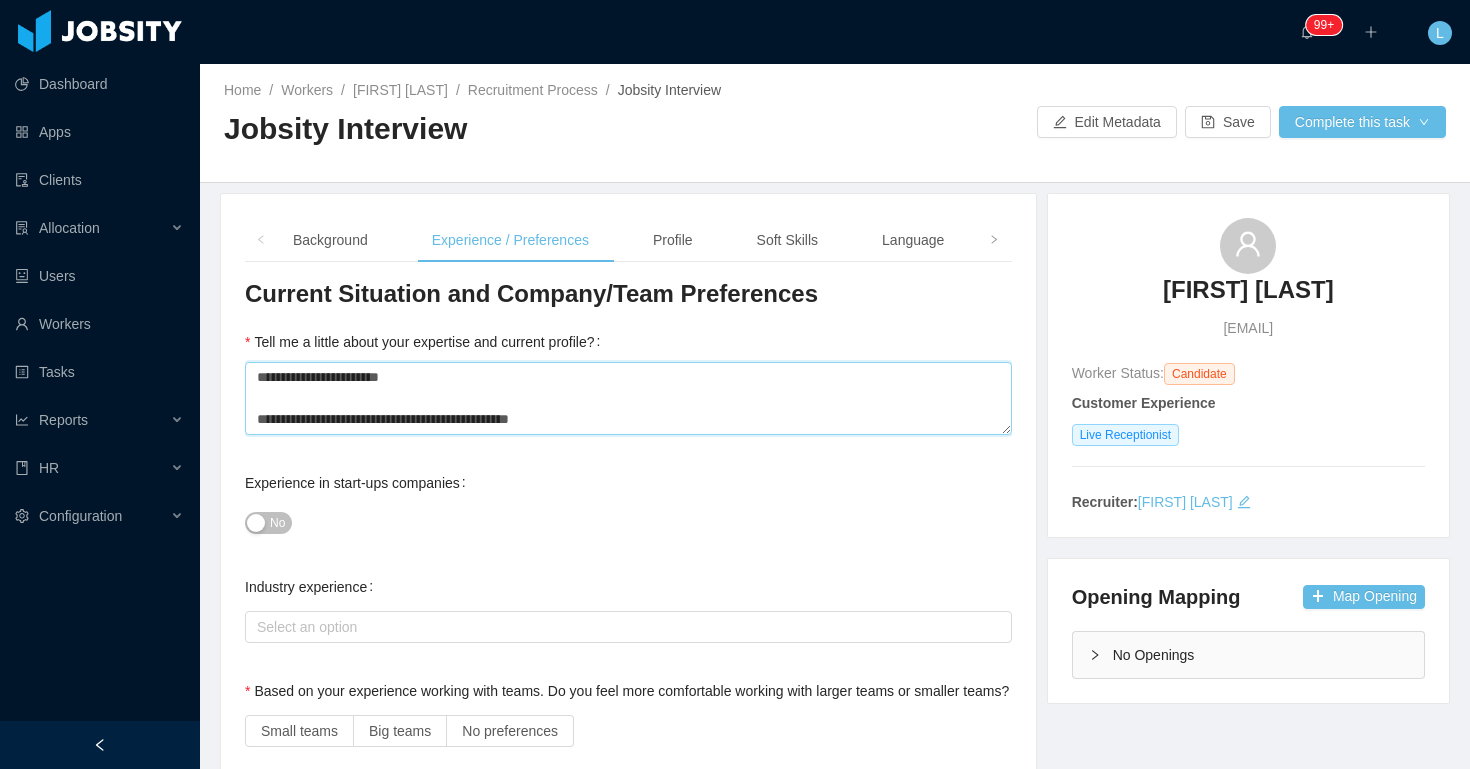 type on "**********" 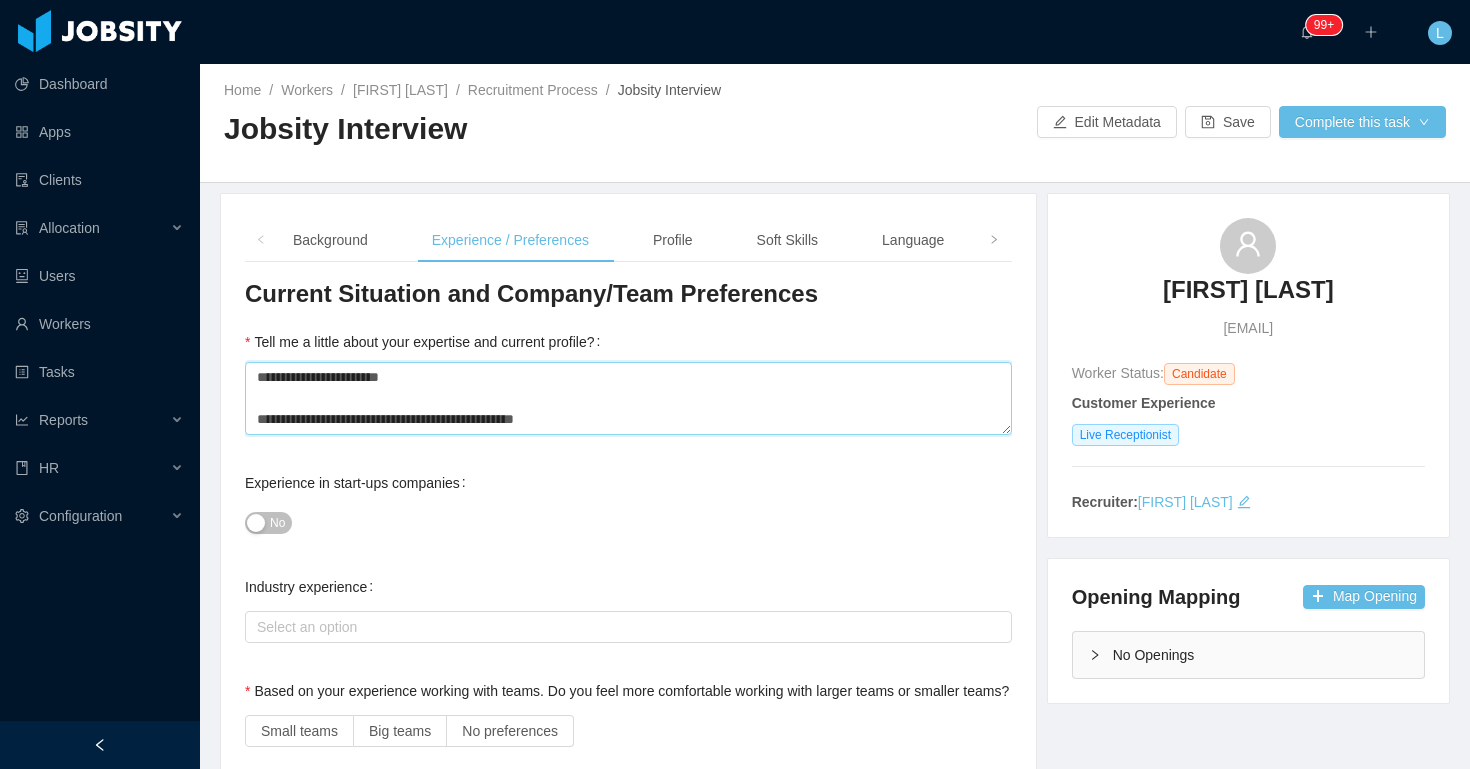 type 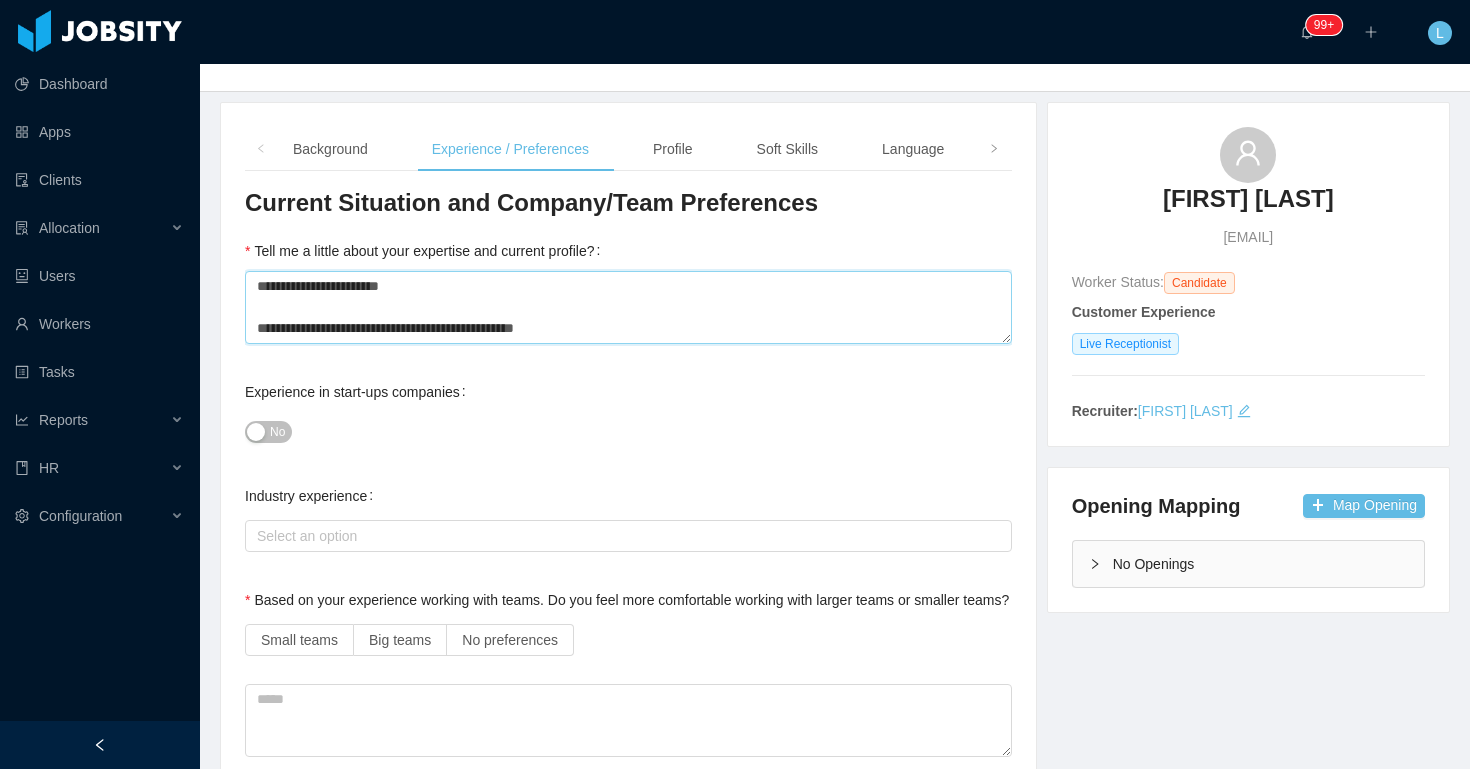 scroll, scrollTop: 358, scrollLeft: 0, axis: vertical 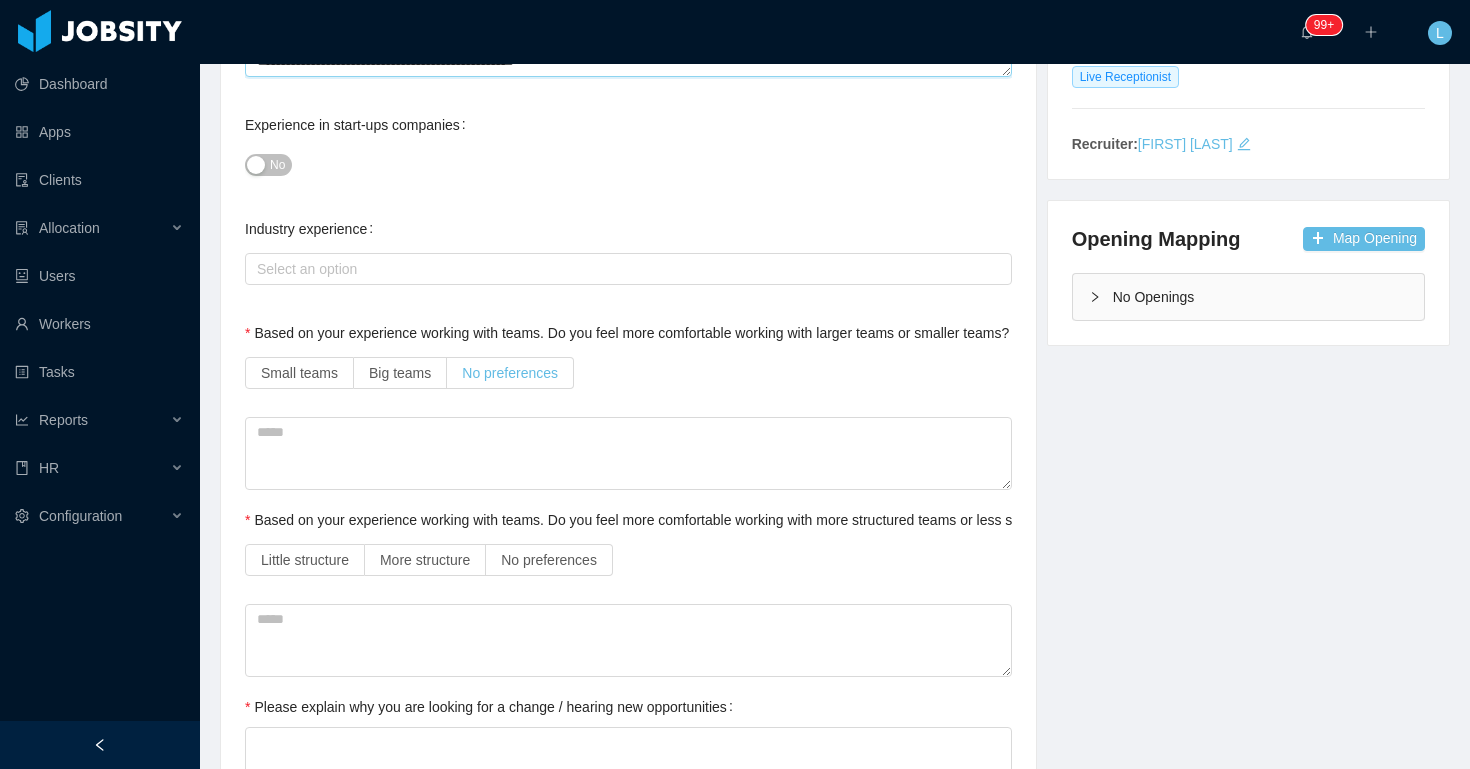 type on "**********" 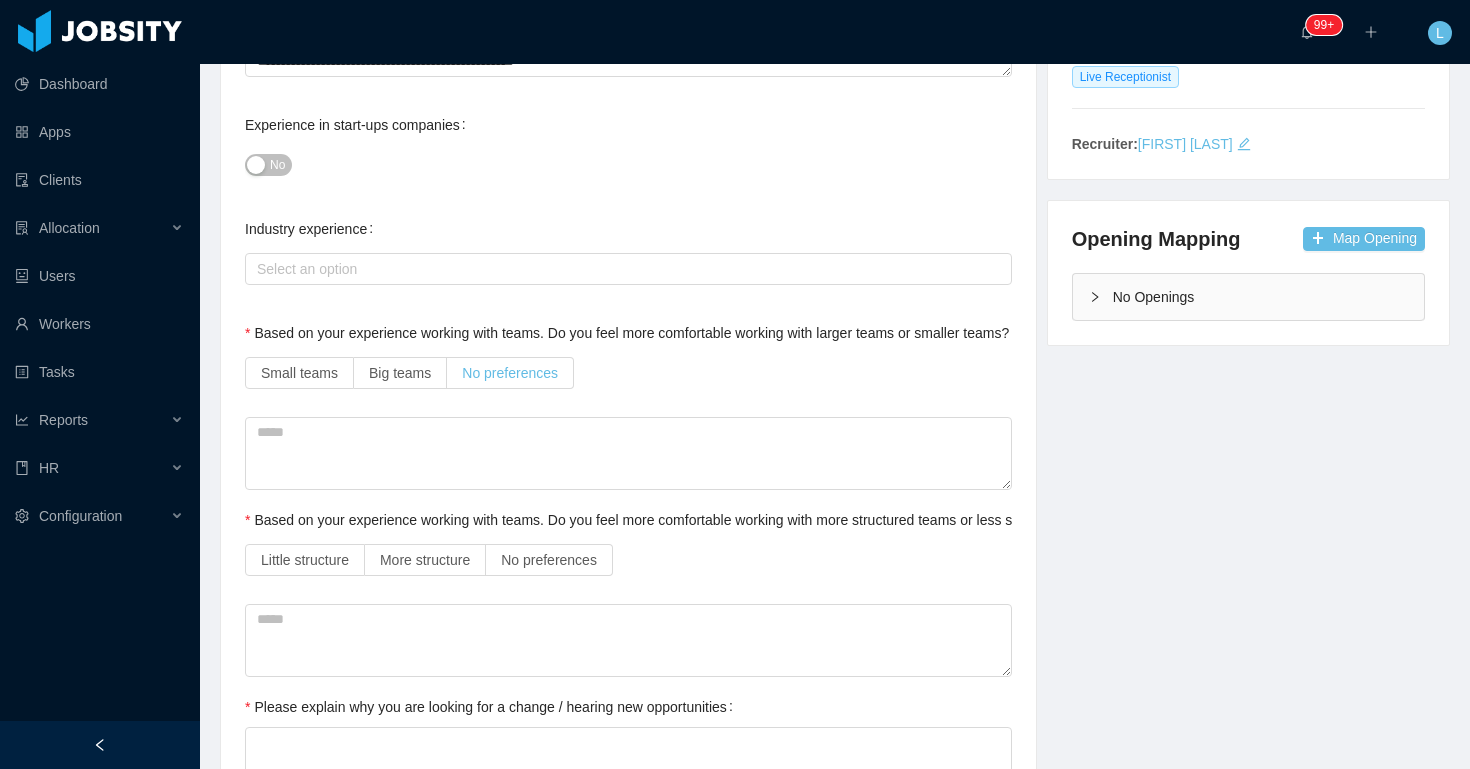 click on "No preferences" at bounding box center [510, 373] 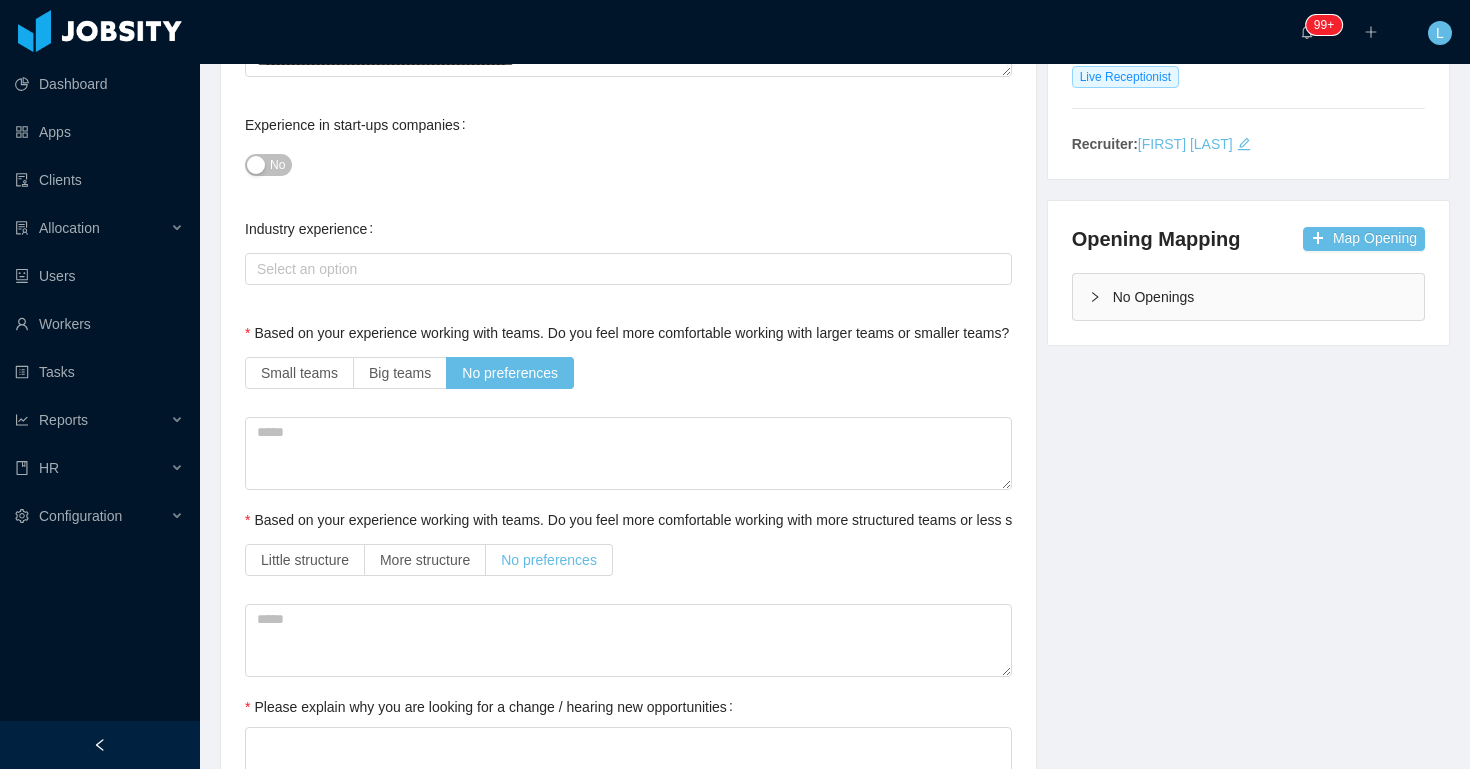 click on "No preferences" at bounding box center [549, 560] 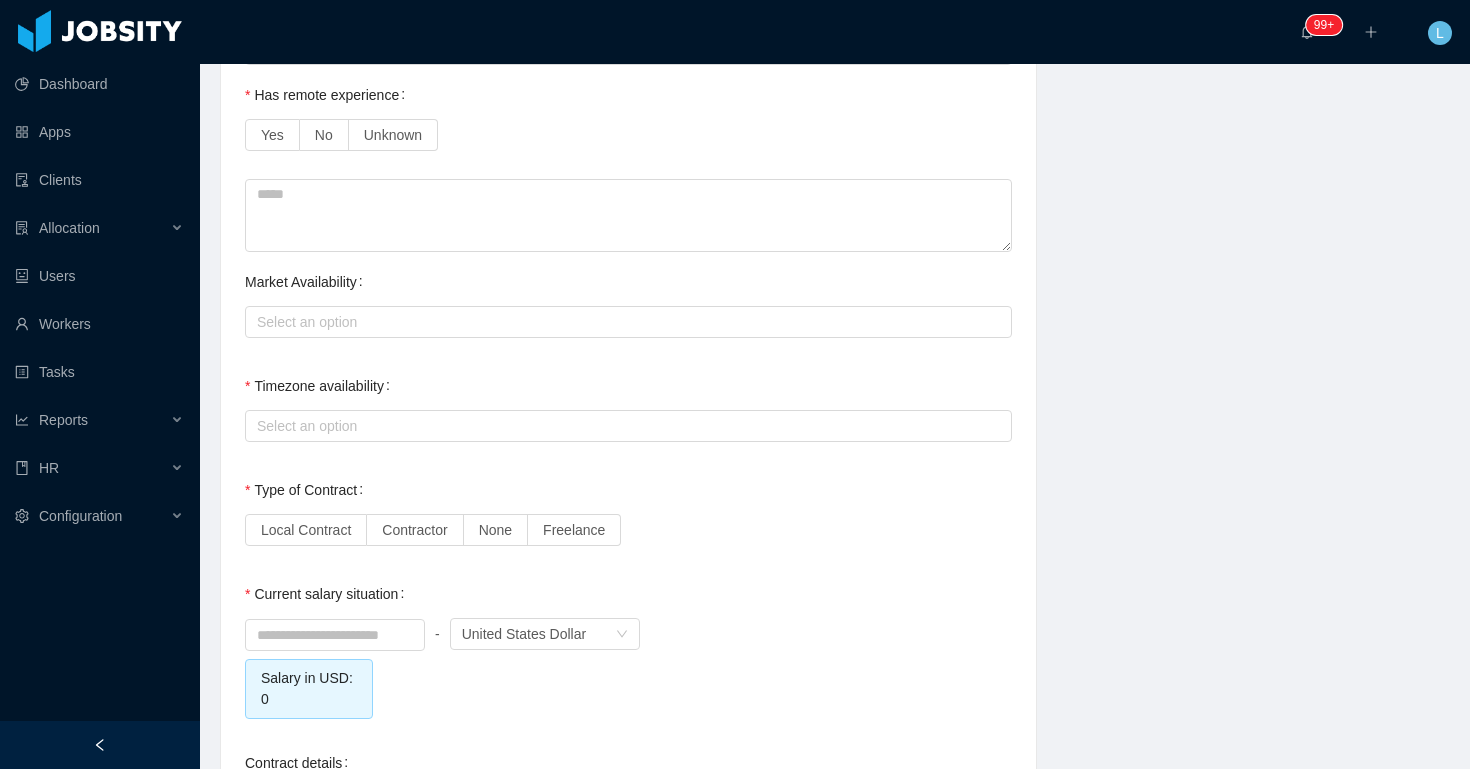 scroll, scrollTop: 1387, scrollLeft: 0, axis: vertical 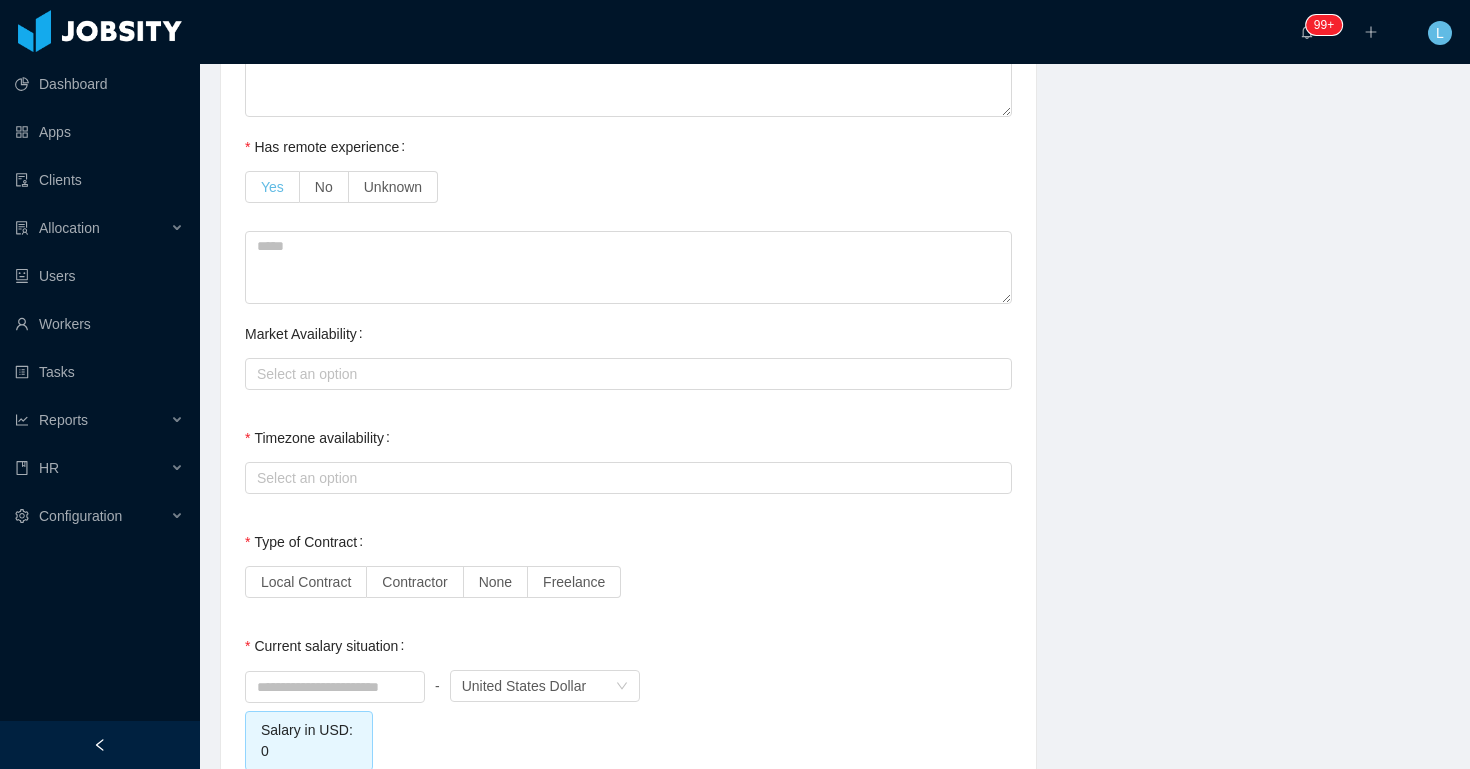 click on "Yes" at bounding box center [272, 187] 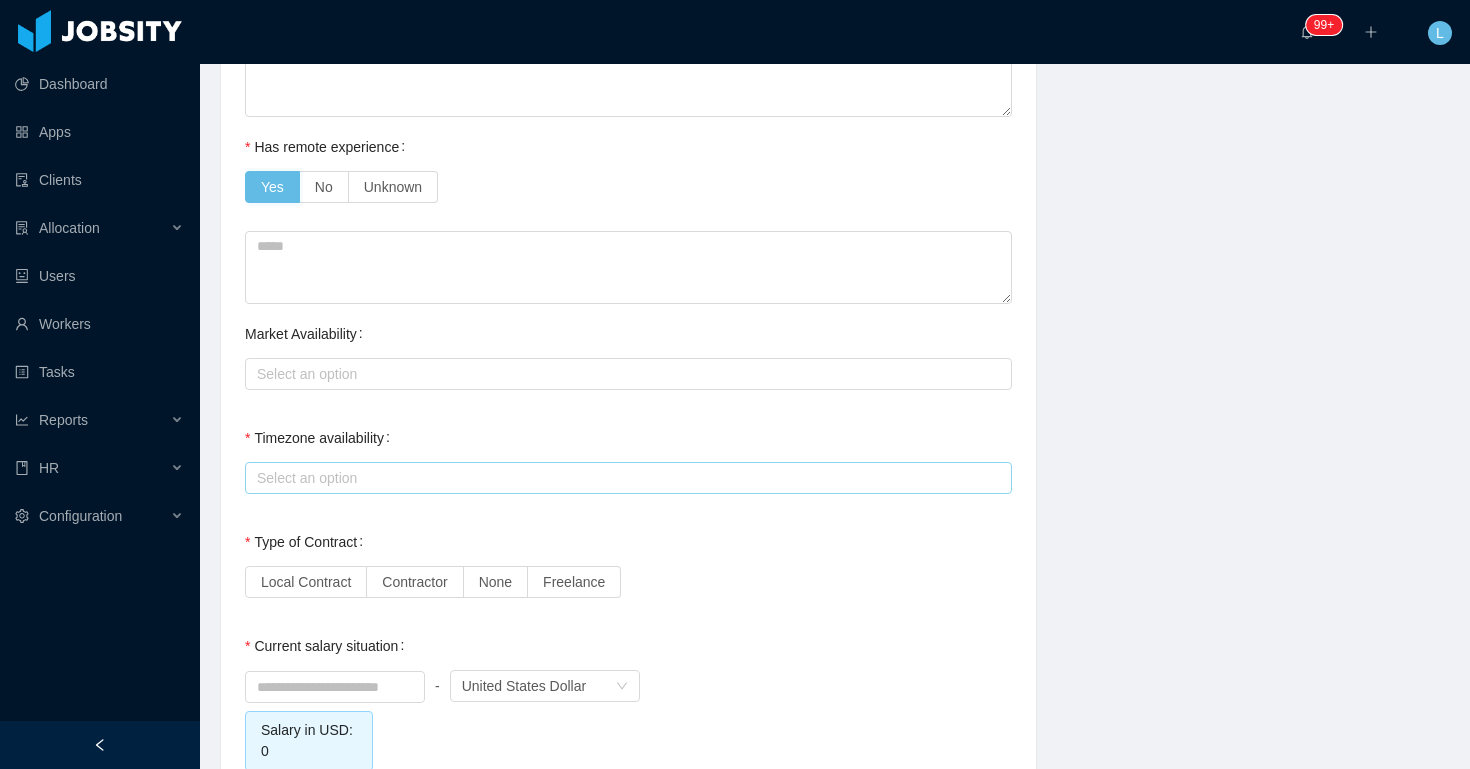 click on "Select an option" at bounding box center (624, 478) 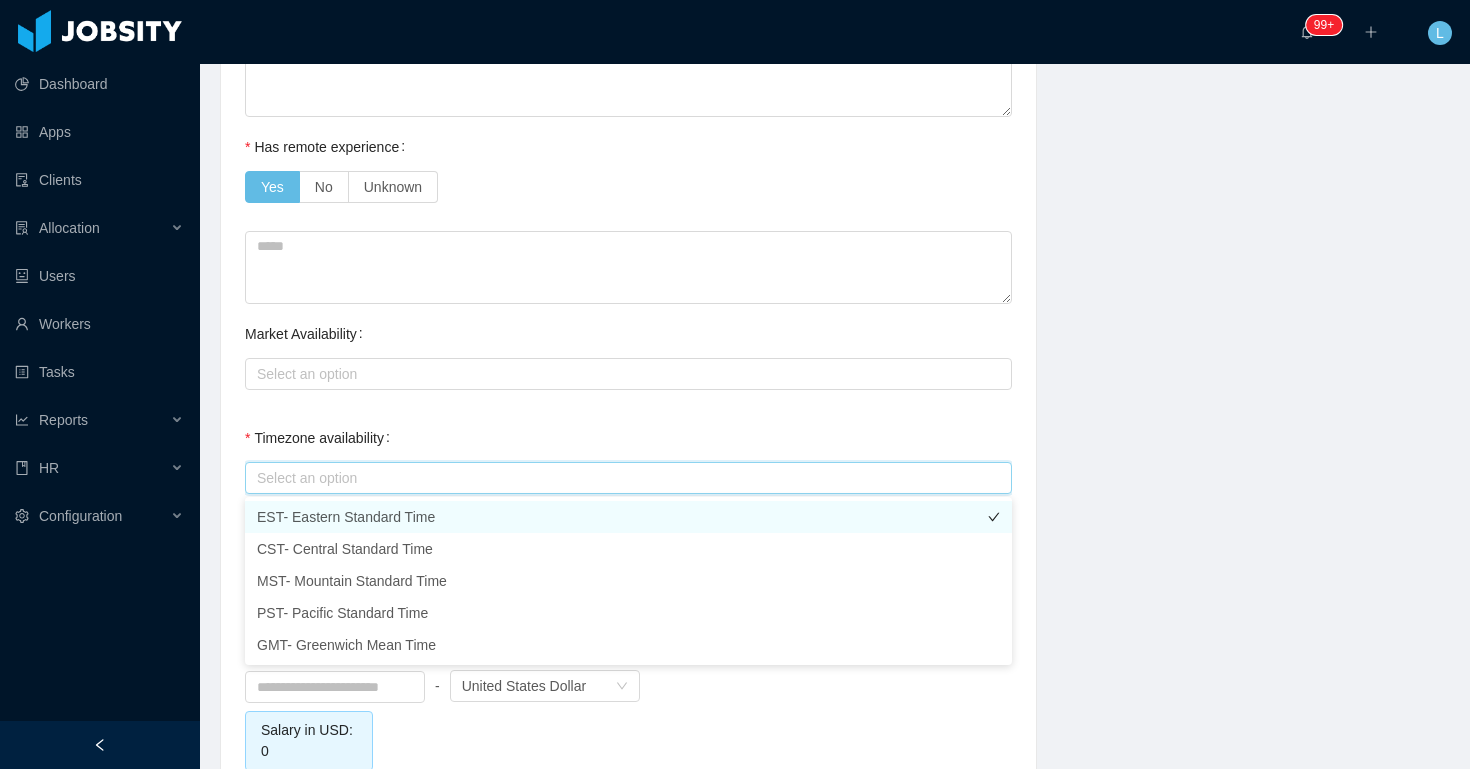 click on "EST- Eastern Standard Time" at bounding box center [628, 517] 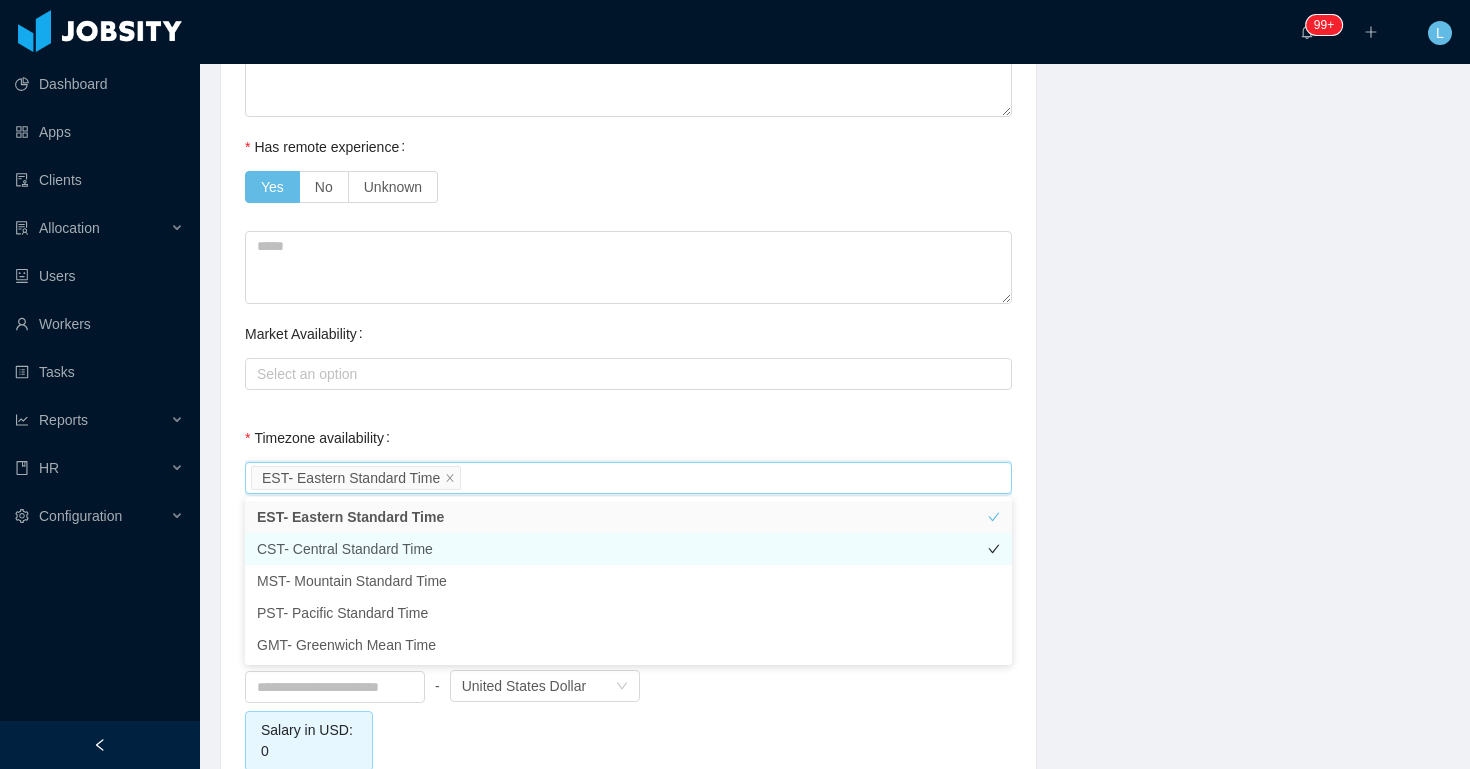 click on "CST- Central Standard Time" at bounding box center (628, 549) 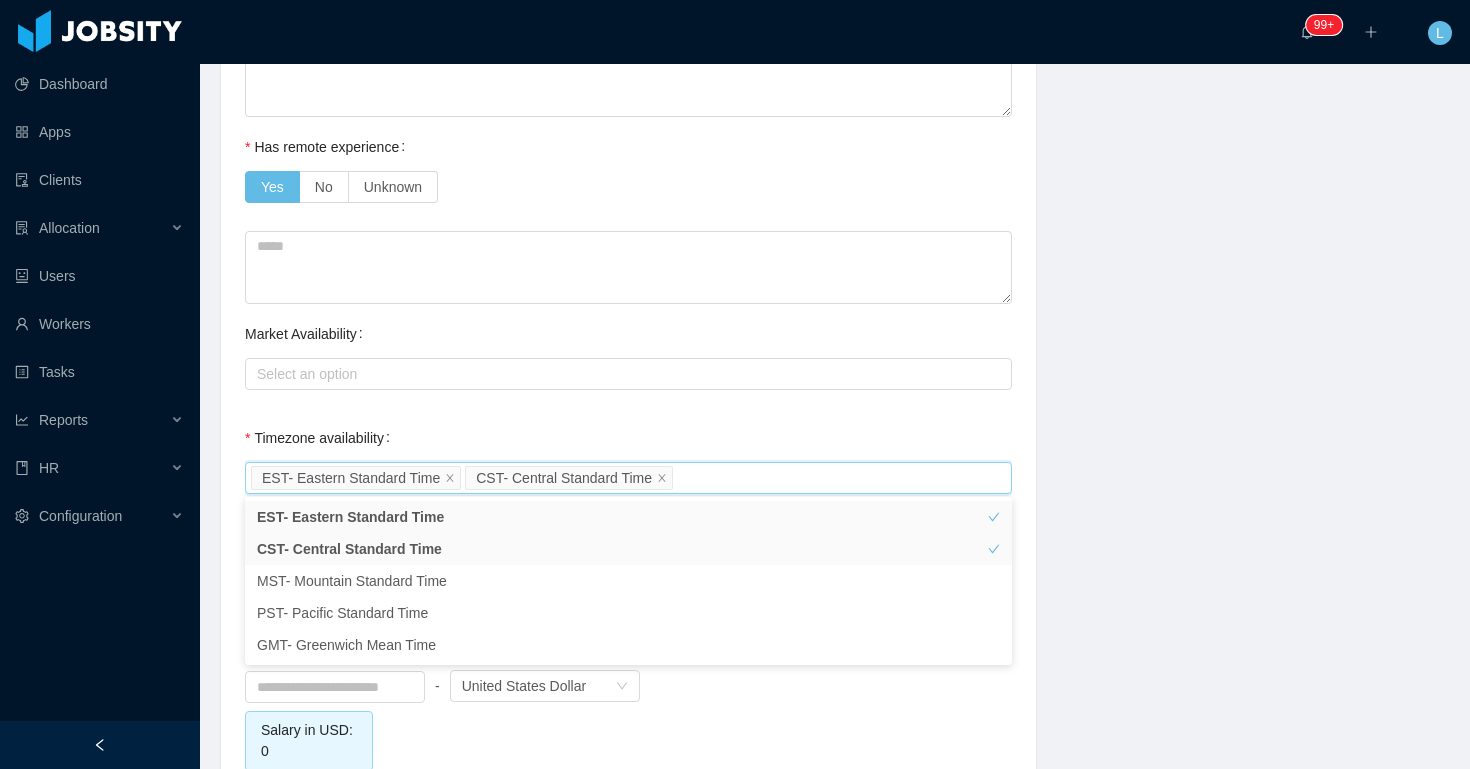 click on "Market Availability Select an option" at bounding box center (628, 354) 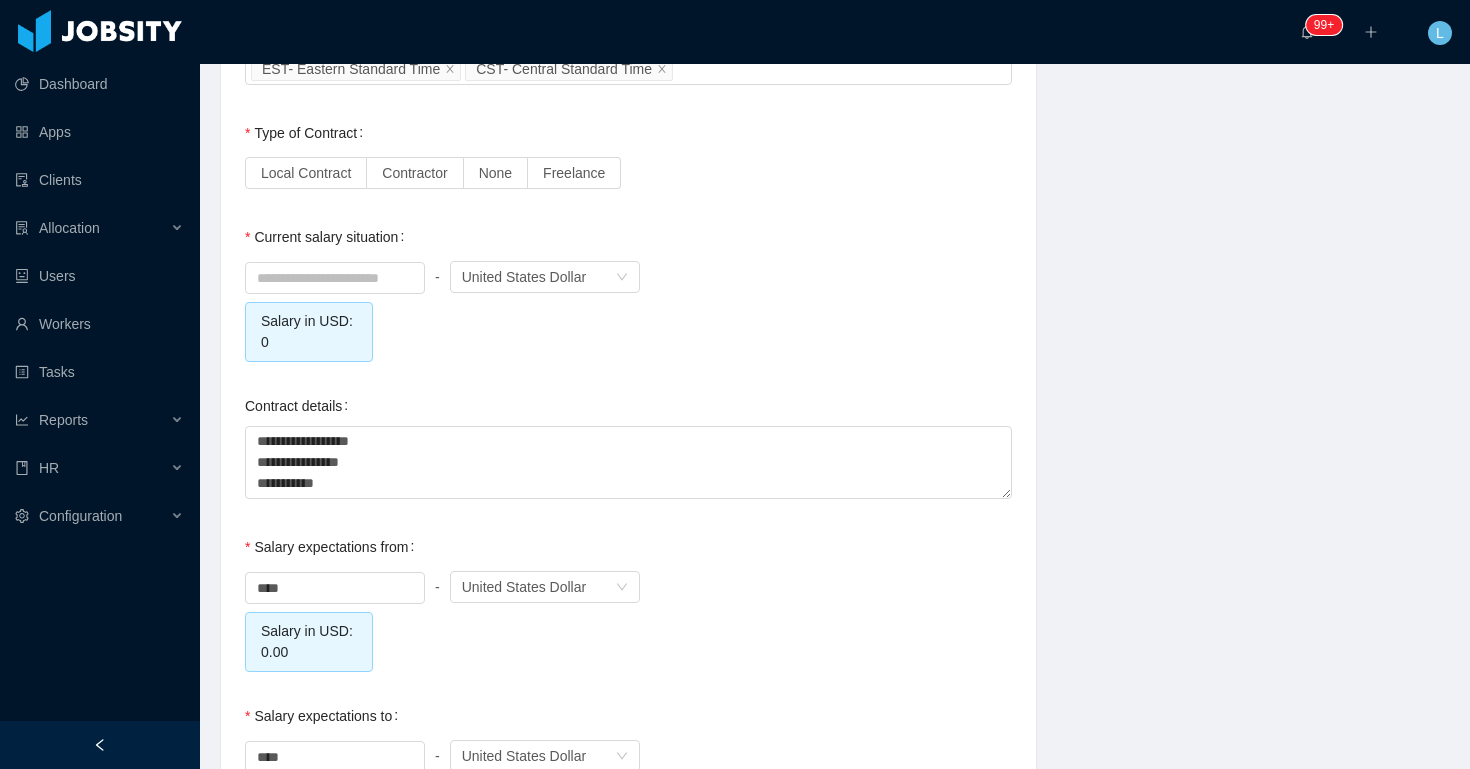 scroll, scrollTop: 1833, scrollLeft: 0, axis: vertical 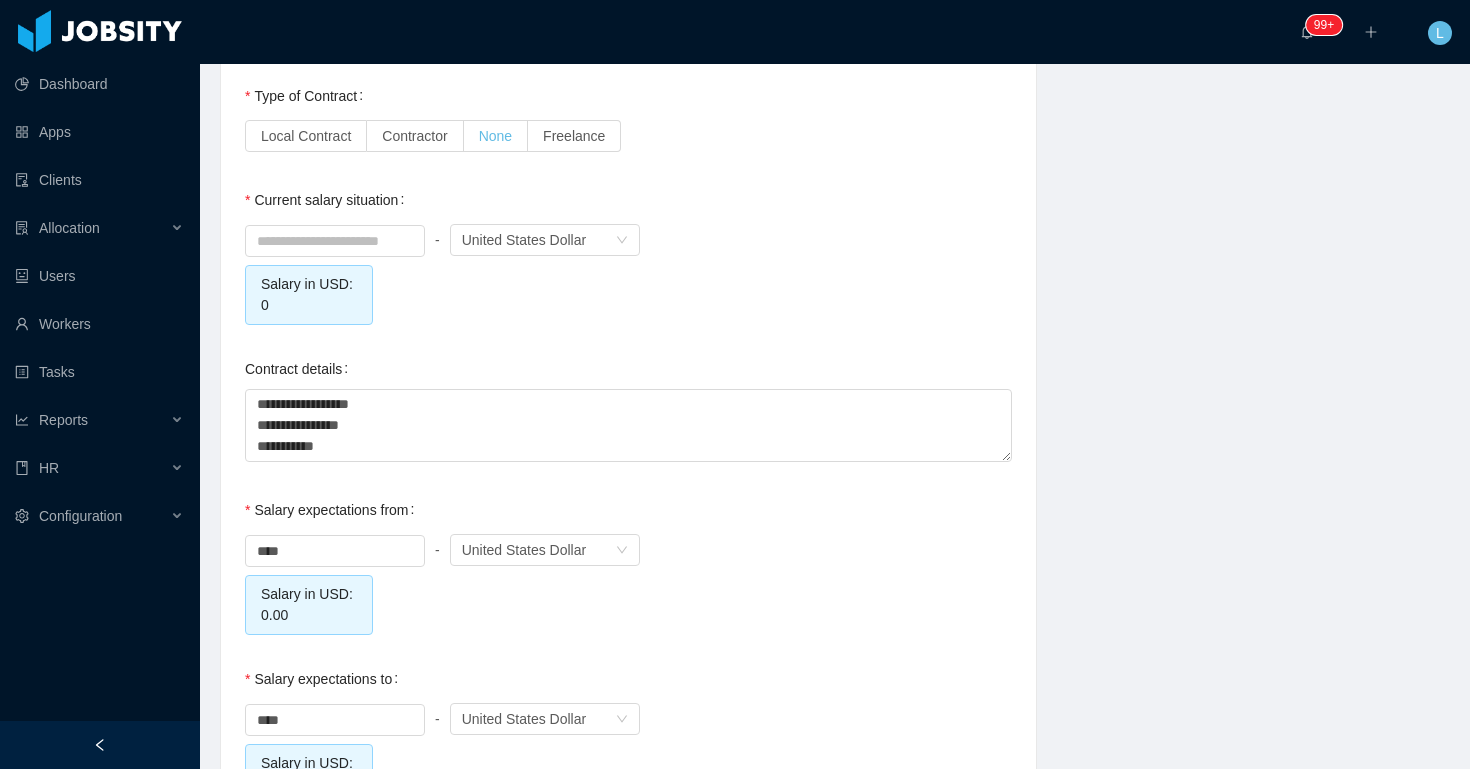 click on "None" at bounding box center (495, 136) 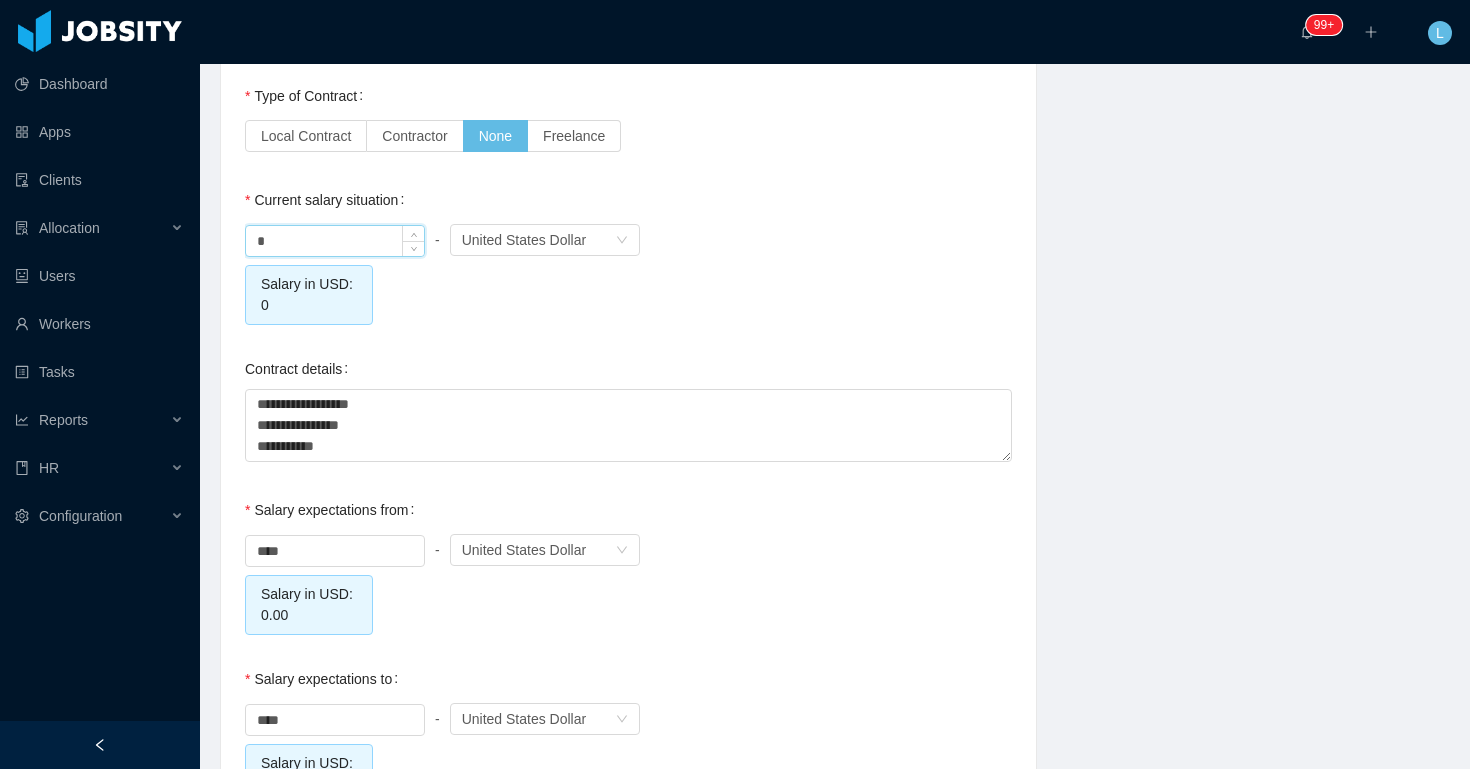 click on "*" at bounding box center [335, 241] 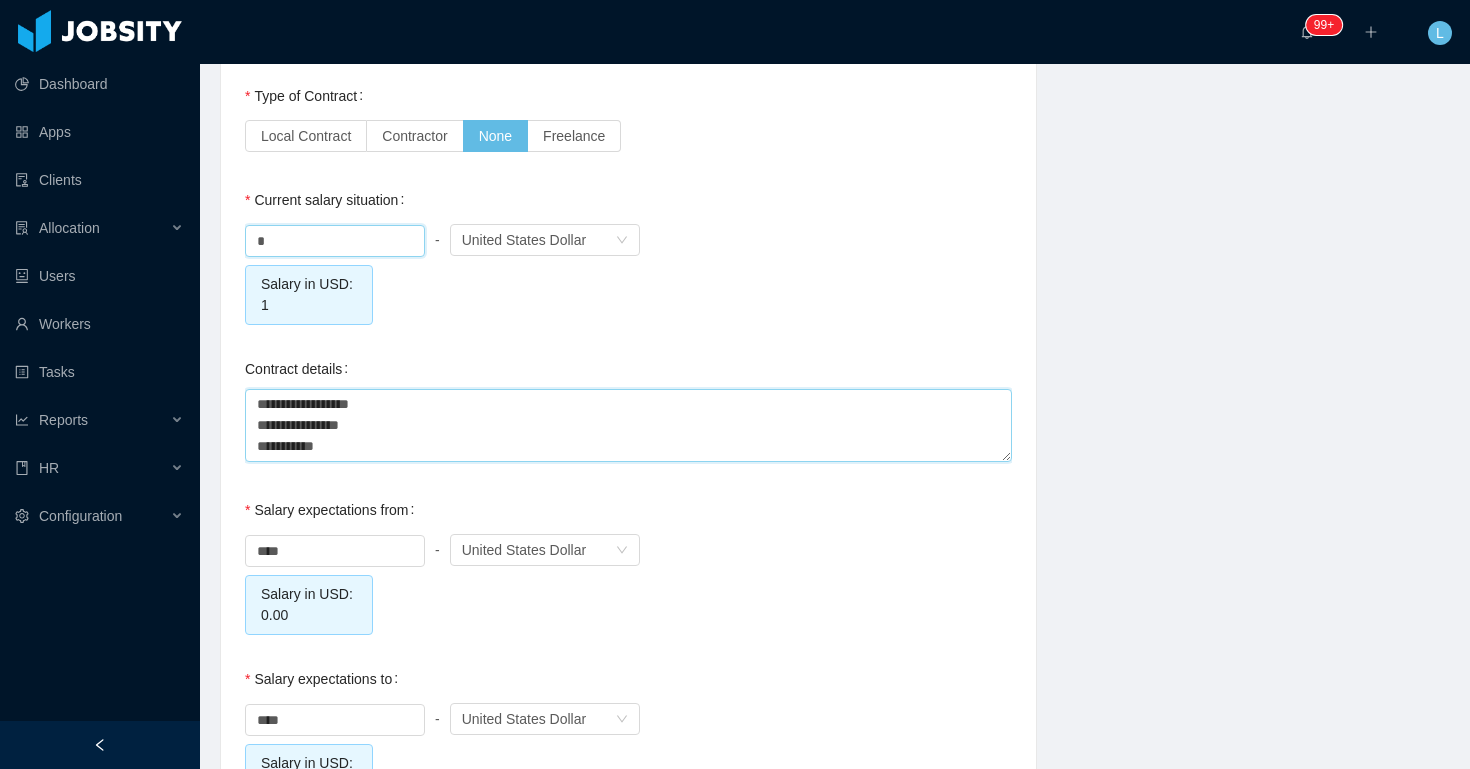 type on "****" 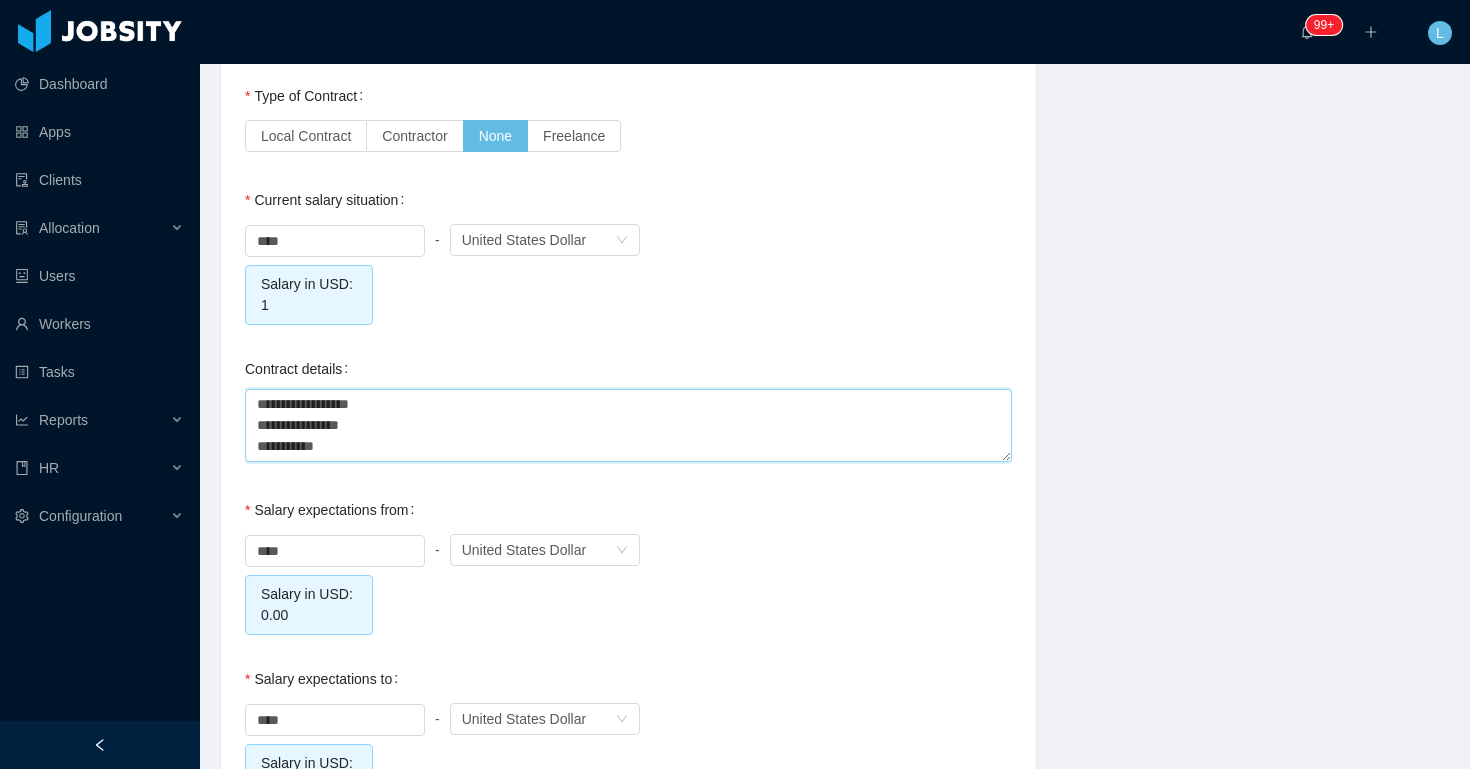 click on "**********" at bounding box center [628, 425] 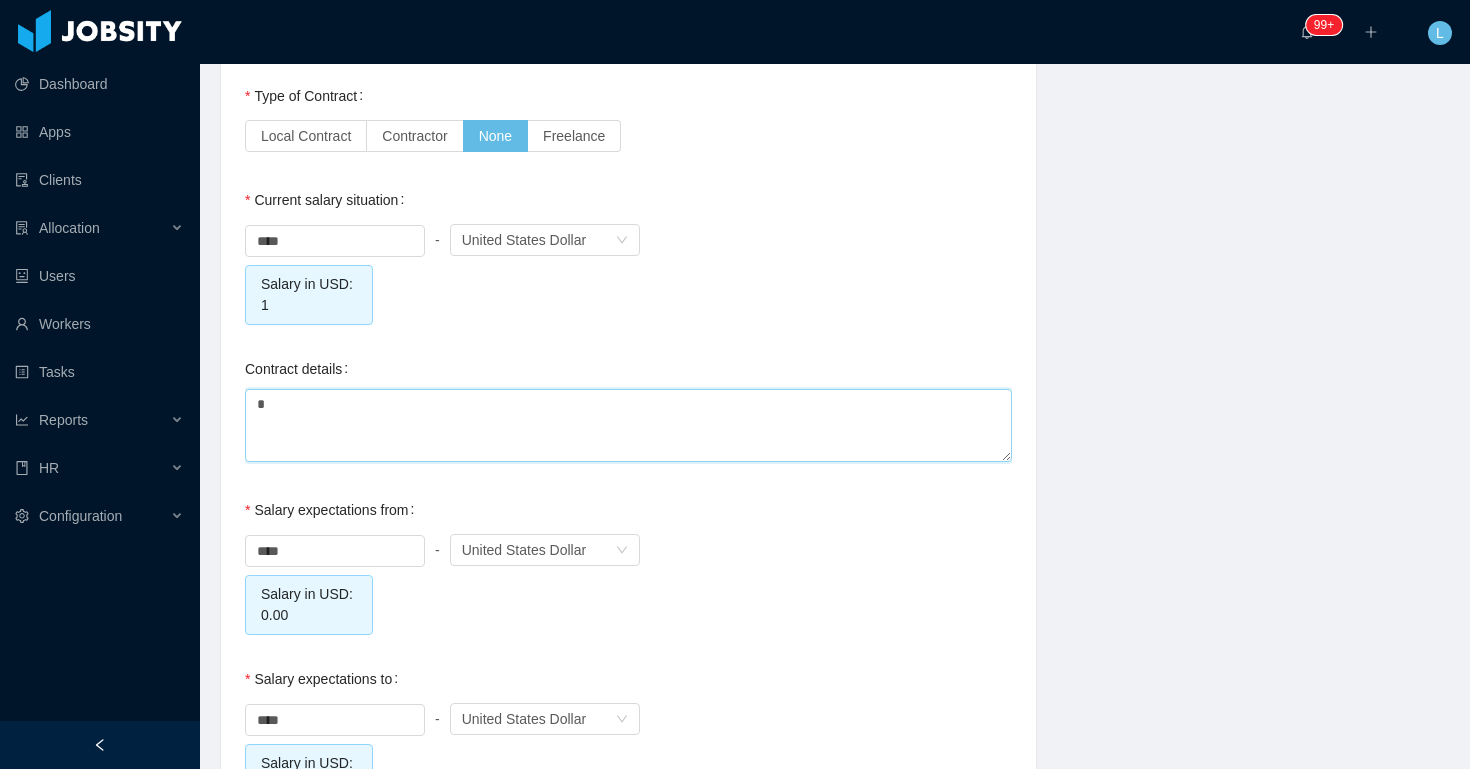 type 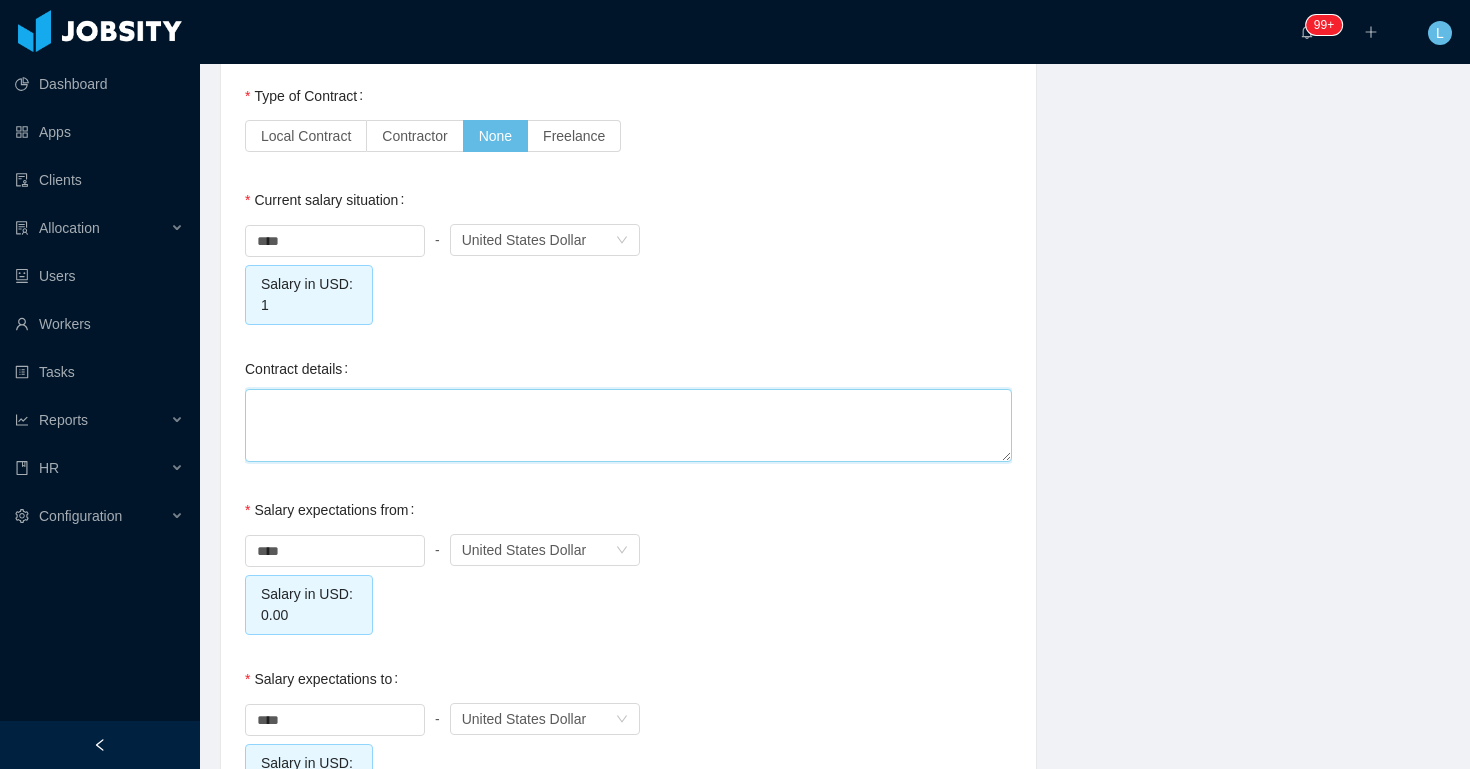type 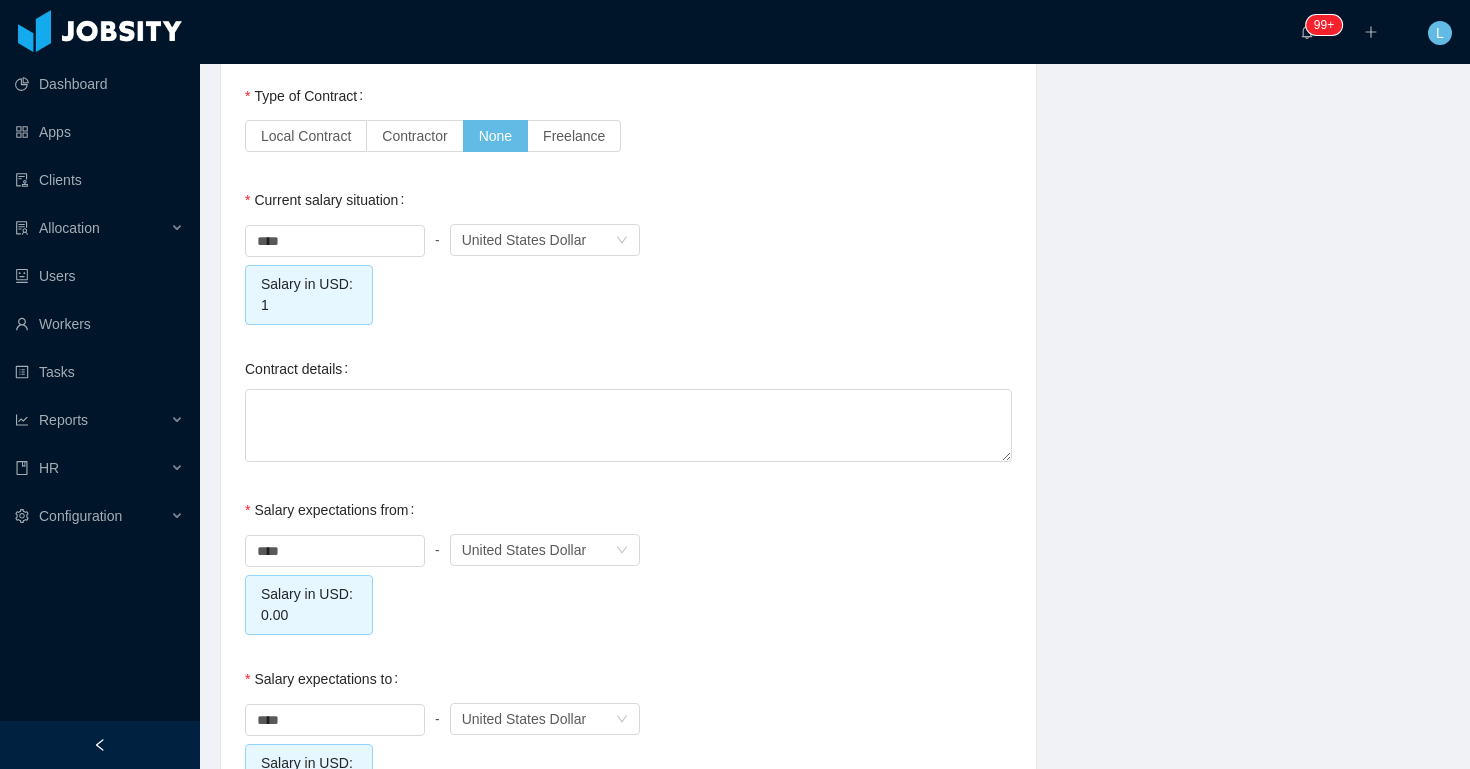 click on "**** - Currency United States Dollar   Salary in USD: 1" at bounding box center [628, 272] 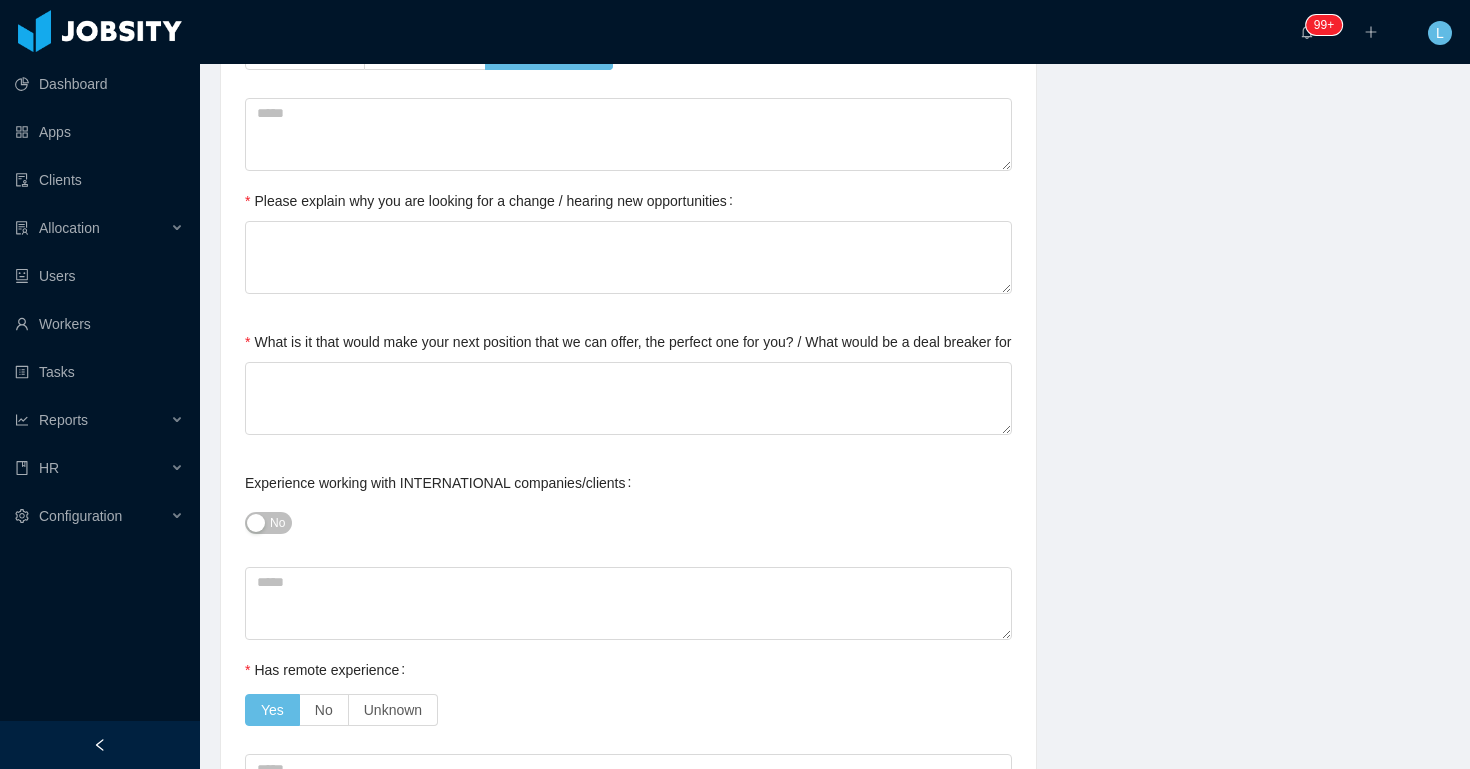 scroll, scrollTop: 835, scrollLeft: 0, axis: vertical 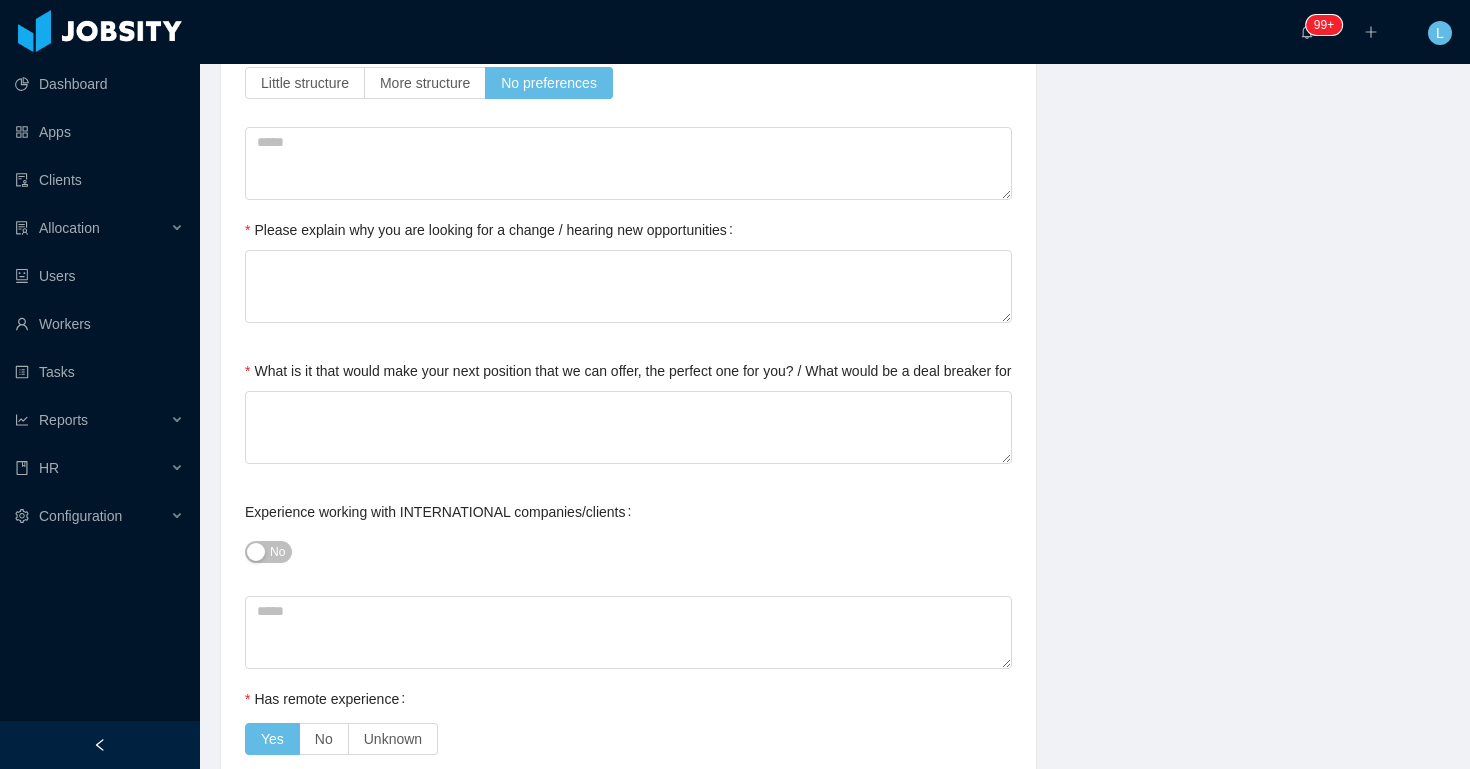 click on "No" at bounding box center [277, 552] 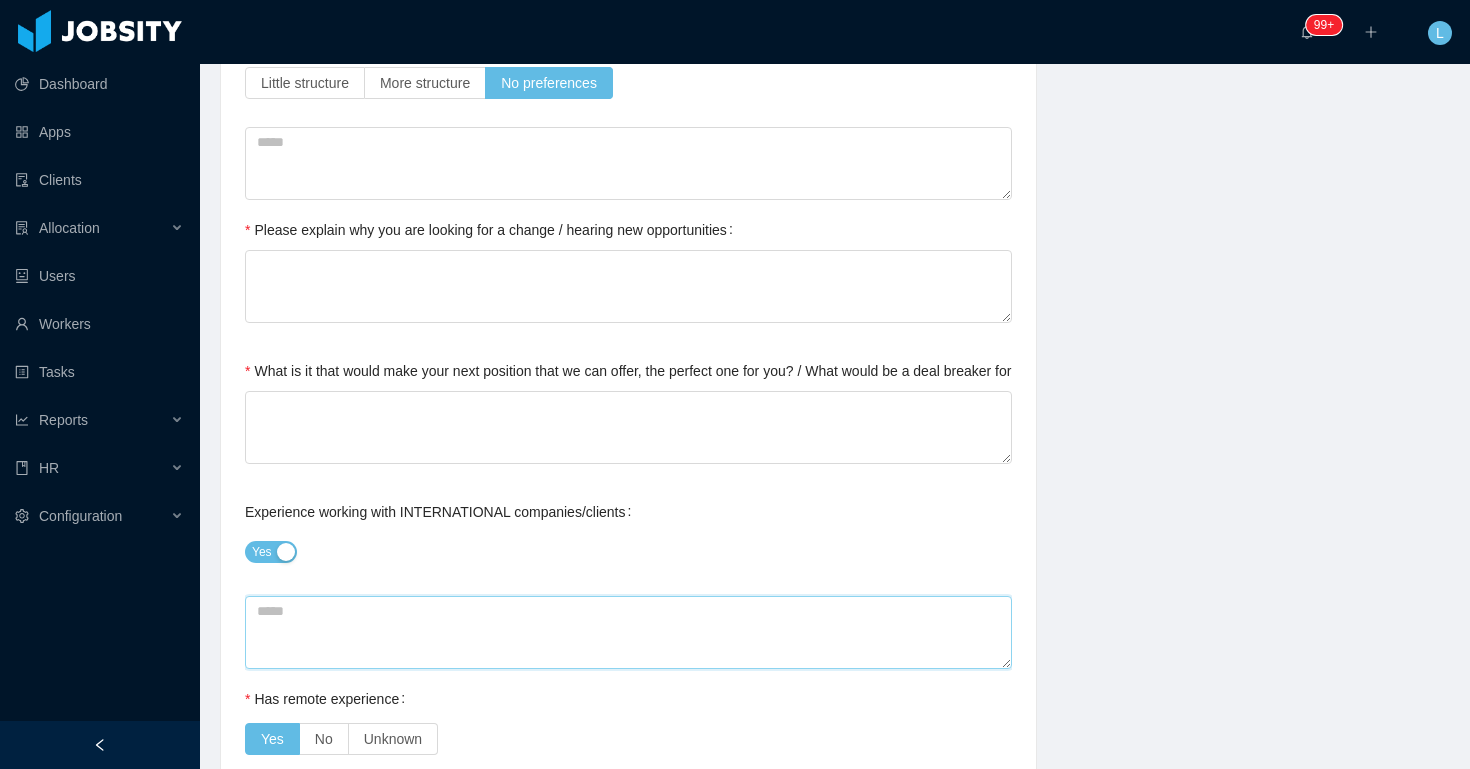 click at bounding box center (628, 632) 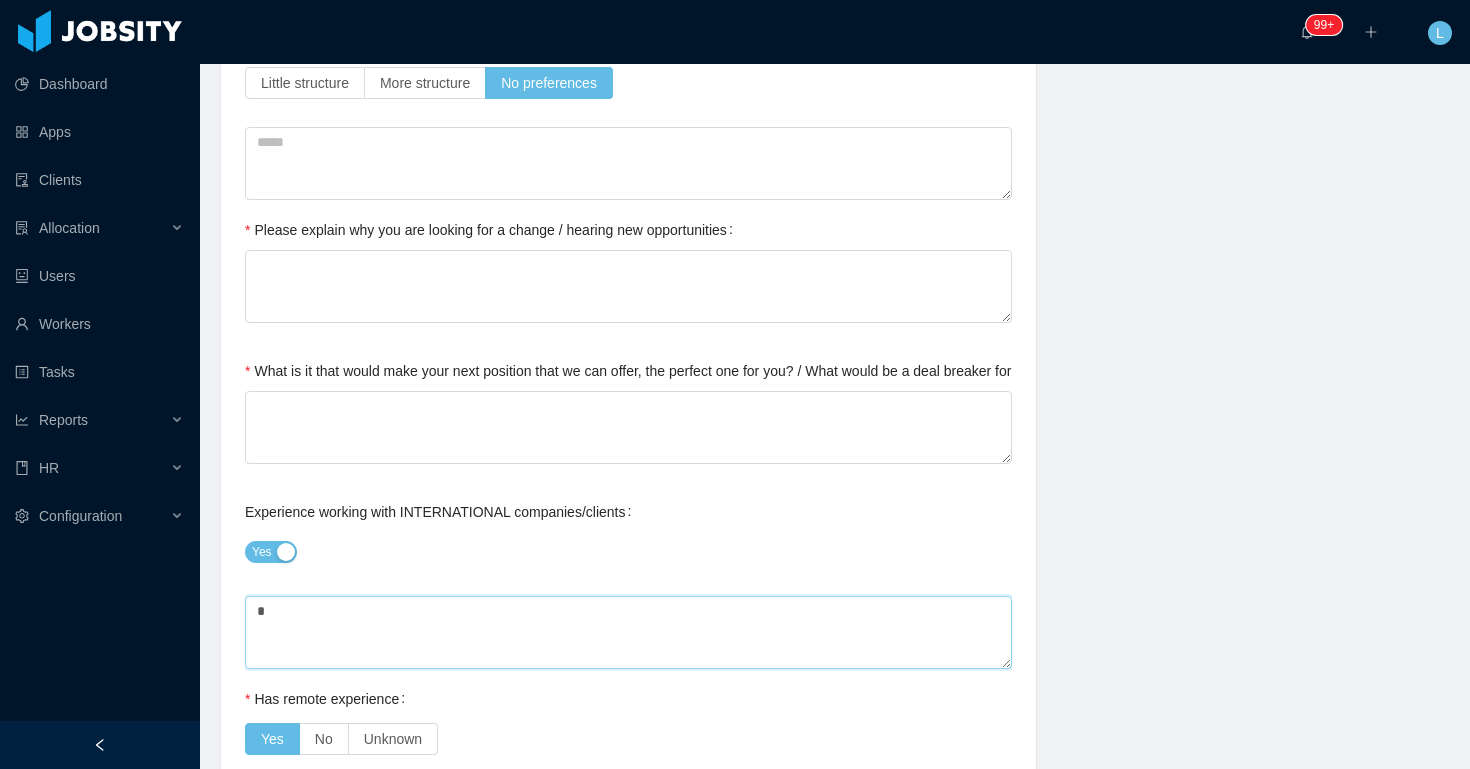 type 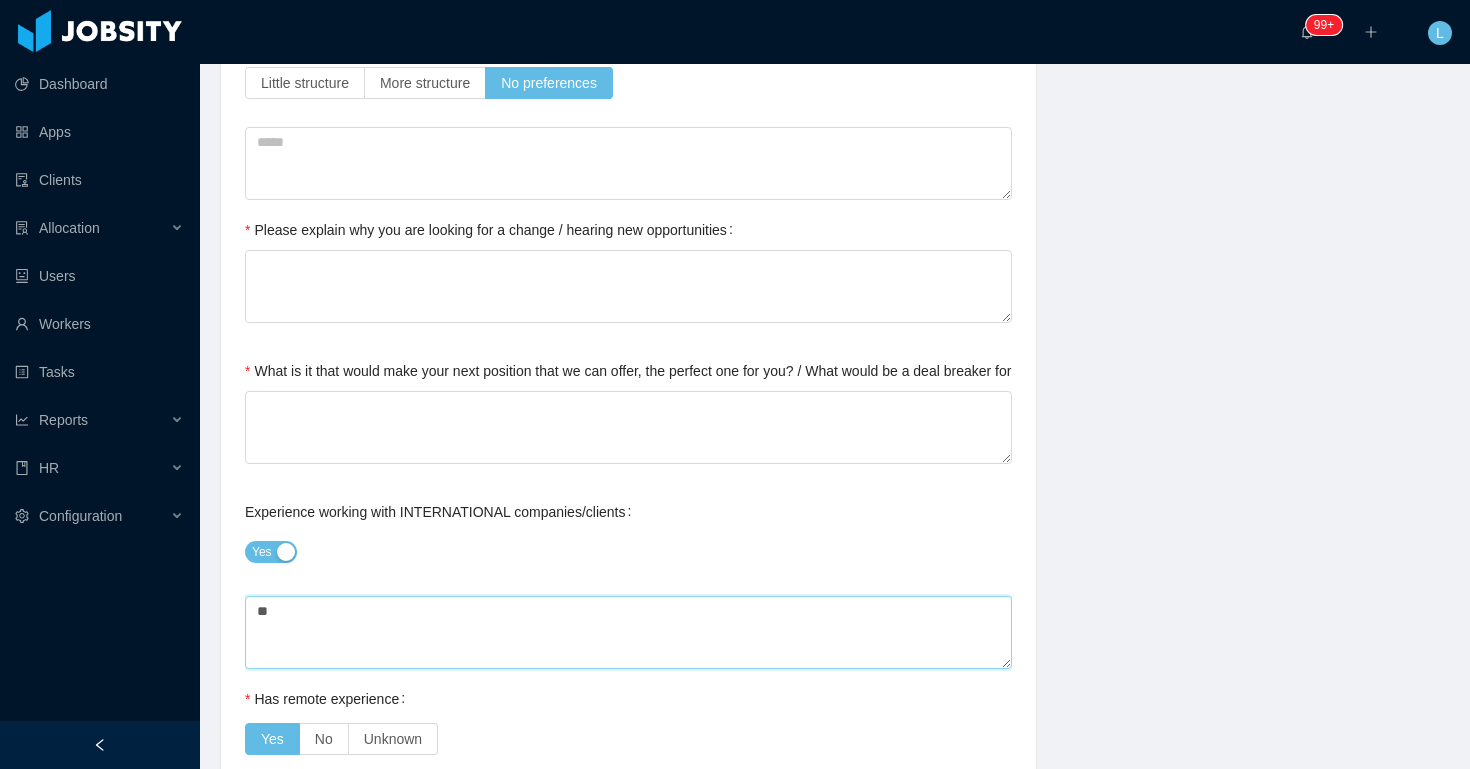 type 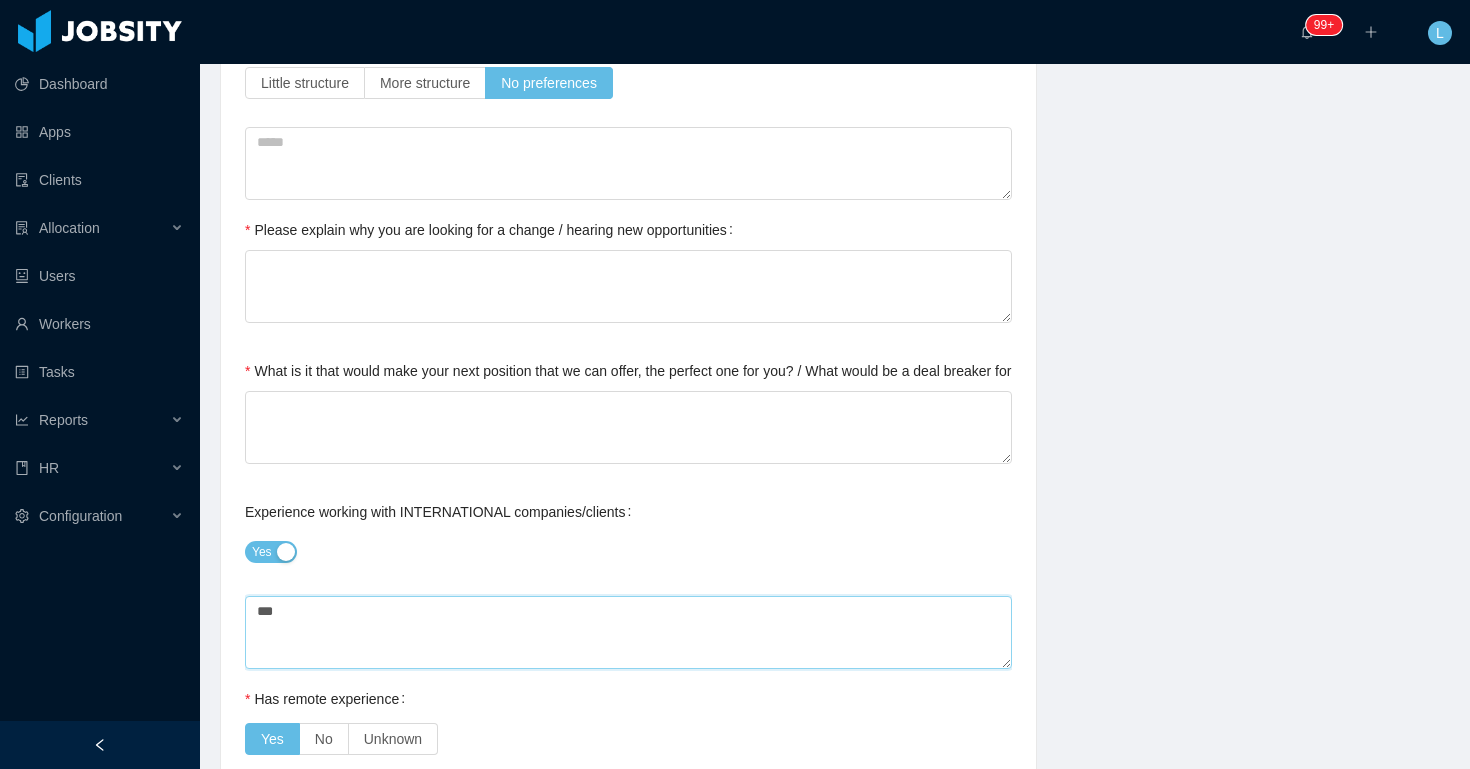 type 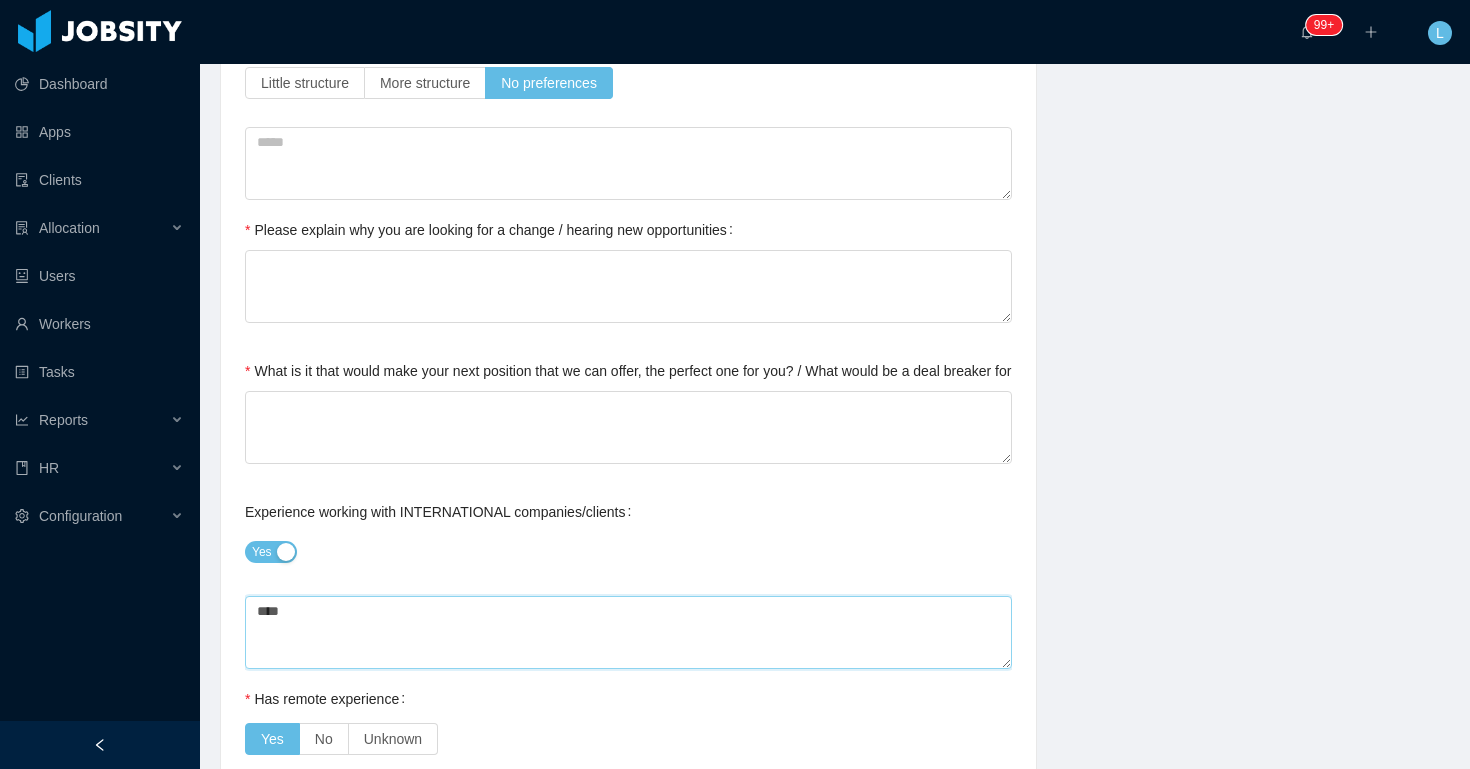 type 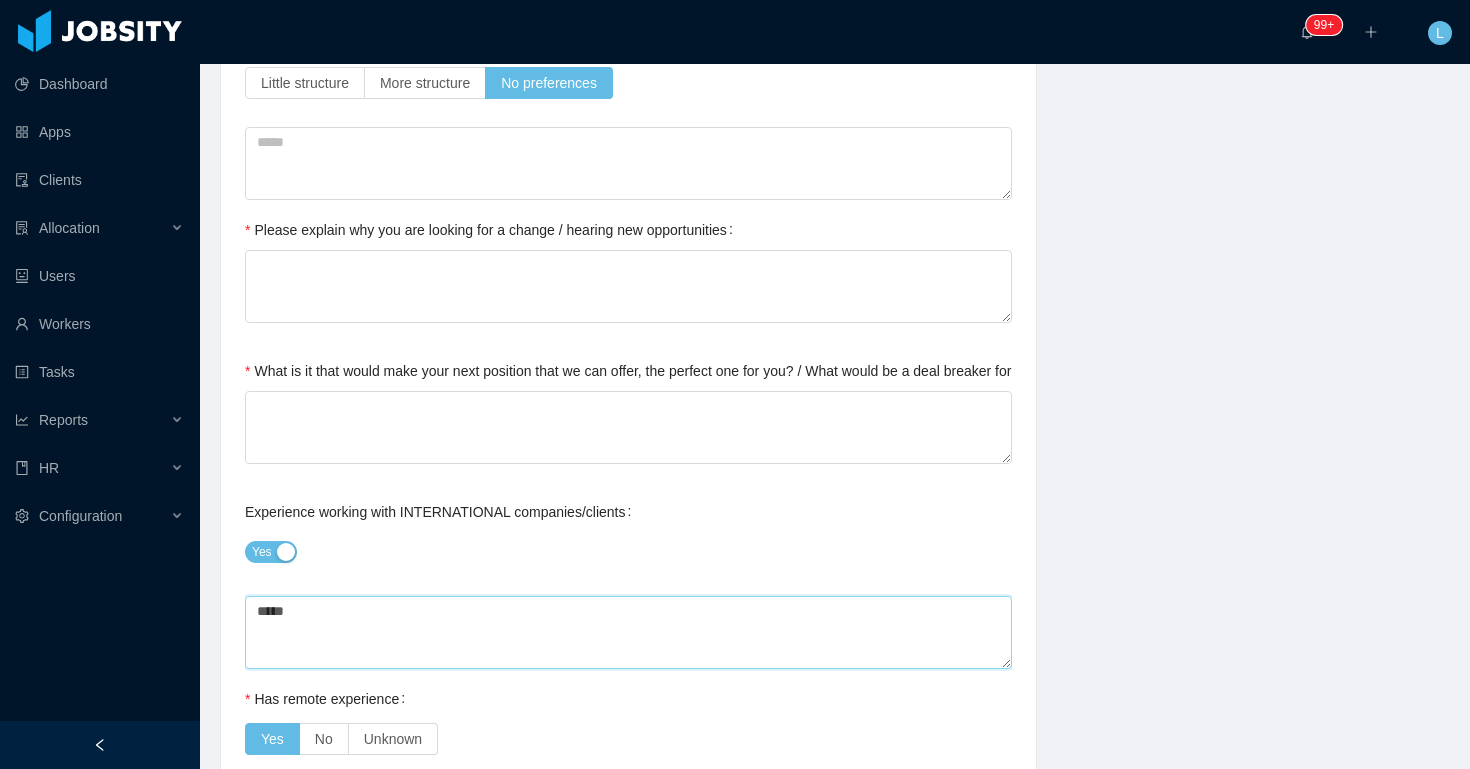 type on "*****" 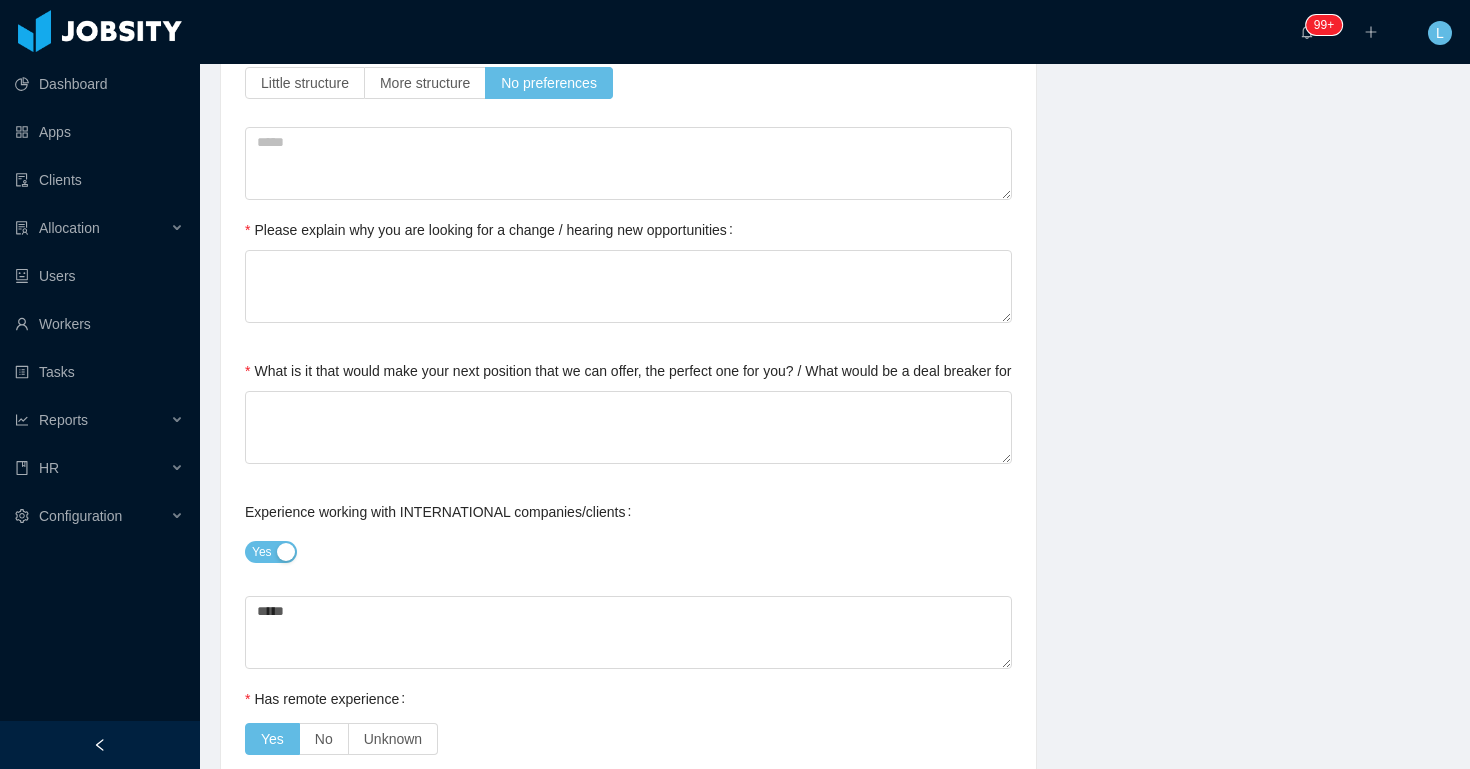 click on "**********" at bounding box center [628, 705] 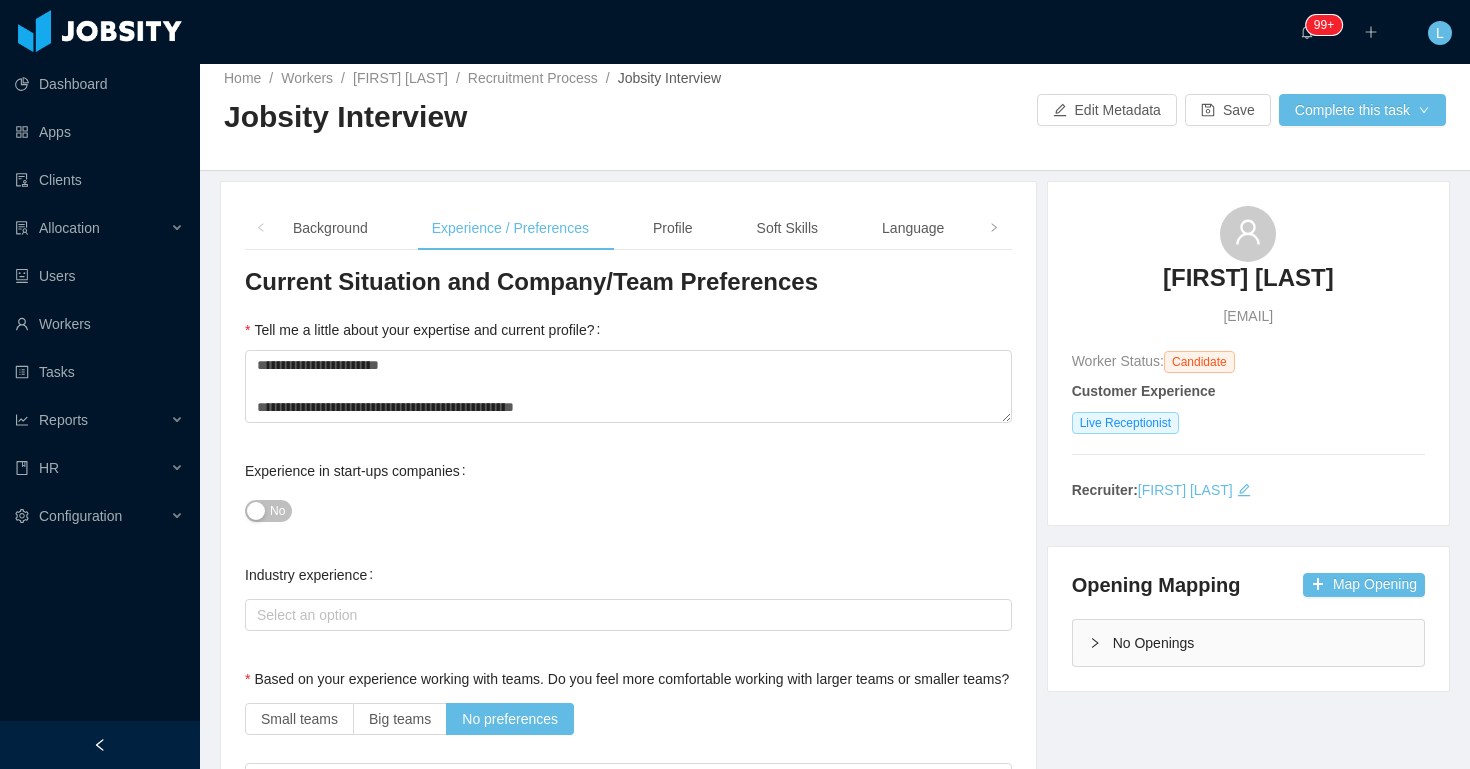 scroll, scrollTop: 0, scrollLeft: 0, axis: both 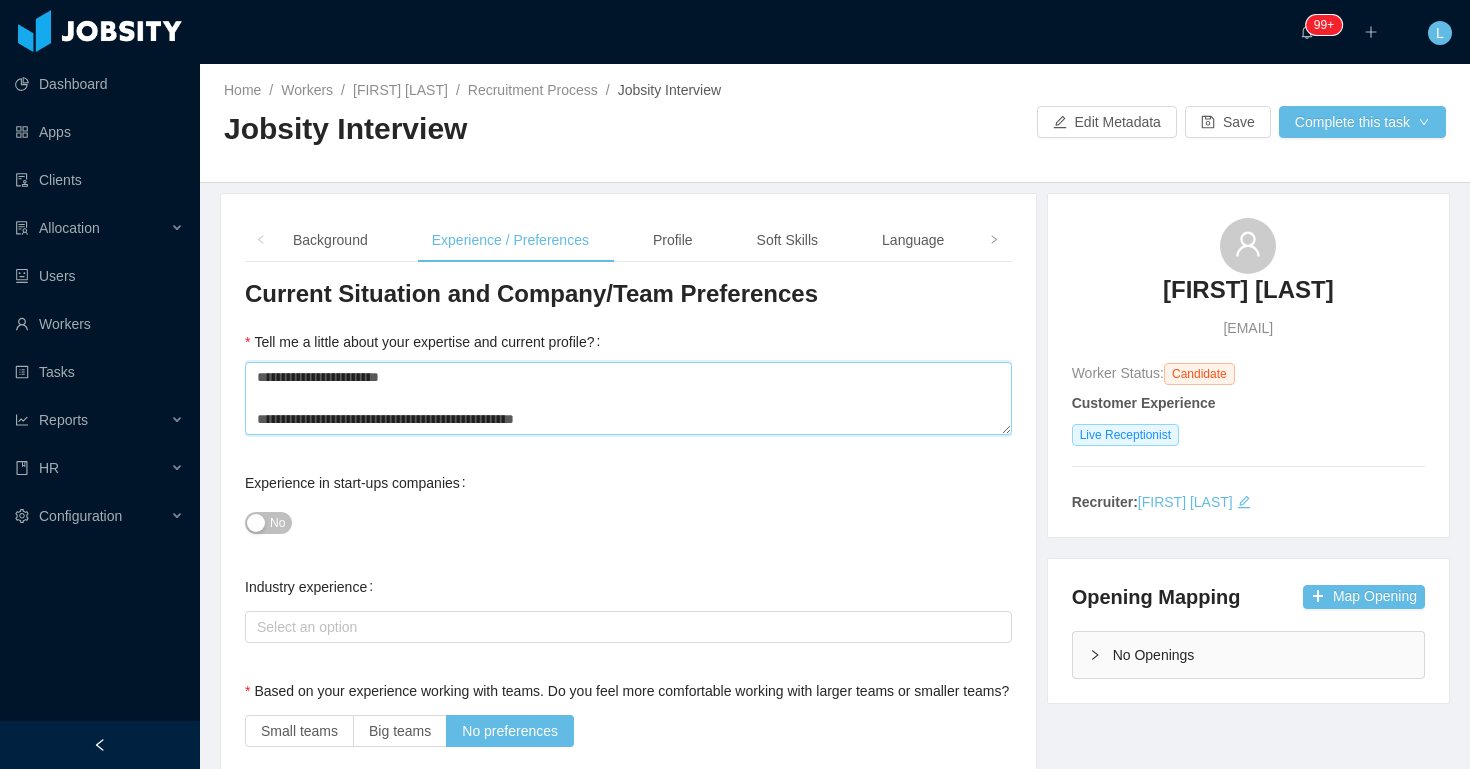 click on "**********" at bounding box center (628, 398) 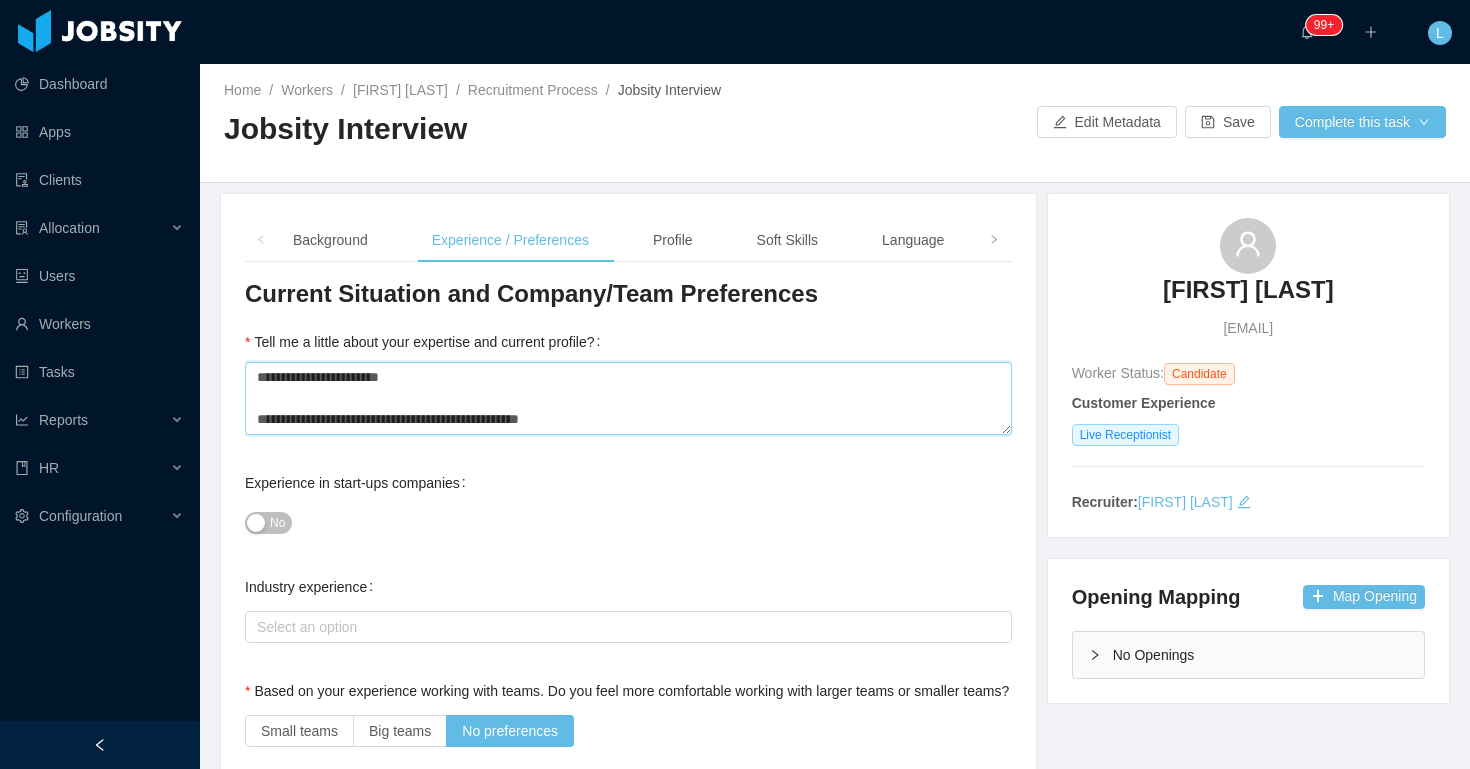 type 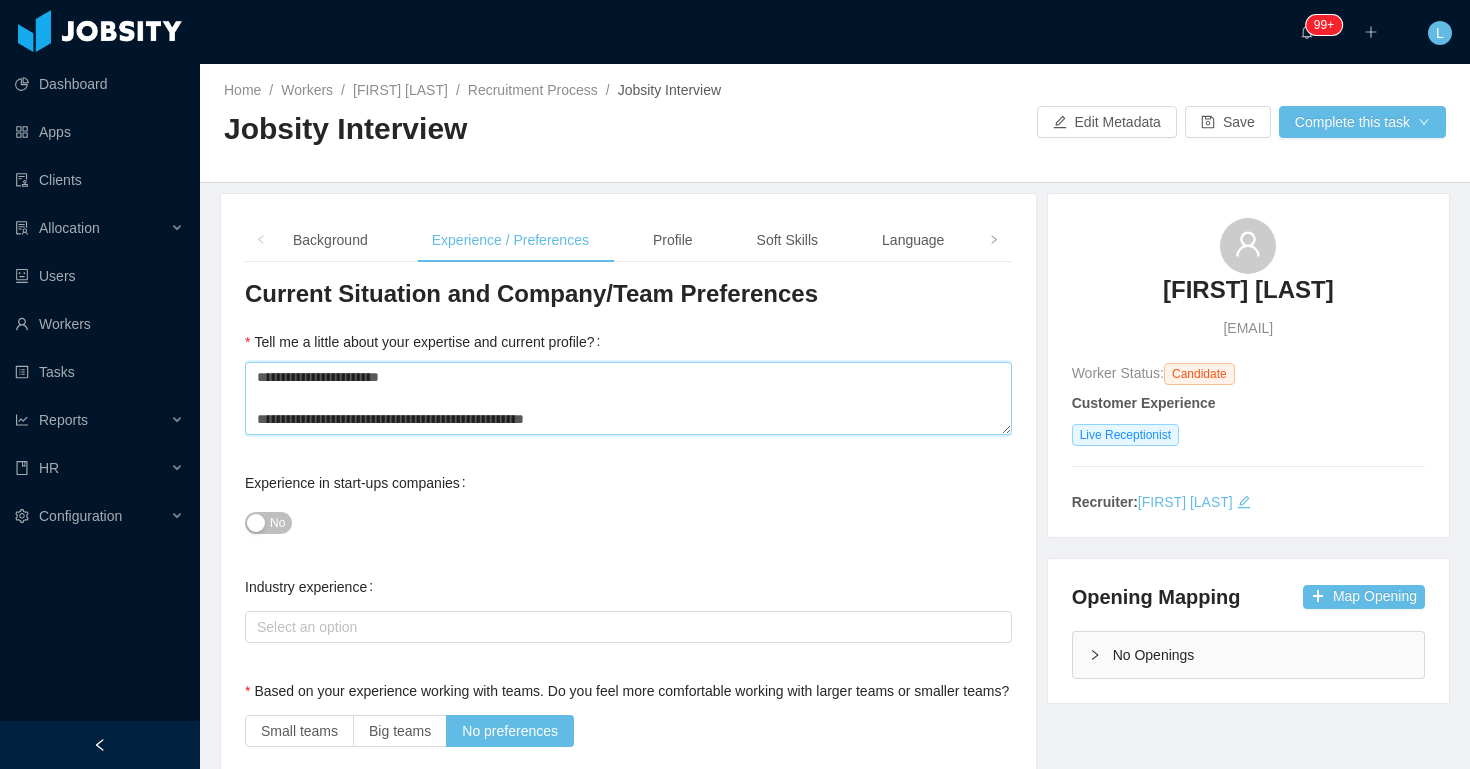 type 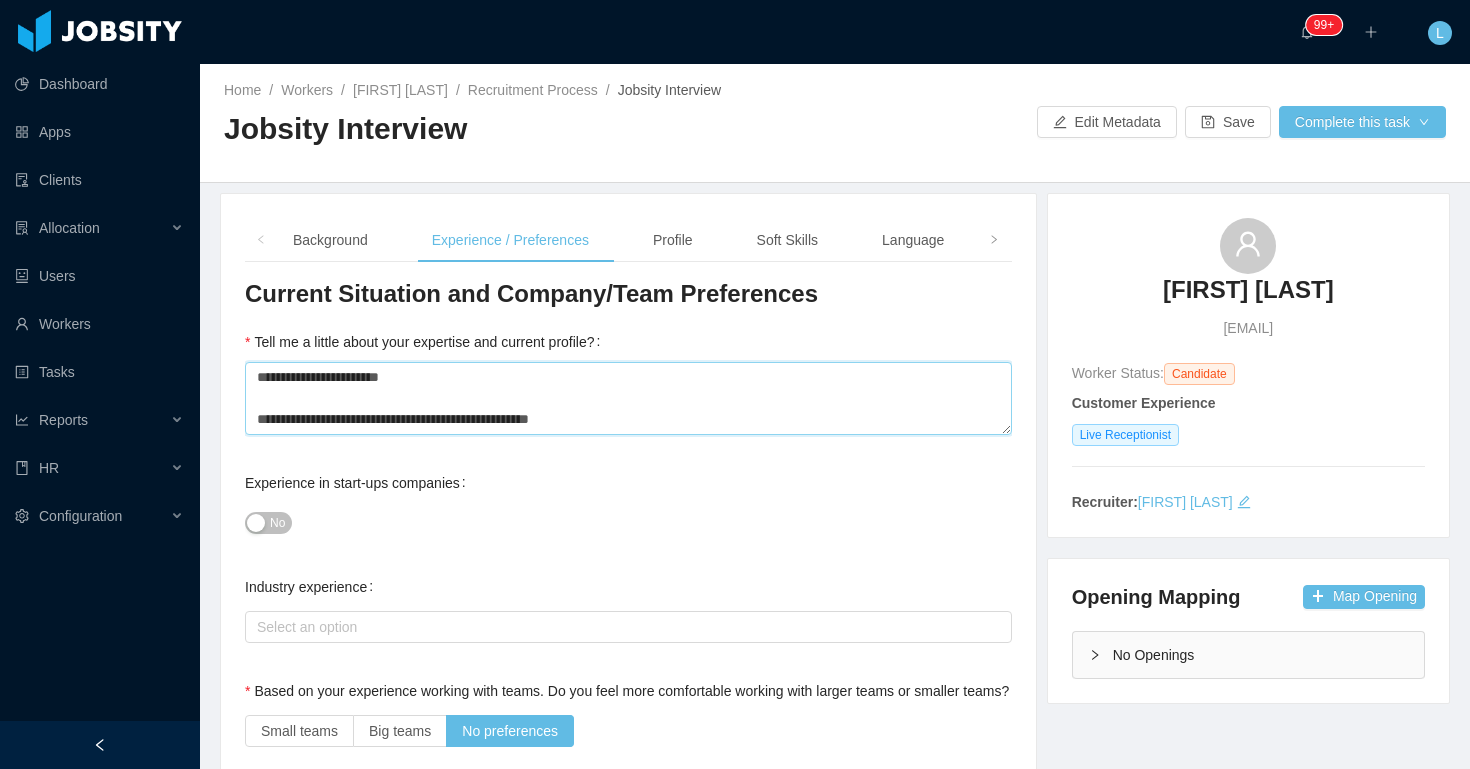 type 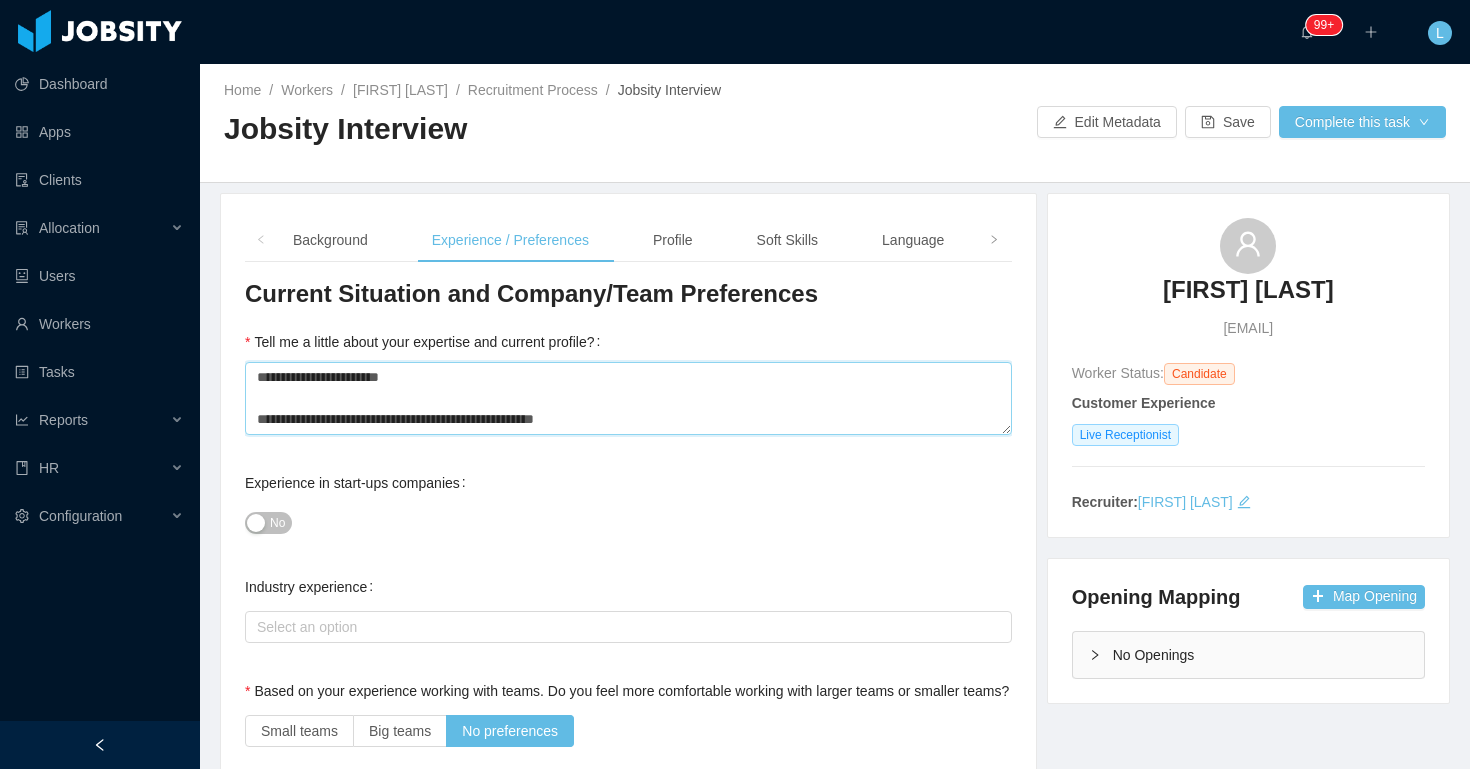 type 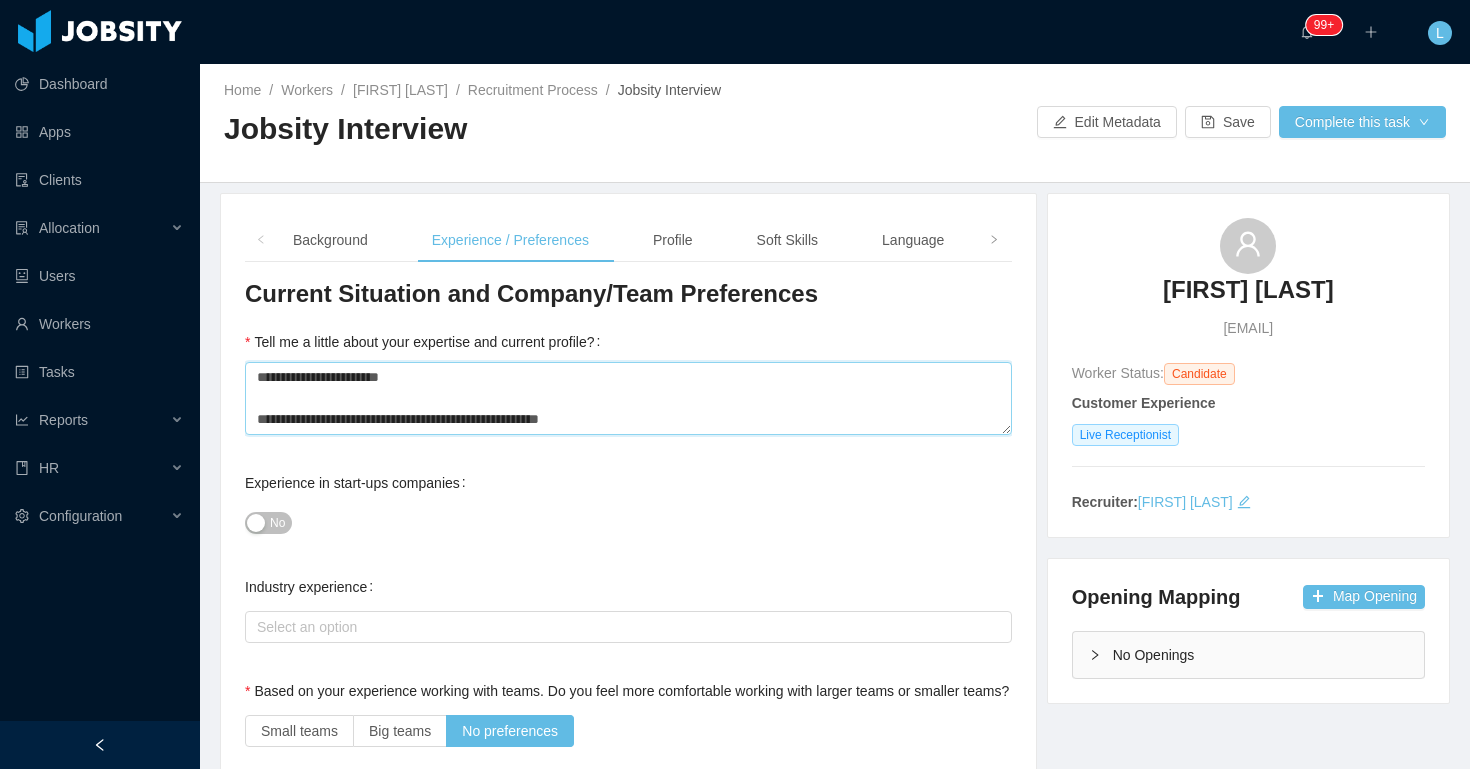 type 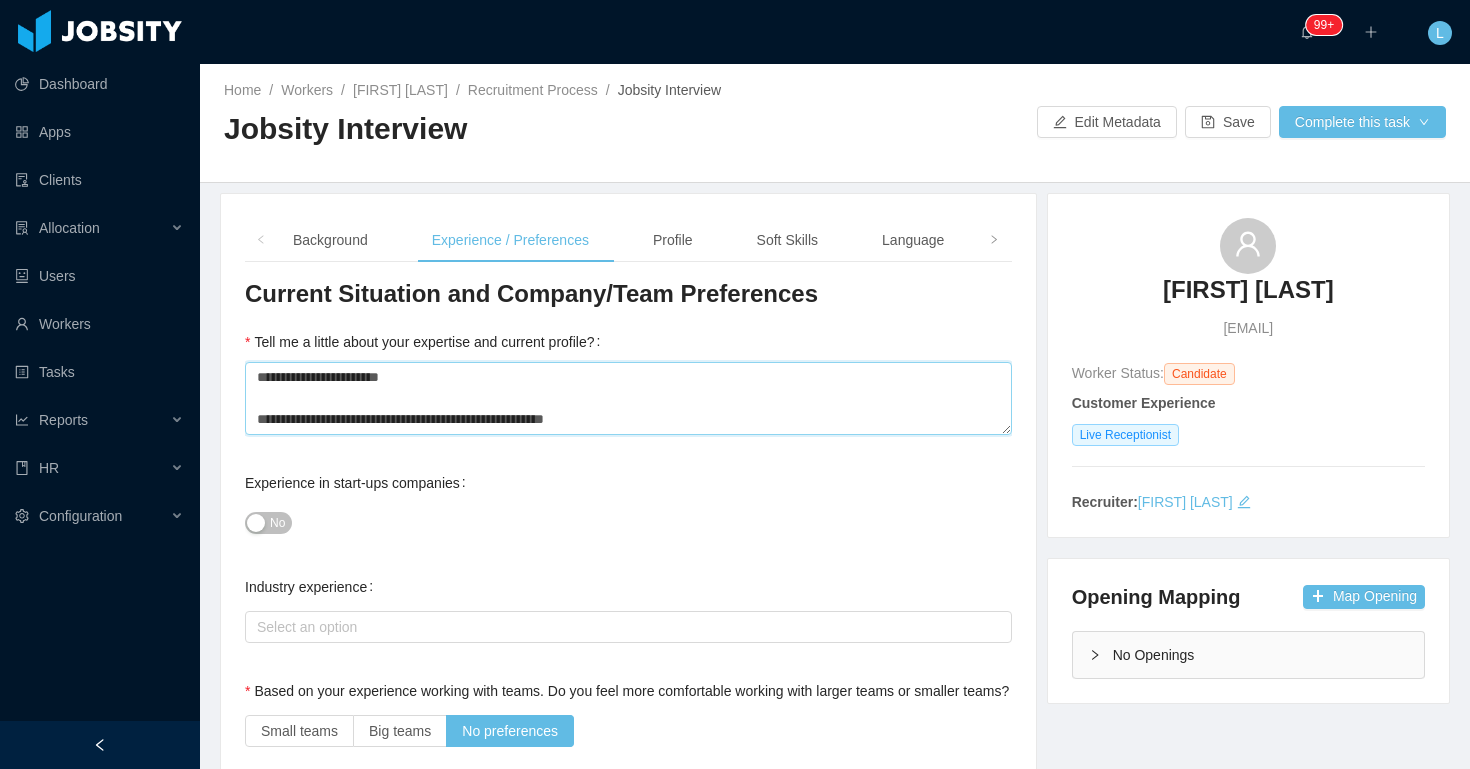type 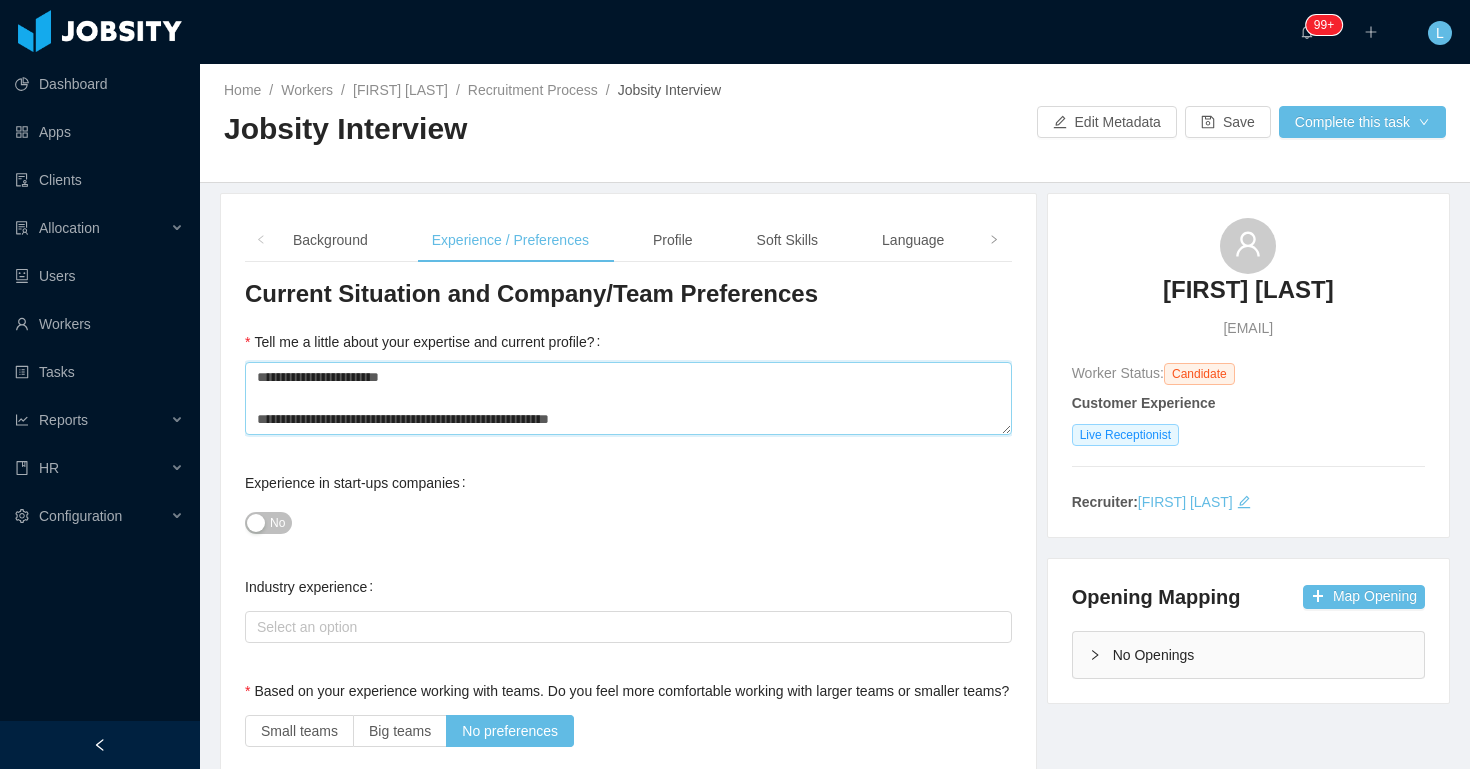 type 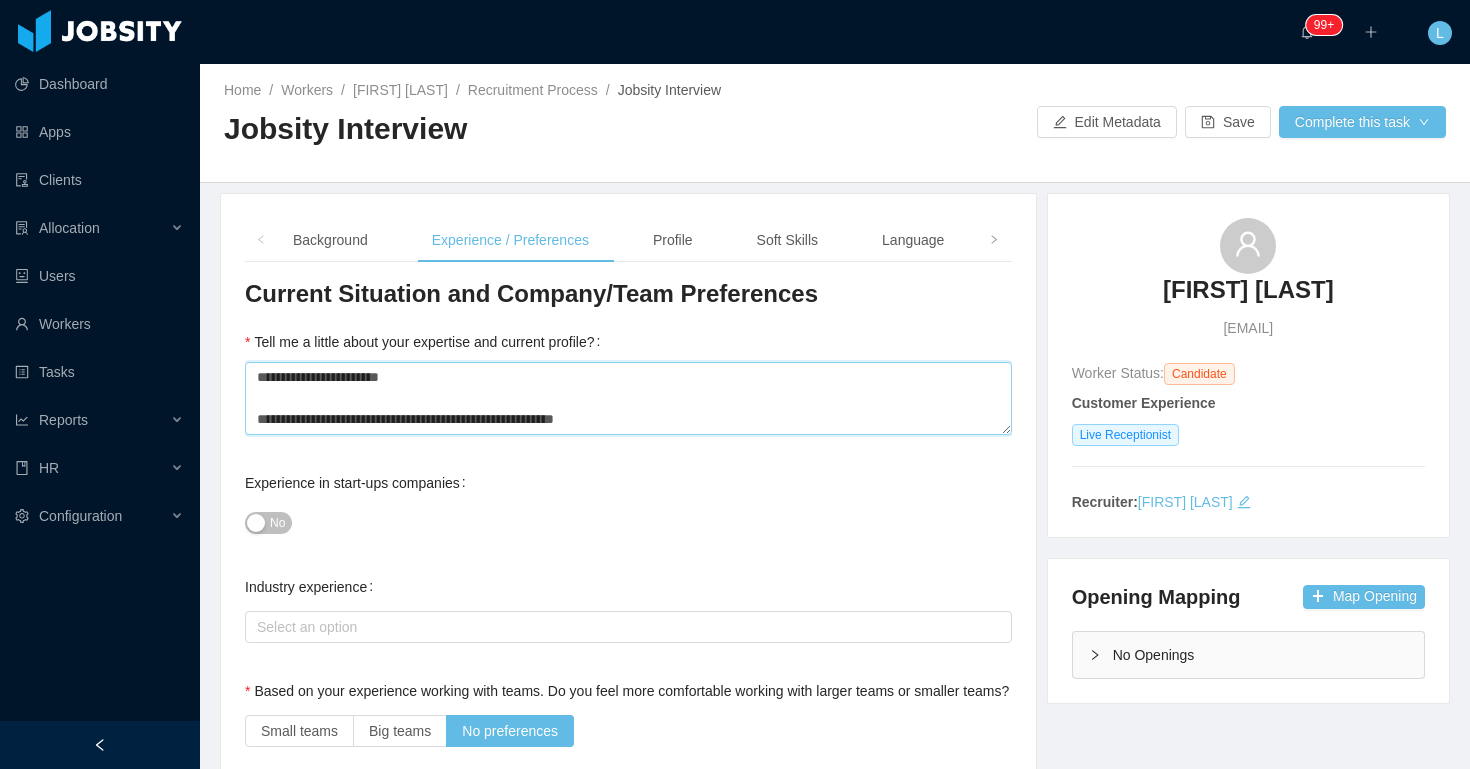 type 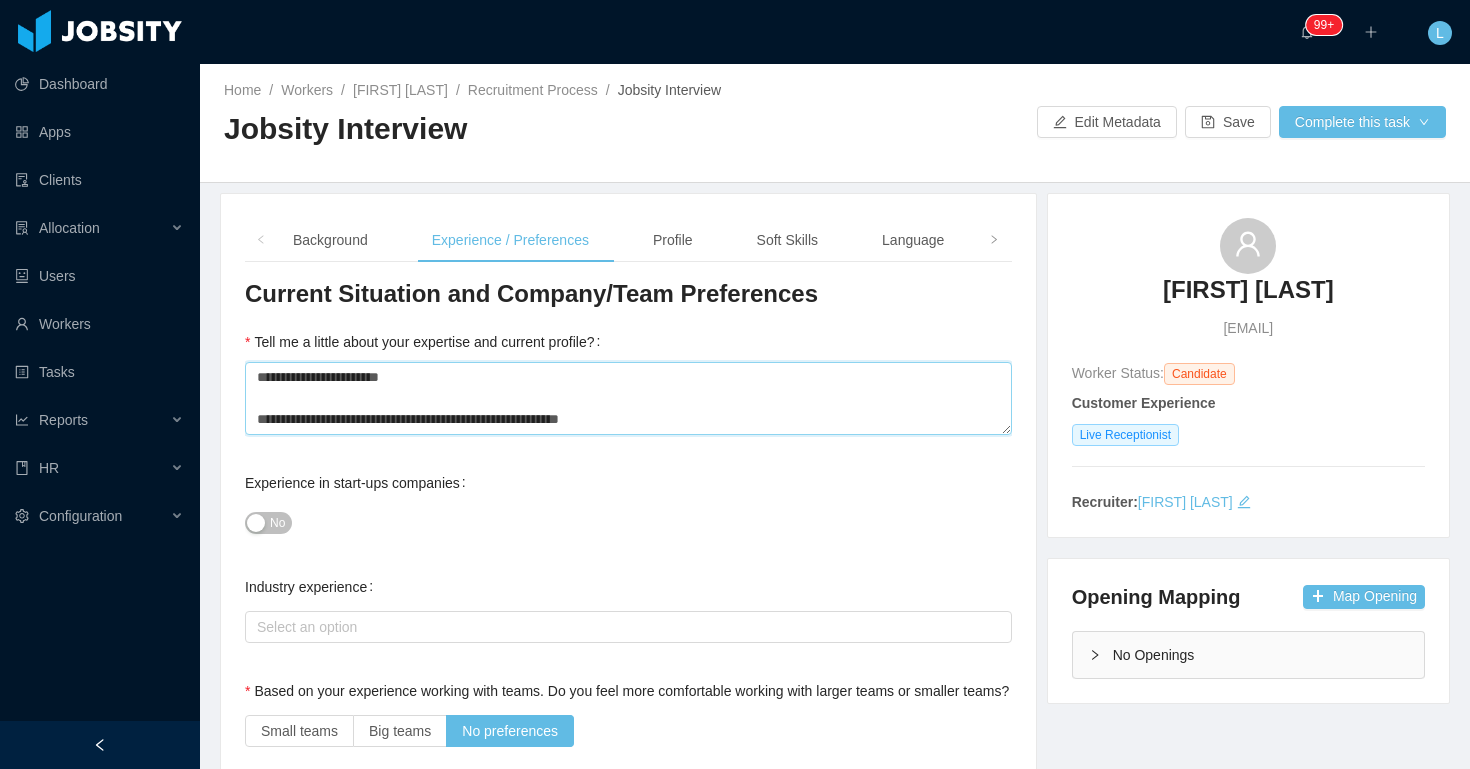 type 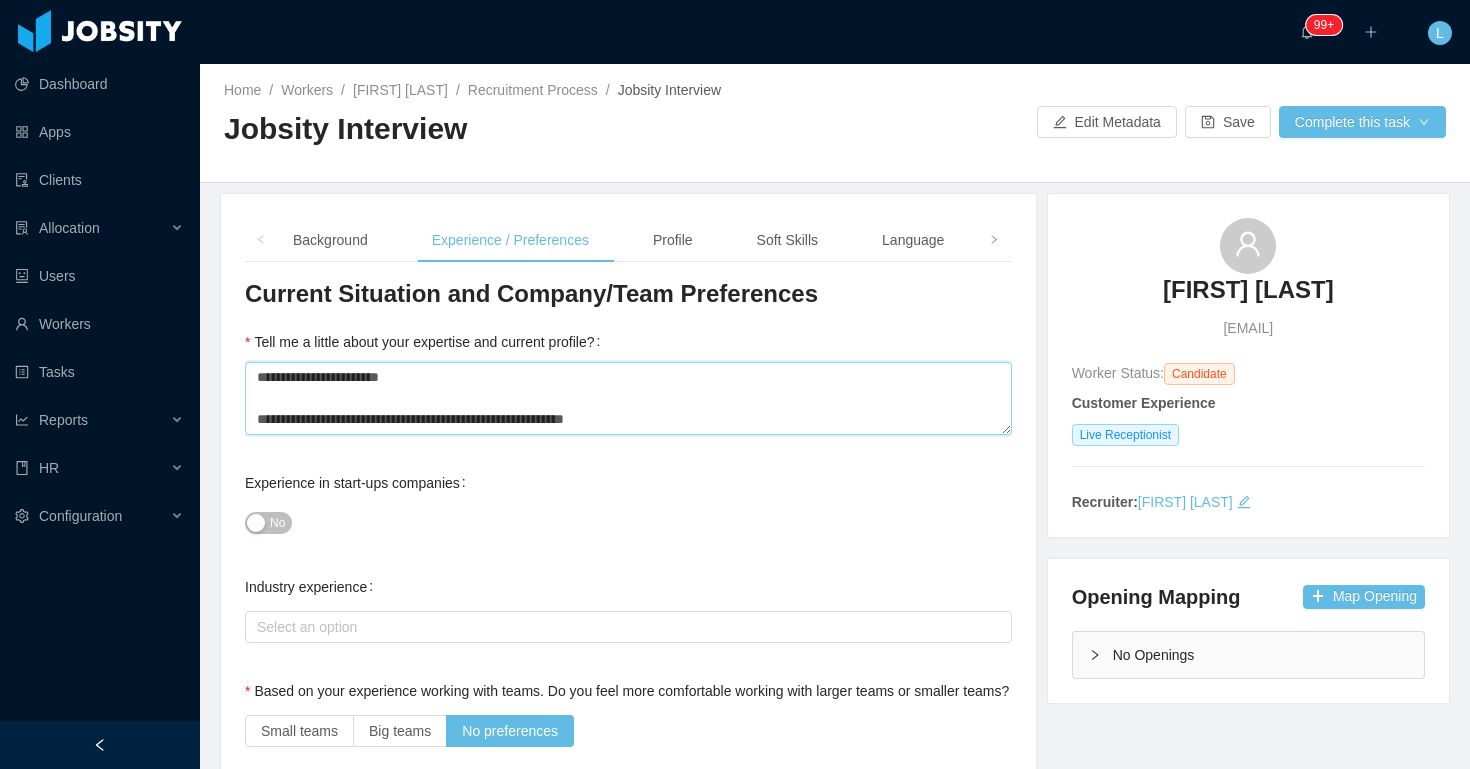 type 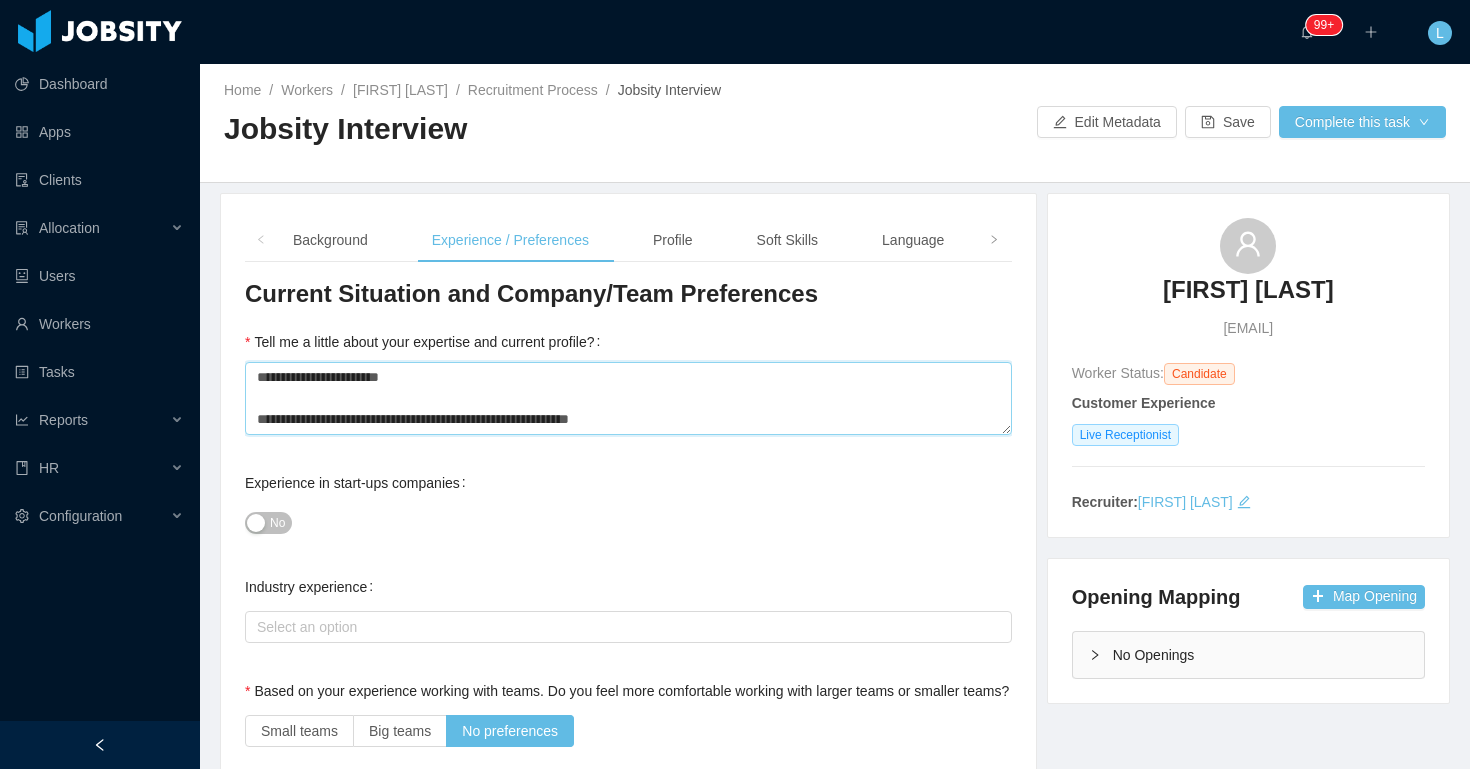 type 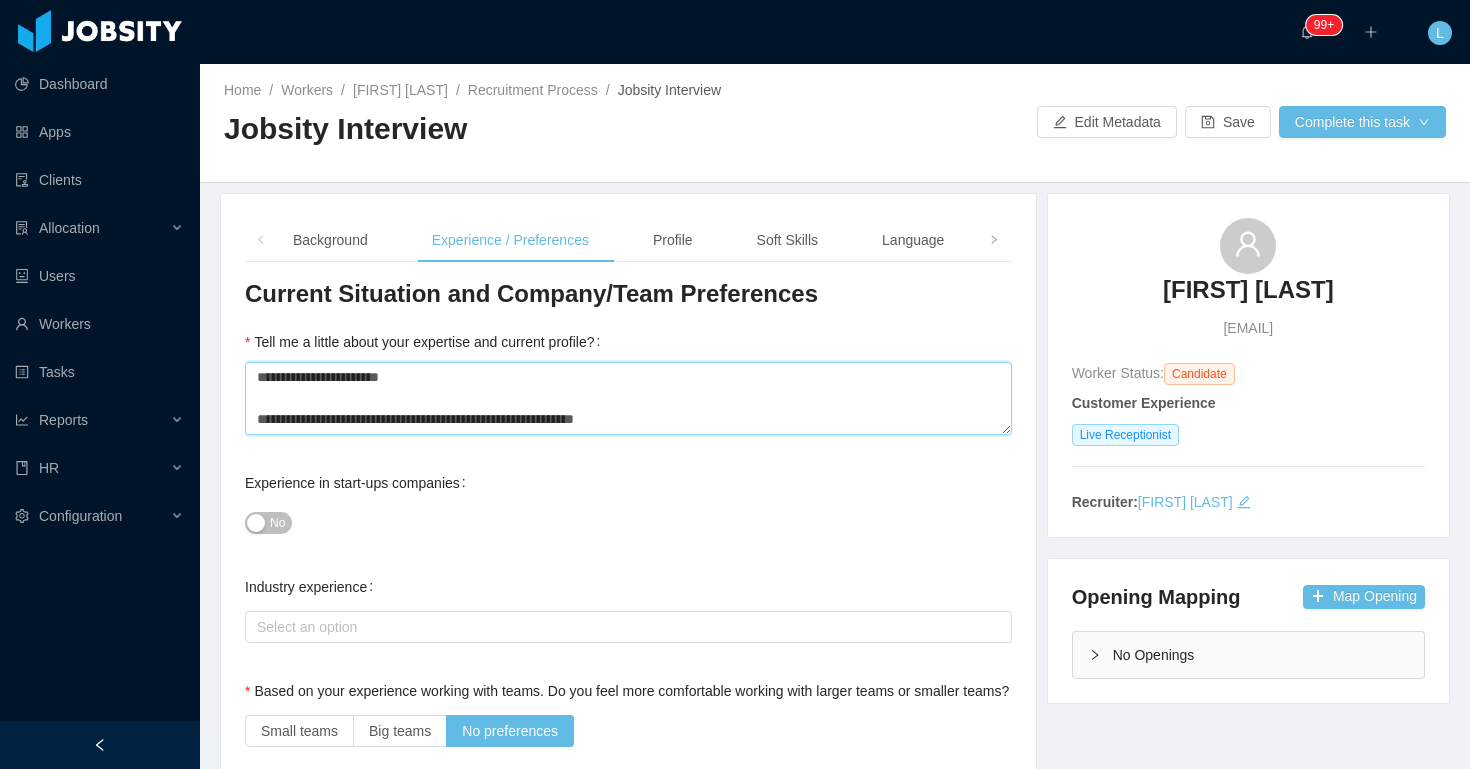 type 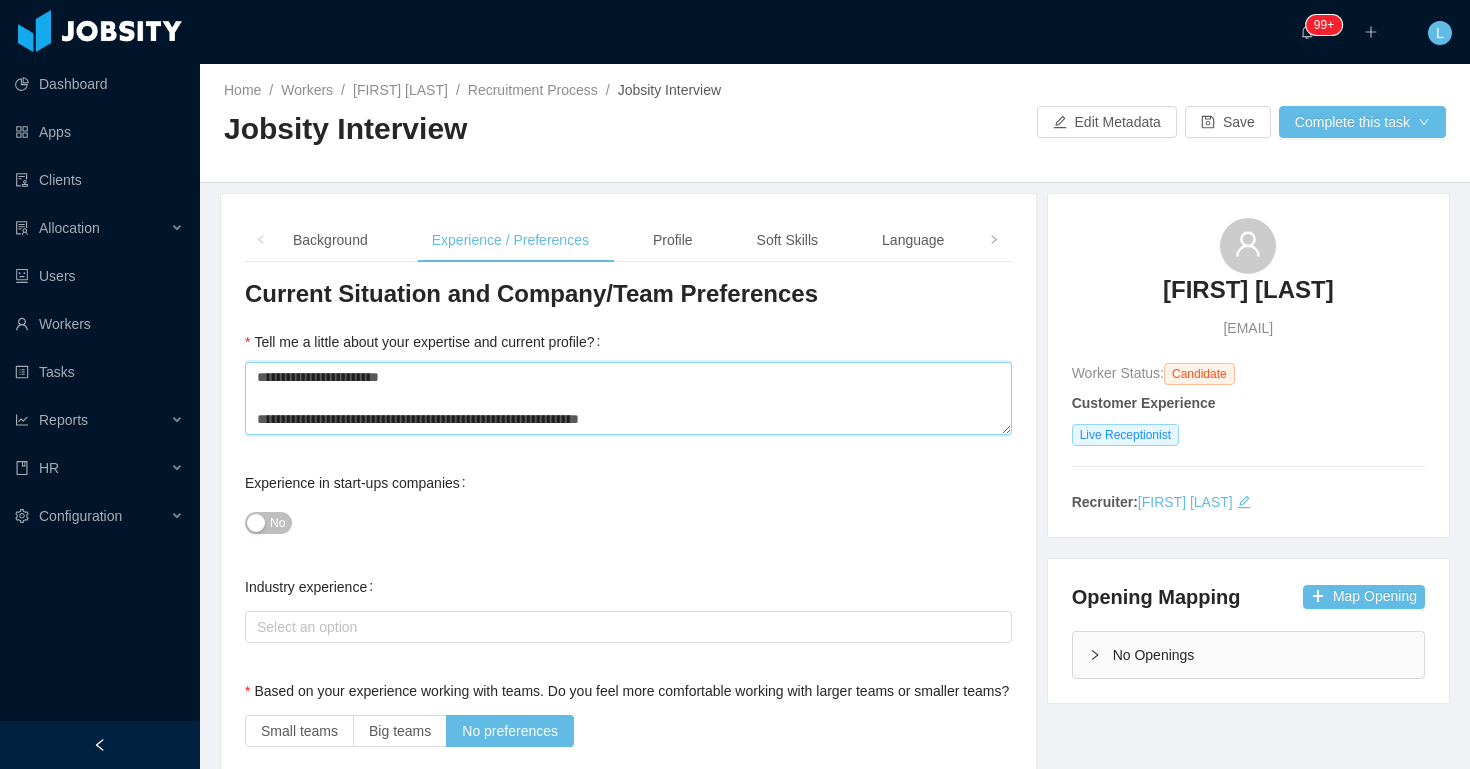 type 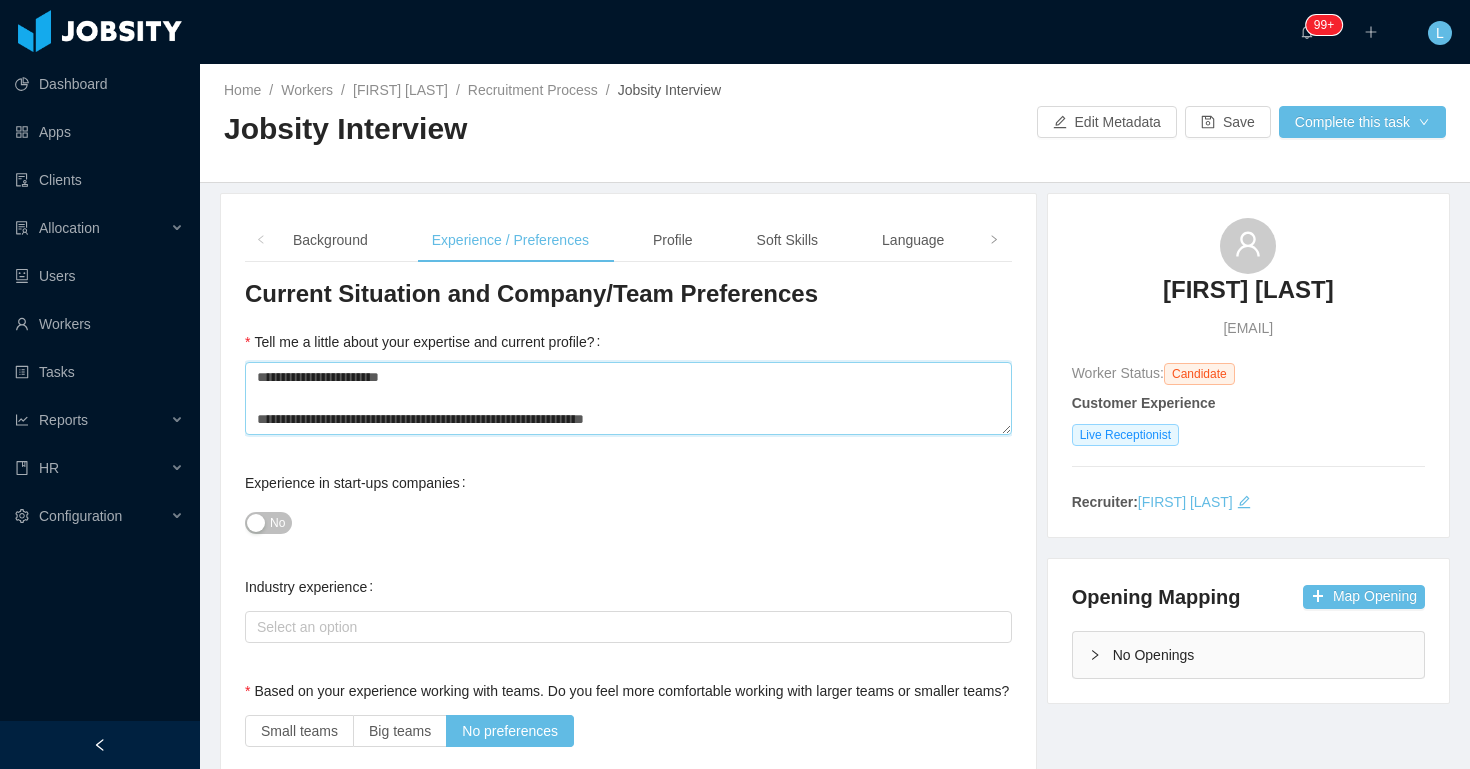 type 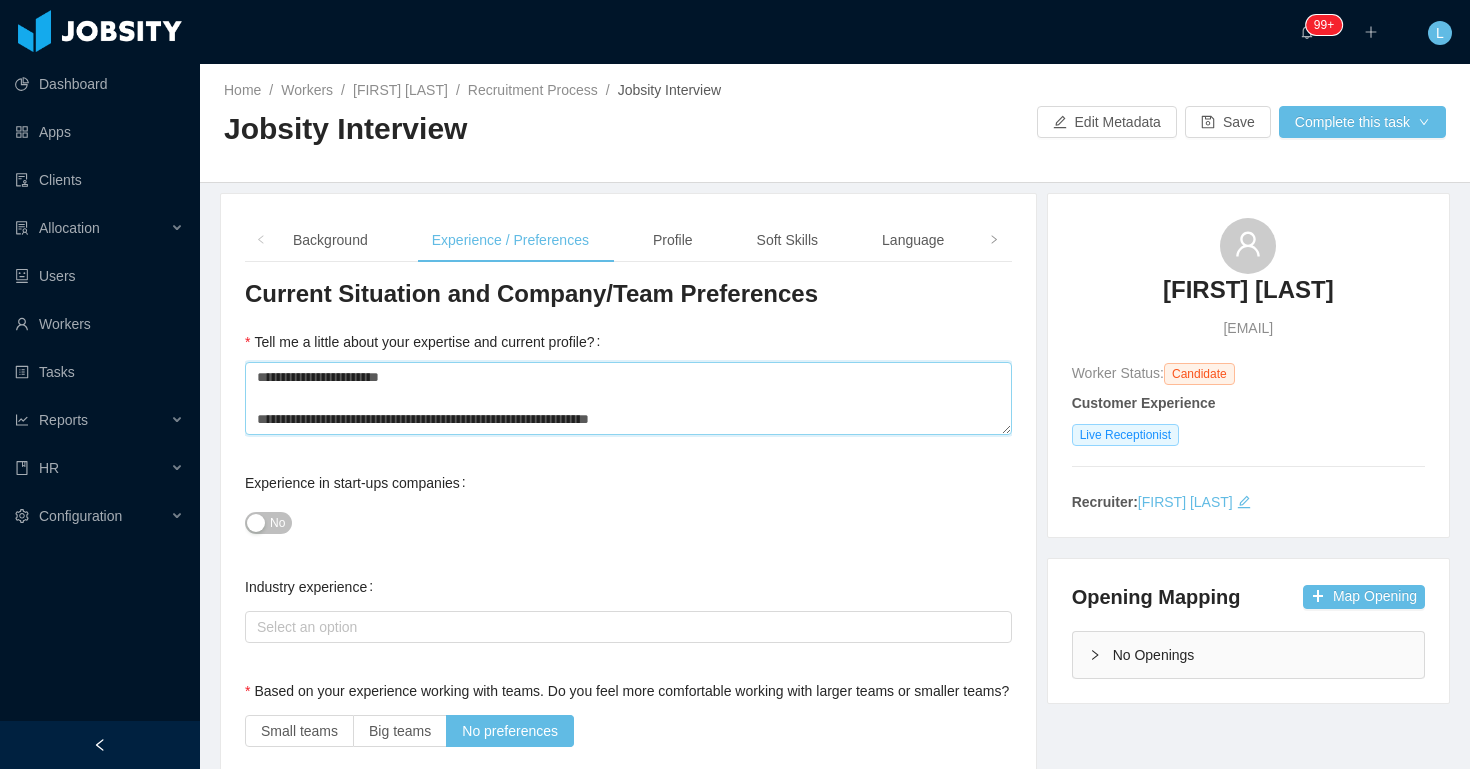 type 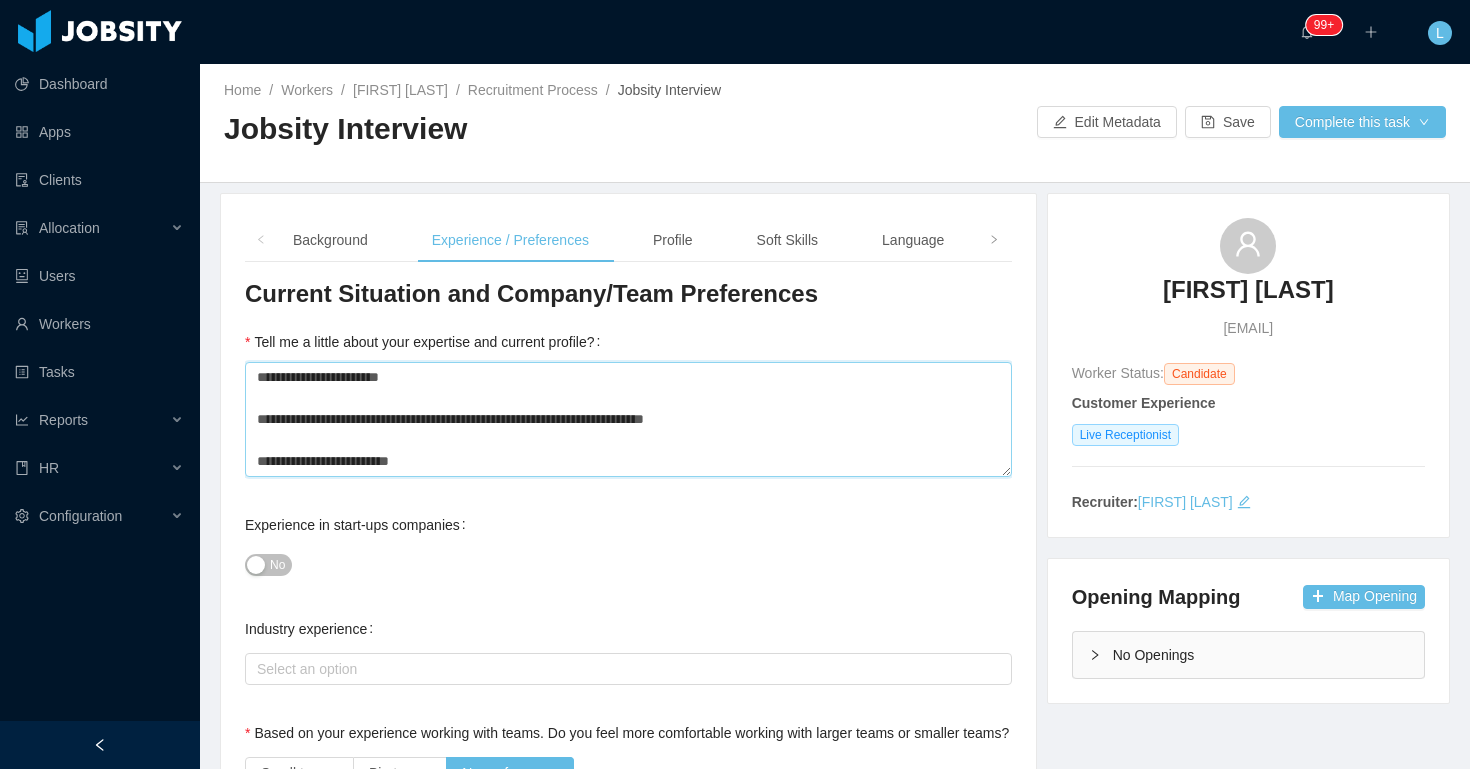 click on "**********" at bounding box center [628, 419] 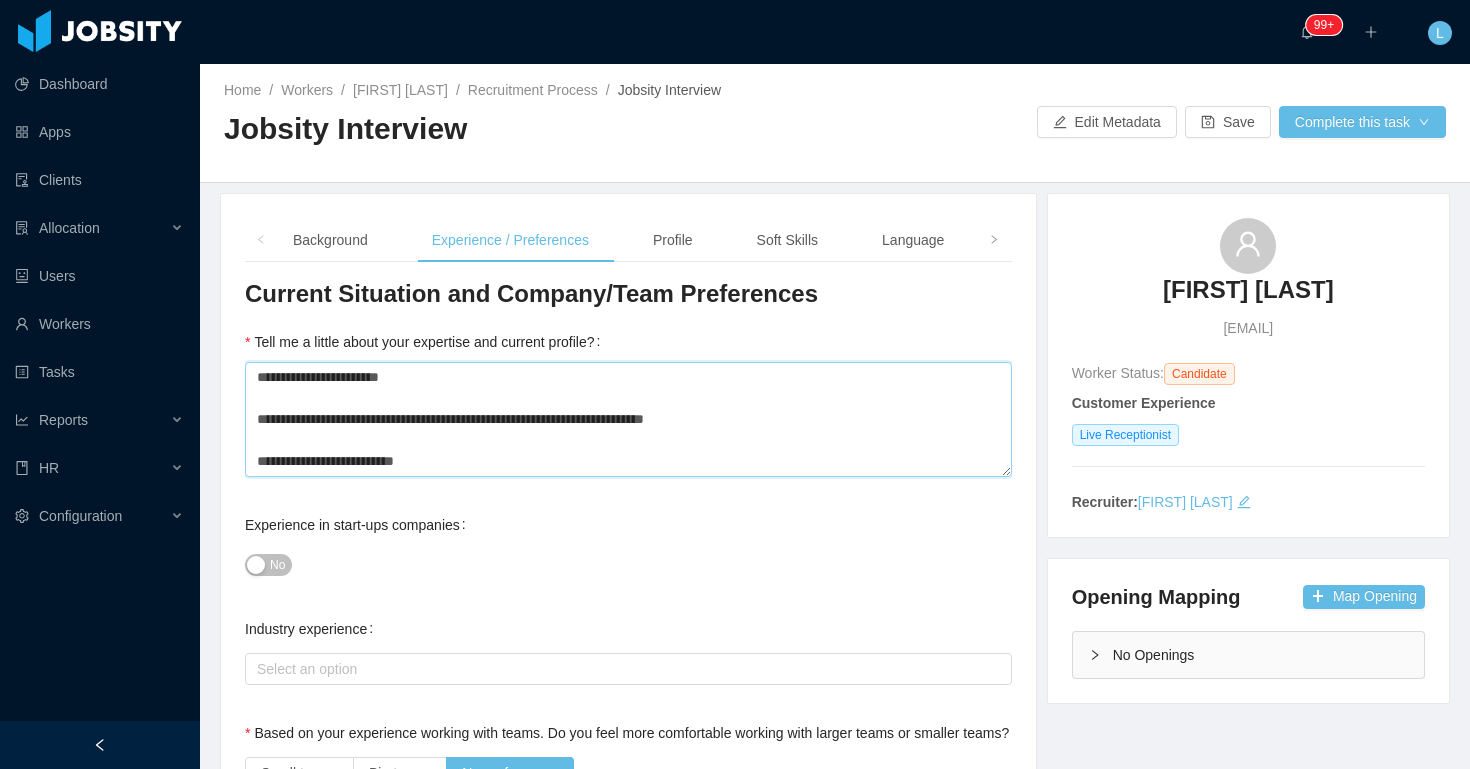 click on "**********" at bounding box center [628, 419] 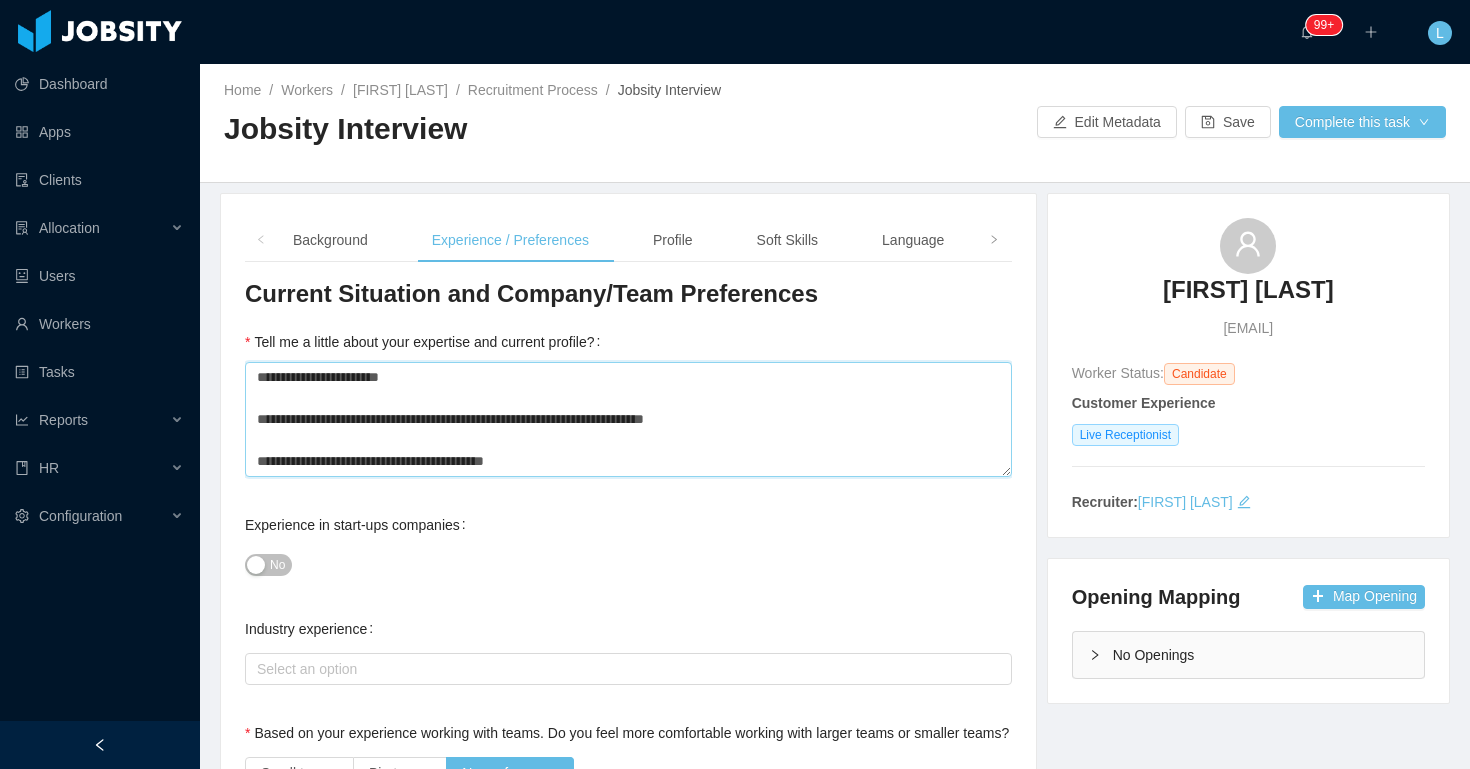 click on "**********" at bounding box center (628, 419) 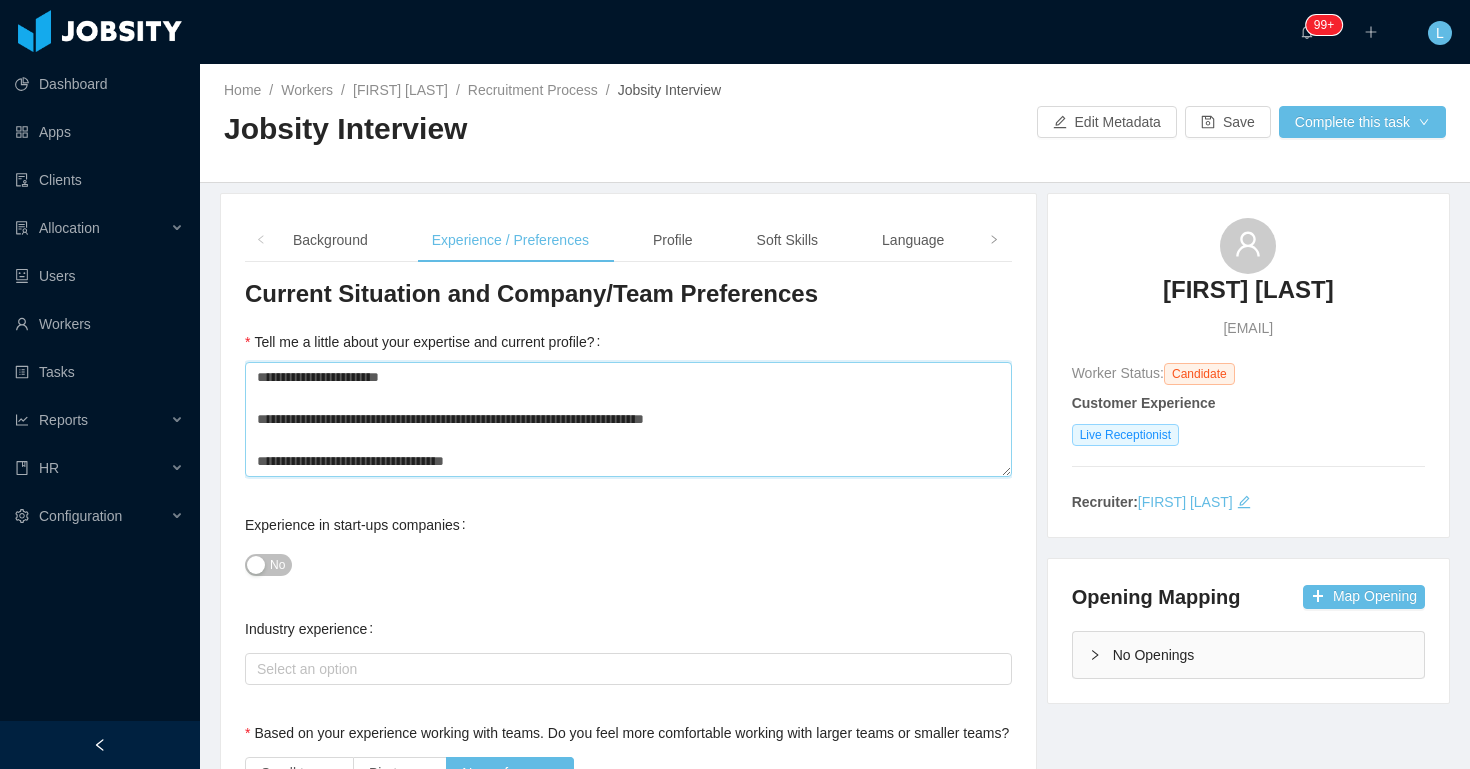 click on "**********" at bounding box center (628, 419) 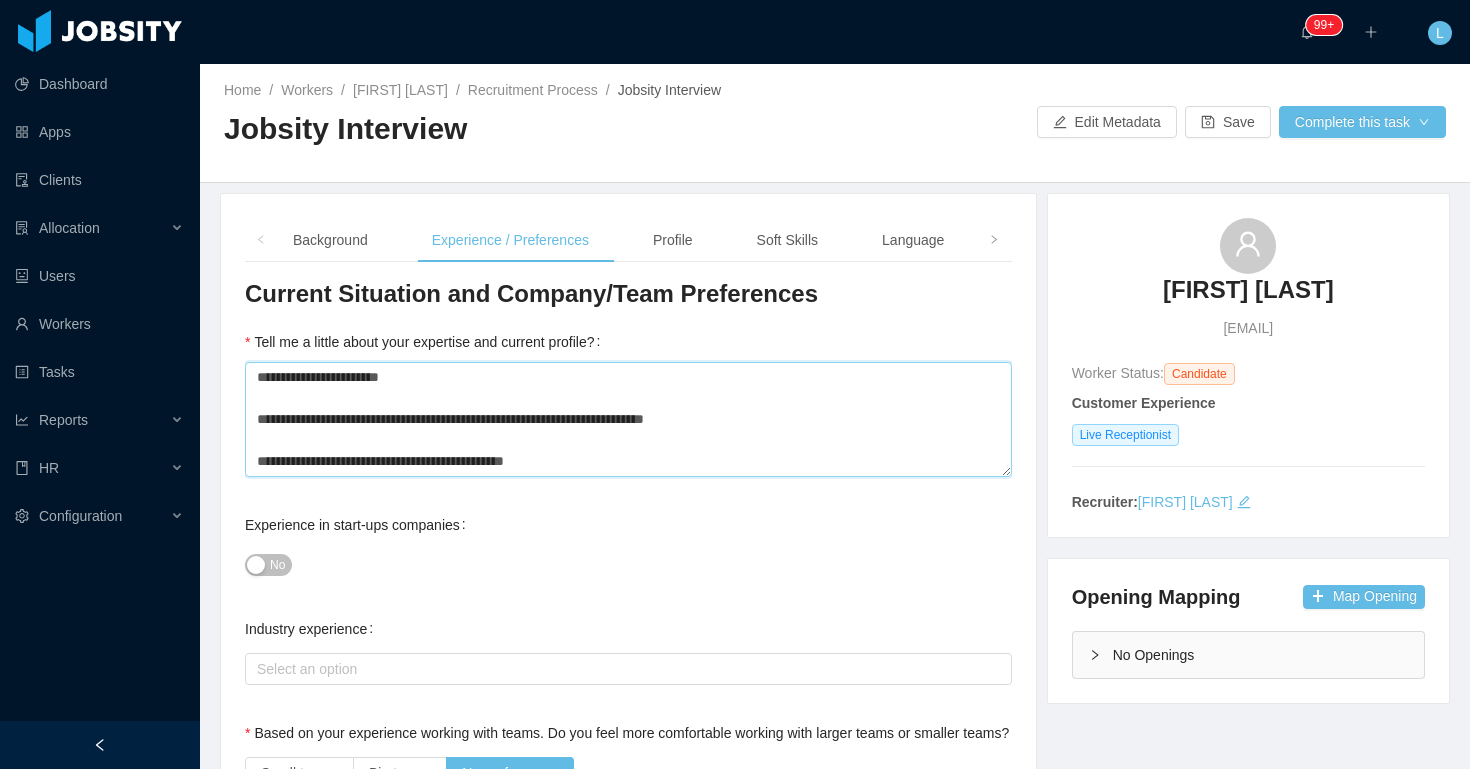 click on "**********" at bounding box center (628, 419) 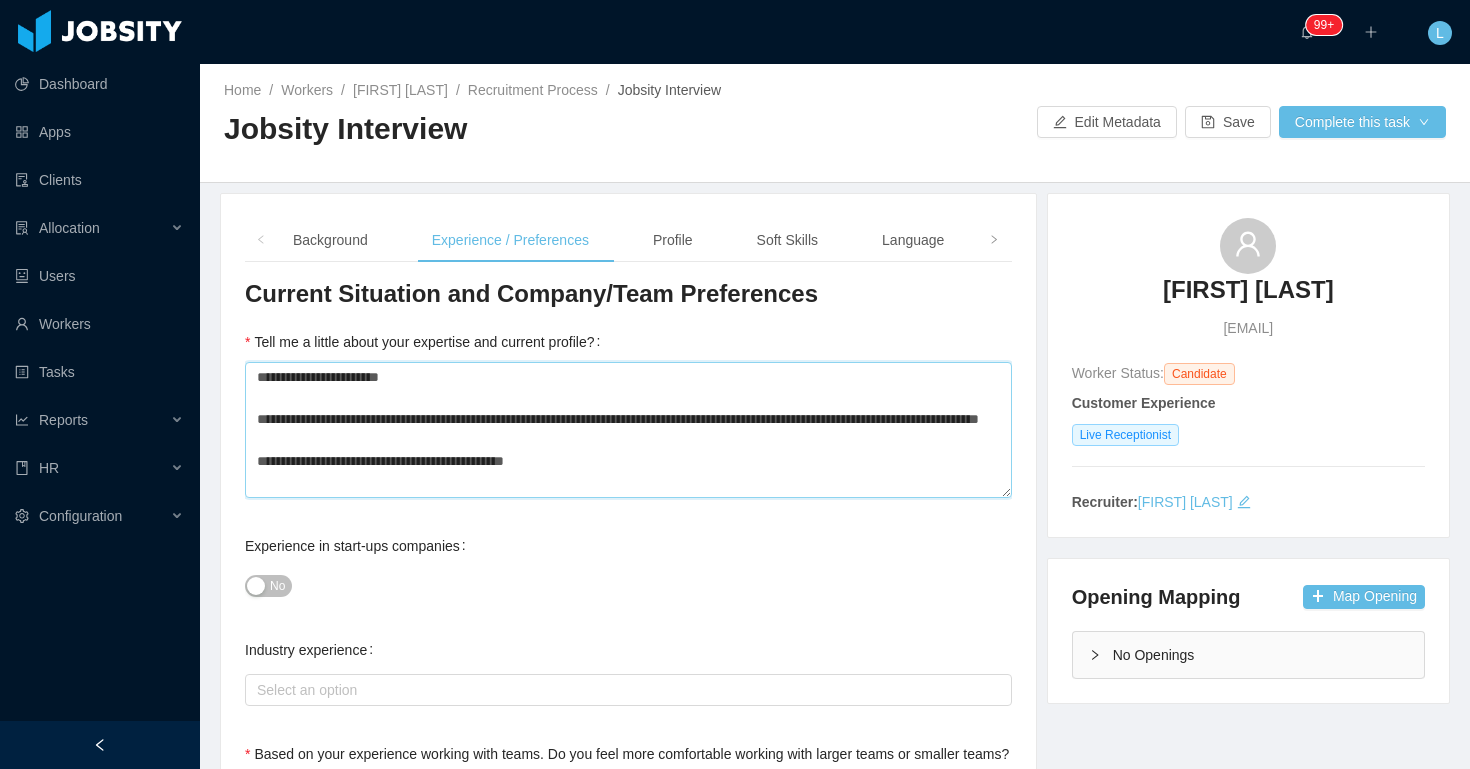 click on "**********" at bounding box center [628, 430] 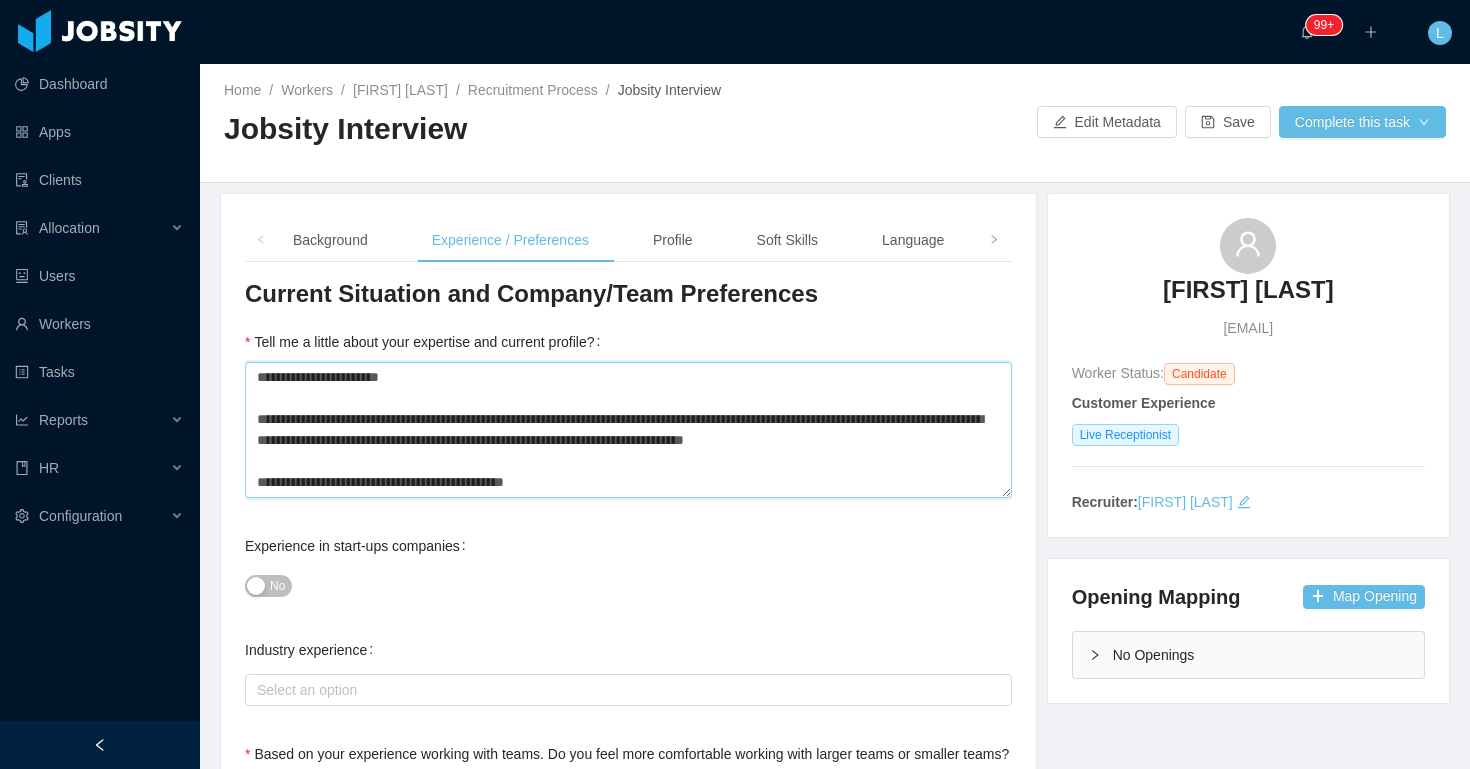 click on "**********" at bounding box center (628, 430) 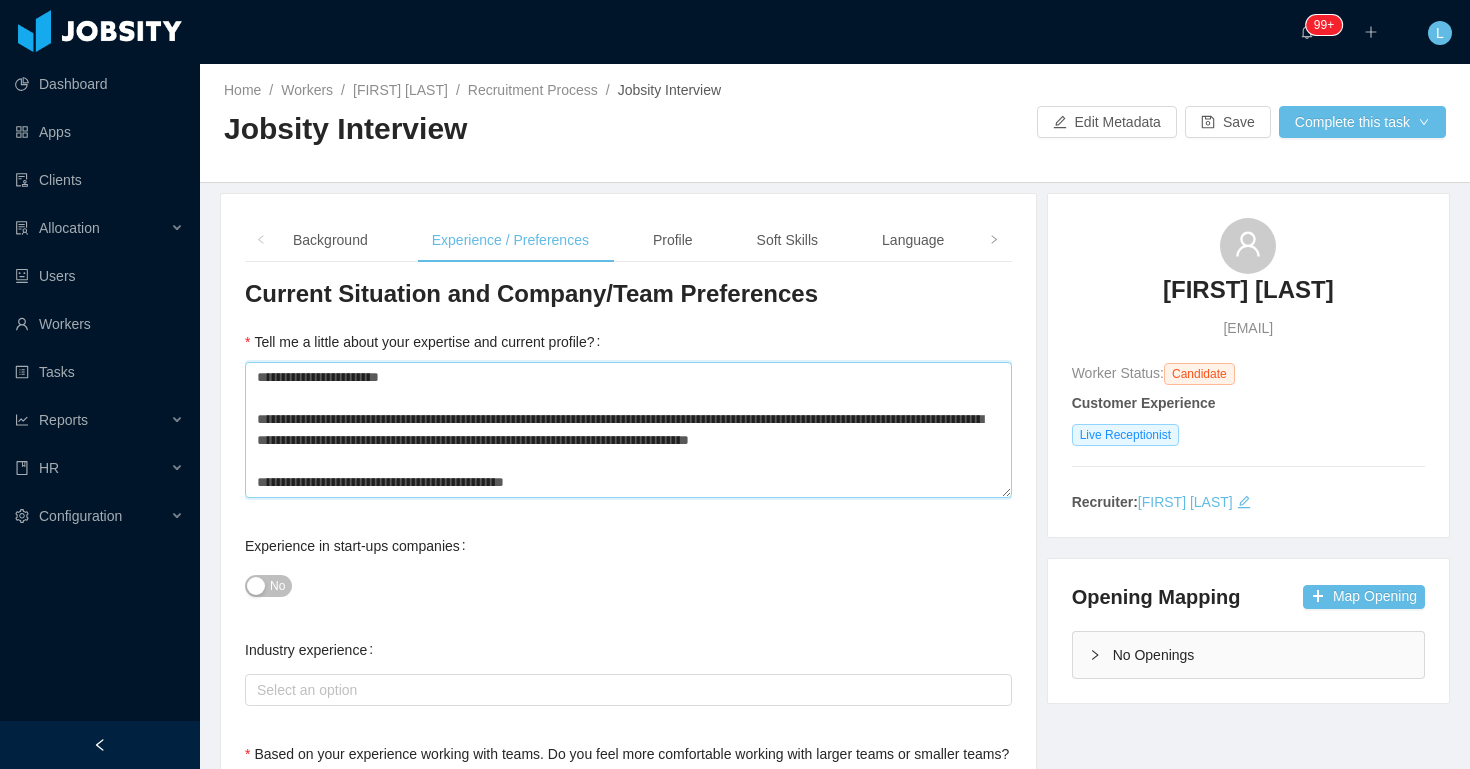 scroll, scrollTop: 21, scrollLeft: 0, axis: vertical 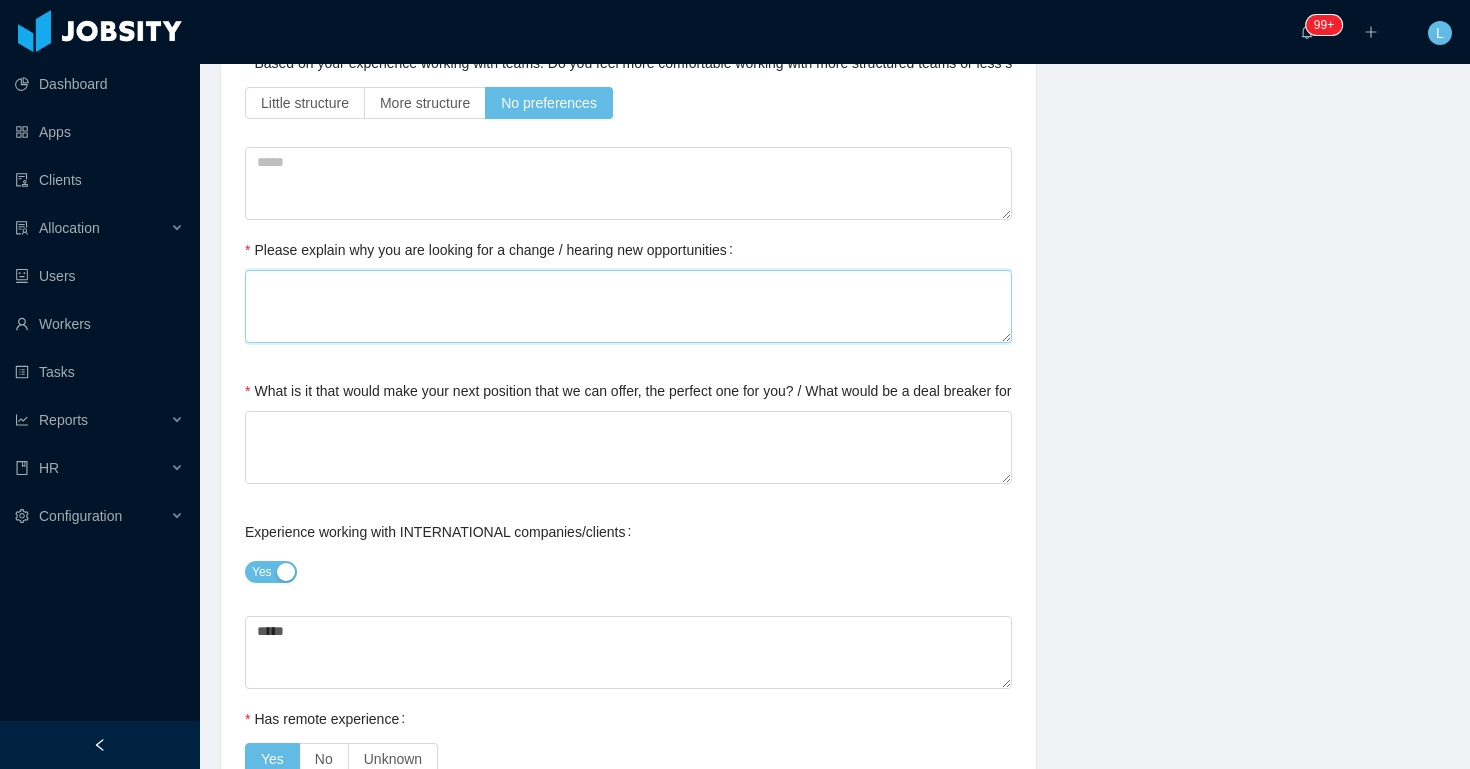 click on "Please explain why you are looking for a change / hearing new opportunities" at bounding box center (628, 306) 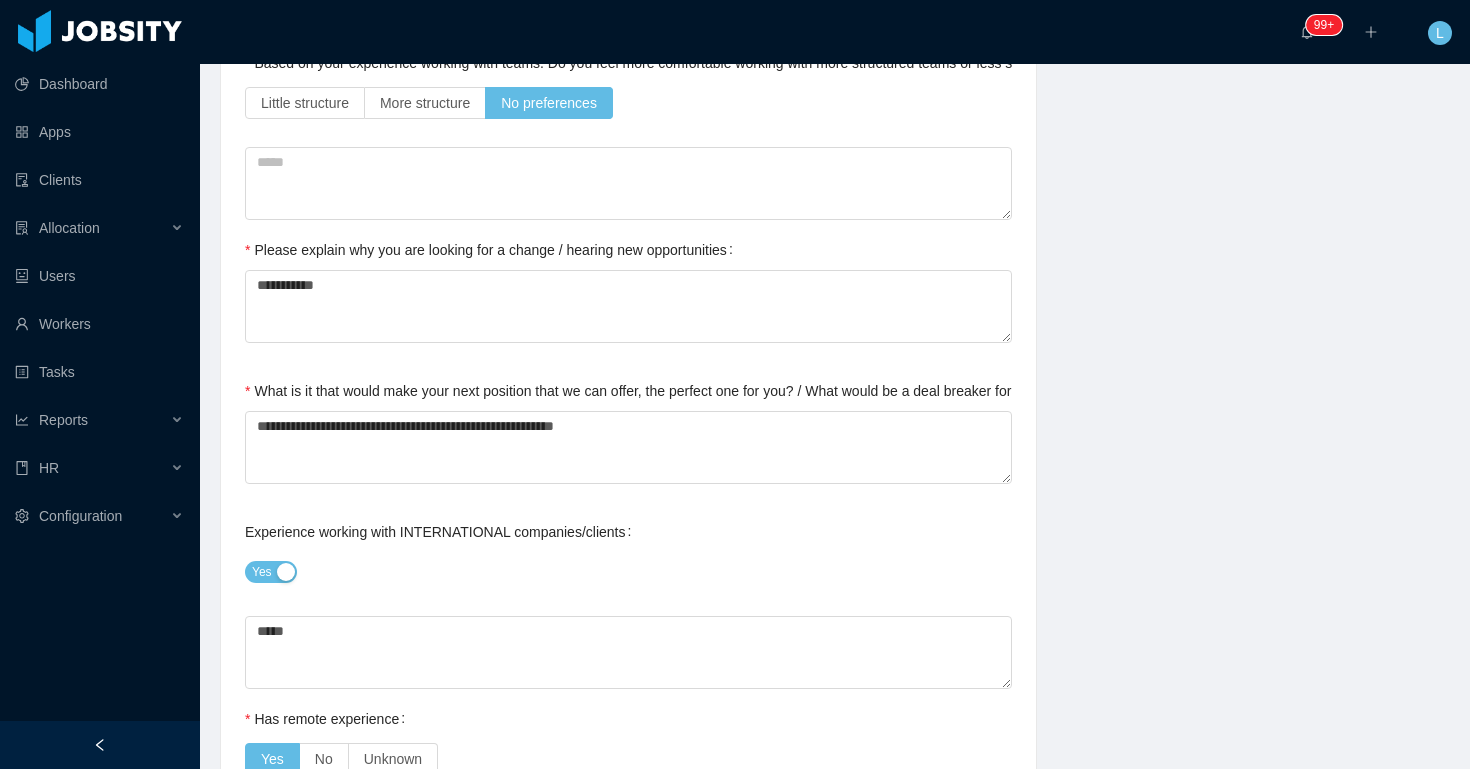 click on "**********" at bounding box center (835, 664) 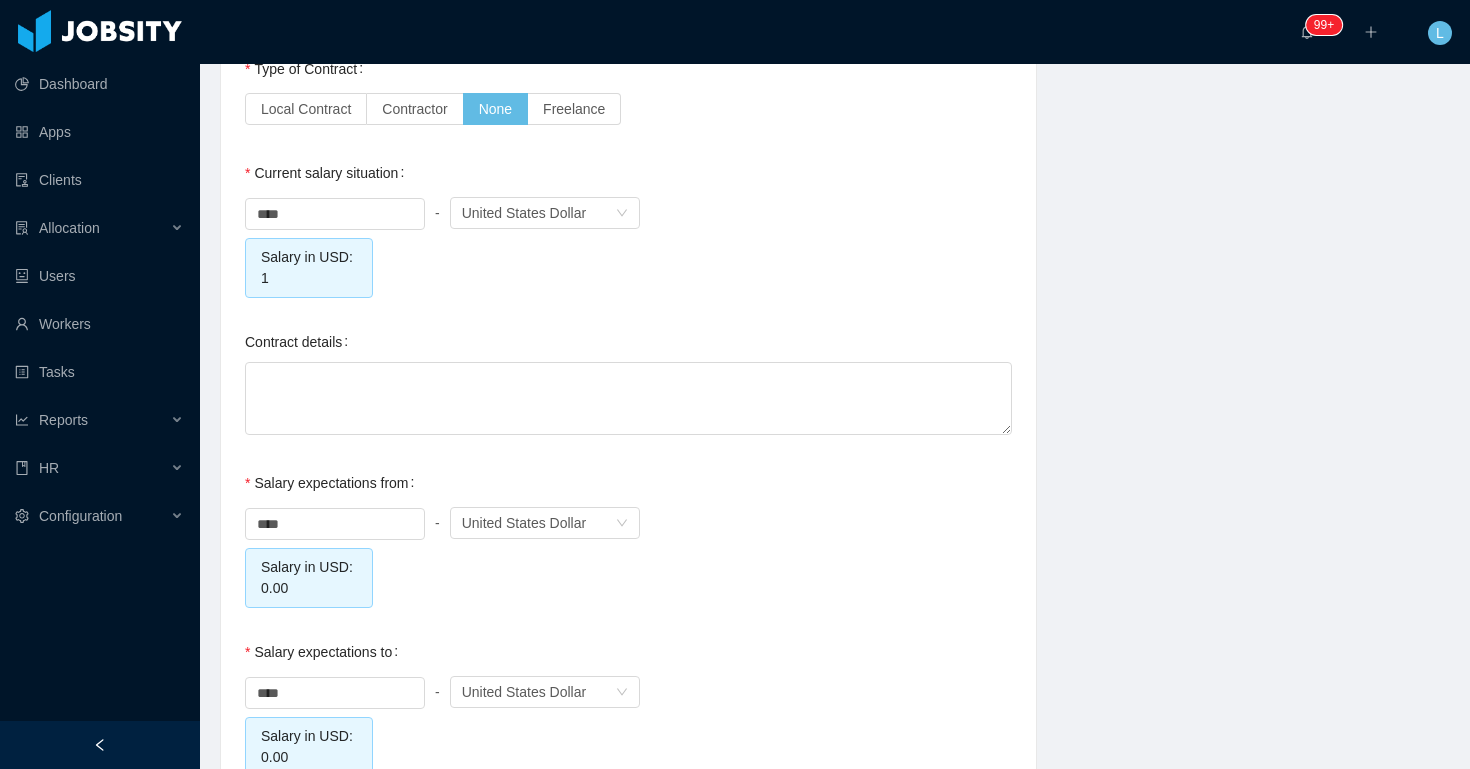 scroll, scrollTop: 1924, scrollLeft: 0, axis: vertical 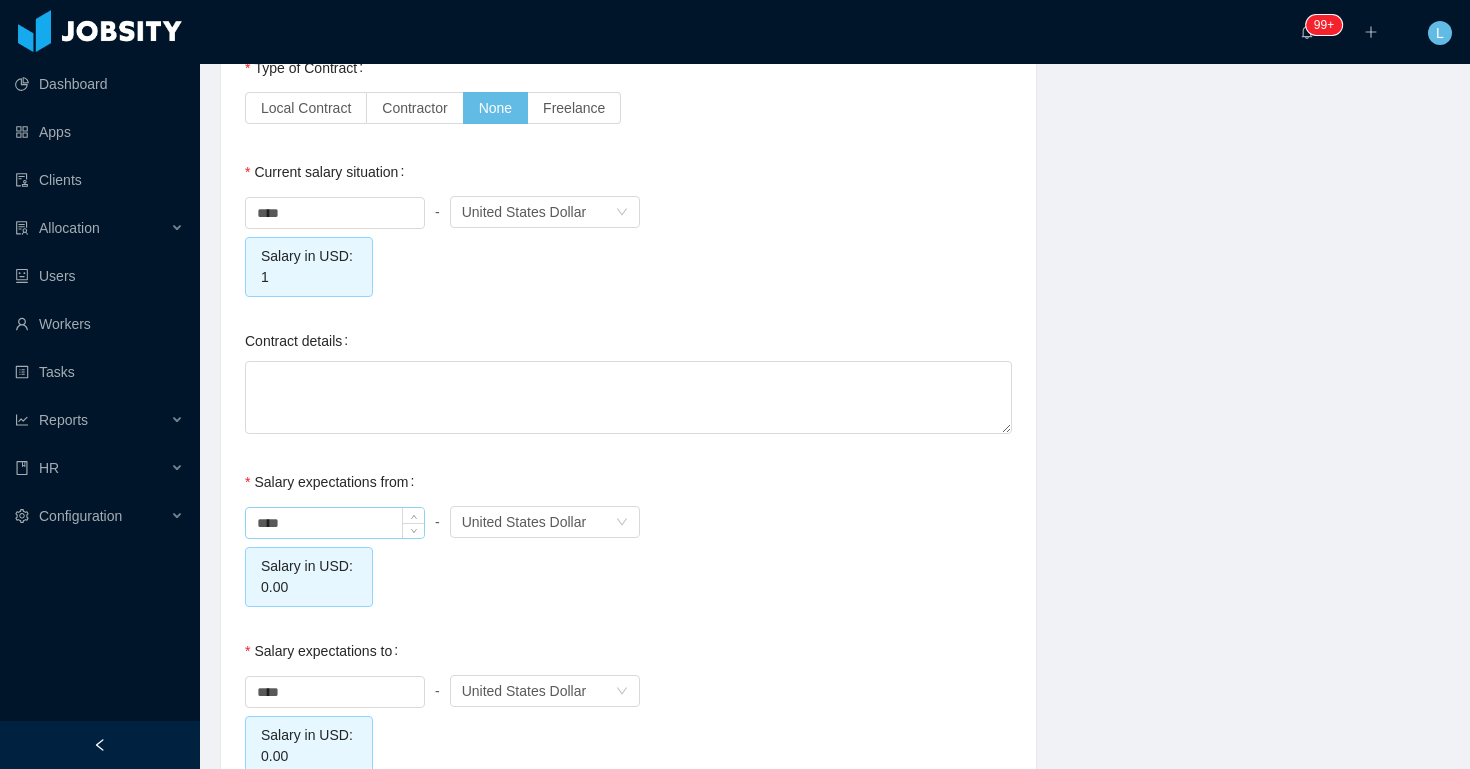 click on "****" at bounding box center (335, 523) 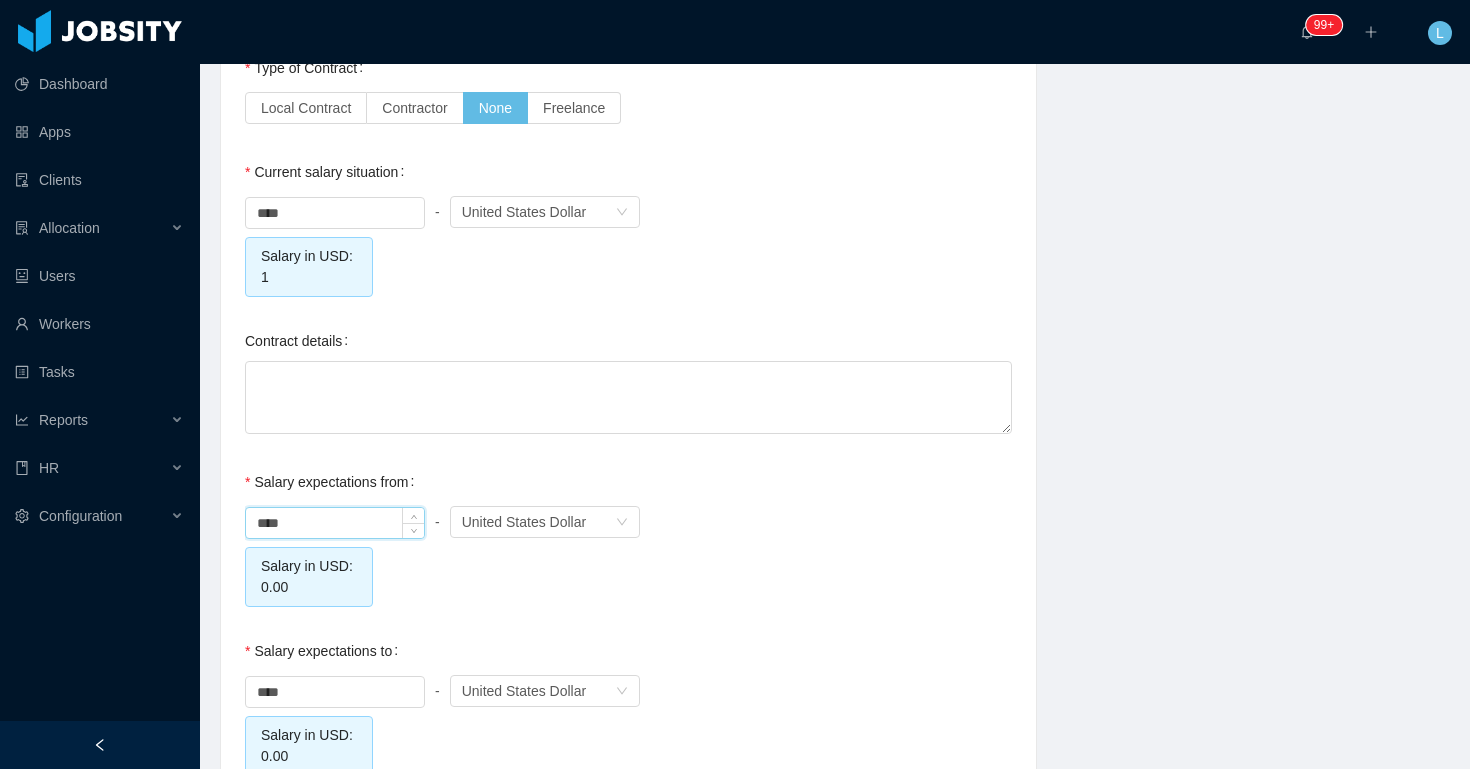 scroll, scrollTop: 2191, scrollLeft: 0, axis: vertical 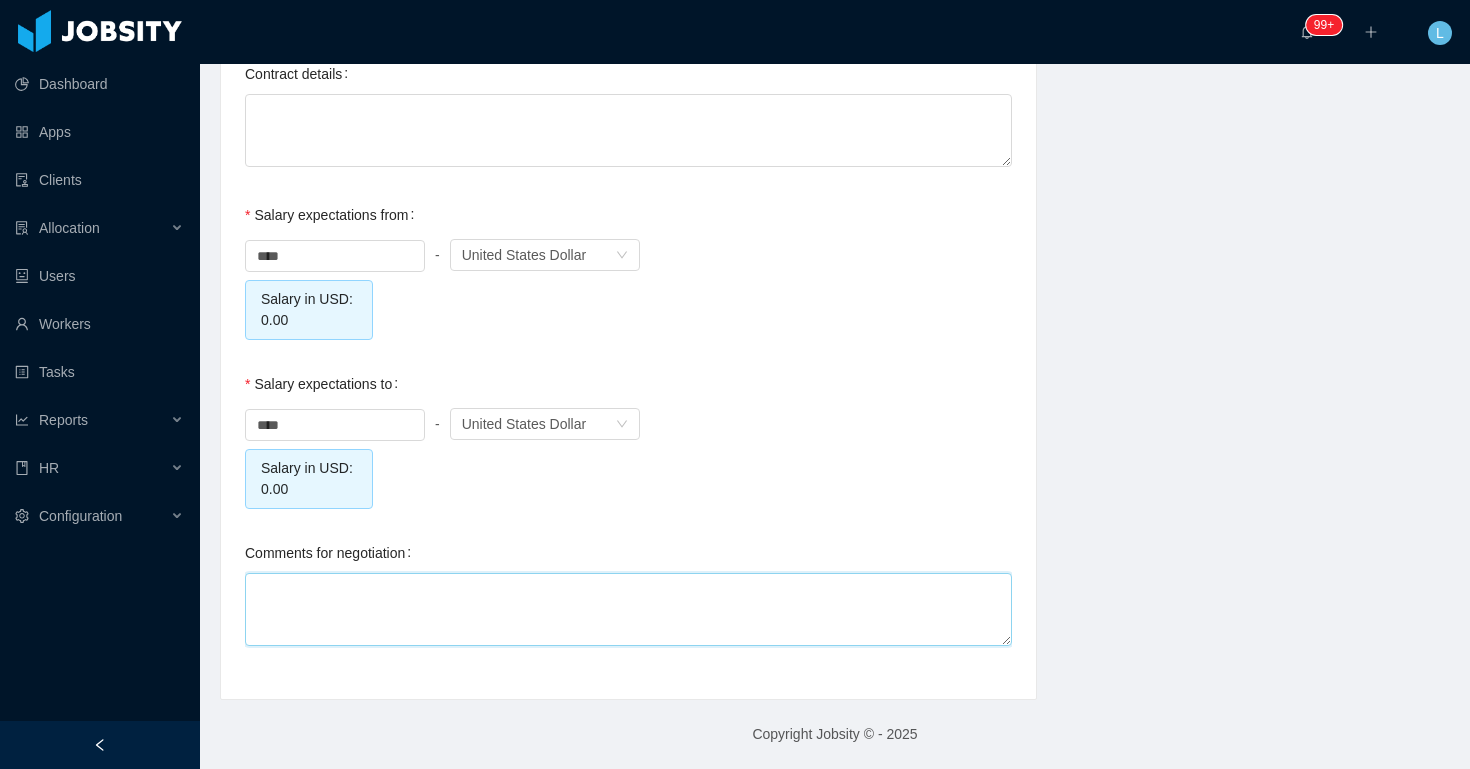 click on "Comments for negotiation" at bounding box center (628, 609) 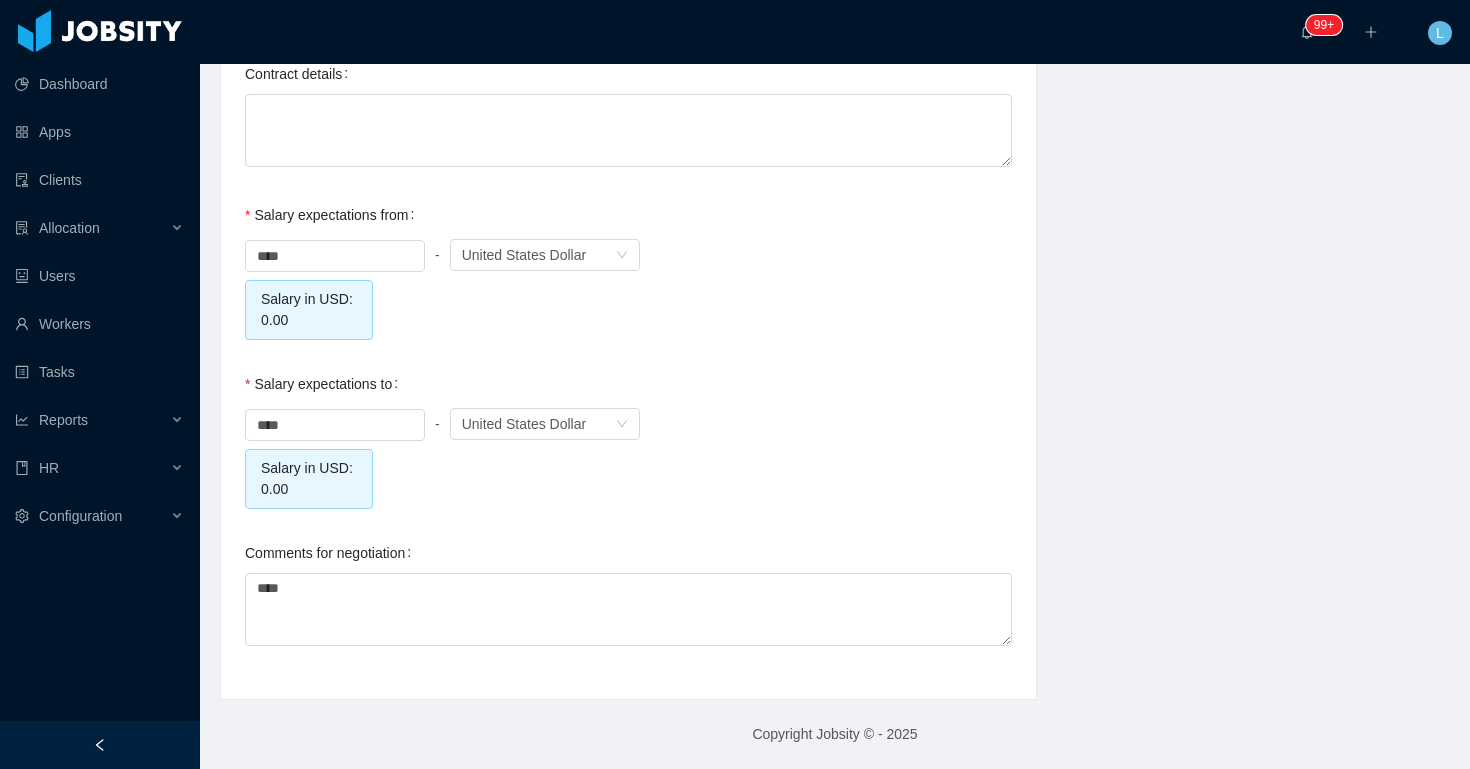 click on "**** - Currency United States Dollar   Salary in USD: 0.00" at bounding box center (628, 456) 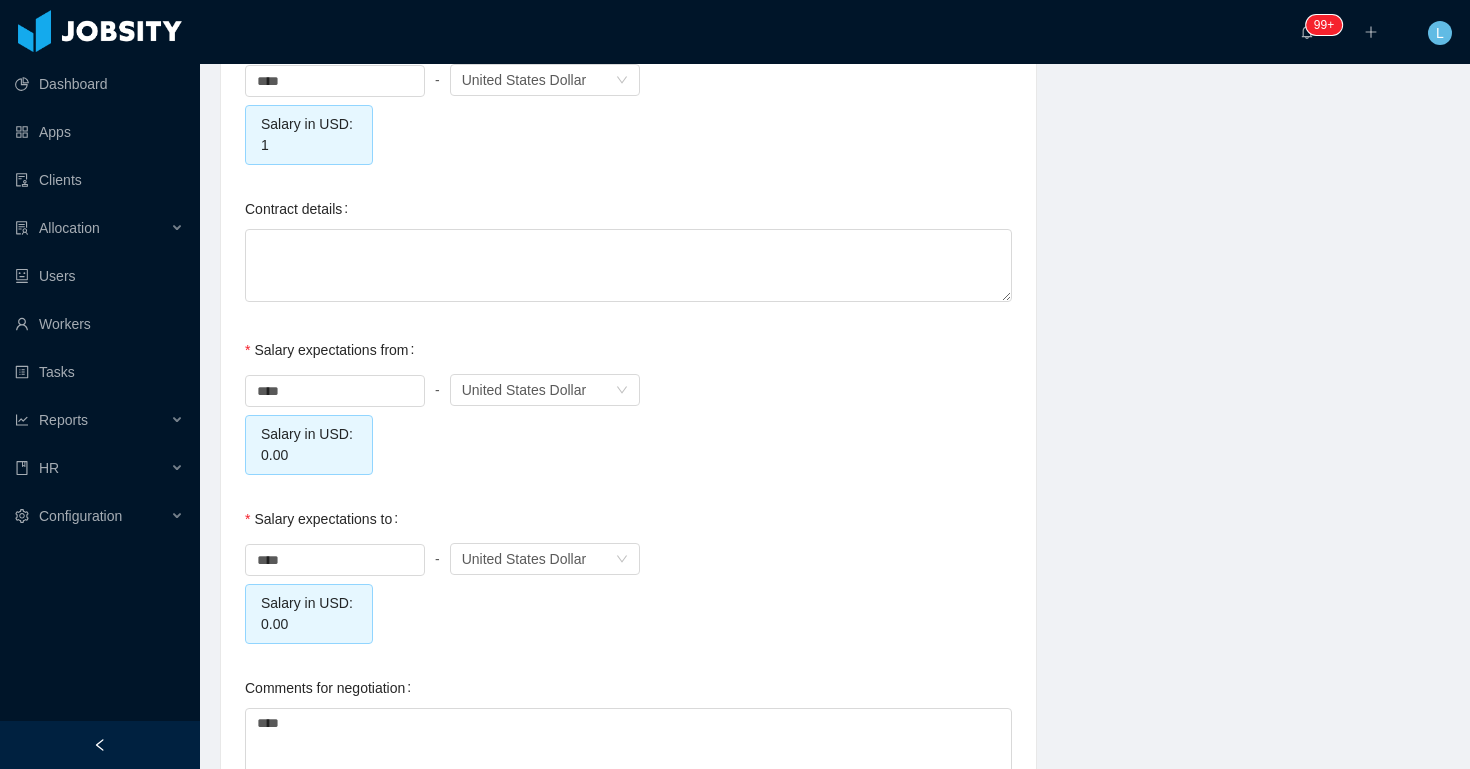 scroll, scrollTop: 2191, scrollLeft: 0, axis: vertical 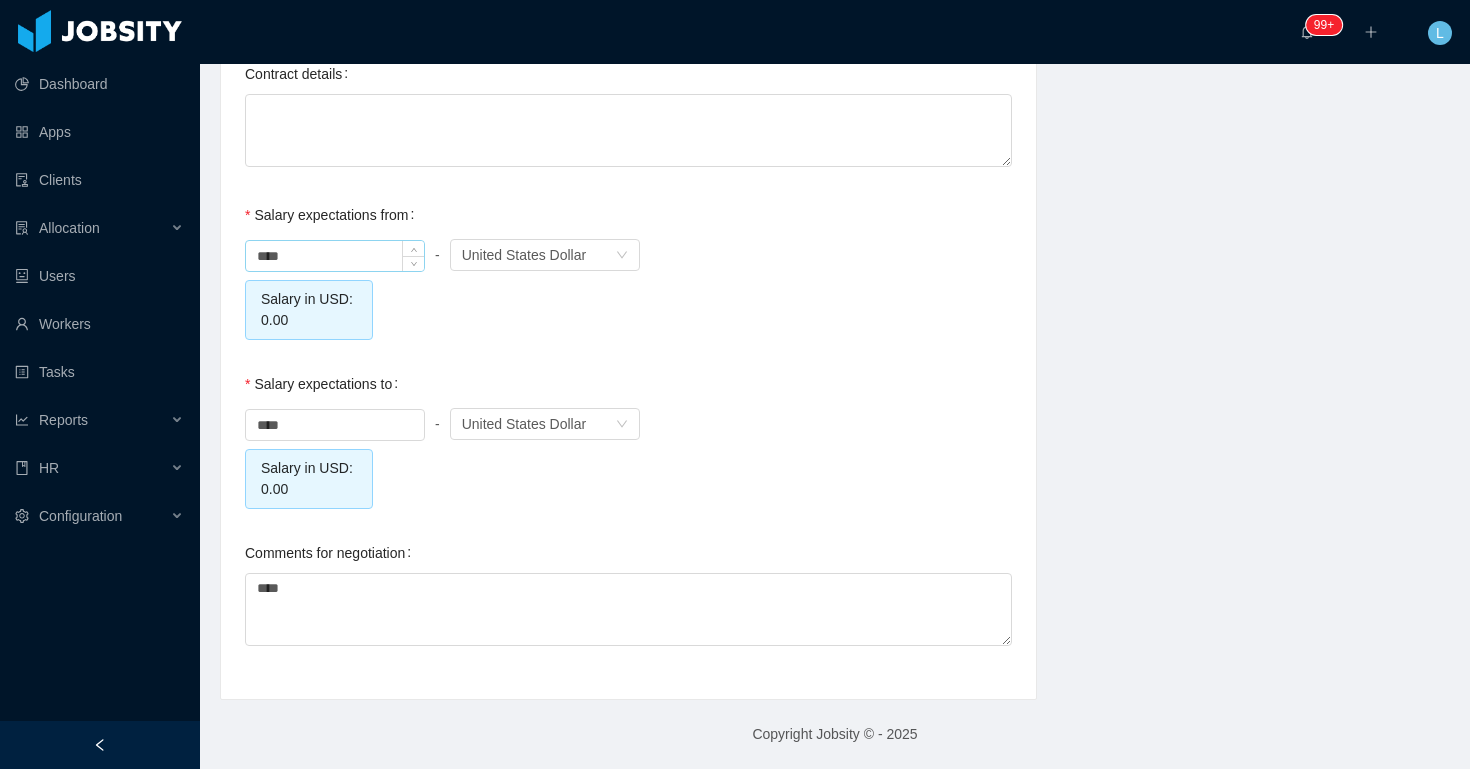 click on "****" at bounding box center [335, 256] 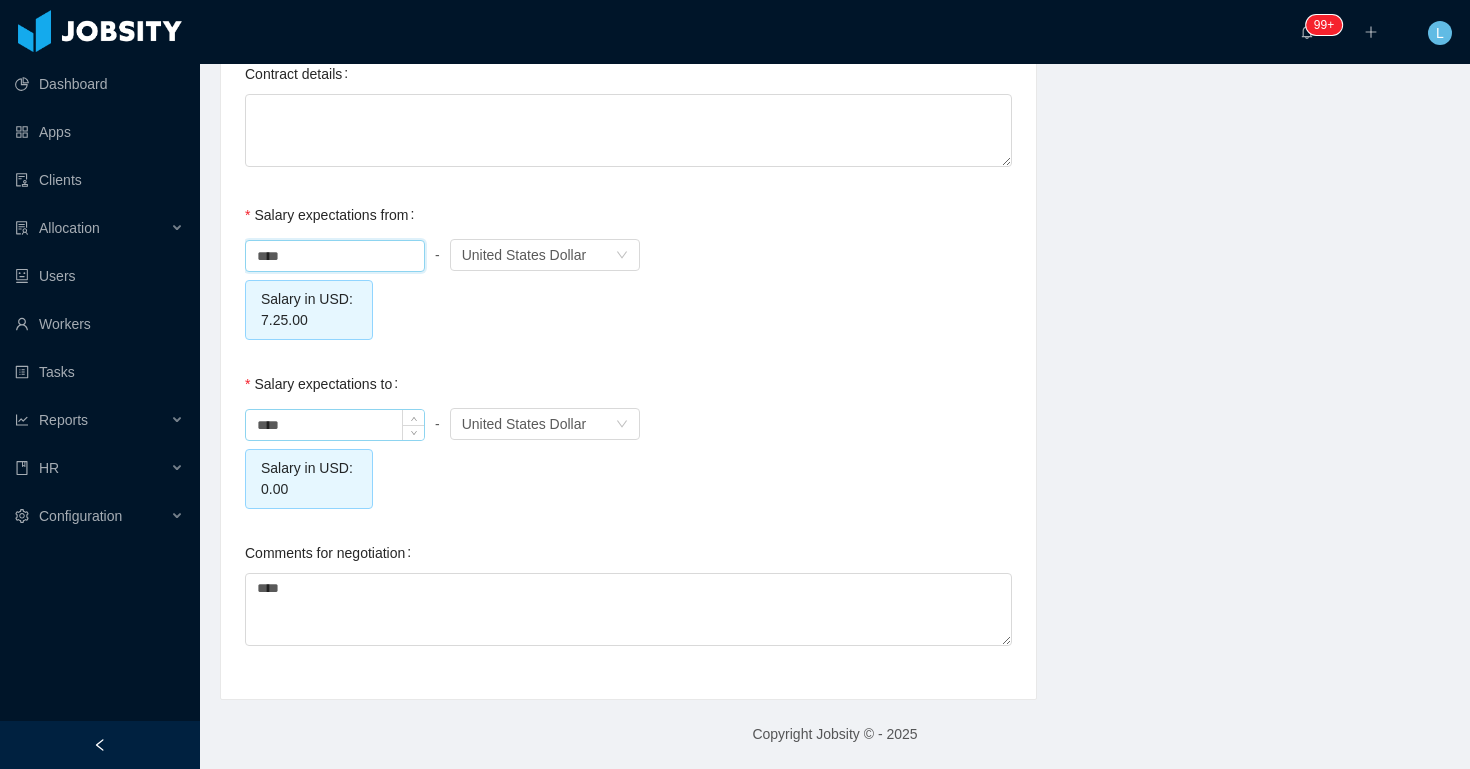 click on "****" at bounding box center (335, 425) 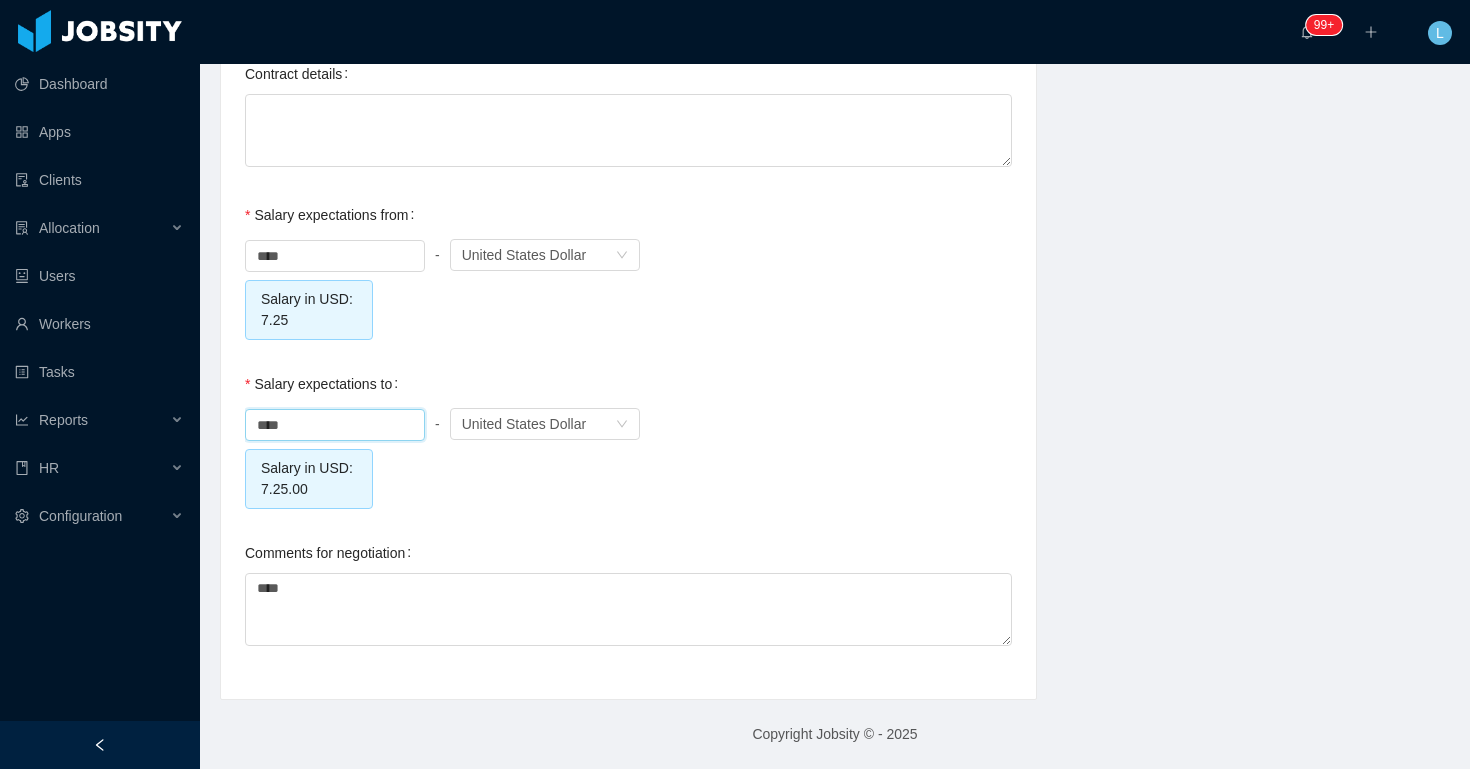 click on "**** - Currency United States Dollar" at bounding box center [628, 424] 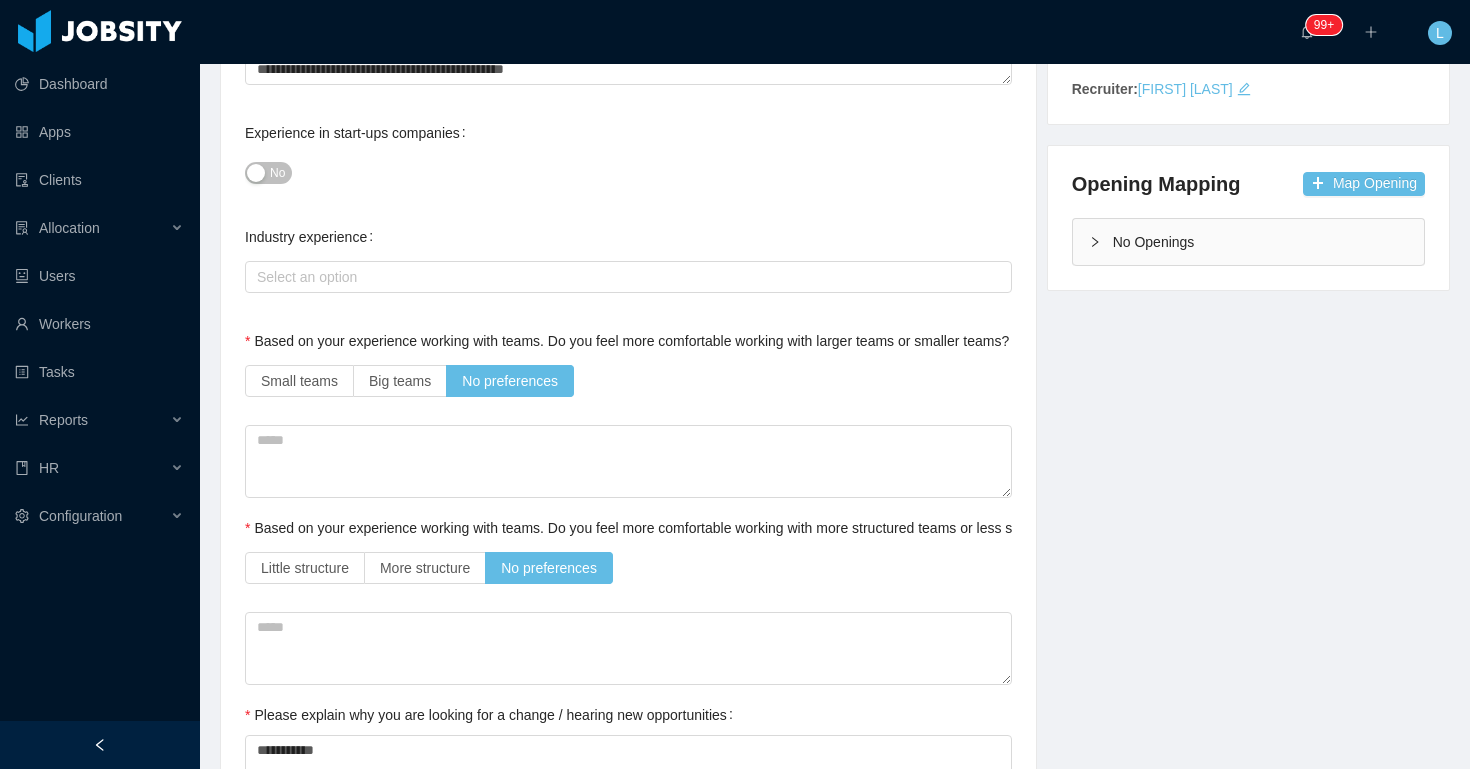 scroll, scrollTop: 0, scrollLeft: 0, axis: both 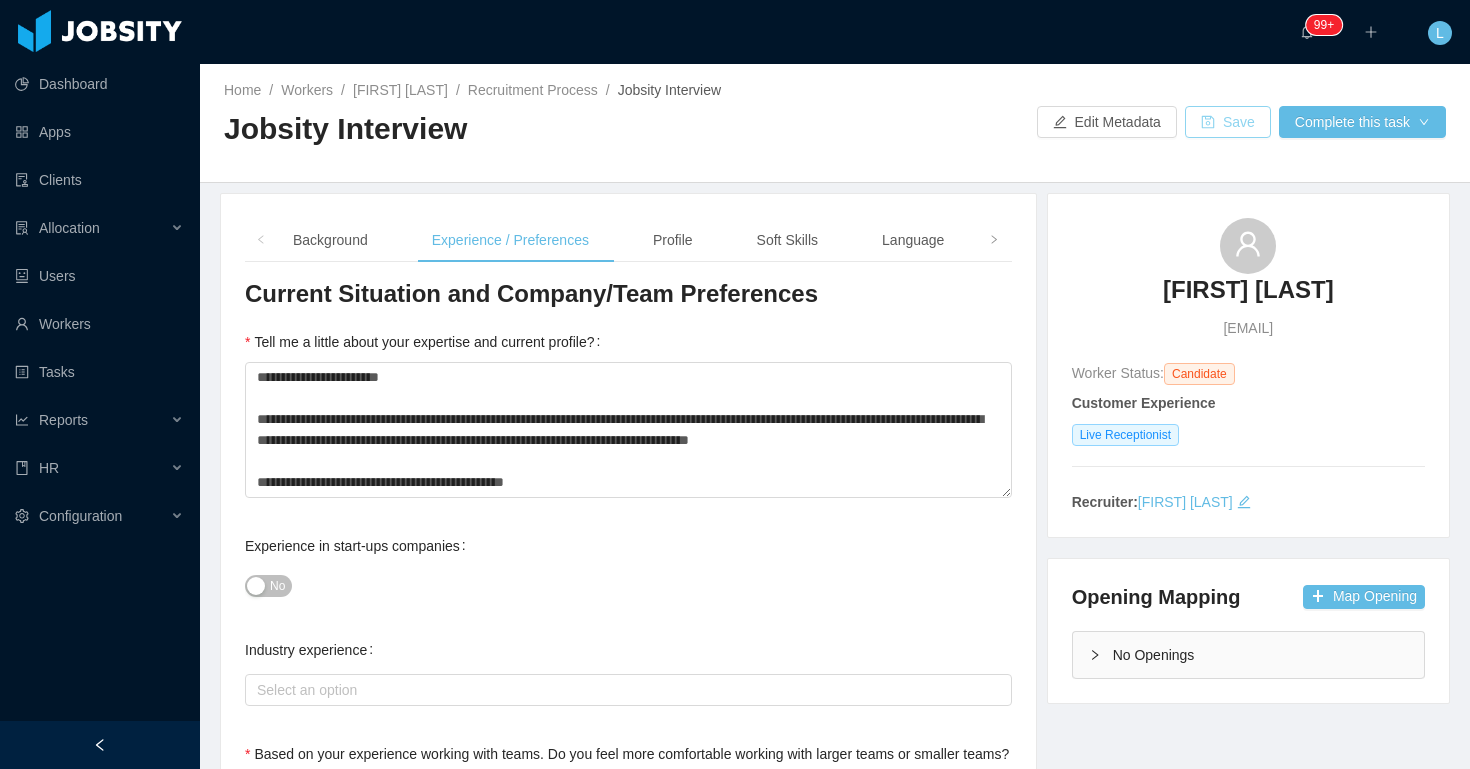 click on "Save" at bounding box center (1228, 122) 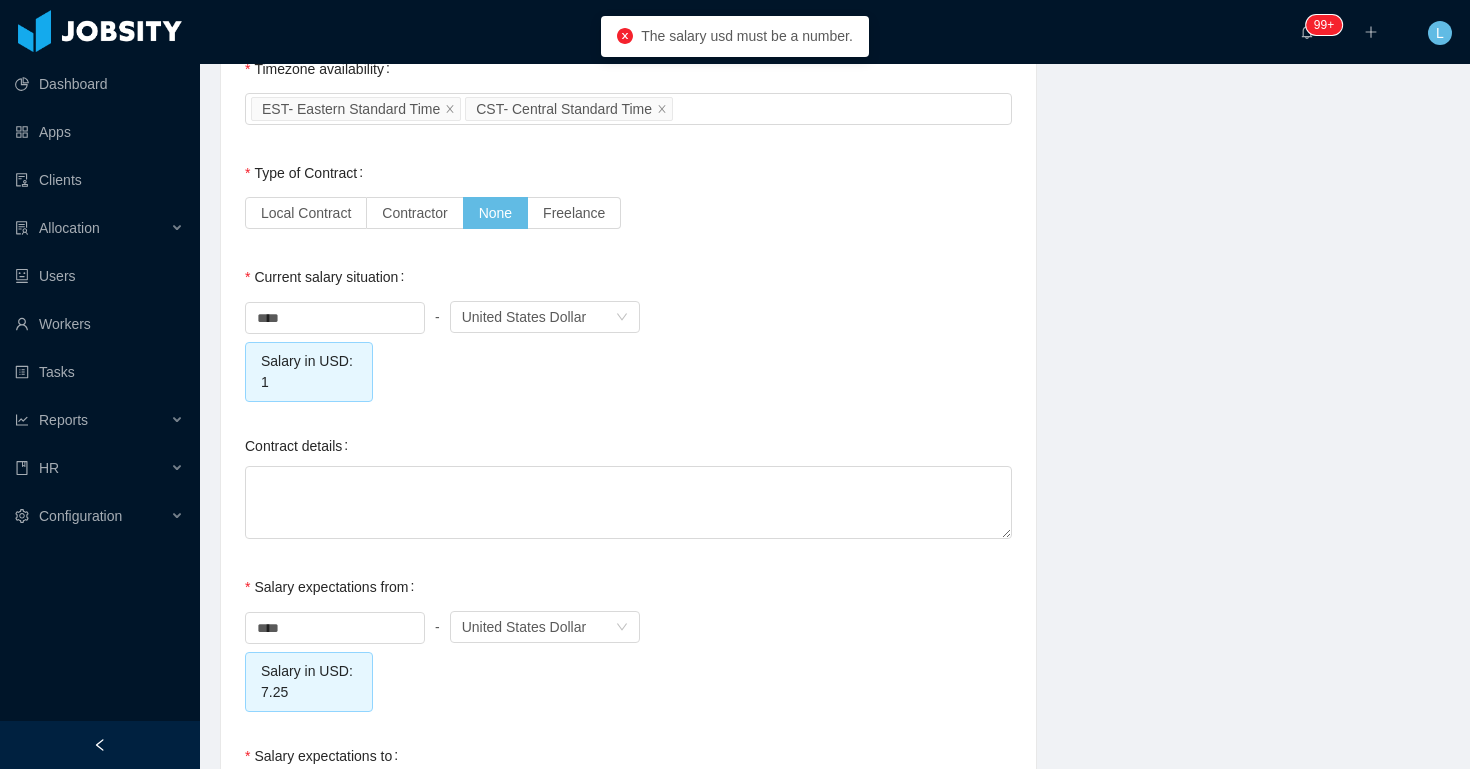 scroll, scrollTop: 2191, scrollLeft: 0, axis: vertical 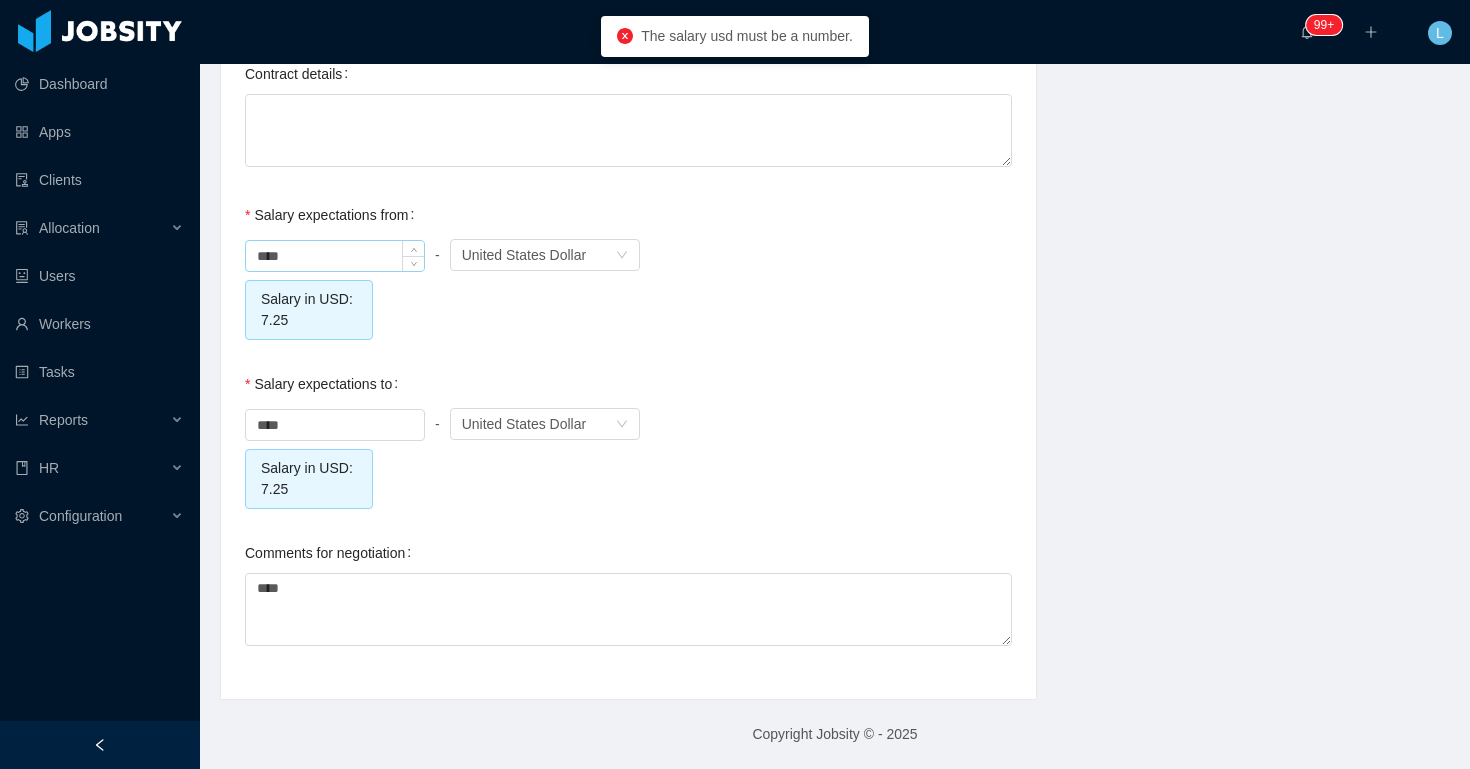 click on "****" at bounding box center (335, 256) 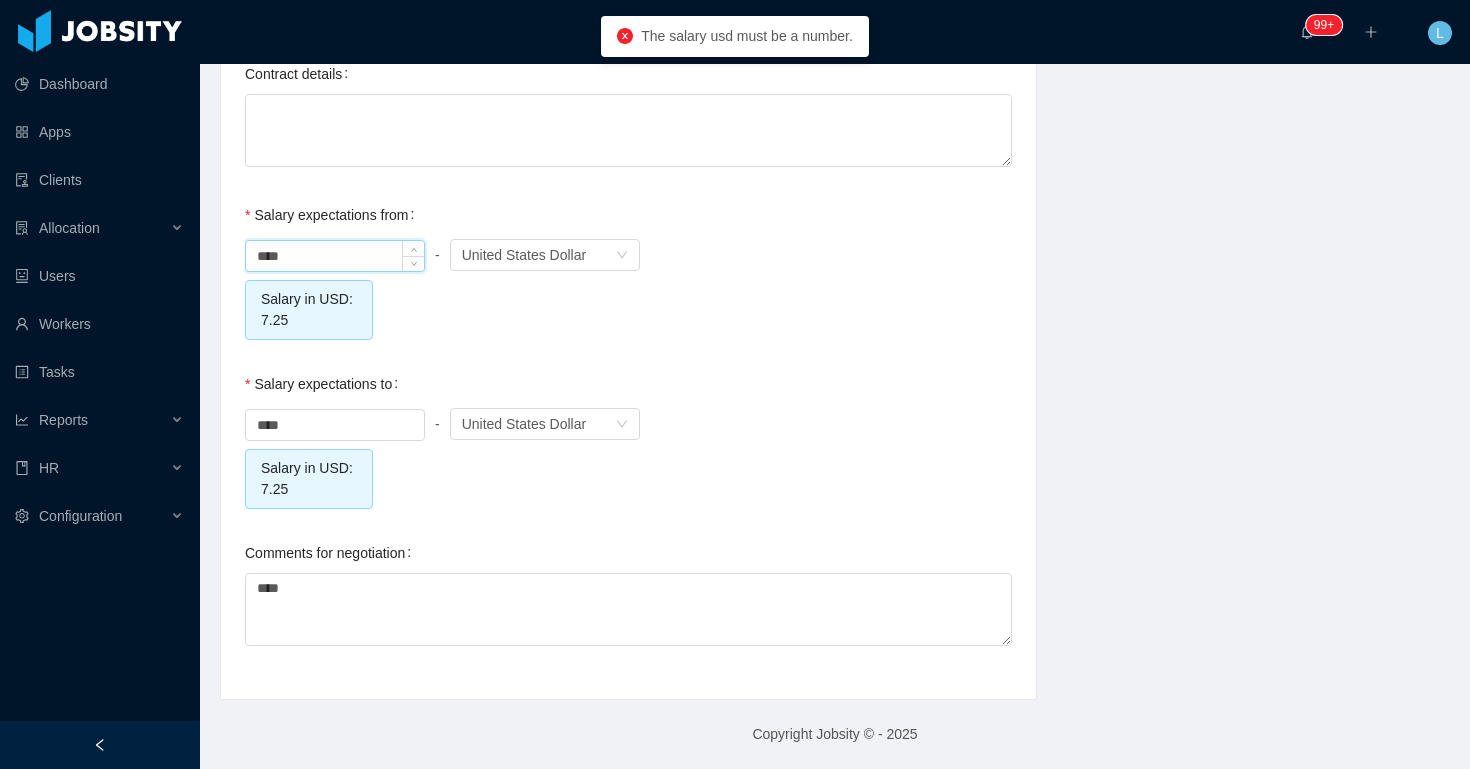 click on "****" at bounding box center (335, 256) 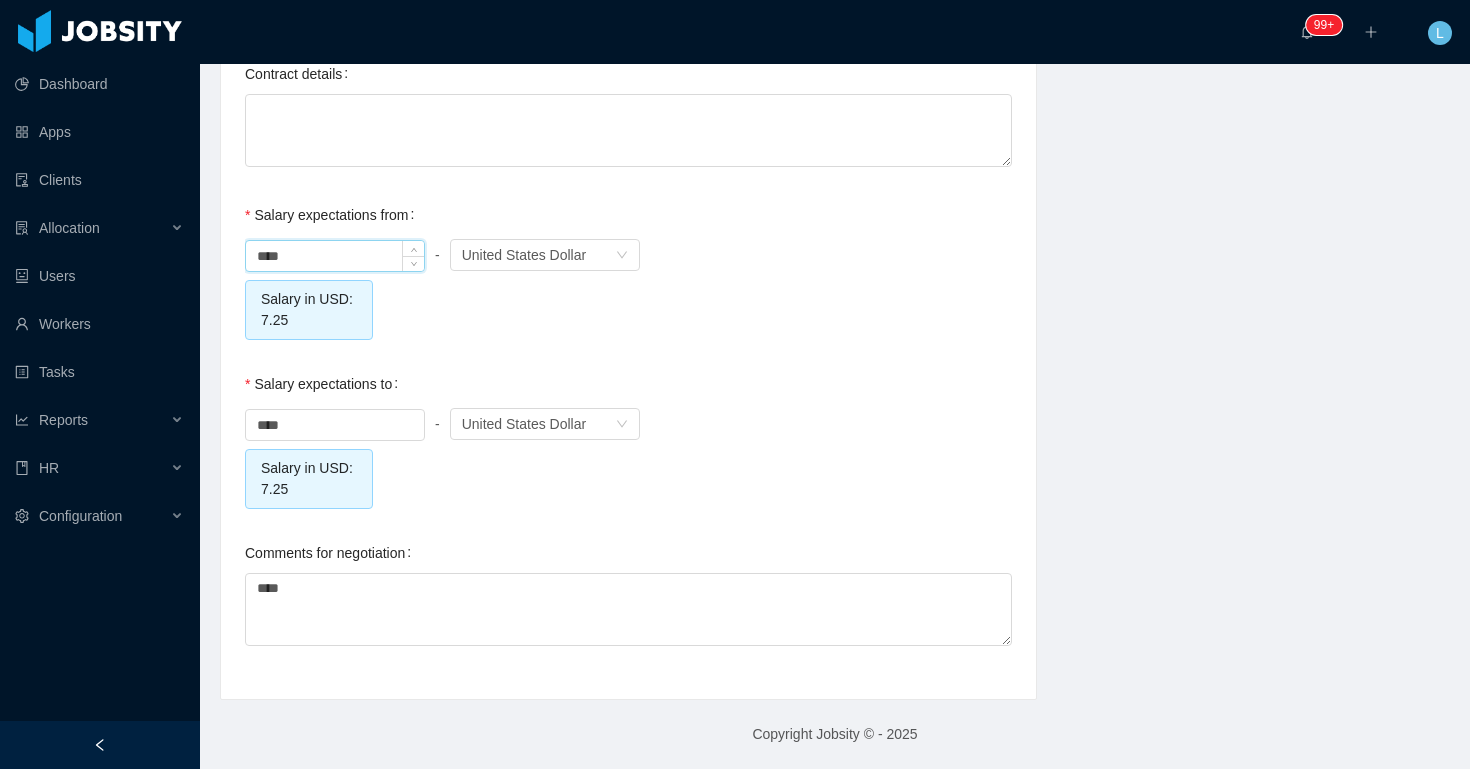 click on "****" at bounding box center (335, 256) 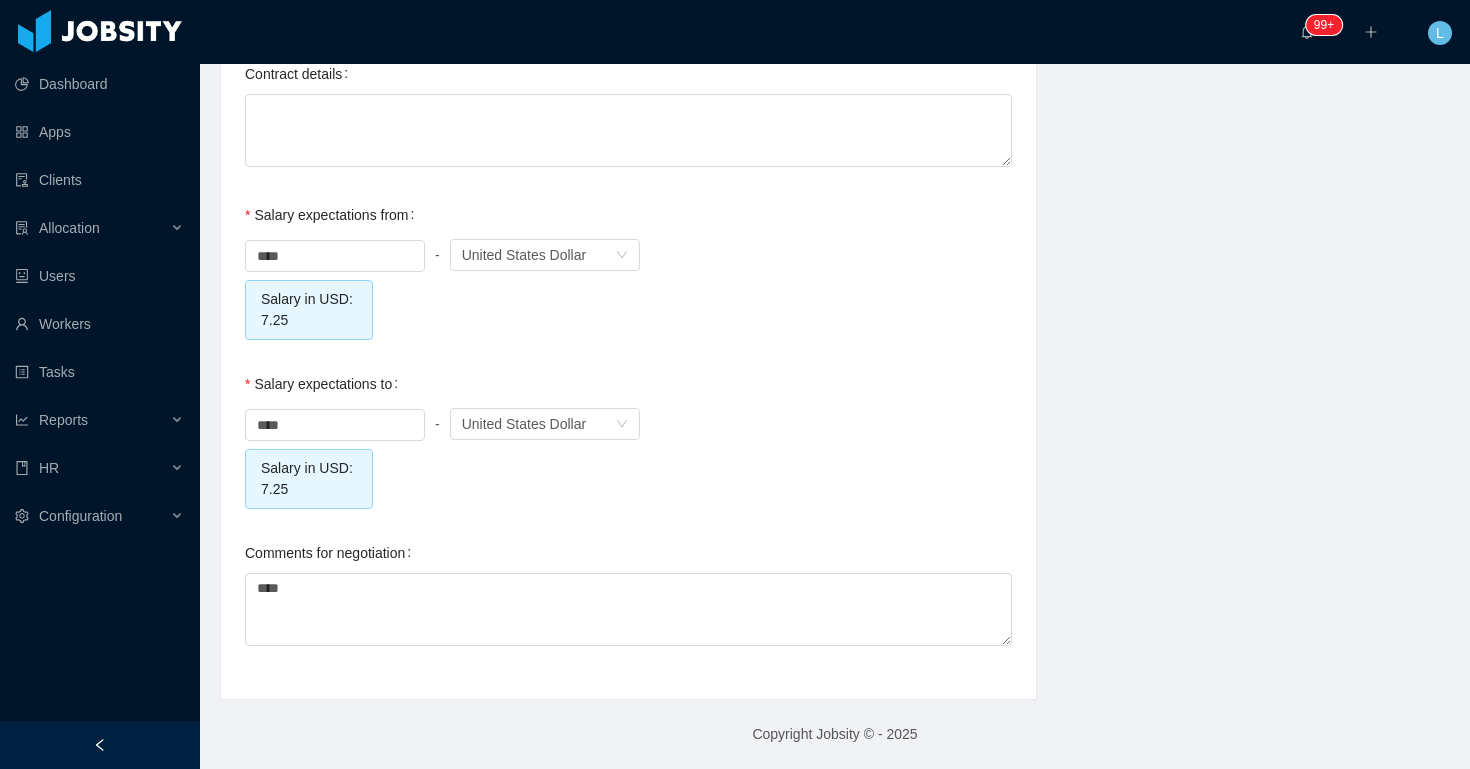 click on "**** - Currency United States Dollar   Salary in USD: 7.25" at bounding box center (628, 287) 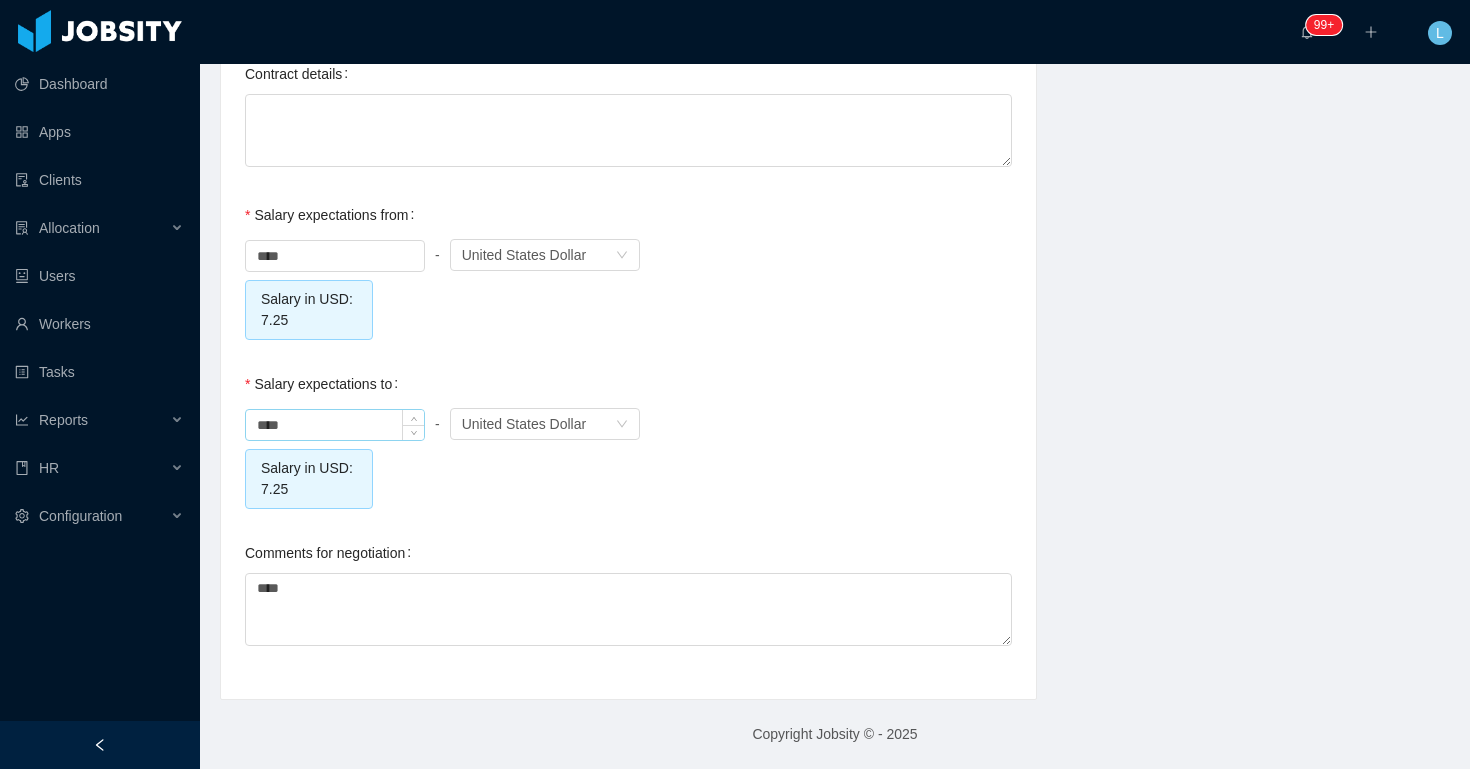 click on "****" at bounding box center (335, 425) 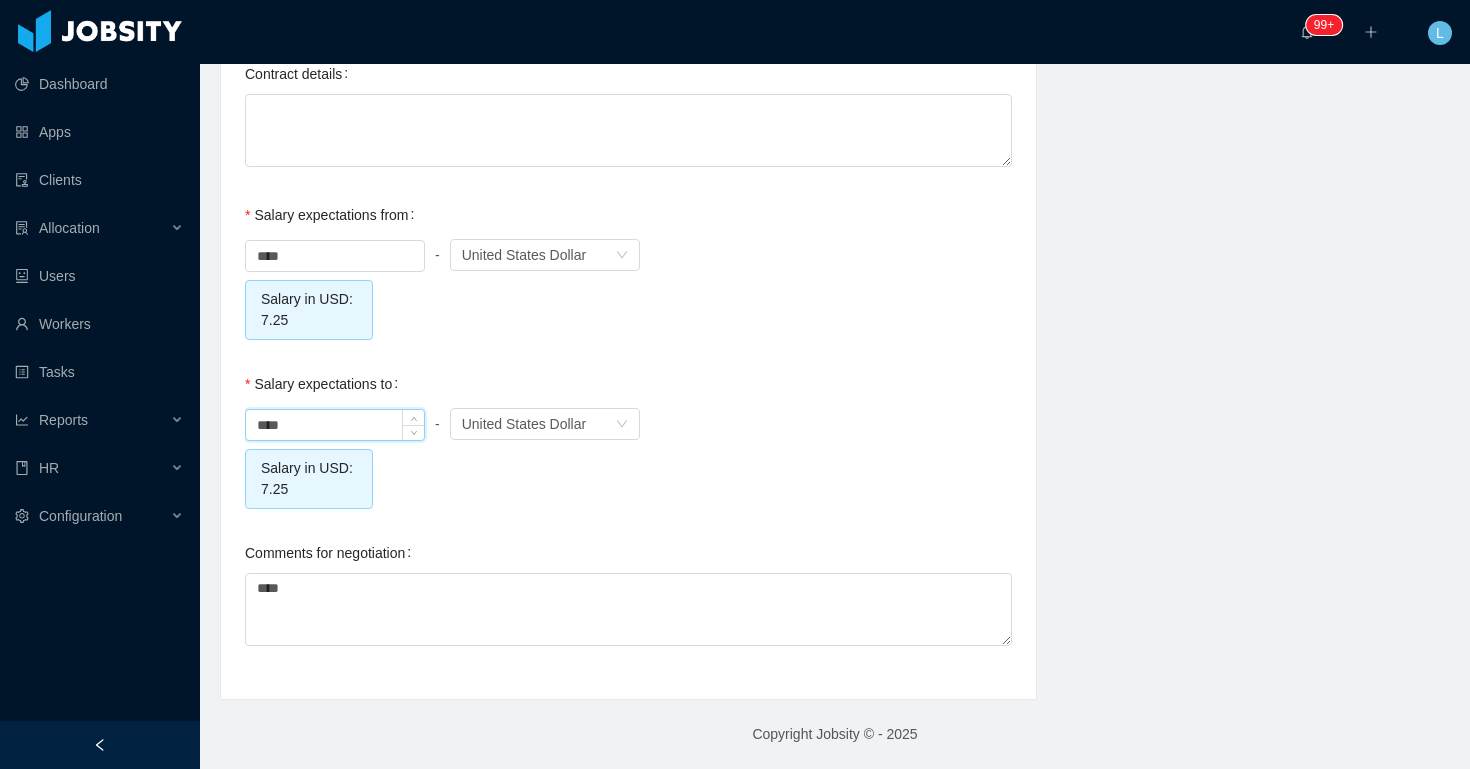 click on "****" at bounding box center (335, 425) 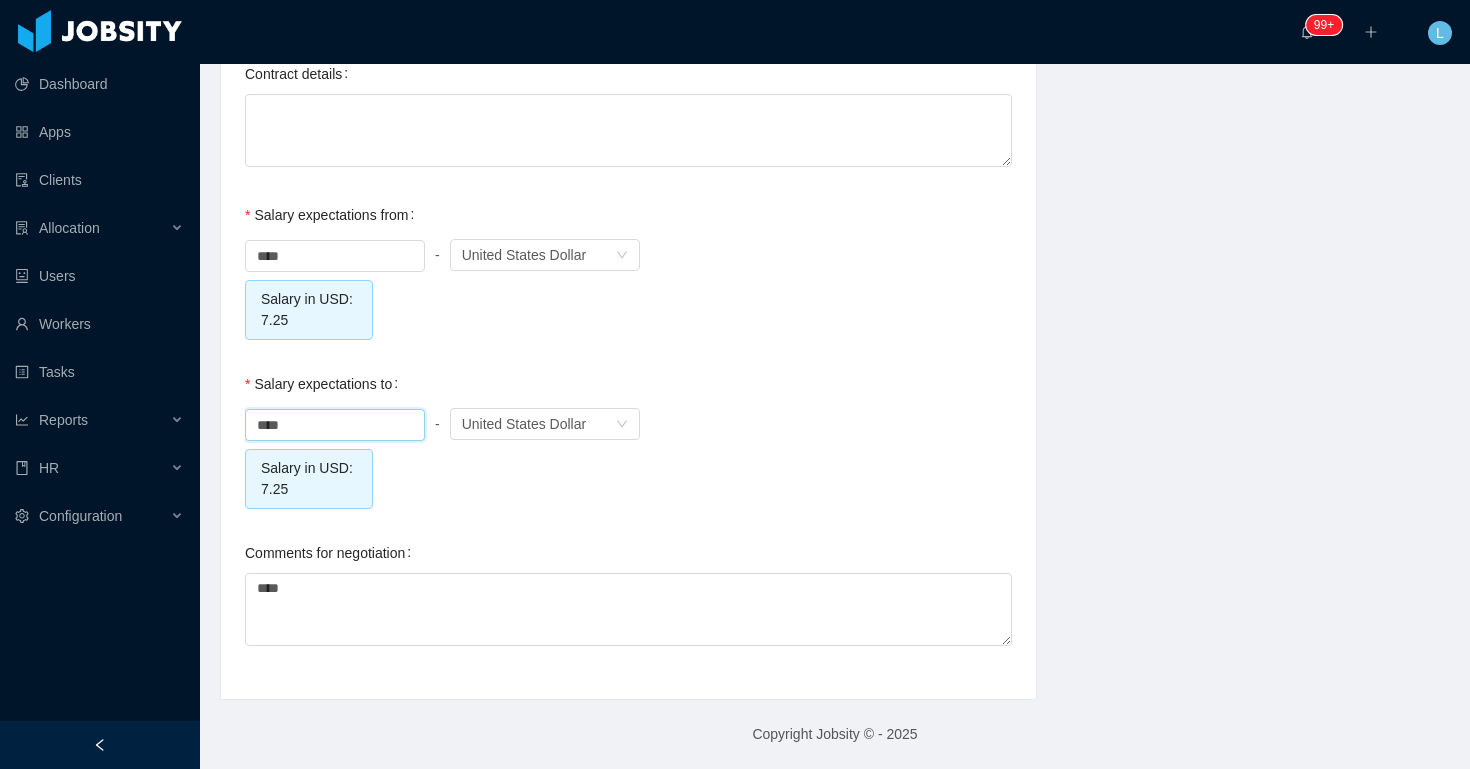 click on "**********" at bounding box center [628, -619] 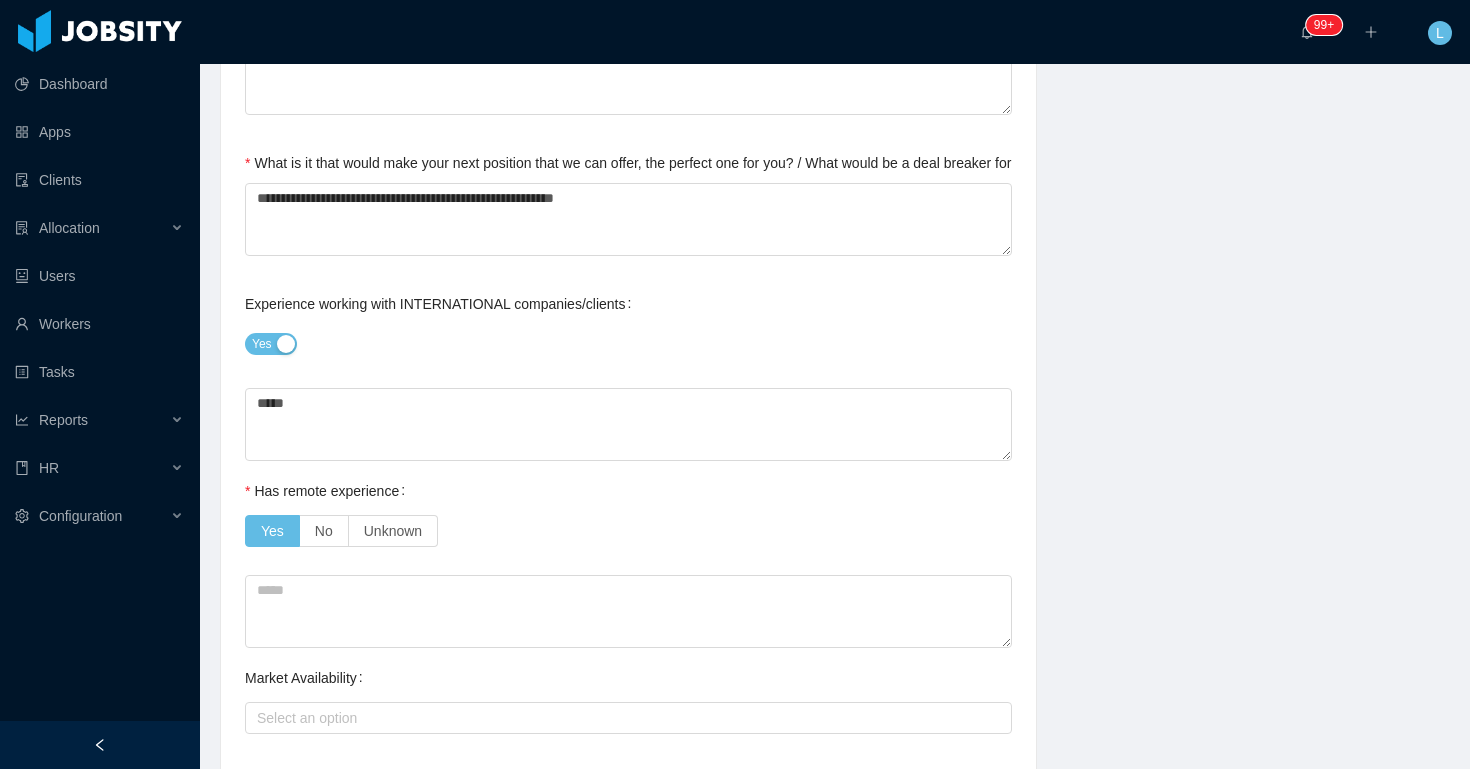 scroll, scrollTop: 0, scrollLeft: 0, axis: both 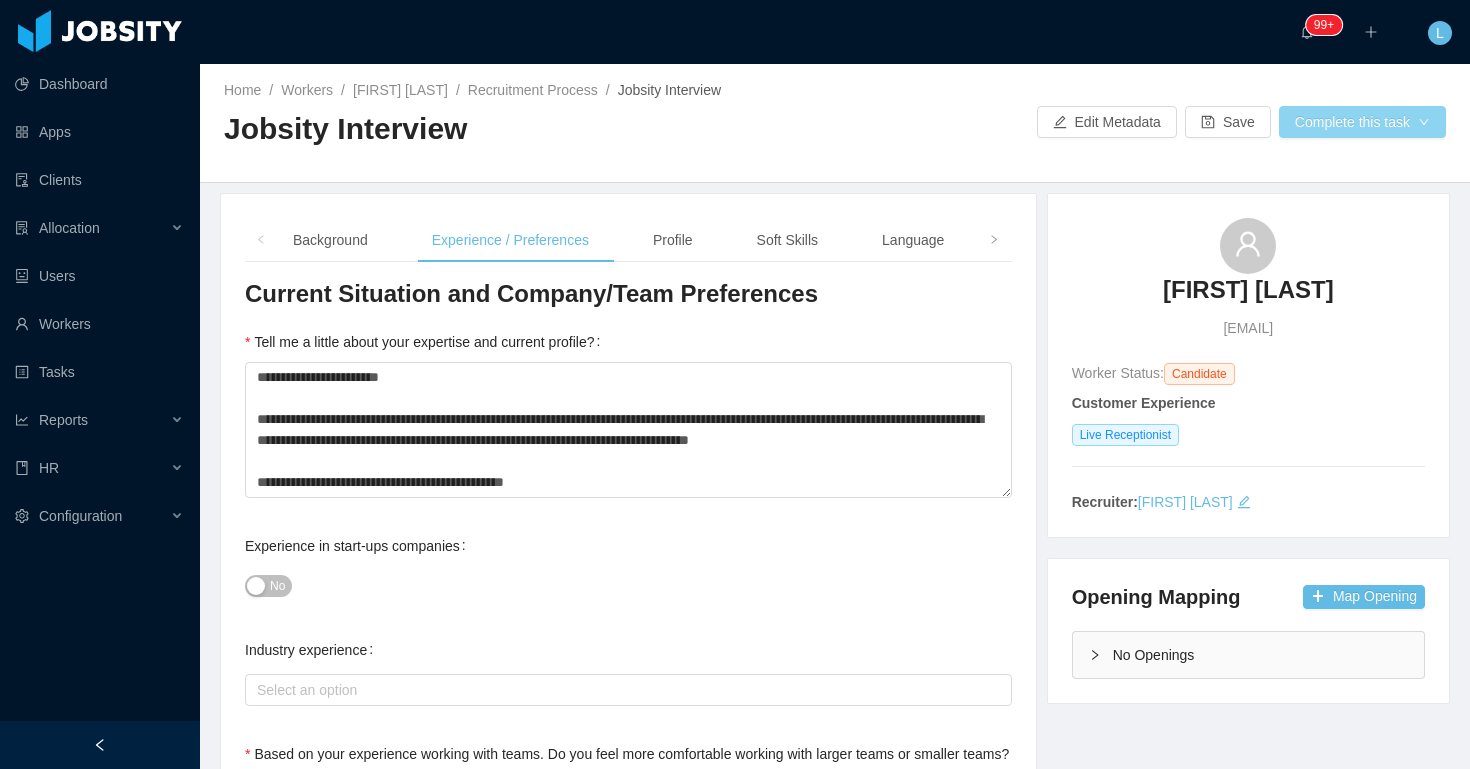 click on "Complete this task" at bounding box center [1362, 122] 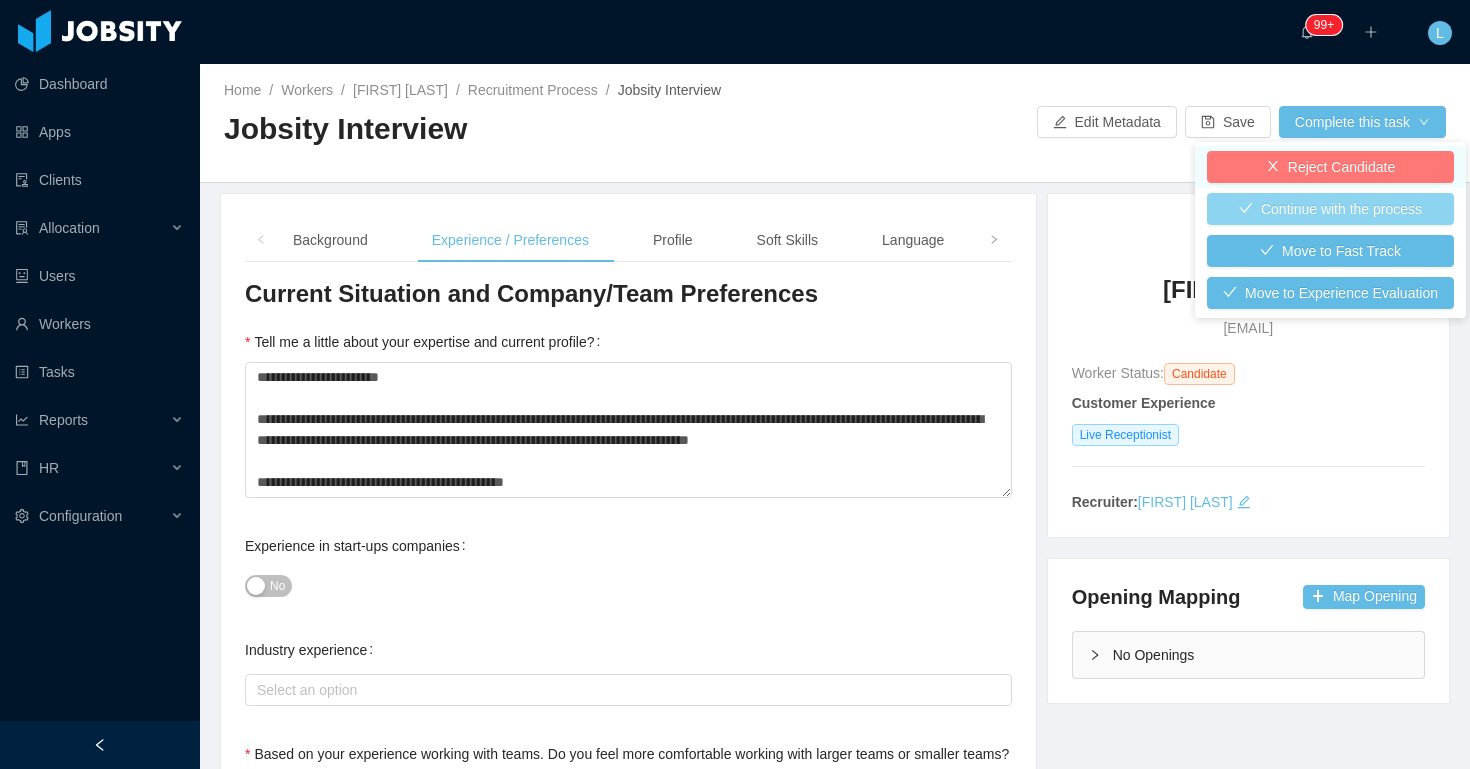 drag, startPoint x: 1275, startPoint y: 213, endPoint x: 1311, endPoint y: 152, distance: 70.83079 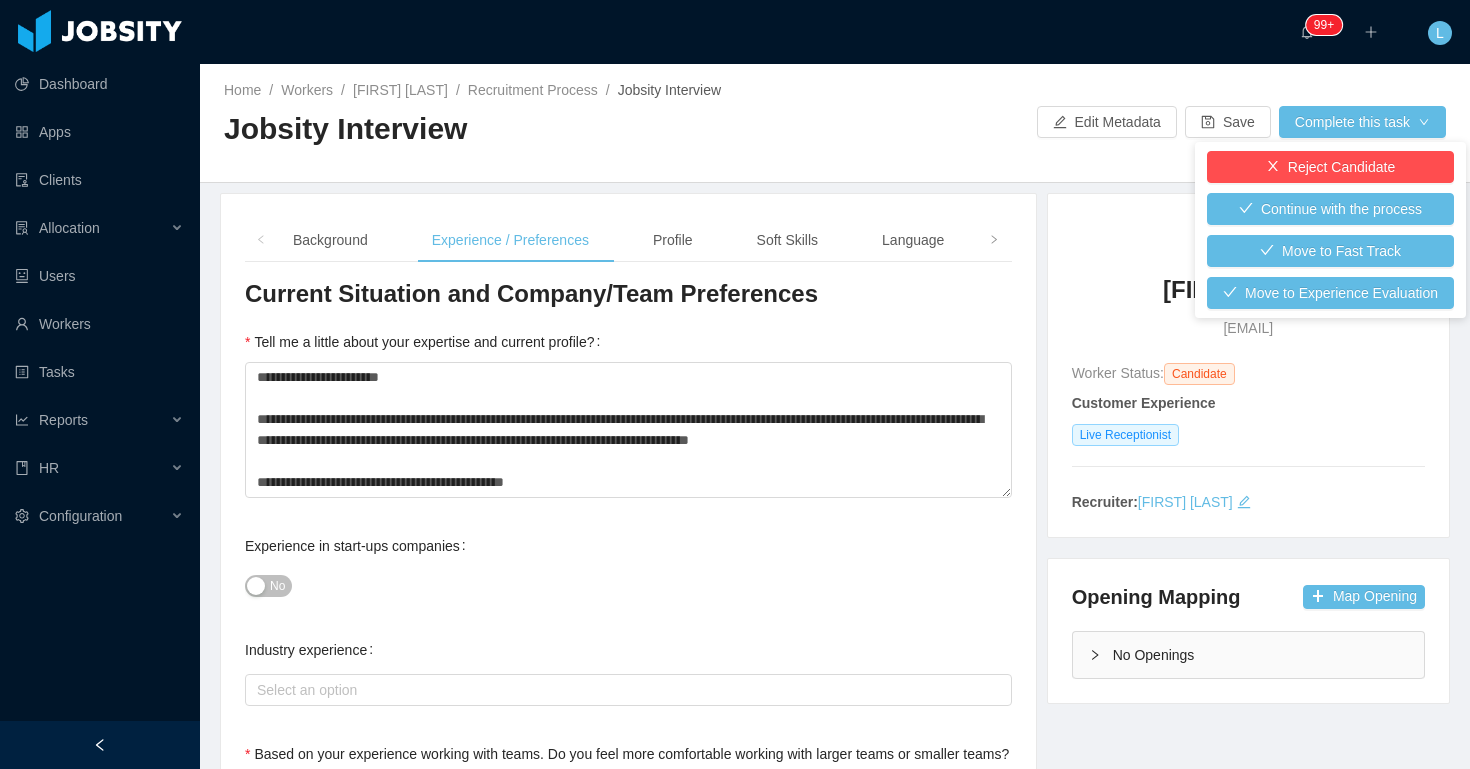 click on "Home / Workers / Andrés Romero / Recruitment Process / Jobsity Interview / Jobsity Interview Edit Metadata Save Complete this task" at bounding box center [835, 123] 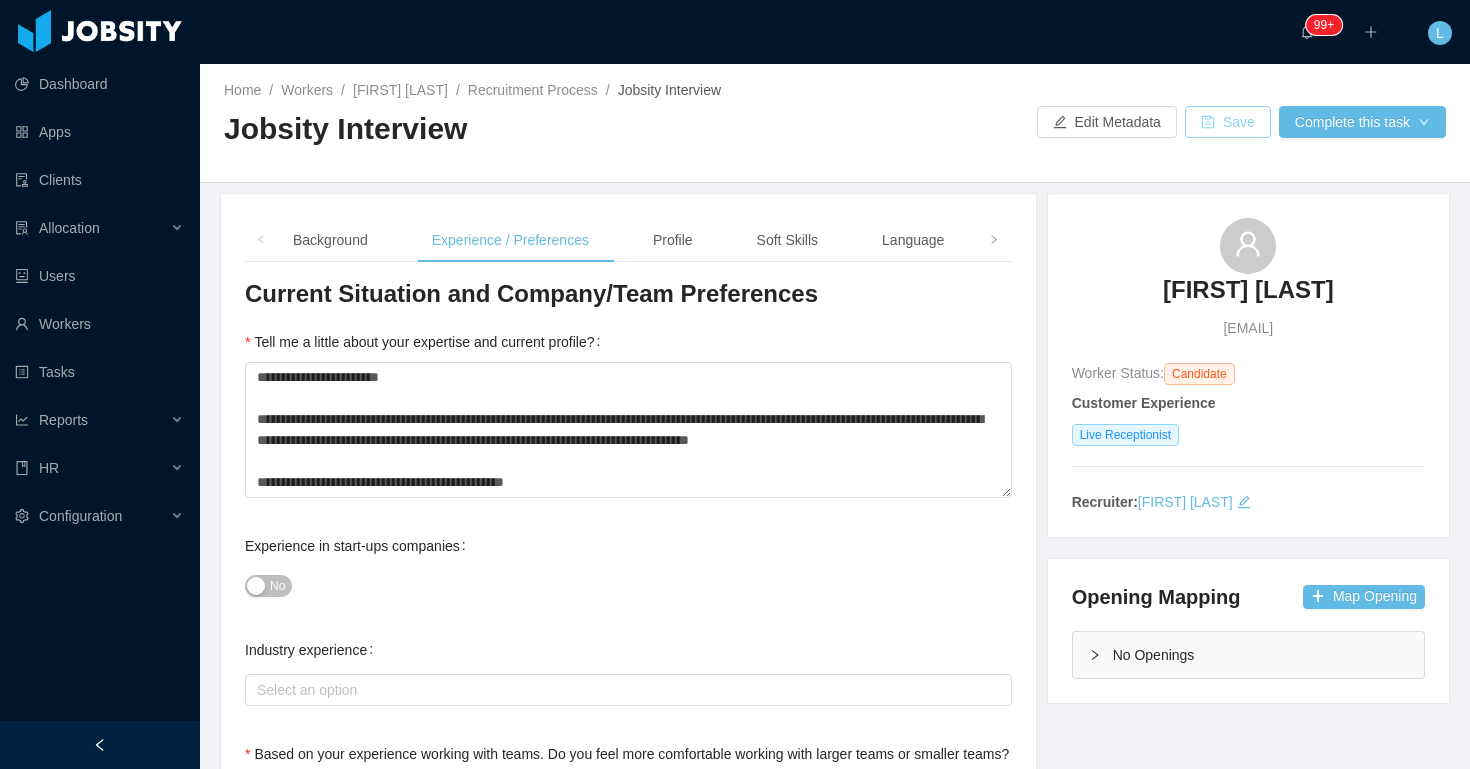 click on "Save" at bounding box center (1228, 122) 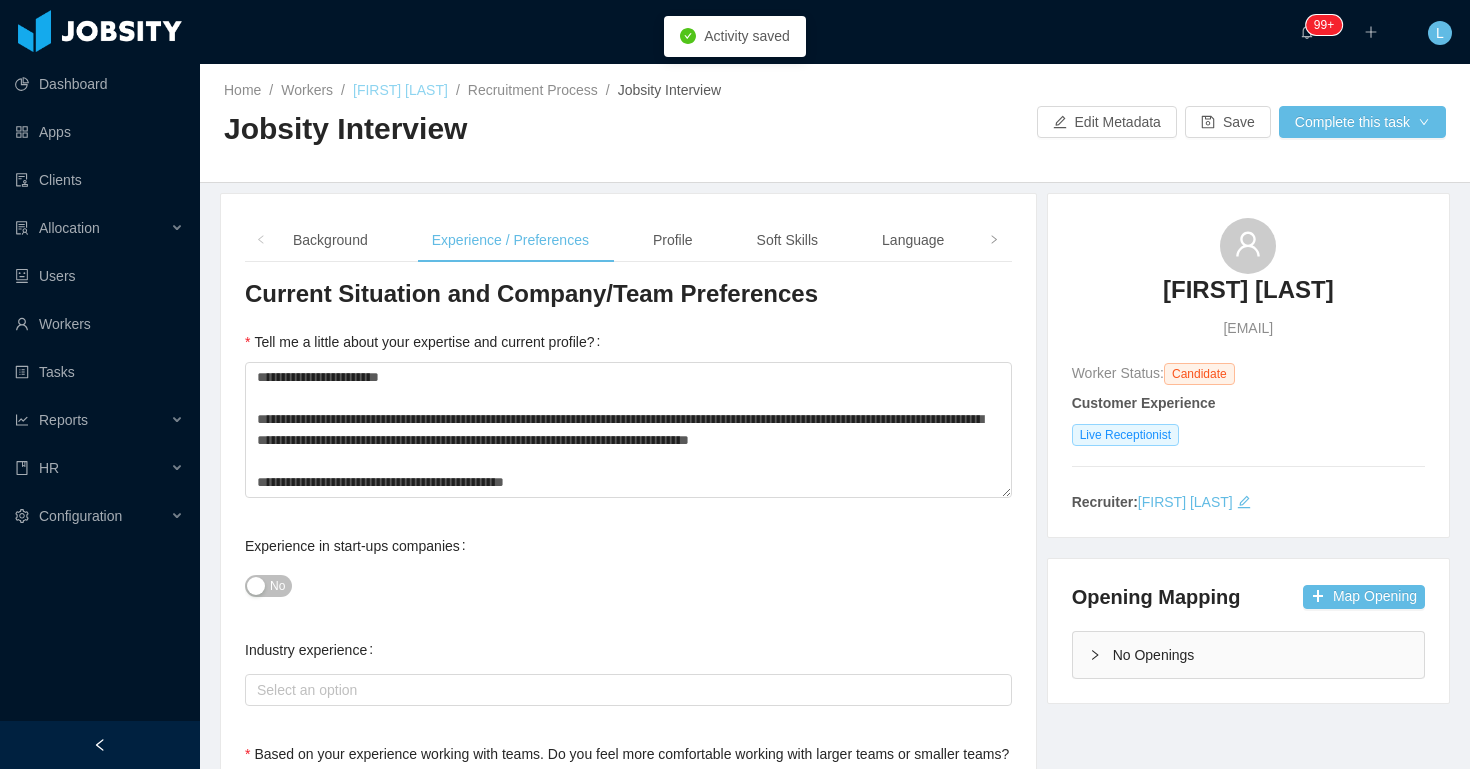 click on "Andrés Romero" at bounding box center (400, 90) 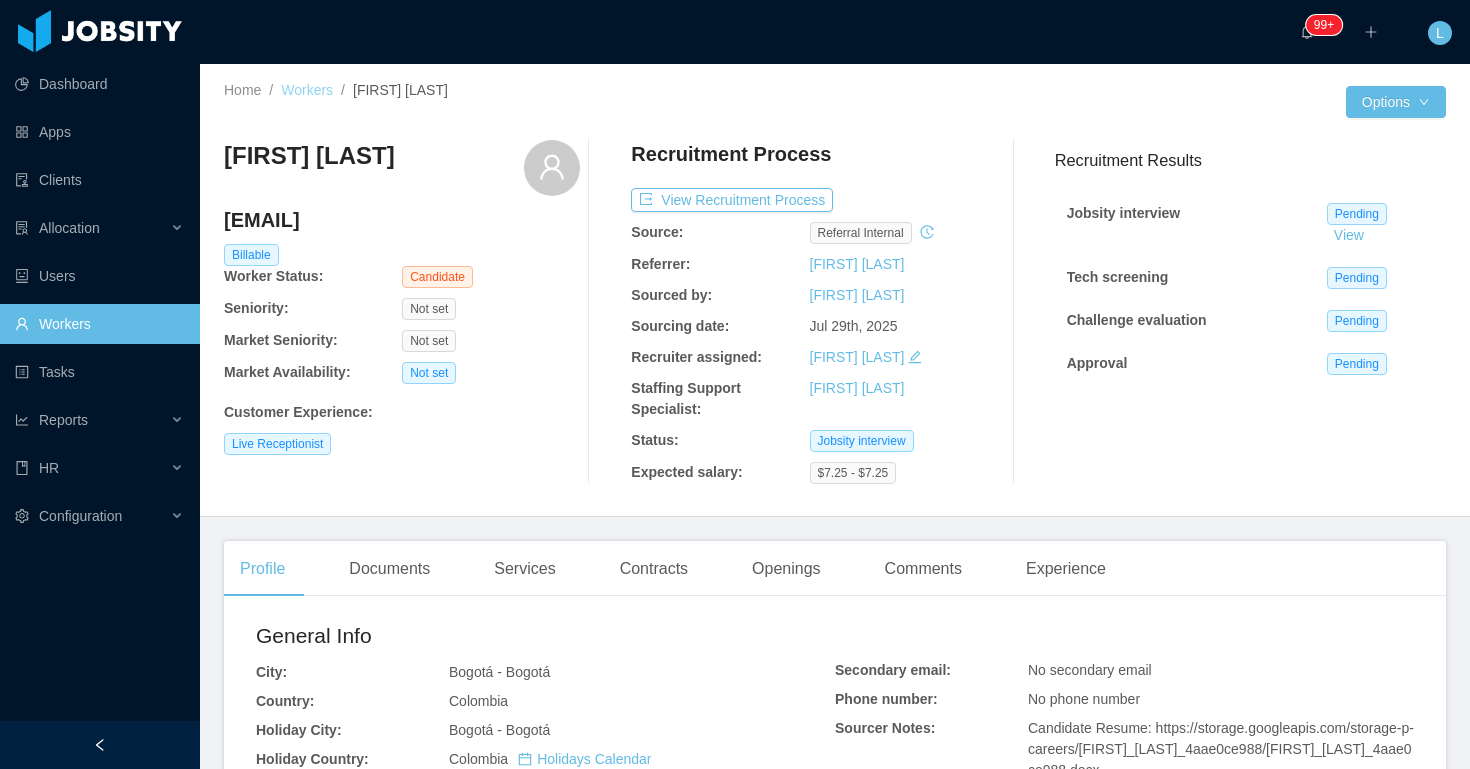 click on "Workers" at bounding box center [307, 90] 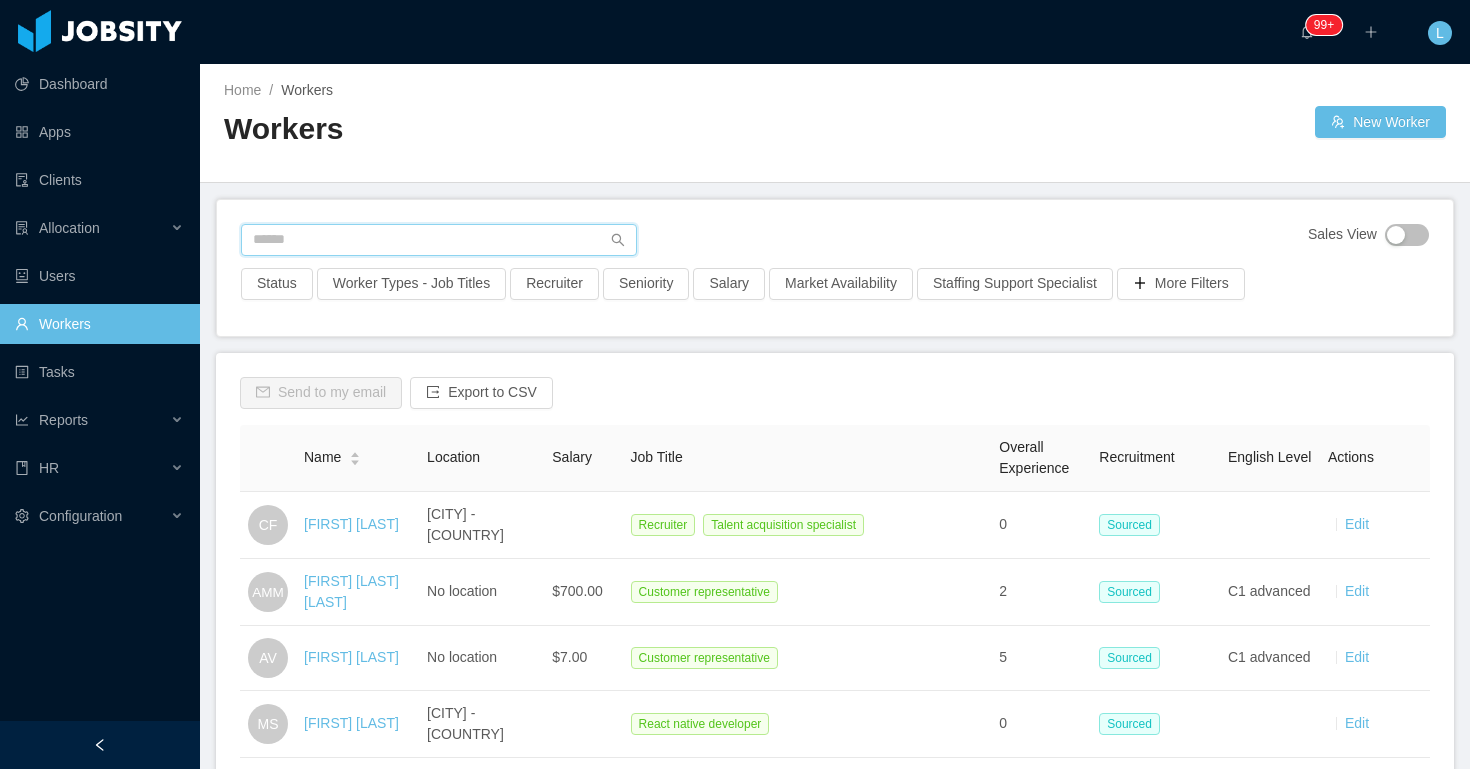 click at bounding box center [439, 240] 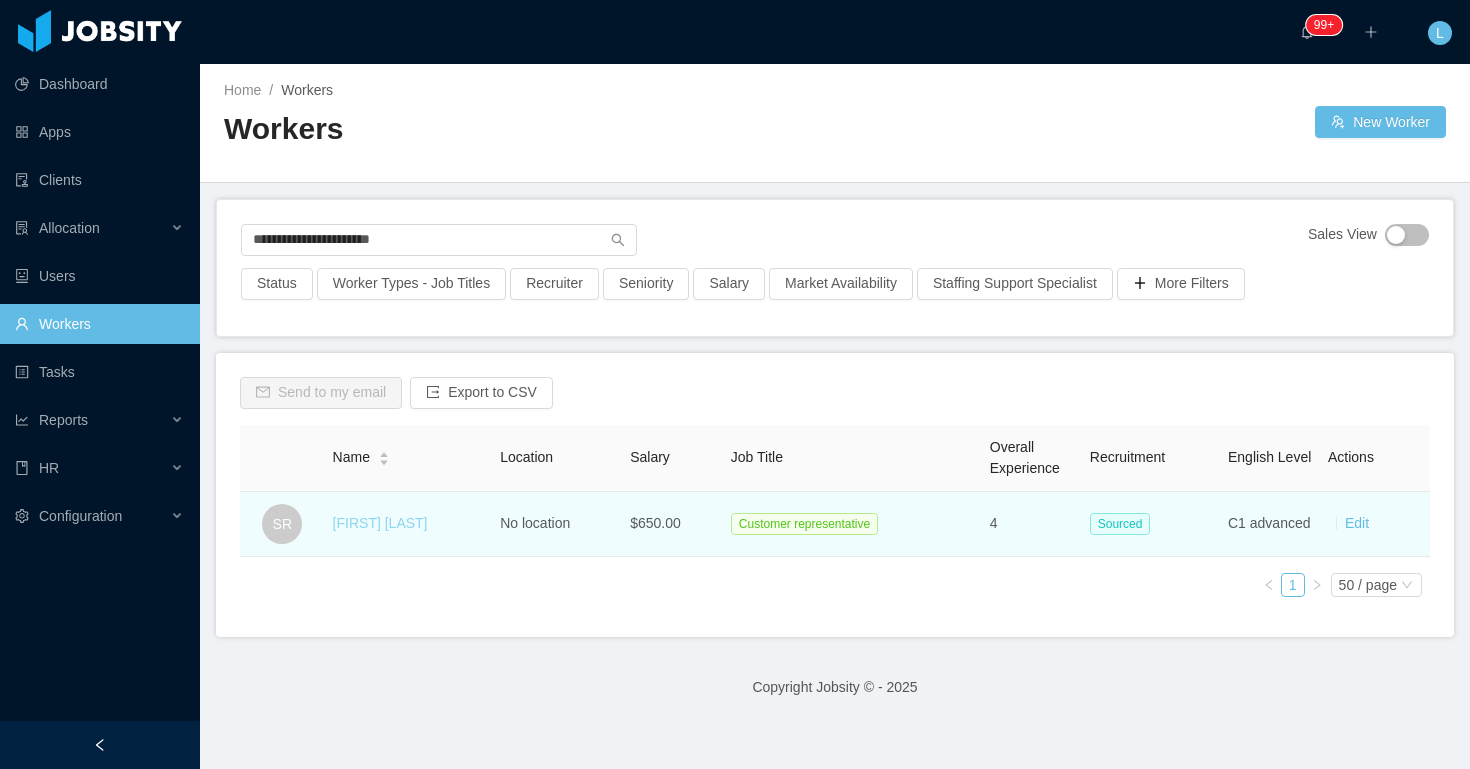 click on "Saul Rivas" at bounding box center [380, 523] 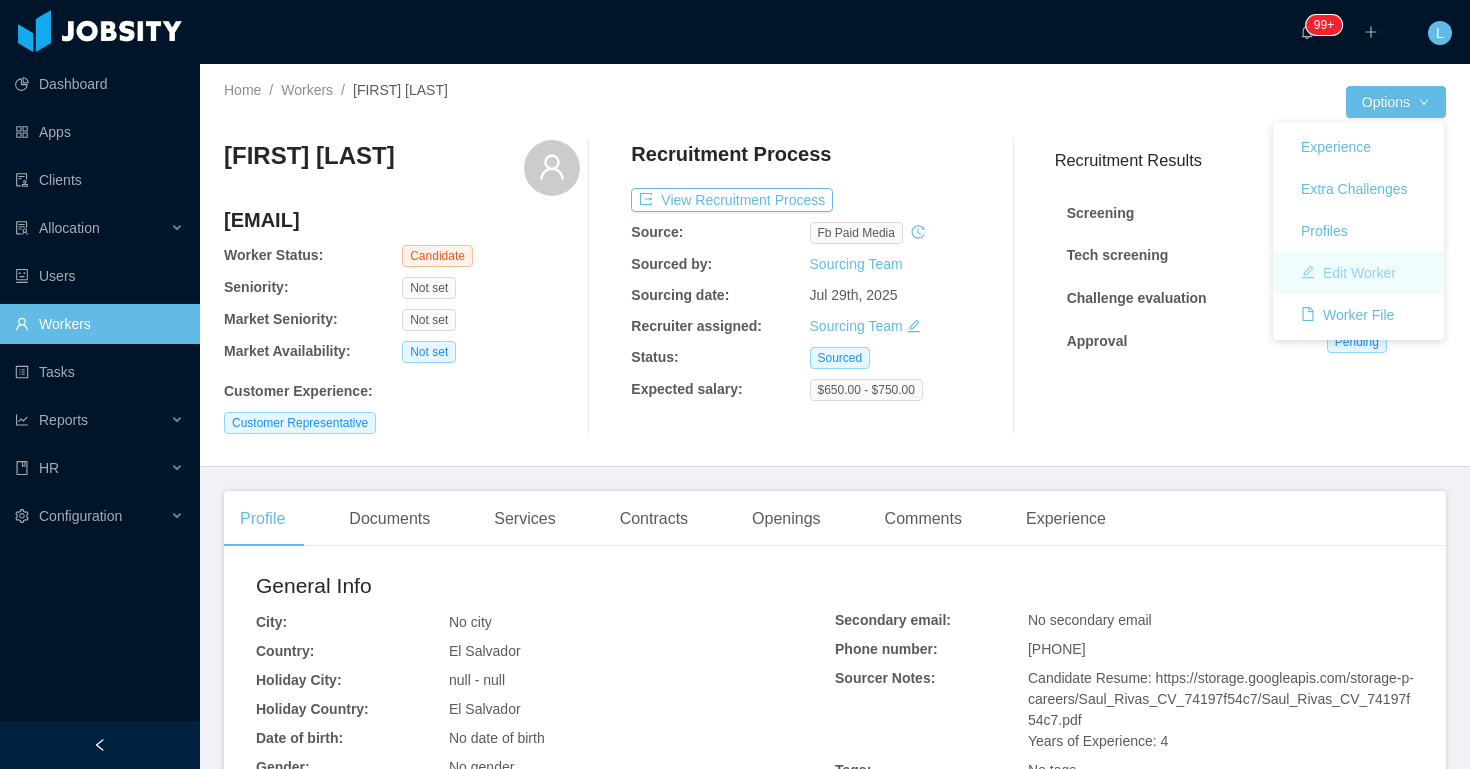 click on "Edit Worker" at bounding box center (1348, 273) 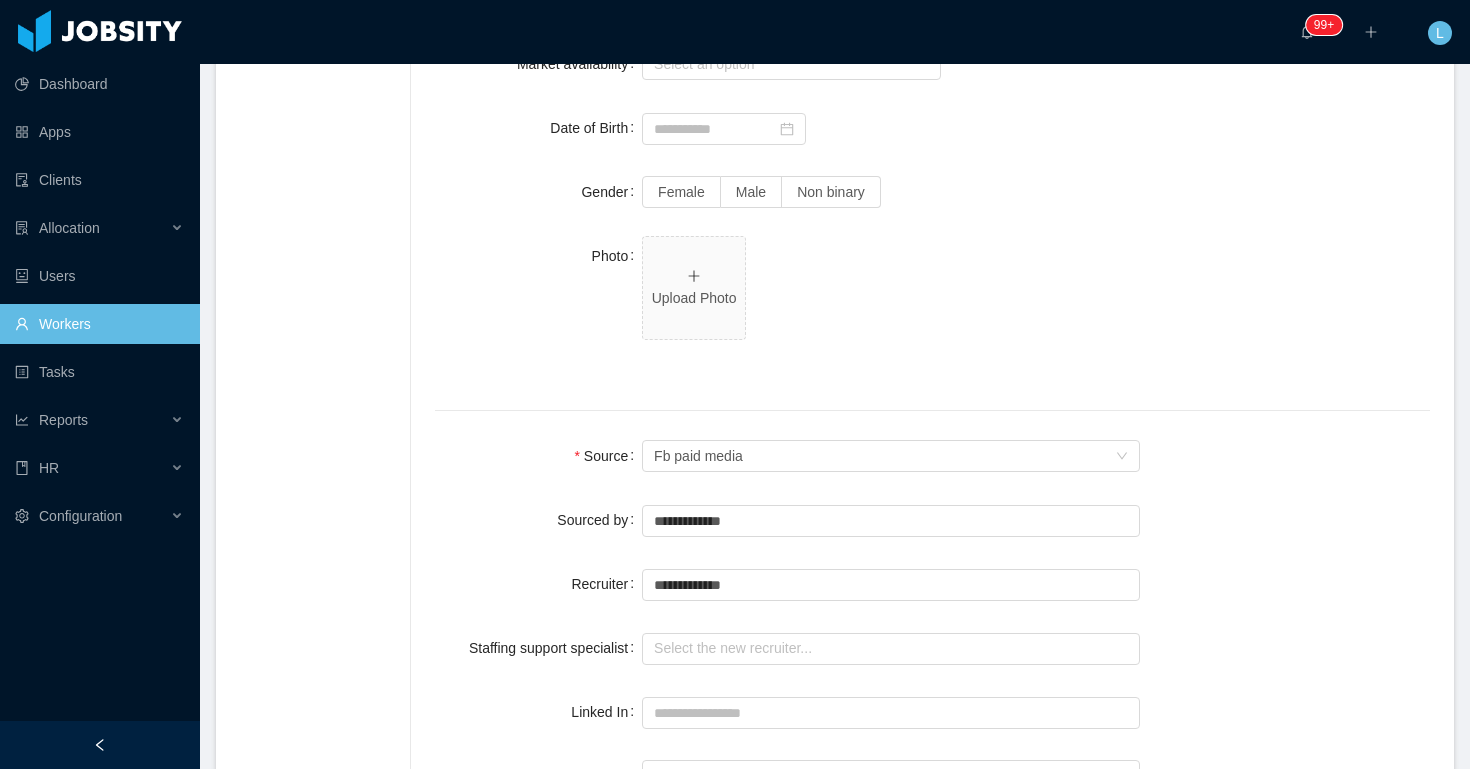 scroll, scrollTop: 1332, scrollLeft: 0, axis: vertical 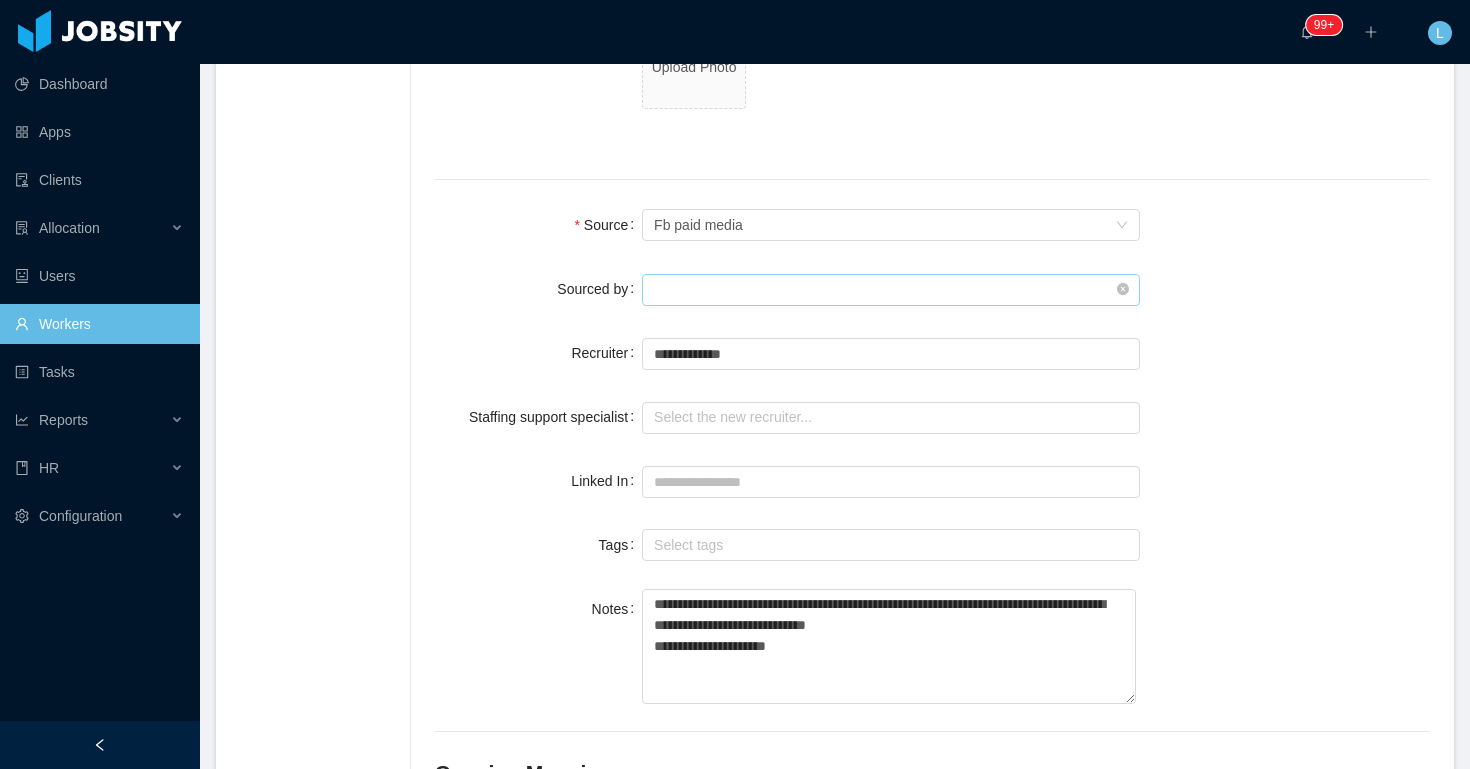 click at bounding box center (891, 290) 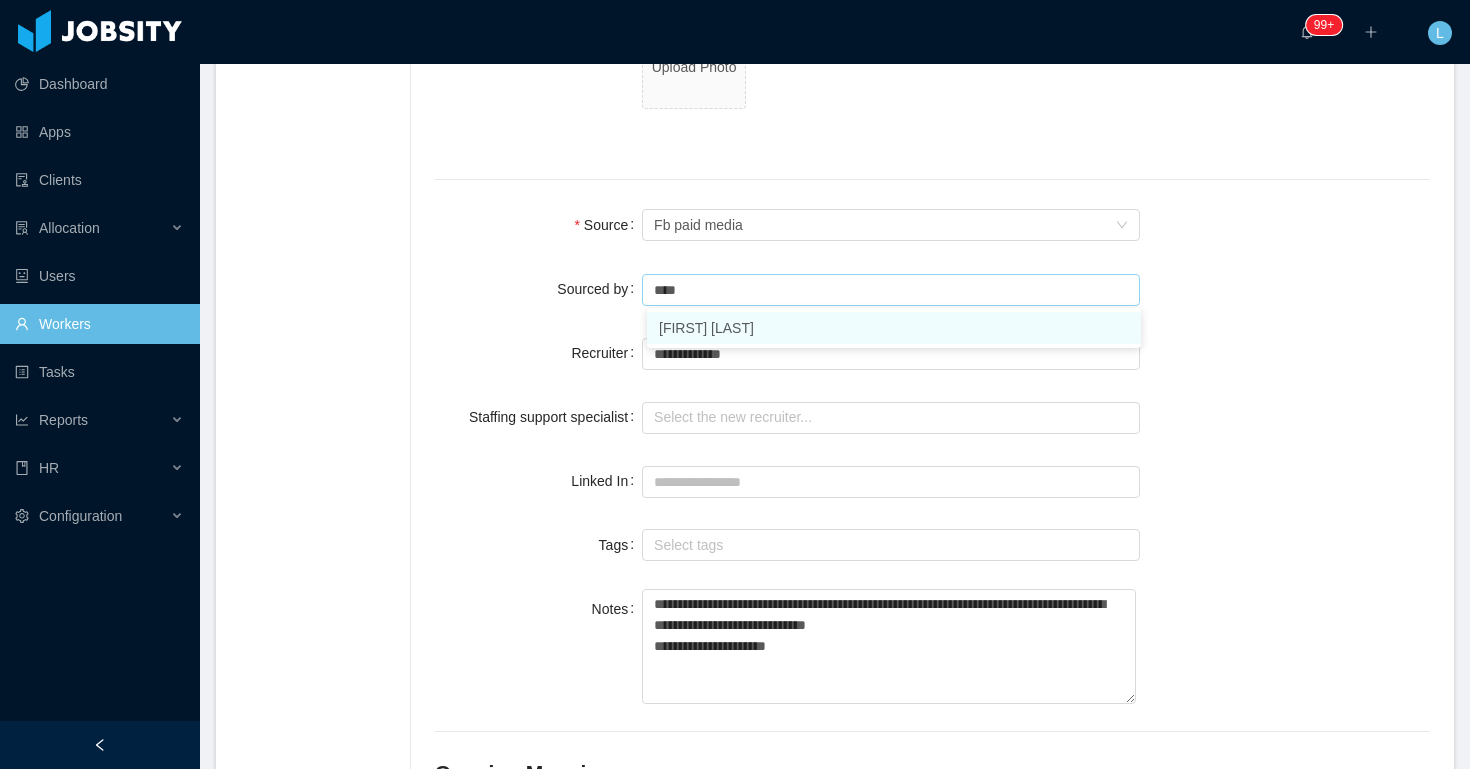 click on "[FIRST] [LAST]" at bounding box center [894, 328] 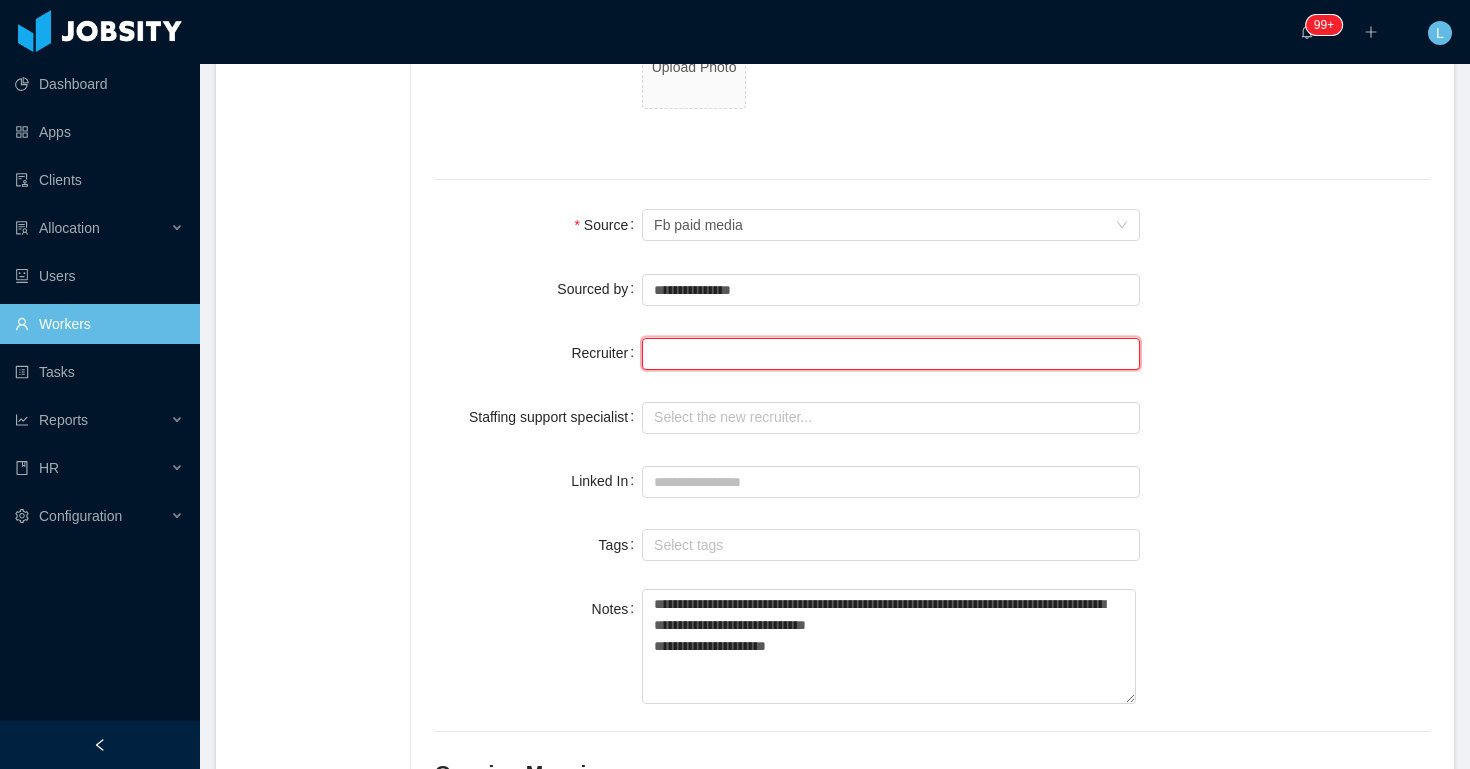 click at bounding box center (891, 354) 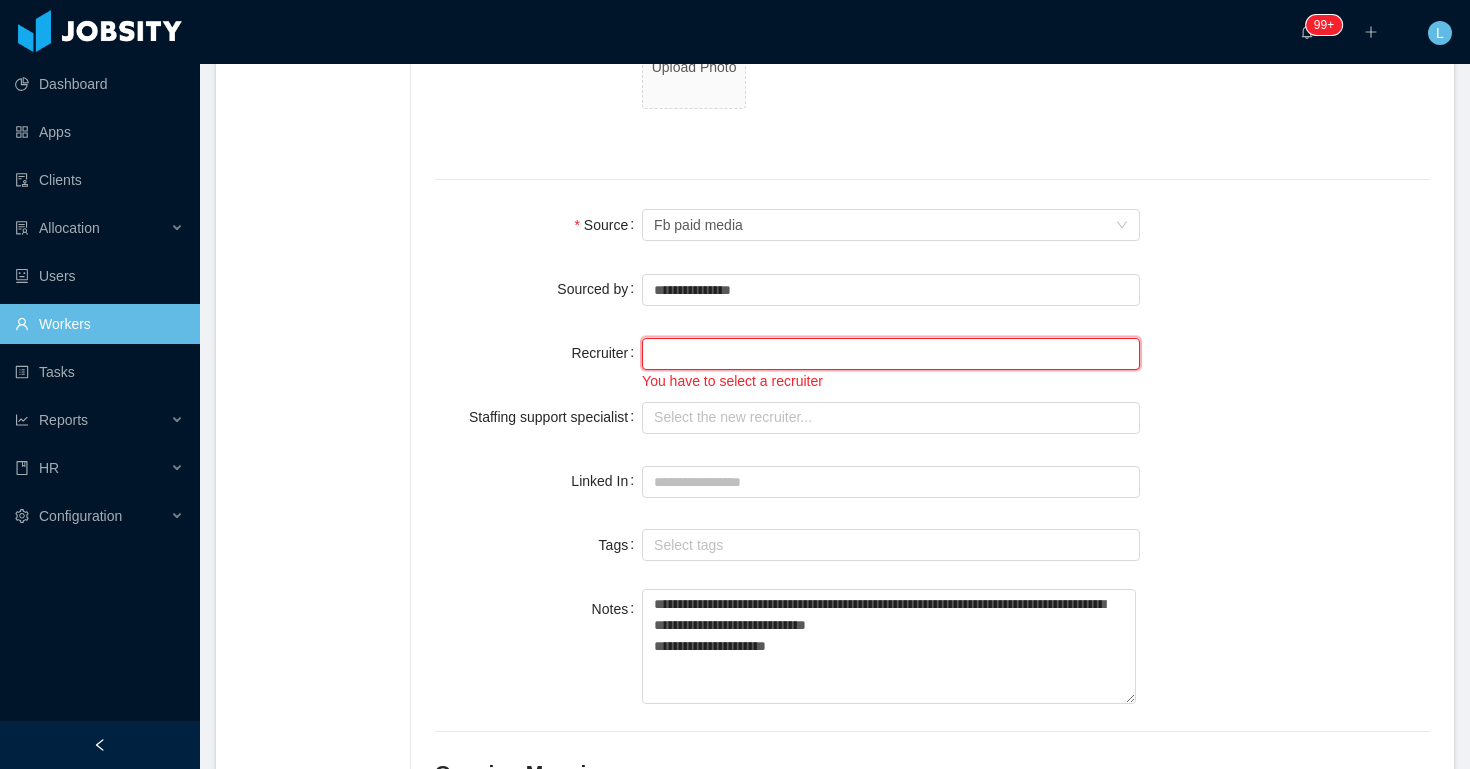 click at bounding box center [891, 354] 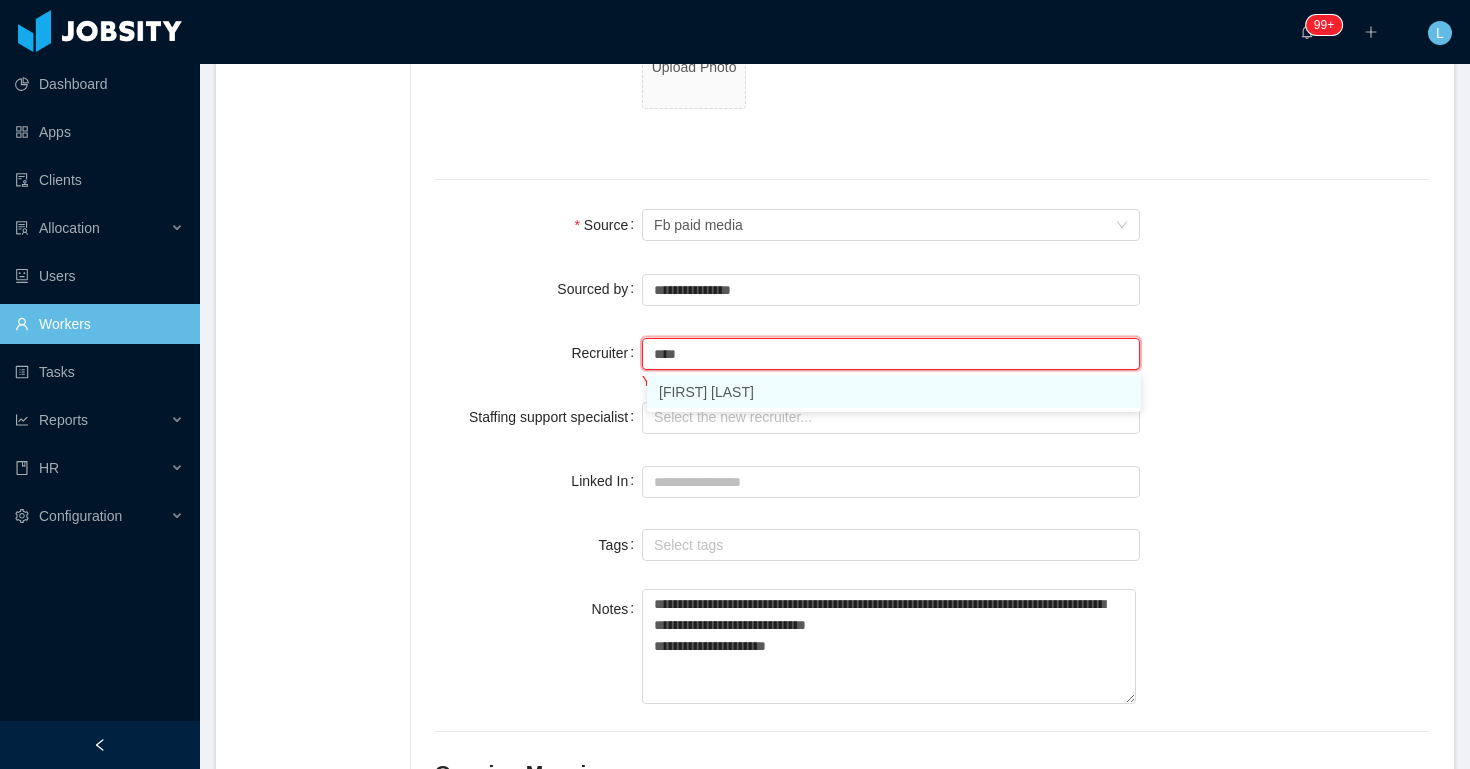 click on "[FIRST] [LAST]" at bounding box center [894, 392] 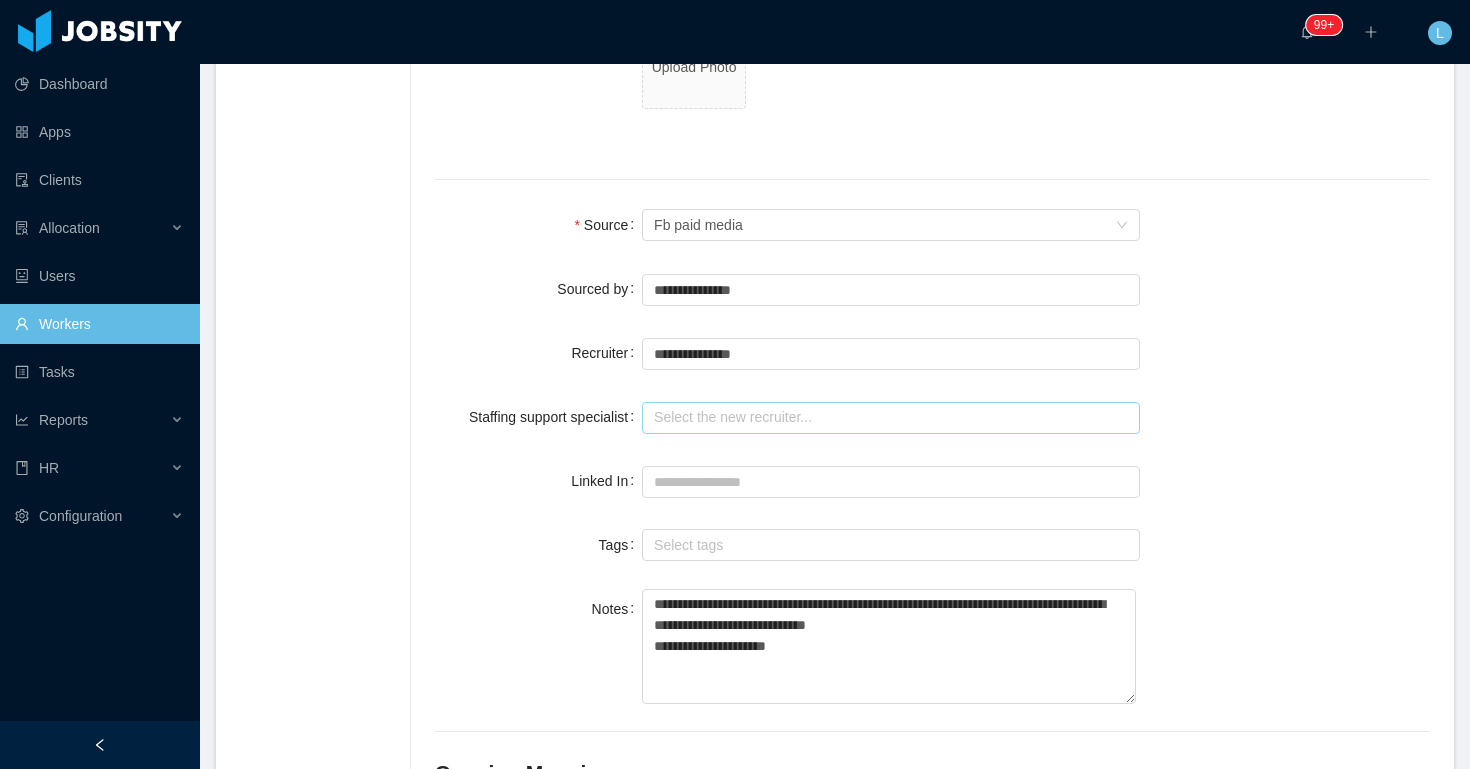 click at bounding box center (891, 418) 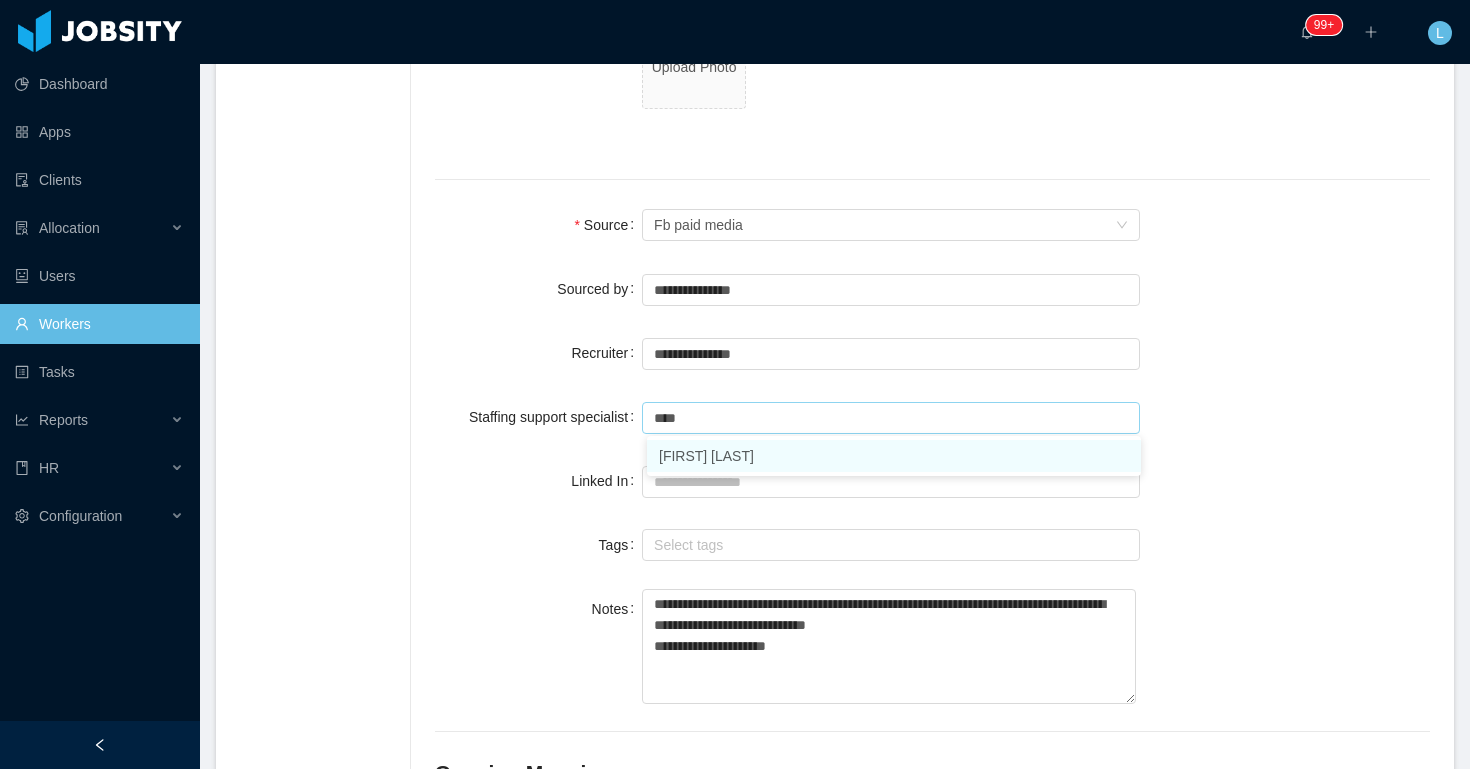 click on "[FIRST] [LAST]" at bounding box center [894, 456] 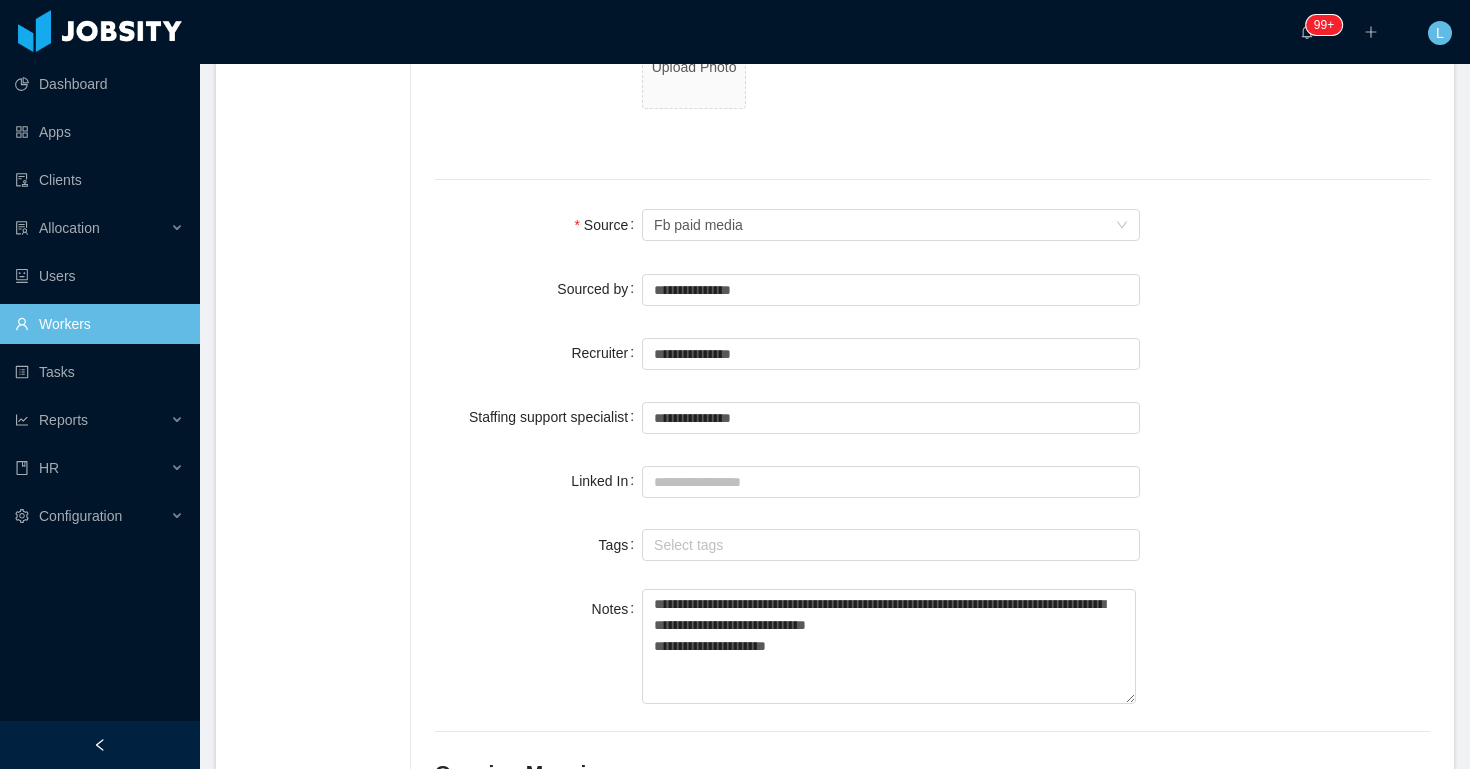 click on "Source Seniority Fb paid media" at bounding box center (932, 225) 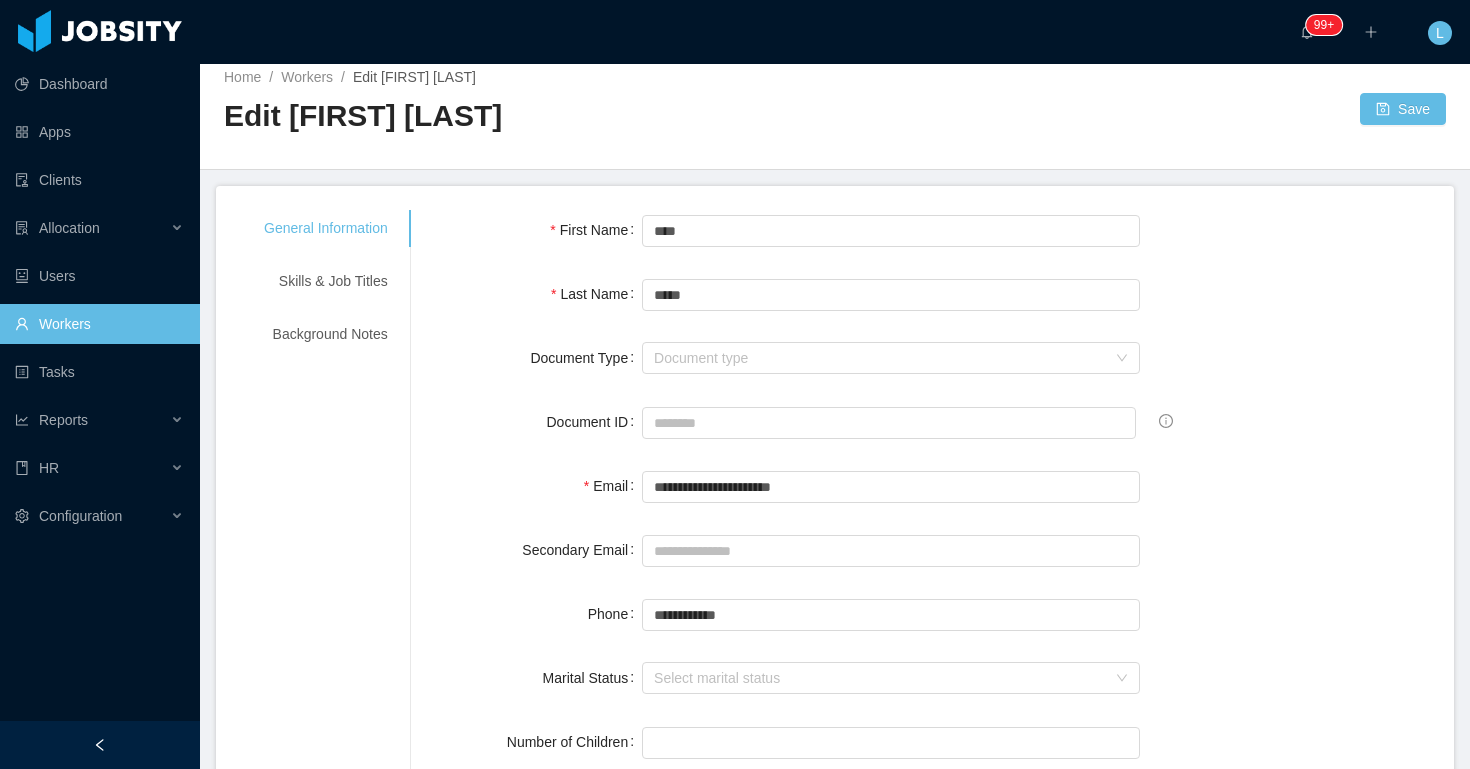 scroll, scrollTop: 0, scrollLeft: 0, axis: both 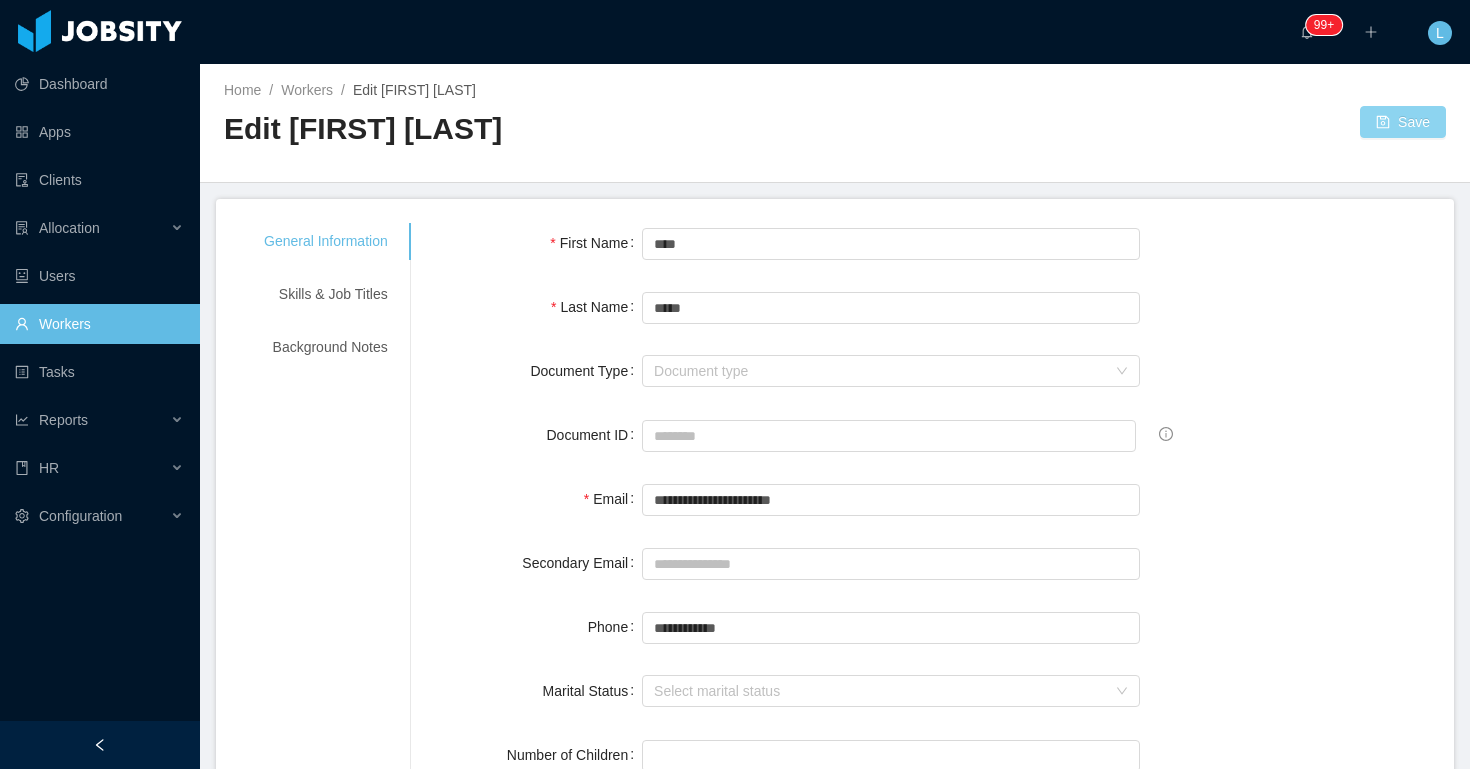 click on "Save" at bounding box center [1403, 122] 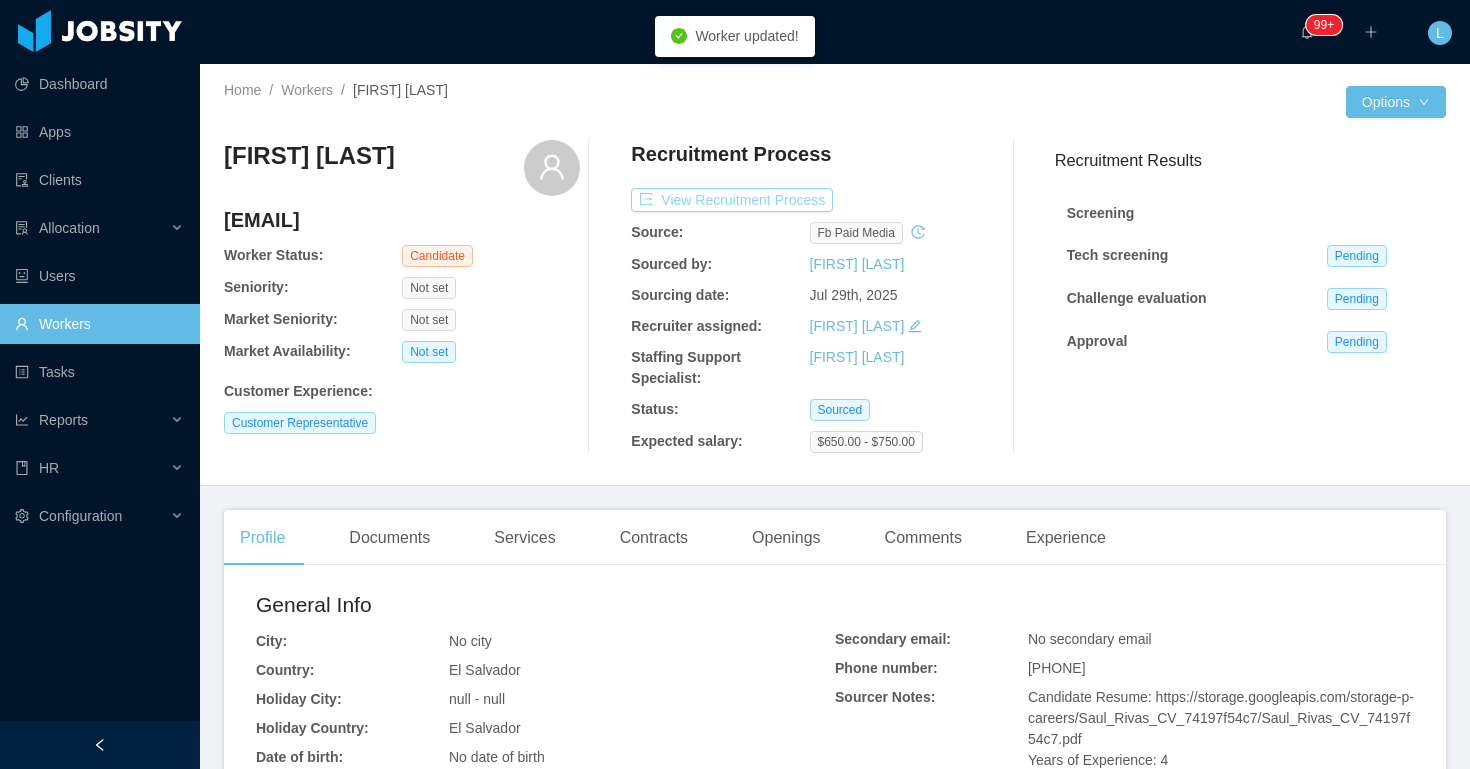 click on "View Recruitment Process" at bounding box center [732, 200] 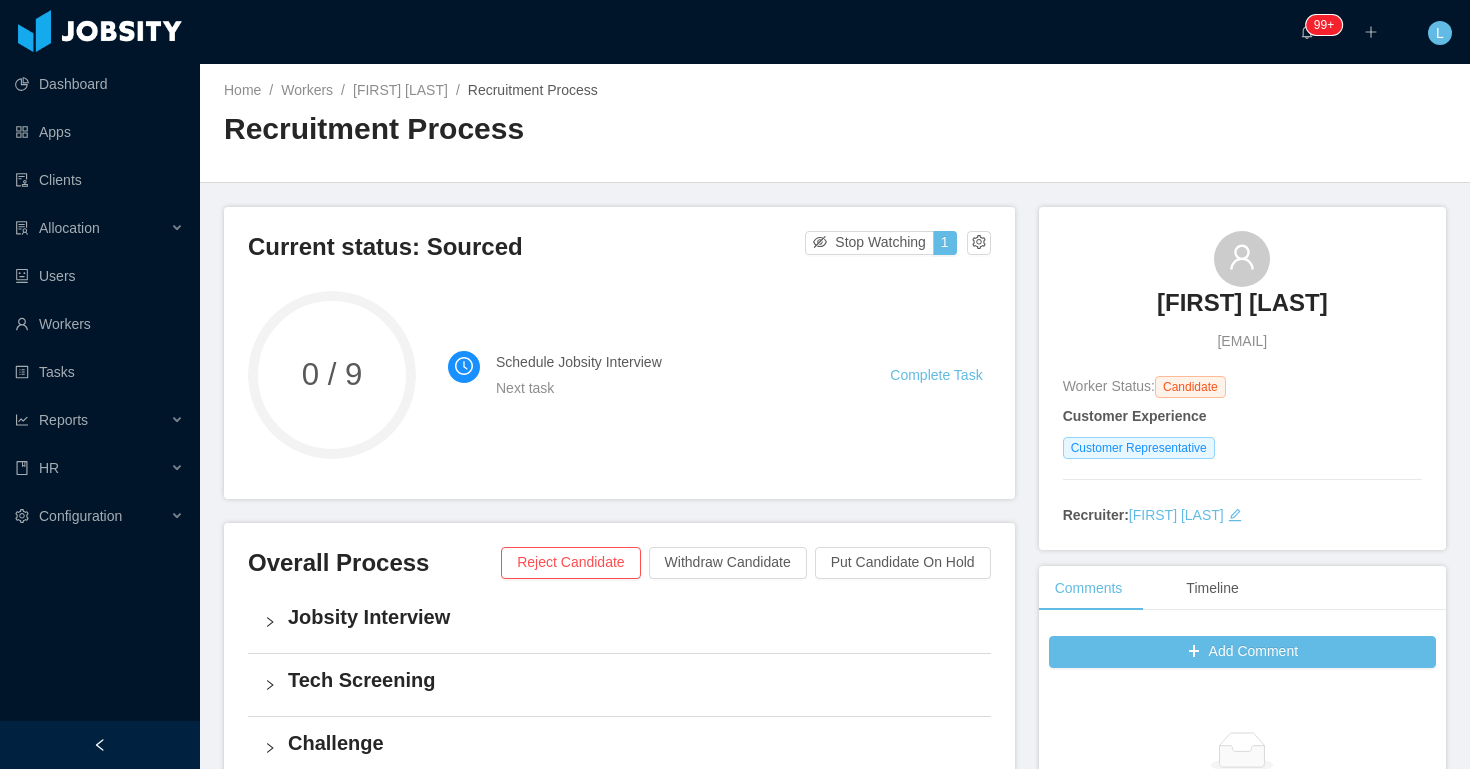 click on "Complete Task" at bounding box center (940, 375) 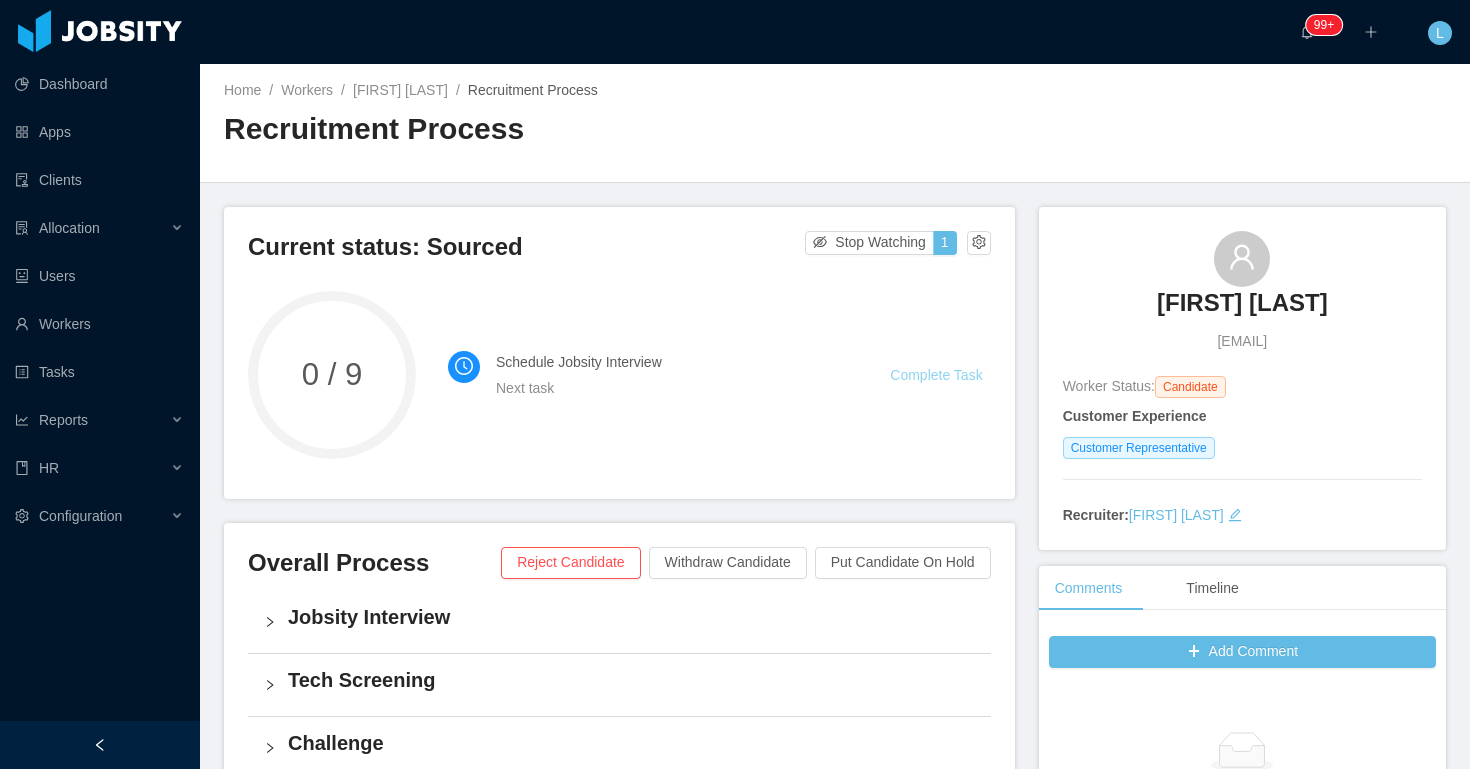 click on "Complete Task" at bounding box center [936, 375] 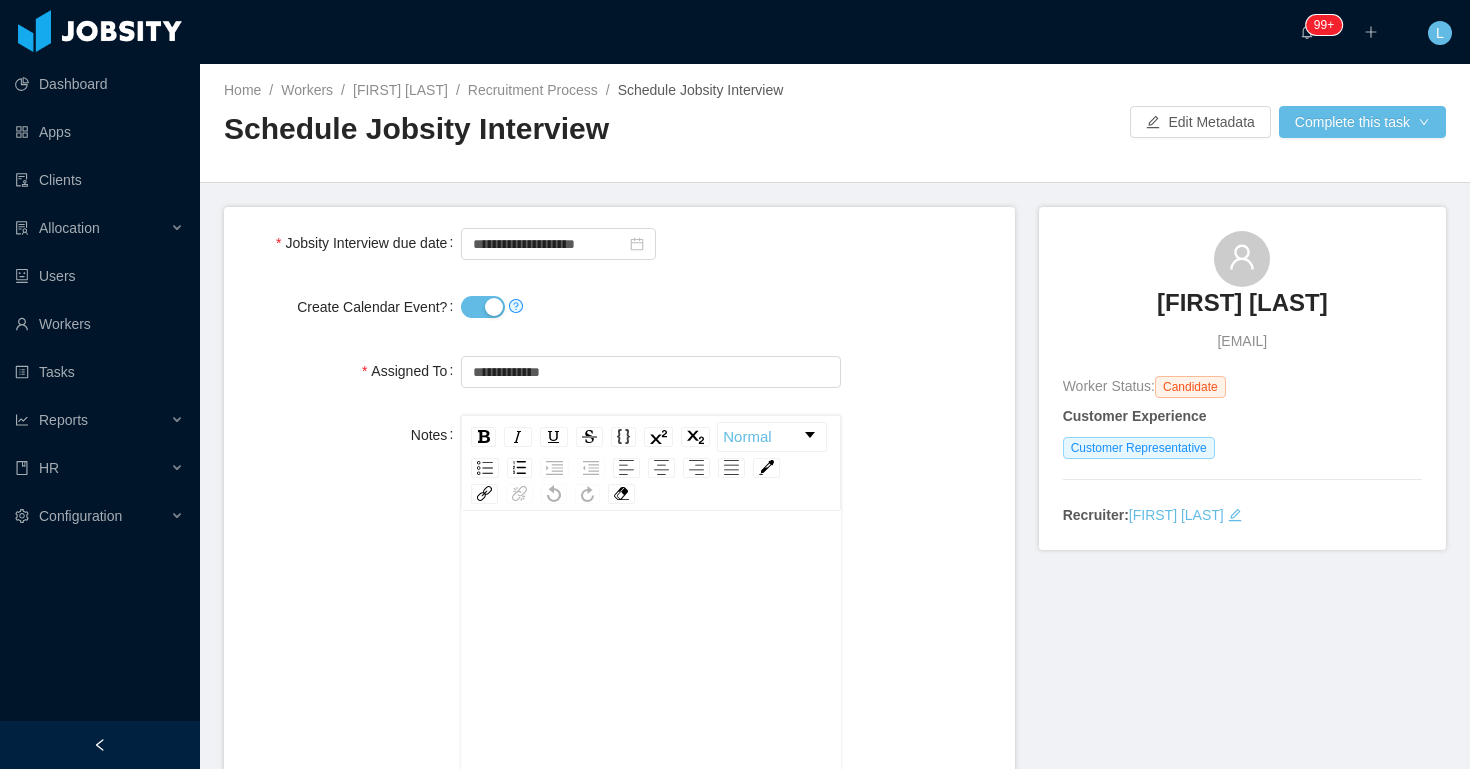 click at bounding box center (650, 307) 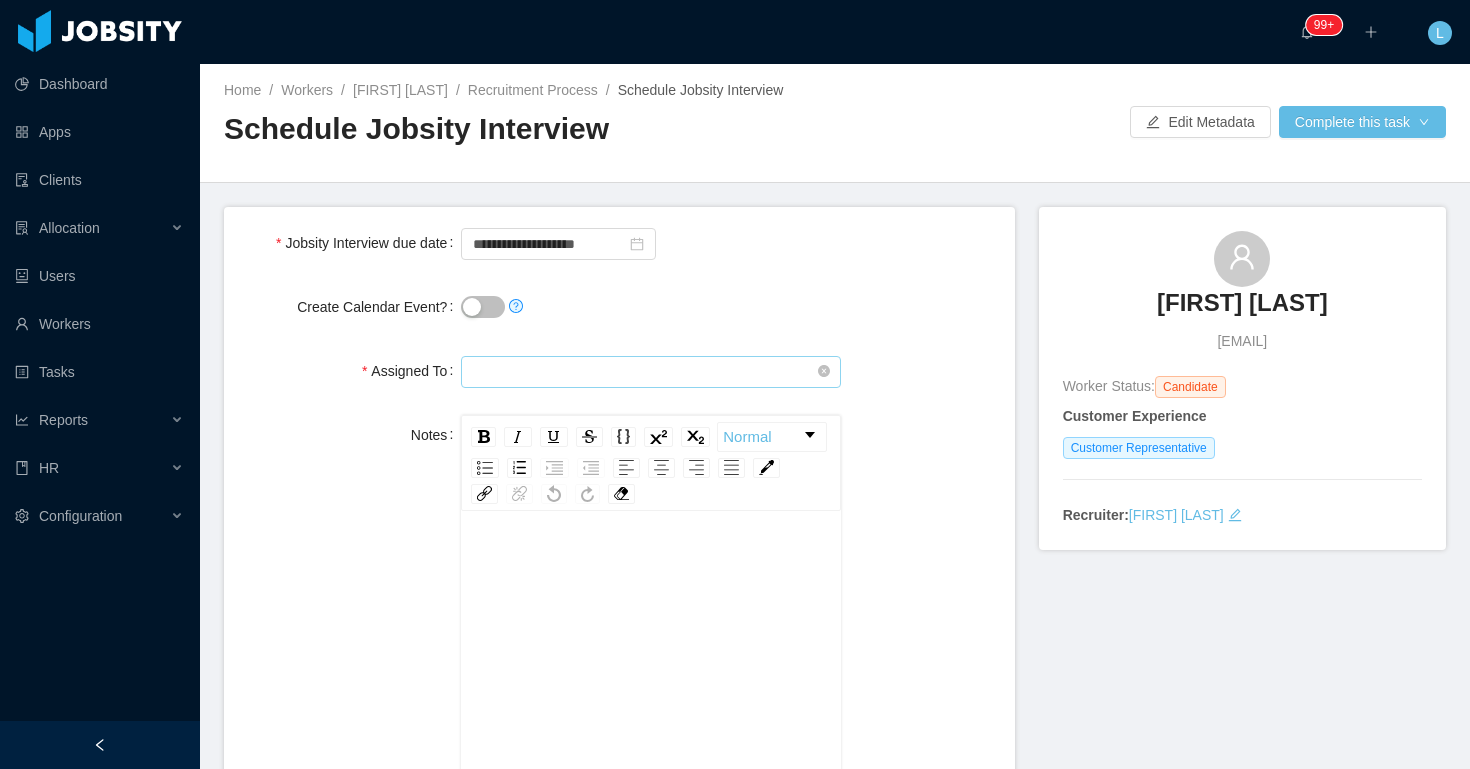 click at bounding box center (650, 372) 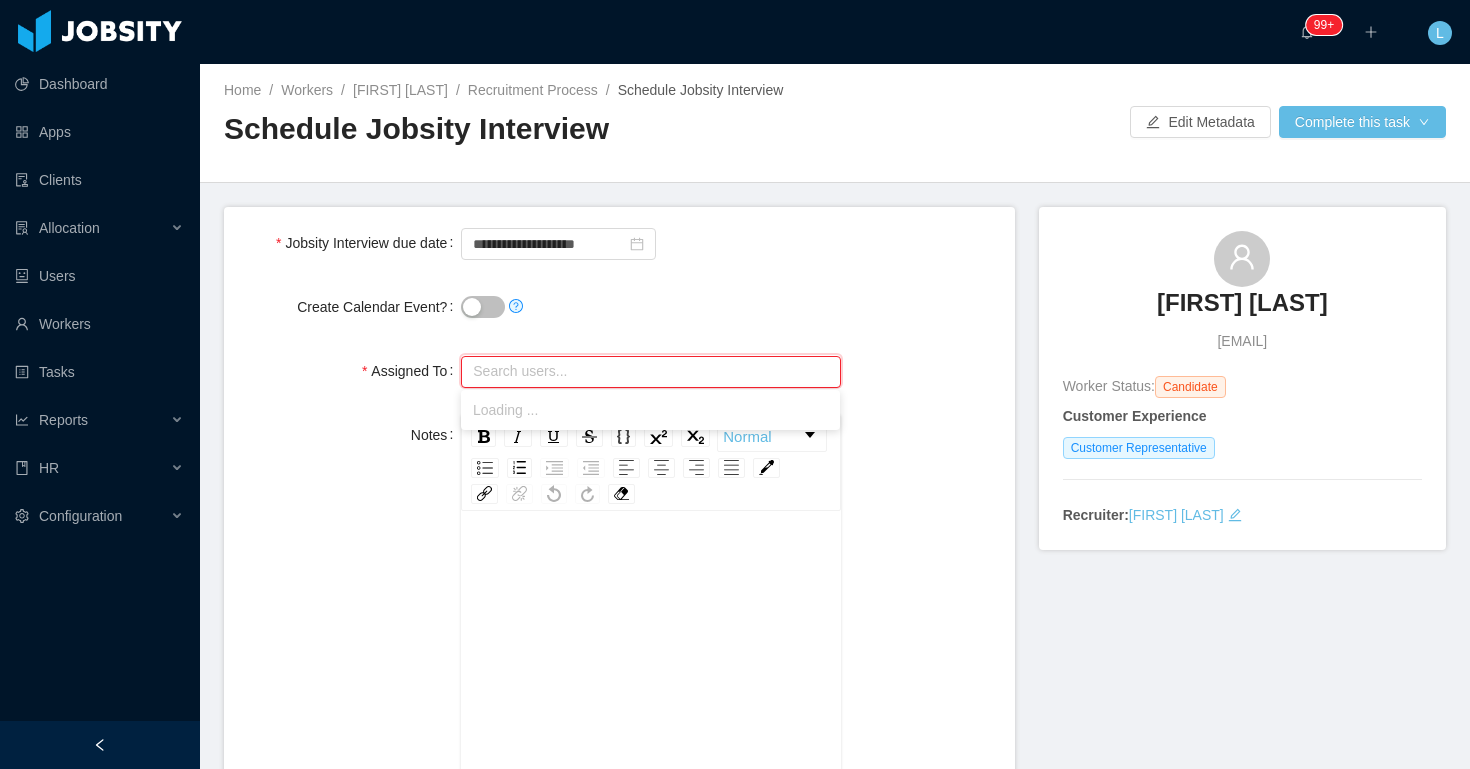 click on "**********" at bounding box center [619, 672] 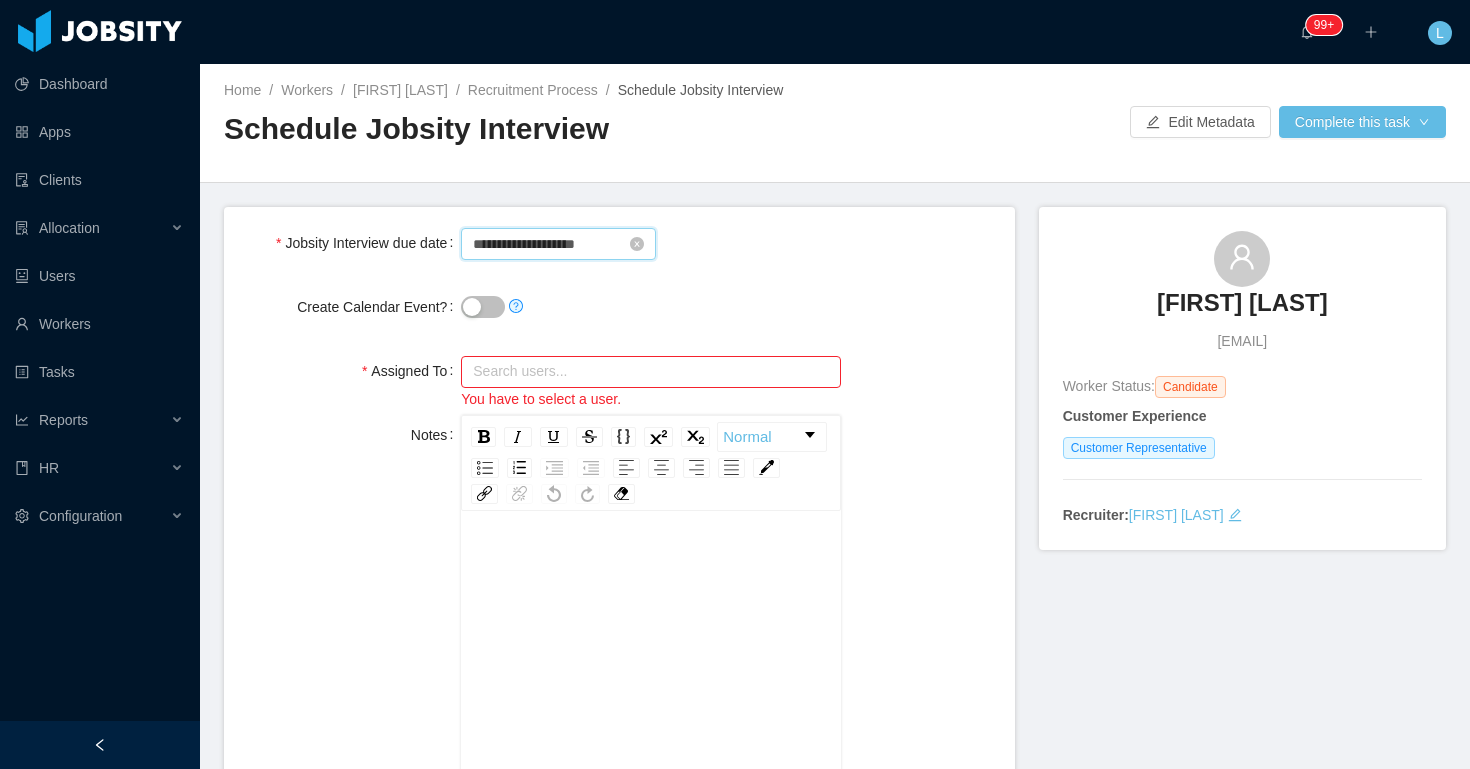click on "**********" at bounding box center (558, 244) 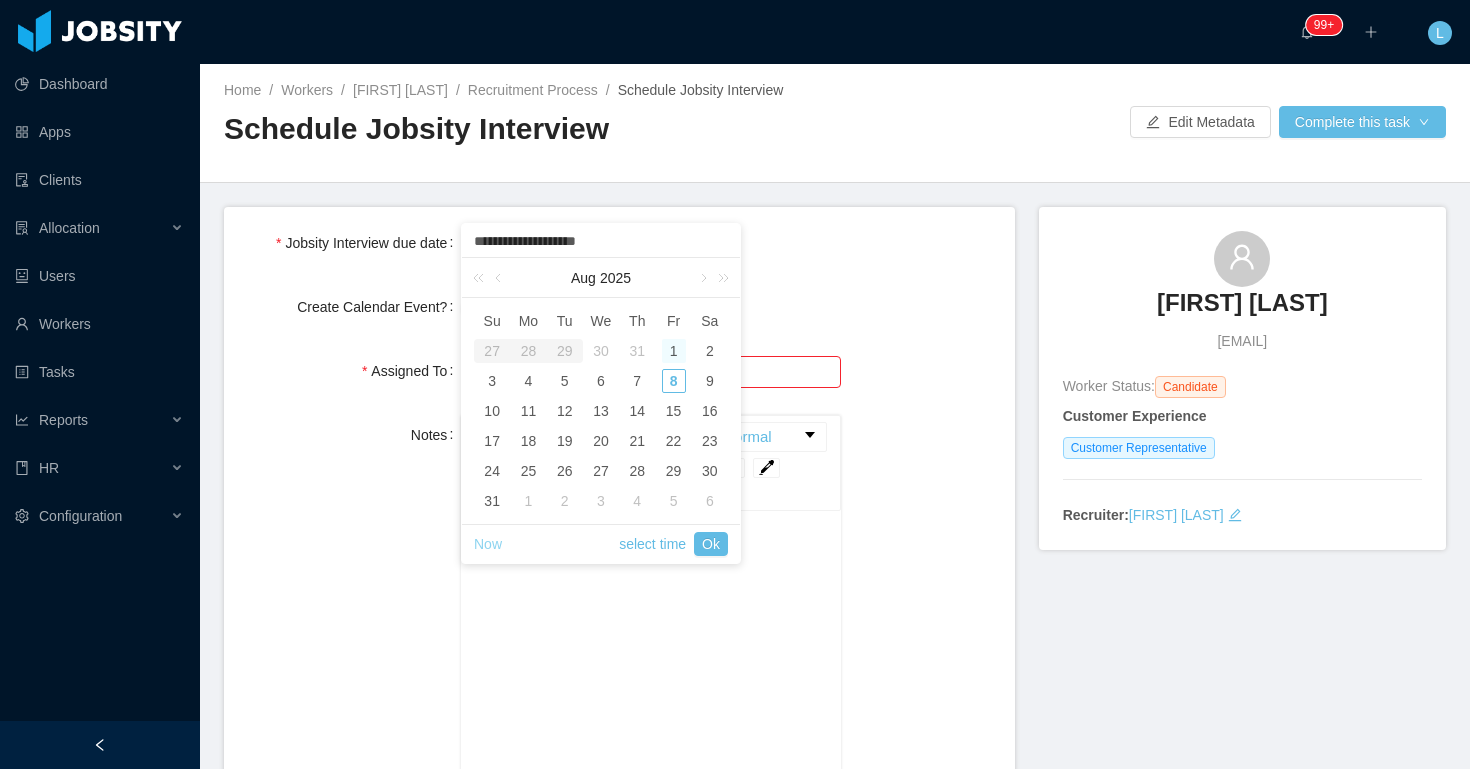 click on "Now" at bounding box center (488, 544) 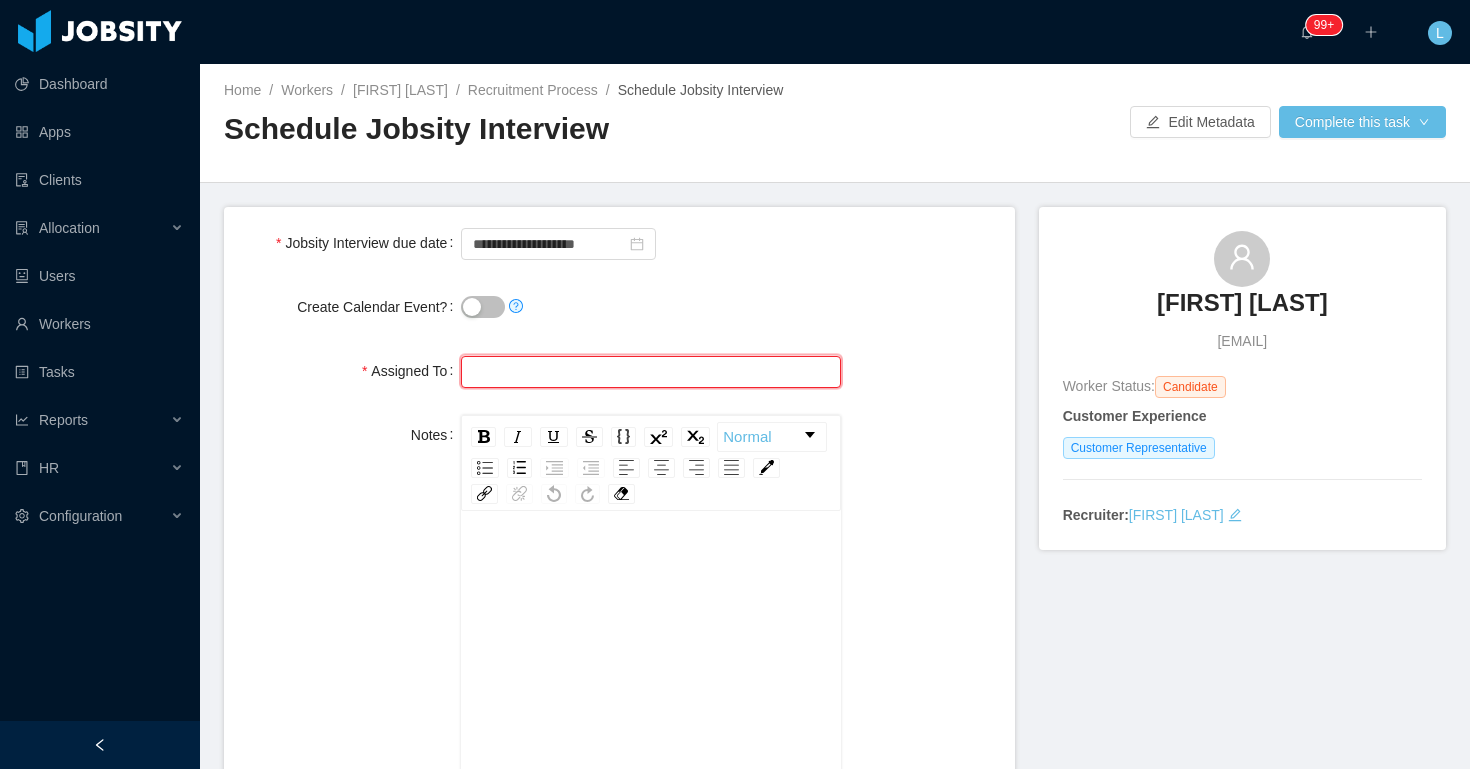 click at bounding box center (650, 372) 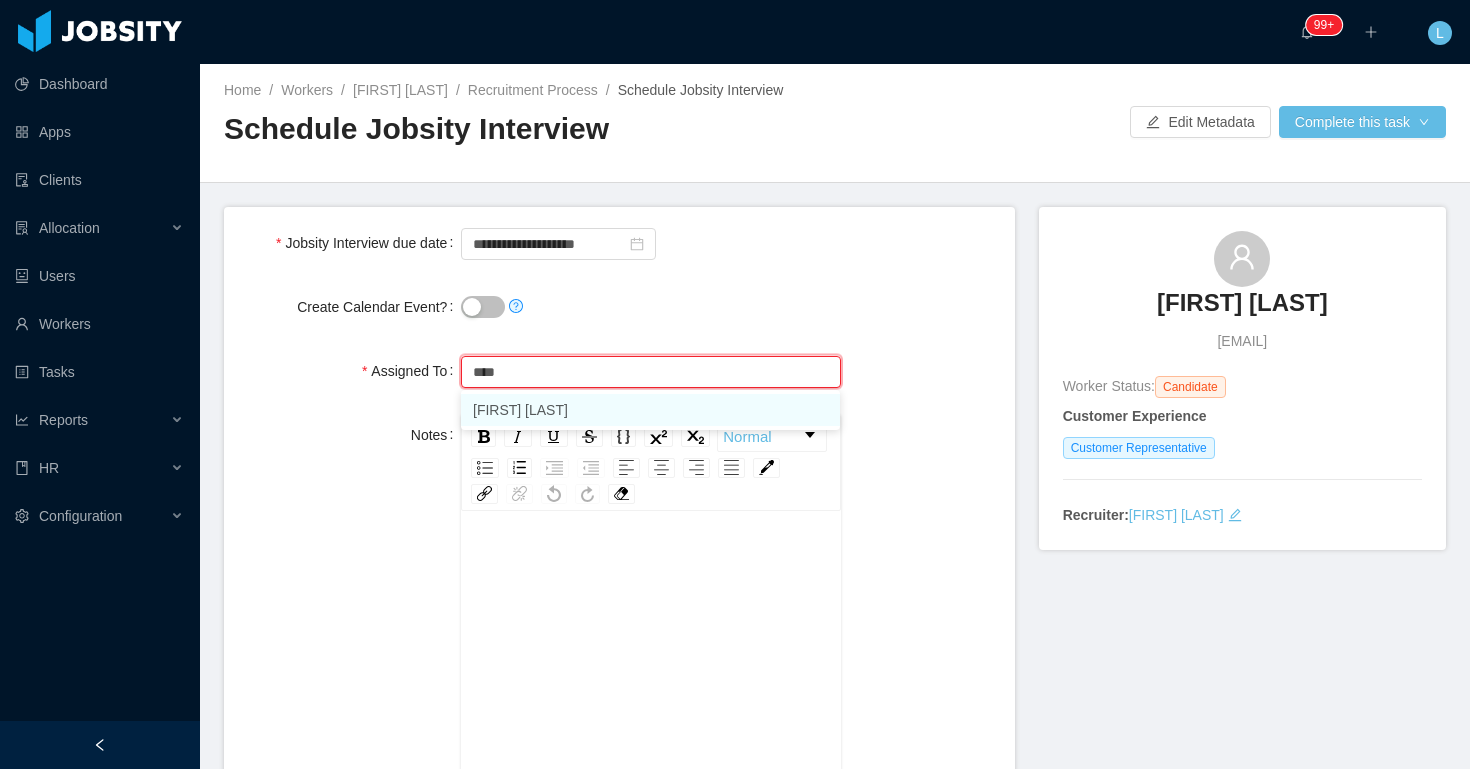 click on "[FIRST] [LAST]" at bounding box center [650, 410] 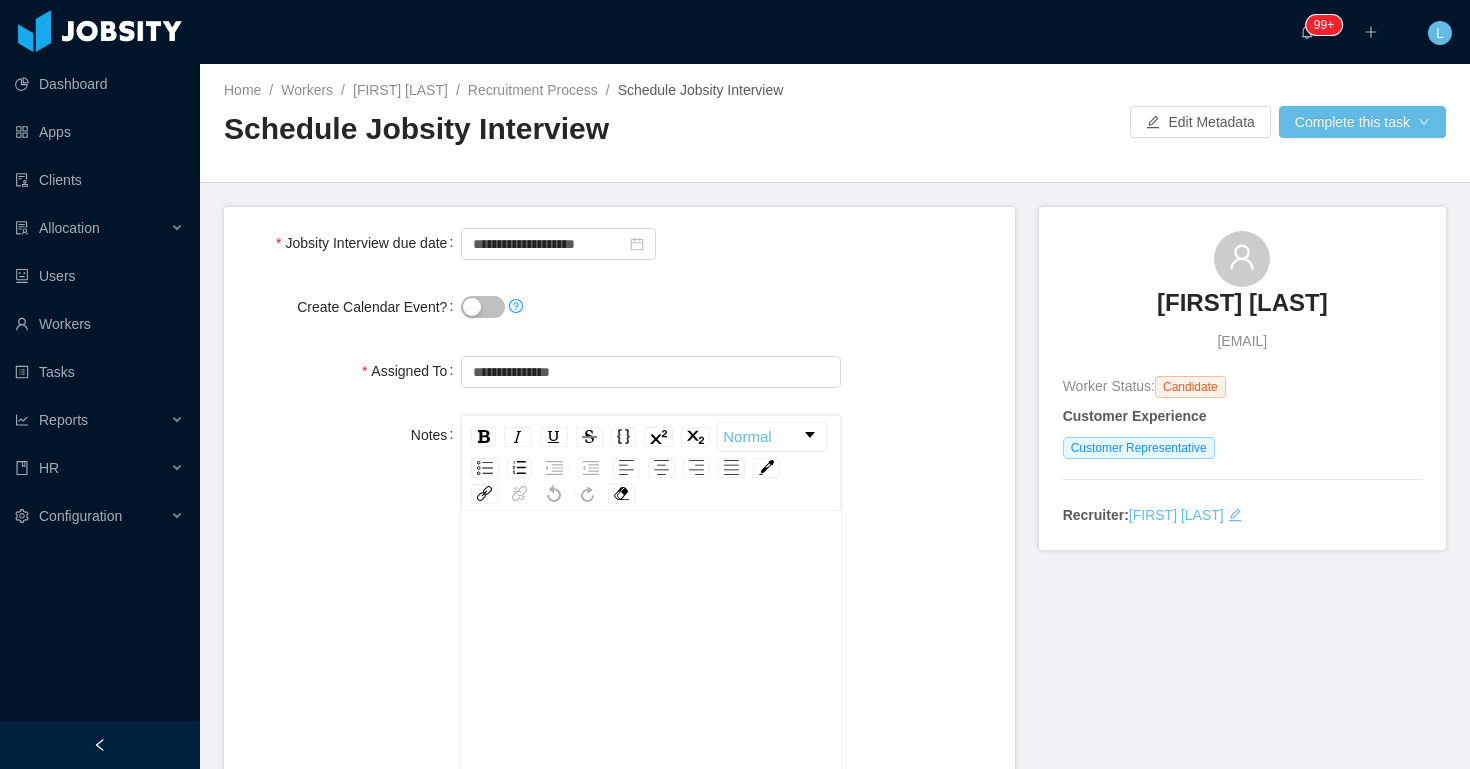 click on "Home / Workers / Saul Rivas / Recruitment Process / Schedule Jobsity Interview / Schedule Jobsity Interview Edit Metadata Complete this task" at bounding box center [835, 123] 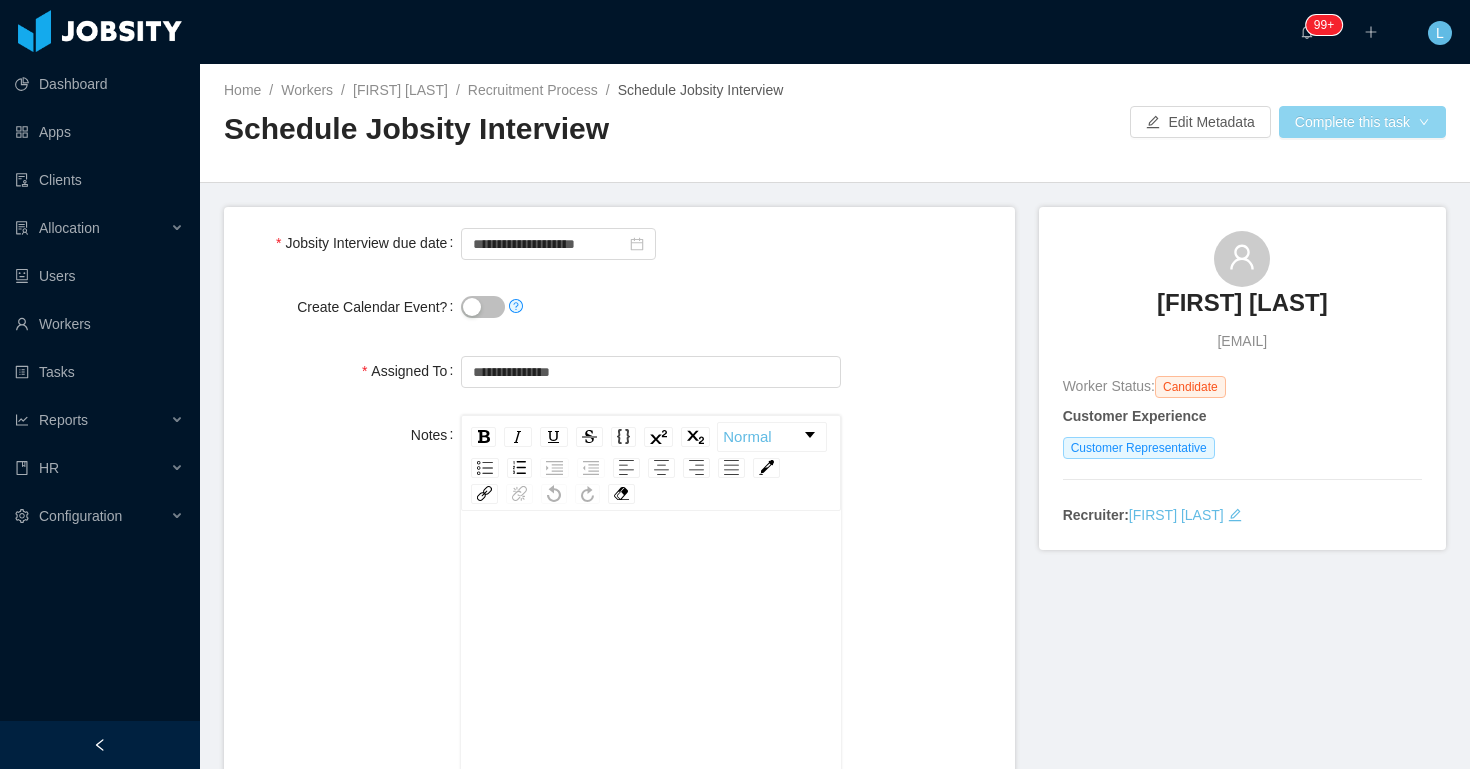click on "Complete this task" at bounding box center (1362, 122) 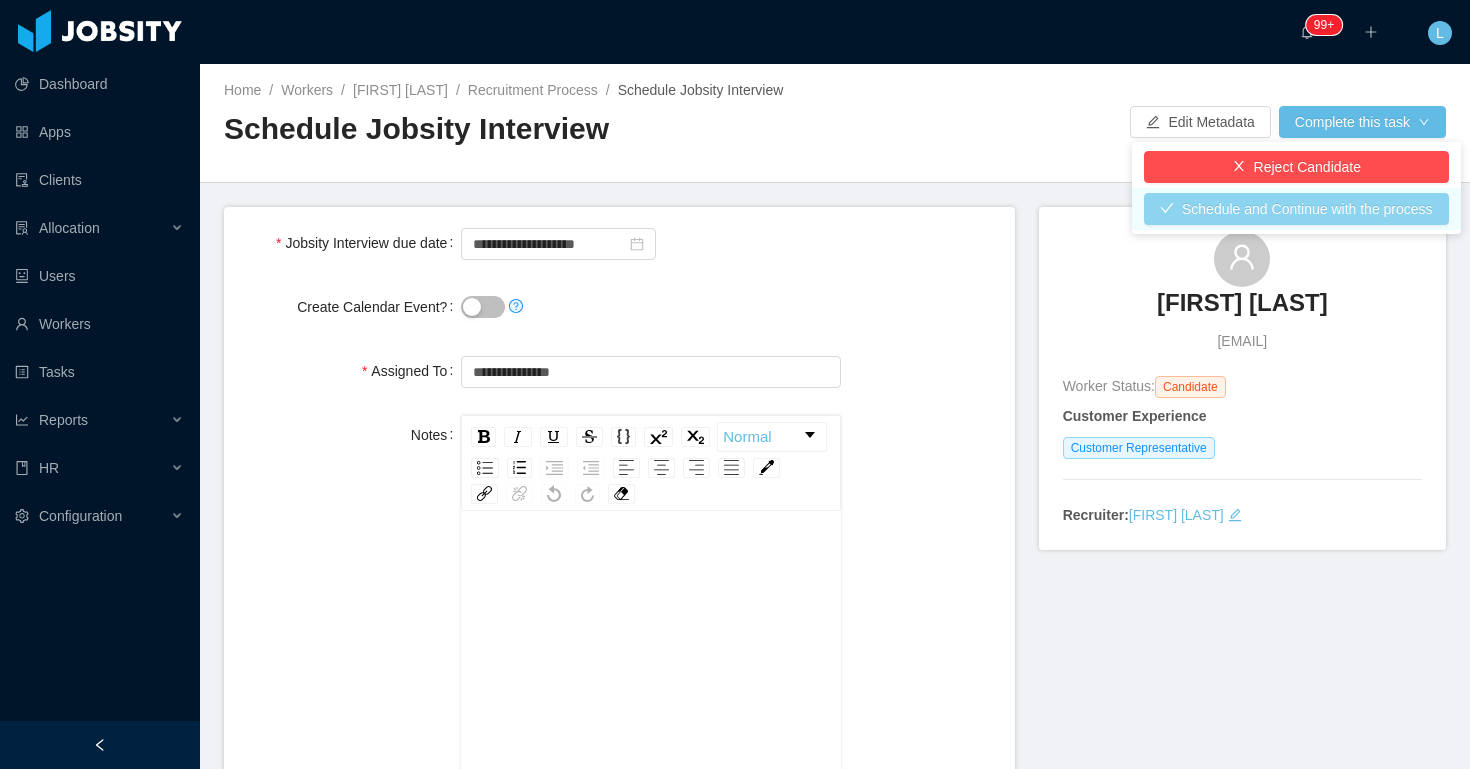 click on "Schedule and Continue with the process" at bounding box center [1296, 209] 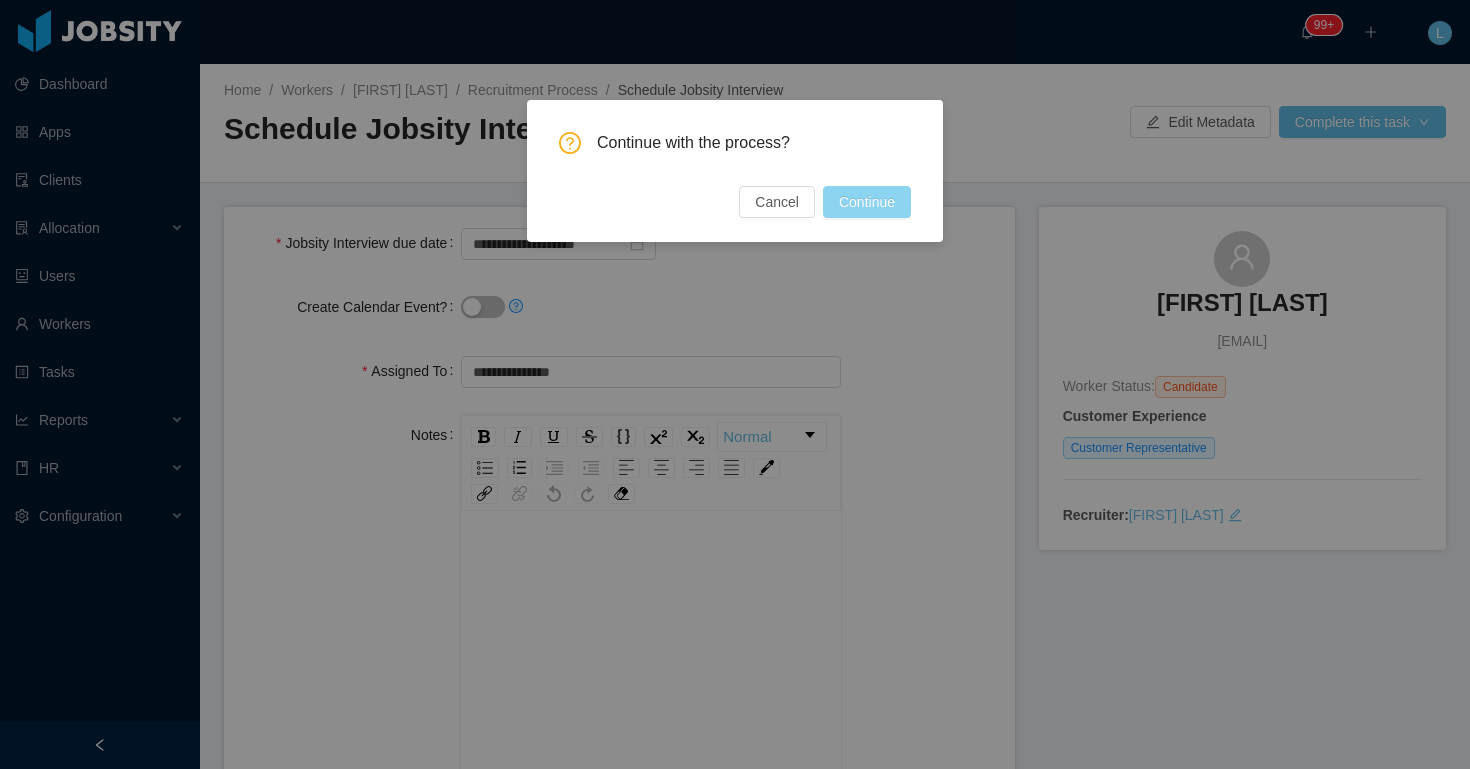 click on "Continue" at bounding box center (867, 202) 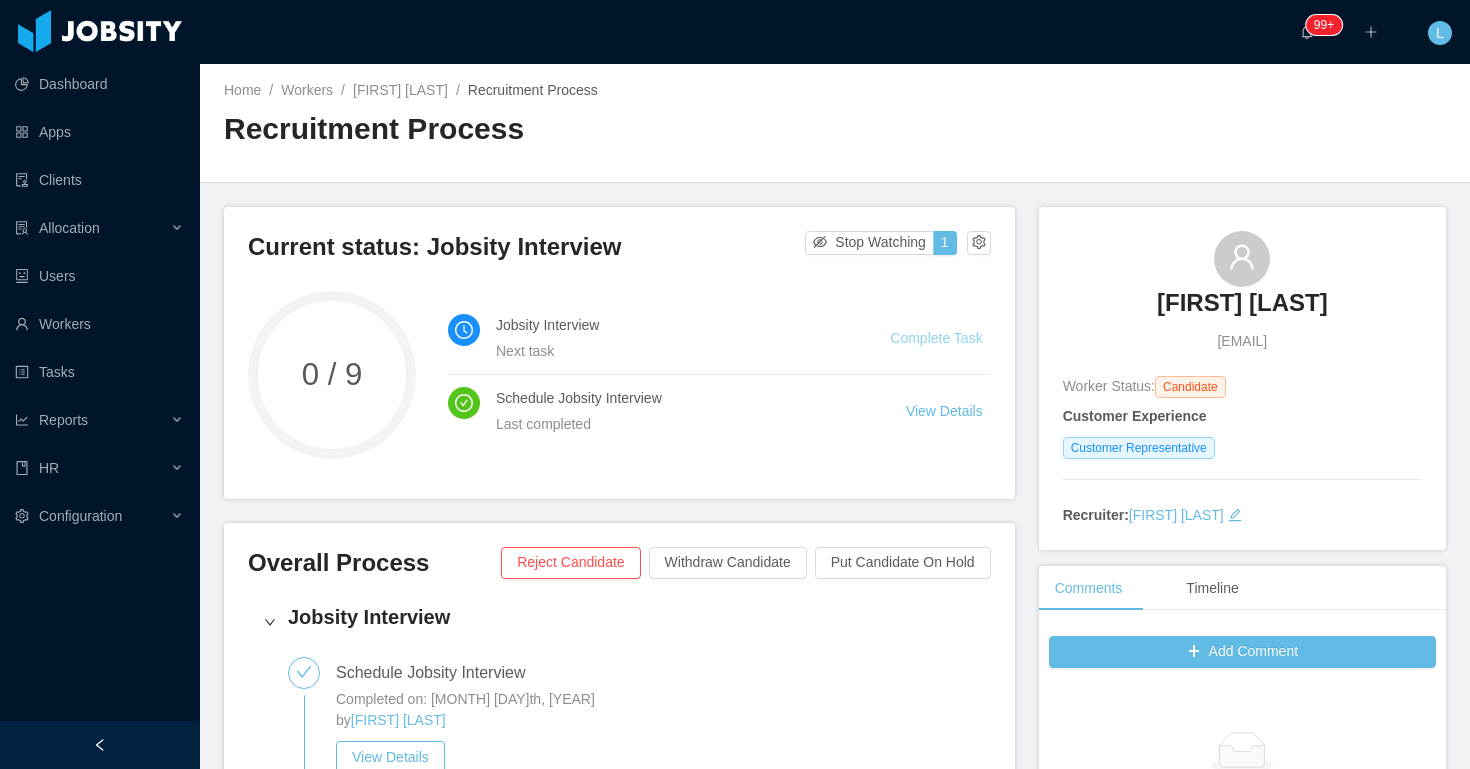 click on "Complete Task" at bounding box center (936, 338) 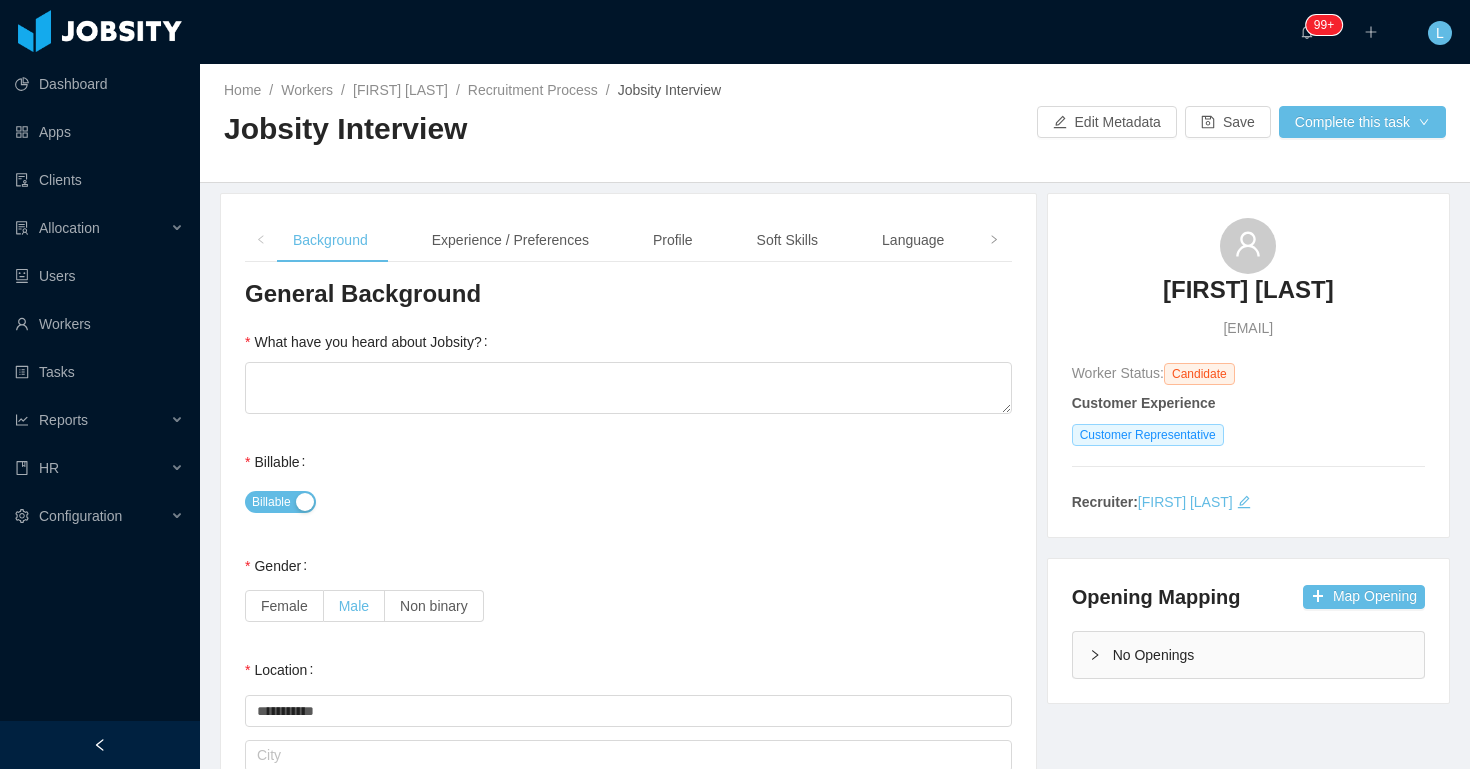 click on "Male" at bounding box center (354, 606) 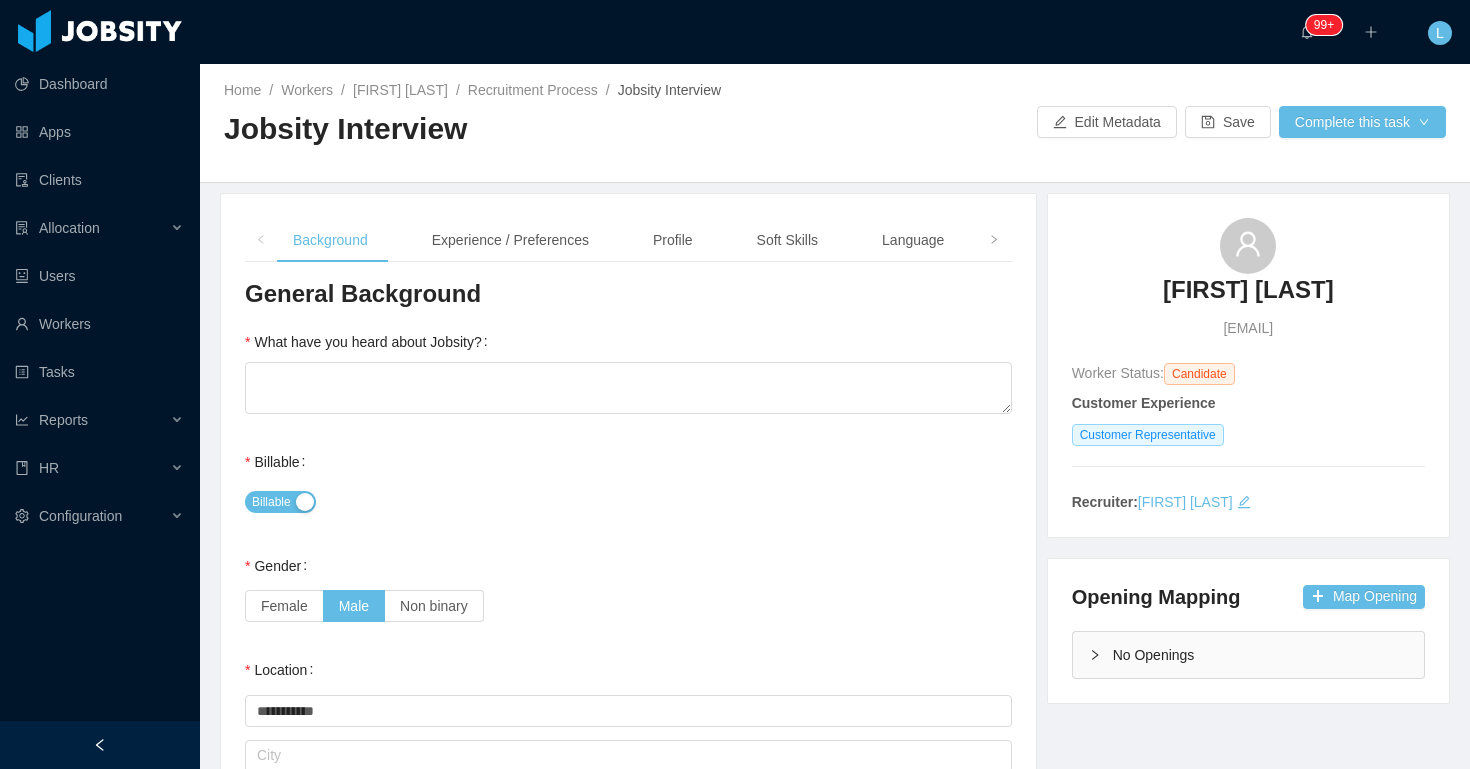 click on "Billable" at bounding box center (628, 502) 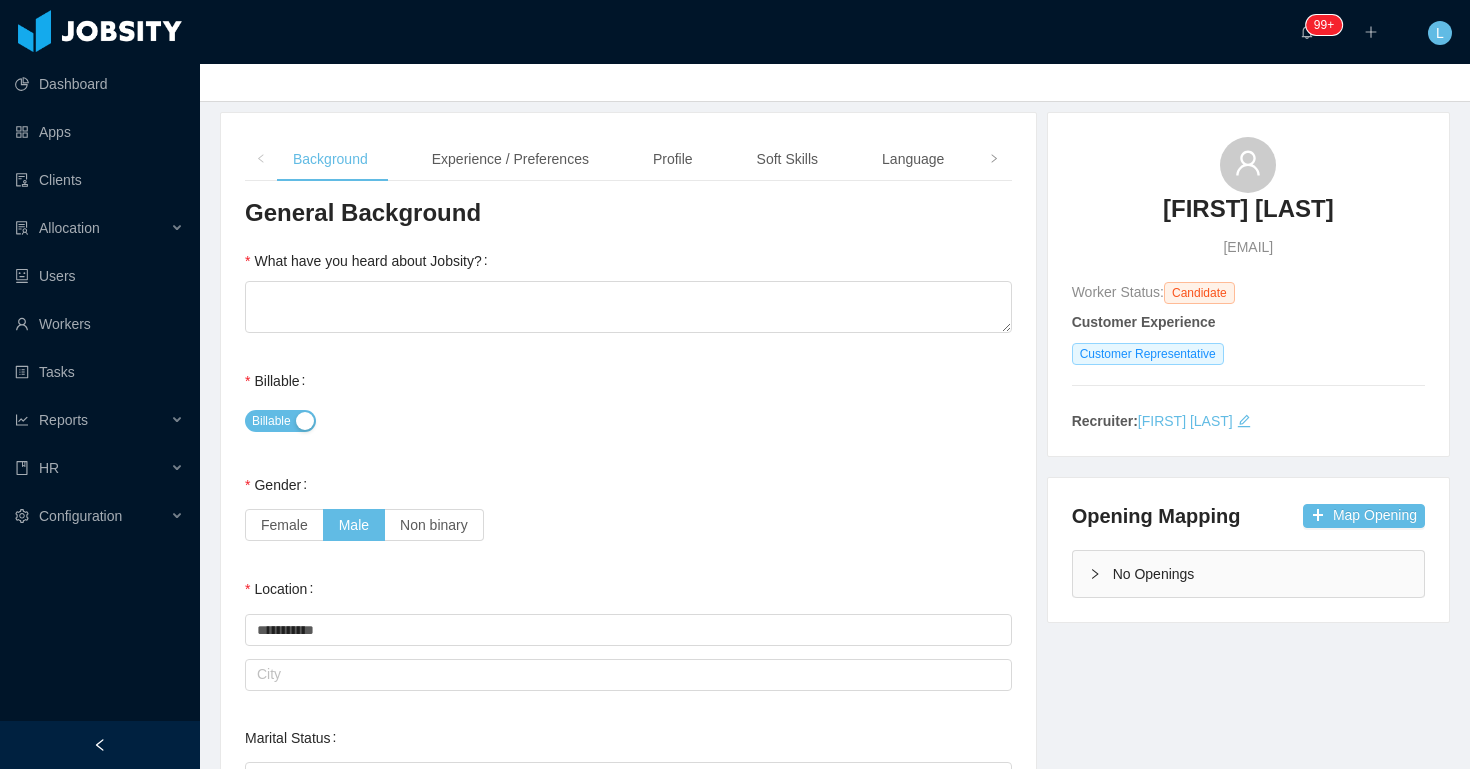 scroll, scrollTop: 0, scrollLeft: 0, axis: both 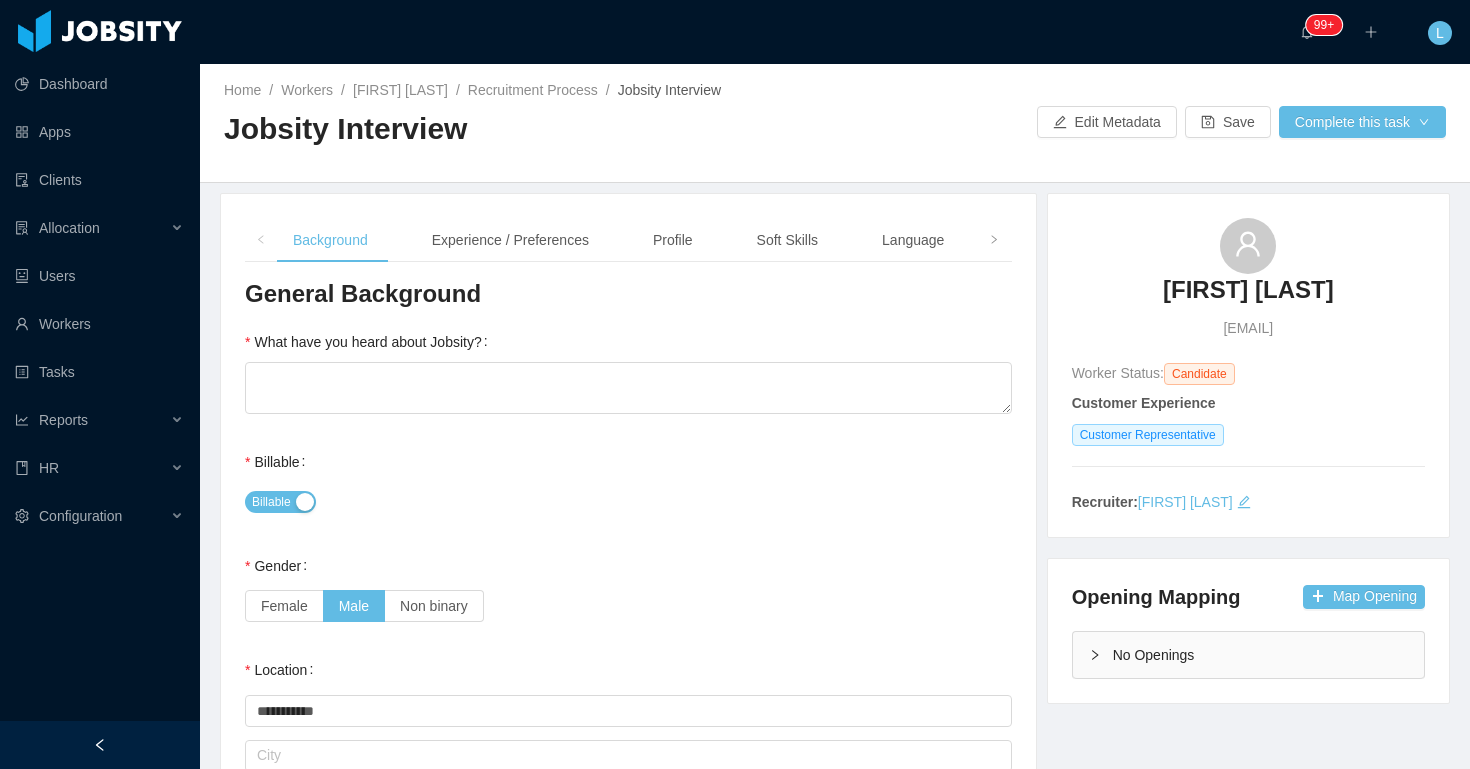 click on "Home / Workers / Saul Rivas / Recruitment Process / Jobsity Interview / Jobsity Interview Edit Metadata Save Complete this task" at bounding box center [835, 123] 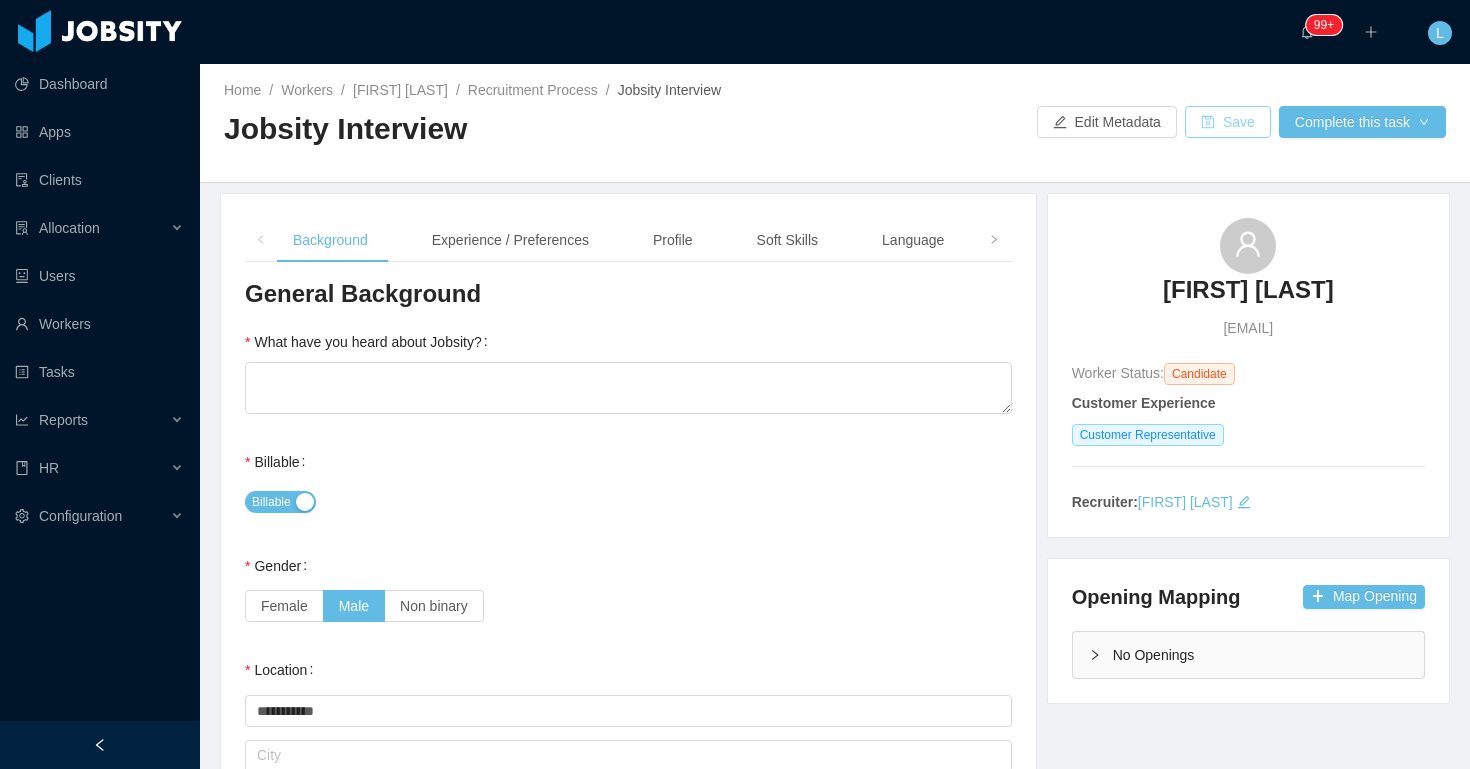 click on "Save" at bounding box center (1228, 122) 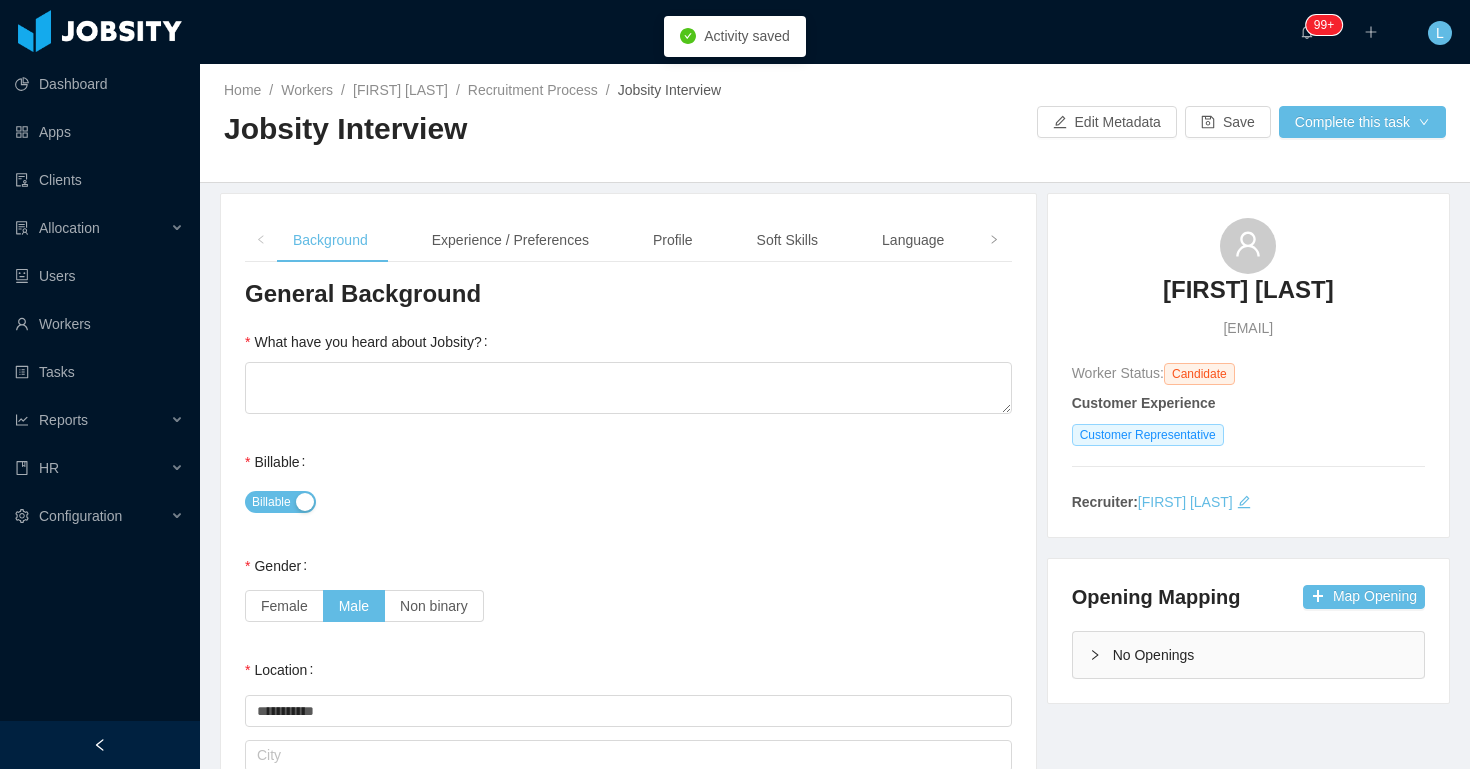 click on "**********" at bounding box center [628, 850] 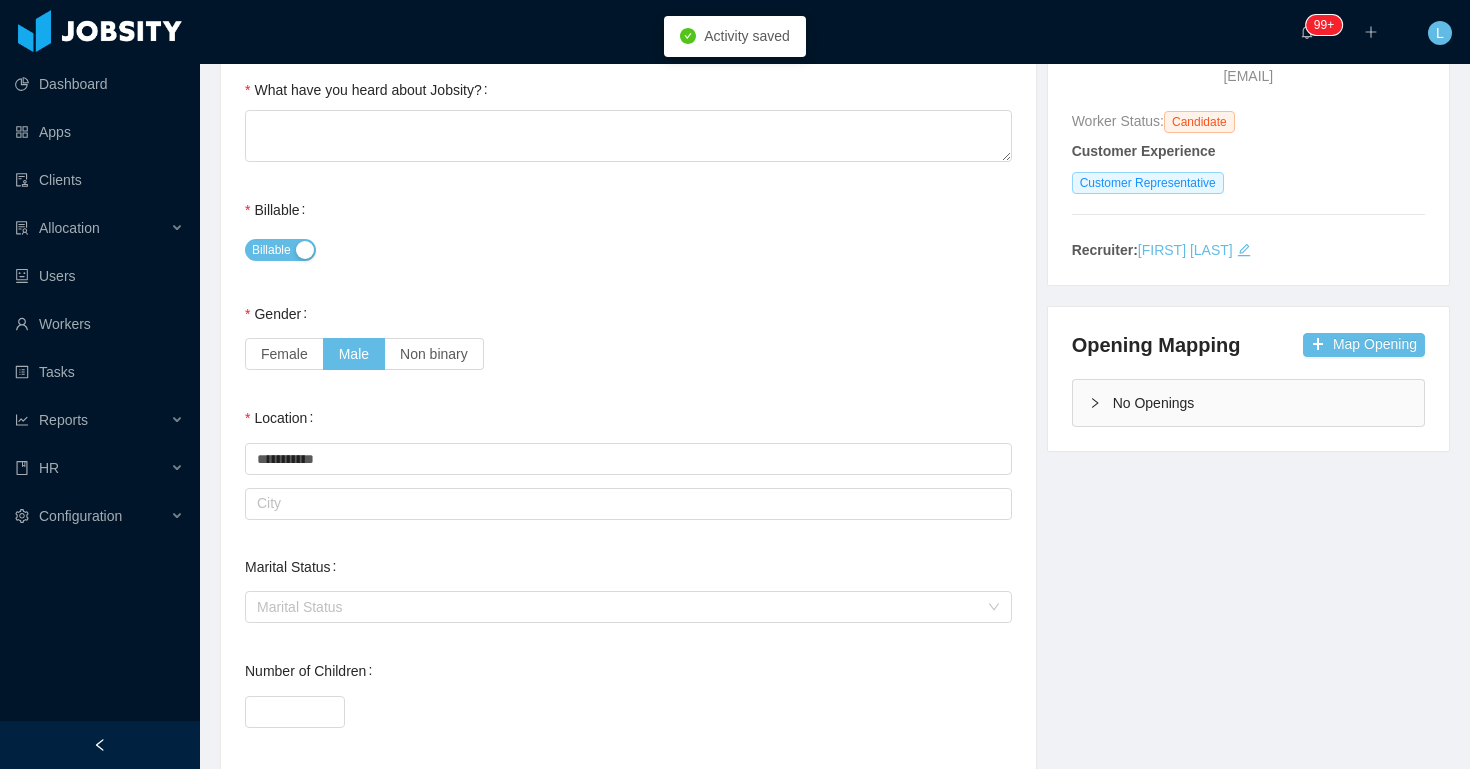 scroll, scrollTop: 281, scrollLeft: 0, axis: vertical 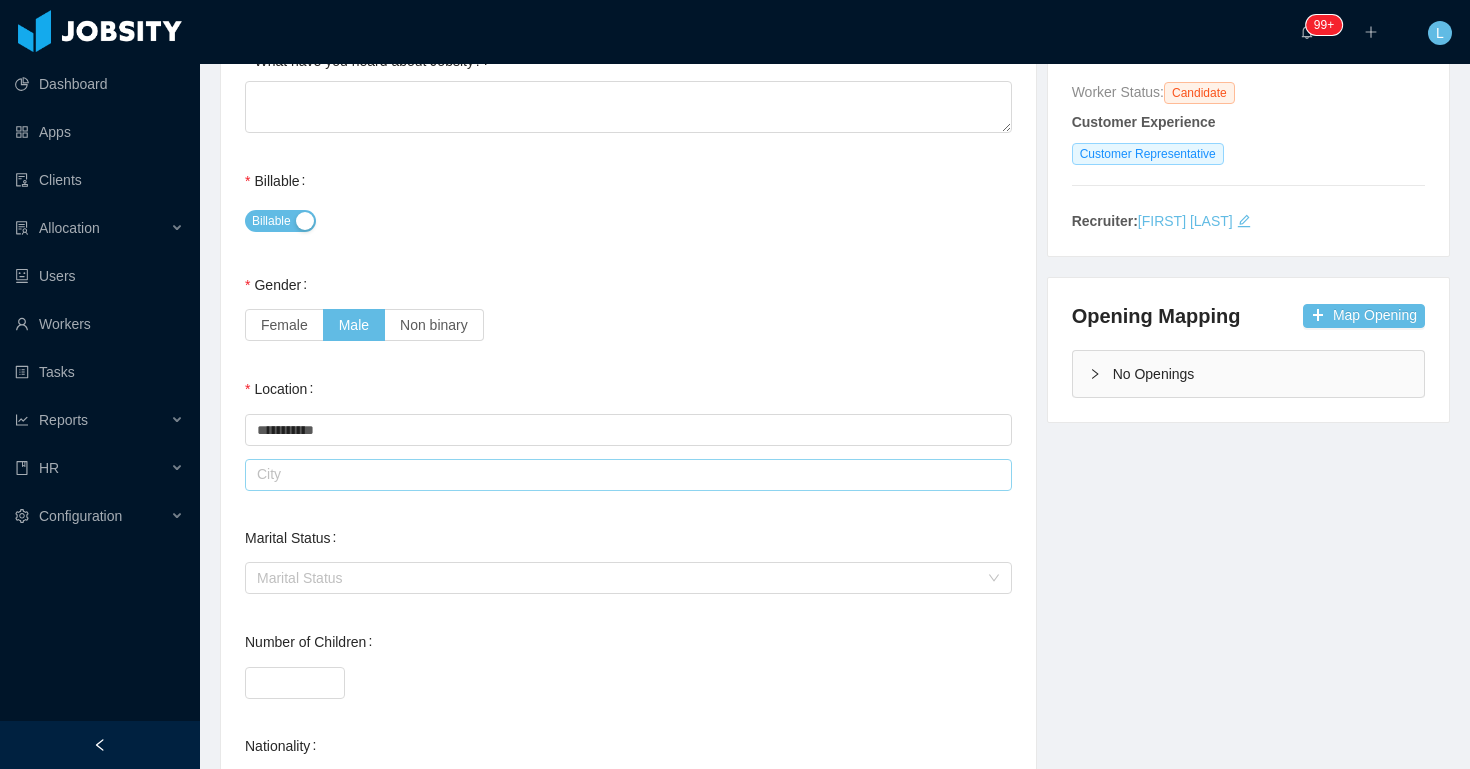 click at bounding box center [628, 475] 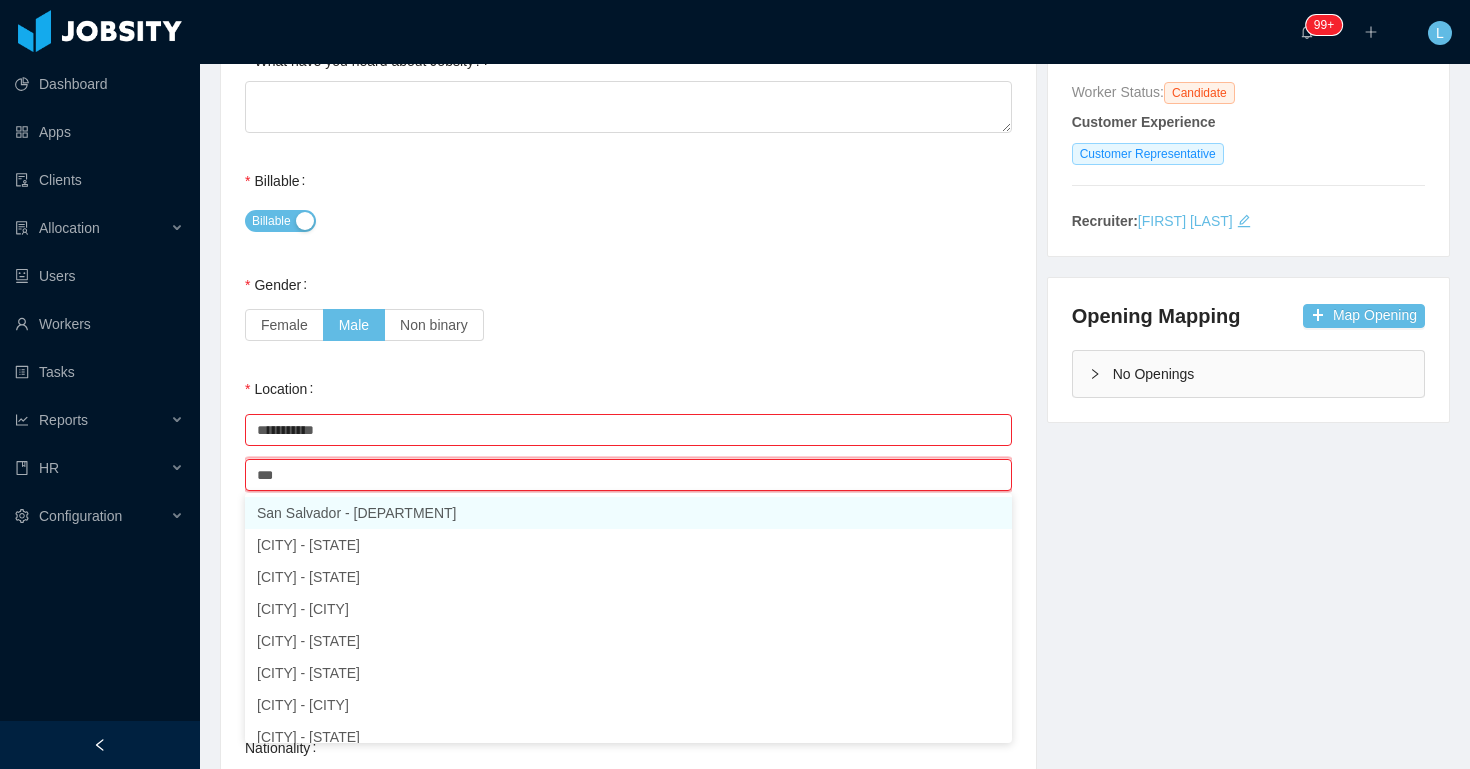 click on "San Salvador - San Salvador" at bounding box center (628, 513) 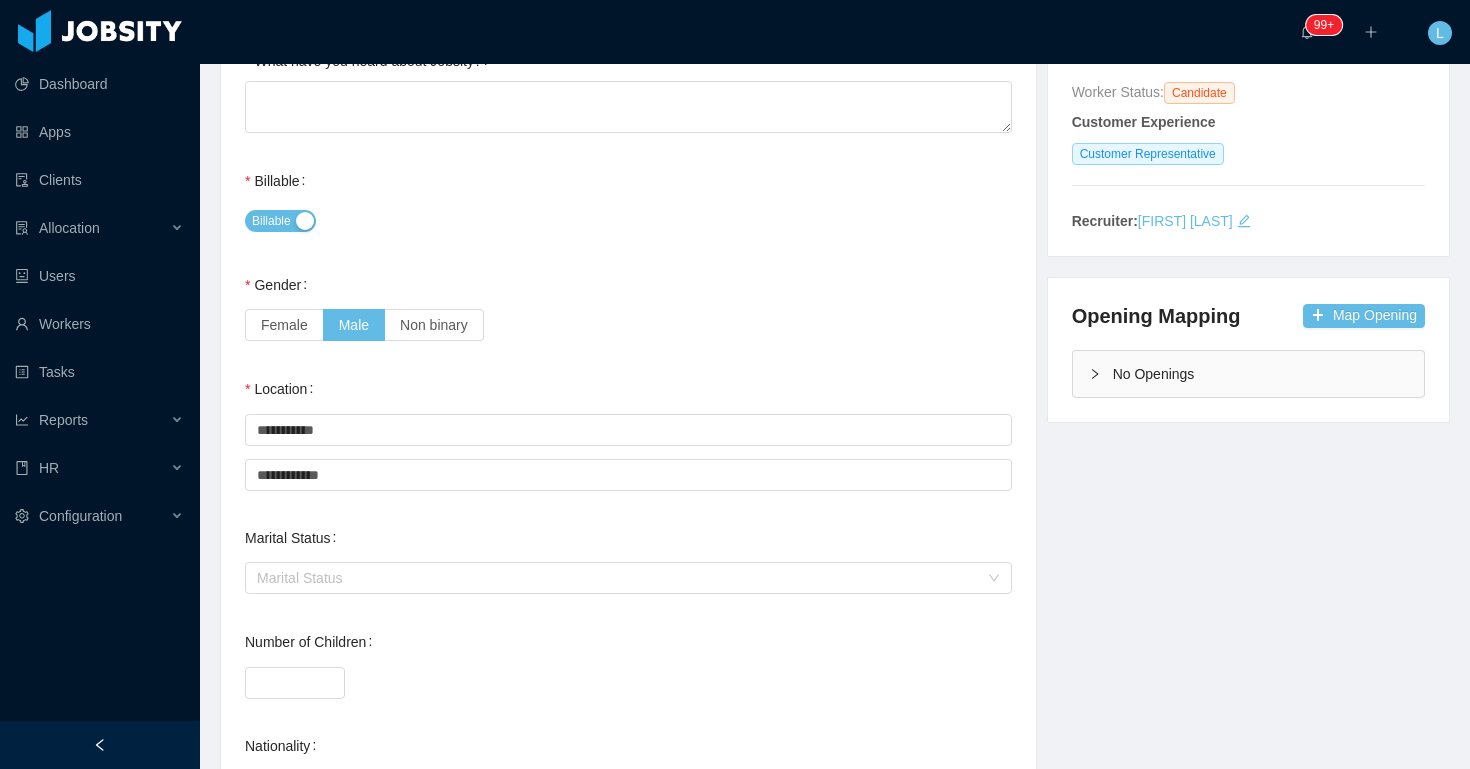 click on "Female Male Non binary" at bounding box center (628, 325) 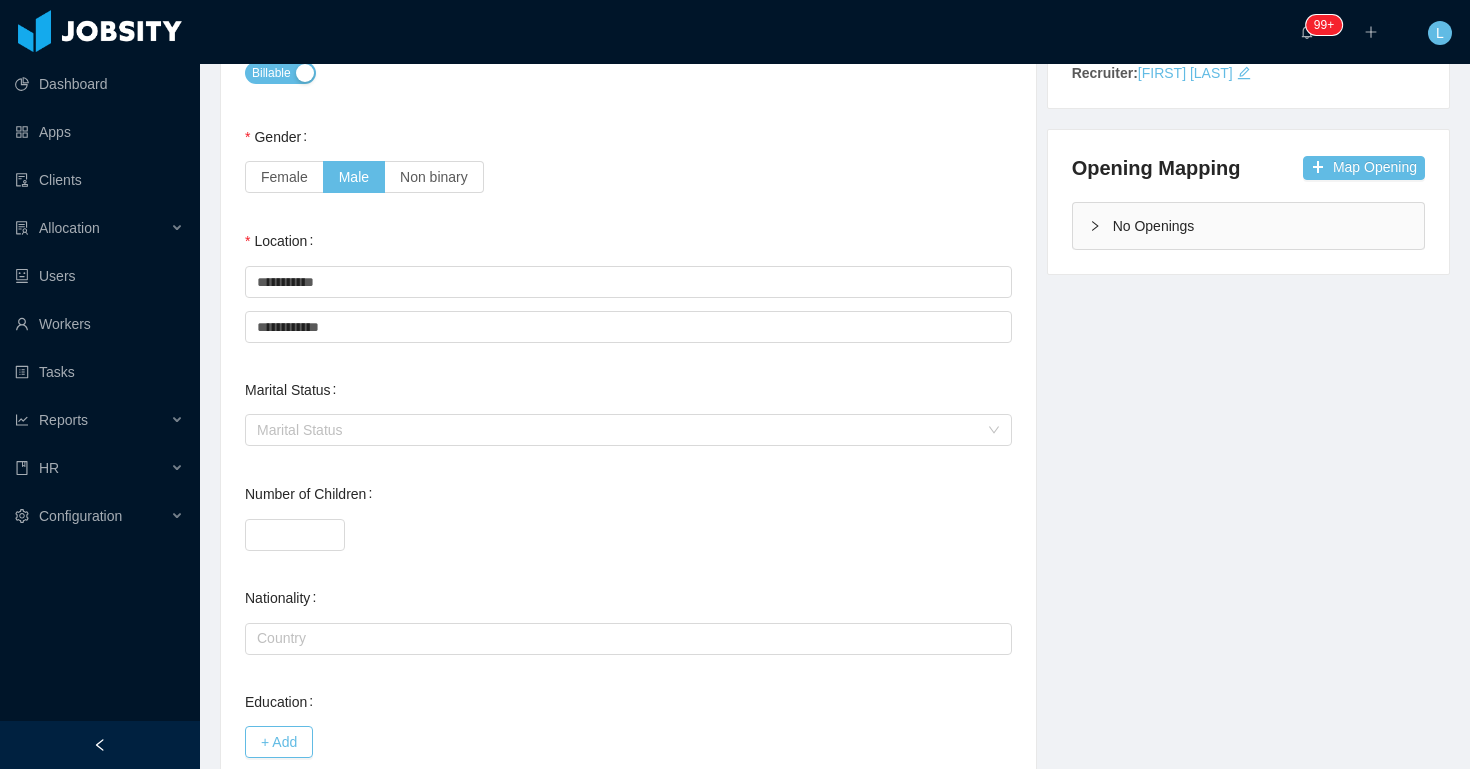 scroll, scrollTop: 0, scrollLeft: 0, axis: both 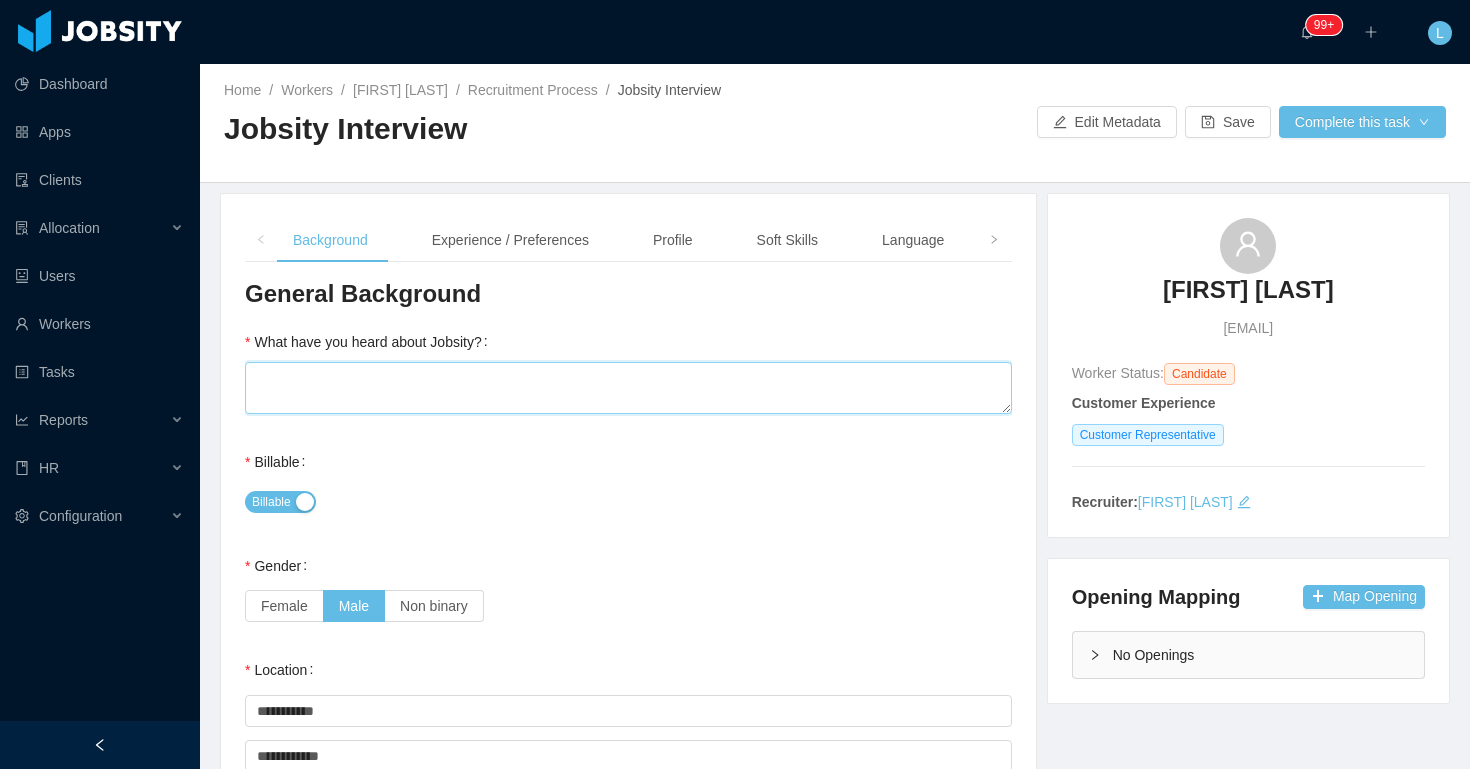click on "What have you heard about Jobsity?" at bounding box center (628, 388) 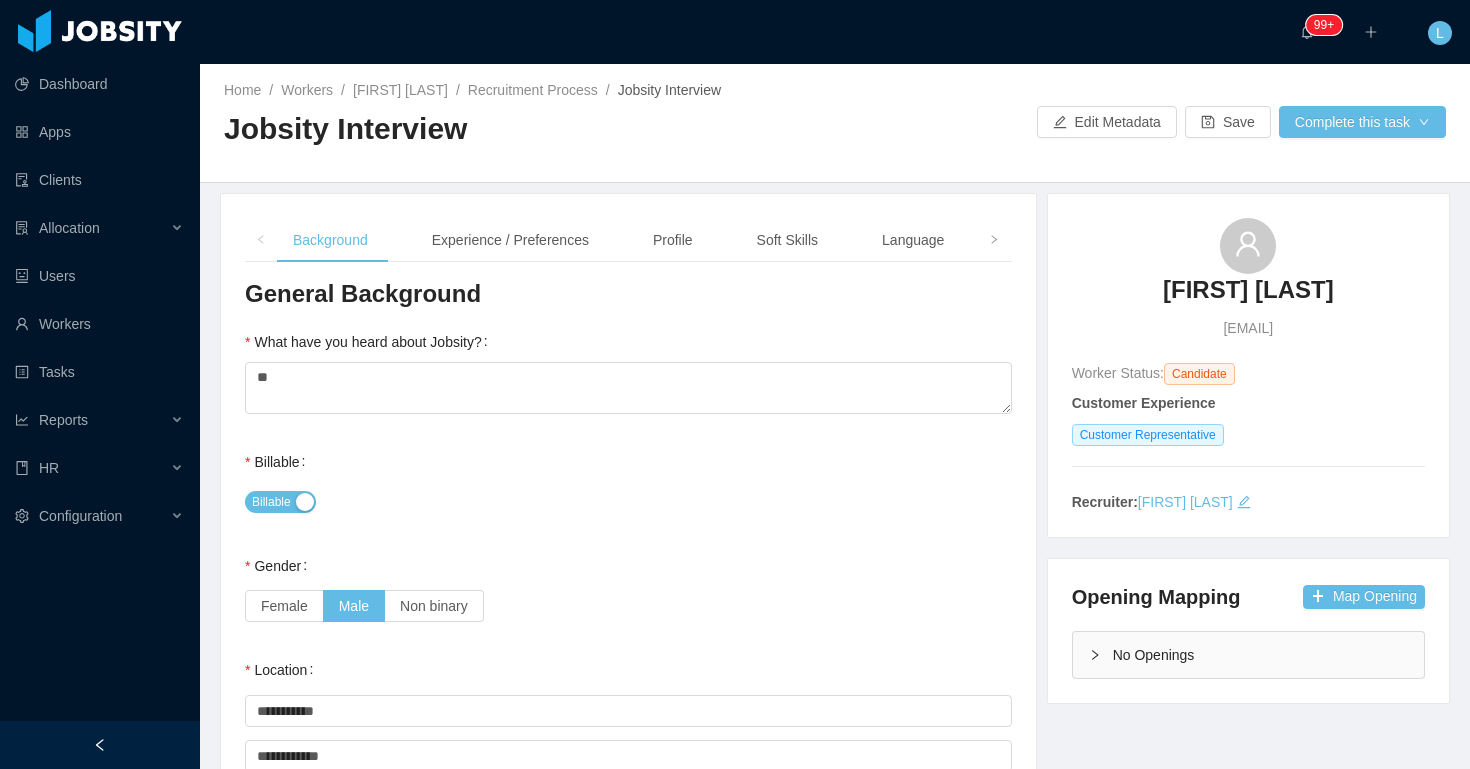 click on "Billable" at bounding box center (628, 502) 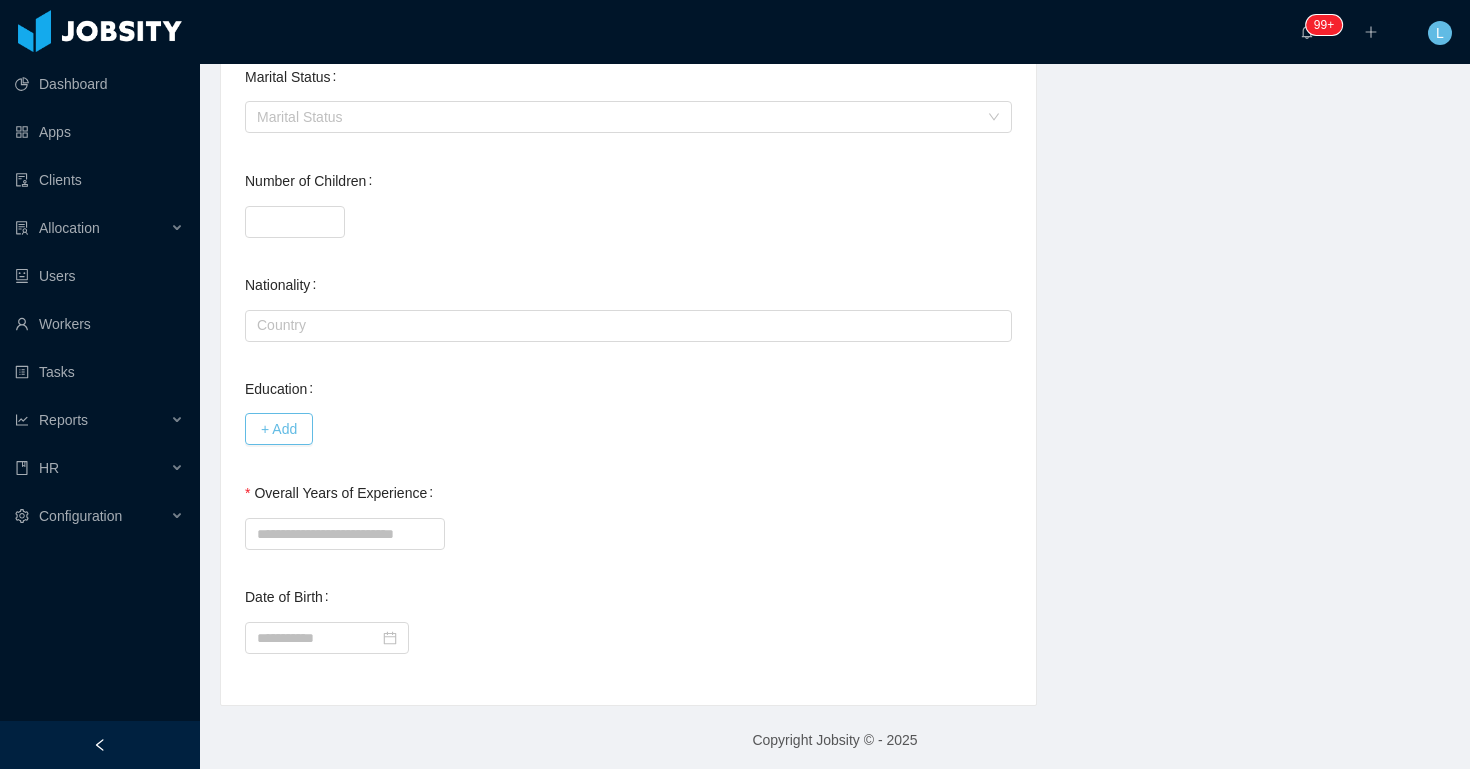 scroll, scrollTop: 748, scrollLeft: 0, axis: vertical 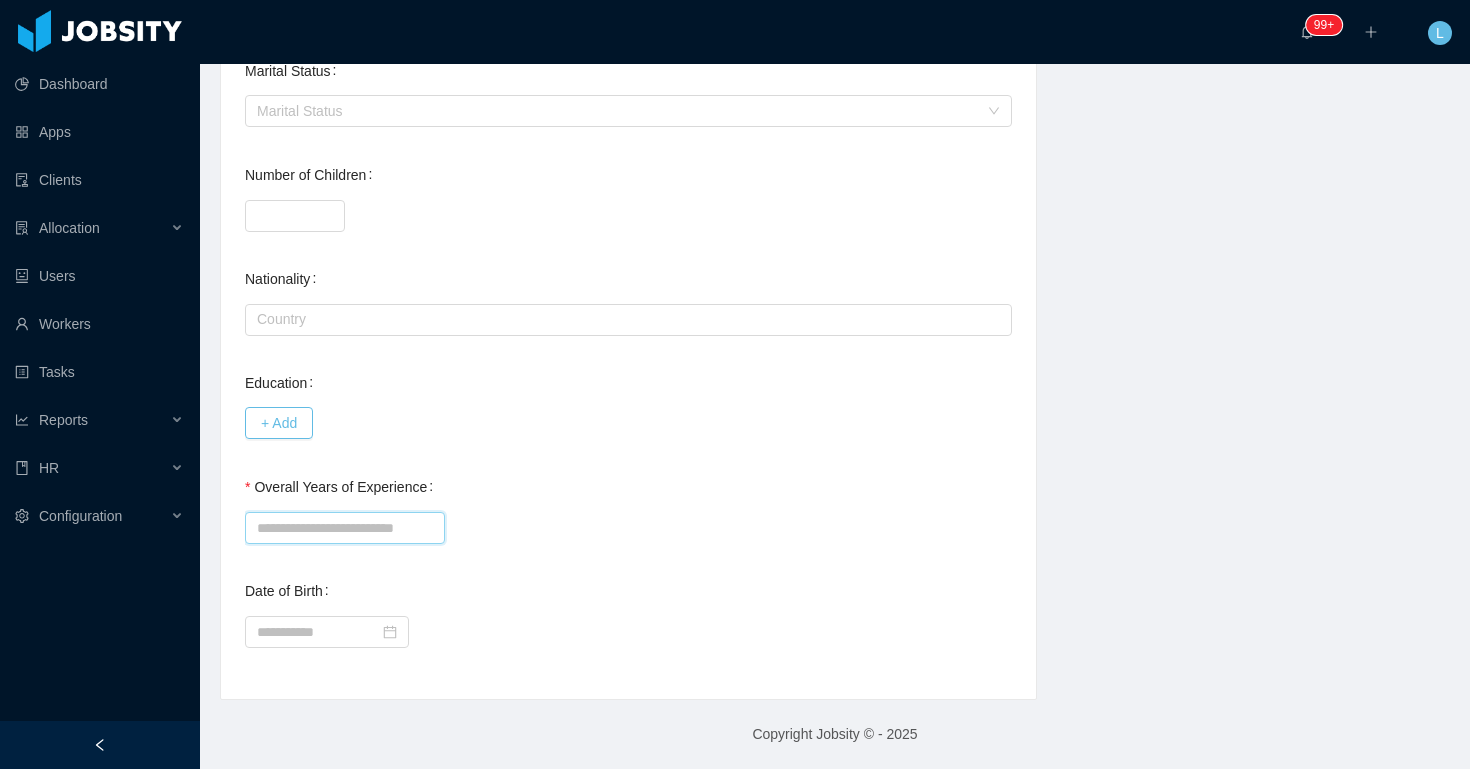 click on "Overall Years of Experience" at bounding box center [345, 528] 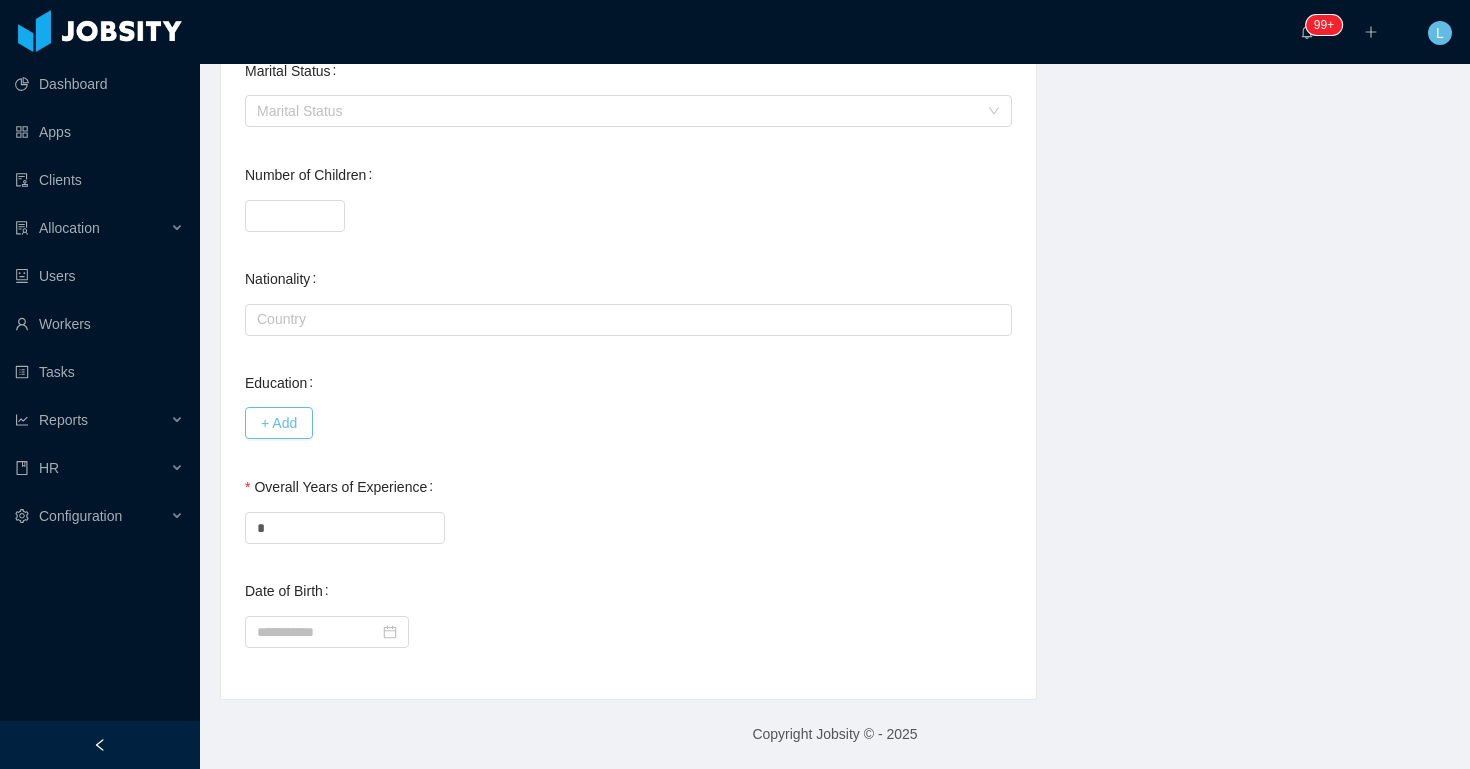 click on "*" at bounding box center (628, 527) 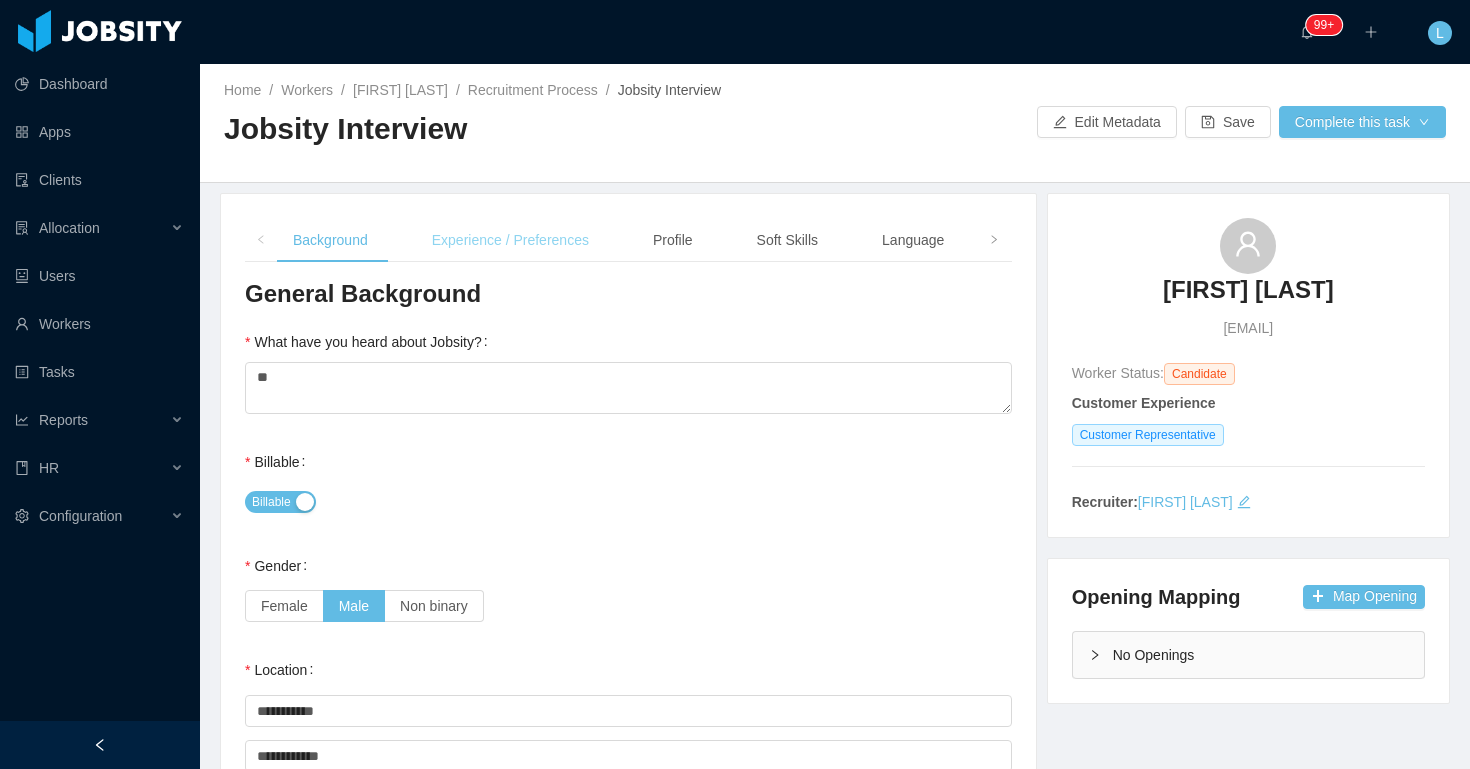 click on "Experience / Preferences" at bounding box center [510, 240] 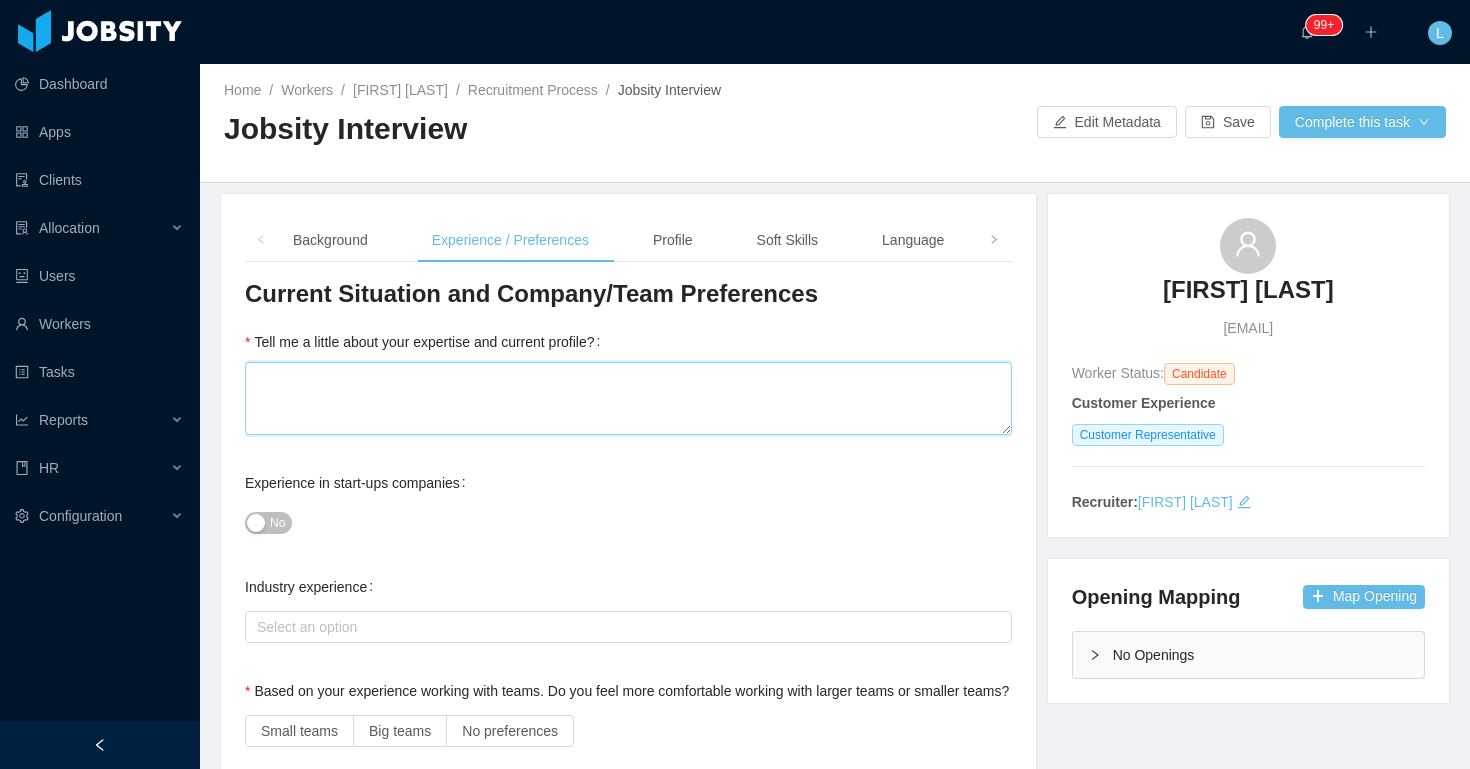 click on "Tell me a little about your expertise and current profile?" at bounding box center [628, 398] 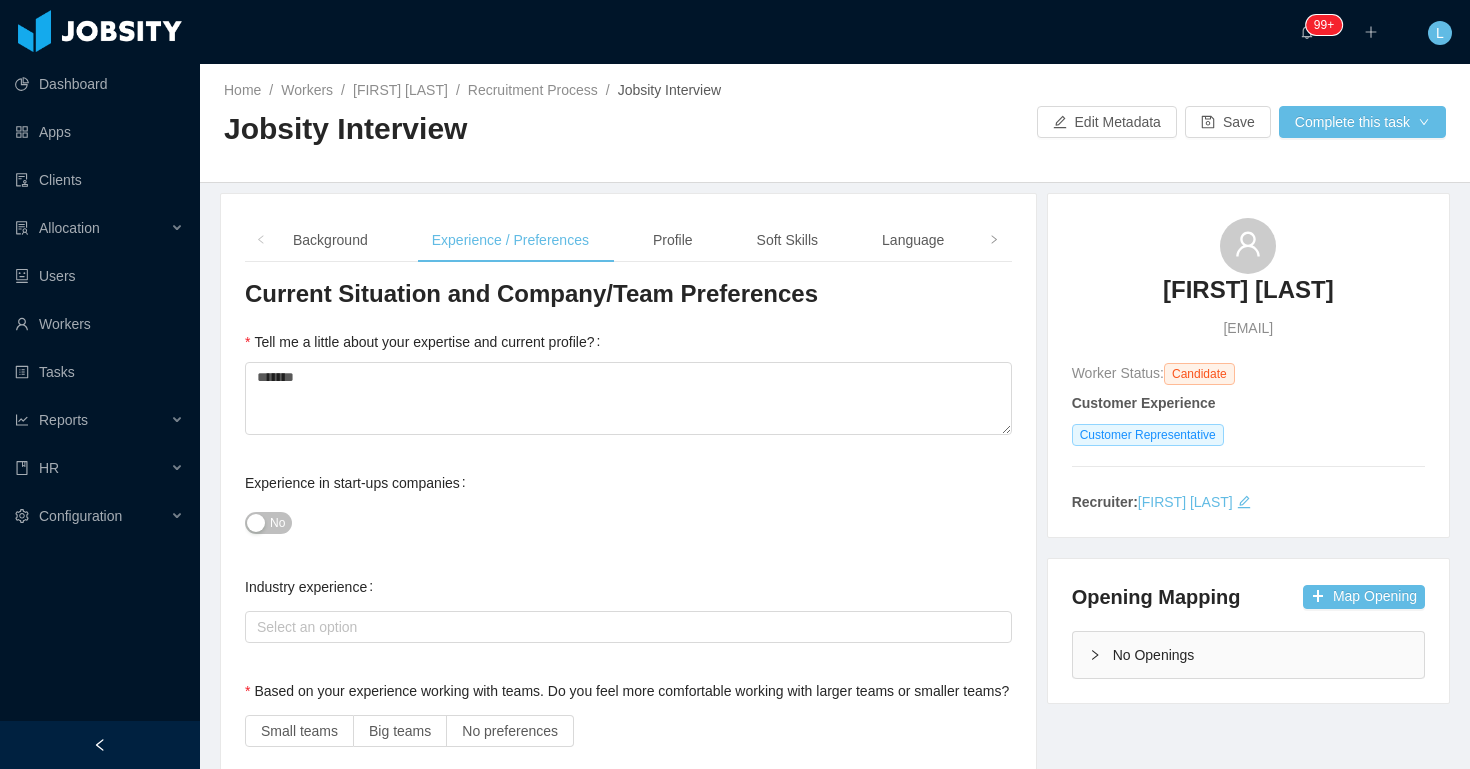 click on "rivasdiaz0122@gmail.com" at bounding box center (1248, 328) 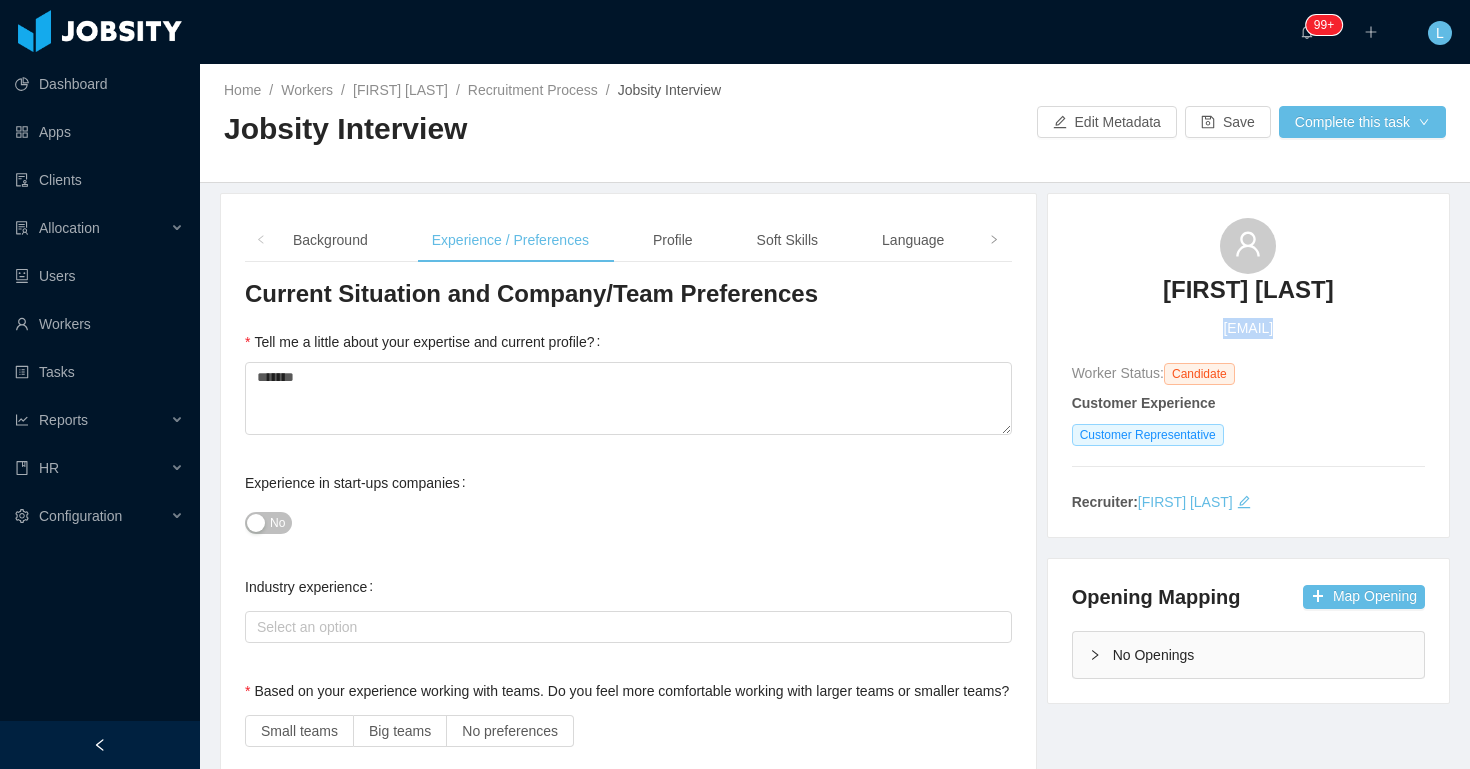 click on "rivasdiaz0122@gmail.com" at bounding box center (1248, 328) 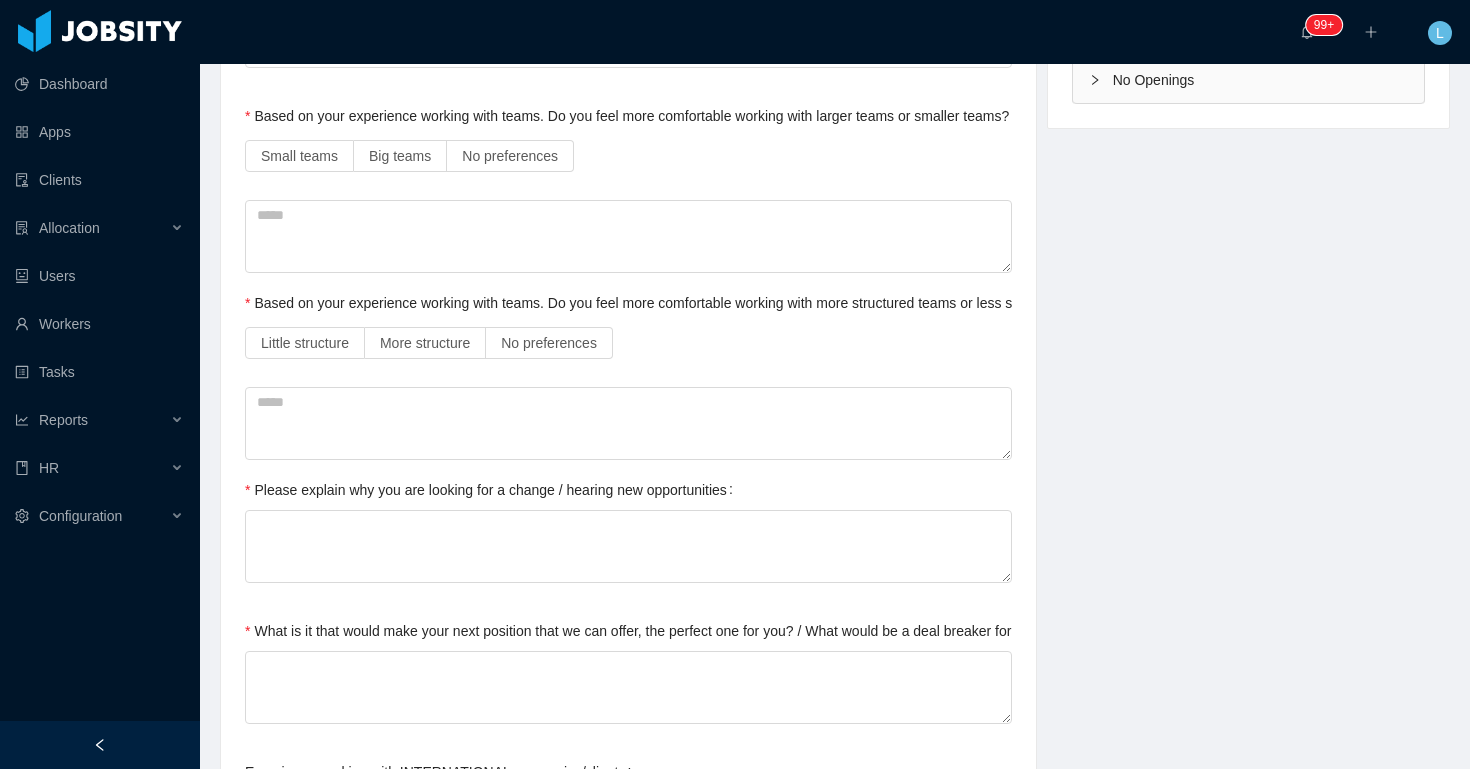 scroll, scrollTop: 648, scrollLeft: 0, axis: vertical 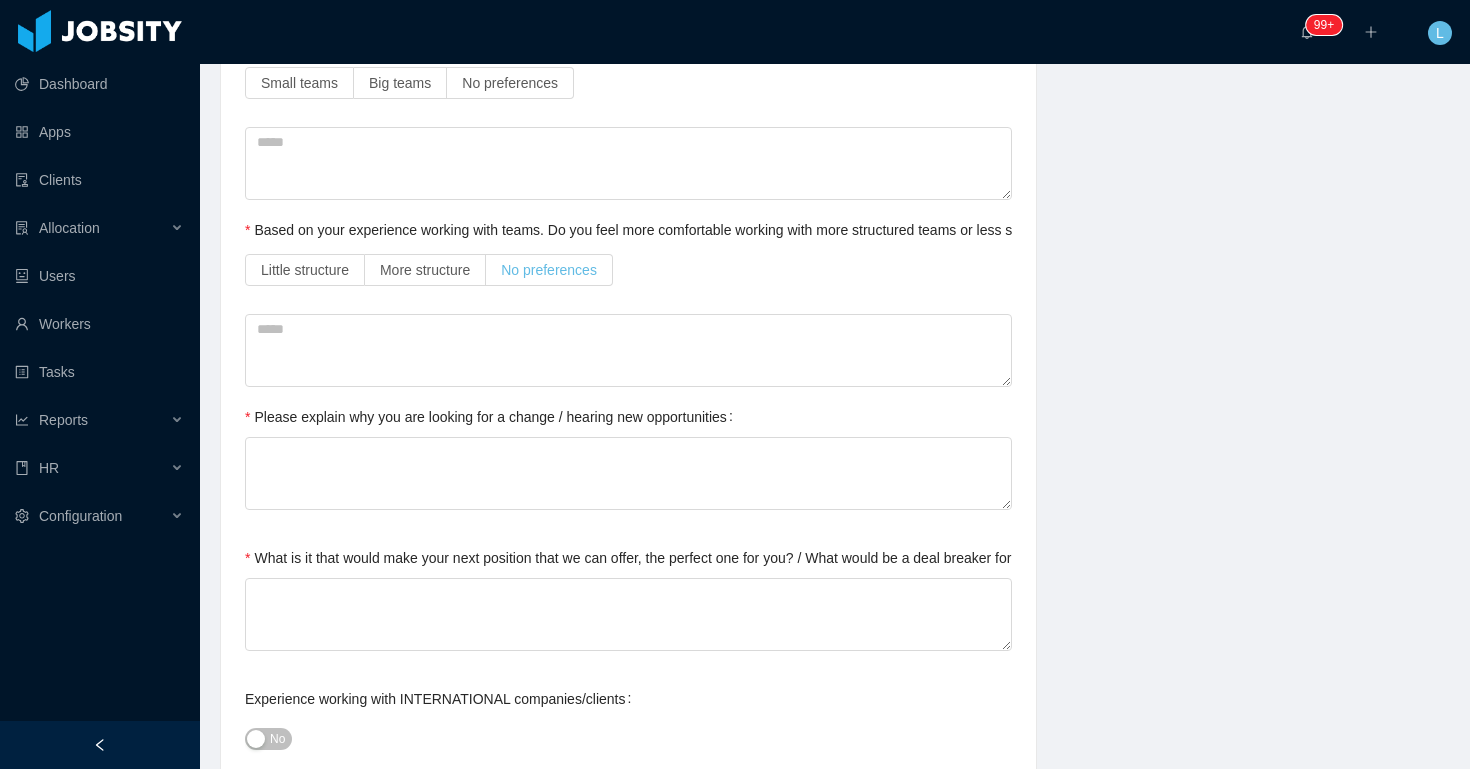 click on "No preferences" at bounding box center [549, 270] 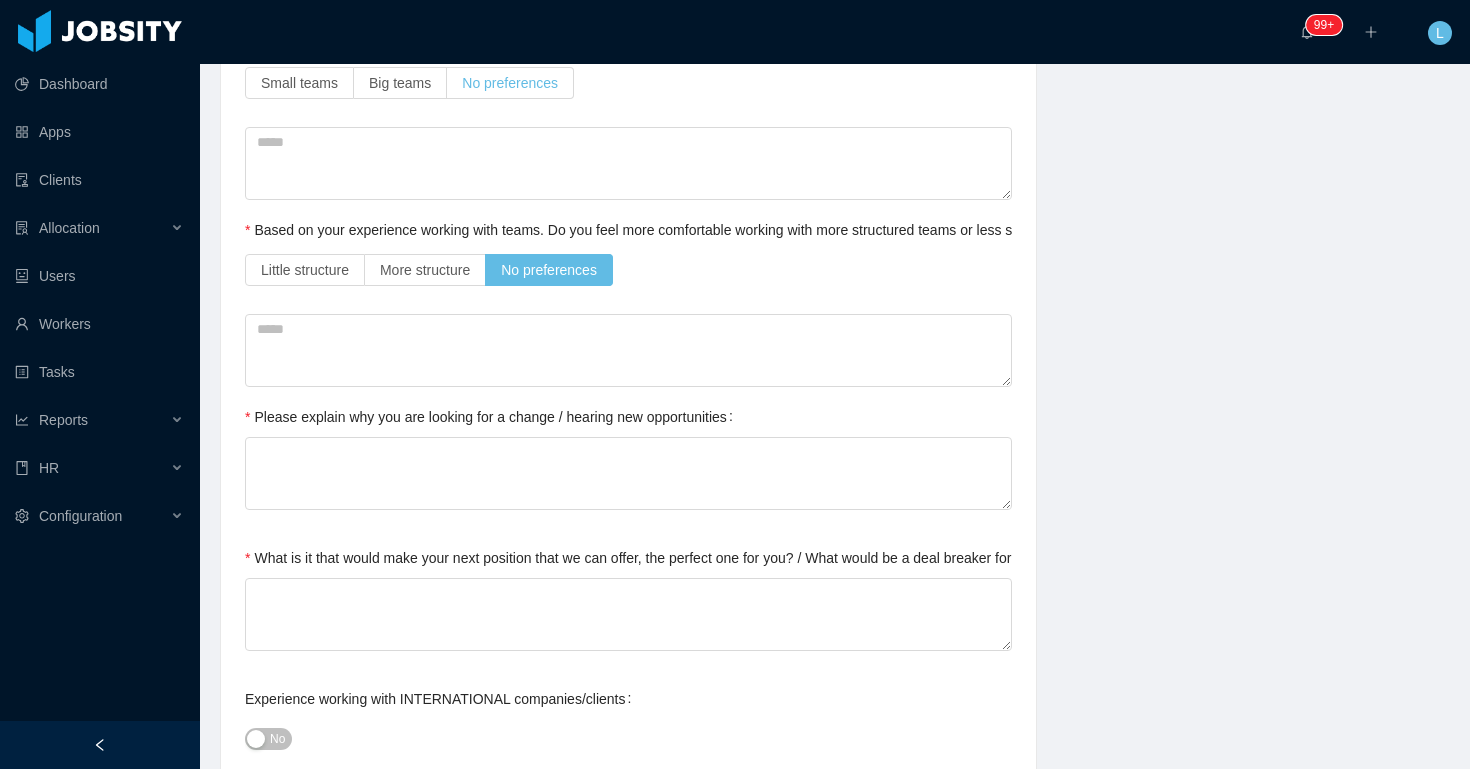 click on "No preferences" at bounding box center [510, 83] 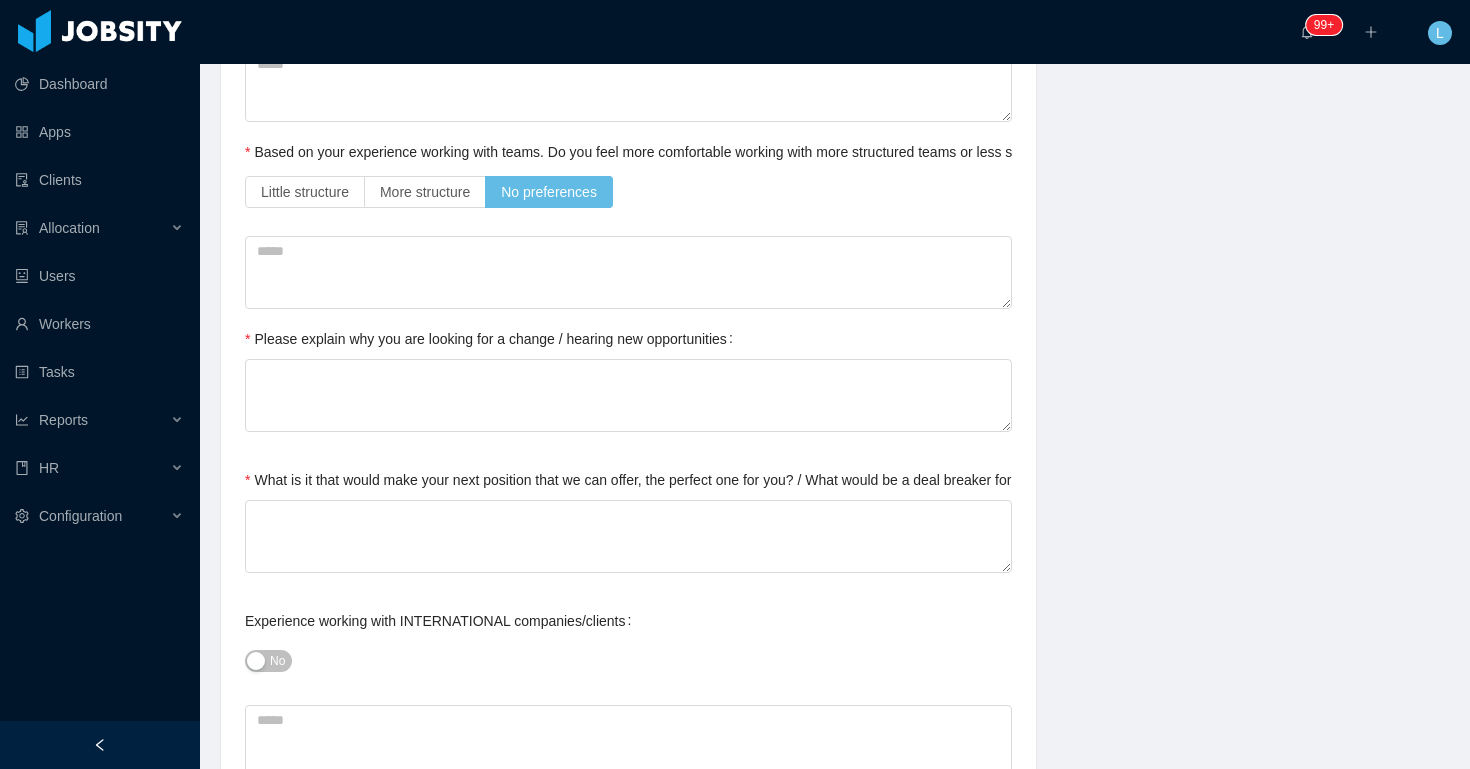 scroll, scrollTop: 731, scrollLeft: 0, axis: vertical 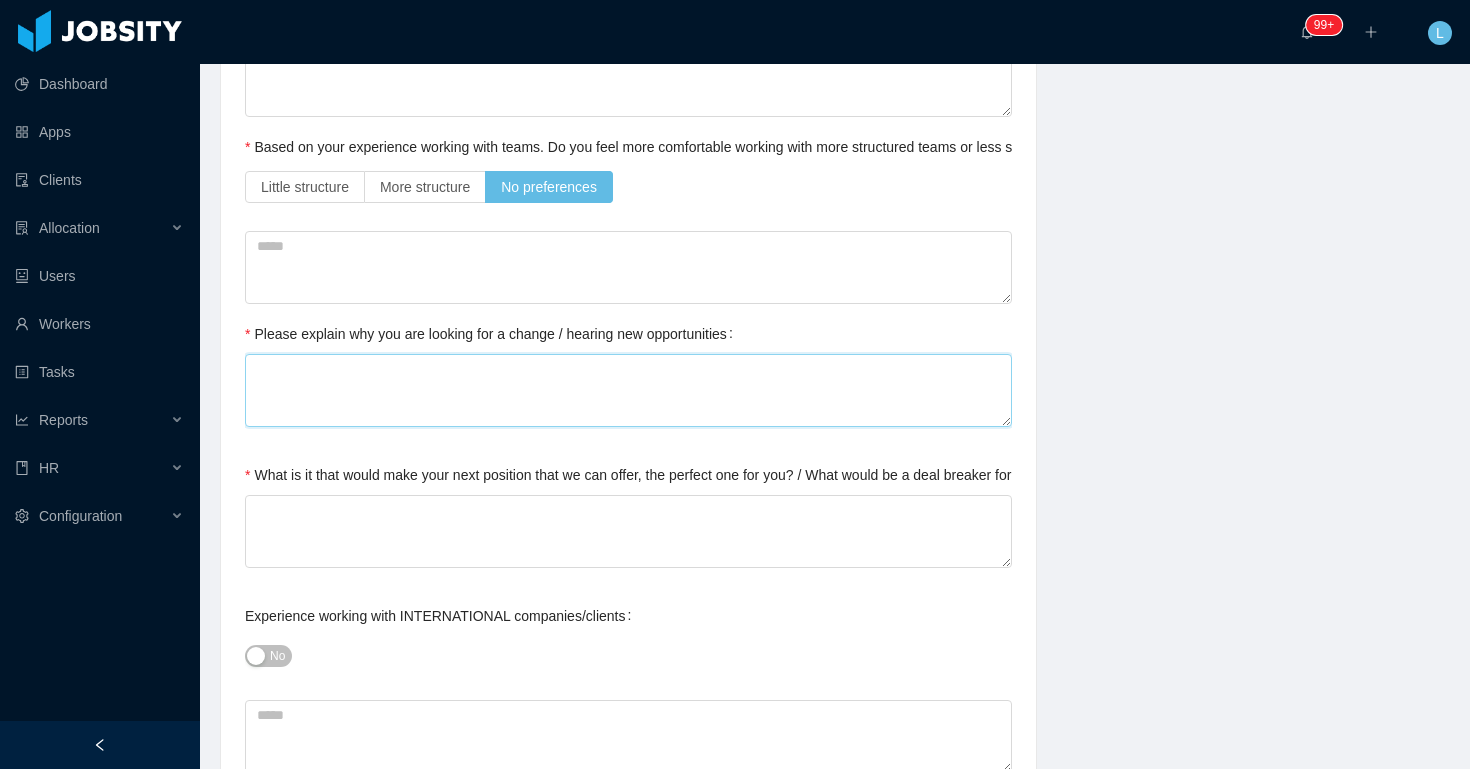 click on "Please explain why you are looking for a change / hearing new opportunities" at bounding box center (628, 390) 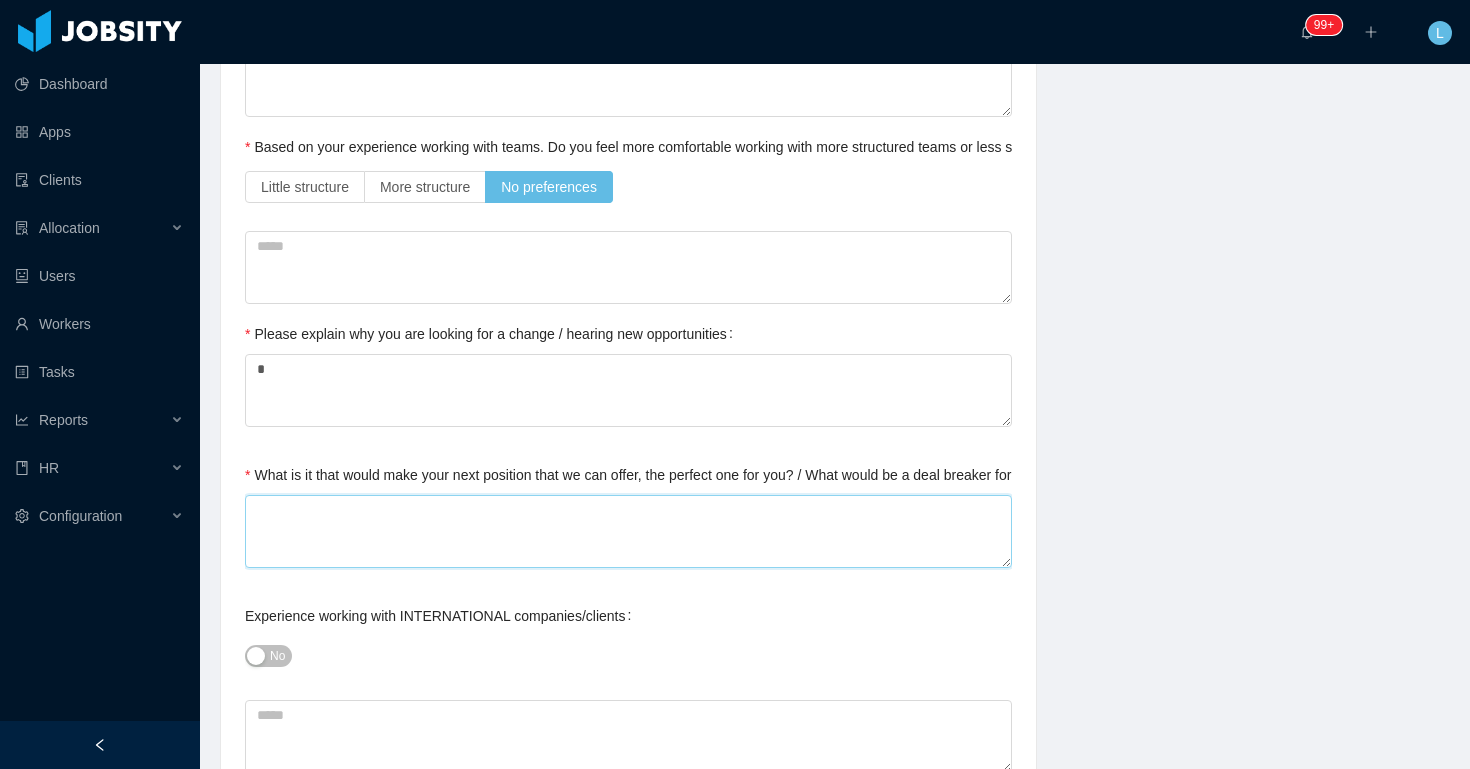 click on "What is it that would make your next position that we can offer, the perfect one for you? / What would be a deal breaker for you?" at bounding box center (628, 531) 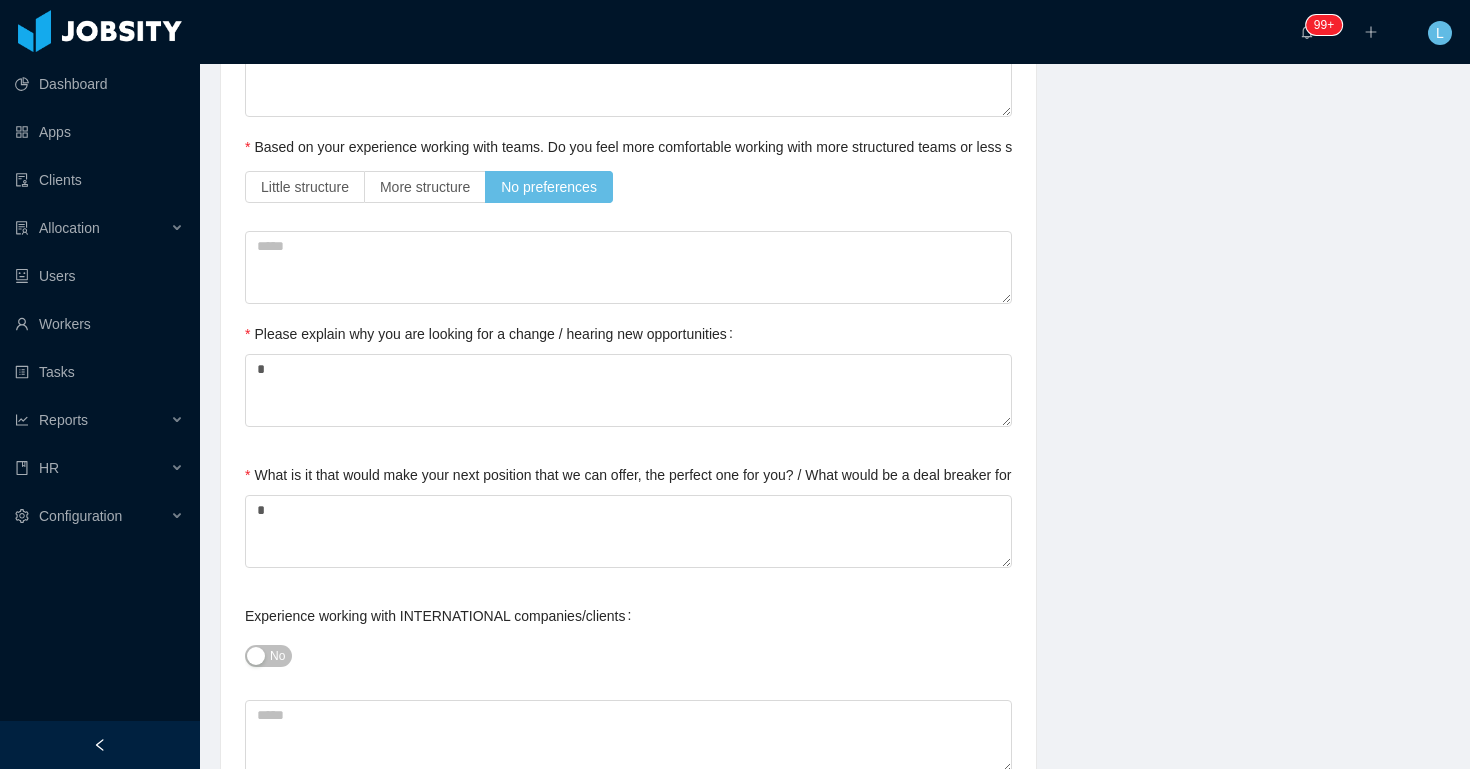 click on "No" at bounding box center (628, 656) 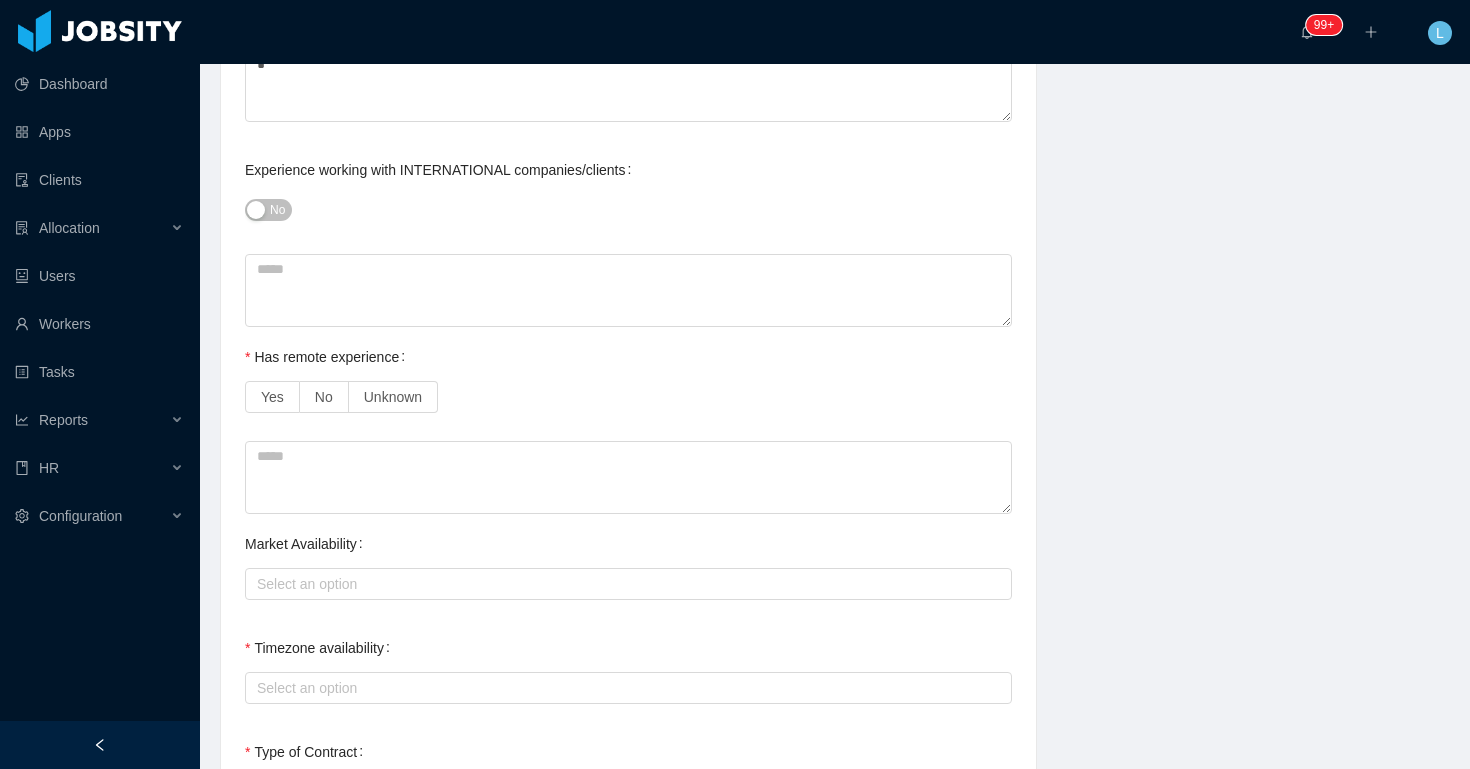 scroll, scrollTop: 1285, scrollLeft: 0, axis: vertical 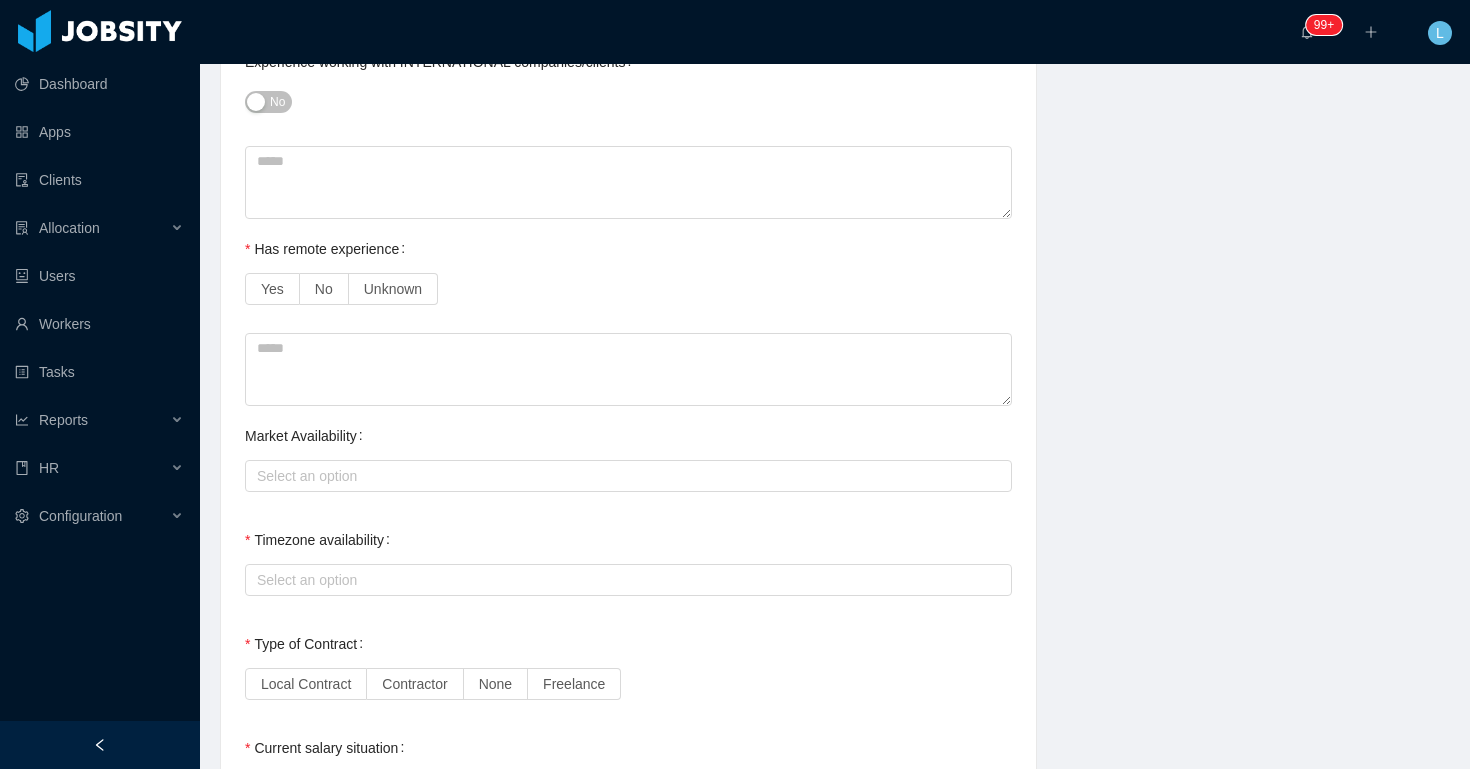 click on "No" at bounding box center (277, 102) 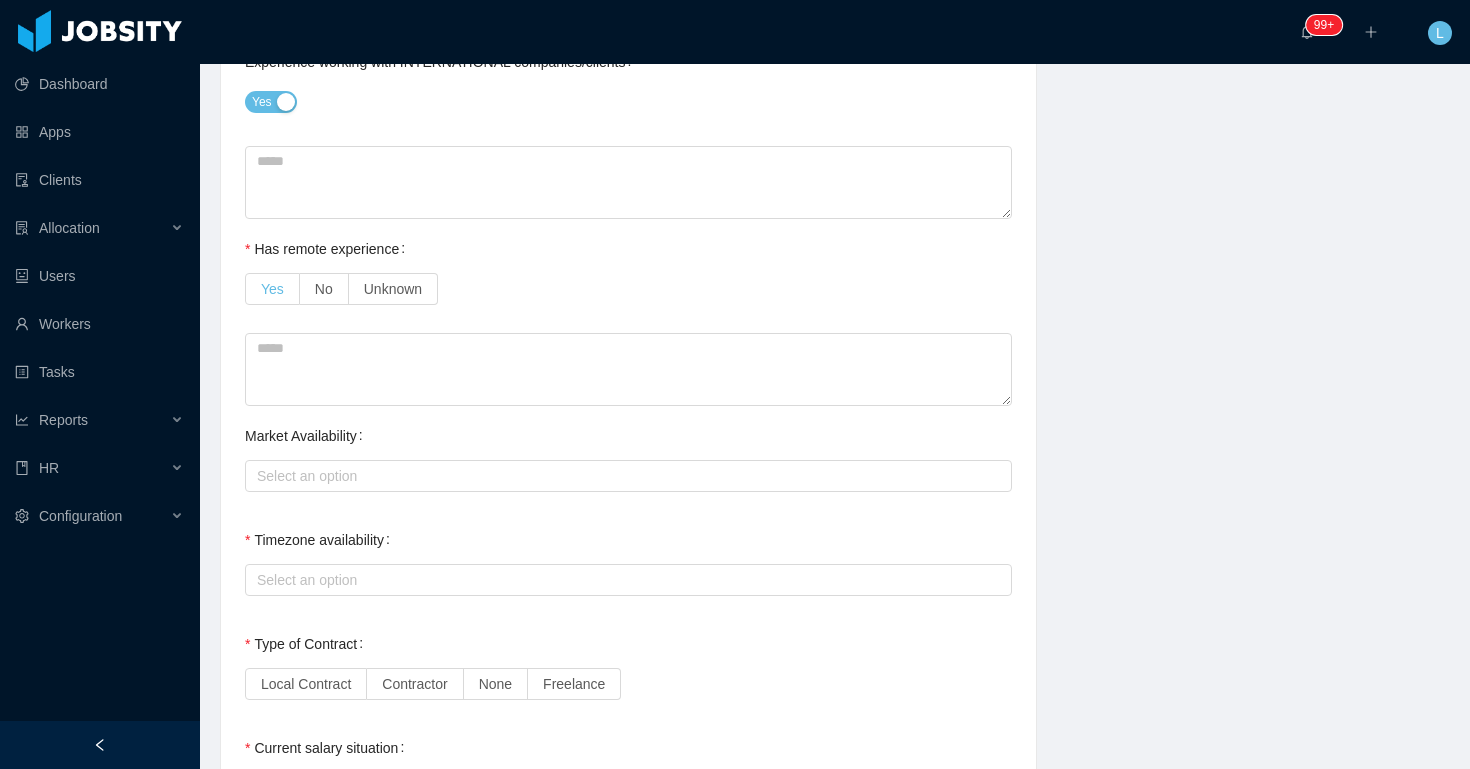 click on "Yes" at bounding box center [272, 289] 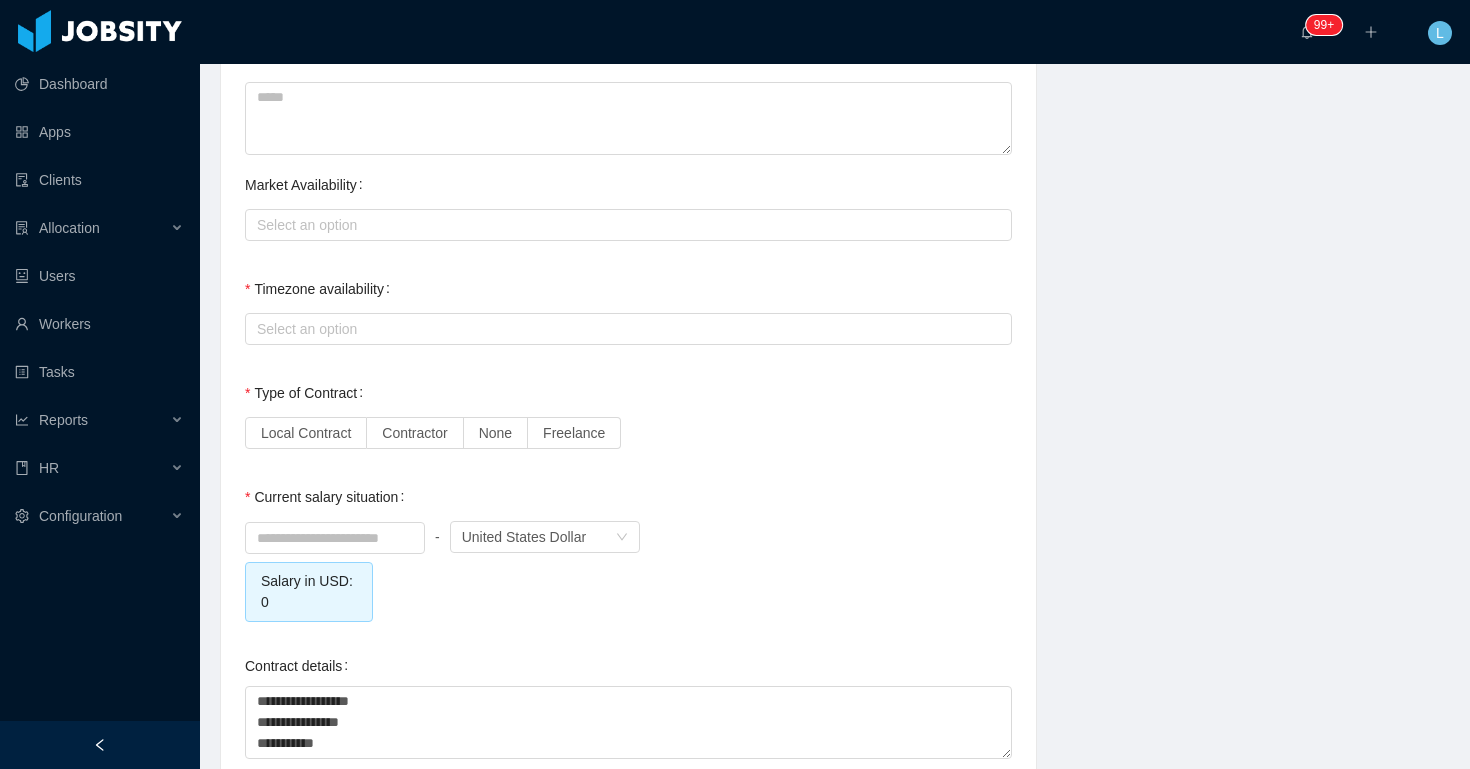 scroll, scrollTop: 1560, scrollLeft: 0, axis: vertical 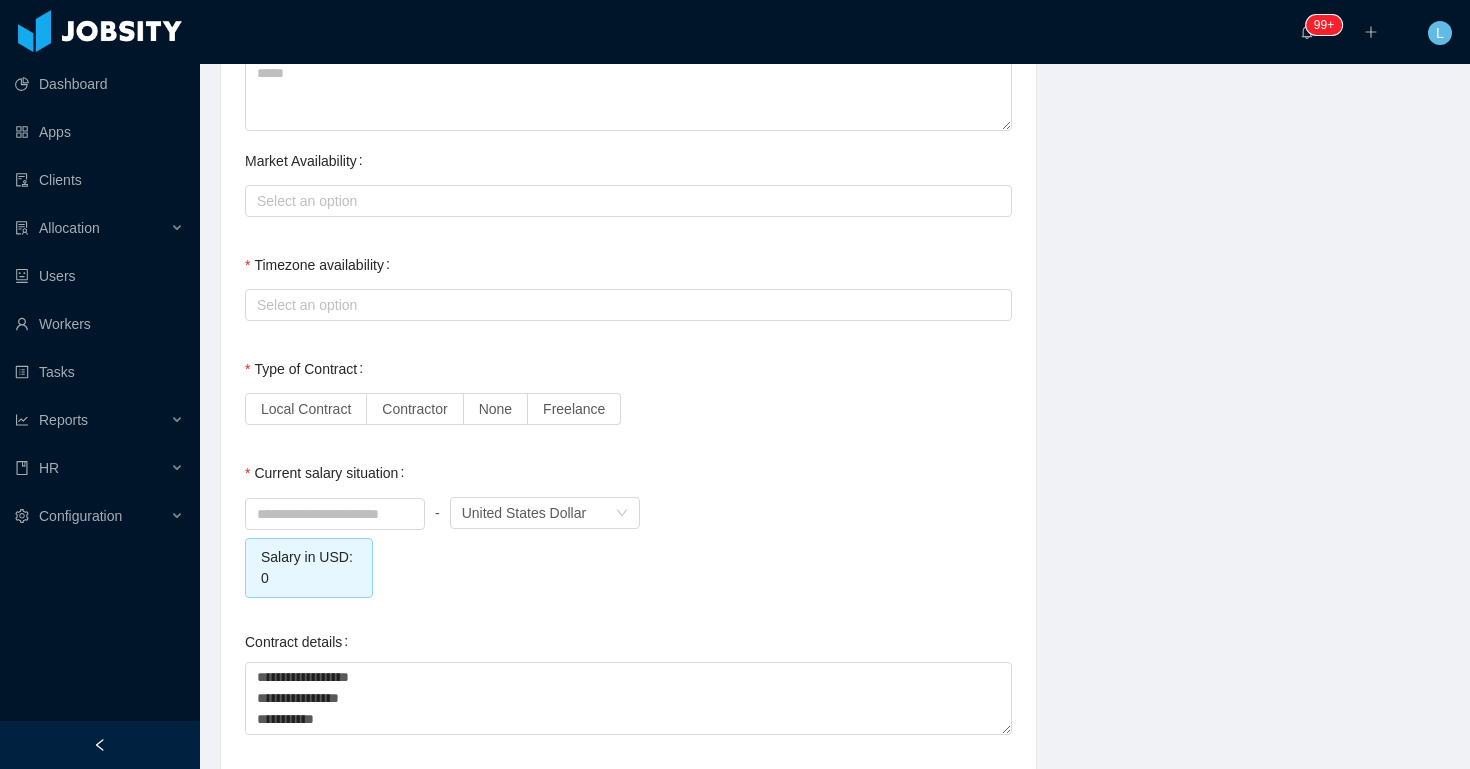 click on "Select an option" at bounding box center (628, 305) 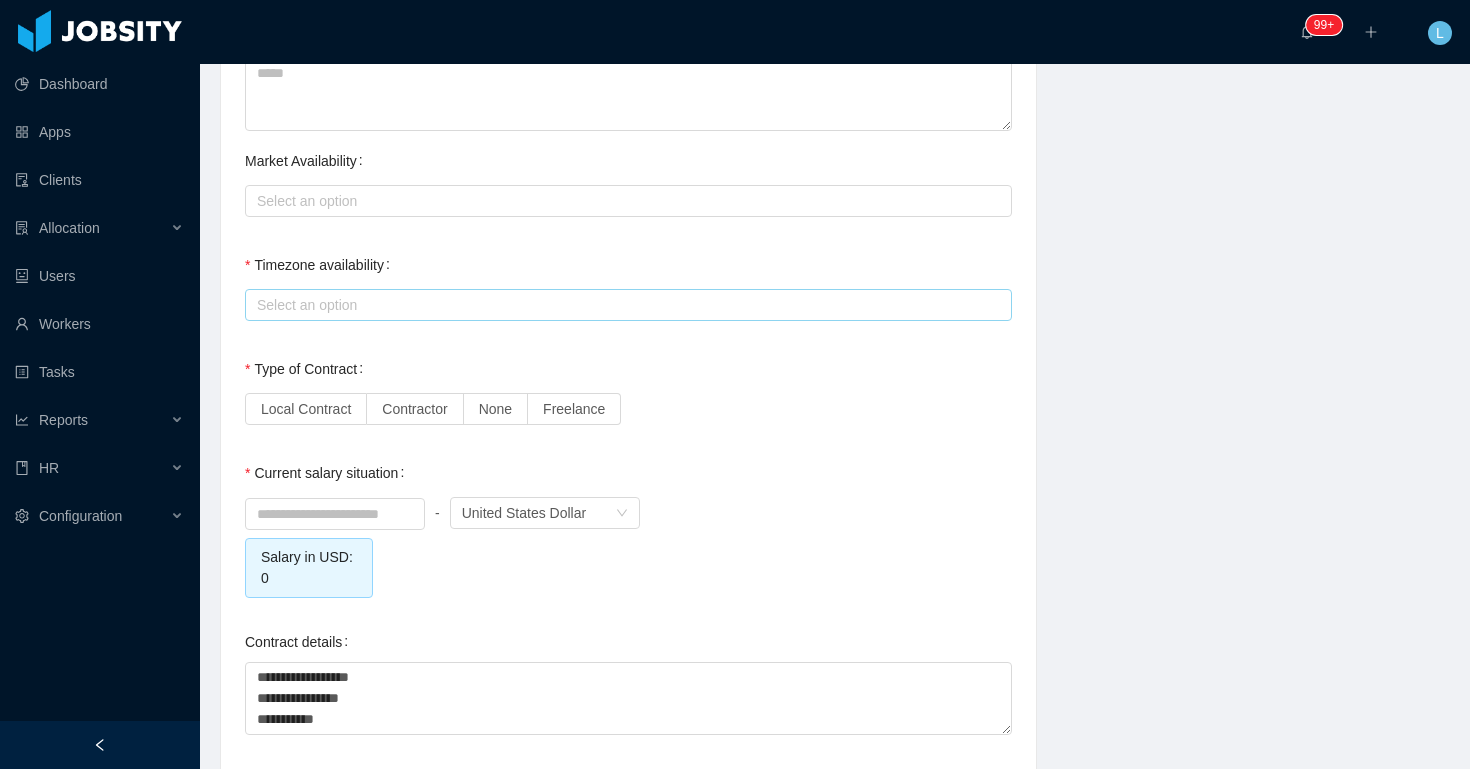 click on "Select an option" at bounding box center (624, 305) 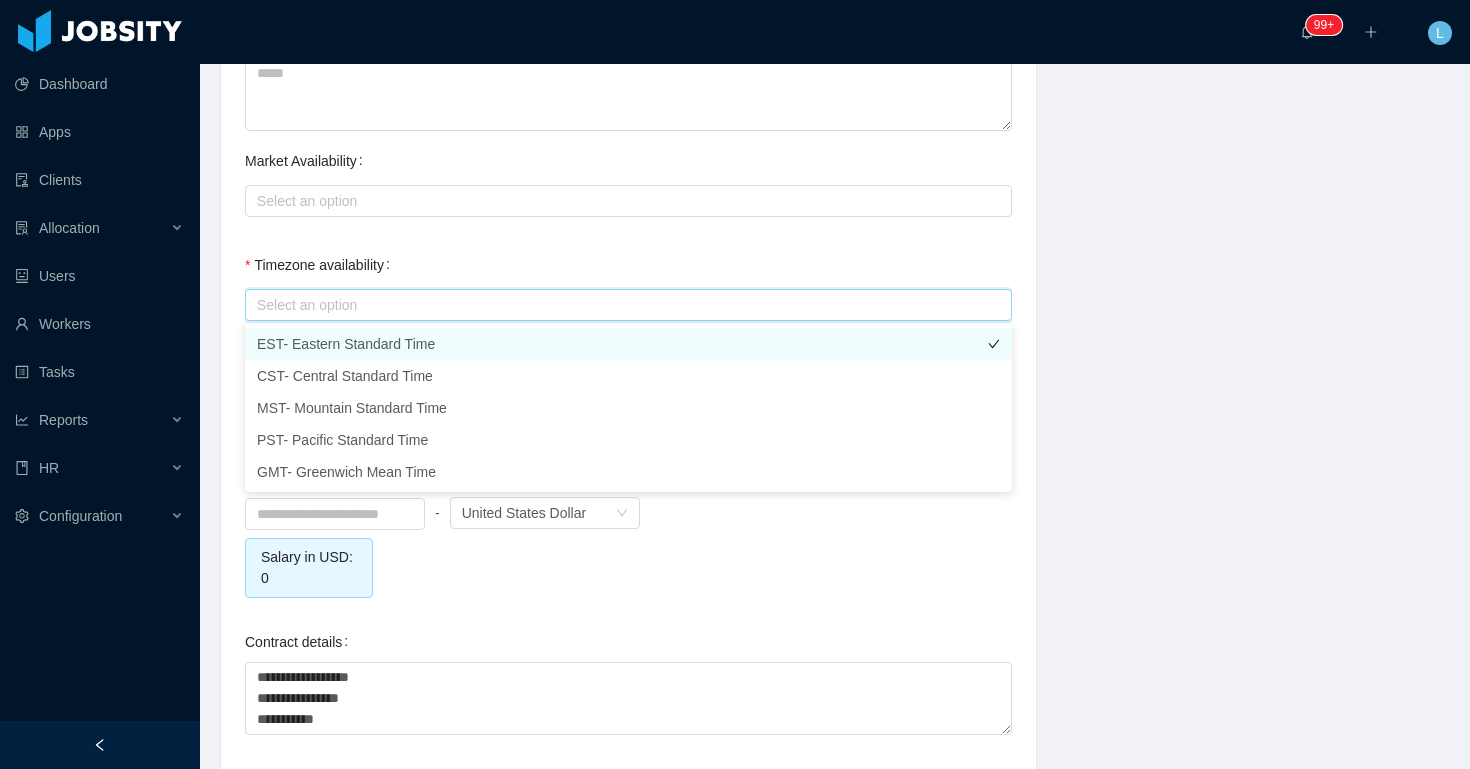click on "EST- Eastern Standard Time" at bounding box center [628, 344] 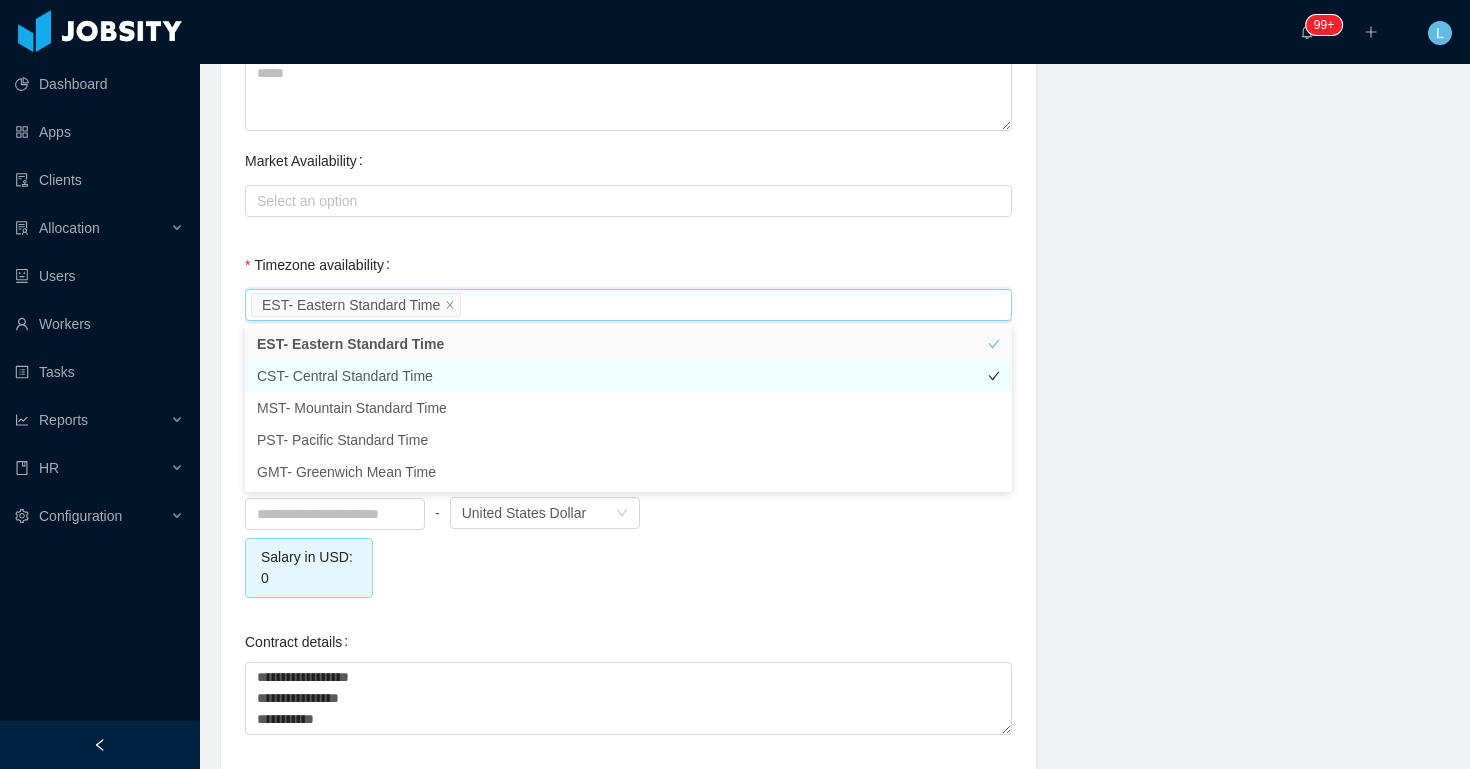click on "CST- Central Standard Time" at bounding box center [628, 376] 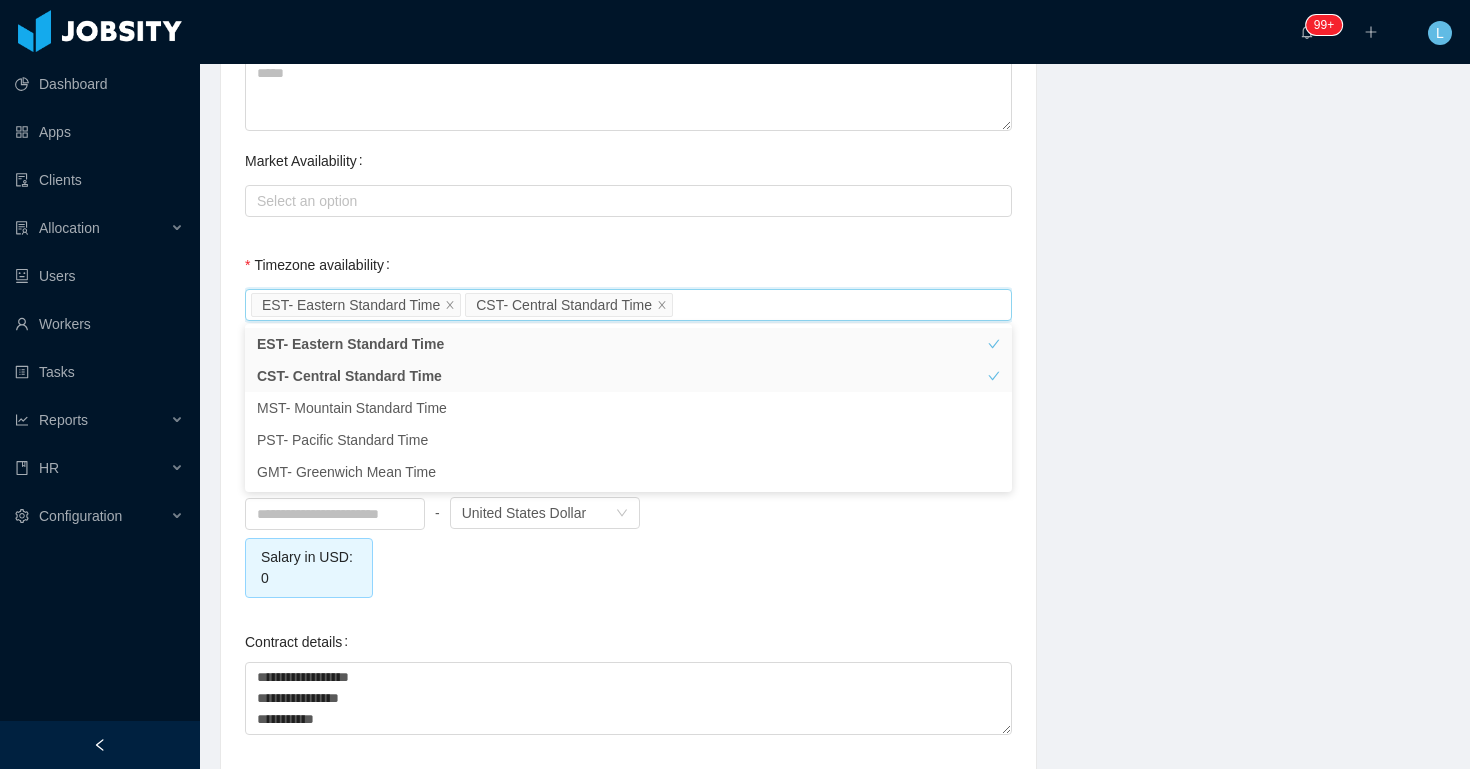 click on "Timezone availability Select an option EST- Eastern Standard Time CST- Central Standard Time" at bounding box center [628, 285] 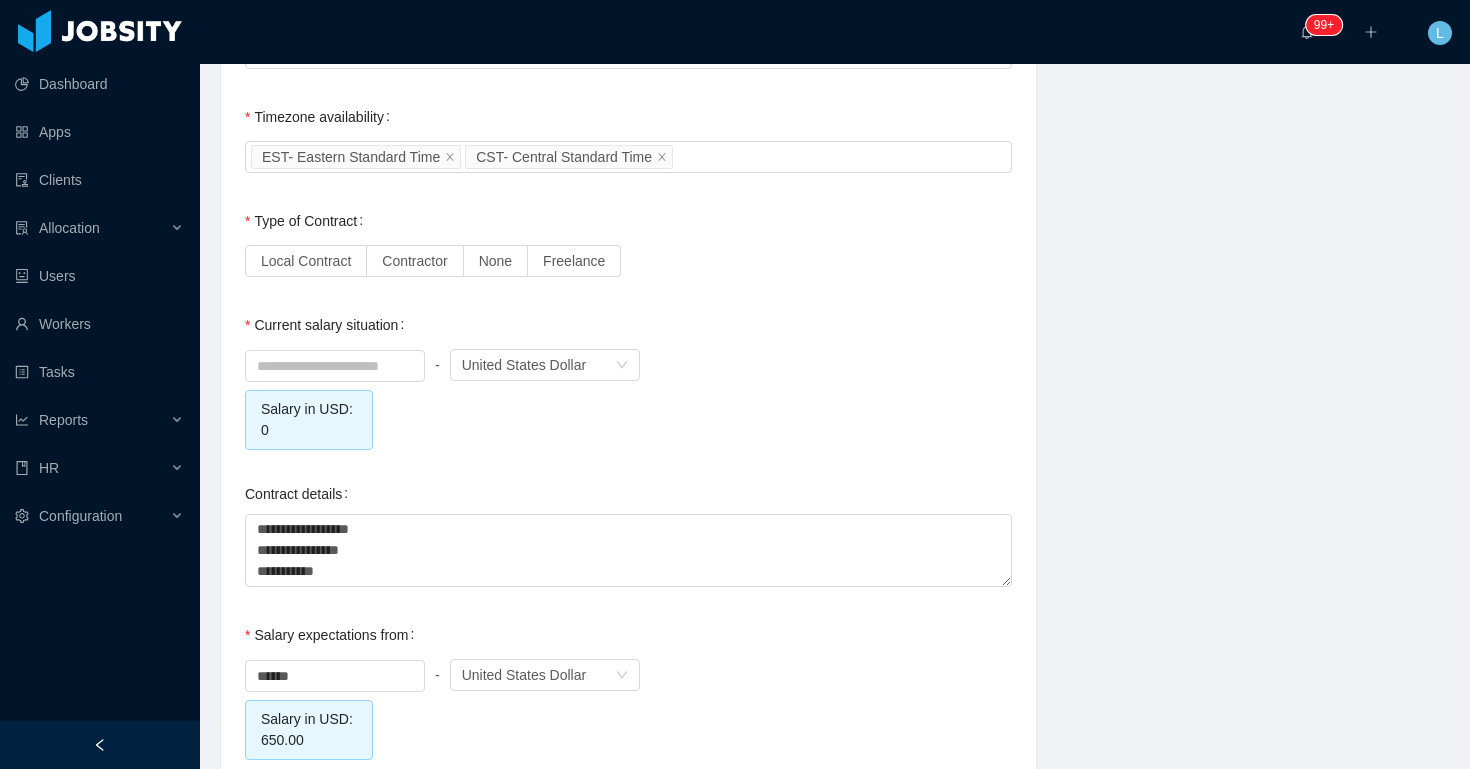 scroll, scrollTop: 1712, scrollLeft: 0, axis: vertical 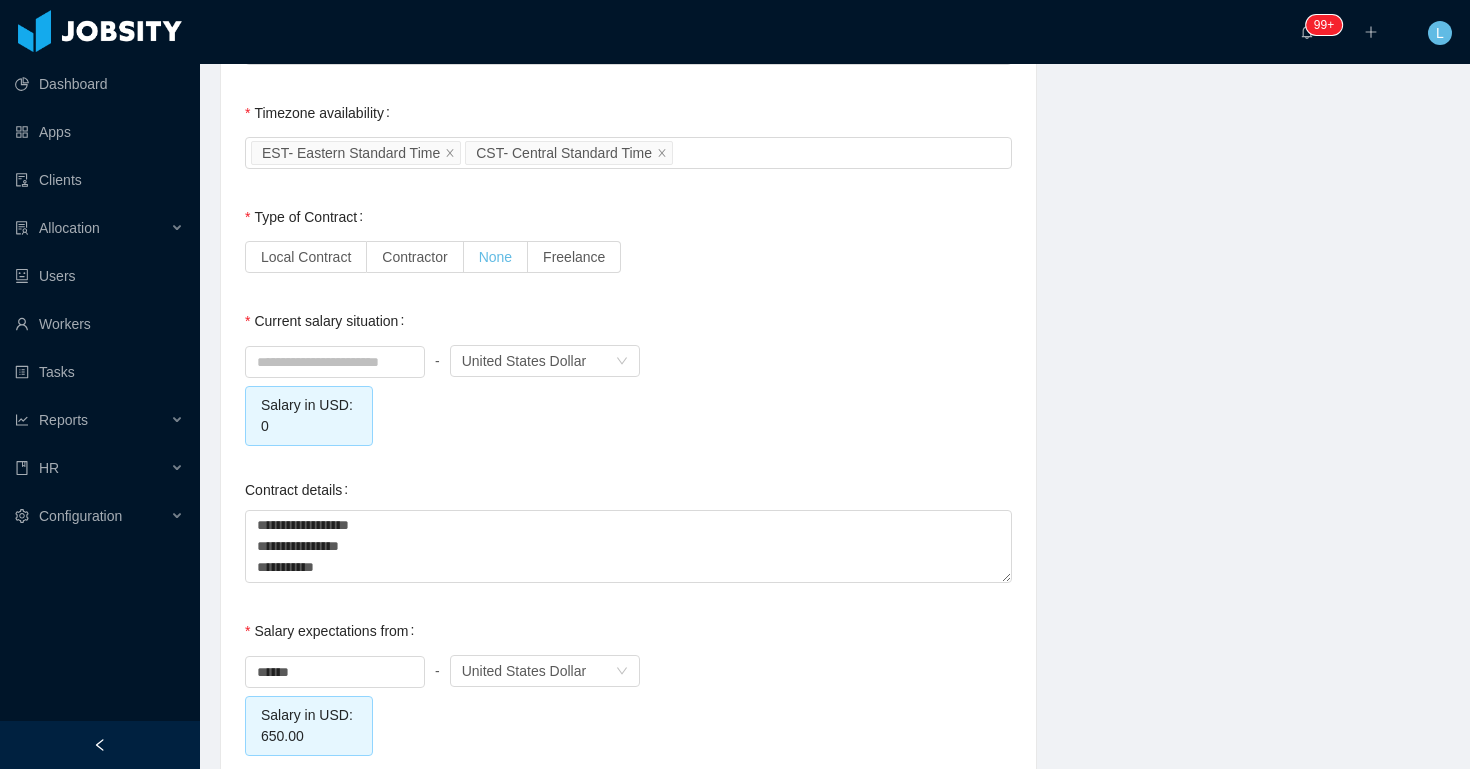 click on "None" at bounding box center (496, 257) 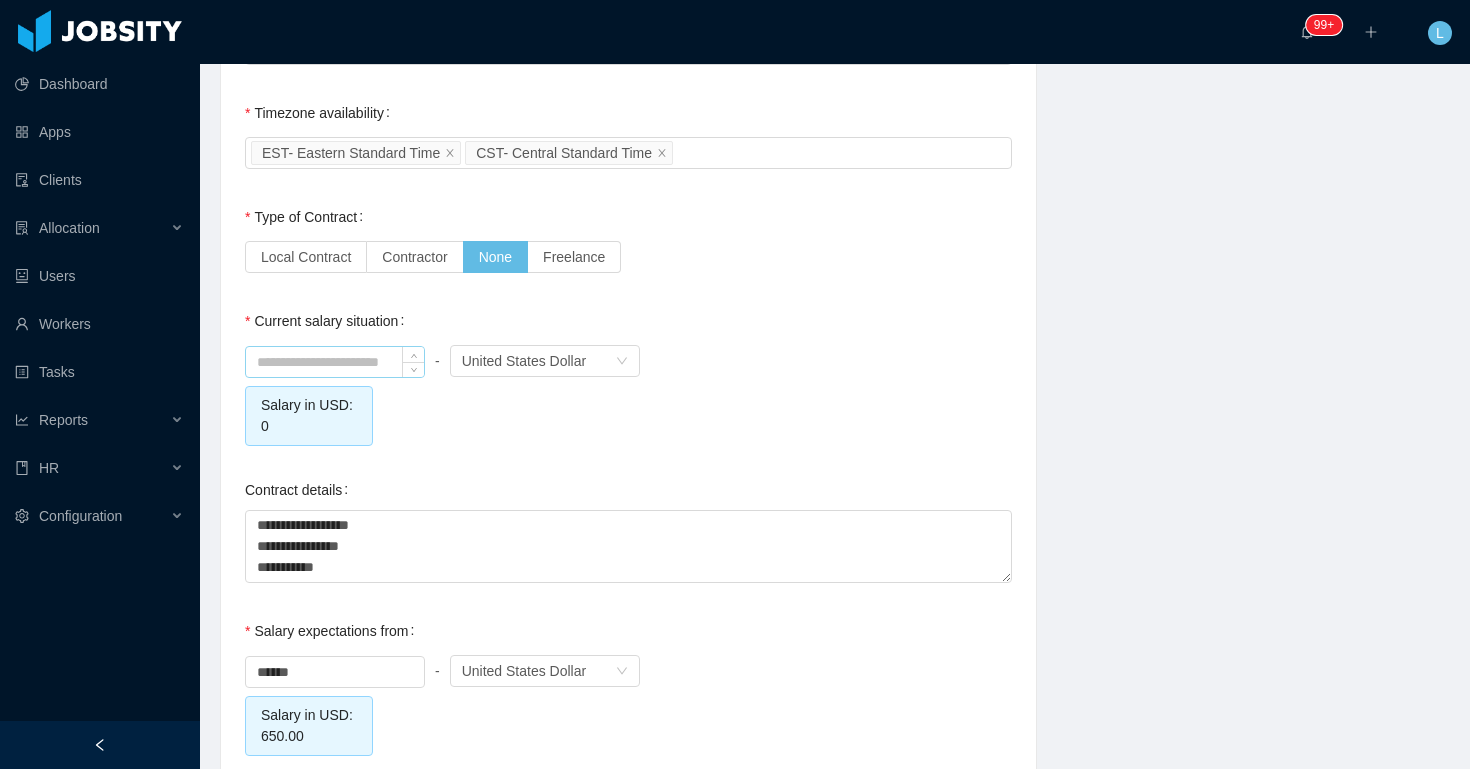 click at bounding box center (335, 362) 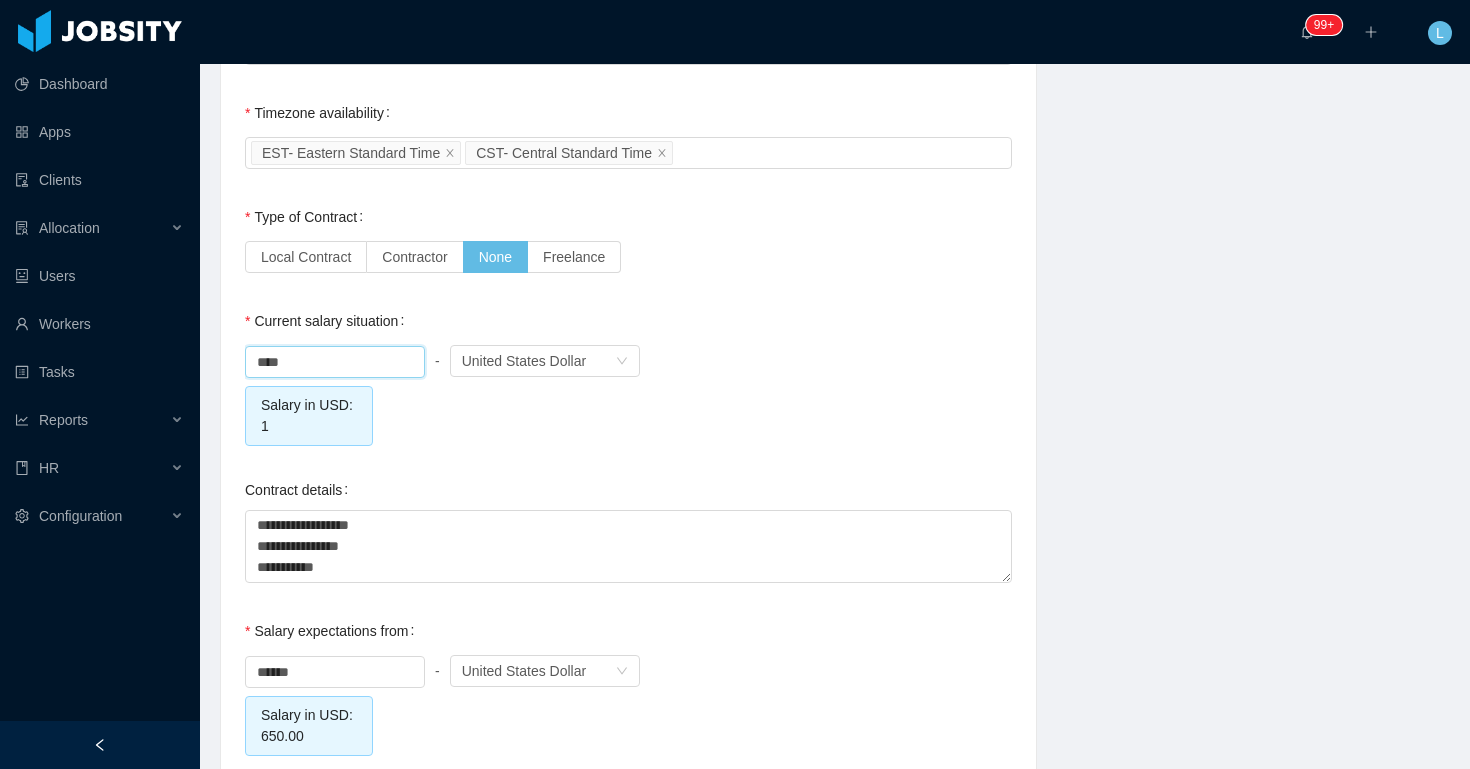click on "**** - Currency United States Dollar   Salary in USD: 1" at bounding box center (628, 393) 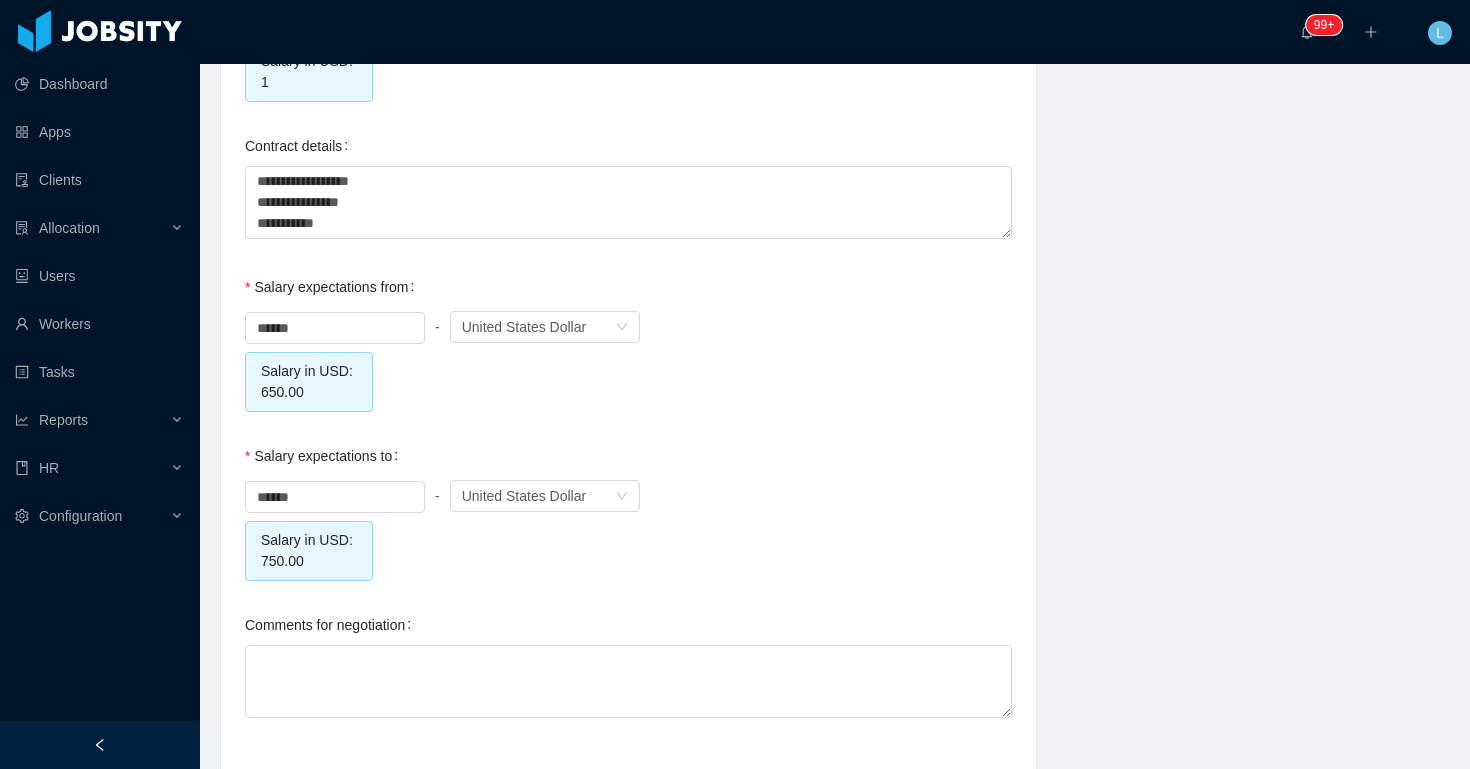 scroll, scrollTop: 2128, scrollLeft: 0, axis: vertical 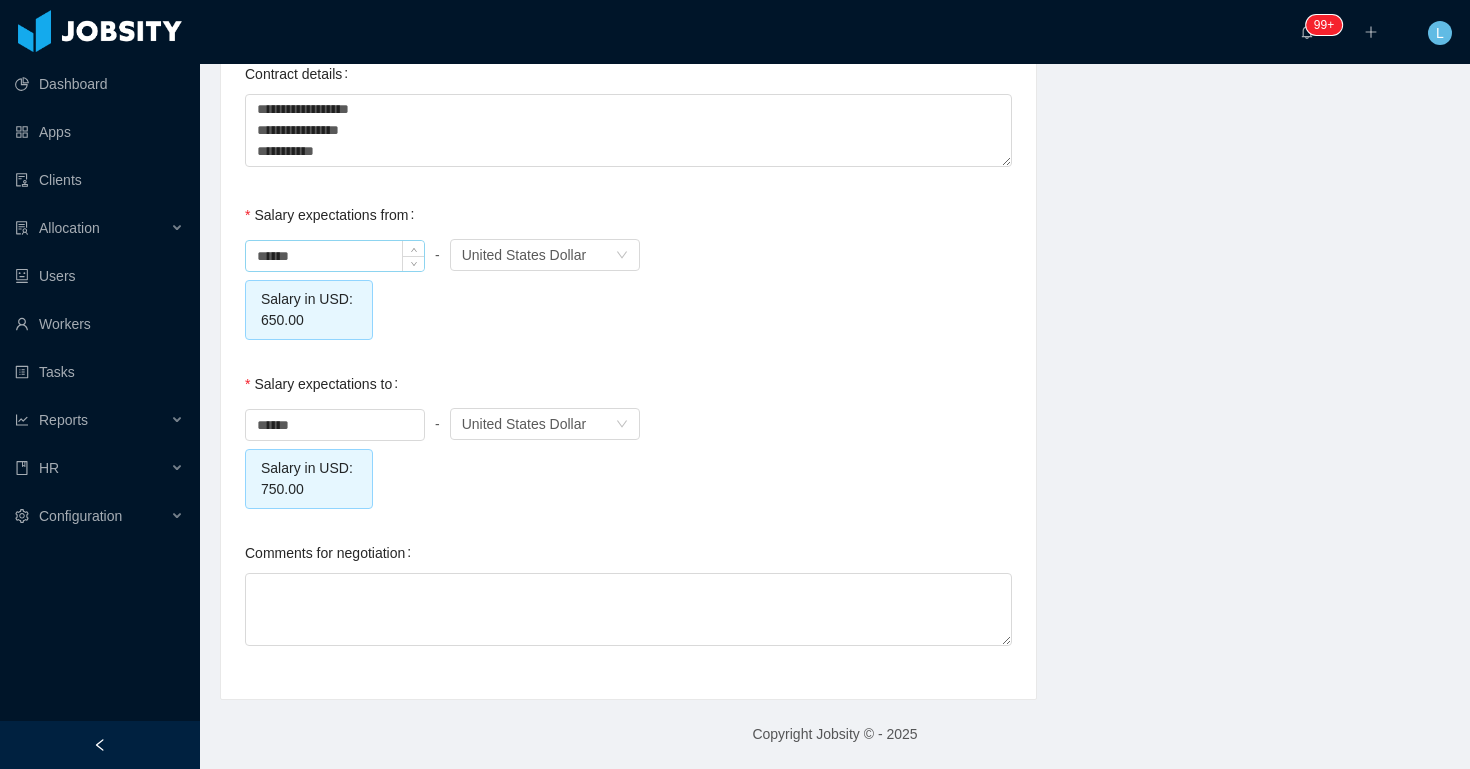 click on "******" at bounding box center [335, 256] 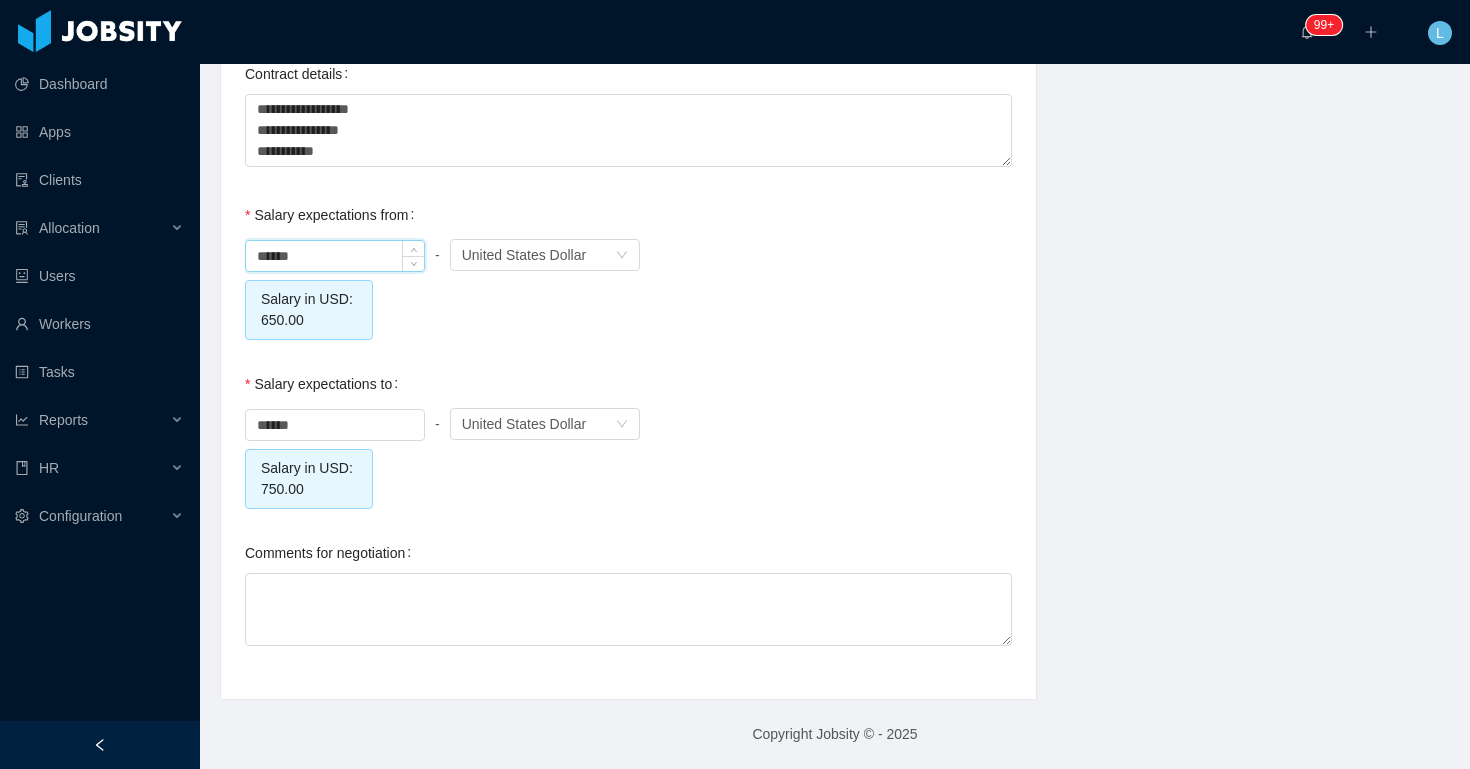 click on "******" at bounding box center (335, 256) 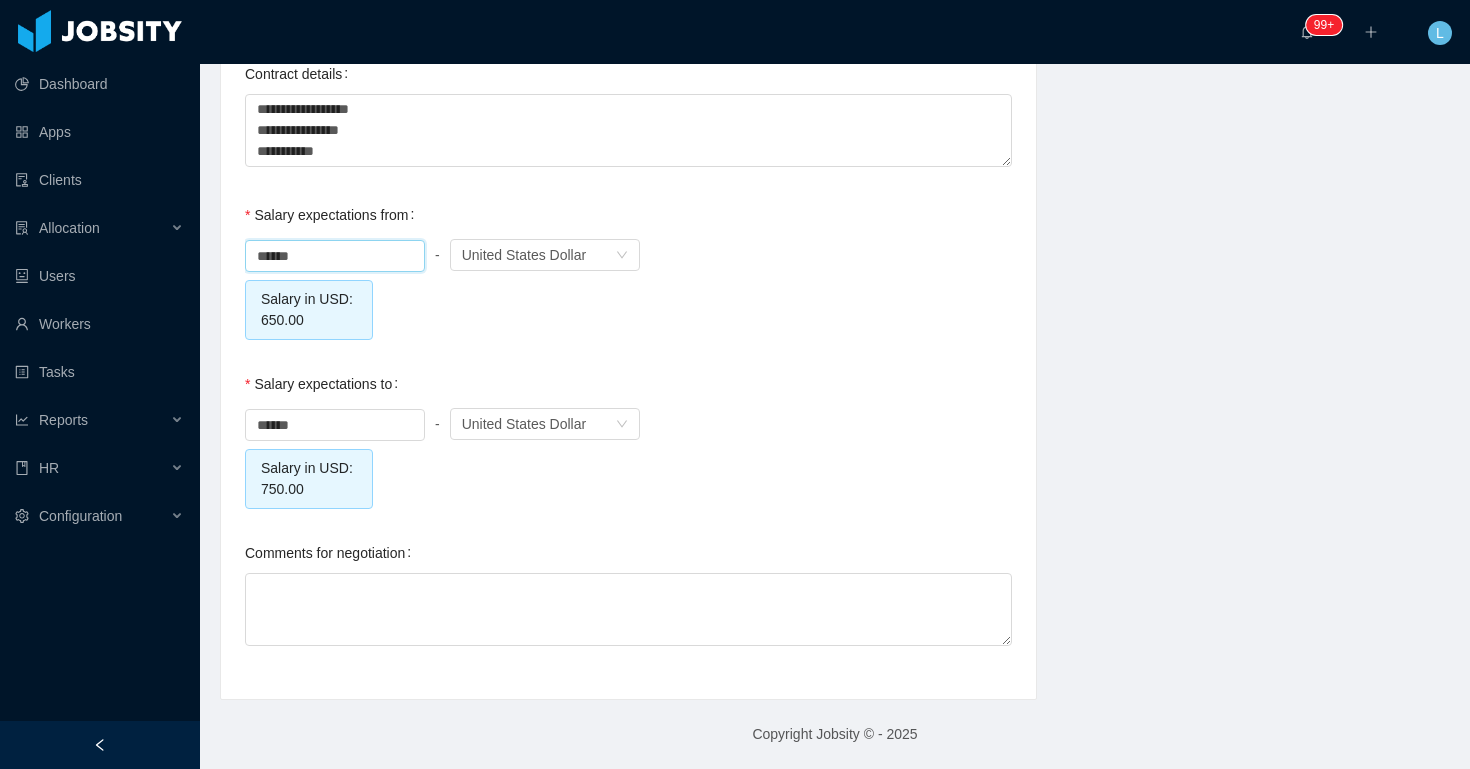 click on "Current Situation and Company/Team Preferences Tell me a little about your expertise and current profile? ****** Experience in start-ups companies No Industry experience Select an option   Based on your experience working with teams. Do you feel more comfortable working with larger teams or smaller teams? Small teams Big teams No preferences Based on your experience working with teams. Do you feel more comfortable working with more structured teams or less structured teams? Little structure More structure No preferences Please explain why you are looking for a change / hearing new opportunities * What is it that would make your next position that we can offer, the perfect one for you? / What would be a deal breaker for you? * Experience working with INTERNATIONAL companies/clients Yes Has remote experience Yes No Unknown Market Availability Select an option   Timezone availability Select an option EST- Eastern Standard Time CST- Central Standard Time   Type of Contract Local Contract Contractor None **** -" at bounding box center (628, -588) 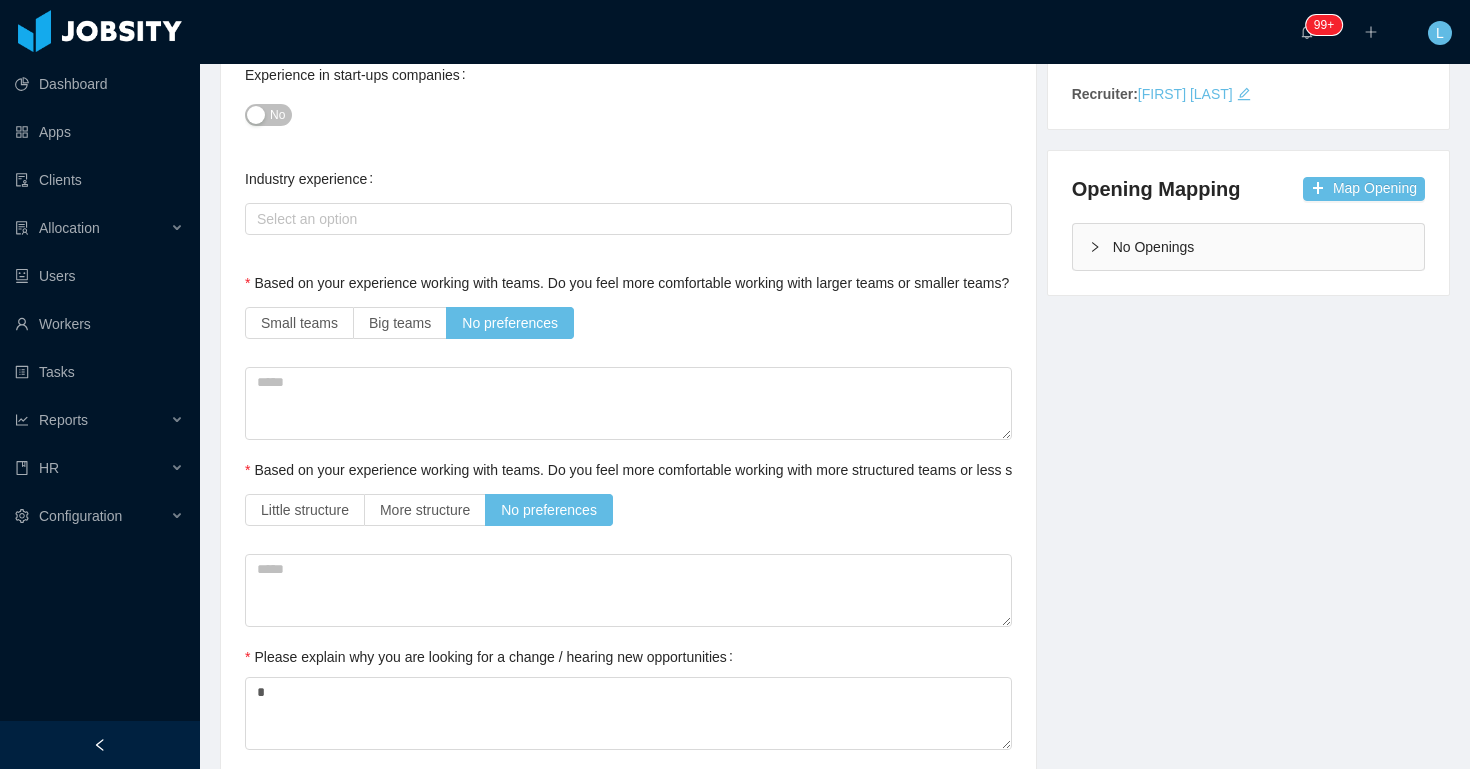 scroll, scrollTop: 0, scrollLeft: 0, axis: both 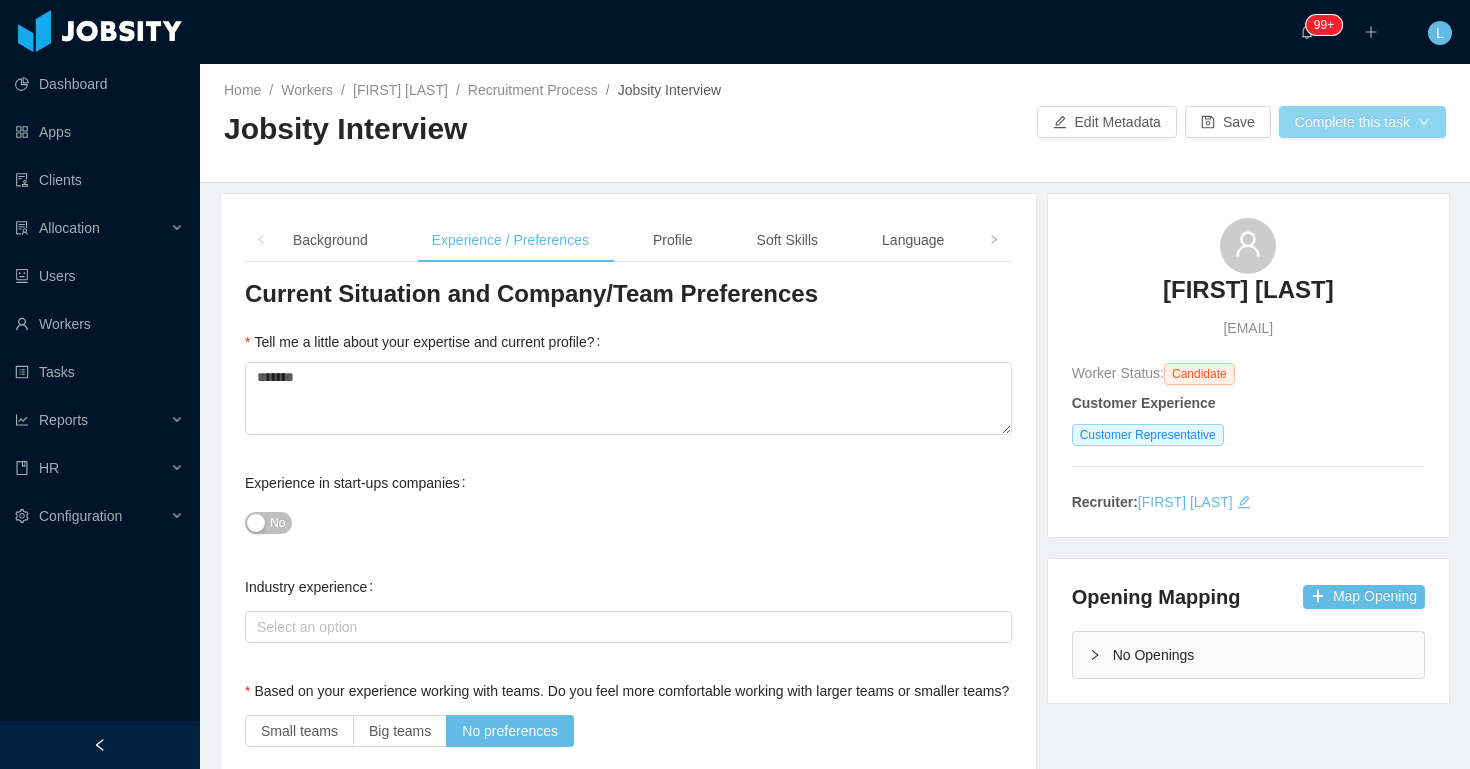 click on "Complete this task" at bounding box center [1362, 122] 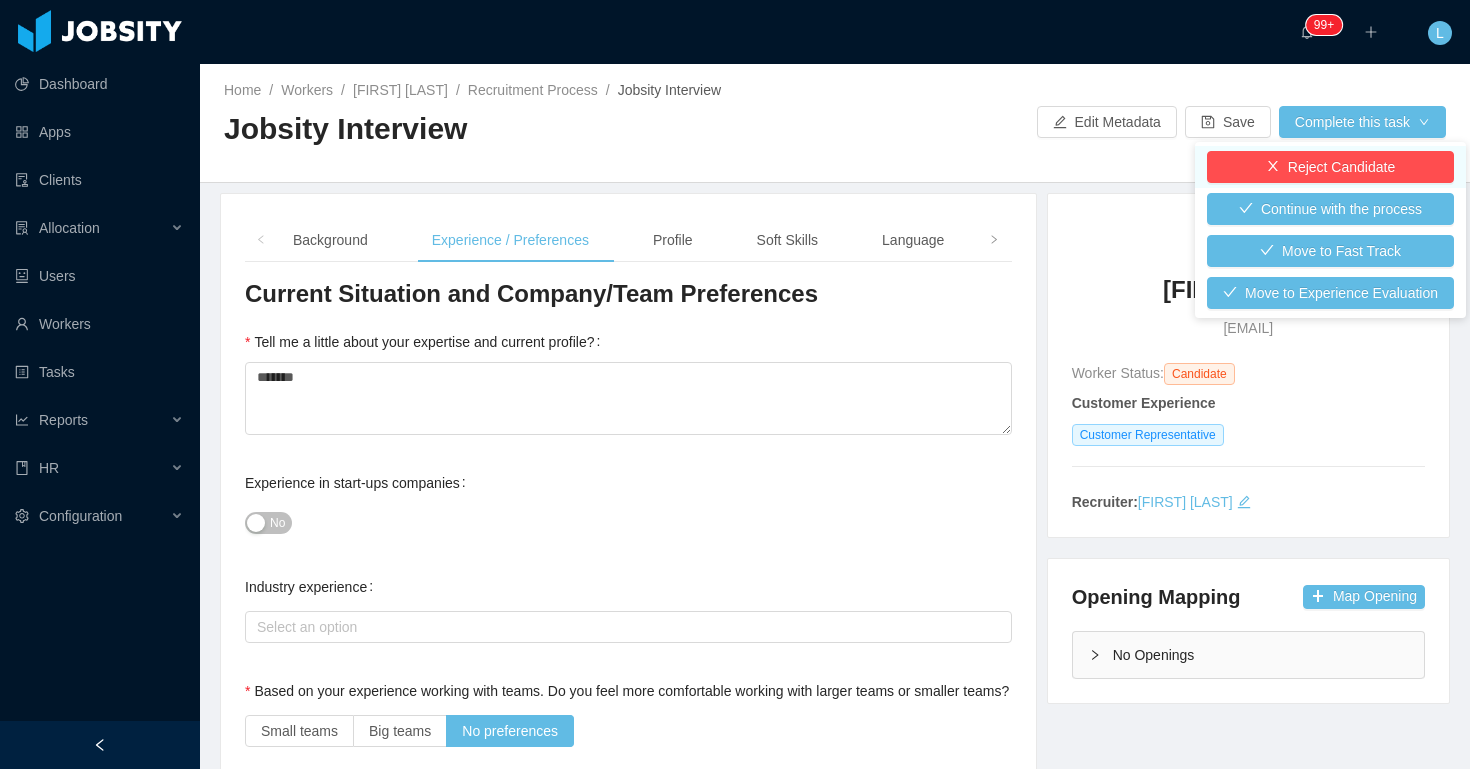 click on "Reject Candidate" at bounding box center (1330, 167) 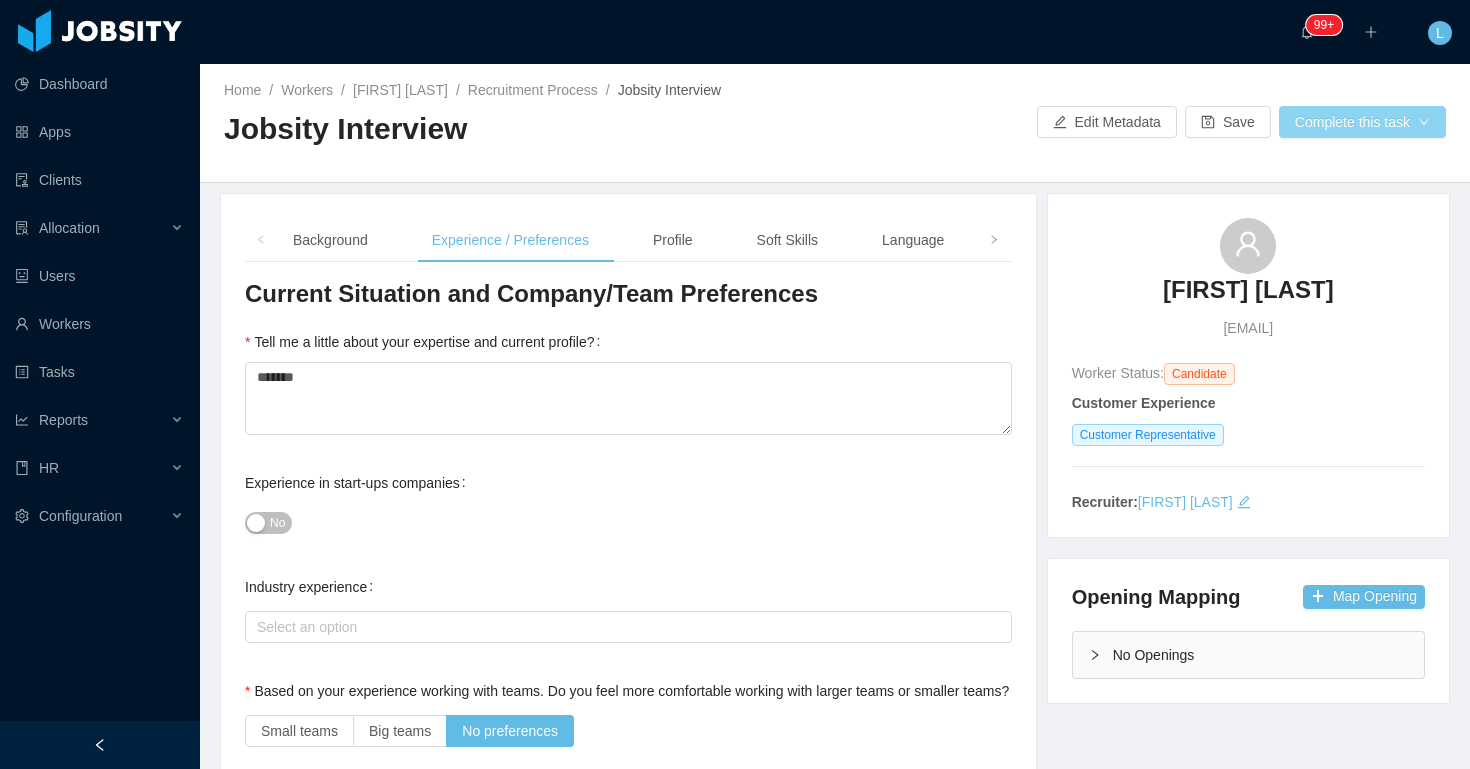 click on "Complete this task" at bounding box center (1362, 122) 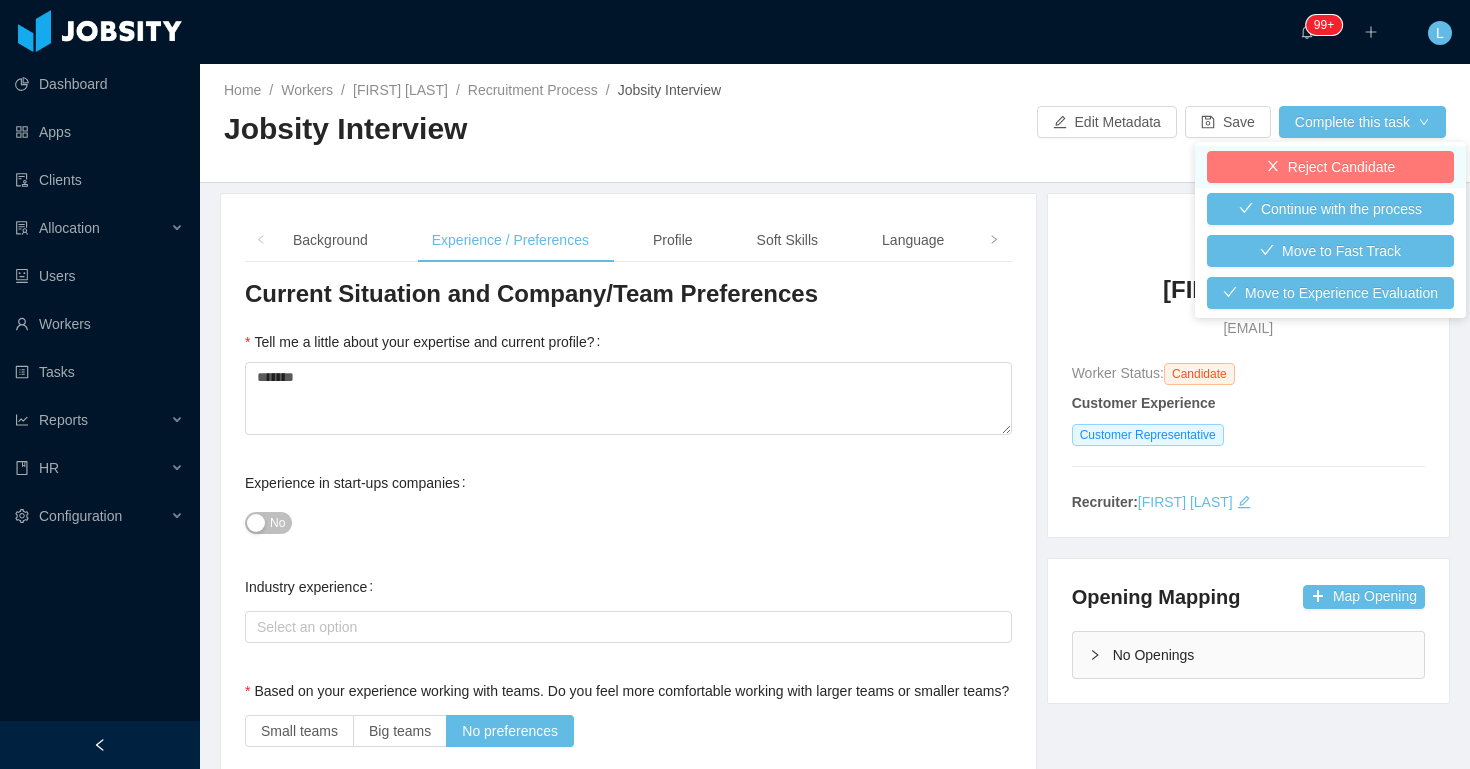 click on "Reject Candidate" at bounding box center (1330, 167) 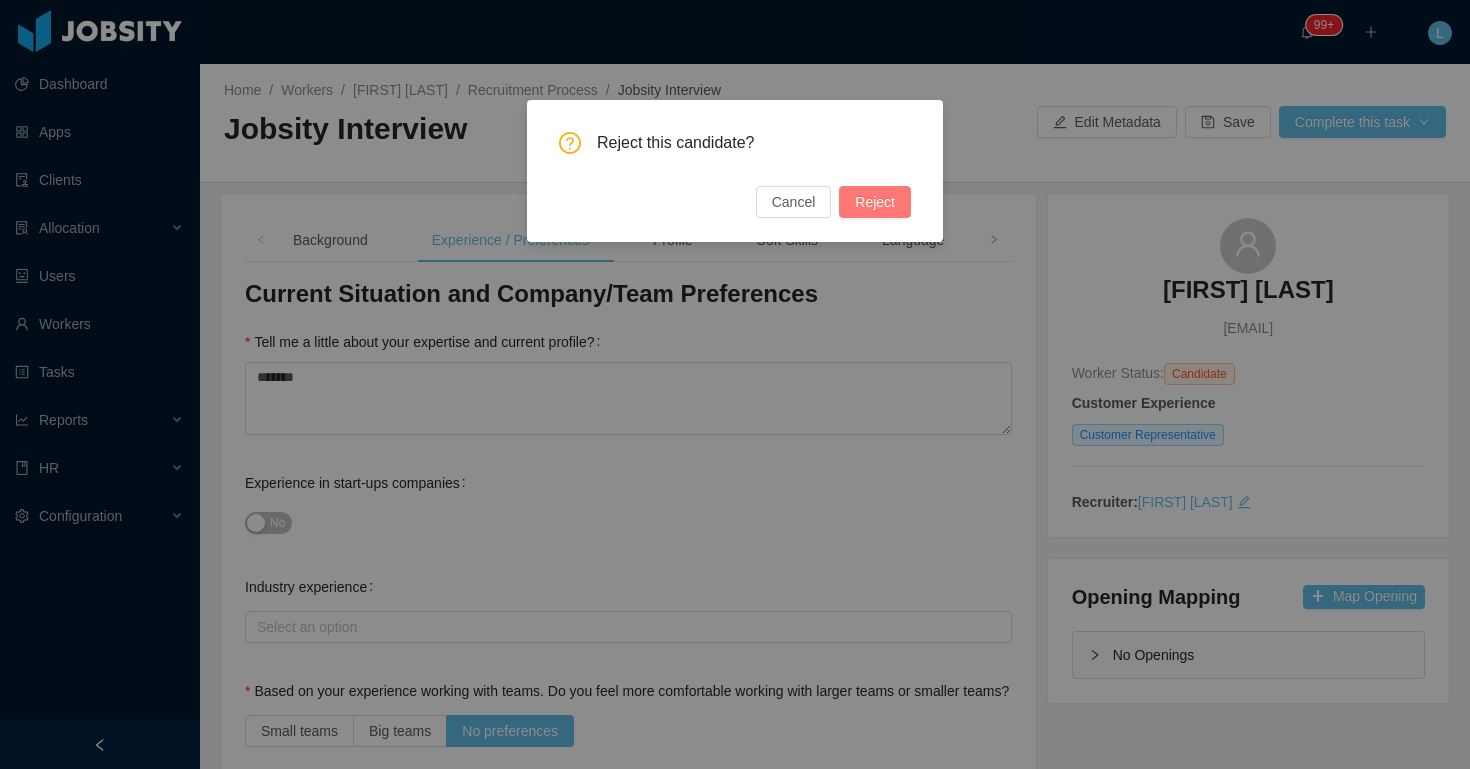 click on "Reject" at bounding box center [875, 202] 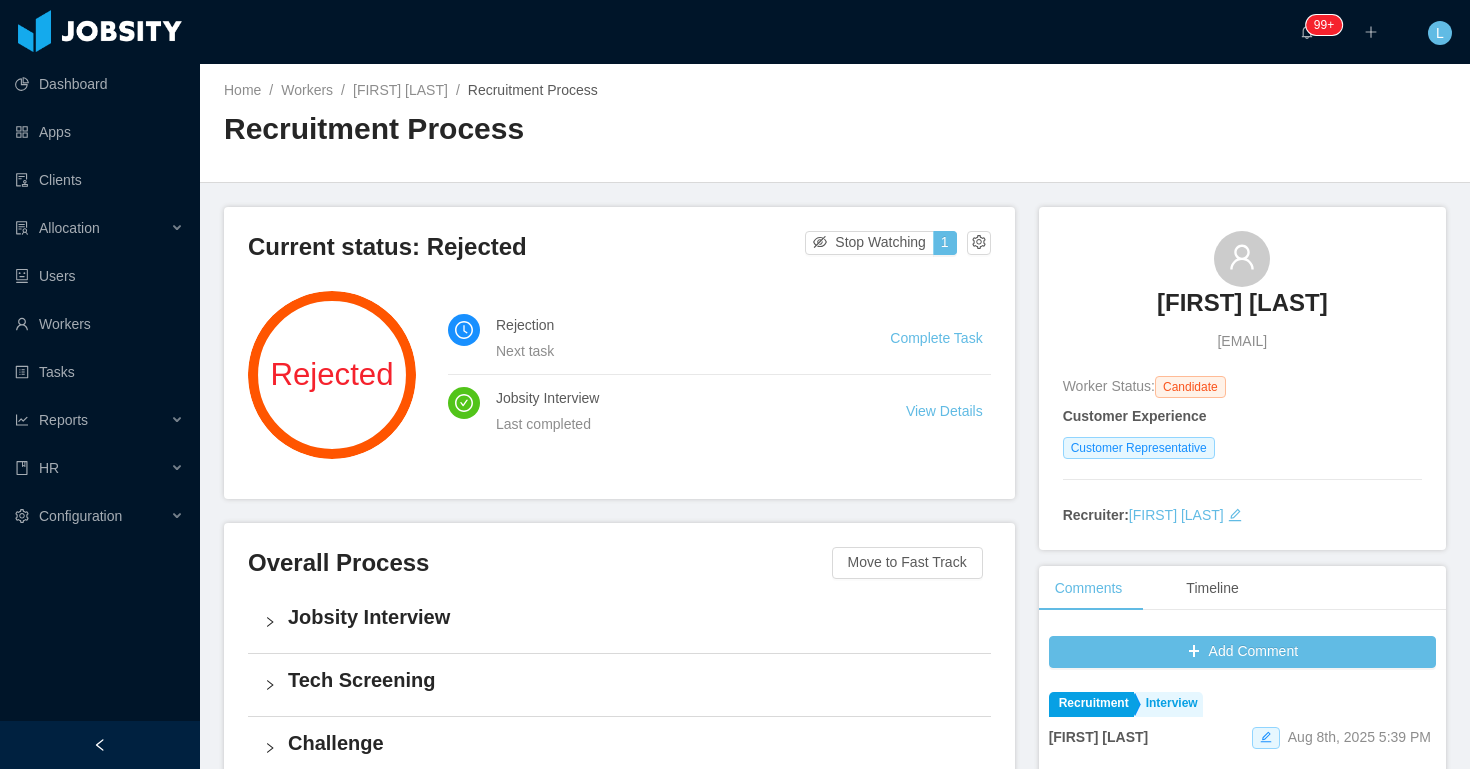 click on "rivasdiaz0122@gmail.com" at bounding box center (1242, 341) 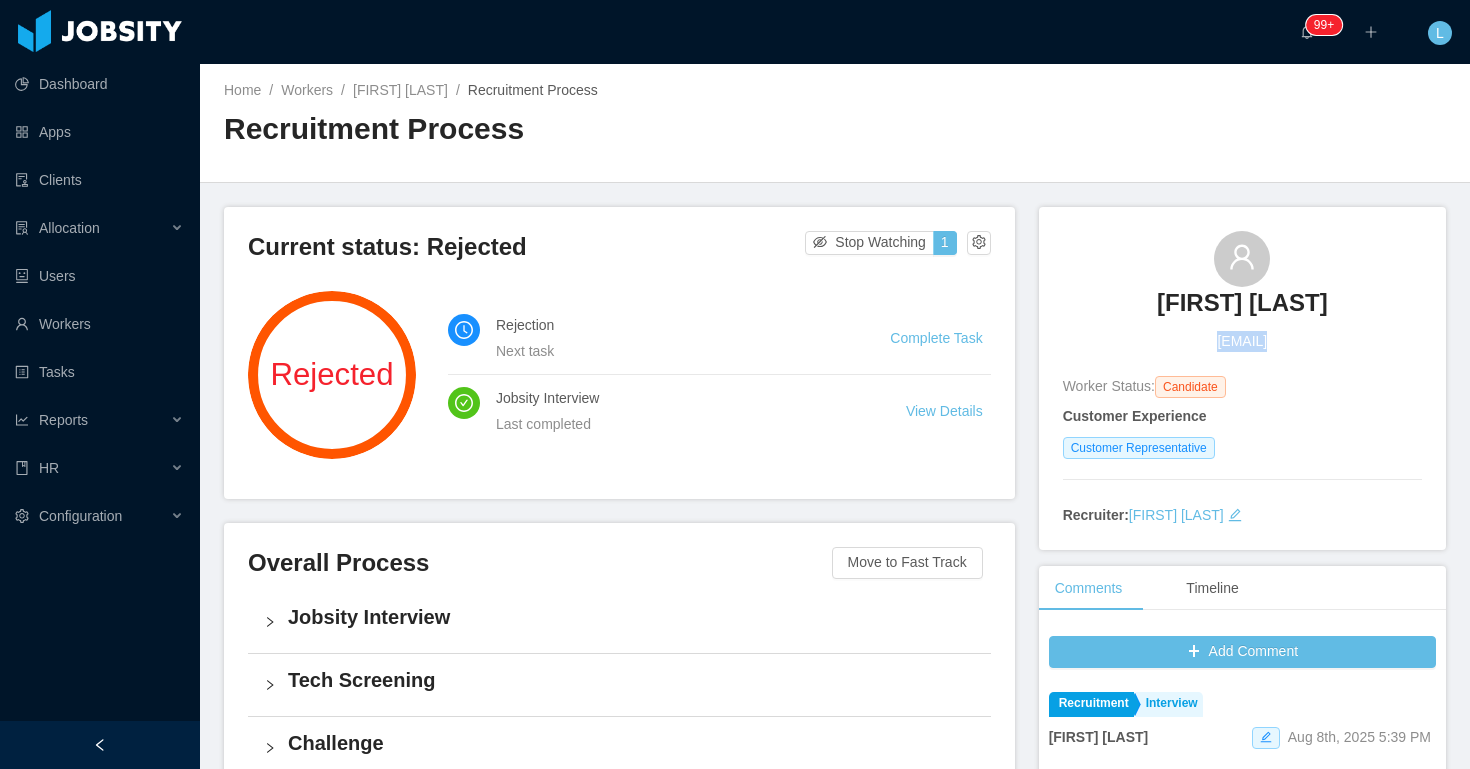 click on "rivasdiaz0122@gmail.com" at bounding box center [1242, 341] 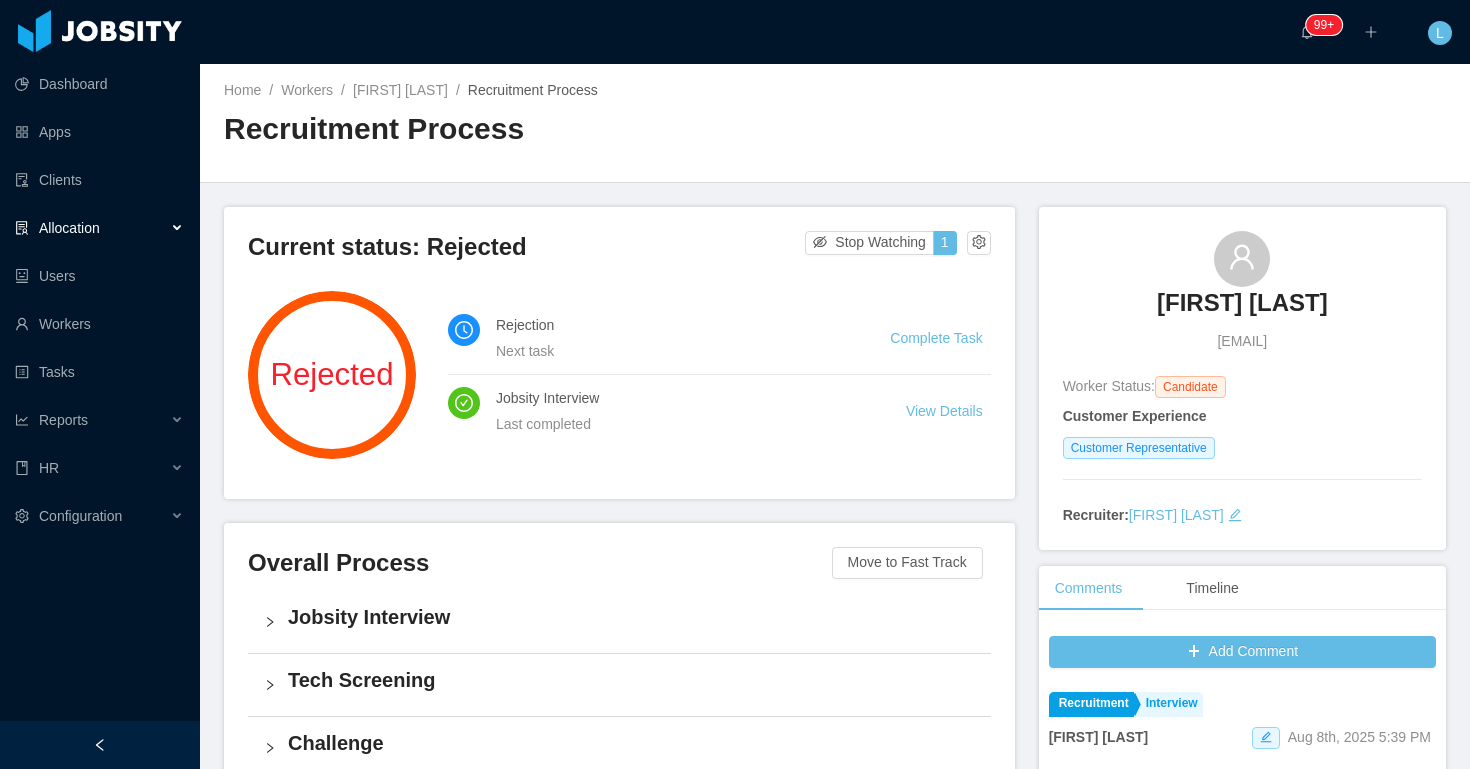 click on "Allocation" at bounding box center [100, 230] 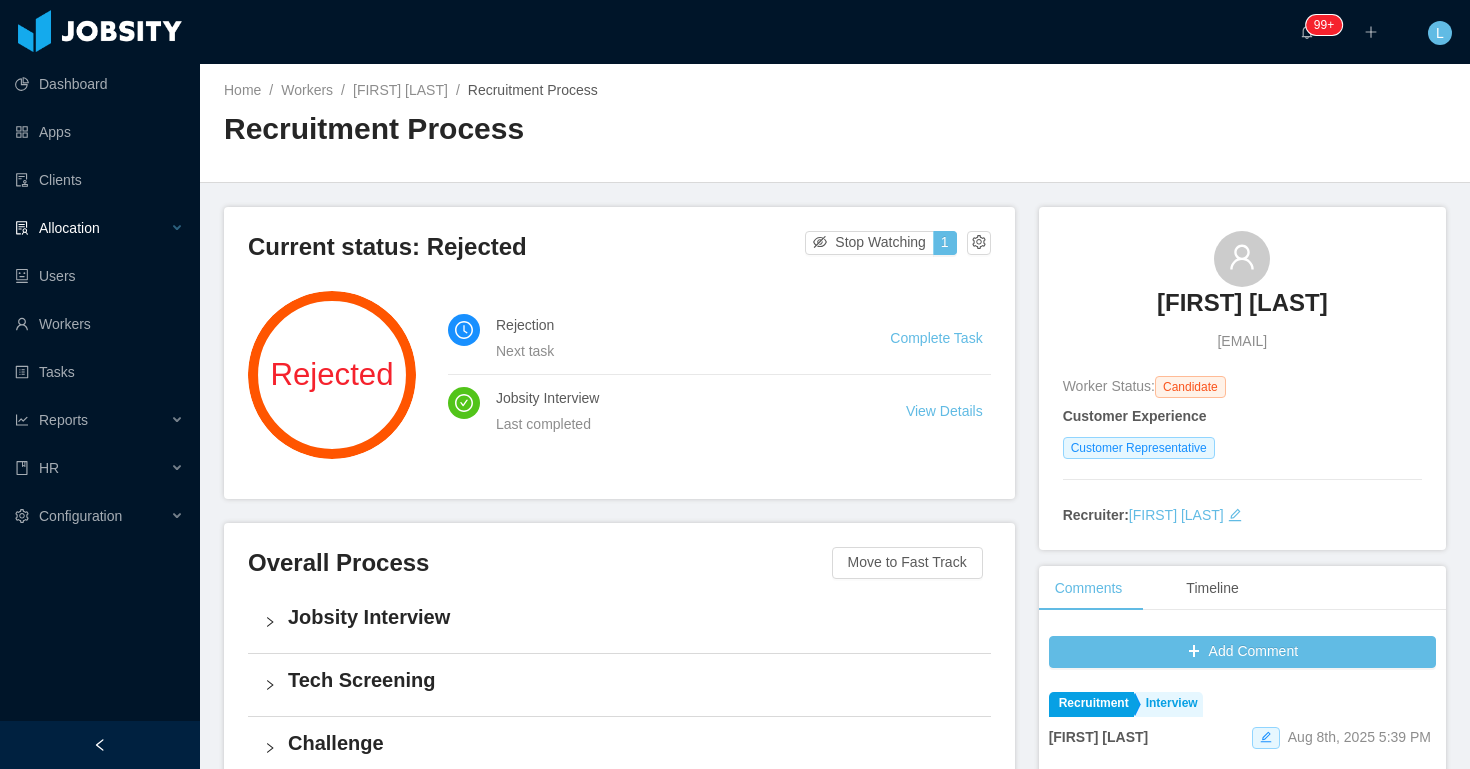 click on "Allocation" at bounding box center [100, 228] 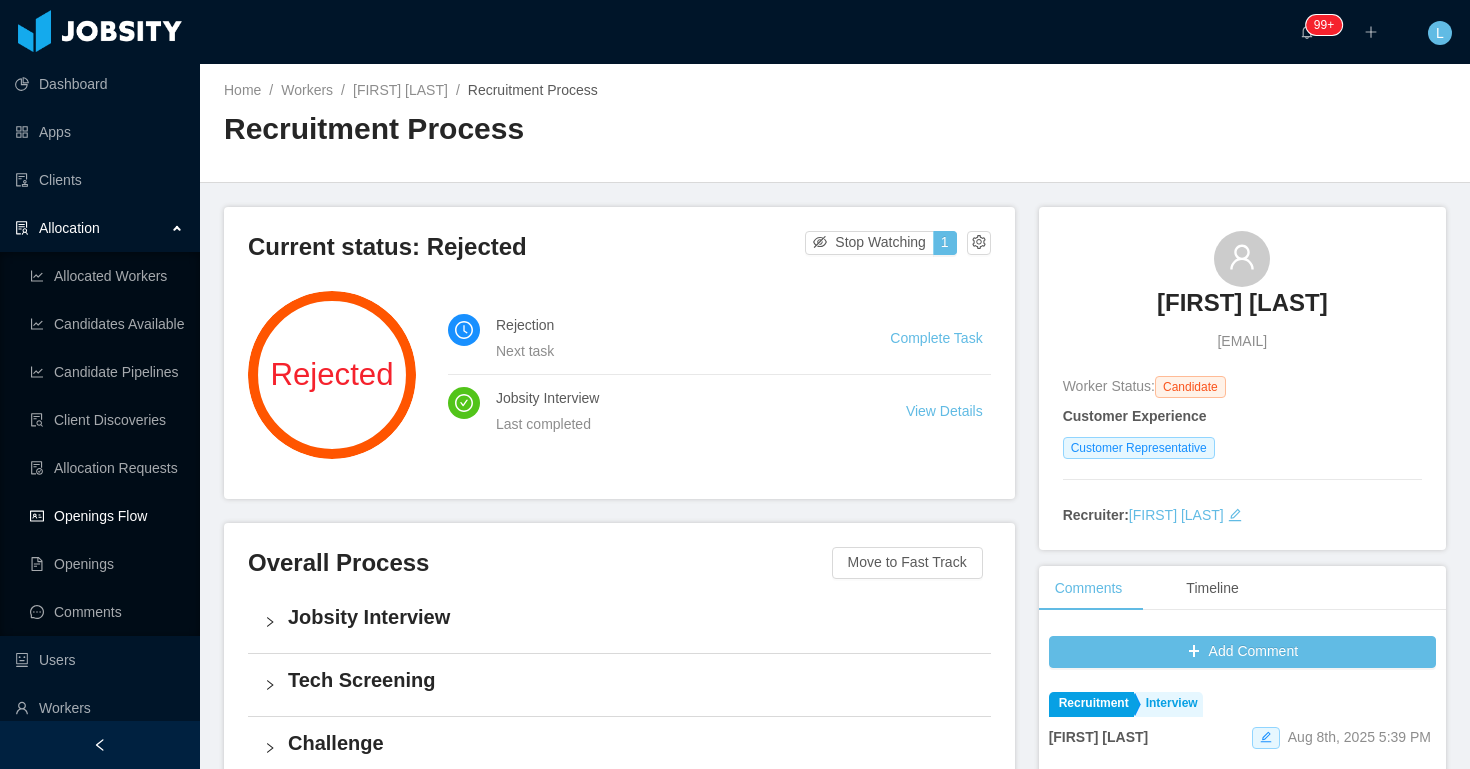 click on "Openings Flow" at bounding box center (107, 516) 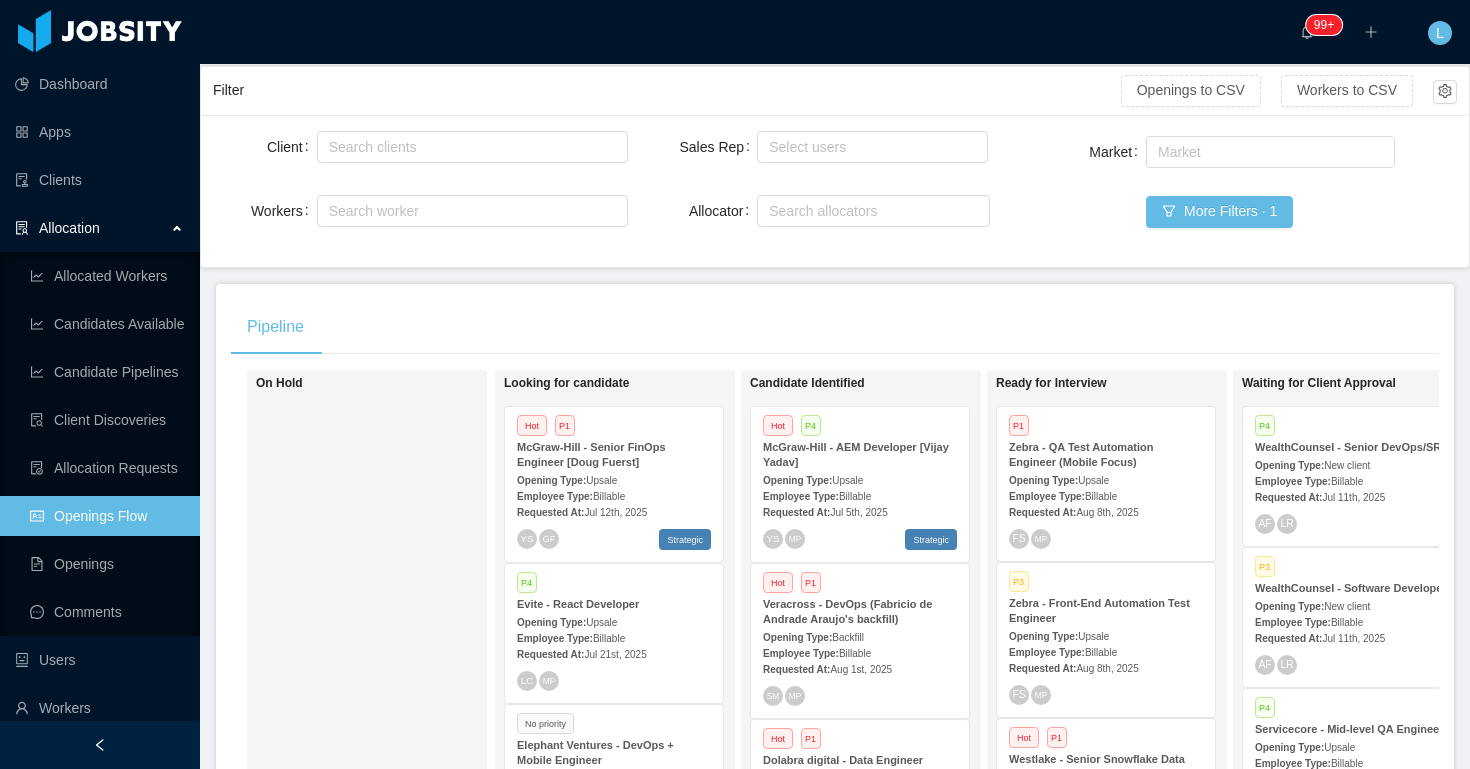scroll, scrollTop: 174, scrollLeft: 0, axis: vertical 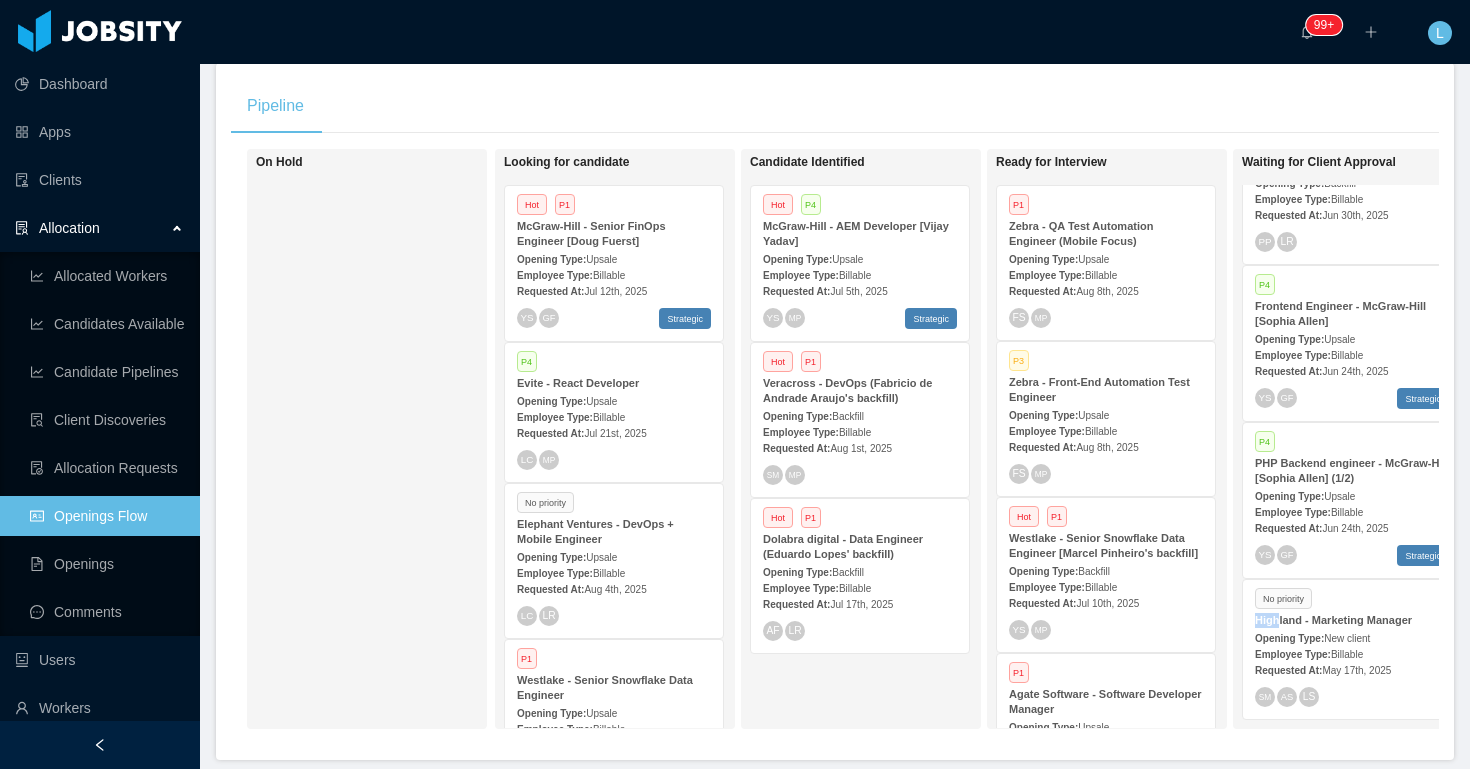 click on "Opening Type:" at bounding box center (1289, 638) 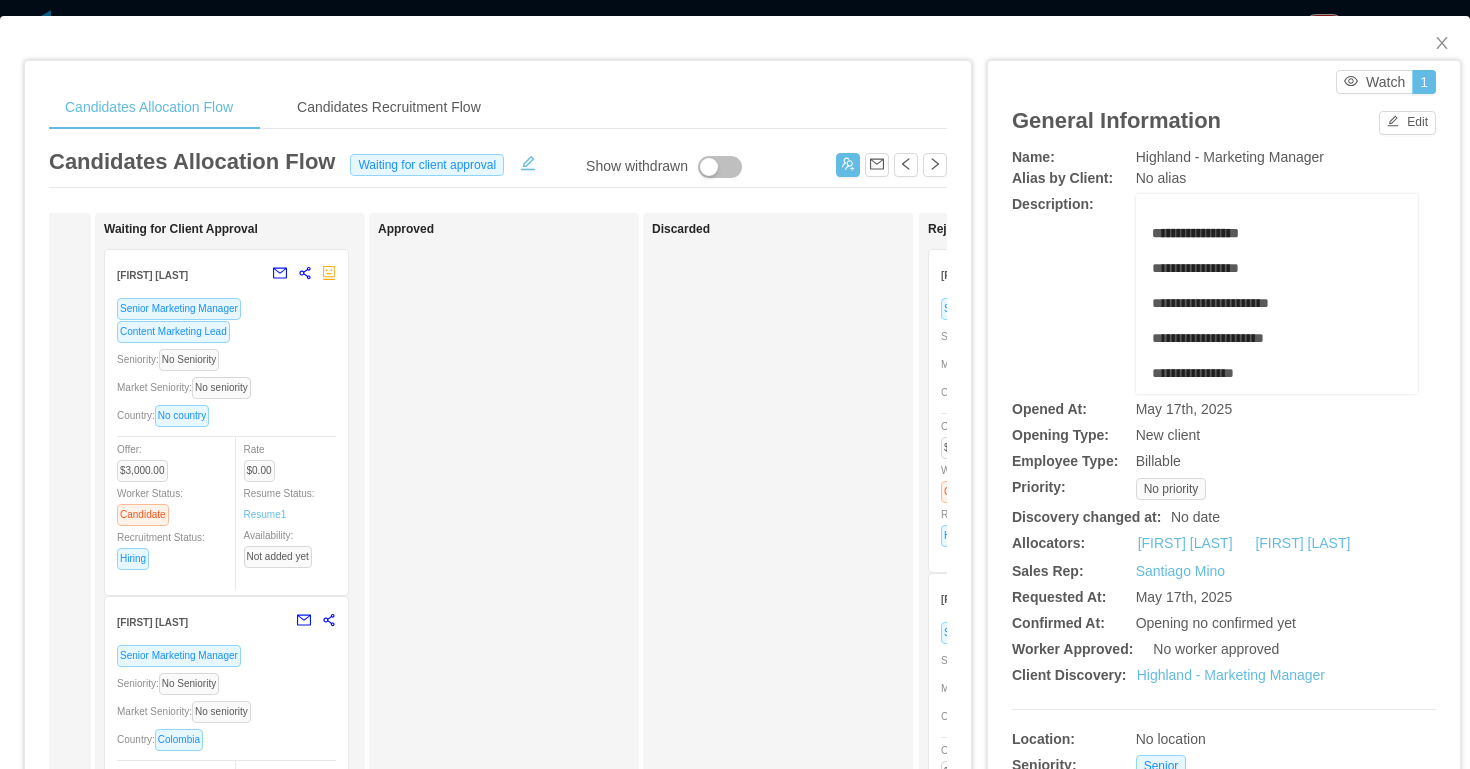 scroll, scrollTop: 0, scrollLeft: 610, axis: horizontal 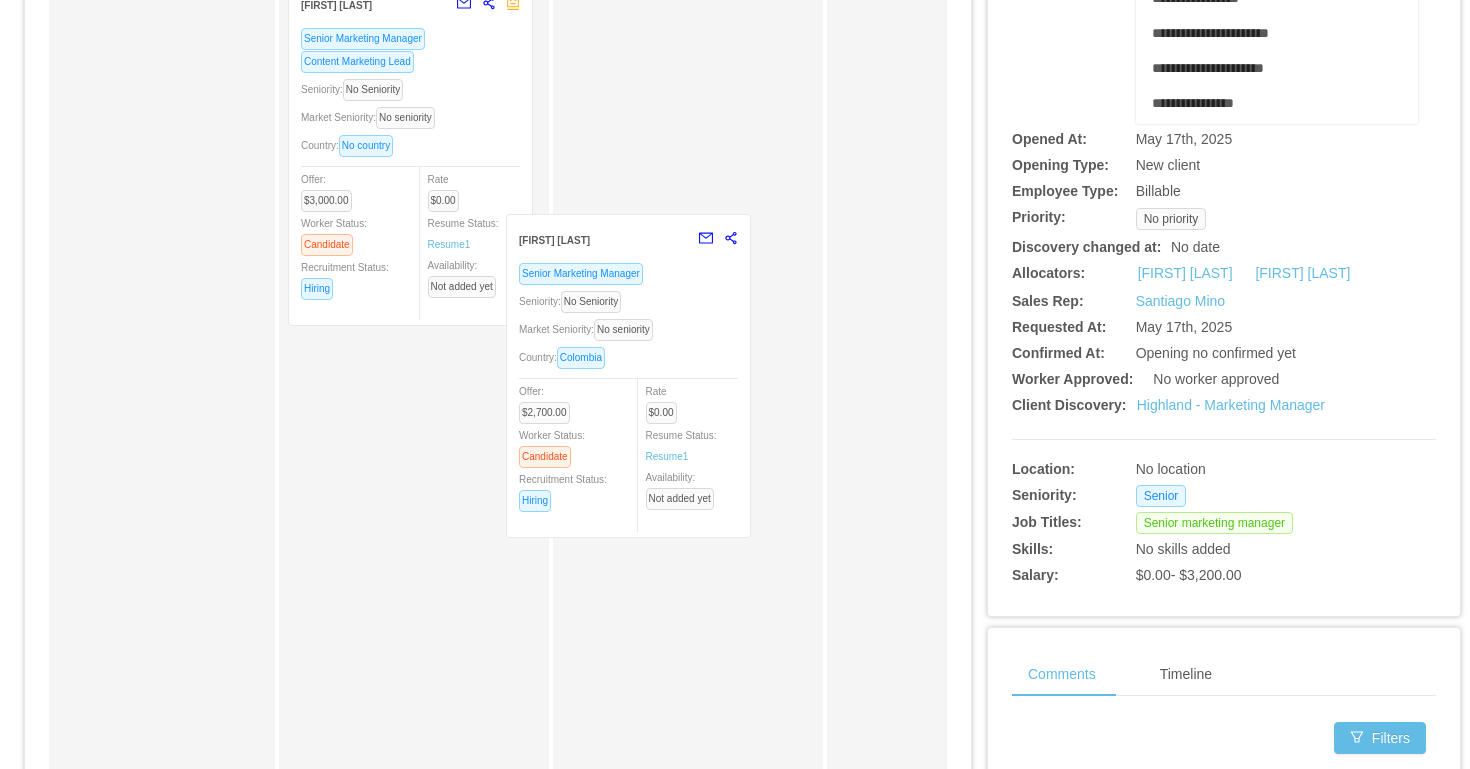 drag, startPoint x: 513, startPoint y: 447, endPoint x: 731, endPoint y: 335, distance: 245.08774 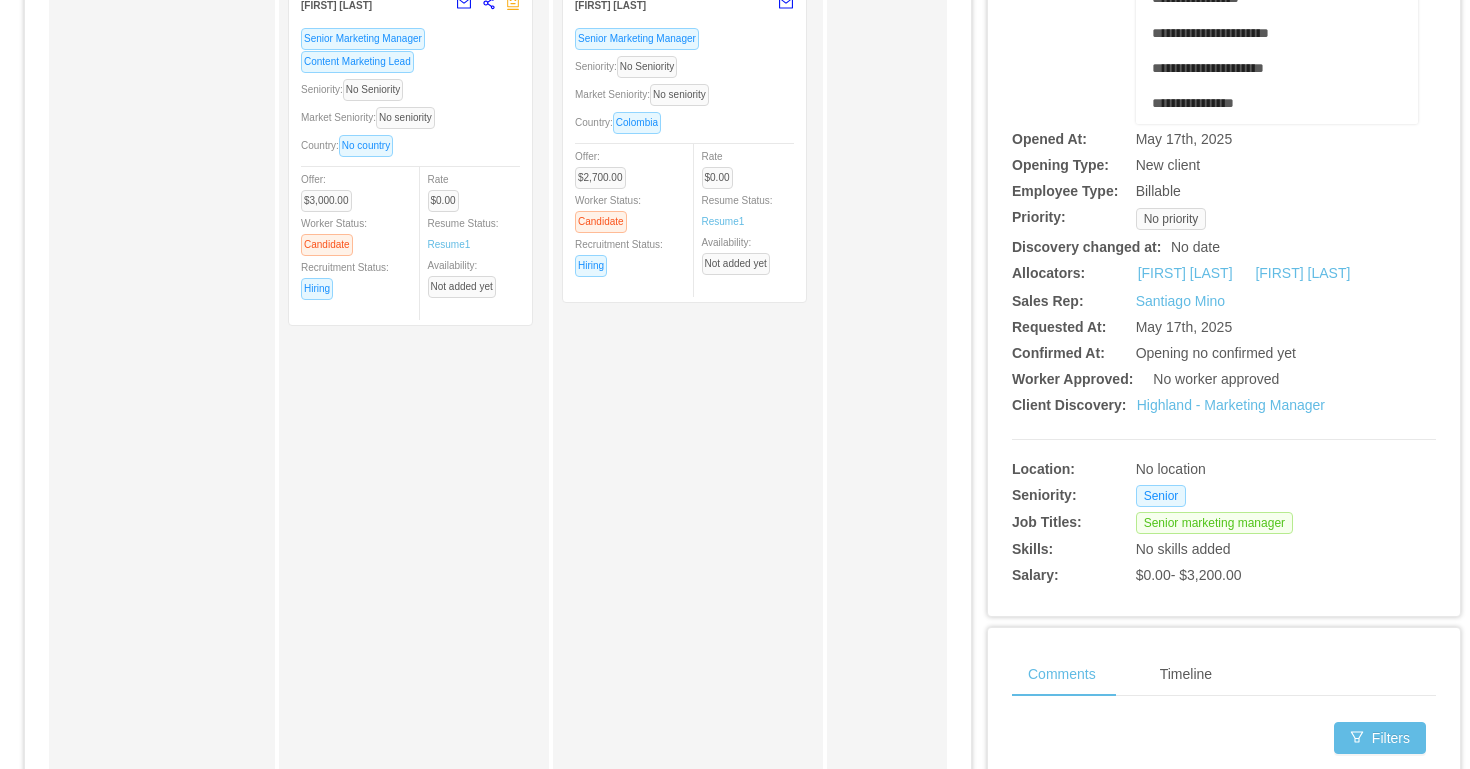 scroll, scrollTop: 0, scrollLeft: 0, axis: both 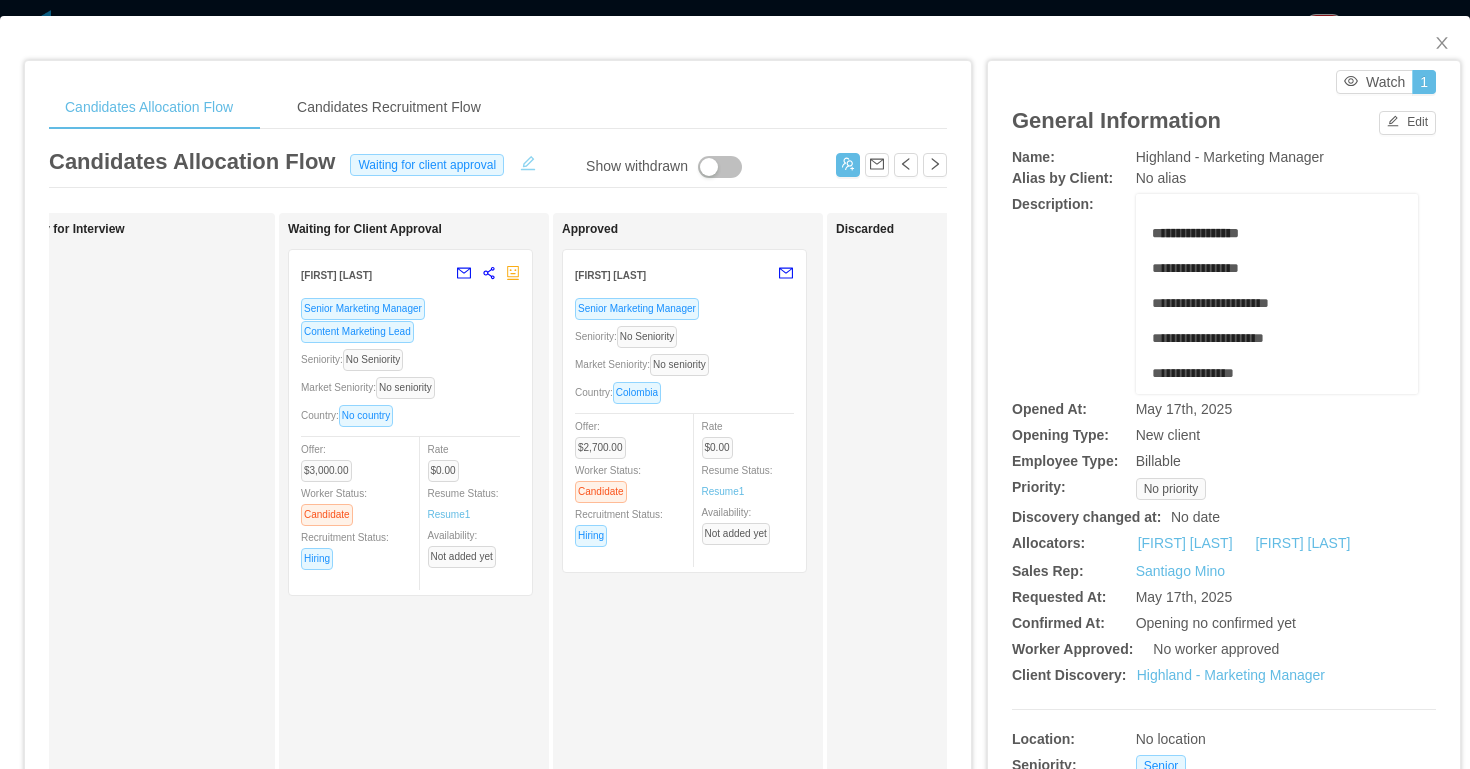 click at bounding box center [528, 161] 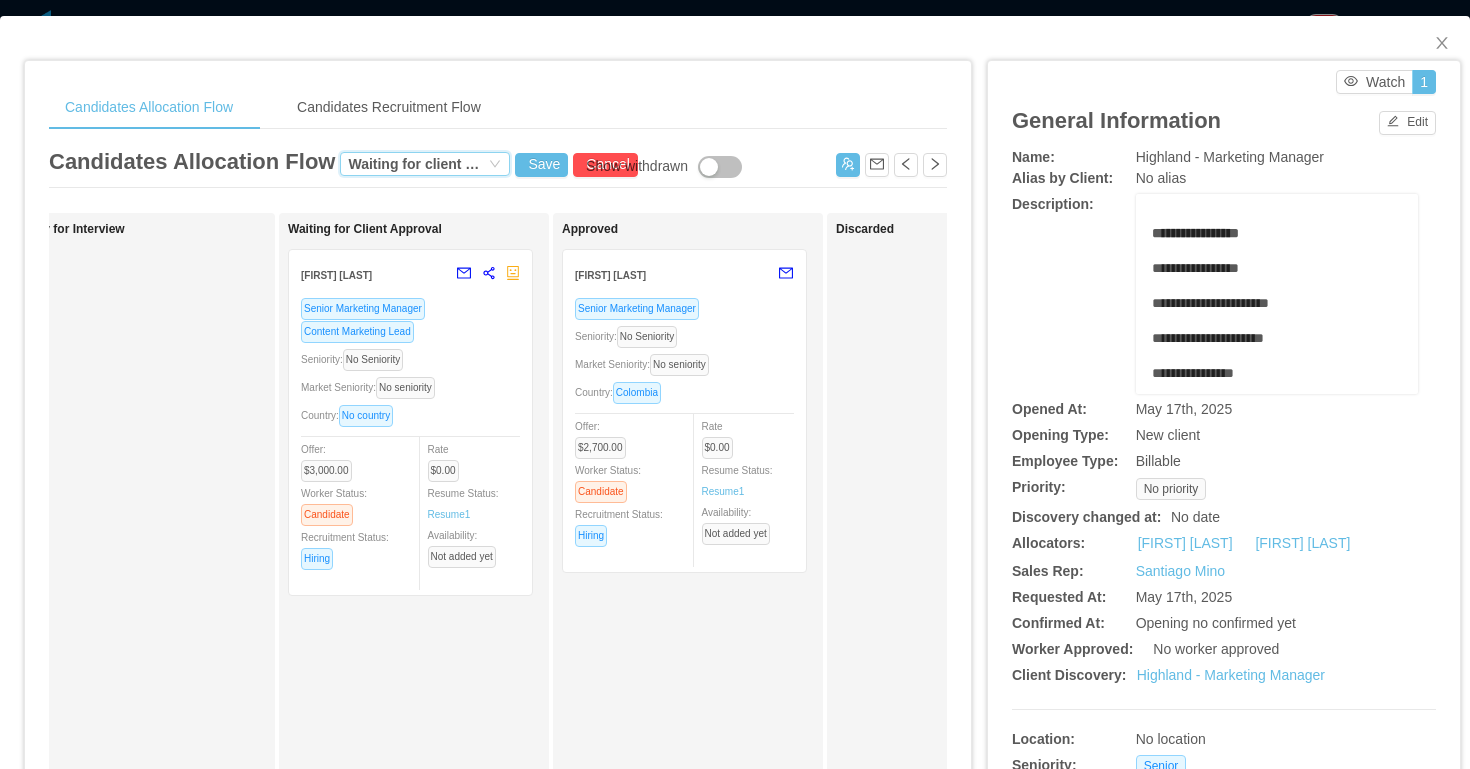 click on "Waiting for client approval" at bounding box center [416, 164] 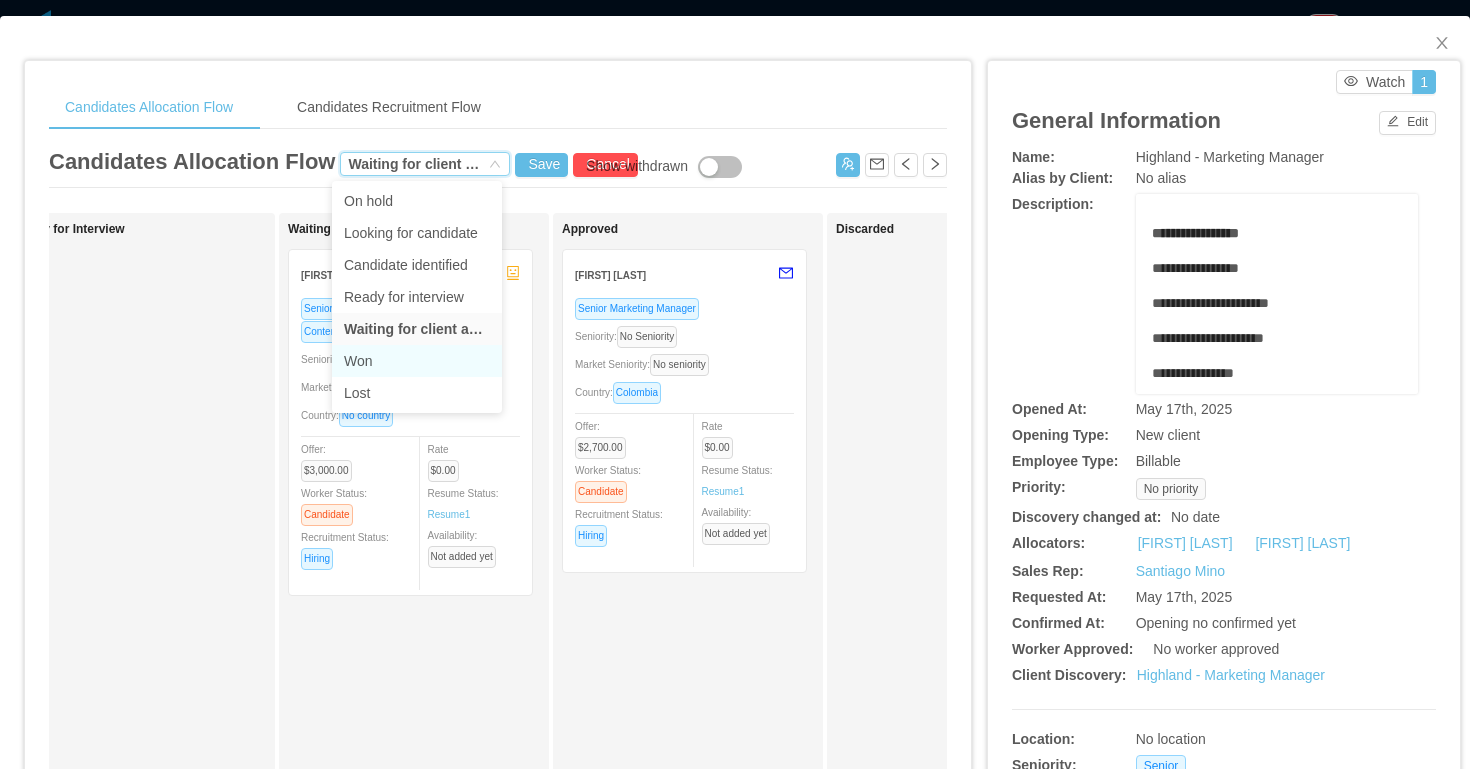 click on "Won" at bounding box center [417, 361] 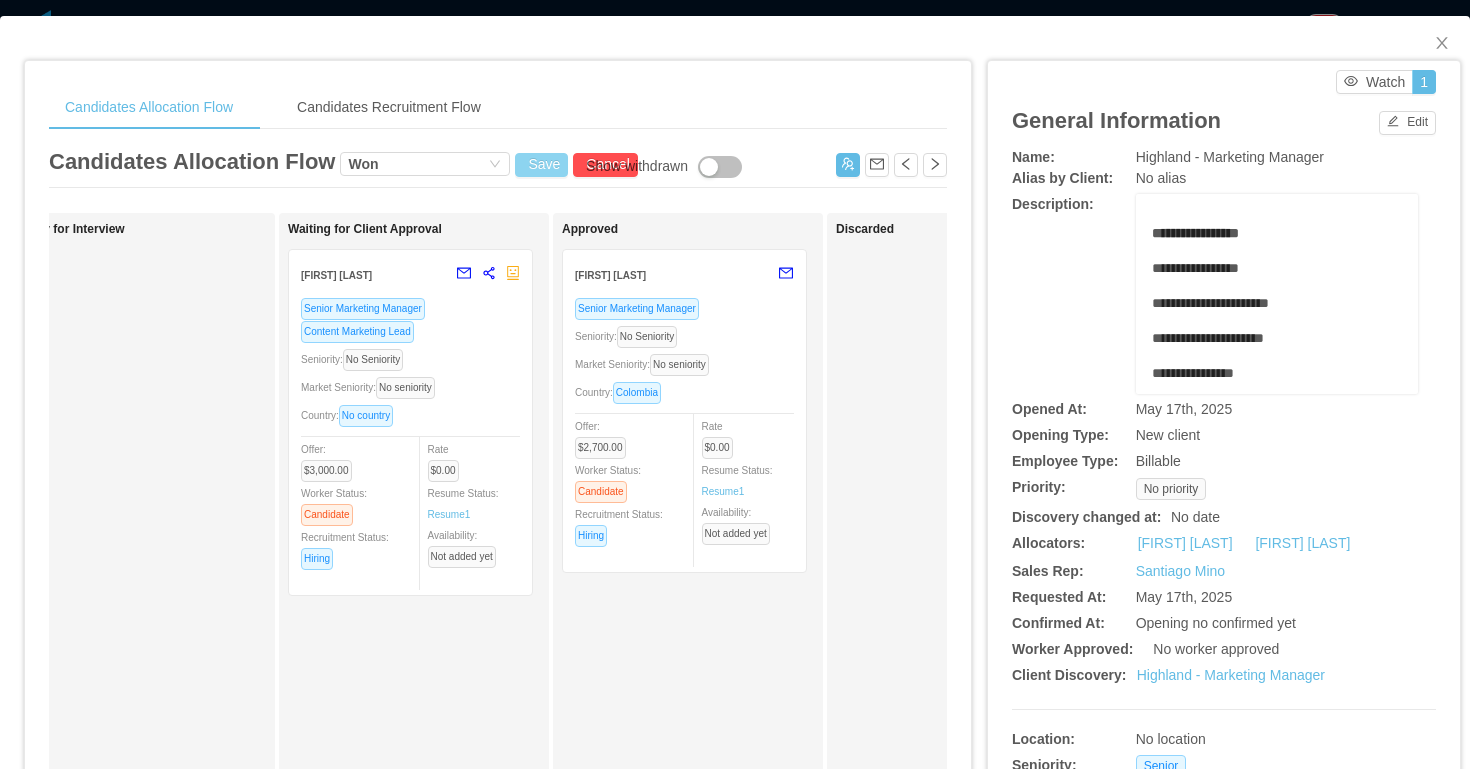 click on "Save" at bounding box center [541, 165] 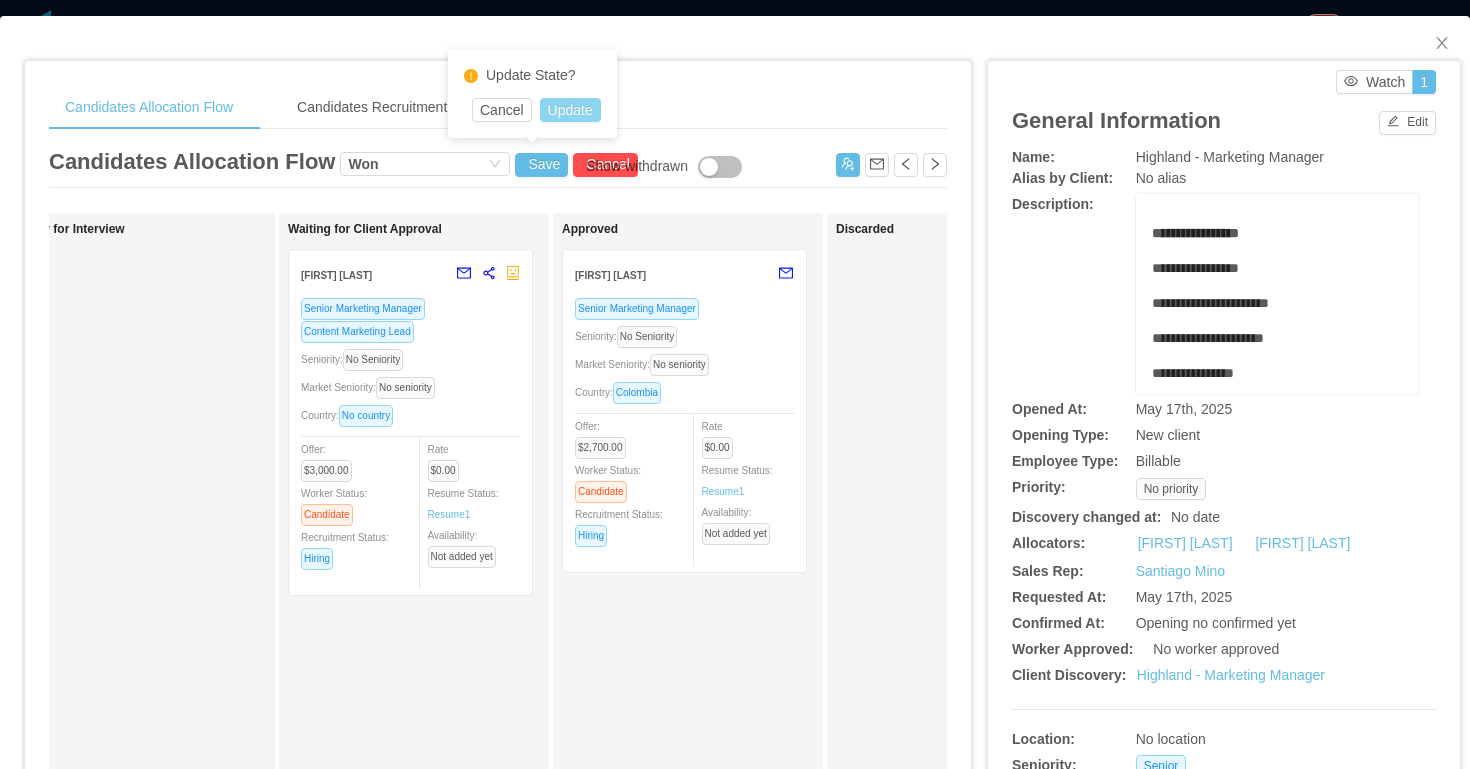 click on "Update" at bounding box center (570, 110) 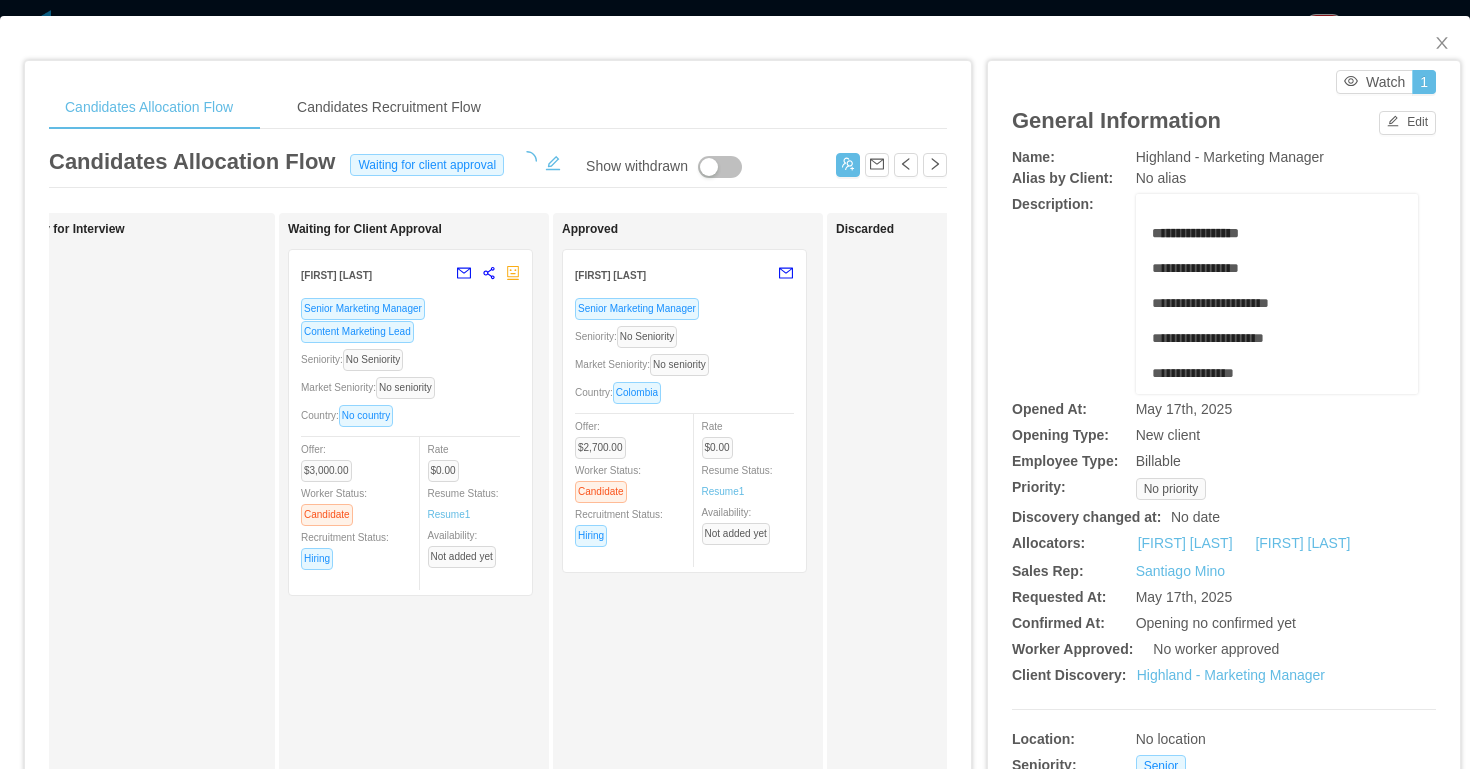 scroll, scrollTop: 2482, scrollLeft: 0, axis: vertical 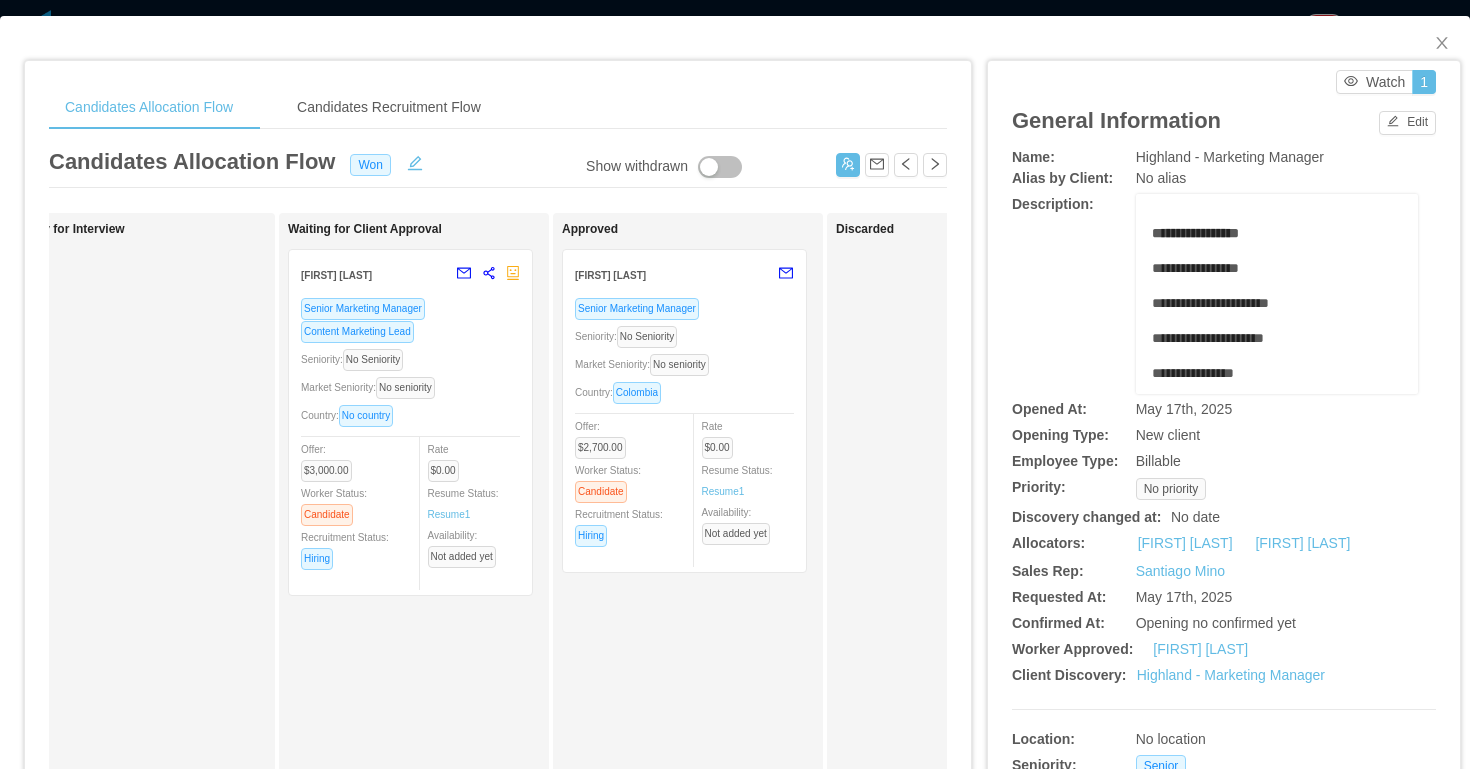 click on "Market Seniority:   No seniority" at bounding box center (684, 364) 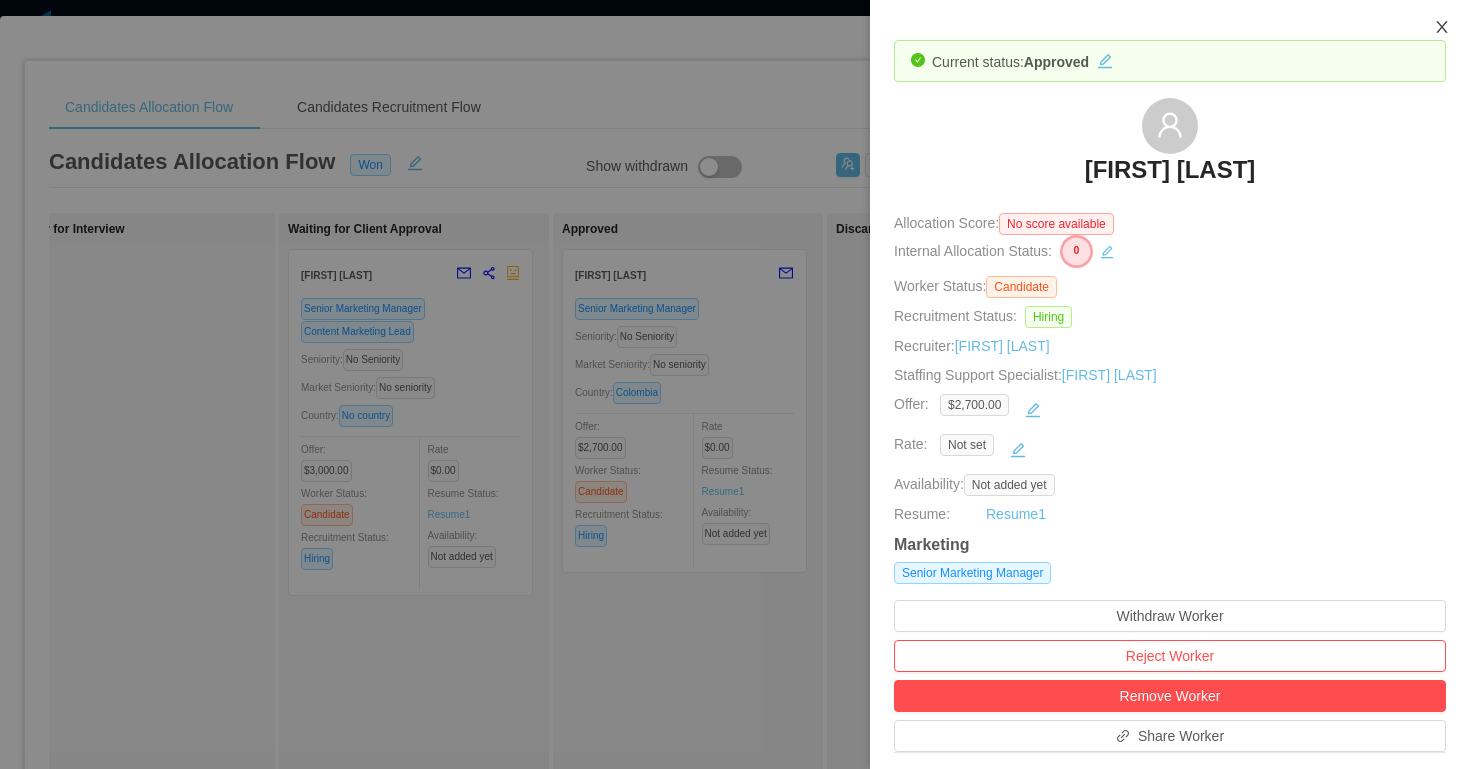 click 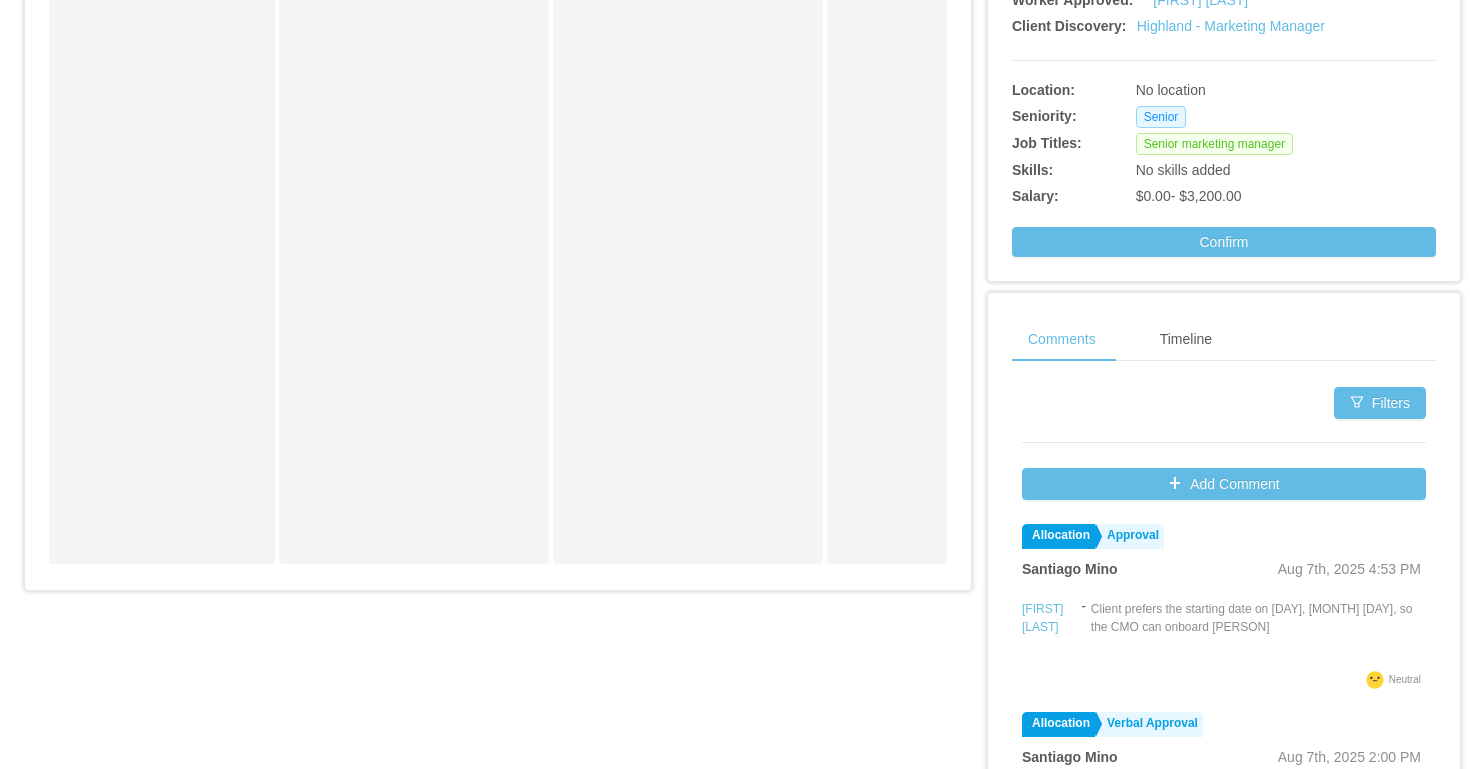 scroll, scrollTop: 733, scrollLeft: 0, axis: vertical 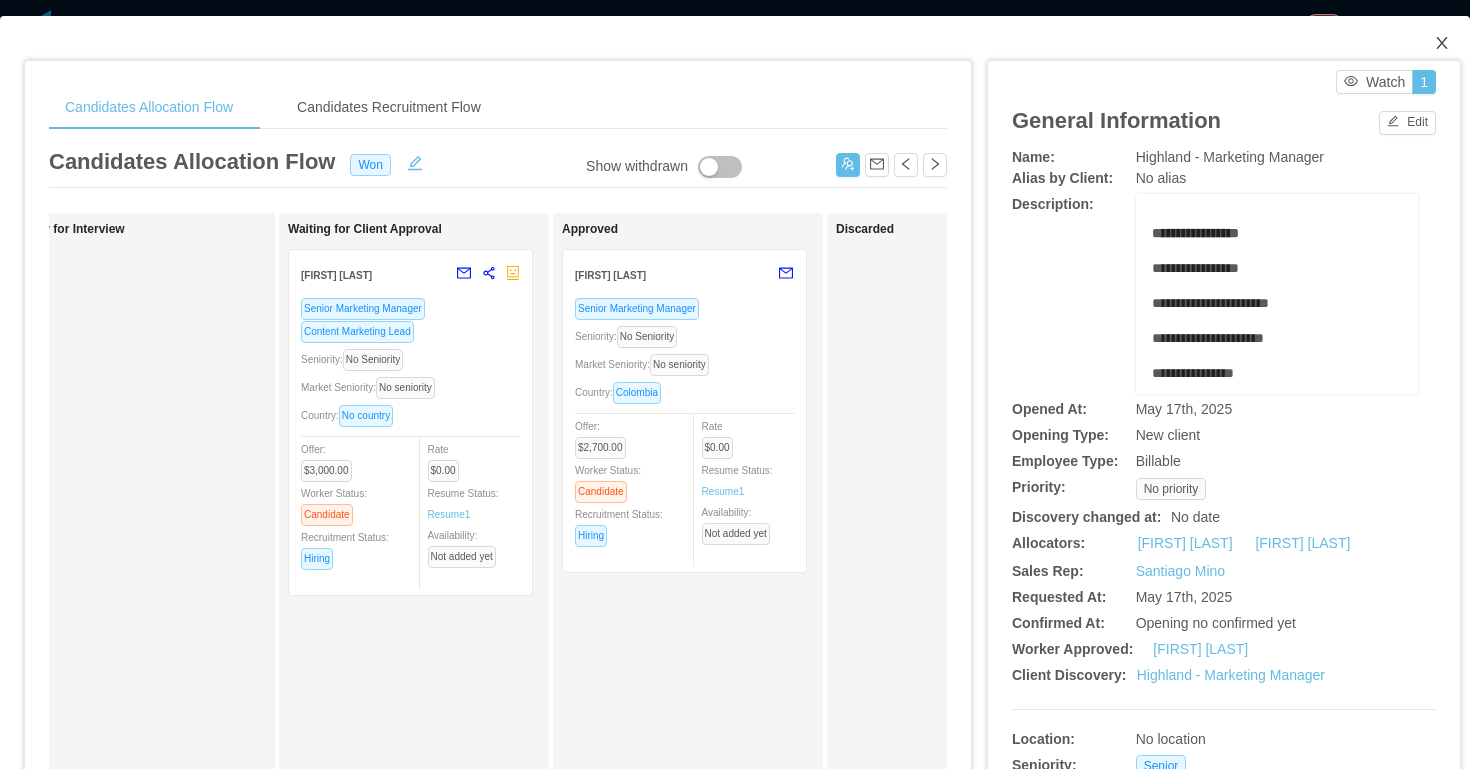 click 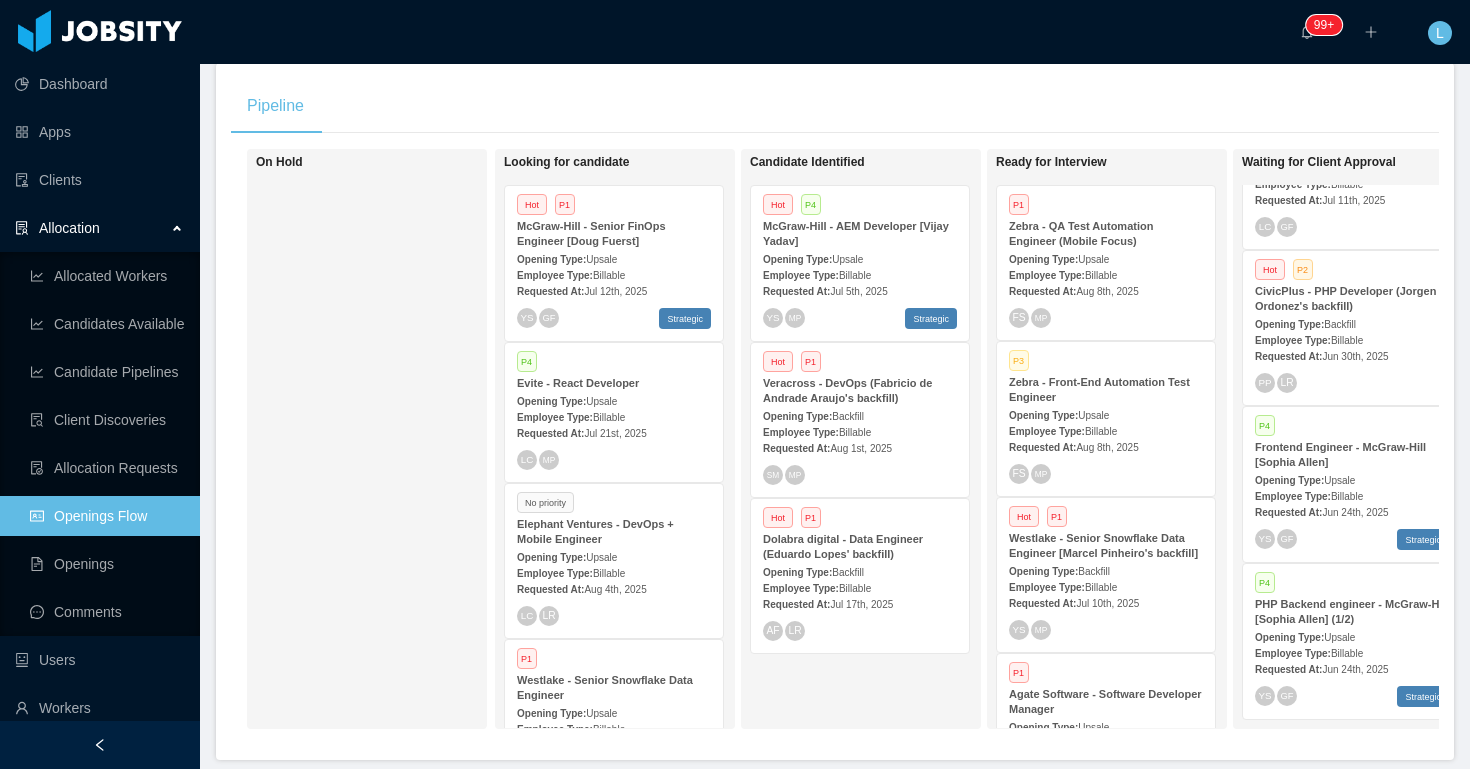 scroll, scrollTop: 423, scrollLeft: 0, axis: vertical 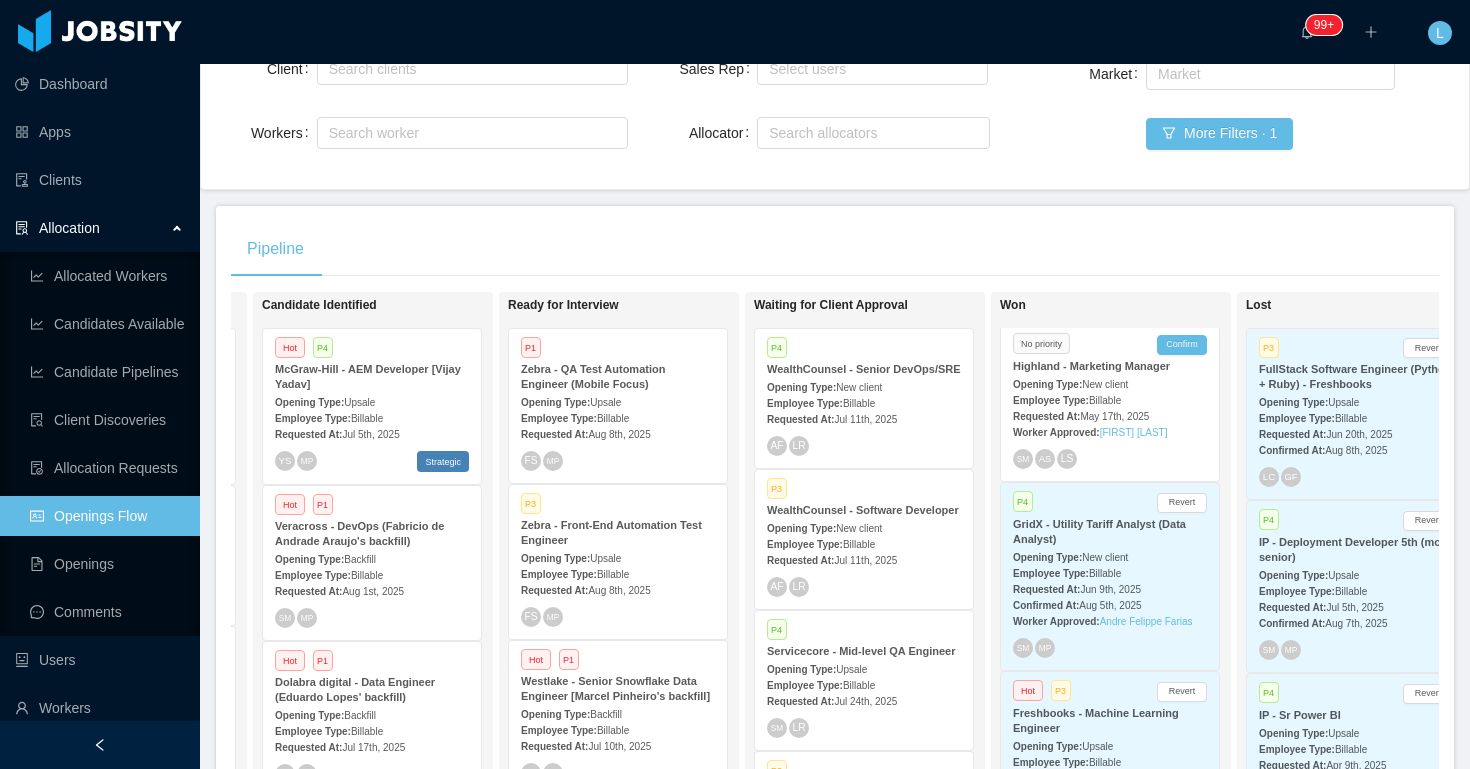 click on "Allocation" at bounding box center (100, 228) 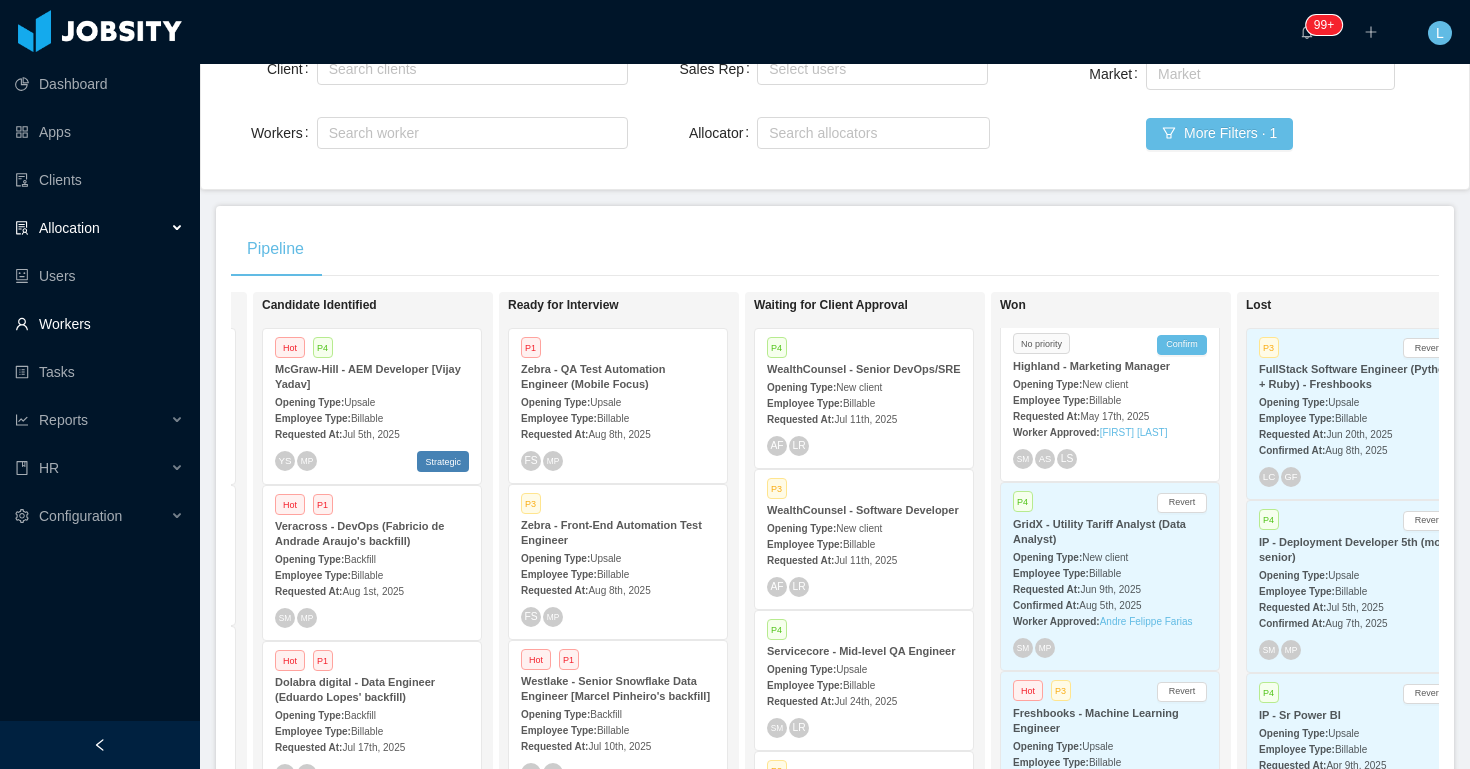 click on "Workers" at bounding box center (99, 324) 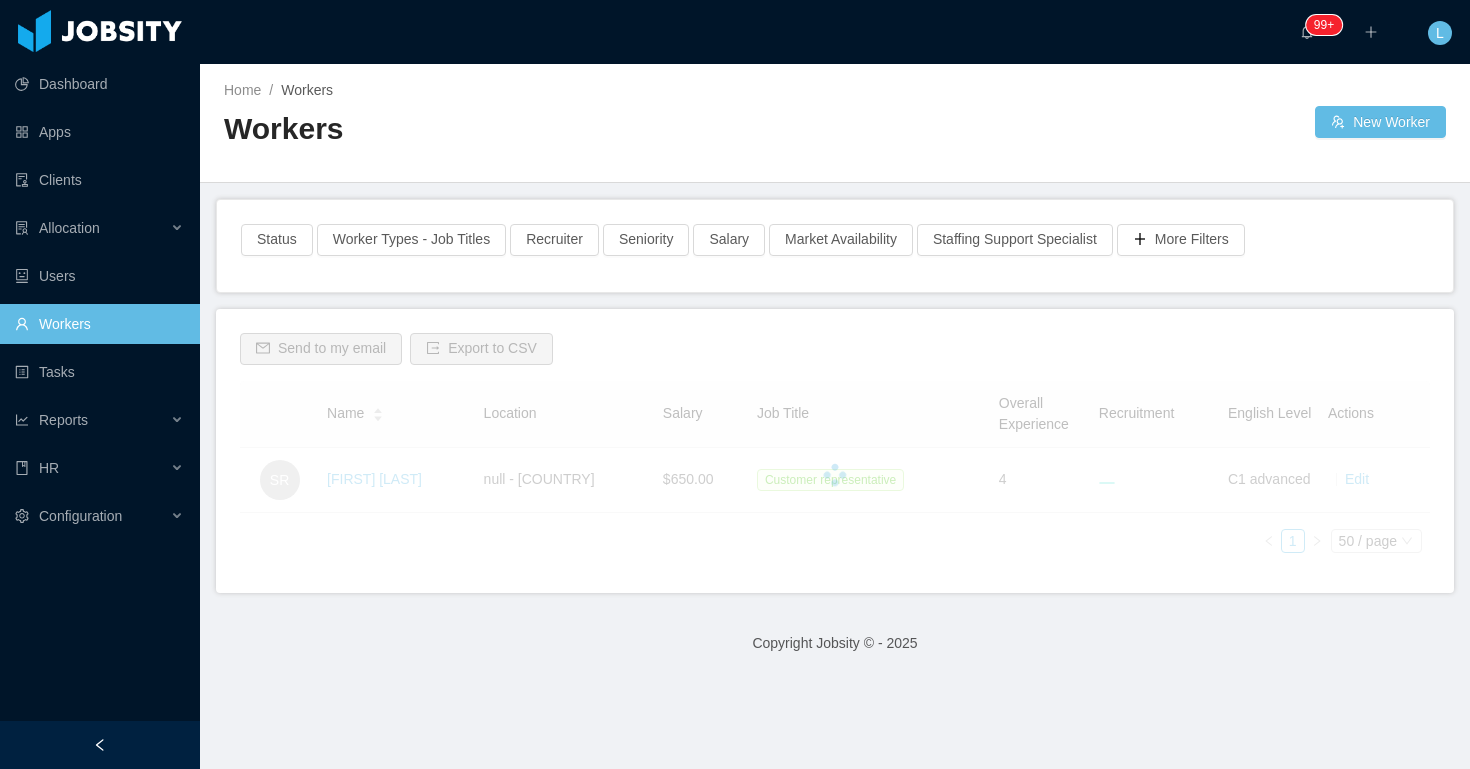 scroll, scrollTop: 0, scrollLeft: 0, axis: both 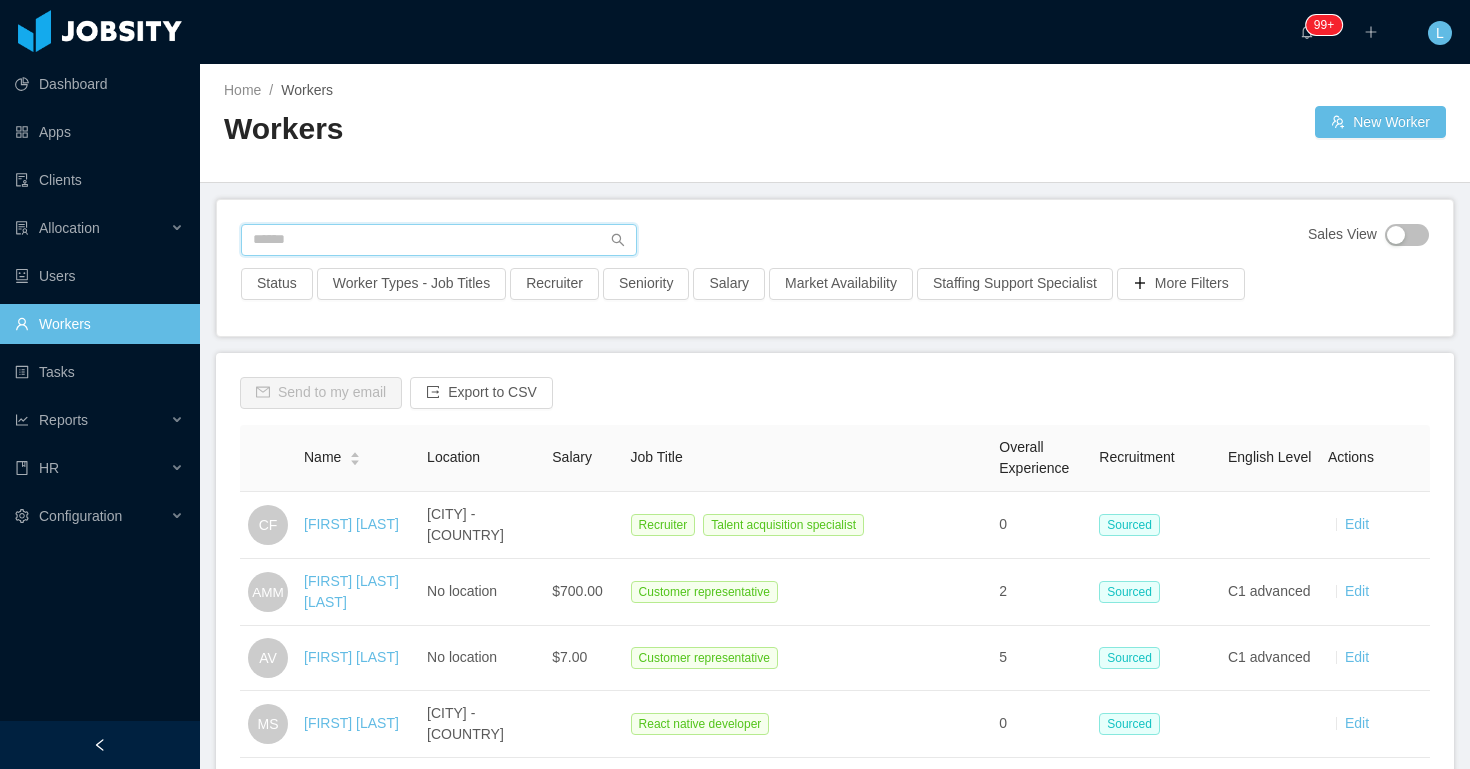 click at bounding box center (439, 240) 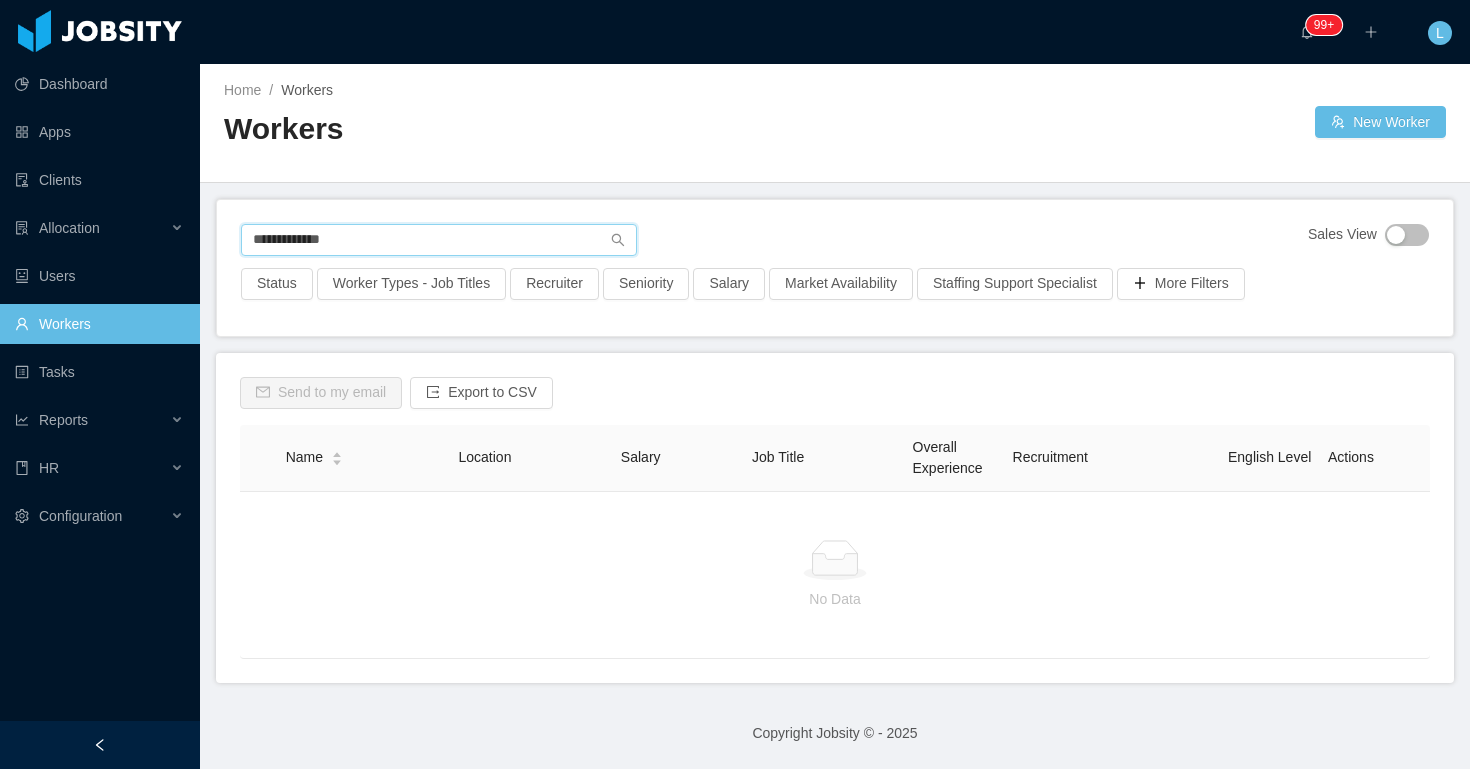 click on "**********" at bounding box center [439, 240] 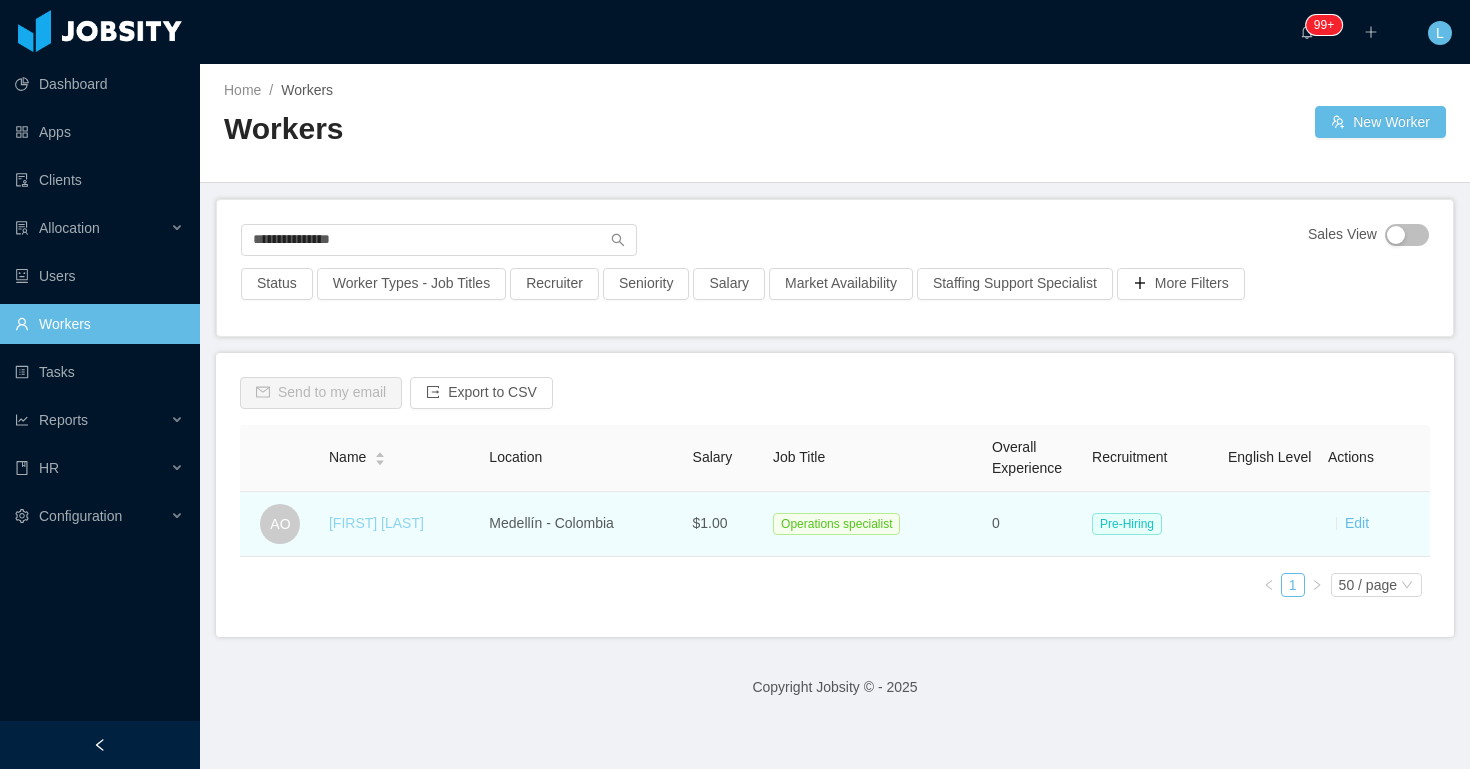 click on "Alfredo Orjuela" at bounding box center (376, 523) 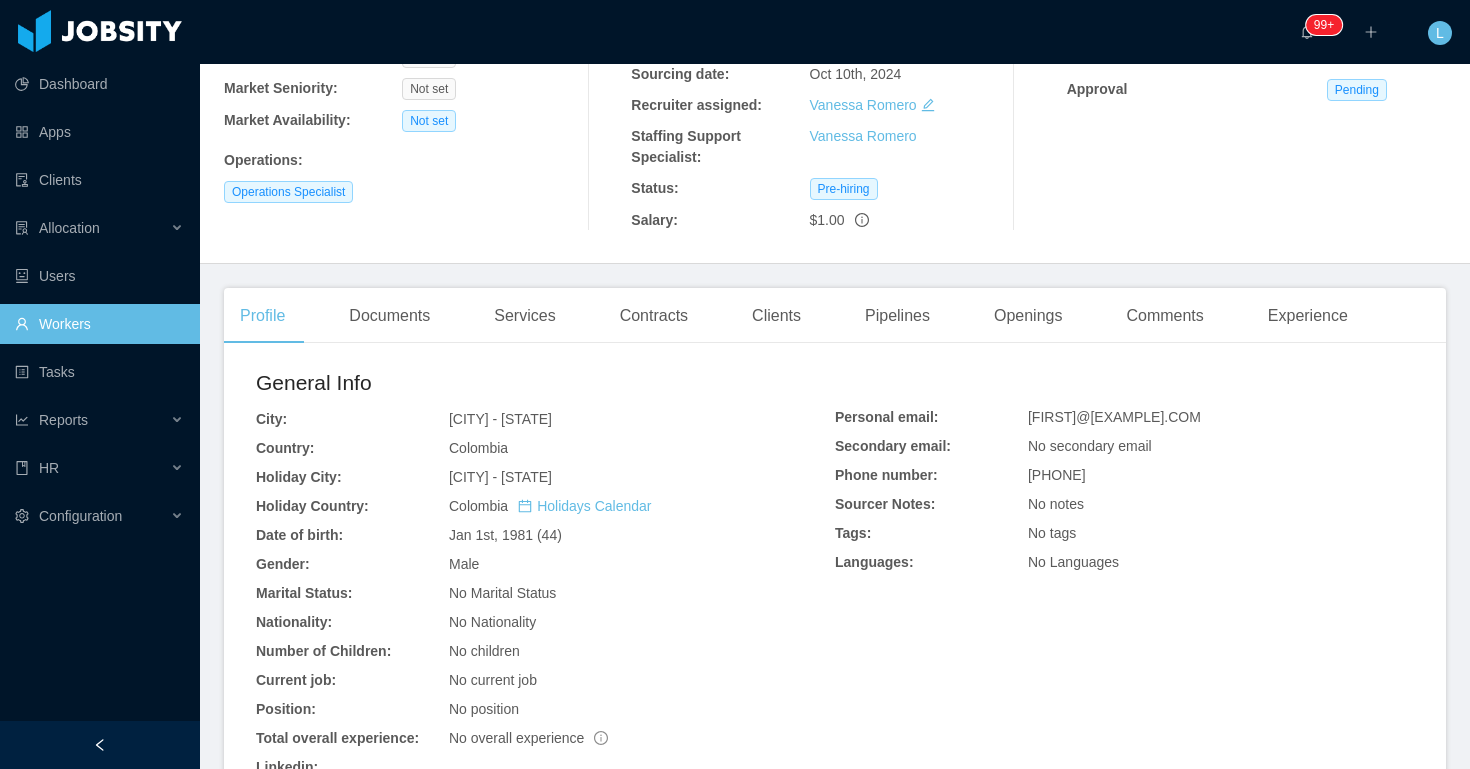 scroll, scrollTop: 0, scrollLeft: 0, axis: both 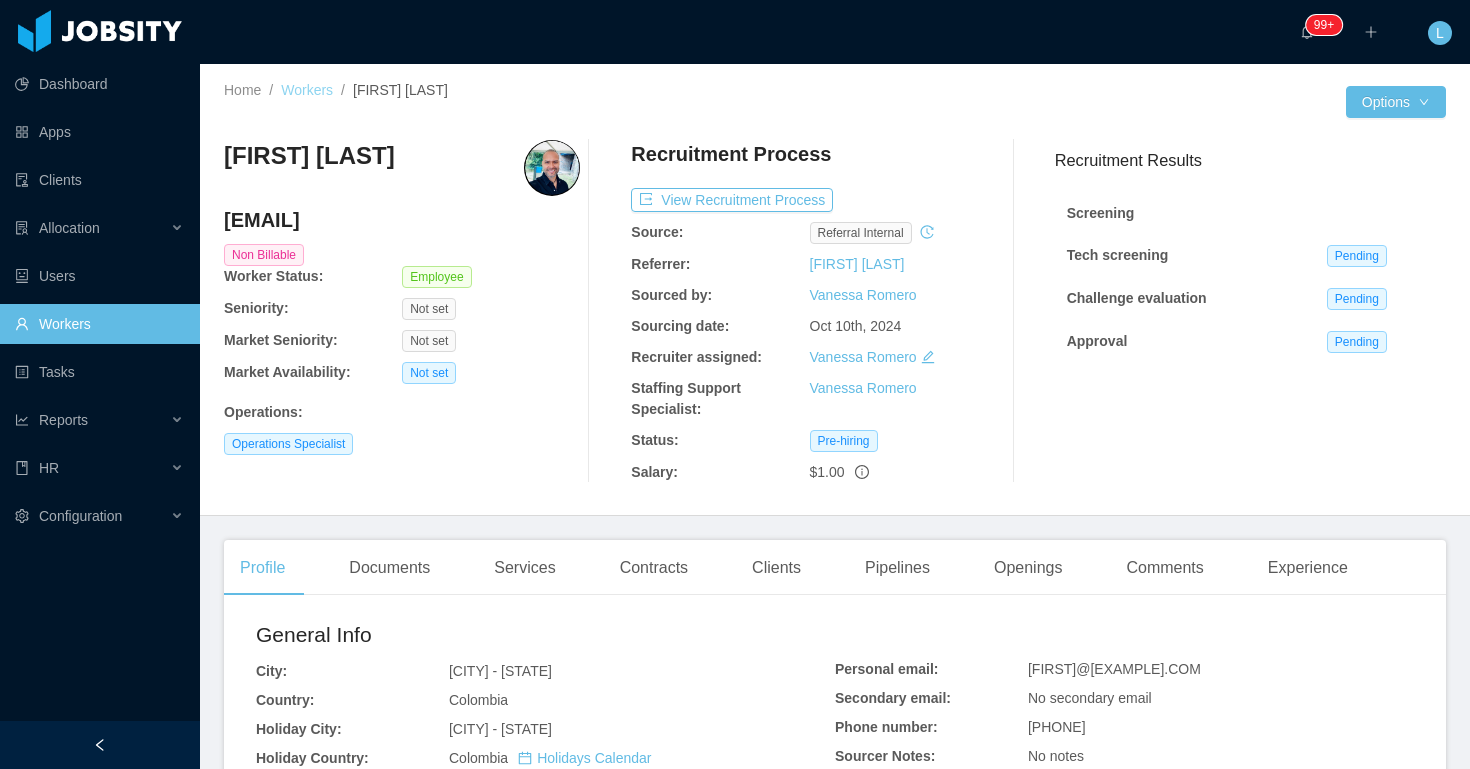 click on "Workers" at bounding box center (307, 90) 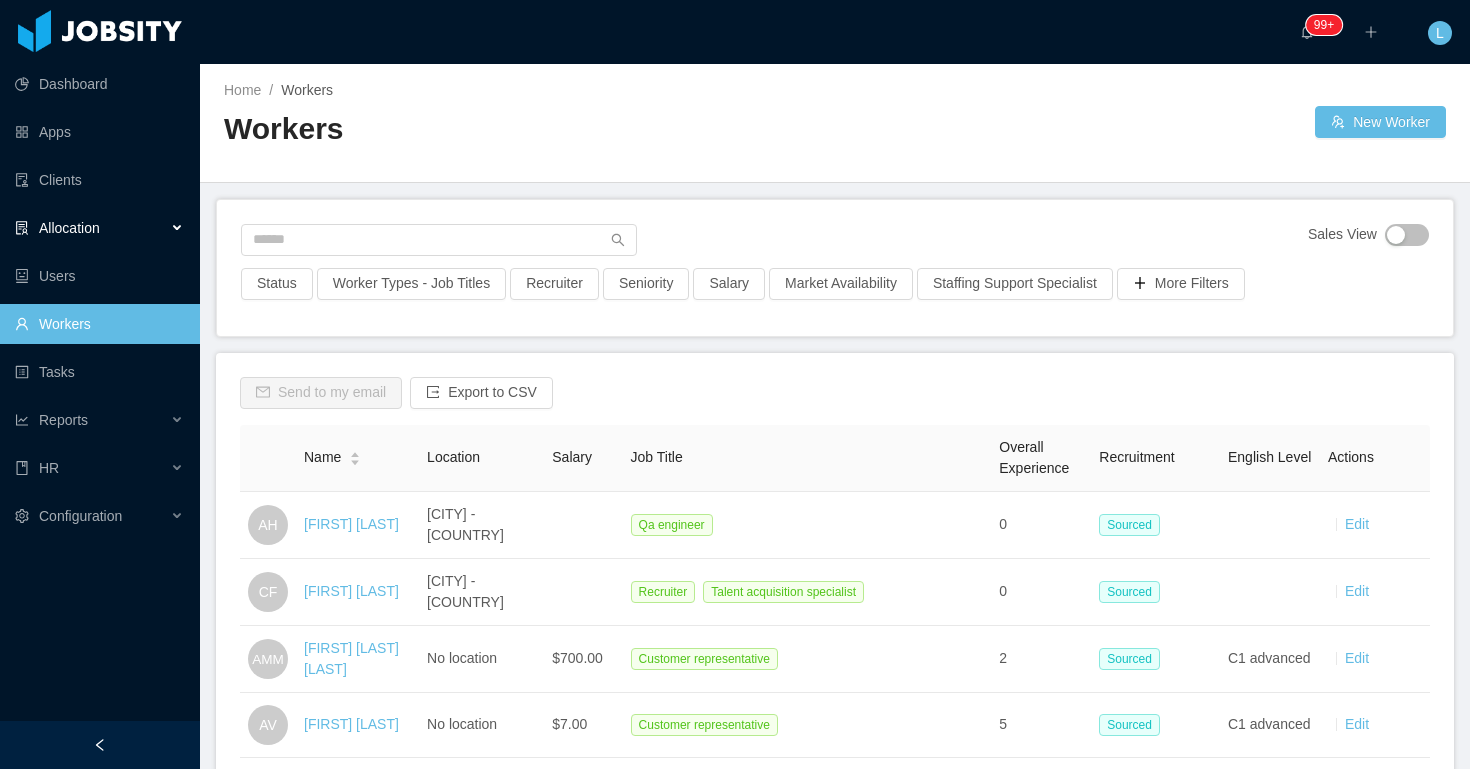click on "Allocation" at bounding box center (100, 228) 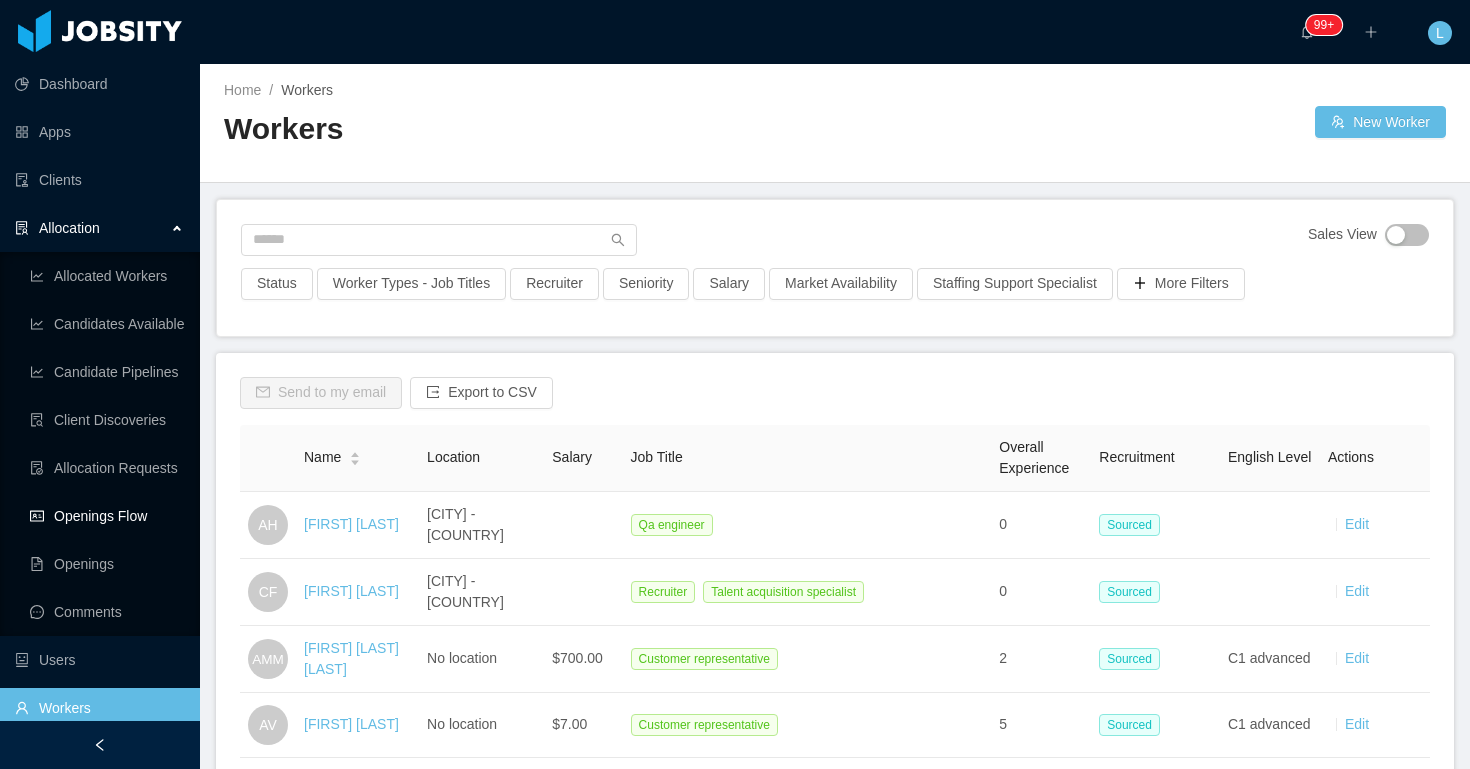 click on "Openings Flow" at bounding box center [107, 516] 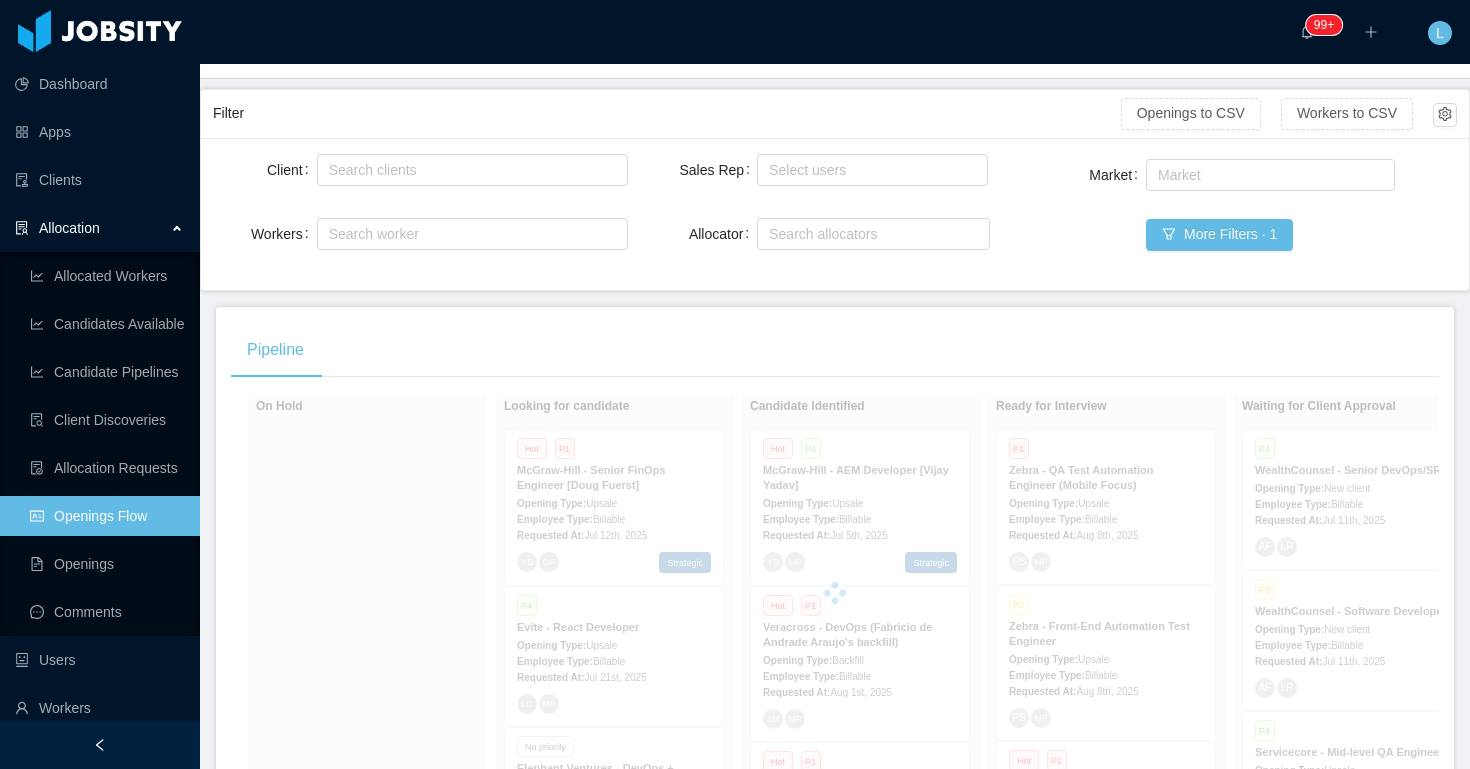 scroll, scrollTop: 119, scrollLeft: 0, axis: vertical 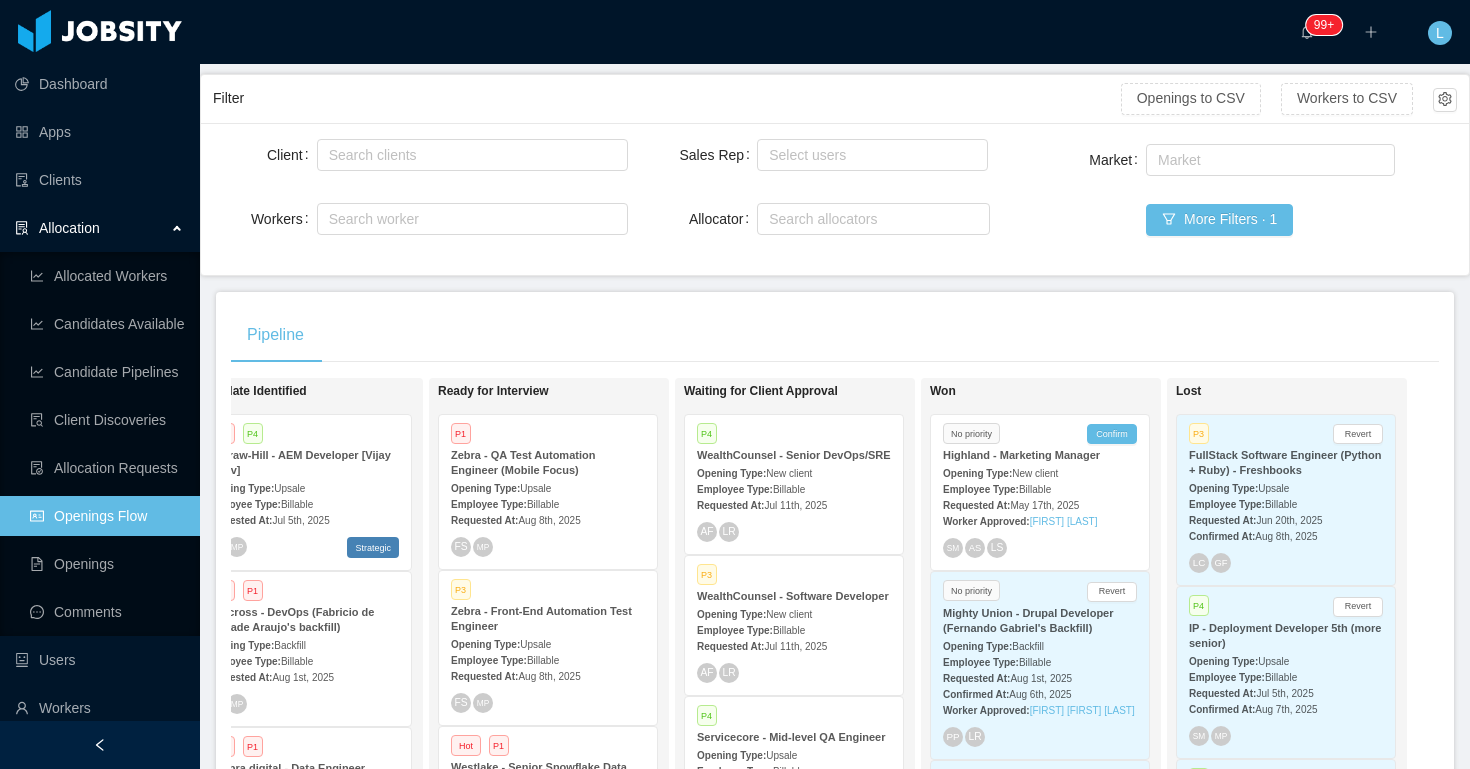 click on "Billable" at bounding box center (1035, 489) 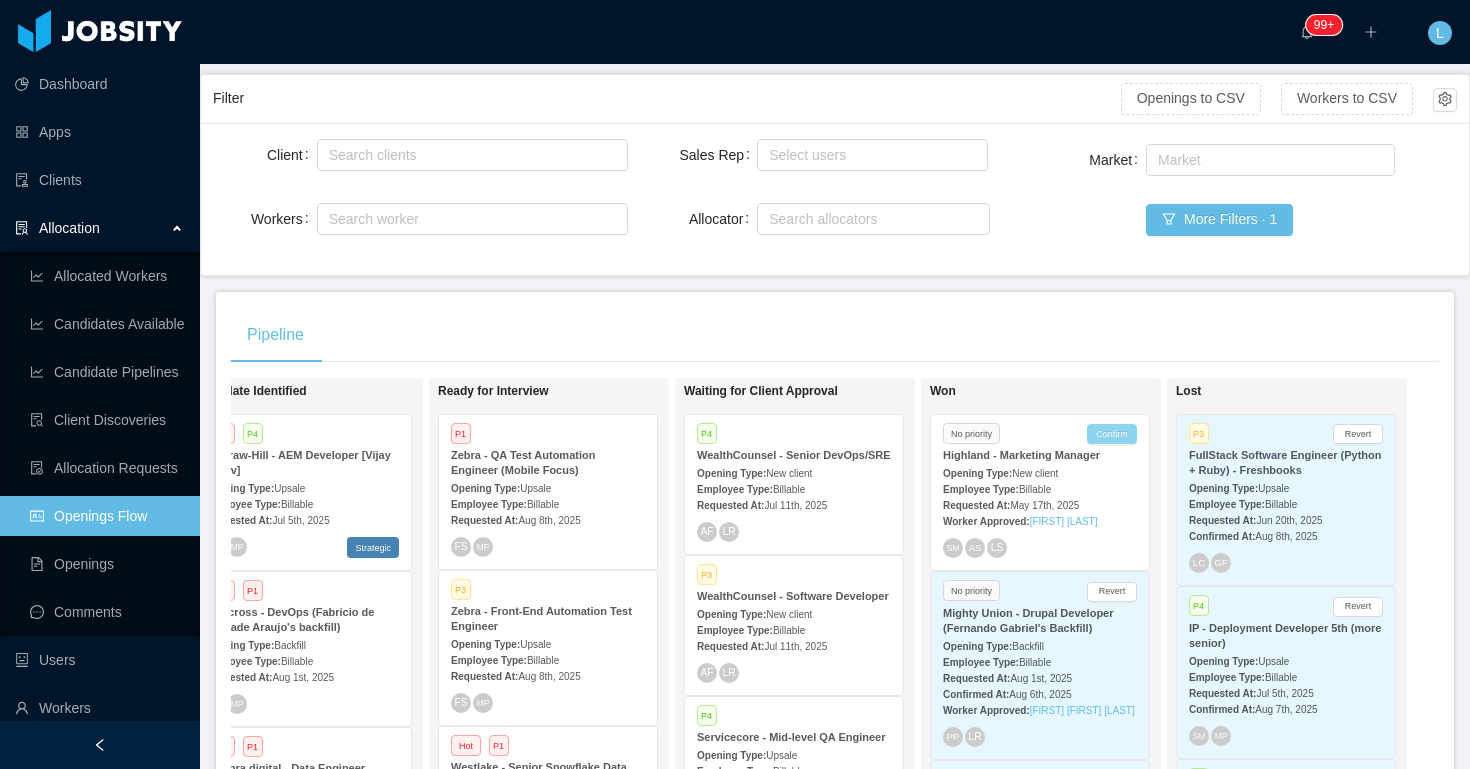 click on "Confirm" at bounding box center (1112, 434) 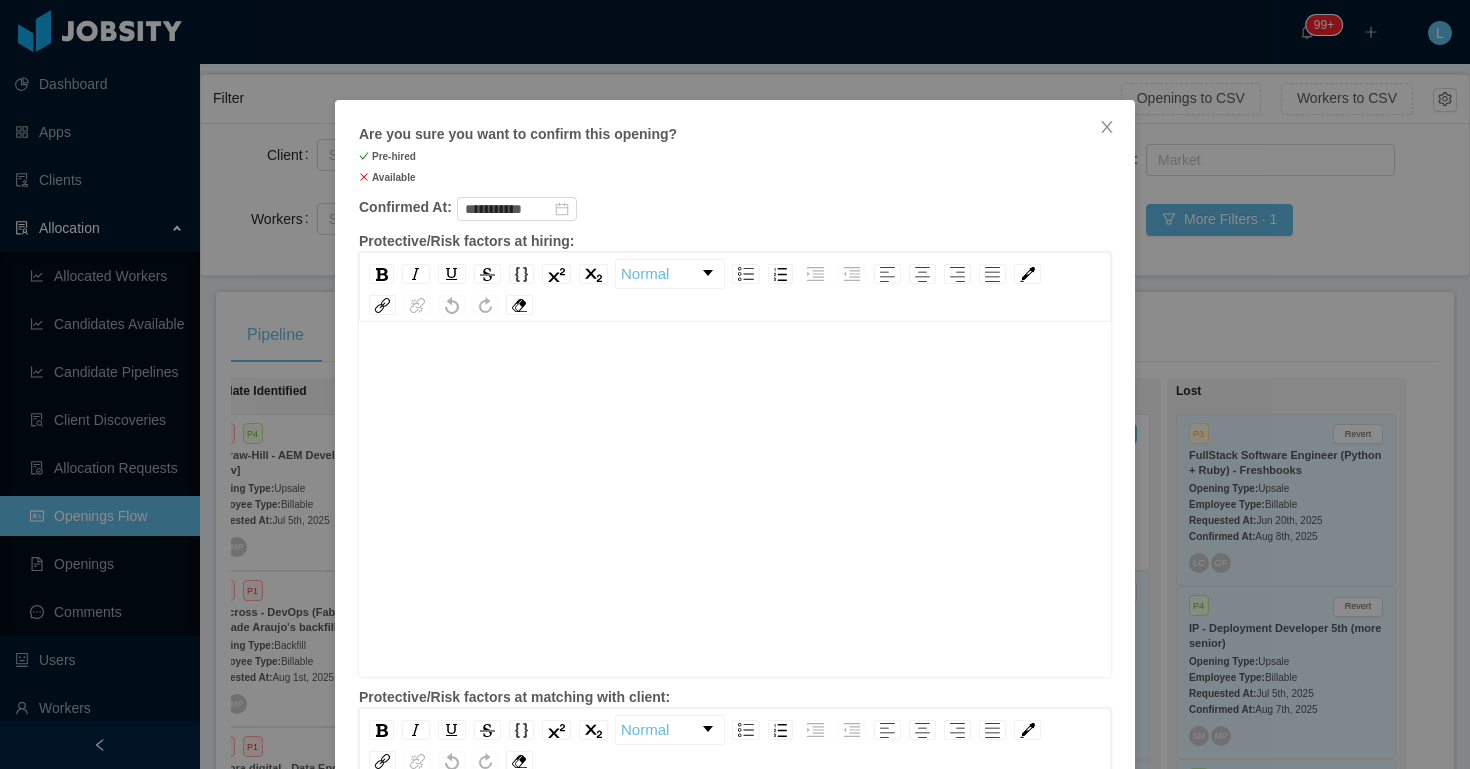 click at bounding box center (735, 531) 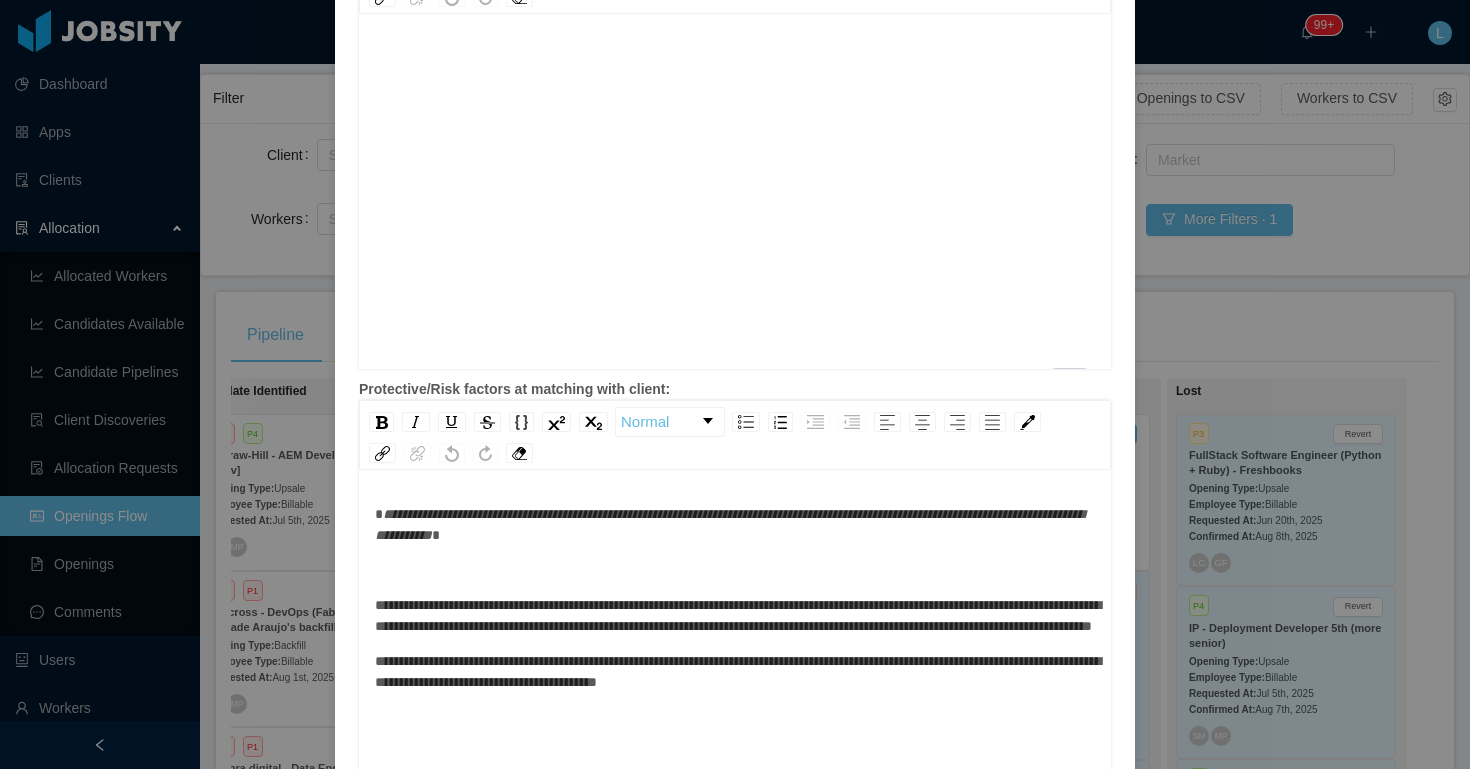 scroll, scrollTop: 310, scrollLeft: 0, axis: vertical 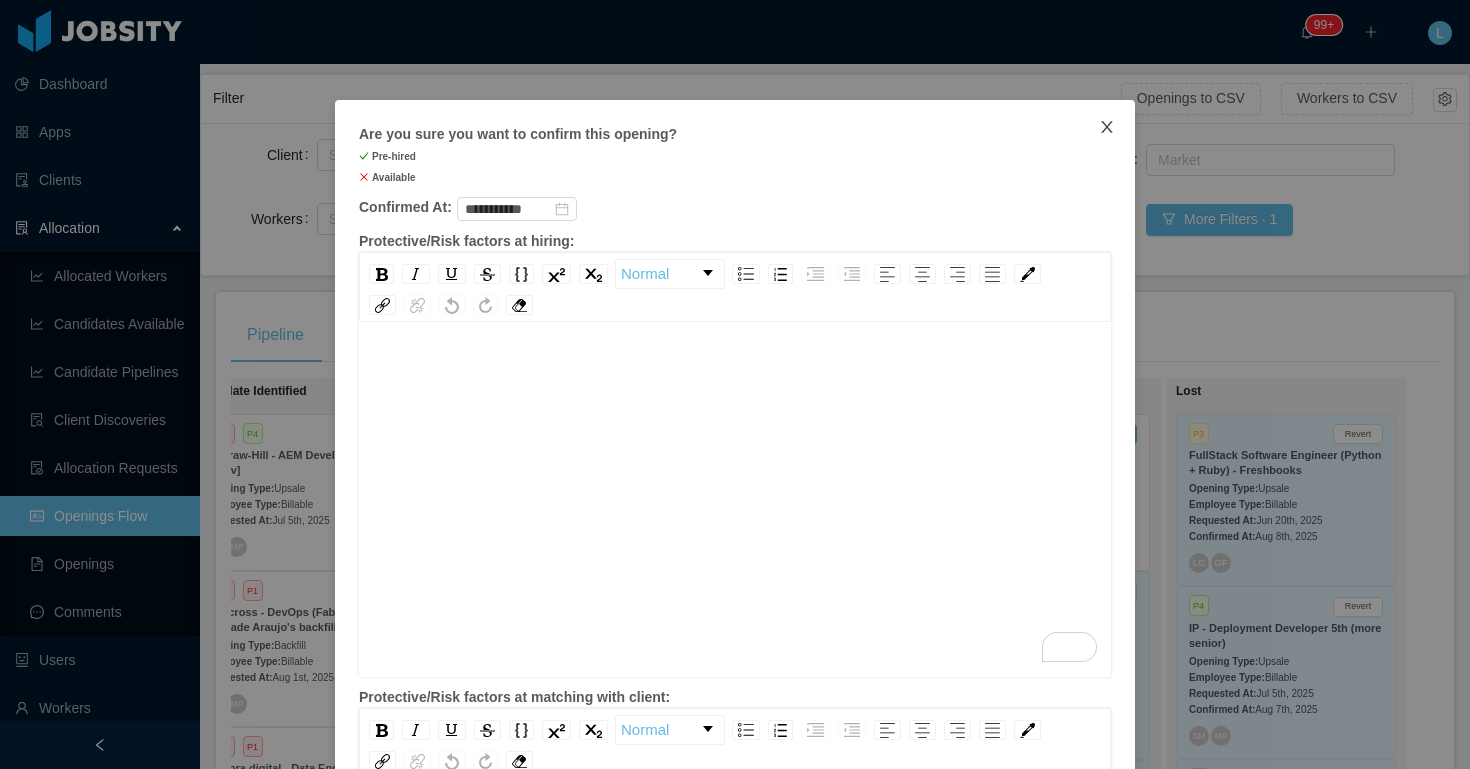 click 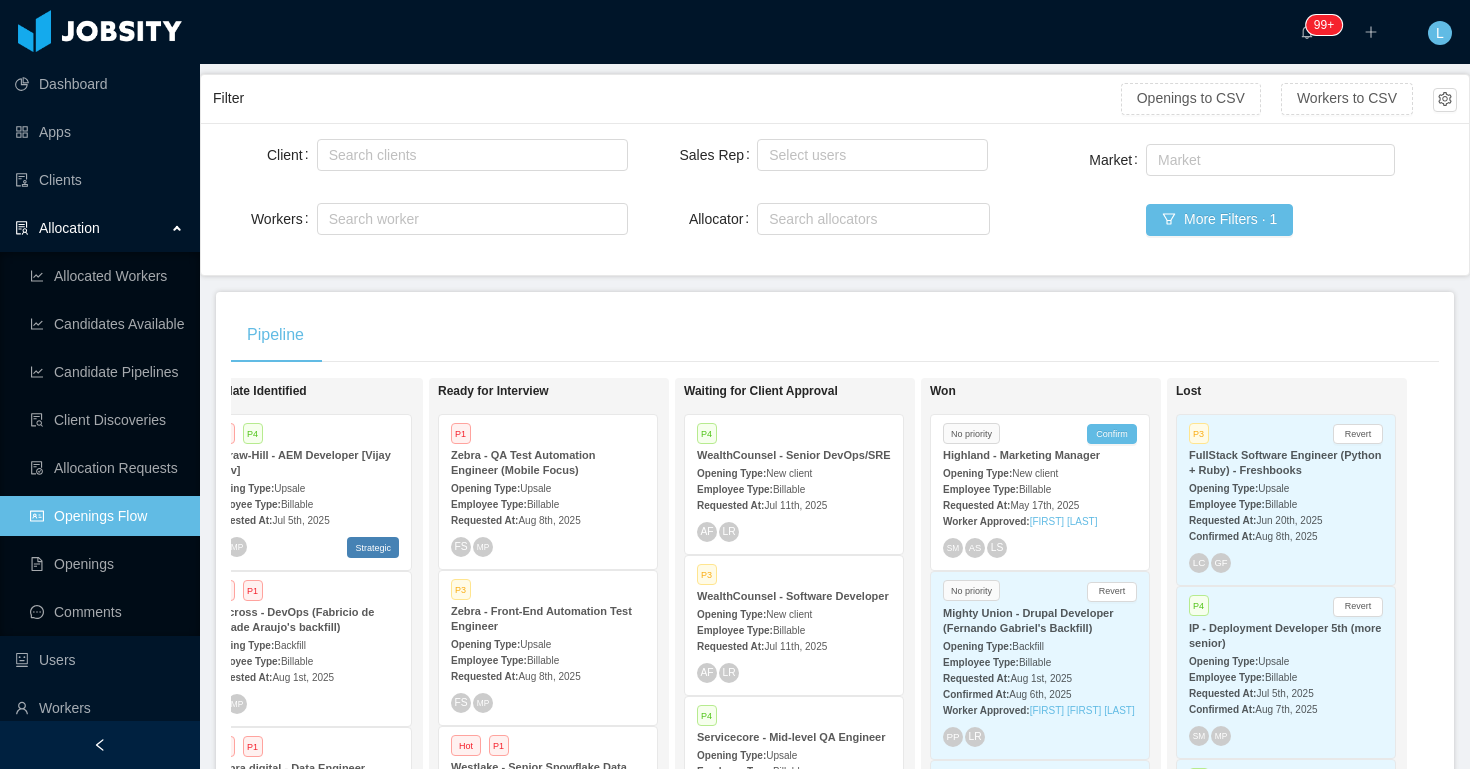 click on "Allocation" at bounding box center [100, 228] 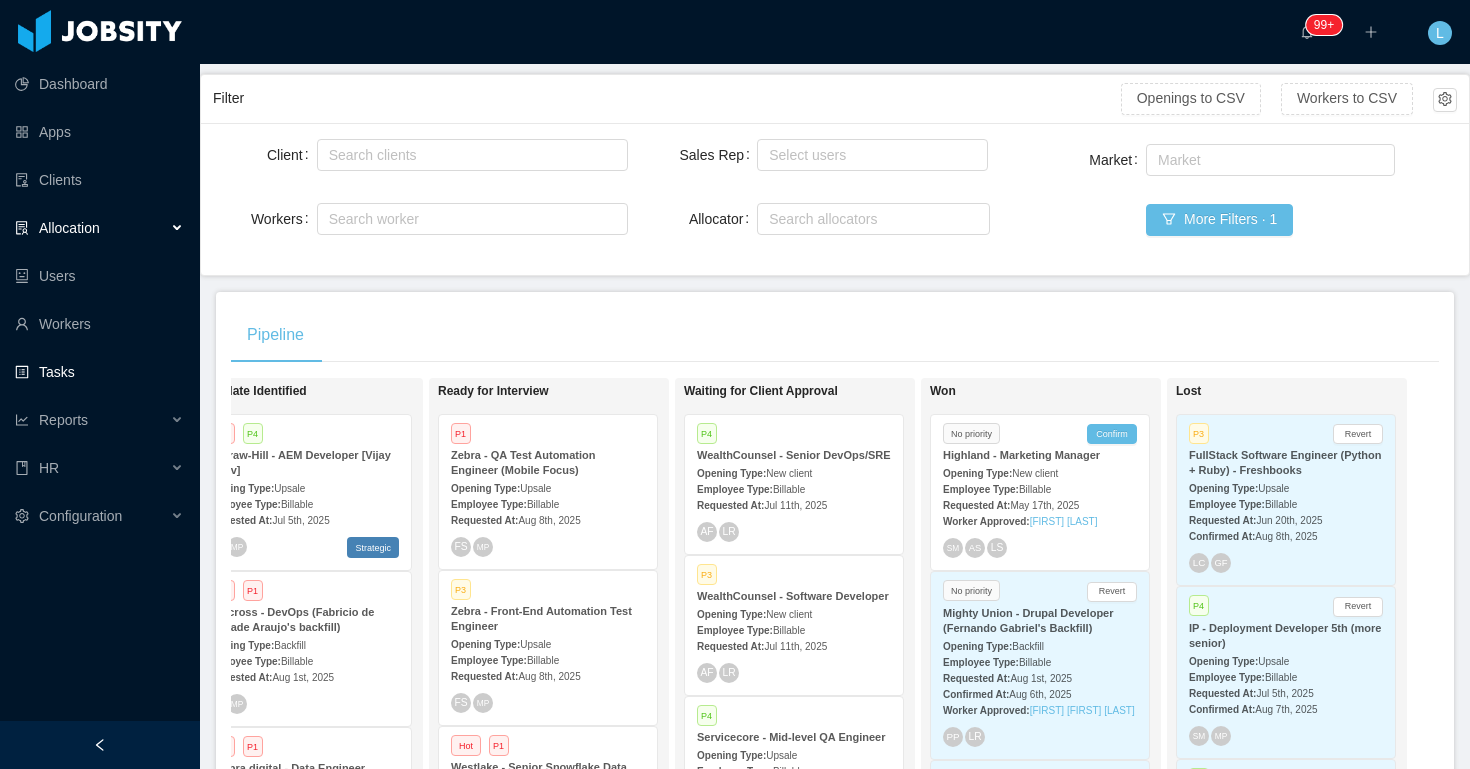 click on "Tasks" at bounding box center [99, 372] 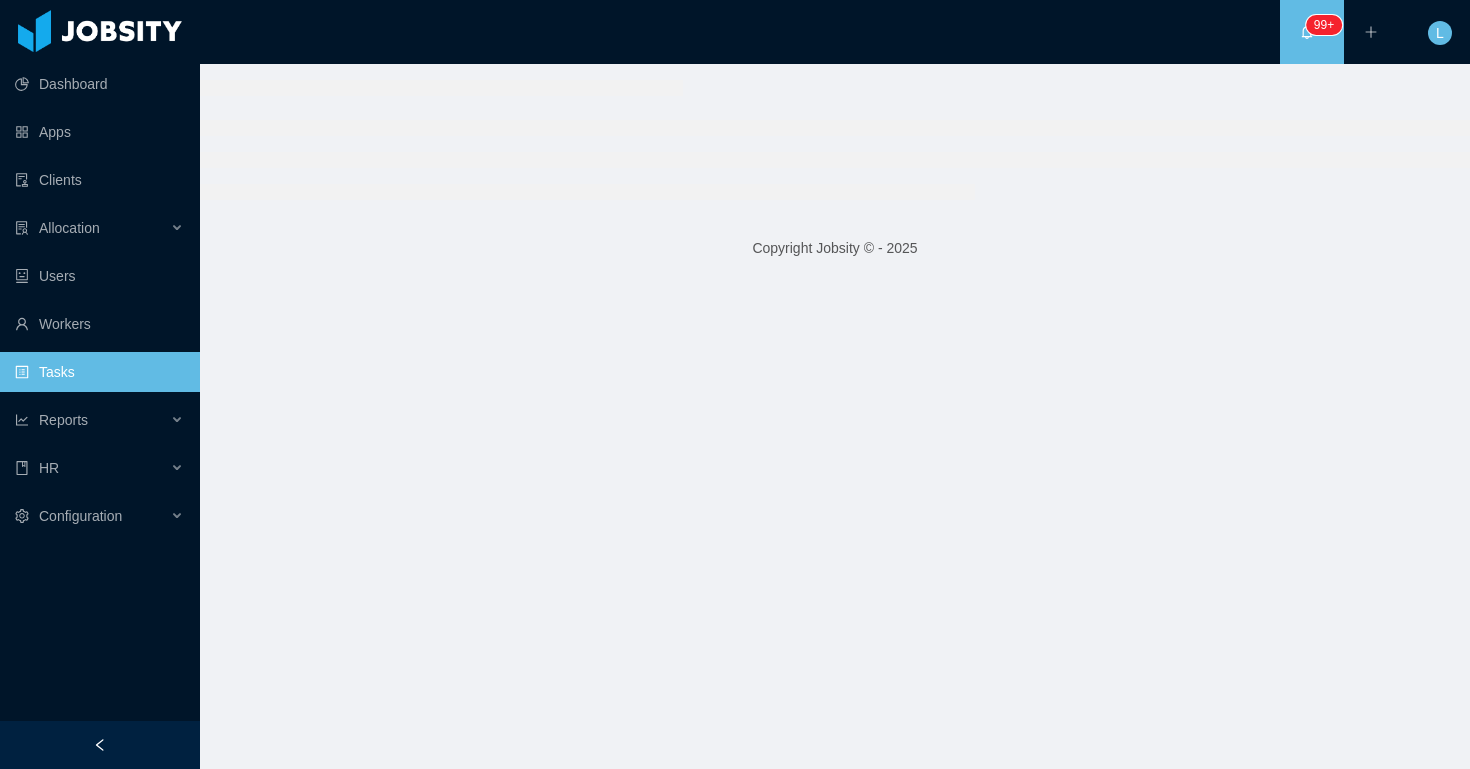 scroll, scrollTop: 0, scrollLeft: 0, axis: both 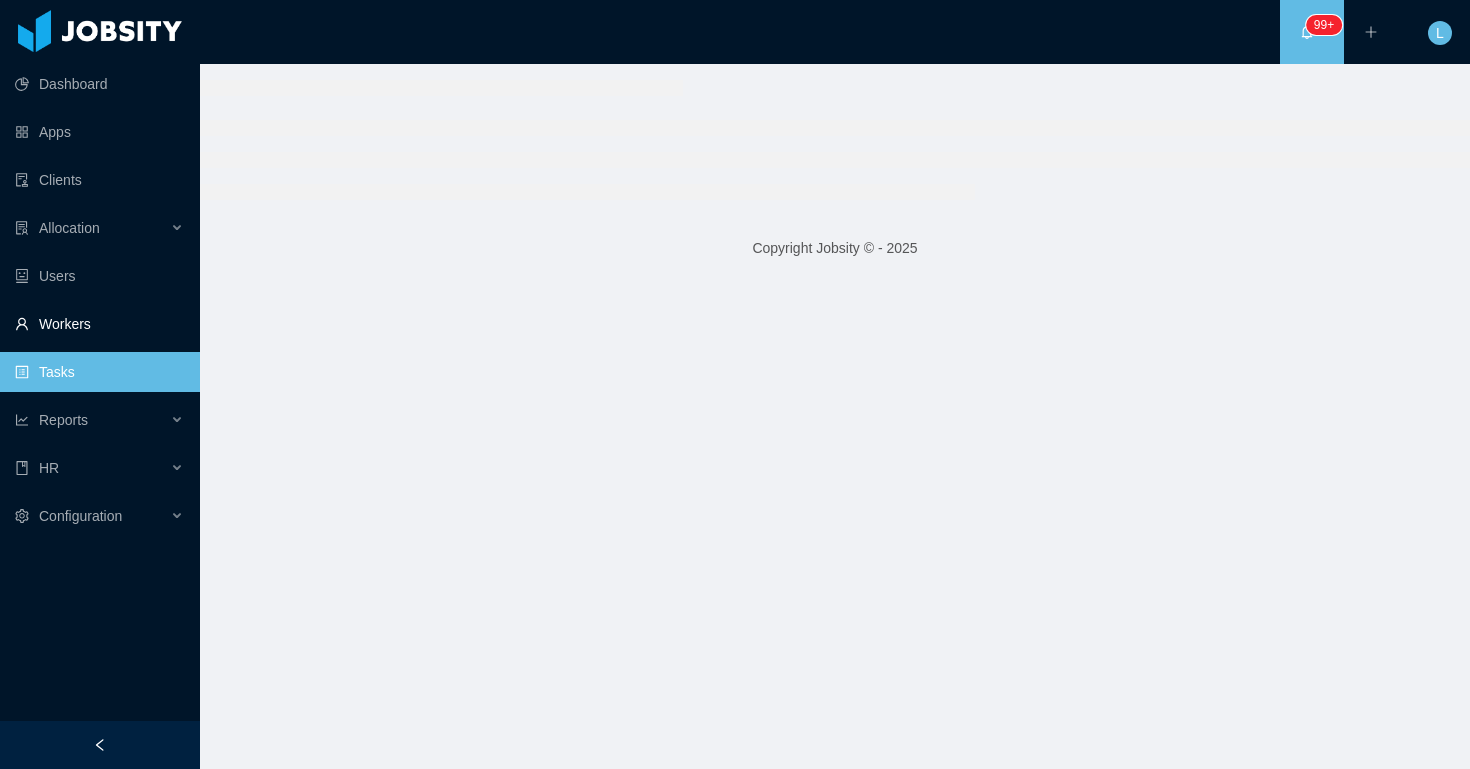 click on "Workers" at bounding box center [99, 324] 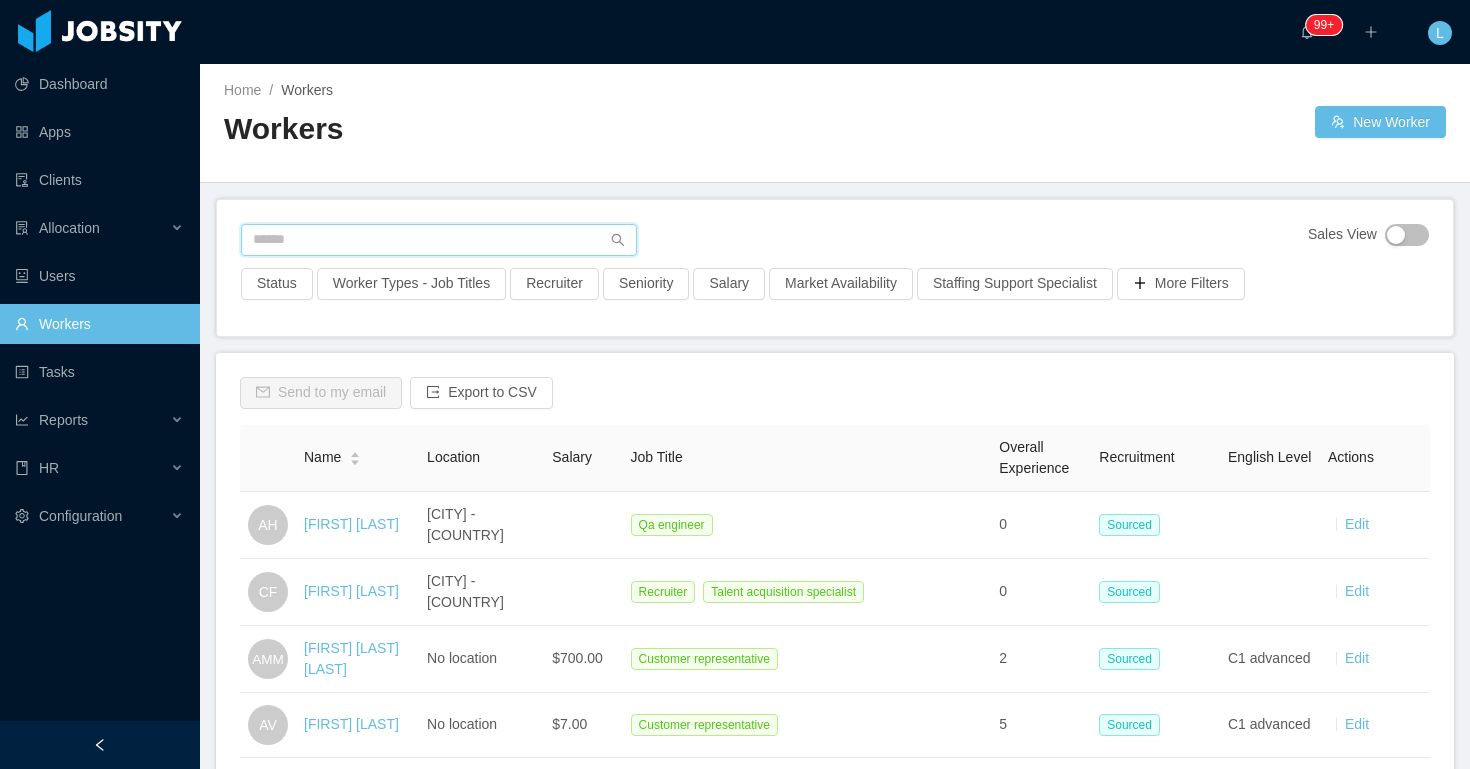 click at bounding box center (439, 240) 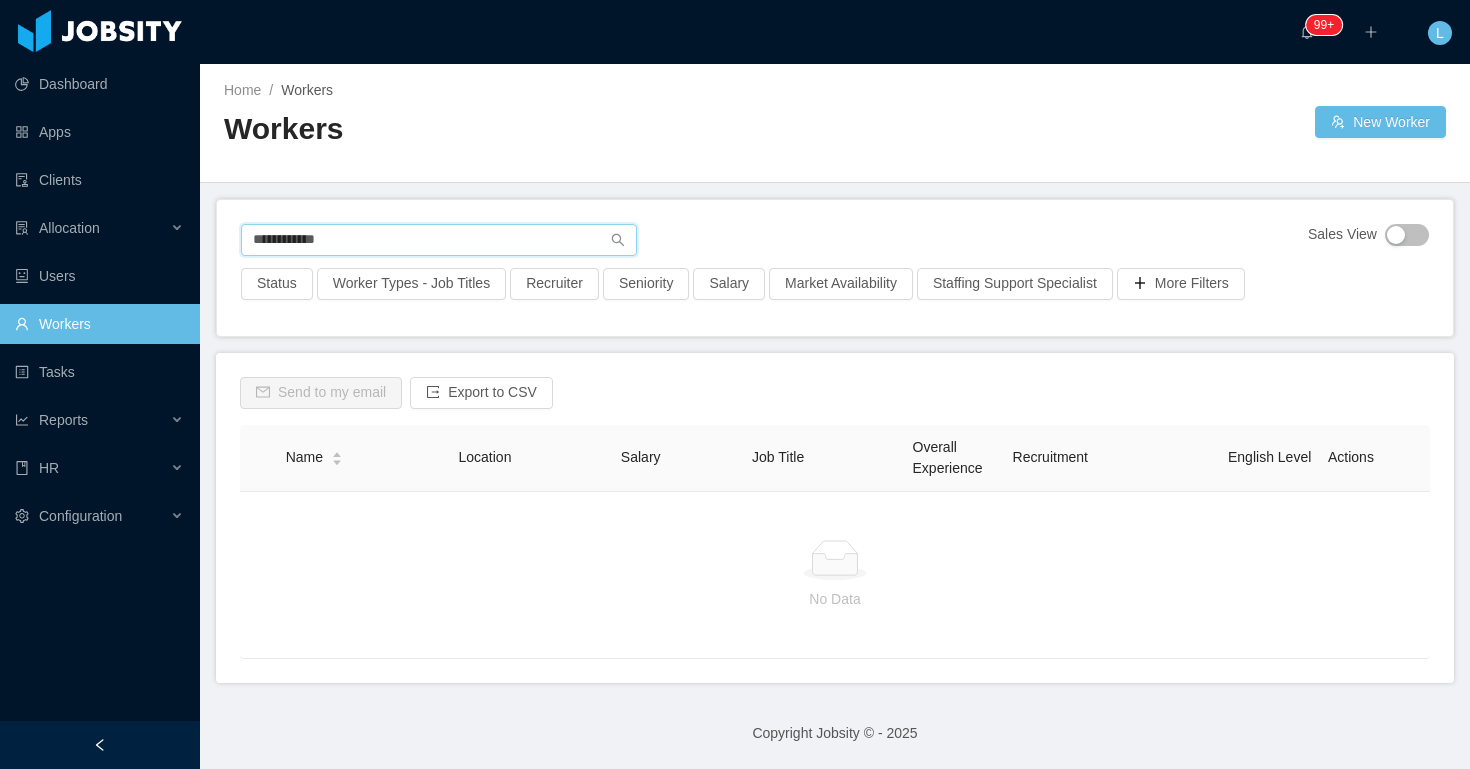 click on "**********" at bounding box center (439, 240) 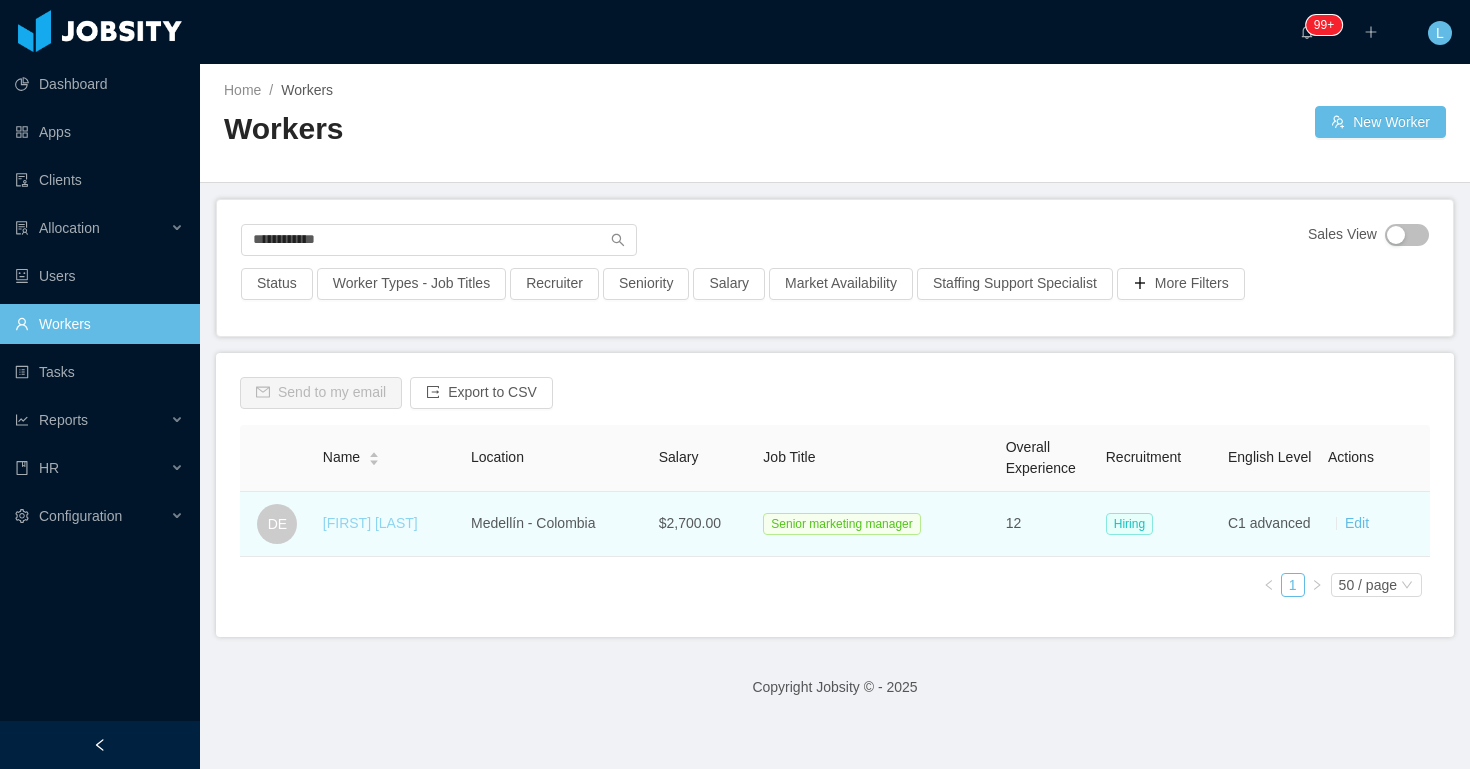 click on "Diby Escobar" at bounding box center [370, 523] 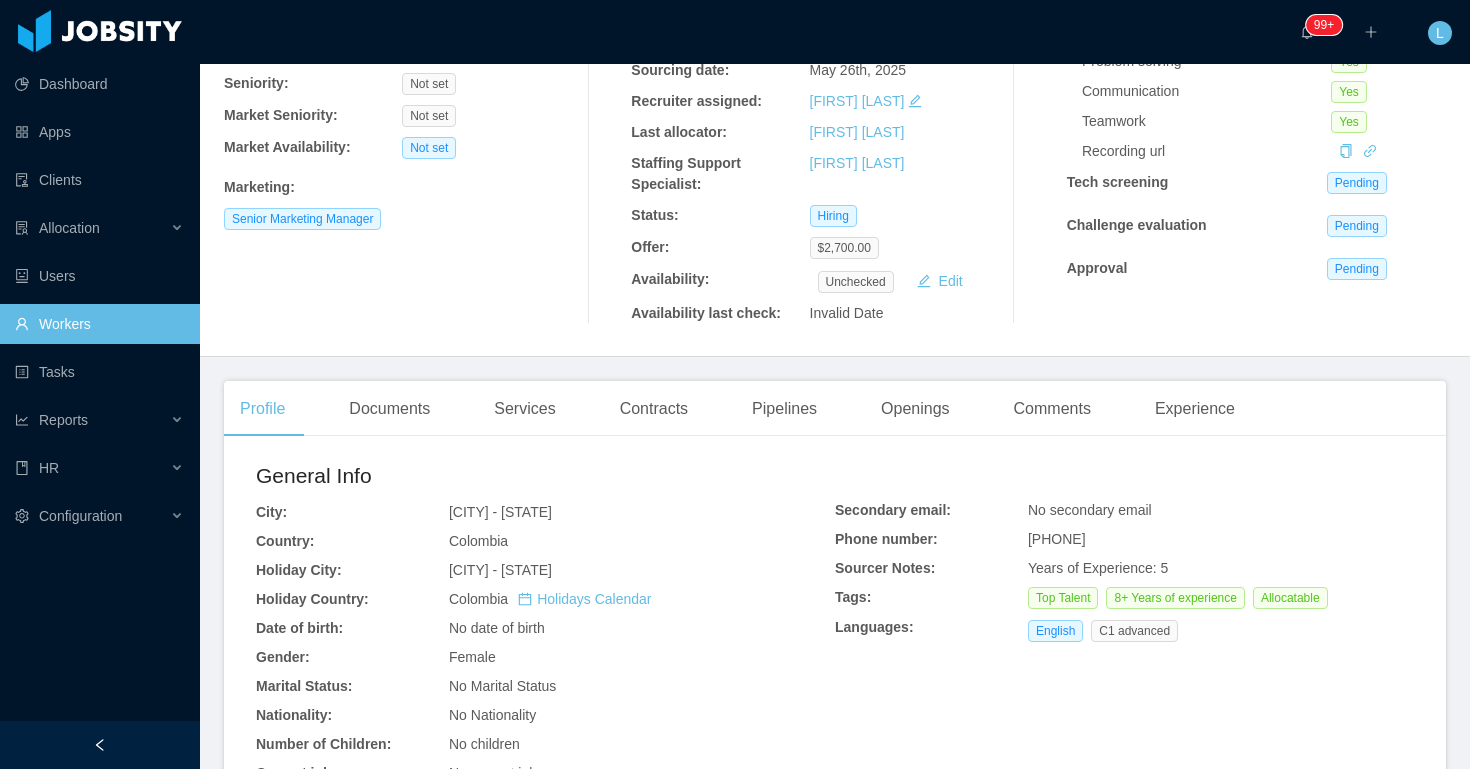 scroll, scrollTop: 328, scrollLeft: 0, axis: vertical 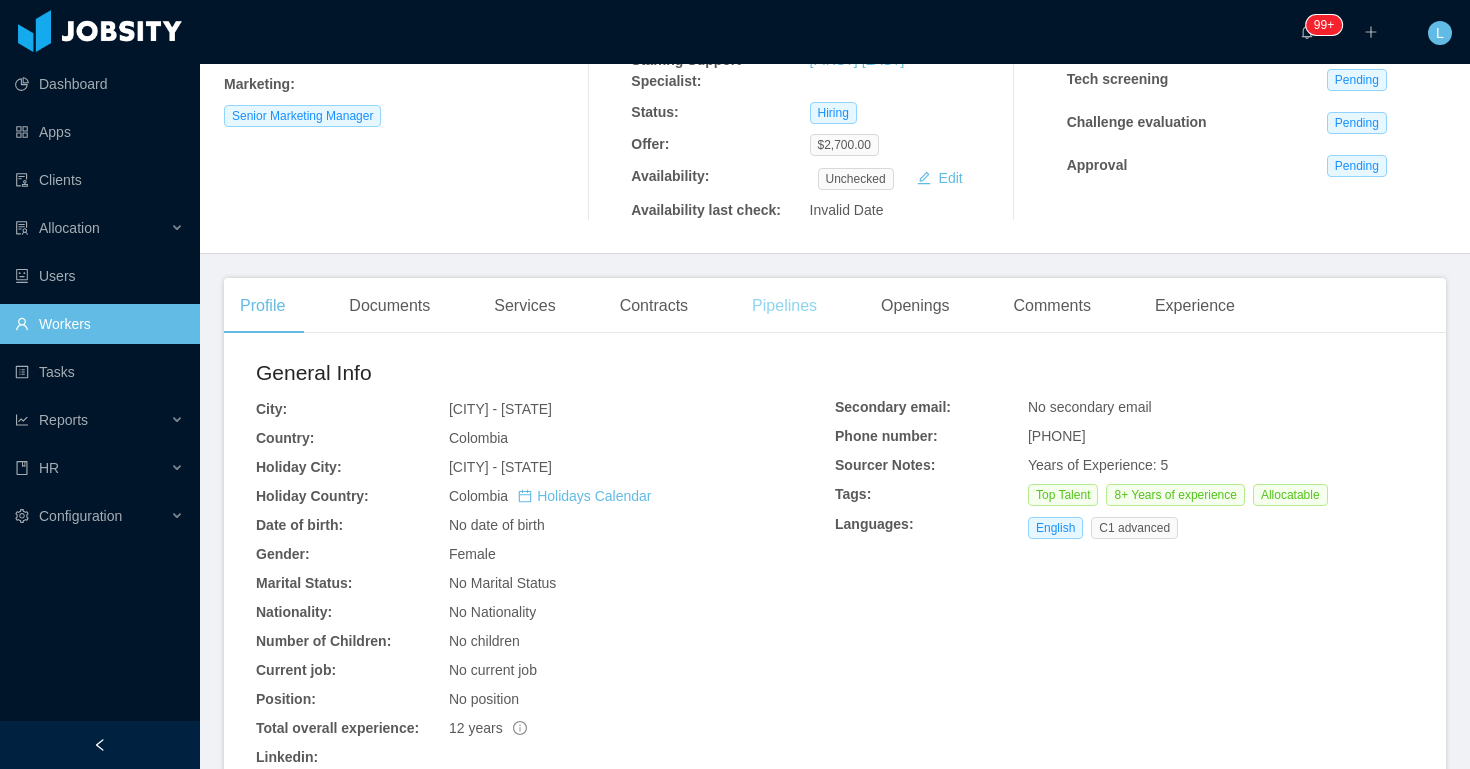 click on "Pipelines" at bounding box center [784, 306] 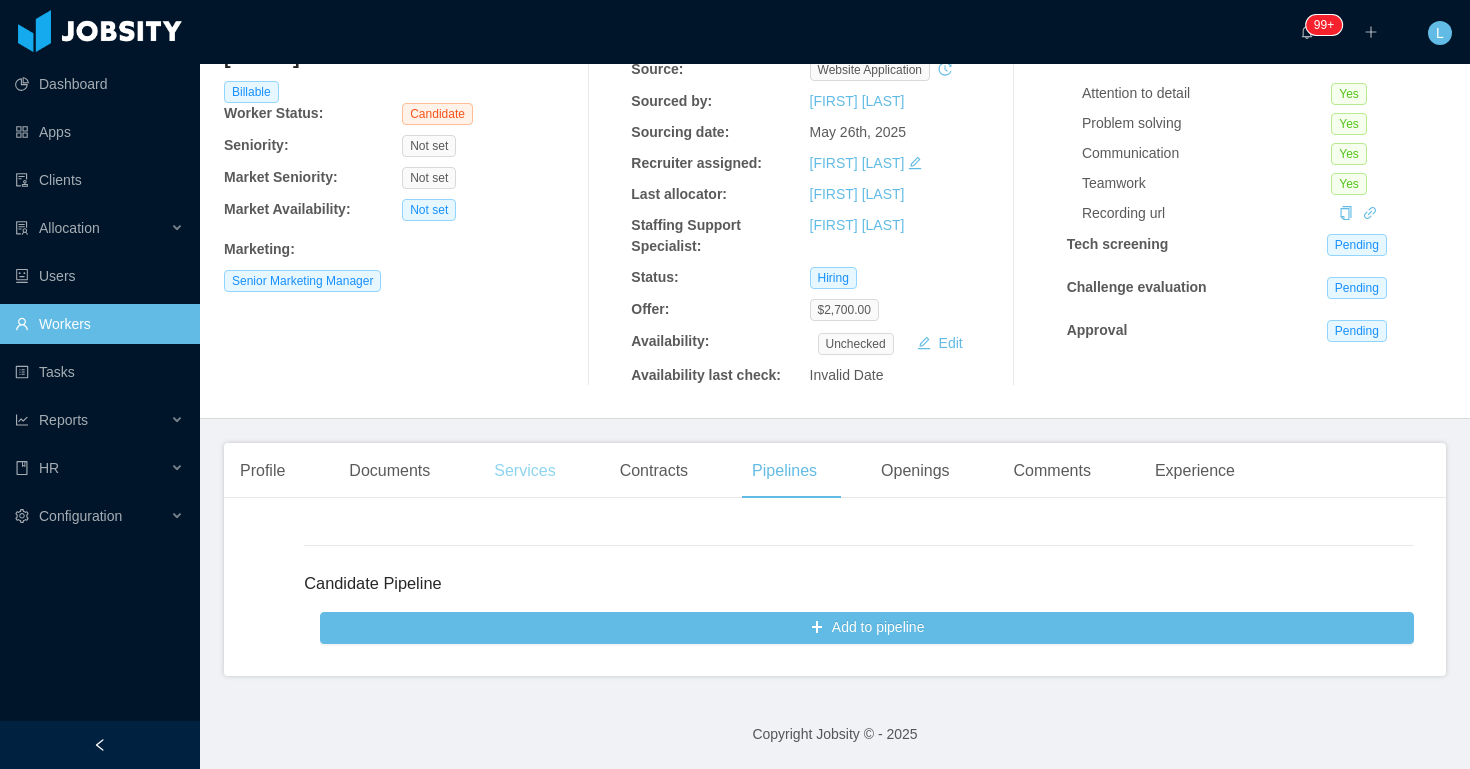 click on "Services" at bounding box center (524, 471) 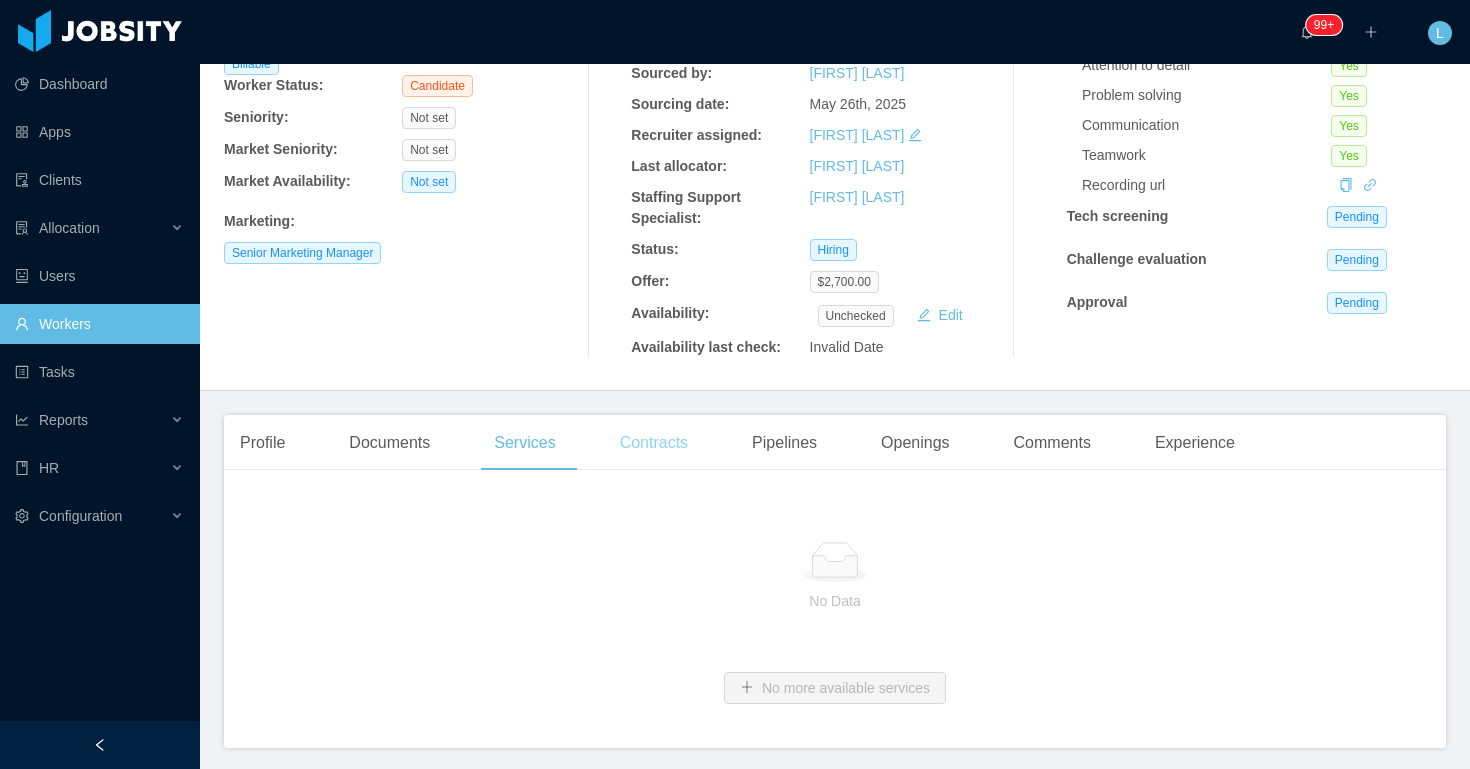 scroll, scrollTop: 263, scrollLeft: 0, axis: vertical 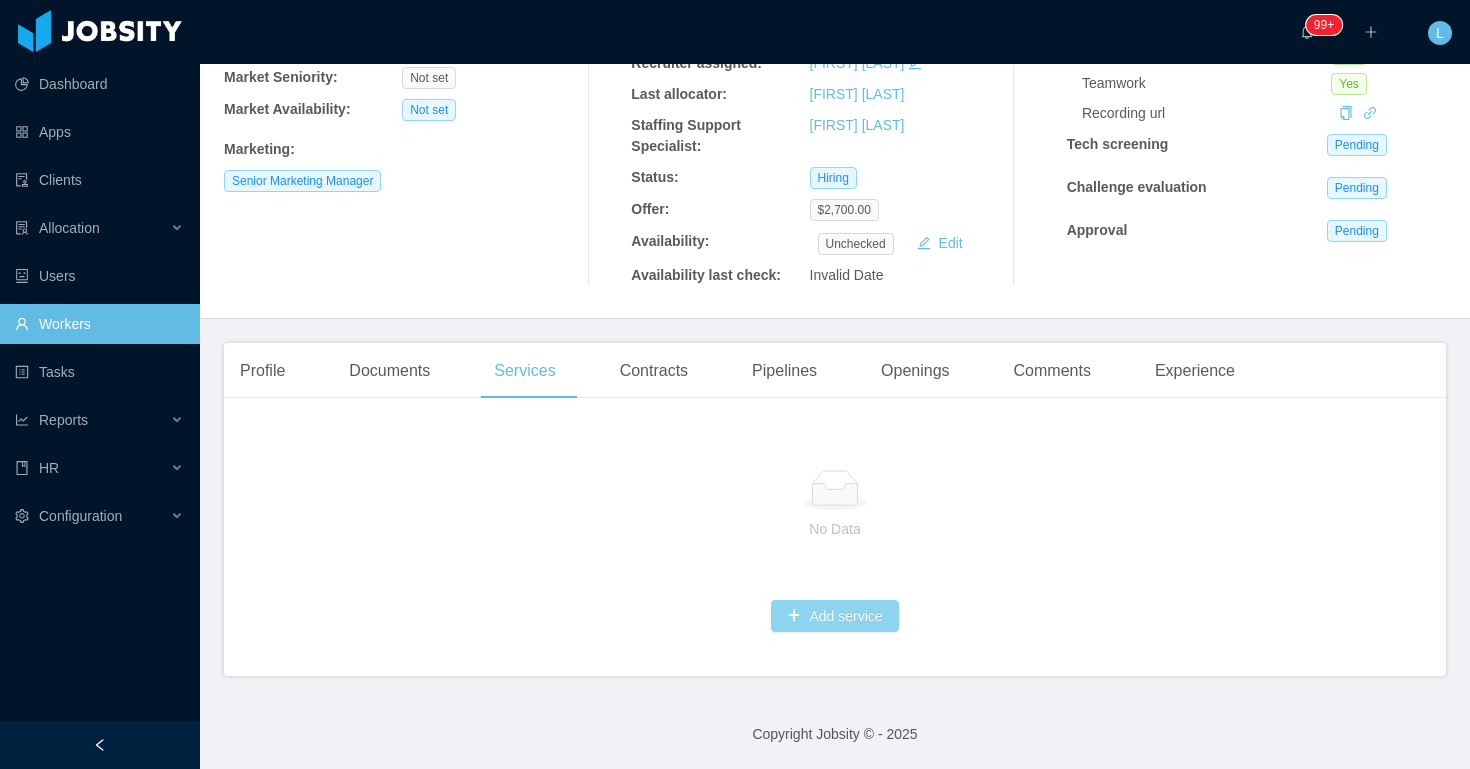 click on "Add service" at bounding box center (834, 616) 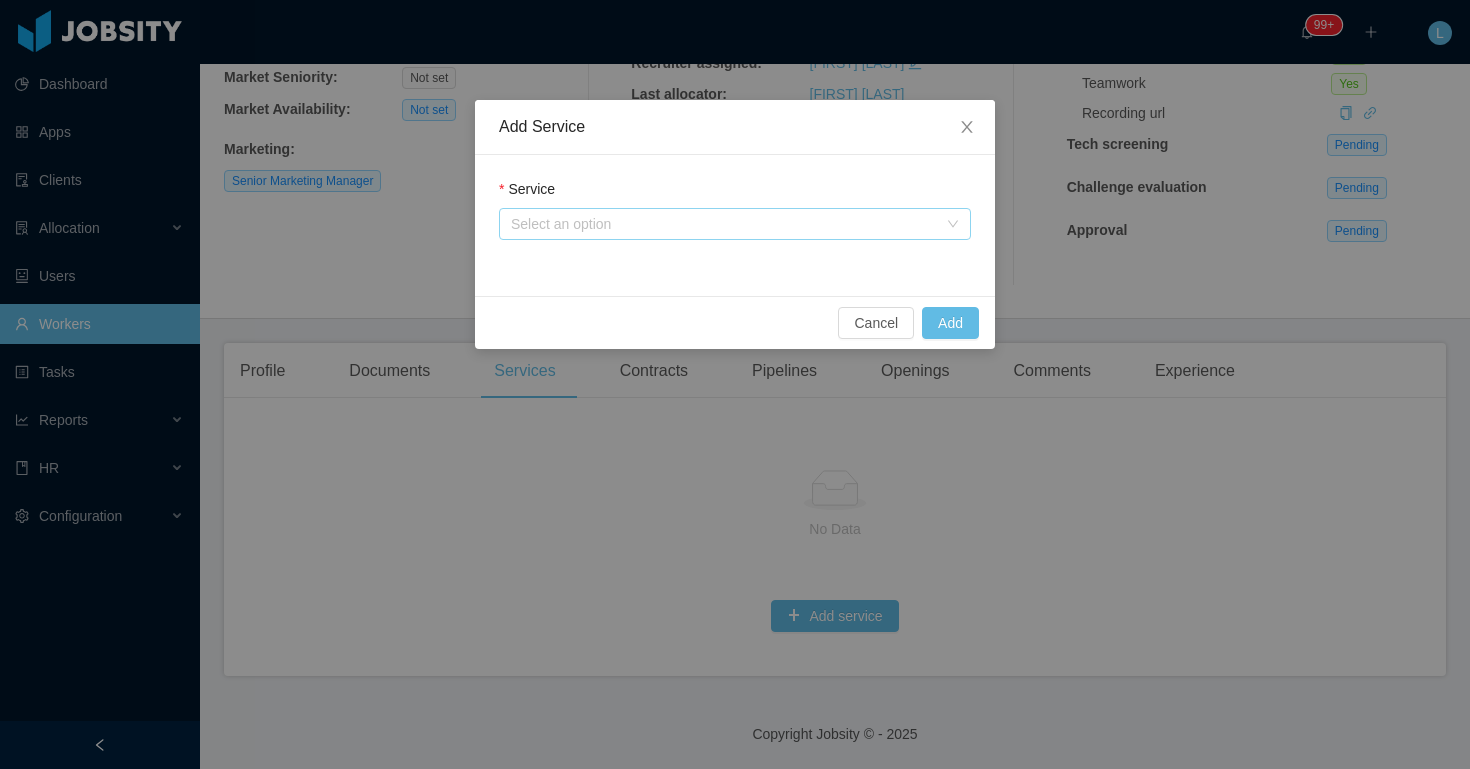 click on "Select an option" at bounding box center [724, 224] 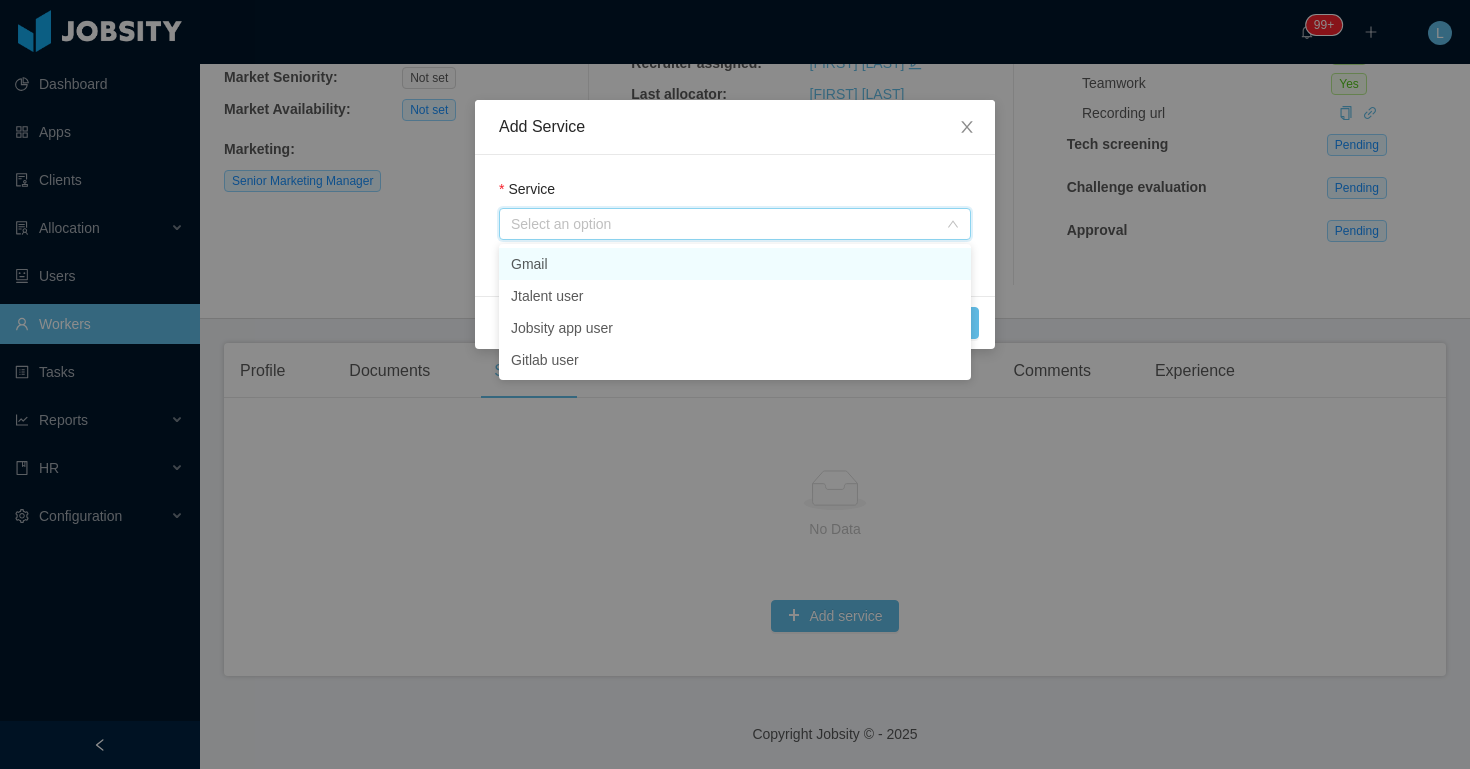 click on "Gmail" at bounding box center (735, 264) 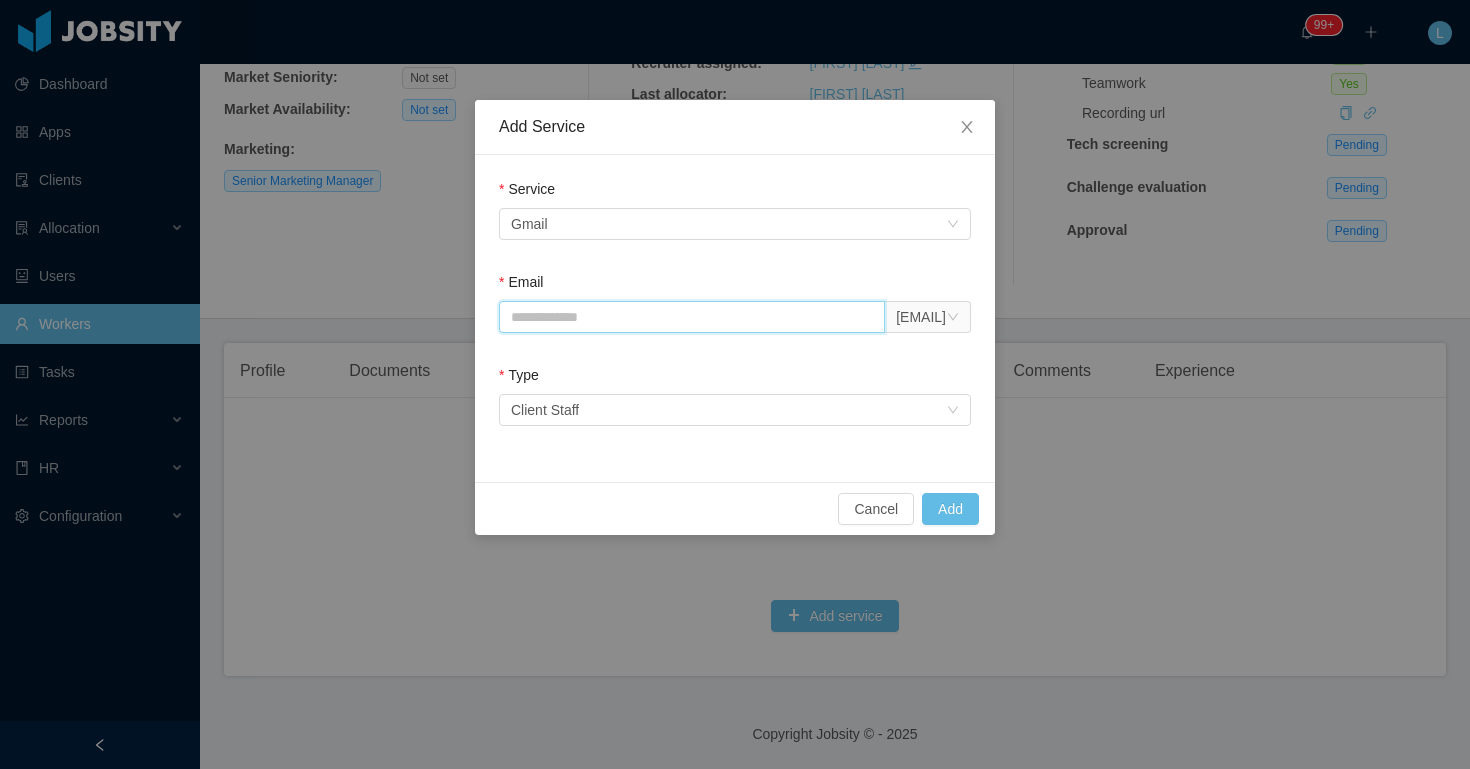 click on "Email" at bounding box center (692, 317) 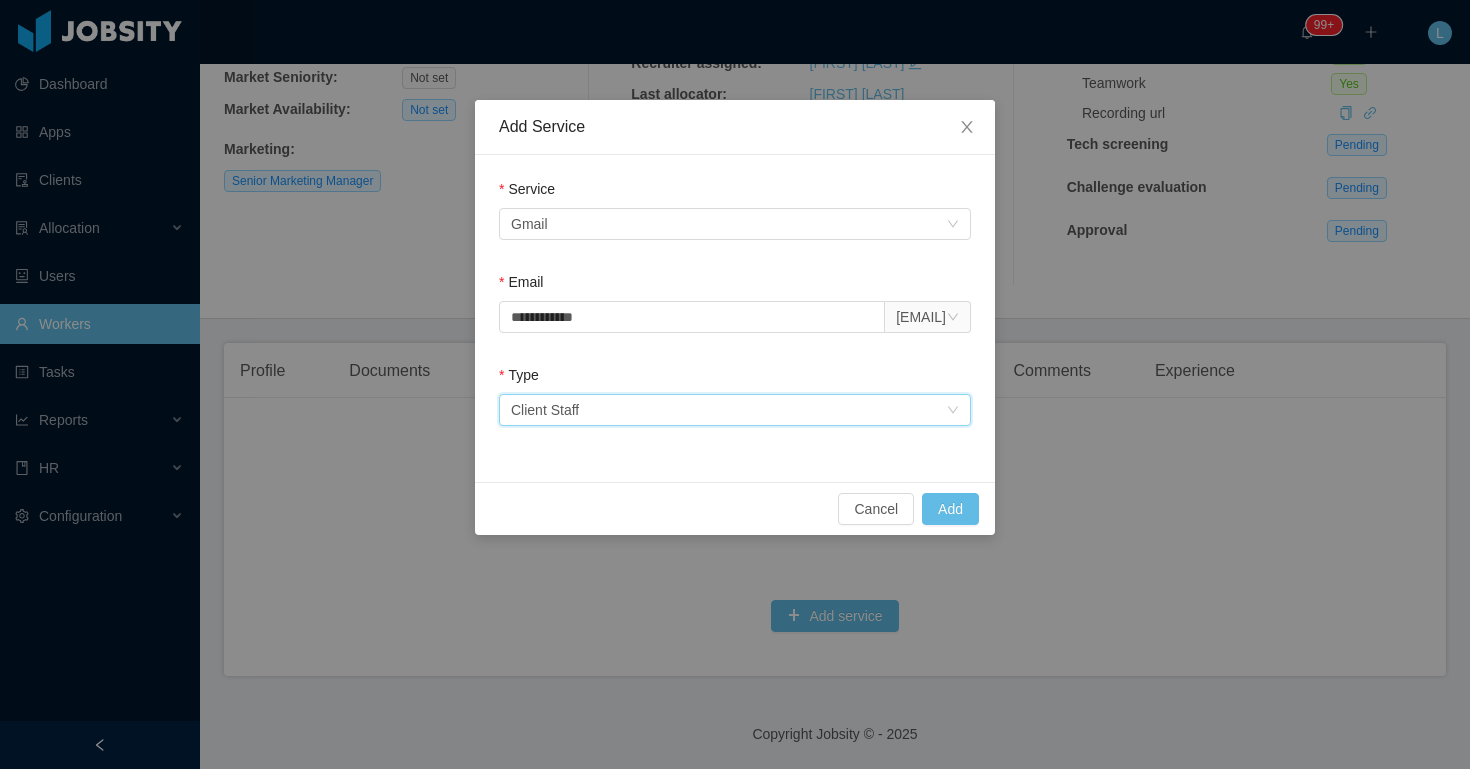 click on "Select an option Client Staff" at bounding box center (728, 410) 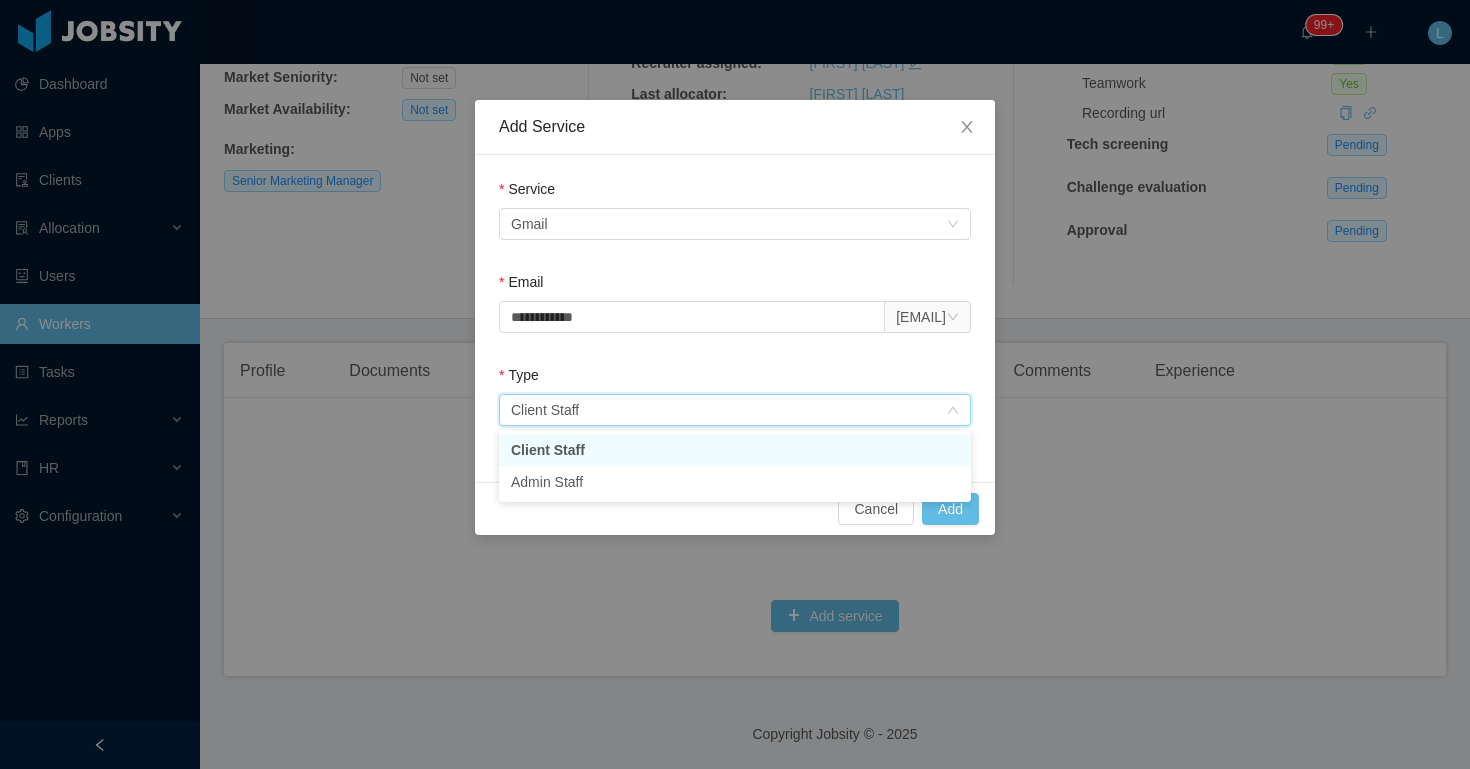 click on "Select an option Client Staff" at bounding box center (728, 410) 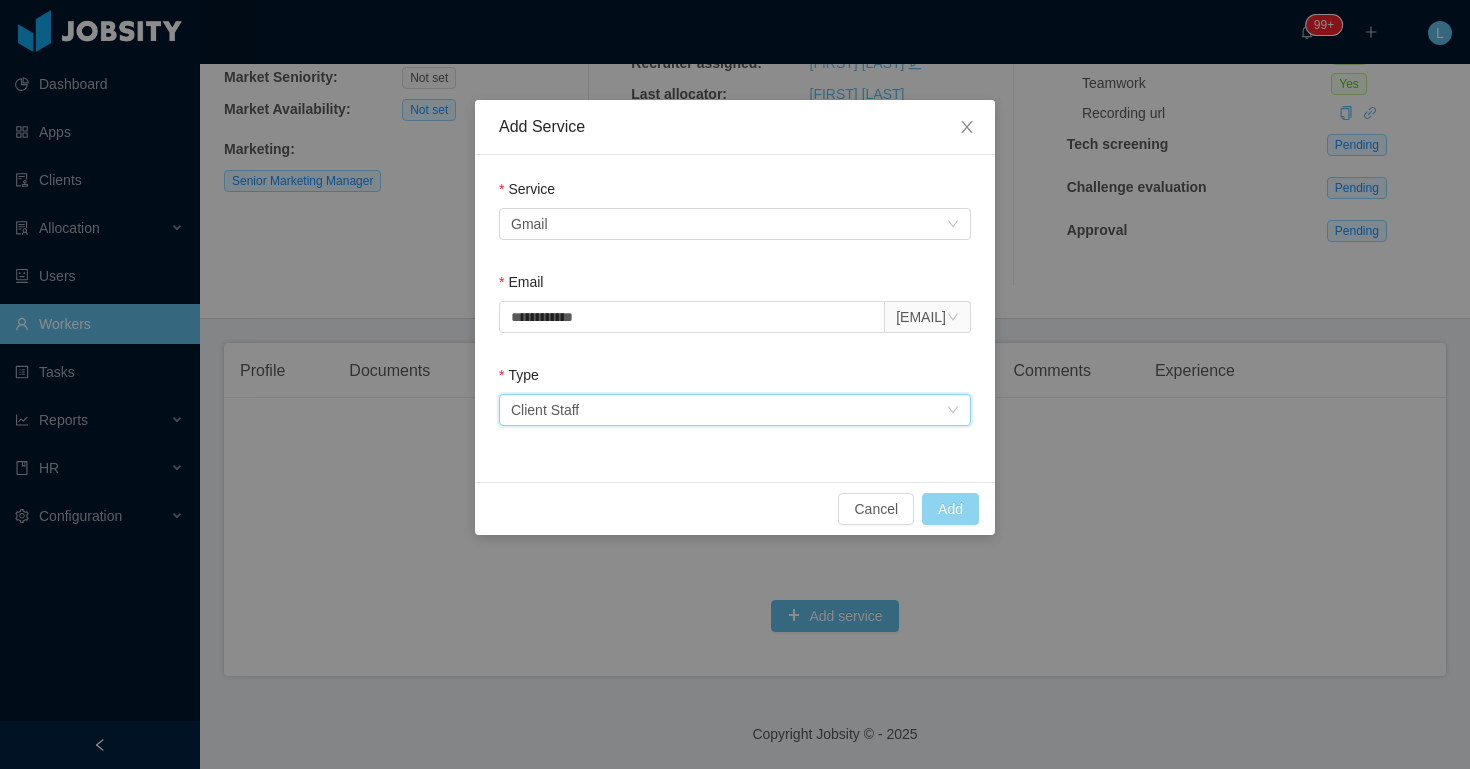 click on "Add" at bounding box center (950, 509) 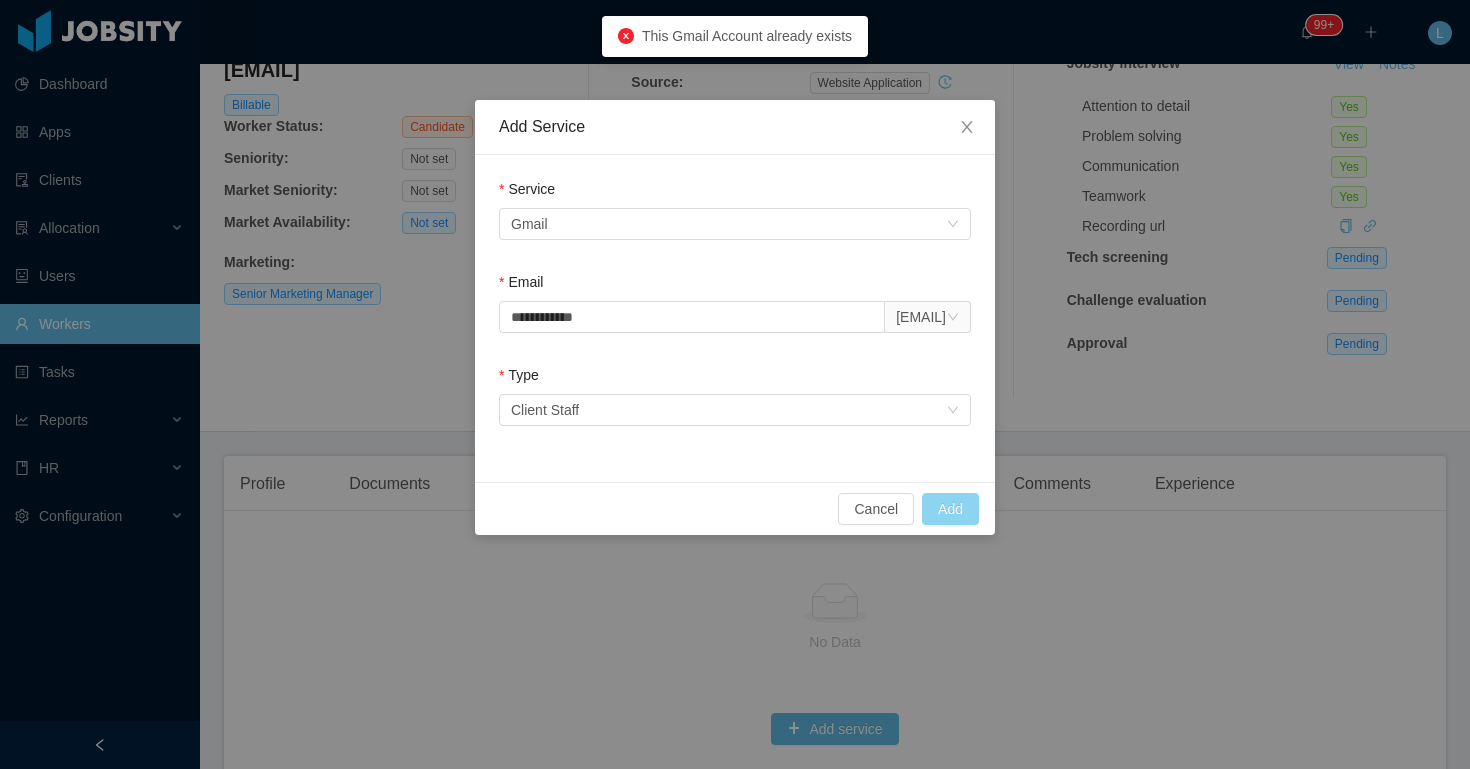scroll, scrollTop: 263, scrollLeft: 0, axis: vertical 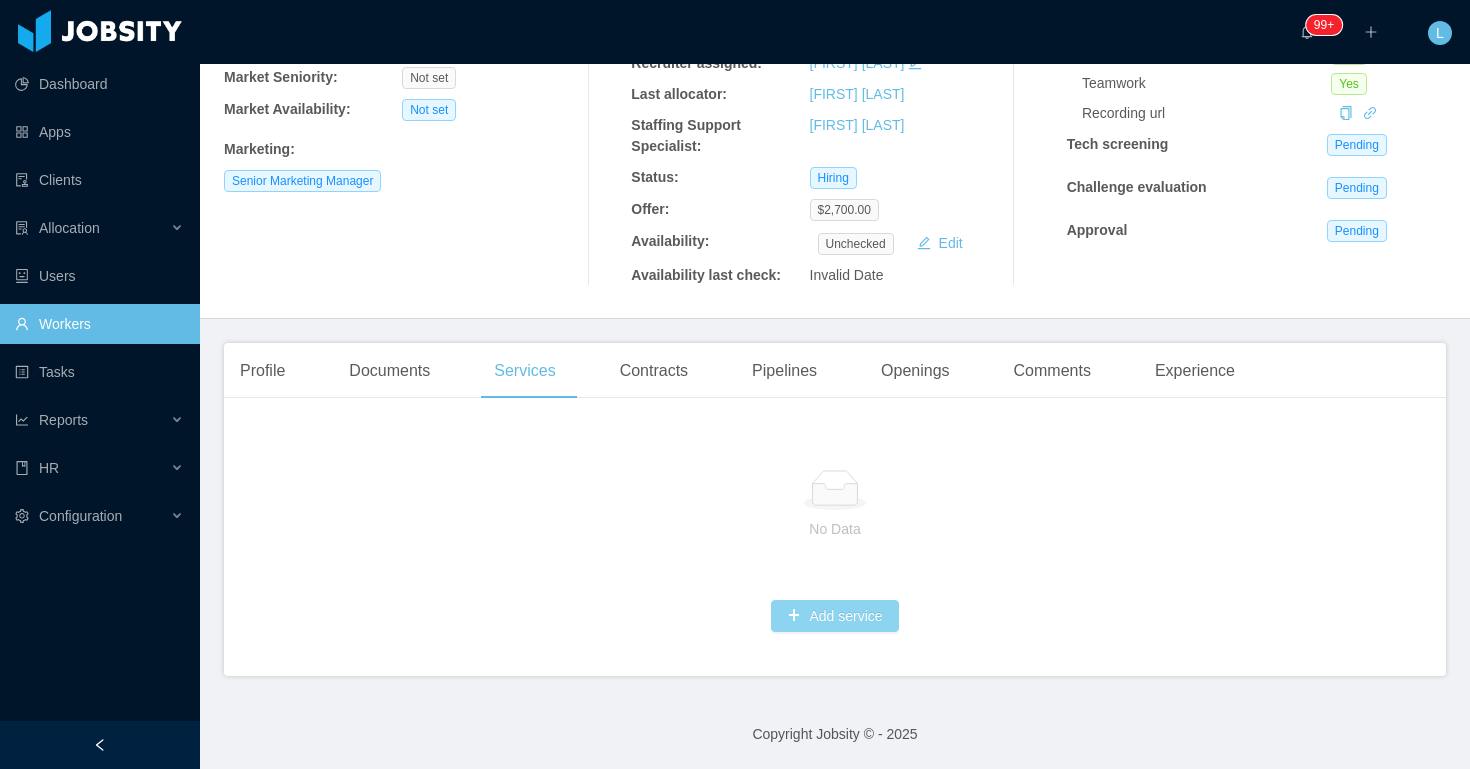click on "Add service" at bounding box center (834, 616) 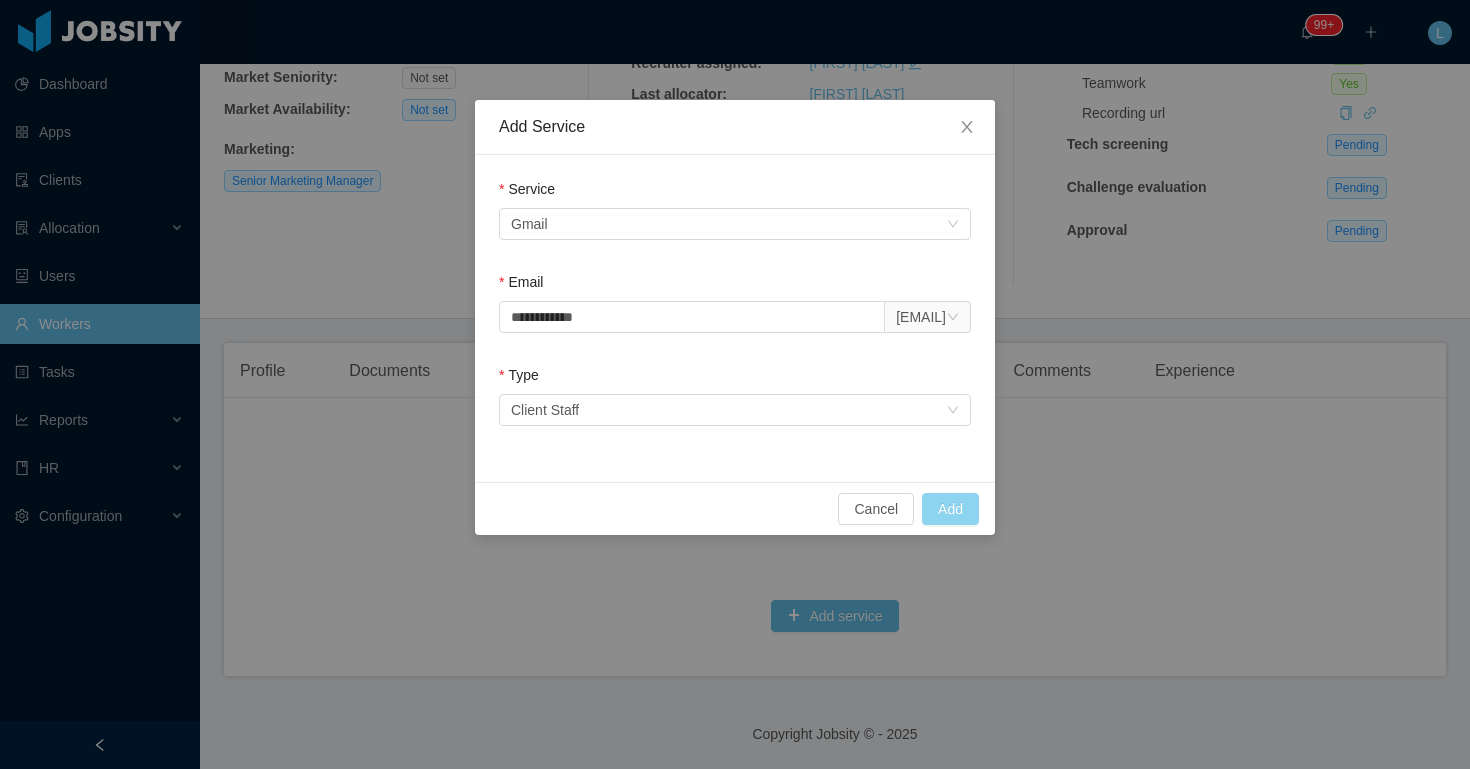 click on "Add" at bounding box center [950, 509] 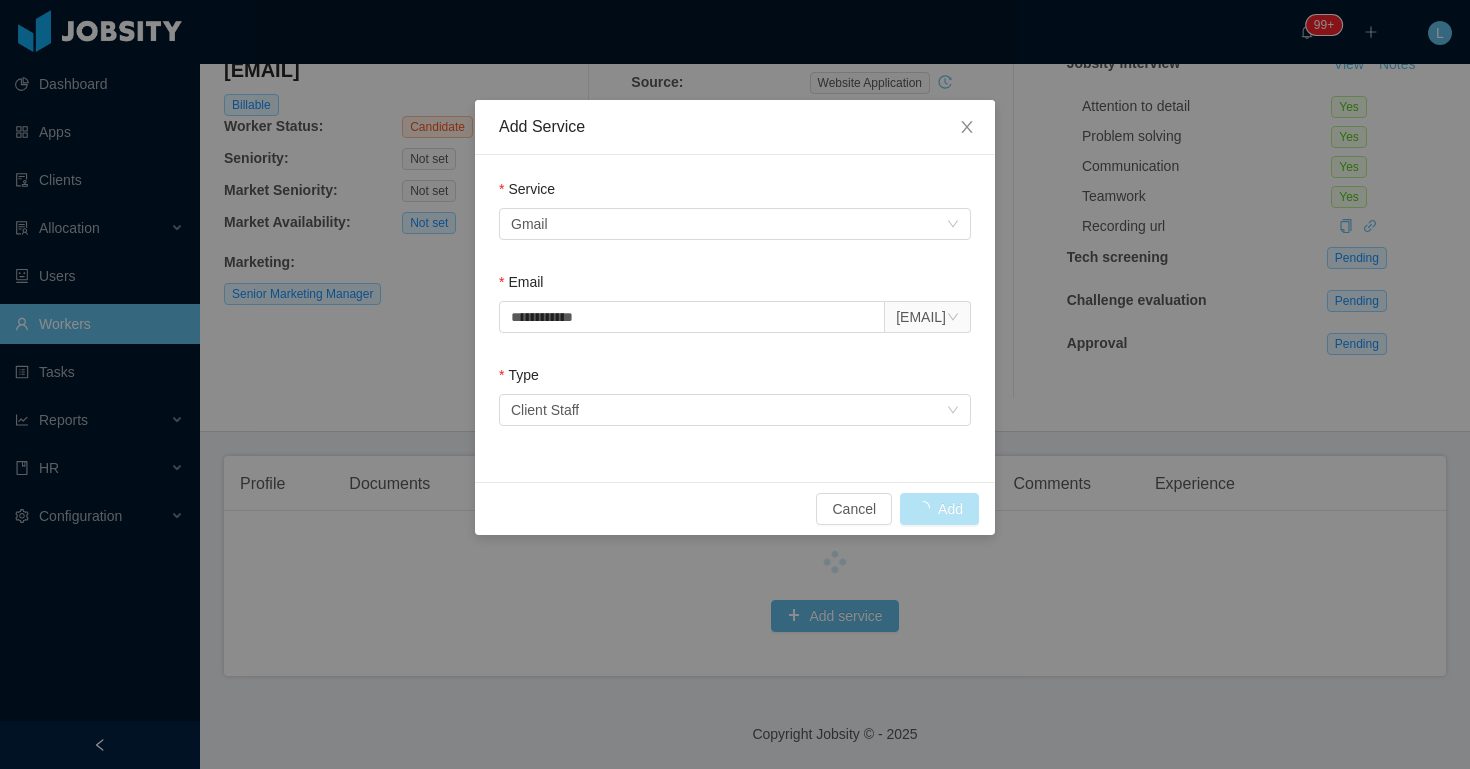 scroll, scrollTop: 263, scrollLeft: 0, axis: vertical 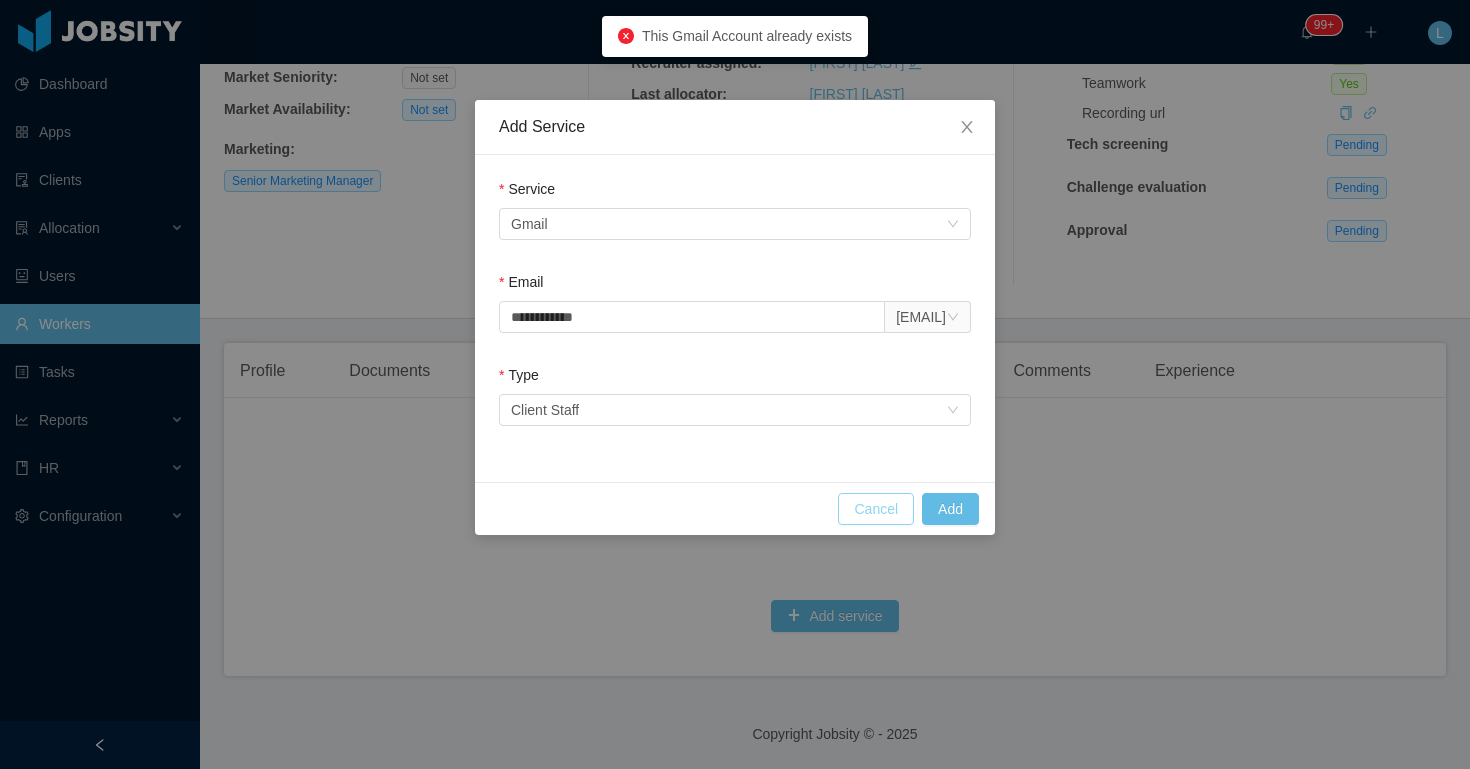 click on "Cancel" at bounding box center [876, 509] 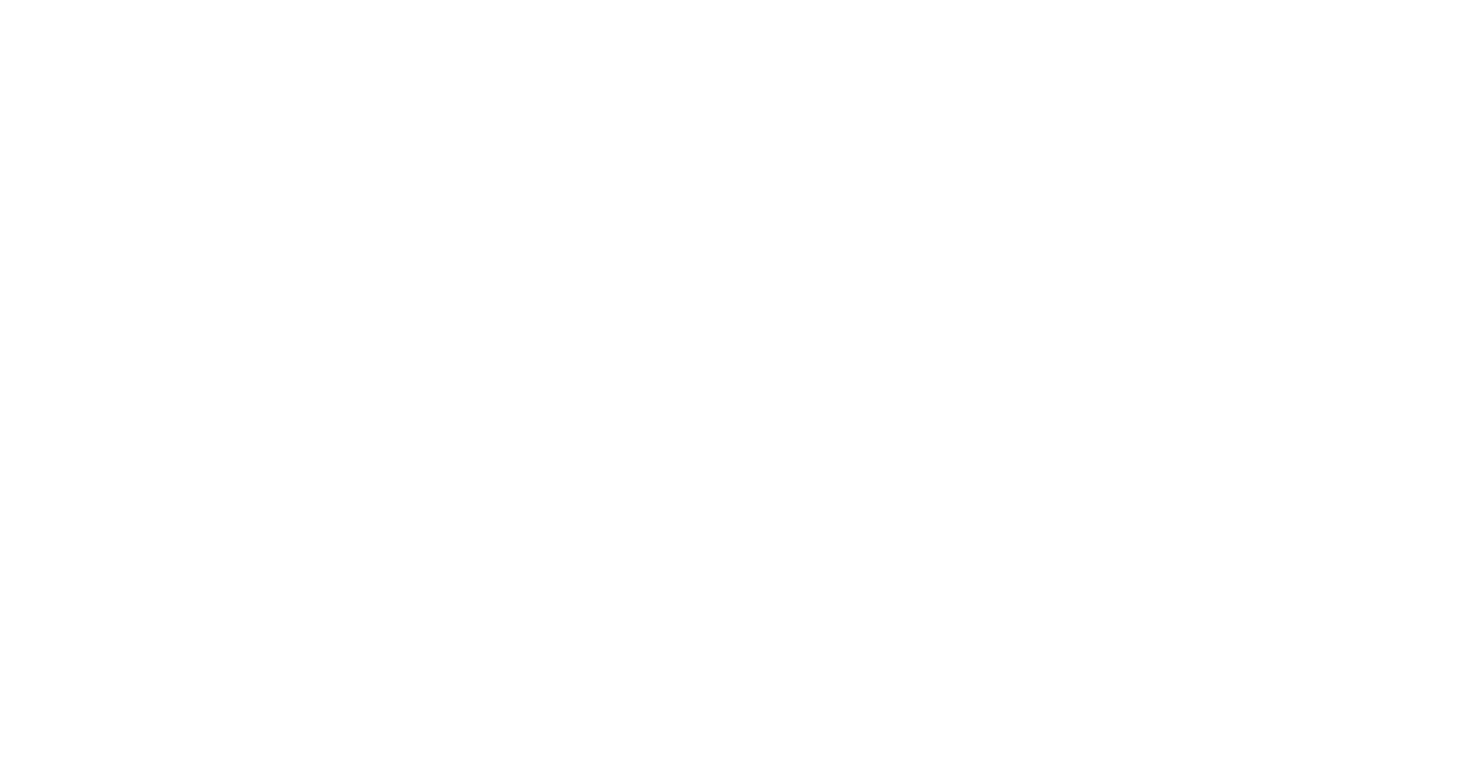 scroll, scrollTop: 0, scrollLeft: 0, axis: both 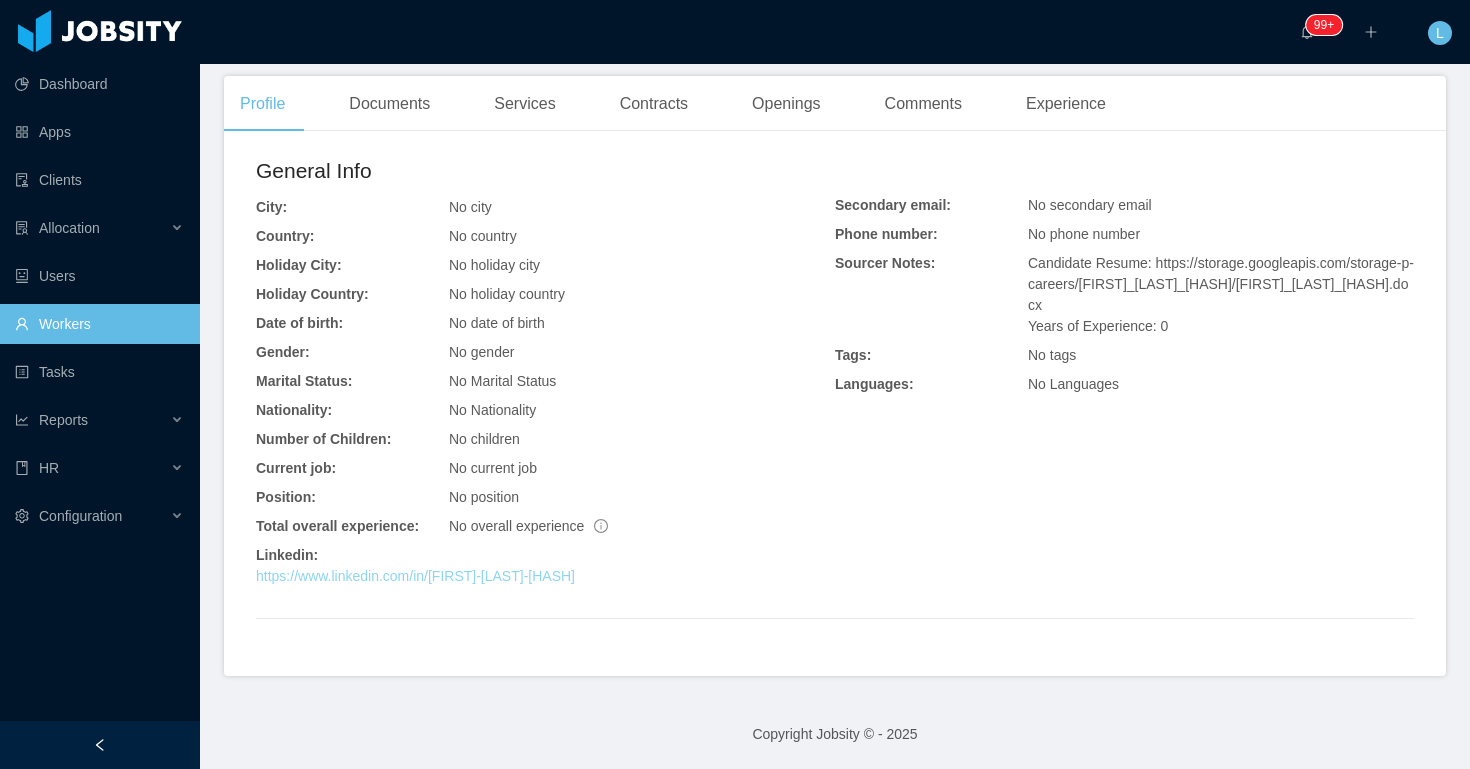 click on "https://www.linkedin.com/in/[FIRST]-[LAST]-[HASH]" at bounding box center (415, 576) 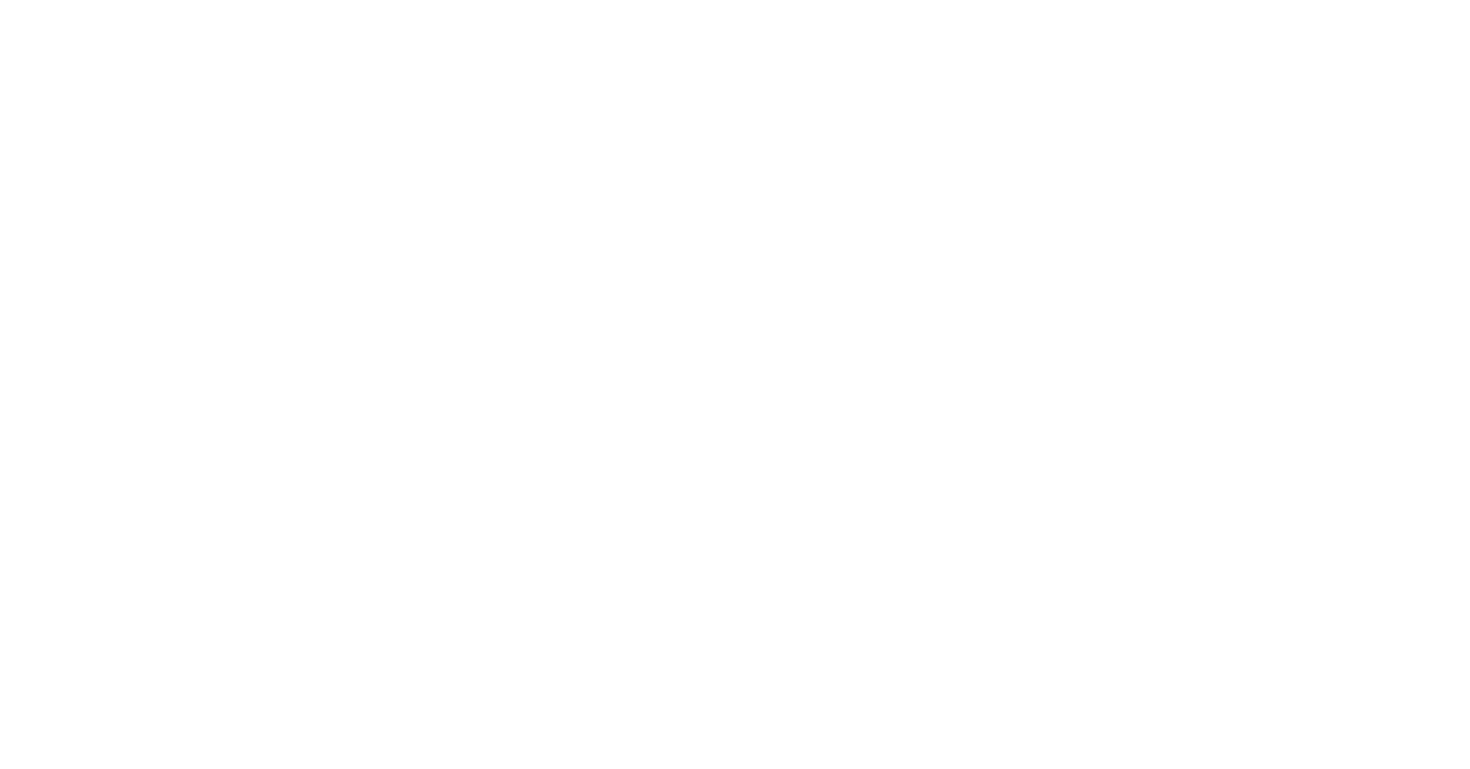 scroll, scrollTop: 0, scrollLeft: 0, axis: both 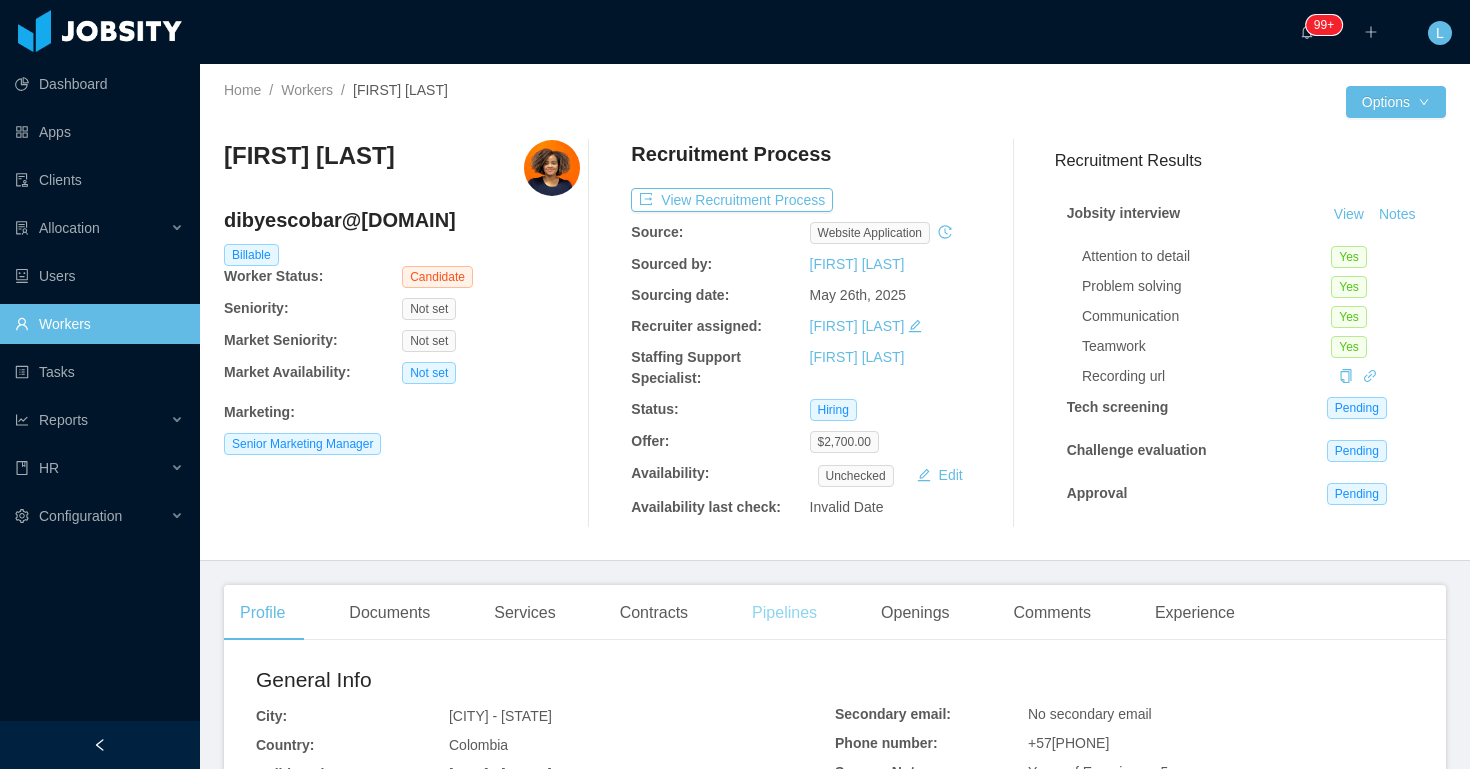 click on "Pipelines" at bounding box center (784, 613) 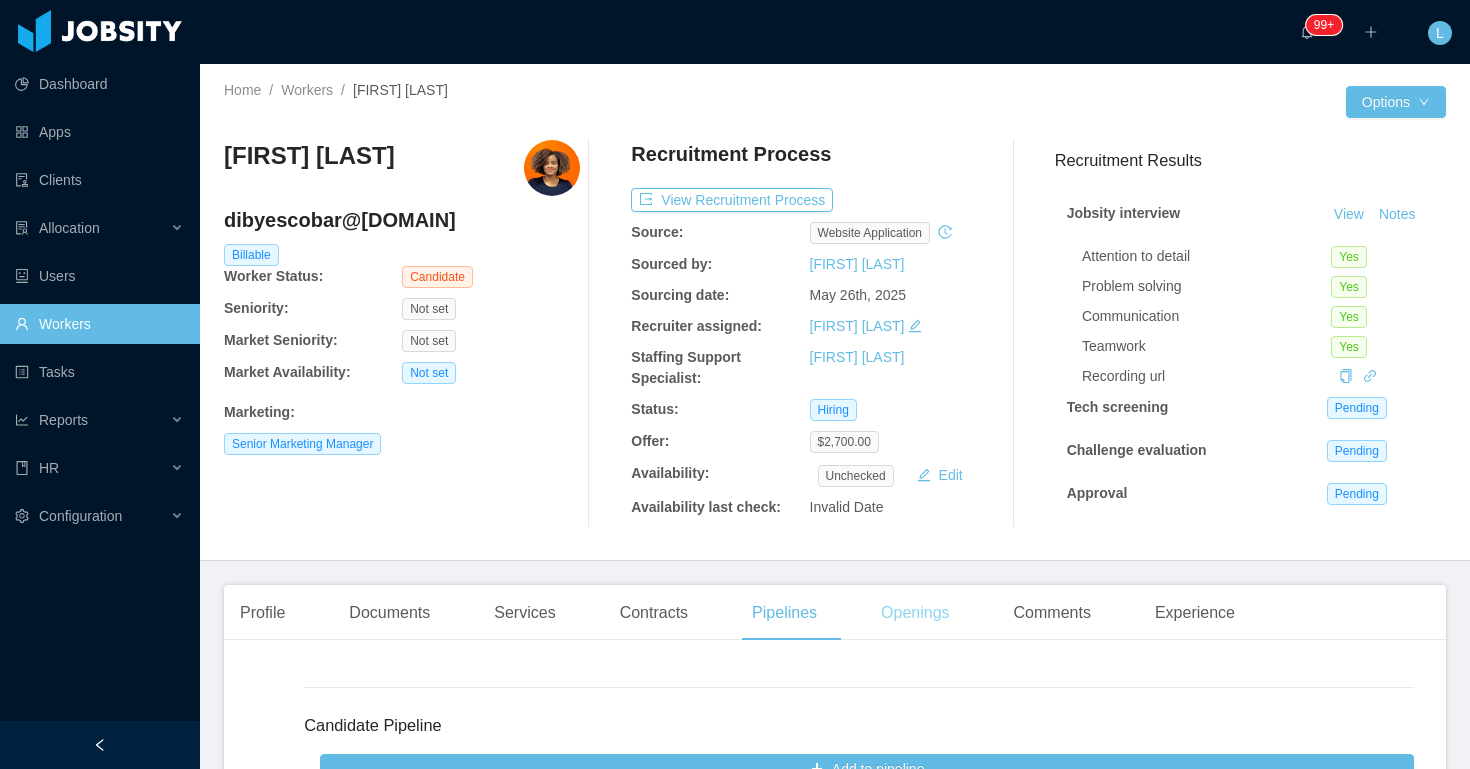 click on "Openings" at bounding box center [915, 613] 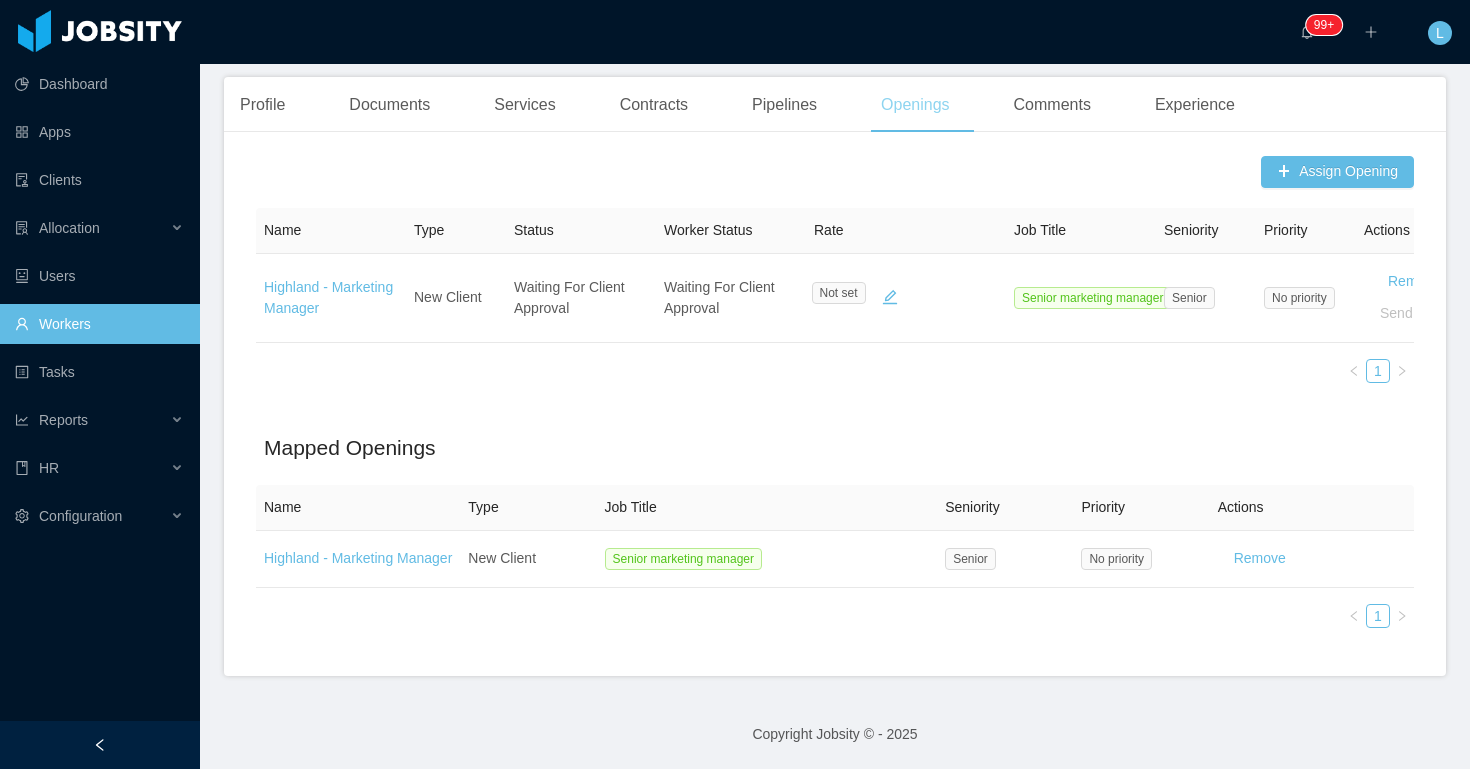 scroll, scrollTop: 0, scrollLeft: 0, axis: both 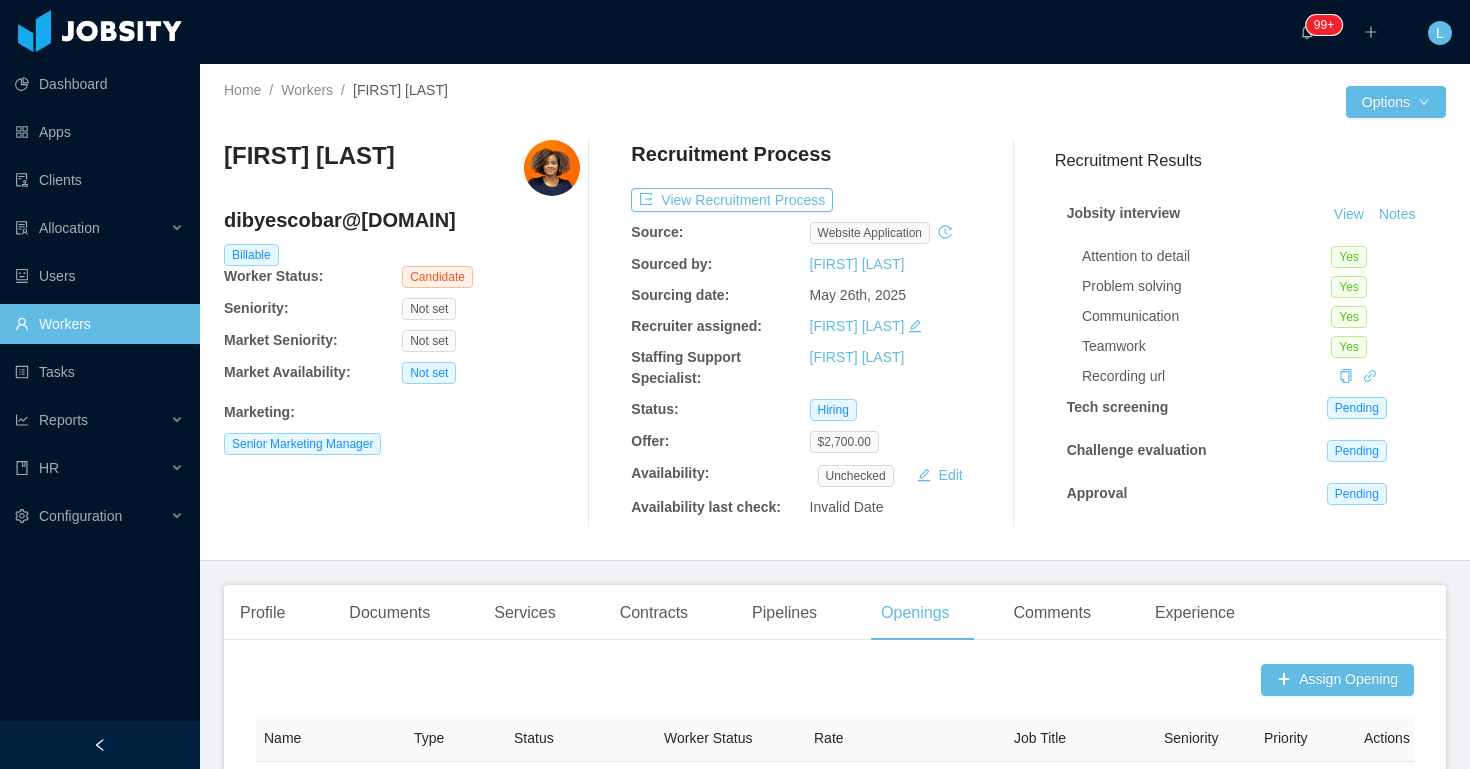 click on "dibyescobar@[DOMAIN]" at bounding box center [402, 220] 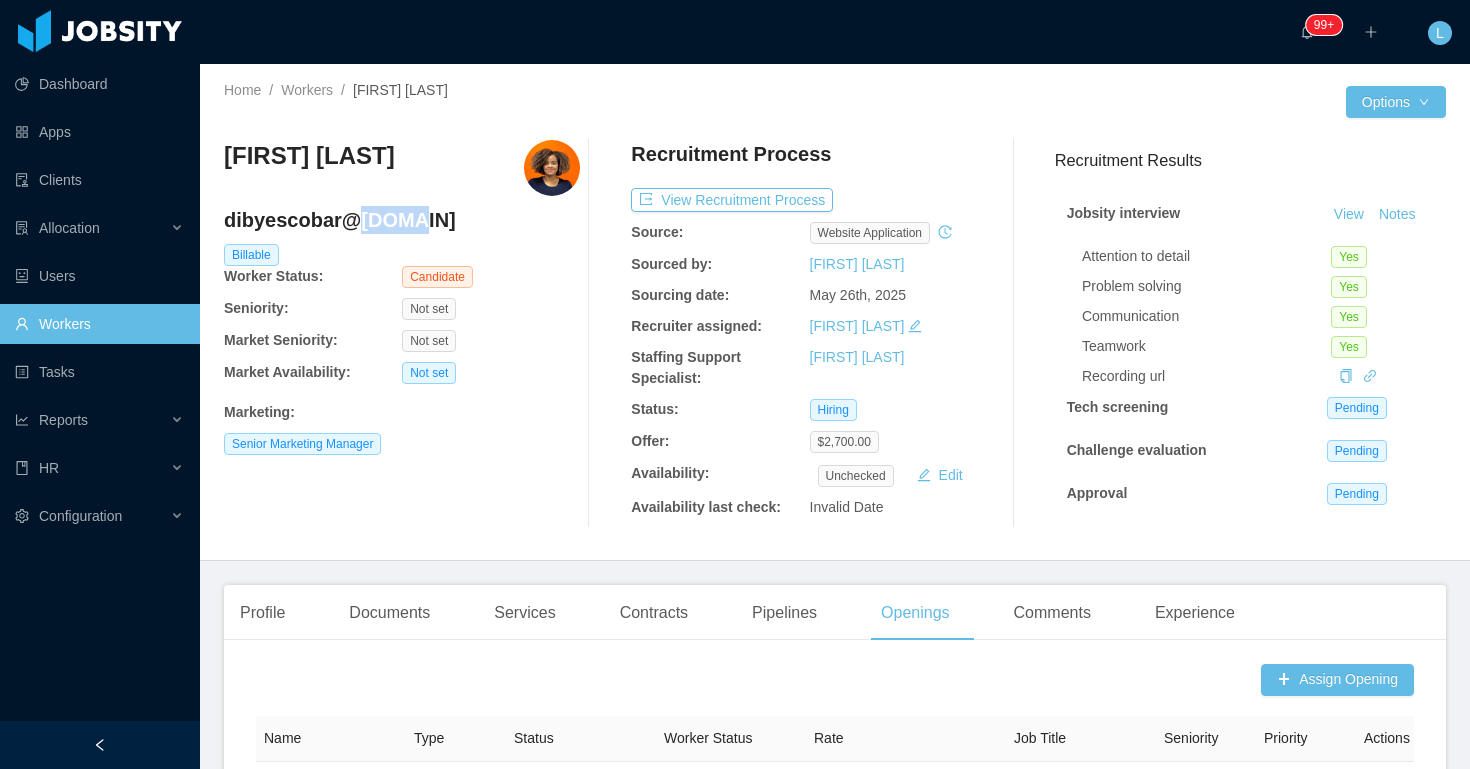 click on "dibyescobar@[DOMAIN]" at bounding box center (402, 220) 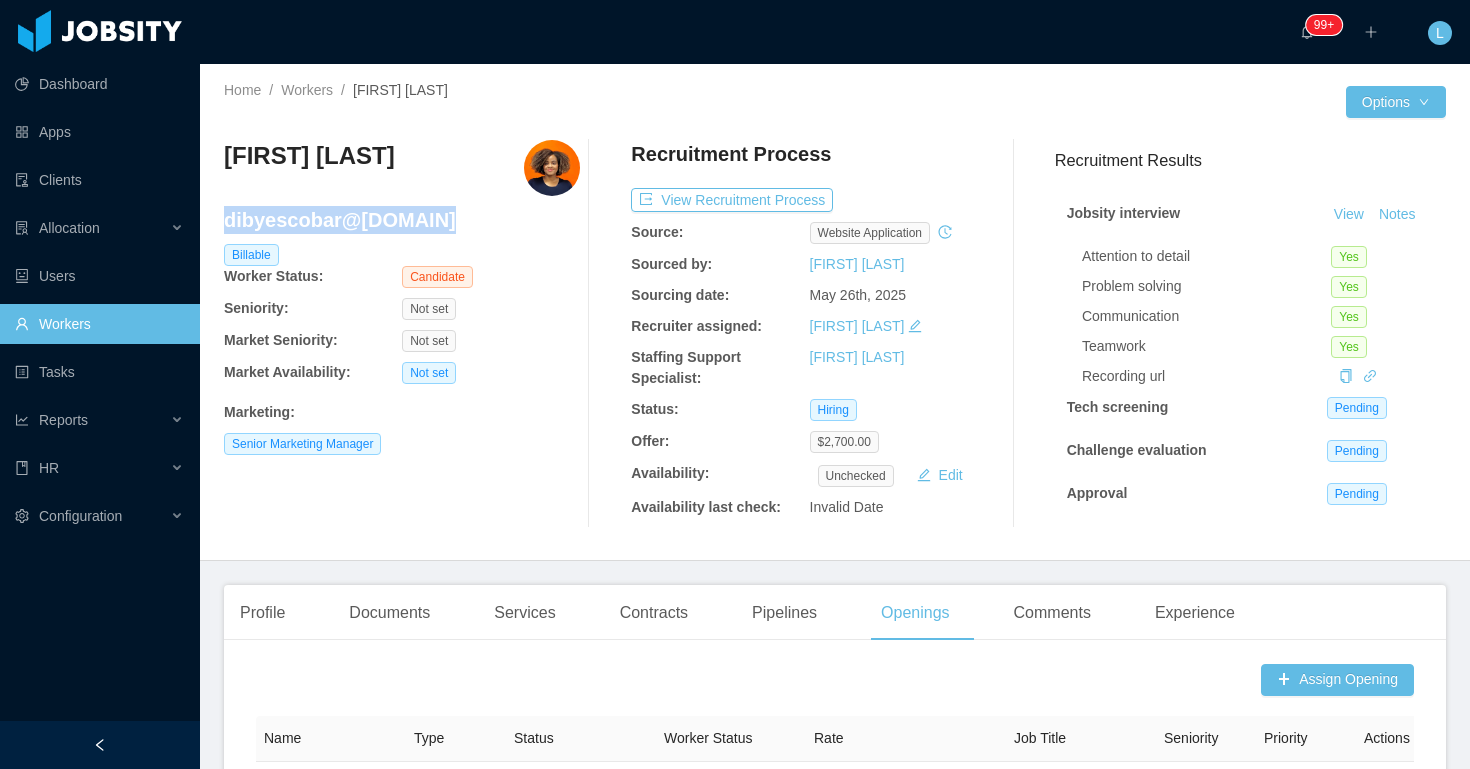 click on "dibyescobar@[DOMAIN]" at bounding box center [402, 220] 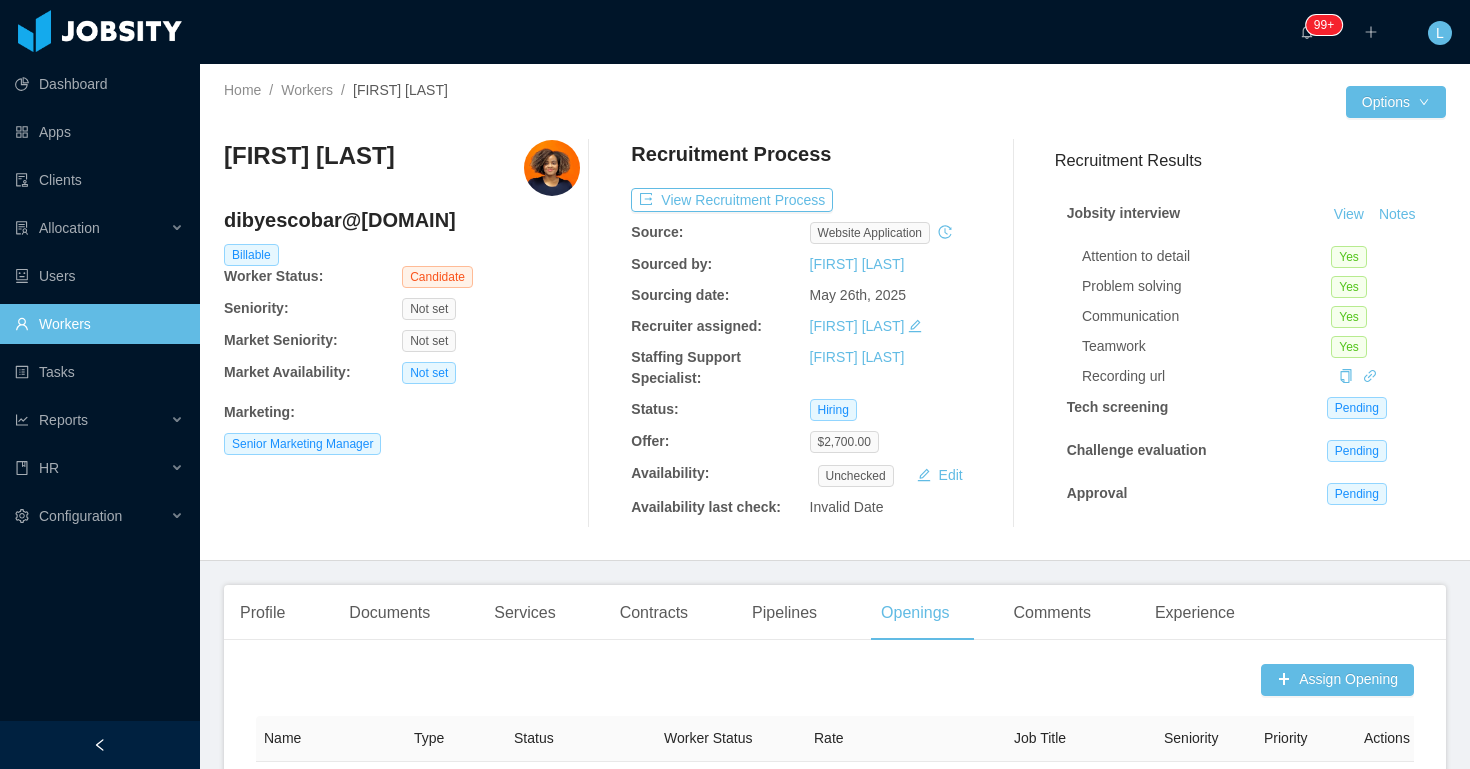 click on "Recruitment Process" at bounding box center (809, 159) 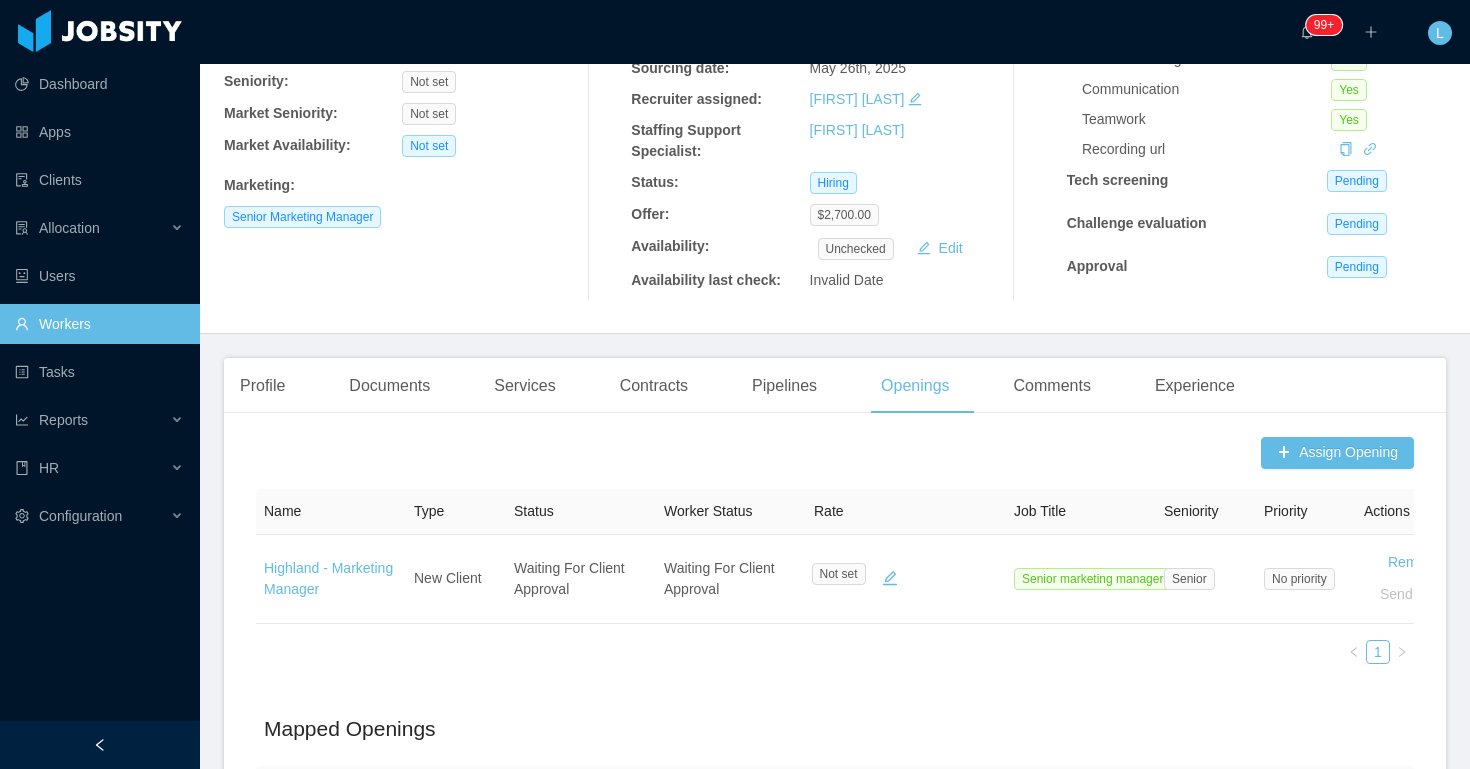 scroll, scrollTop: 503, scrollLeft: 0, axis: vertical 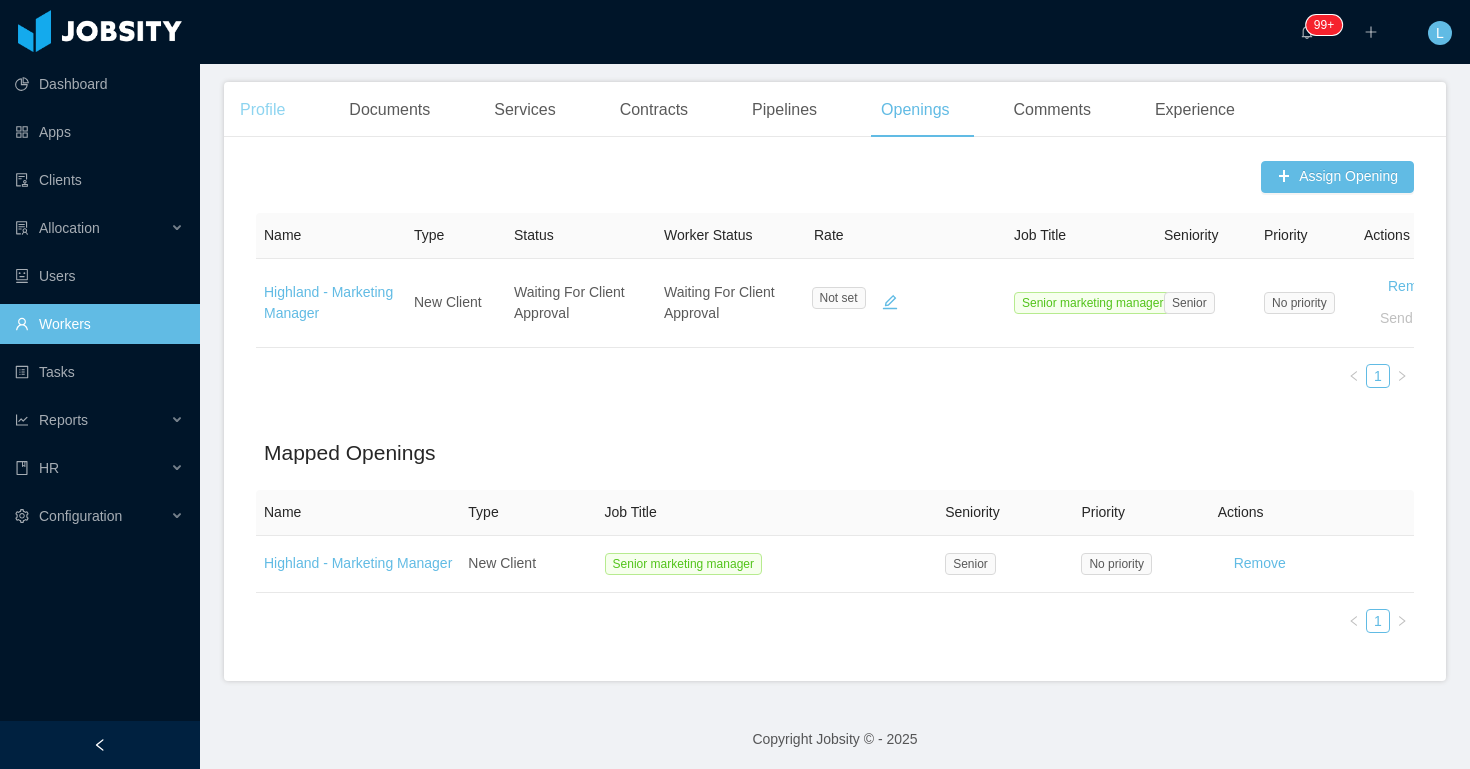 click on "Profile" at bounding box center [262, 110] 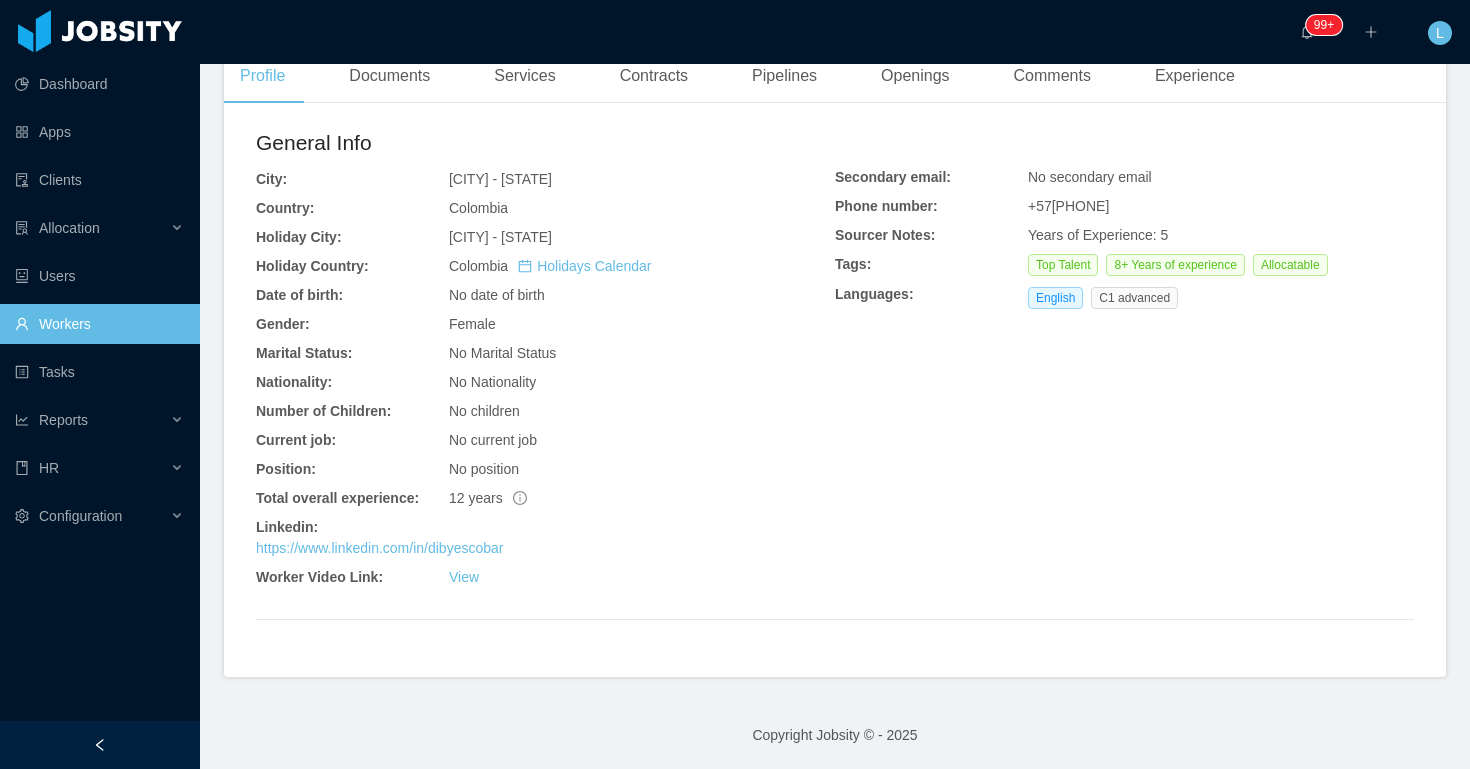 scroll, scrollTop: 473, scrollLeft: 0, axis: vertical 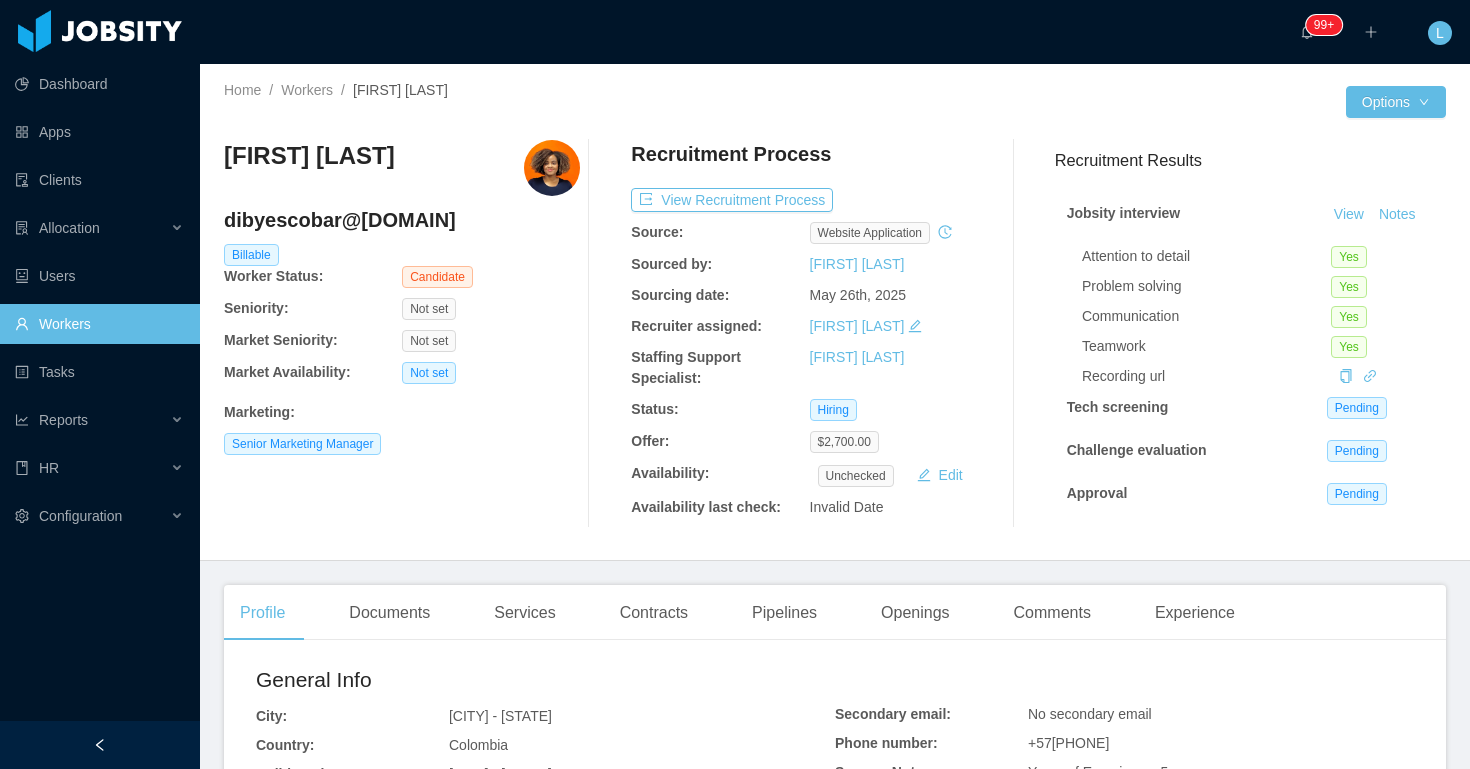 click on "dibyescobar@gmail.com" at bounding box center (402, 220) 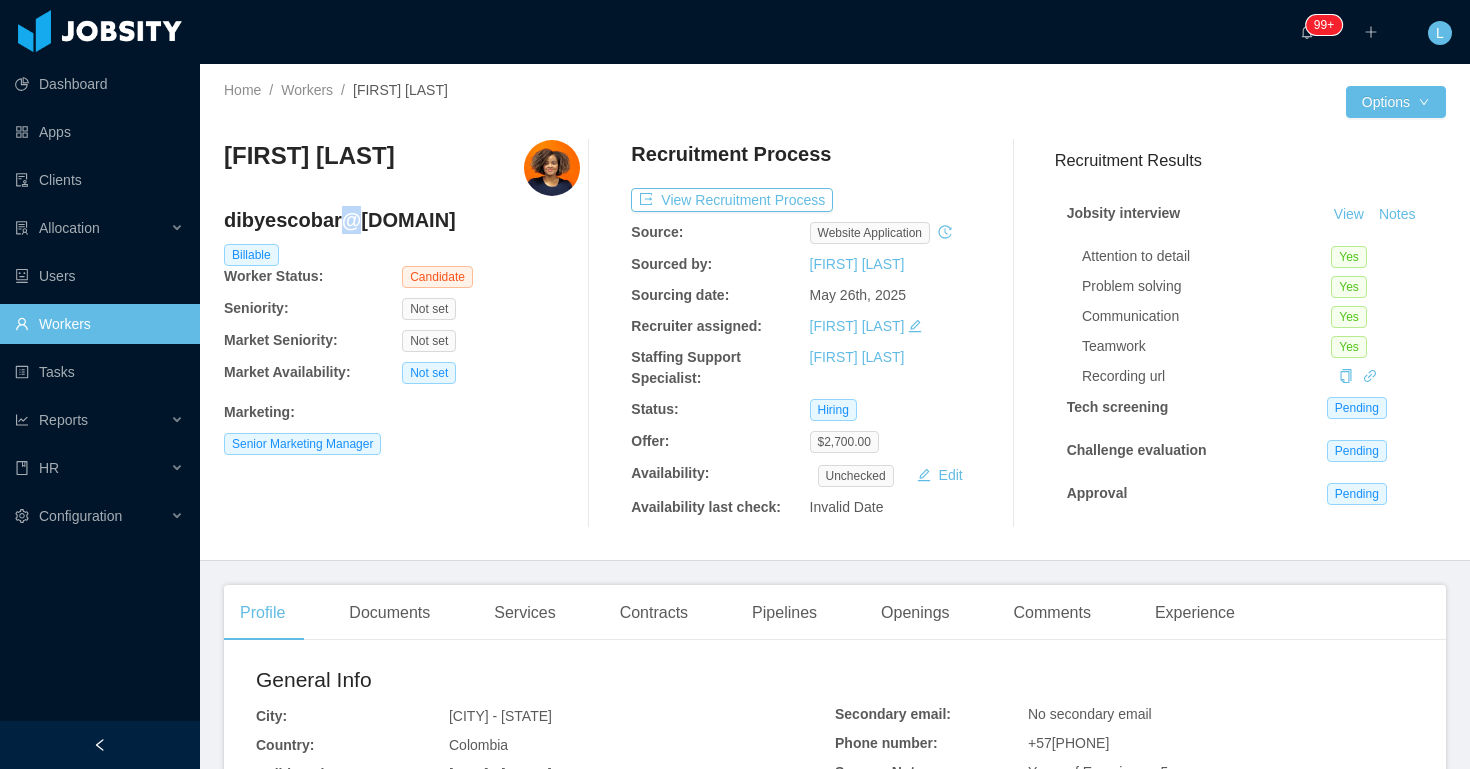 click on "dibyescobar@gmail.com" at bounding box center (402, 220) 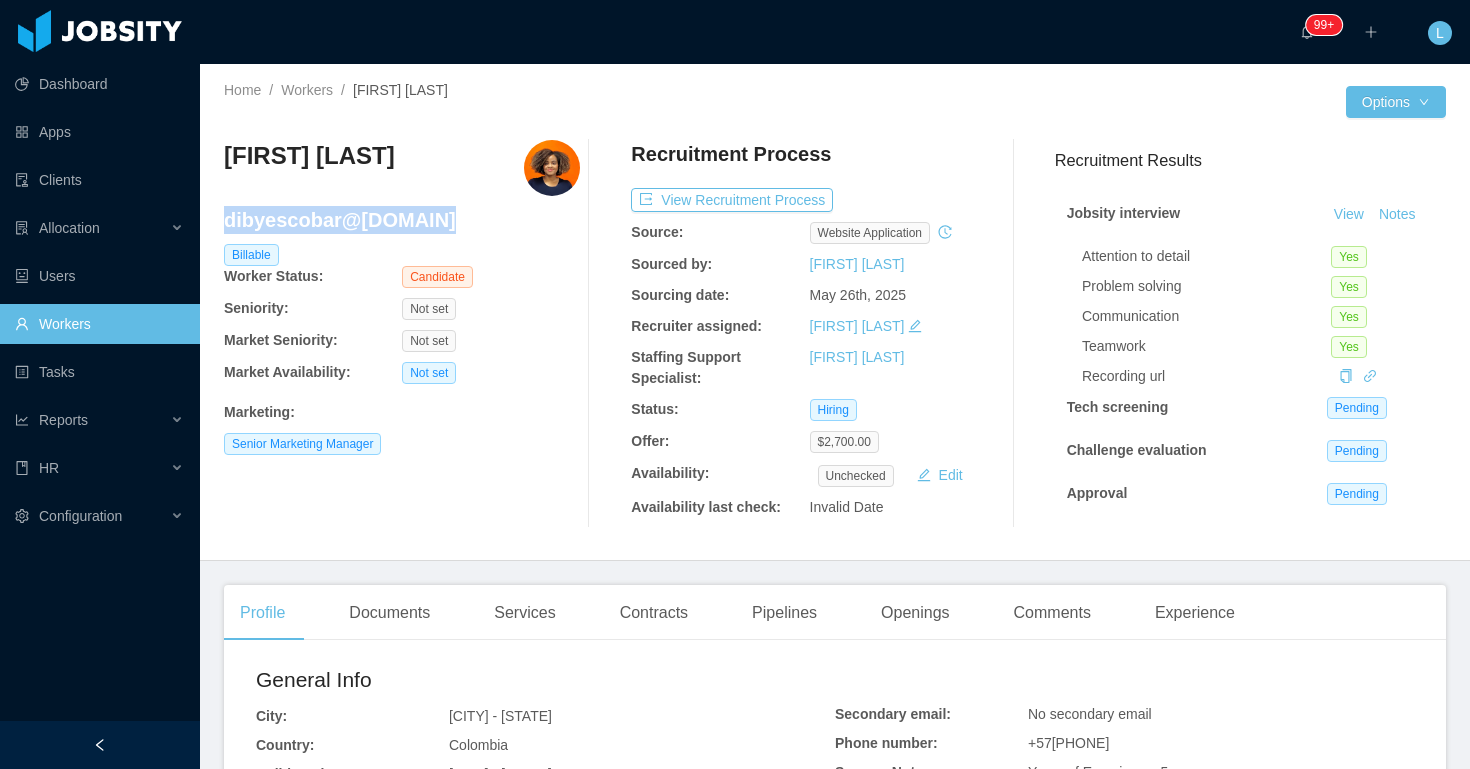 copy on "dibyescobar@gmail.com" 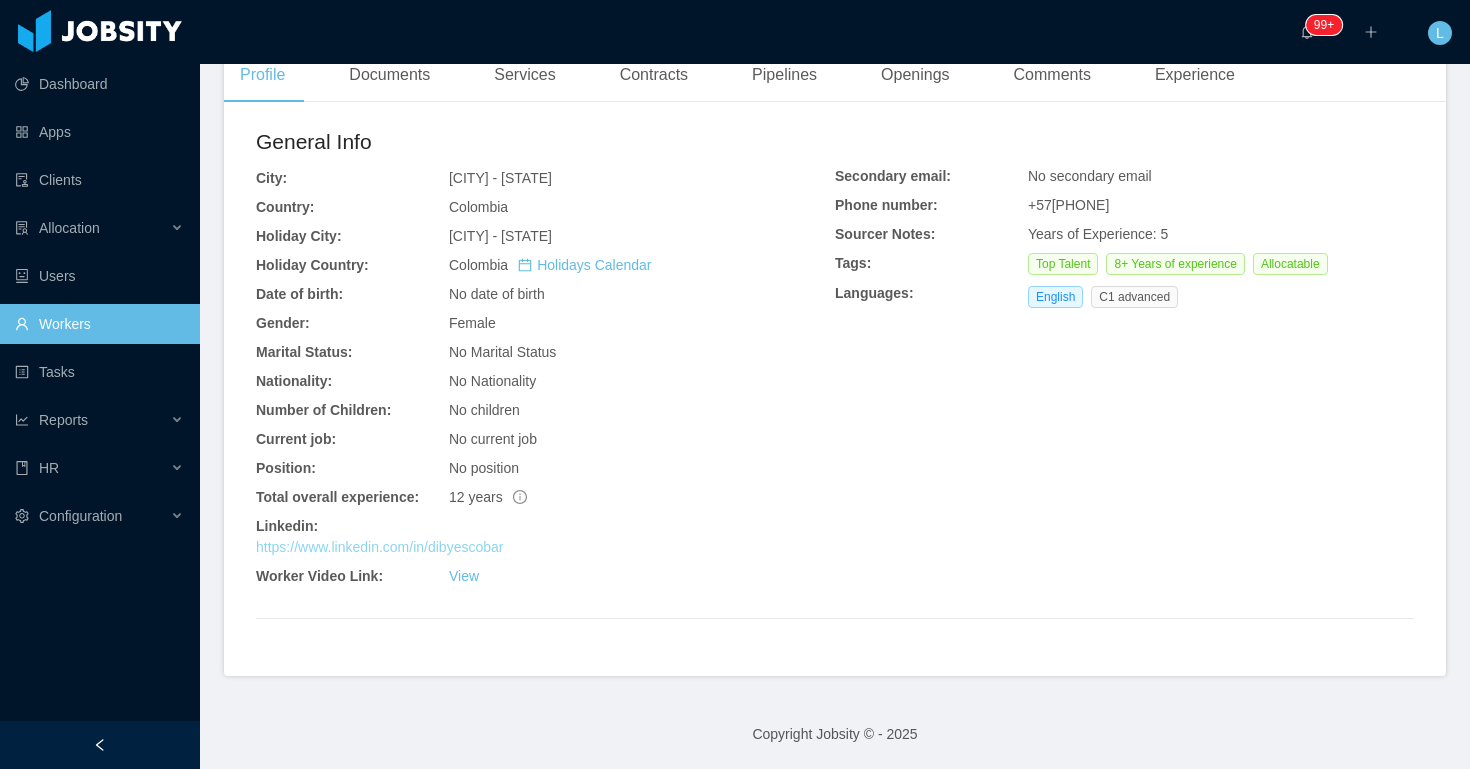 click on "https://www.linkedin.com/in/dibyescobar" at bounding box center (379, 547) 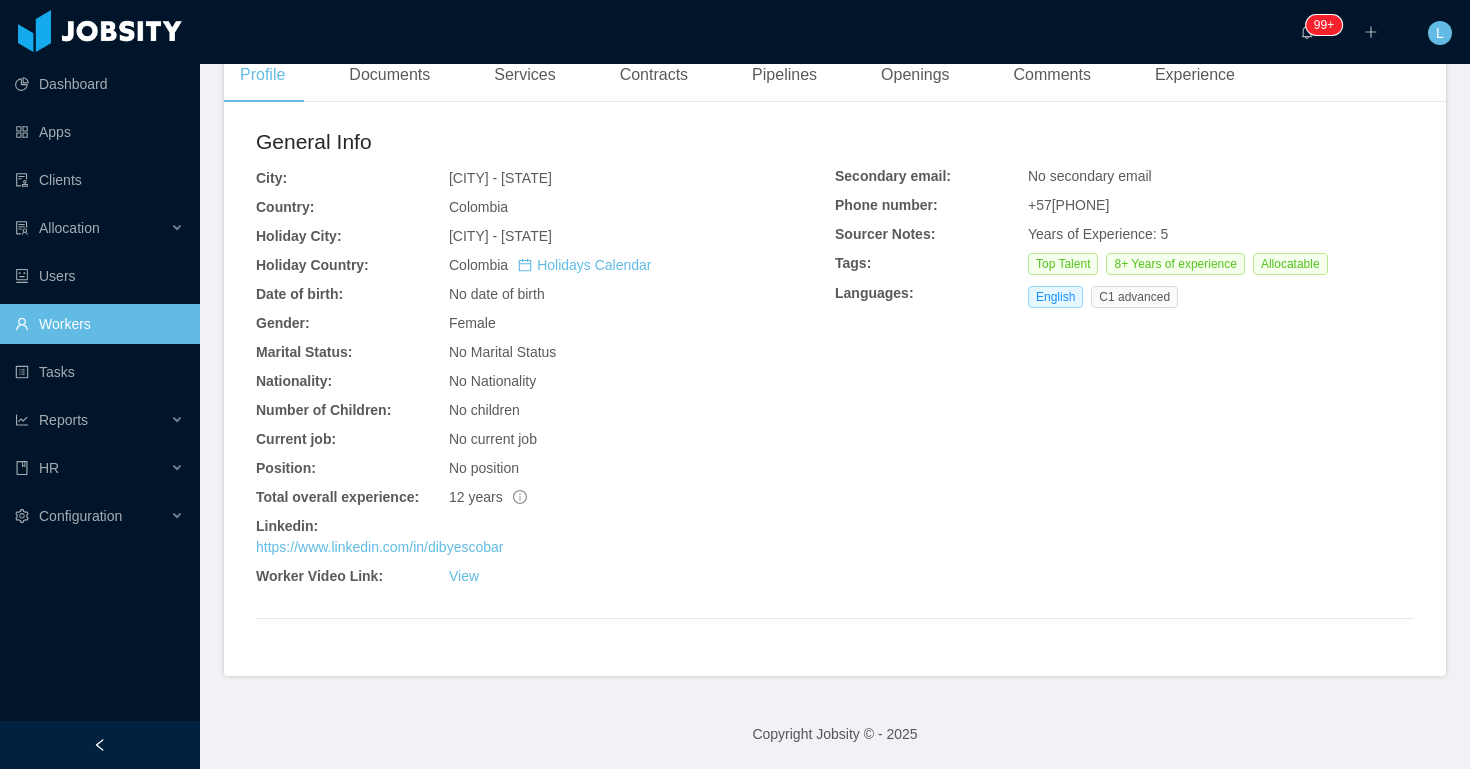 scroll, scrollTop: 0, scrollLeft: 0, axis: both 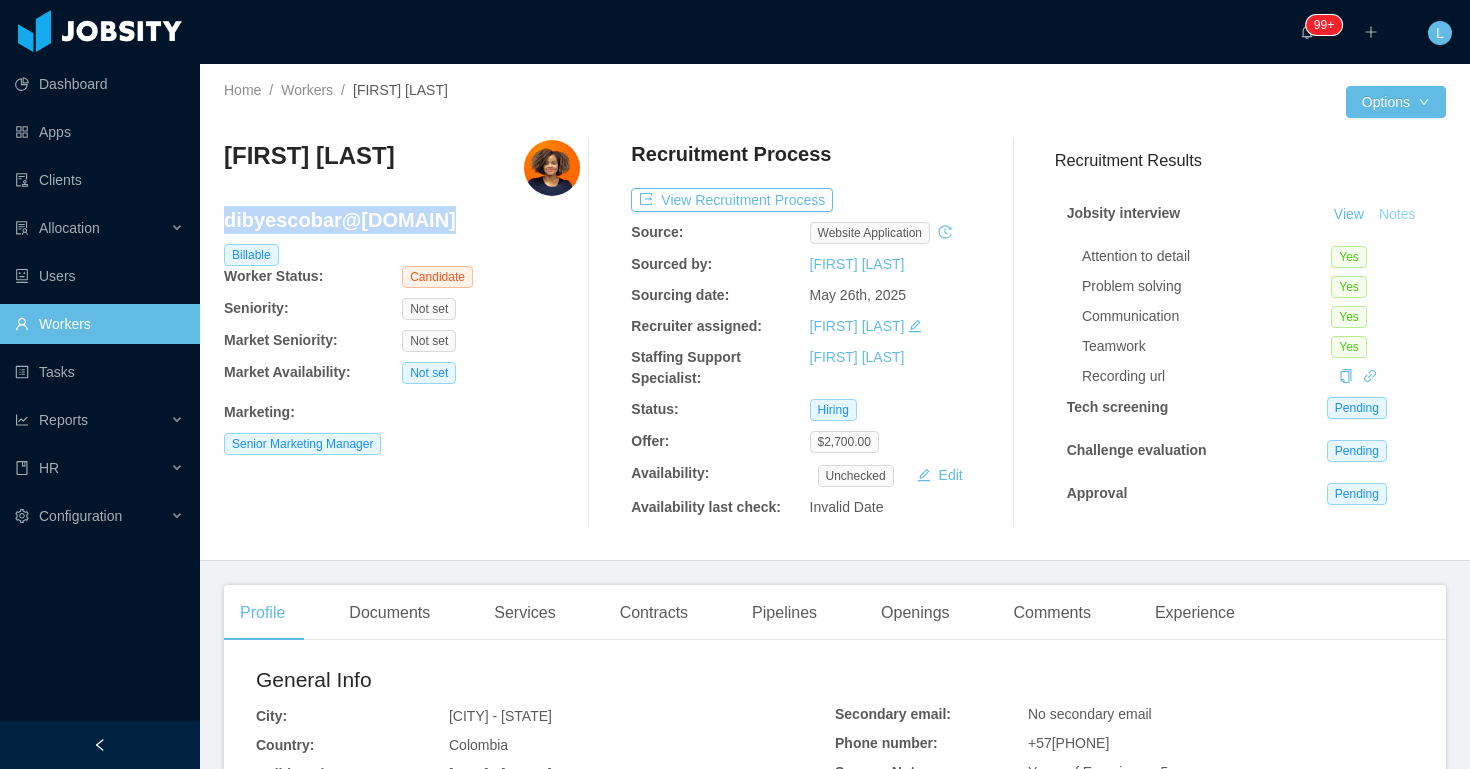 click on "Notes" at bounding box center (1397, 215) 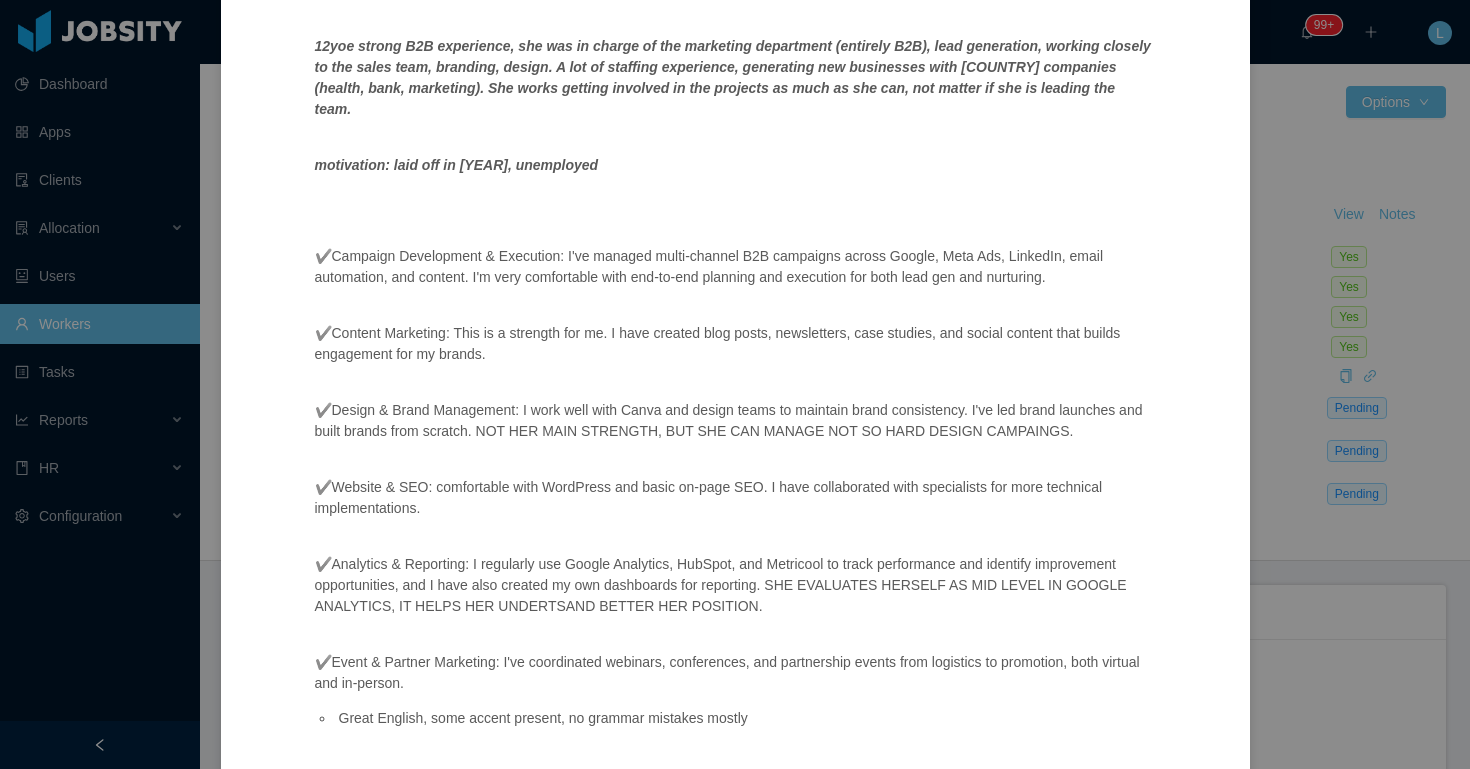 scroll, scrollTop: 229, scrollLeft: 0, axis: vertical 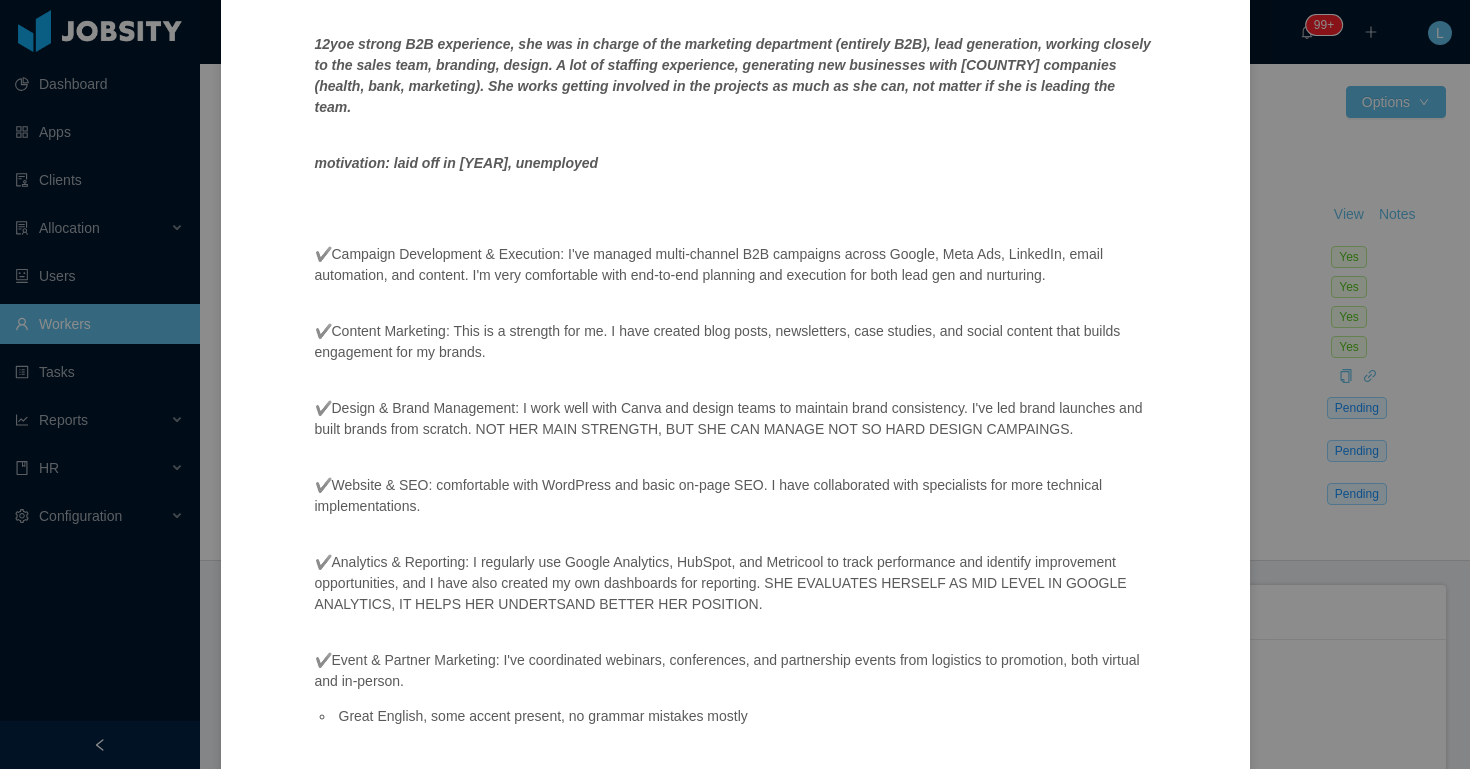 type 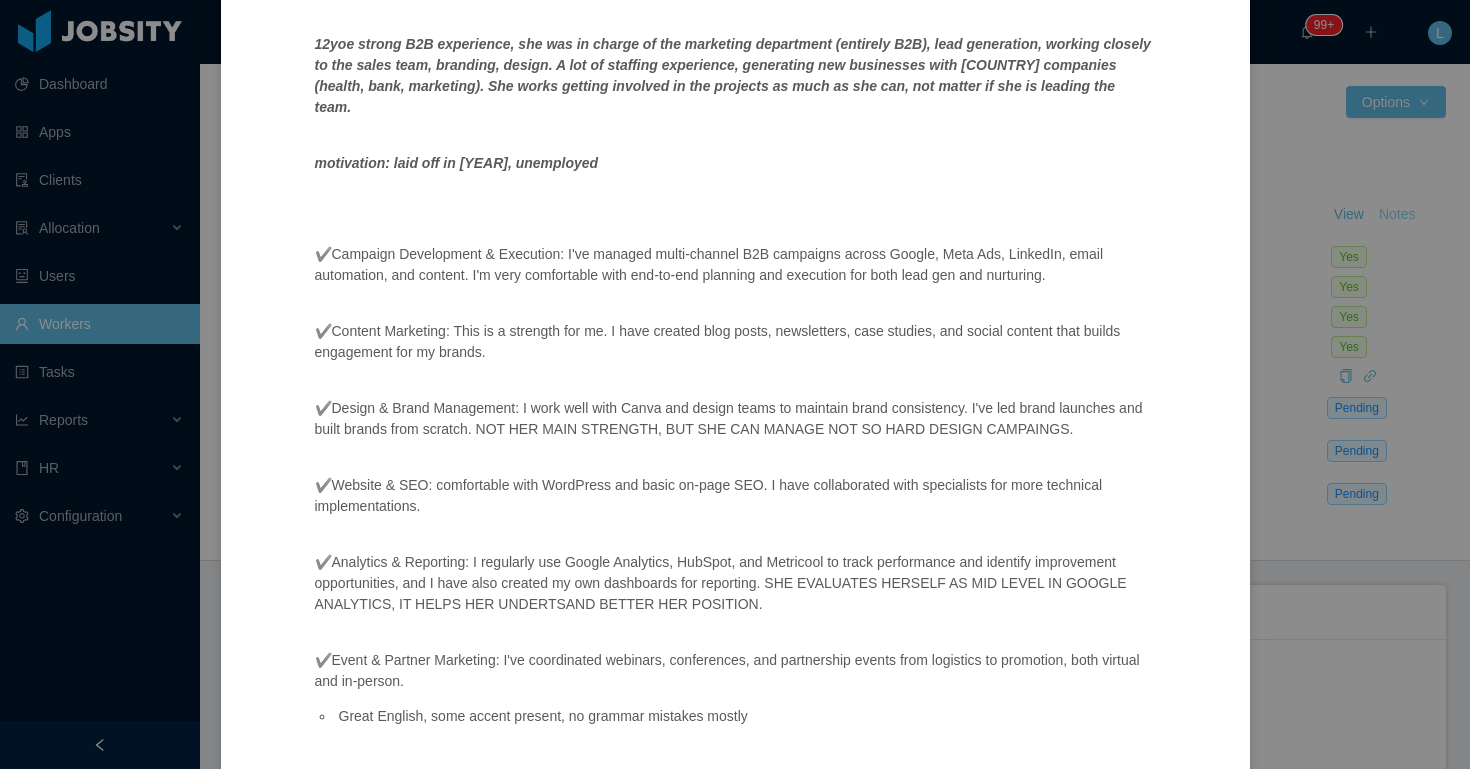 type 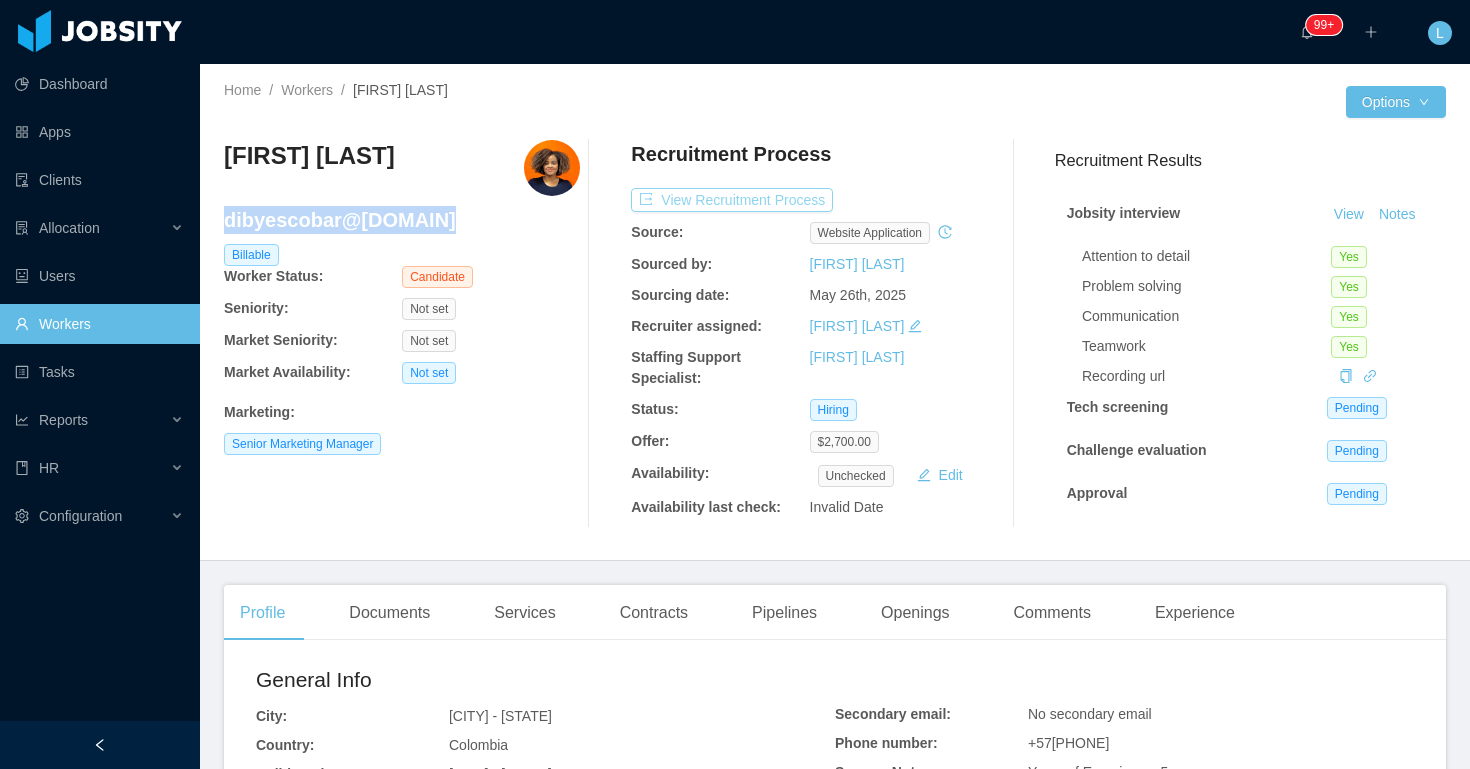 click on "View Recruitment Process" at bounding box center [732, 200] 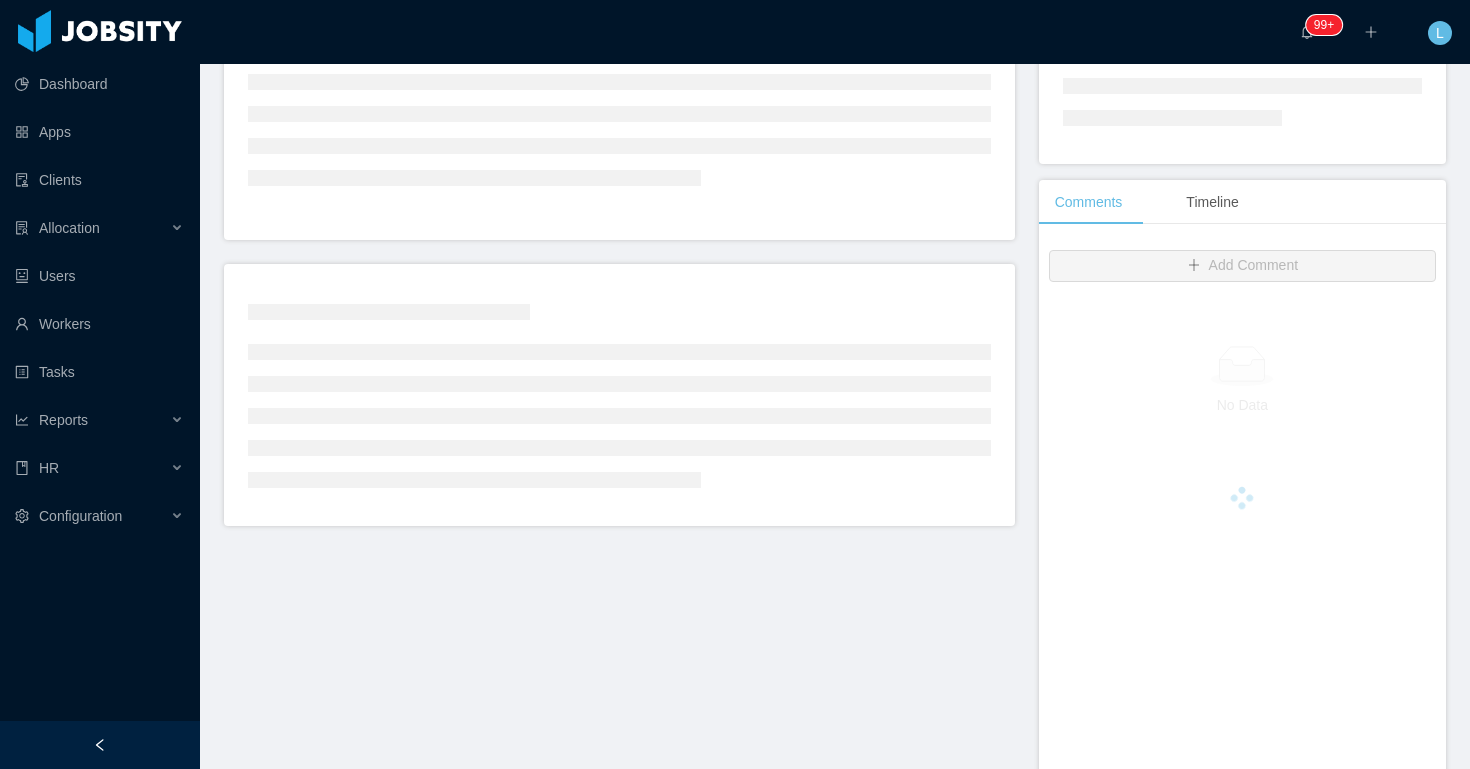 scroll, scrollTop: 344, scrollLeft: 0, axis: vertical 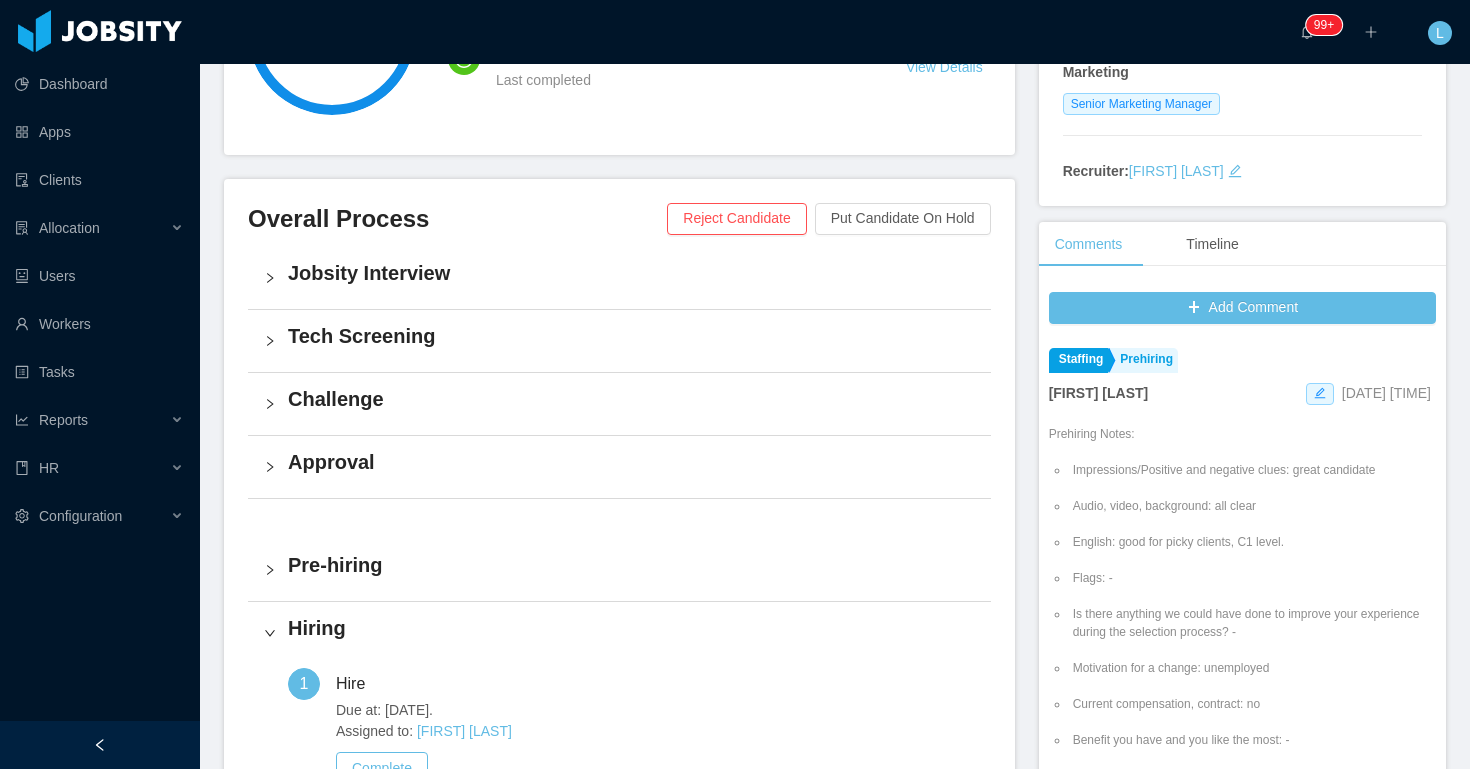 click on "Add Comment Staffing Prehiring Lourdes Sanchis Jun 26th, 2025 8:01 PM Prehiring Notes:  Impressions/Positive and negative clues: great candidate Audio, video, background: all clear English: good for picky clients, C1 level. Flags: -  Is there anything we could have done to improve your experience during the selection process? -  Motivation for a change: unemployed Current compensation, contract: no  Benefit you have and you like the most: -  Current equipment: Mac, Windows, Linux Are you participating in other selection processes? In which stage are you? Hypothetically, what would you do if you had two offers on the table - Jobsity’s offer and another one from another company you are interviewing for? Would you be interested in part time positions as well? ES from interview: 2500-3000 Preoffer: 2700 Jobsity resume ready: yes Actively looking for another job: yes Notice time upon approval: -  Vacation planned: -  Cellphone: +57 318 375 1734 .st2{fill:#2a2522} Neutral Recruitment Interview PORTFOLIO :" at bounding box center (1242, 616) 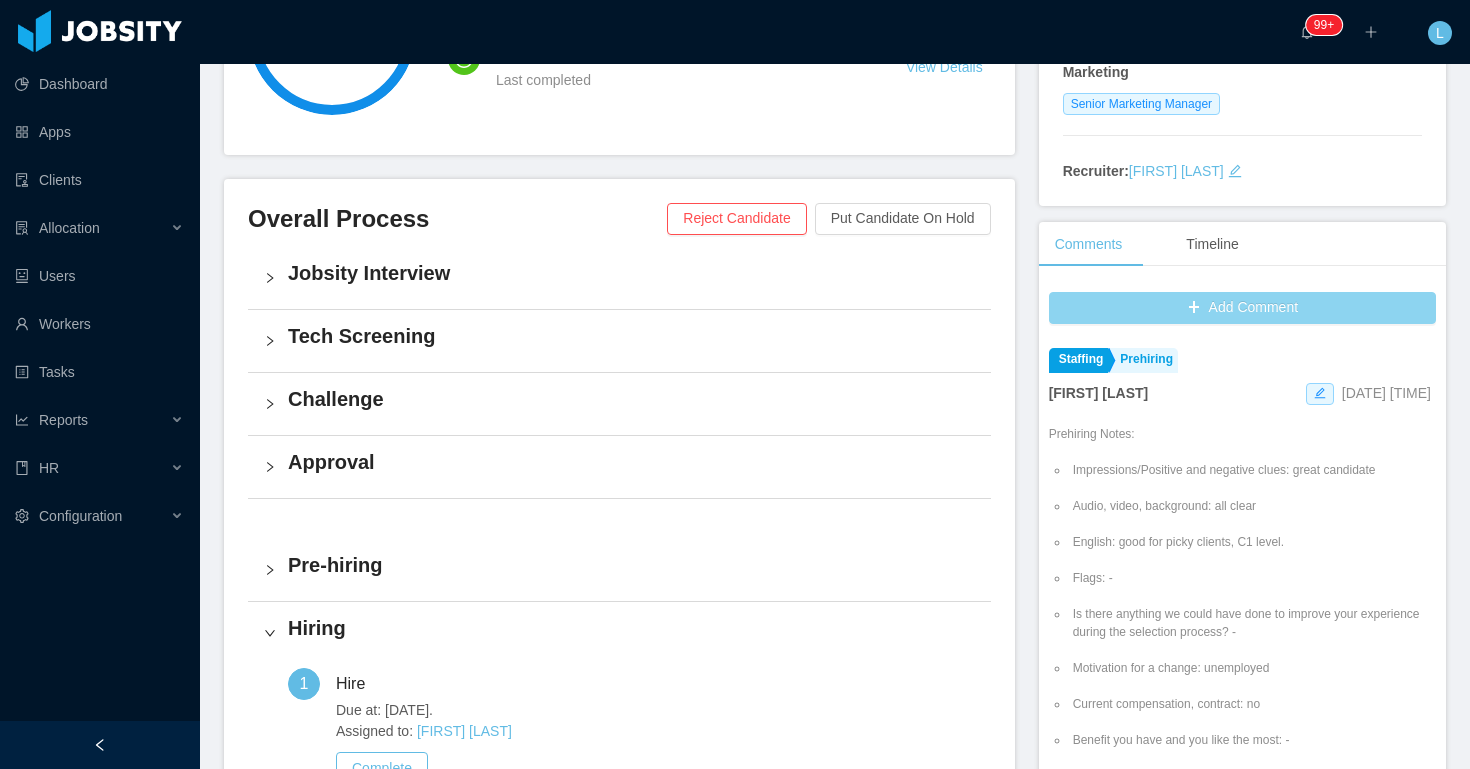 click on "Add Comment" at bounding box center [1242, 308] 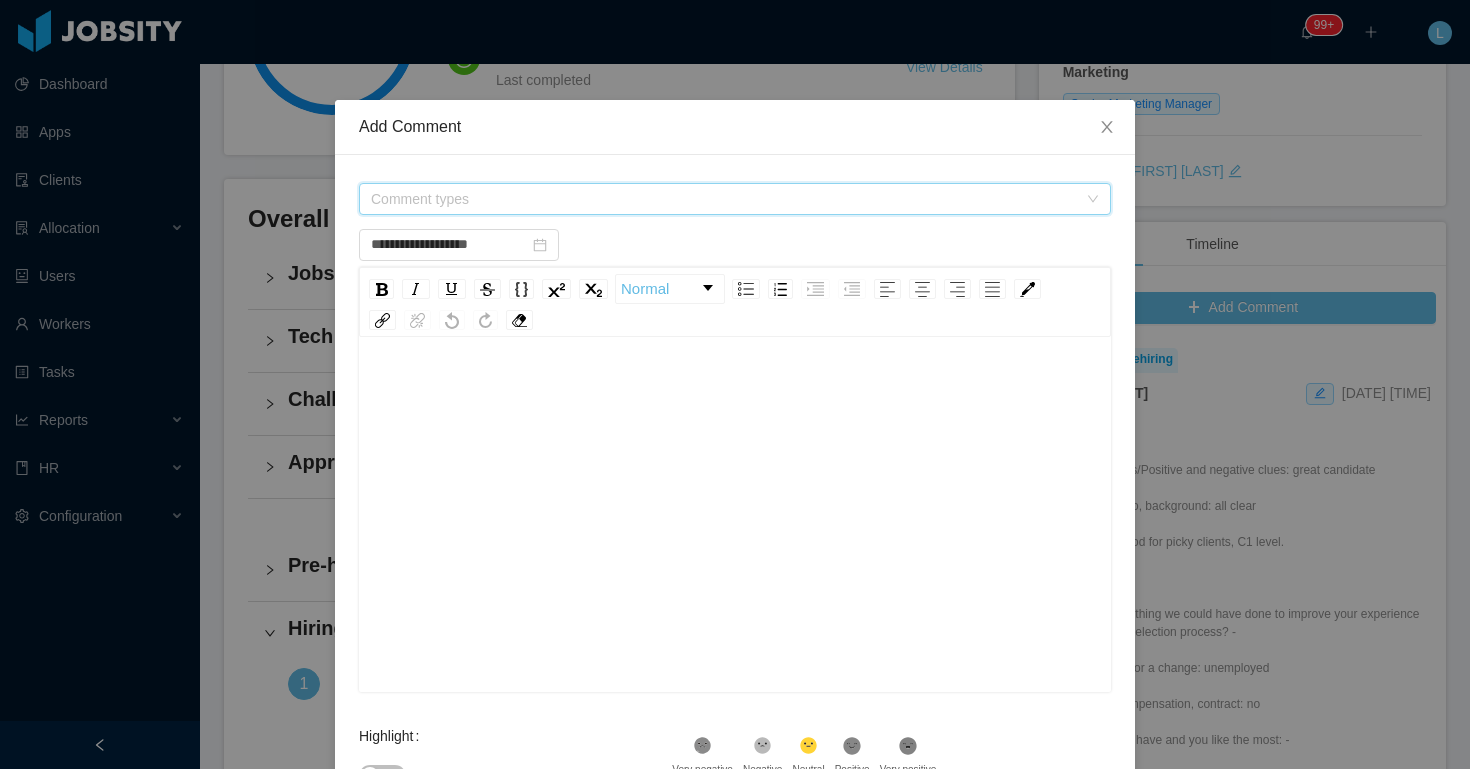 click on "Comment types" at bounding box center [728, 199] 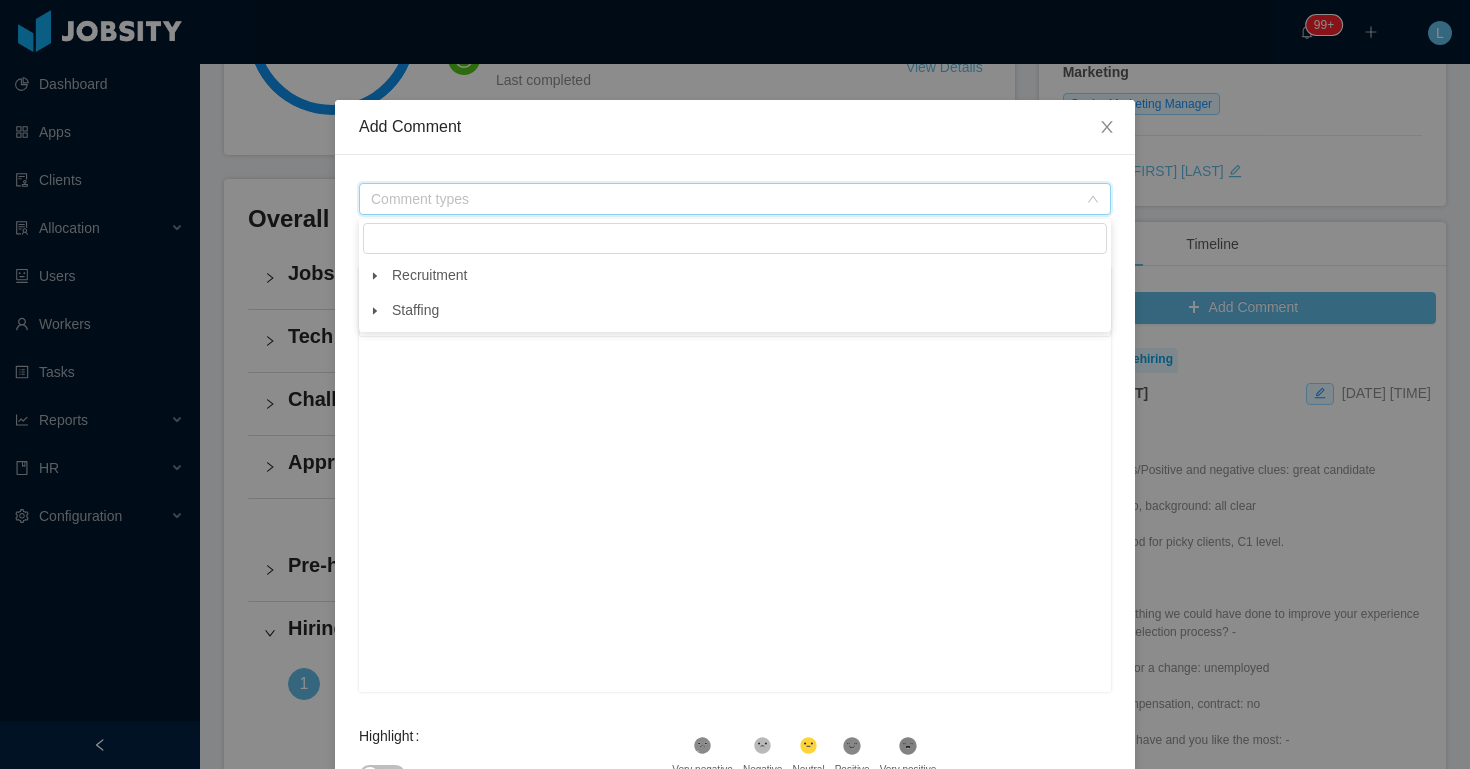 click 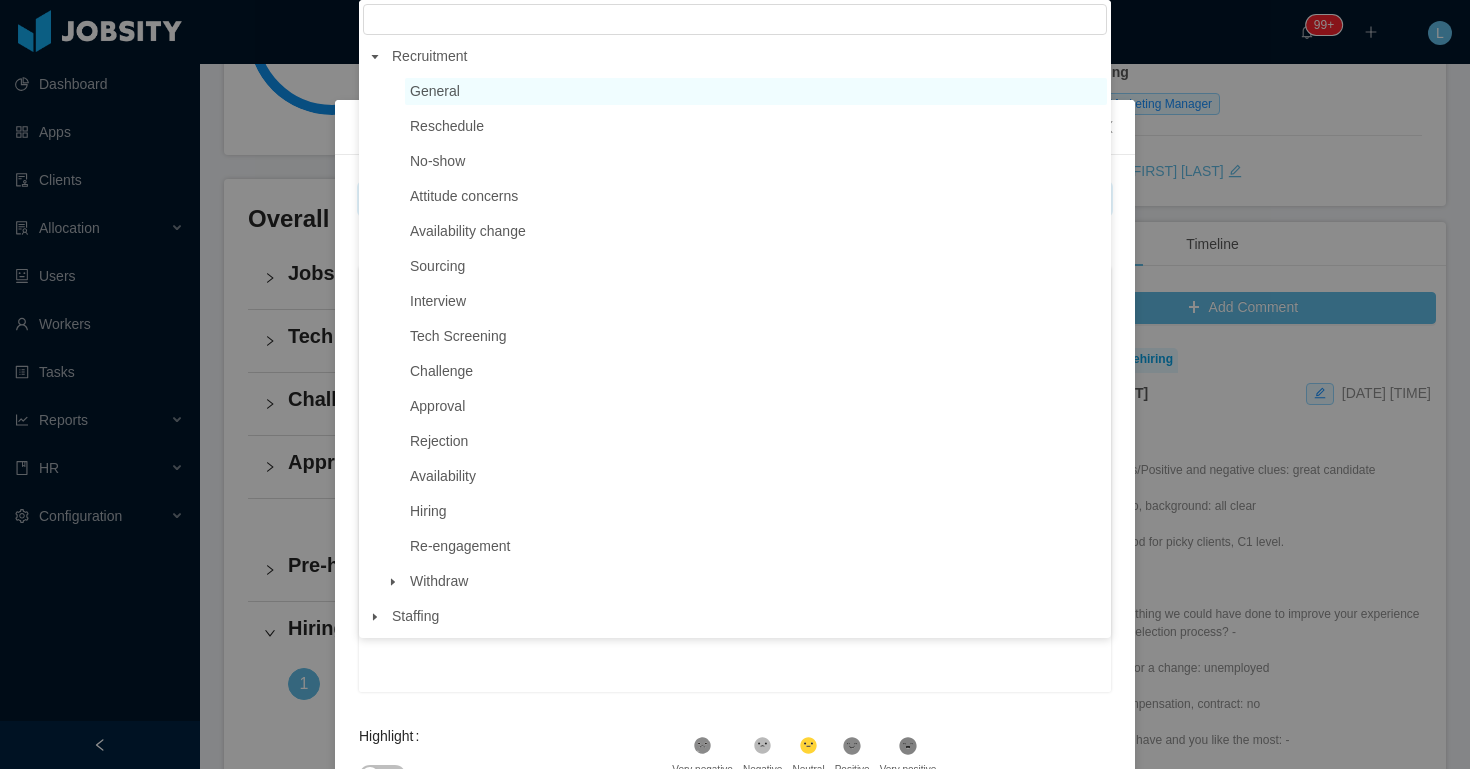 click on "General" at bounding box center [756, 91] 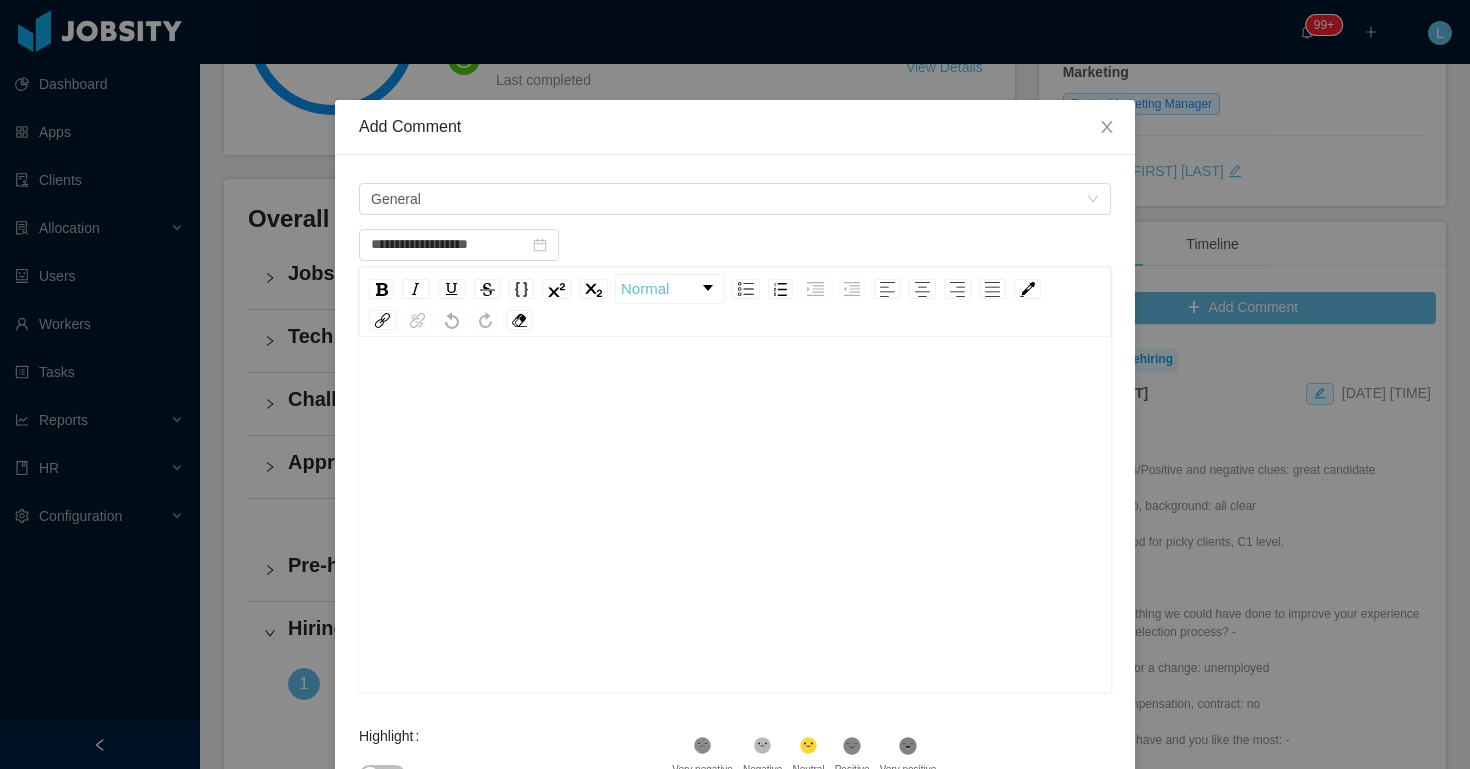 click at bounding box center [735, 546] 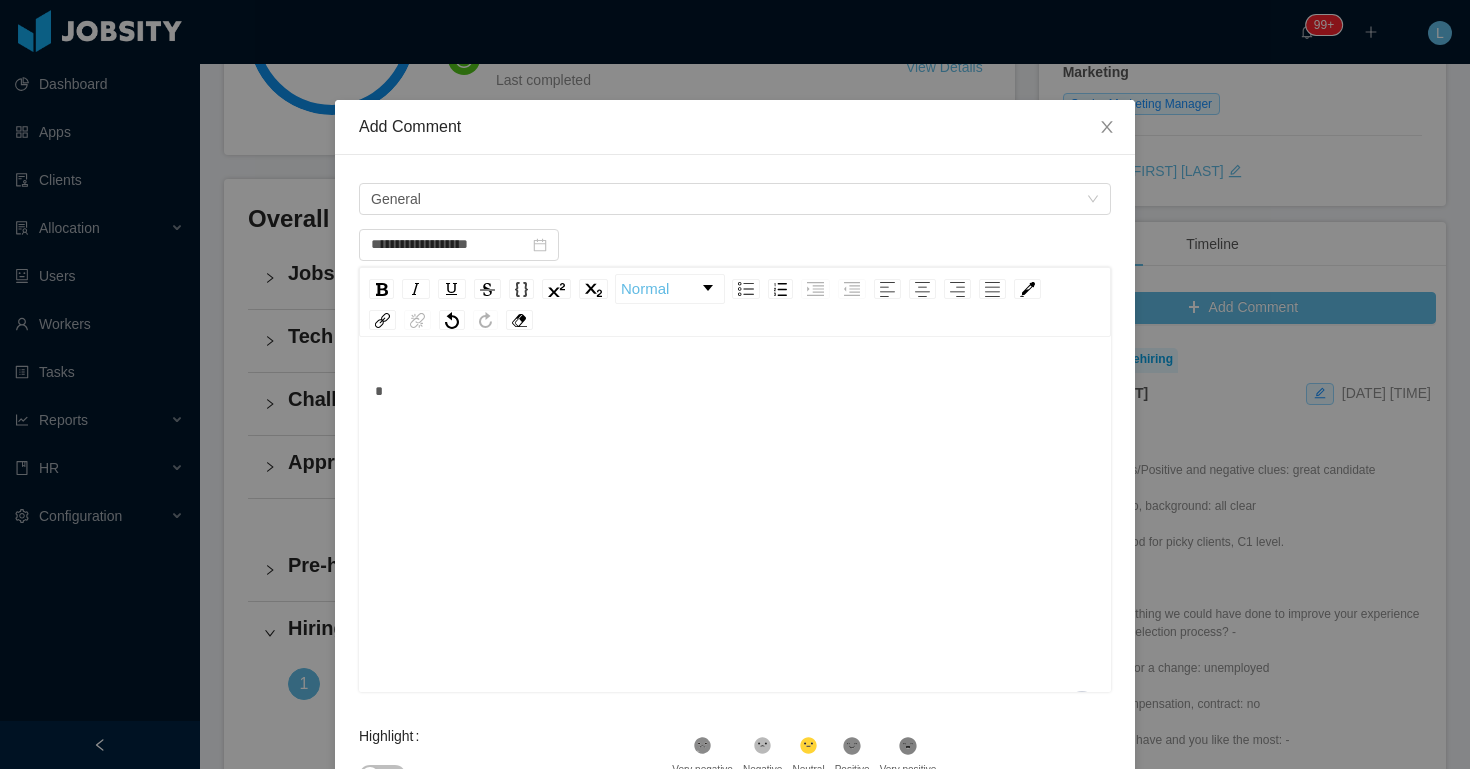 type 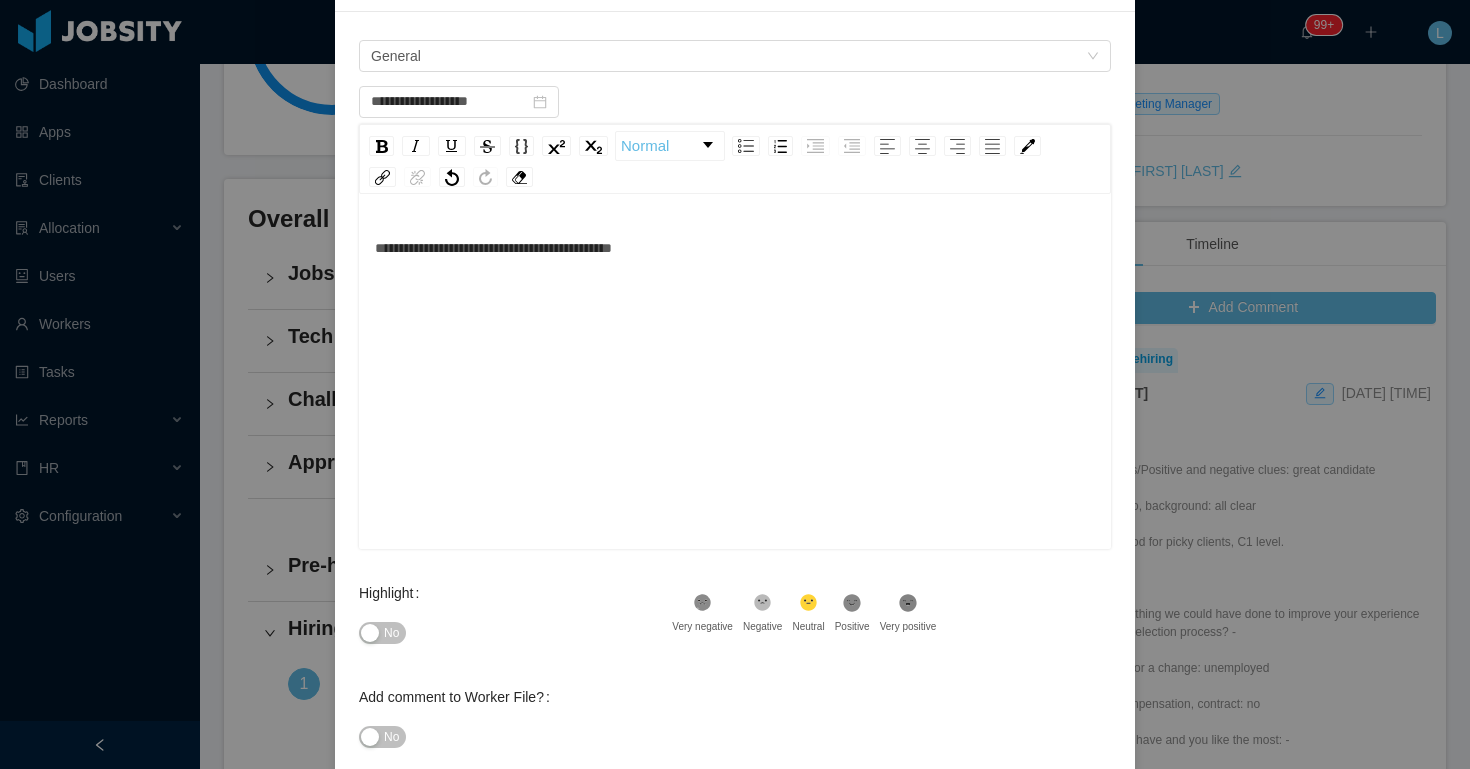 scroll, scrollTop: 256, scrollLeft: 0, axis: vertical 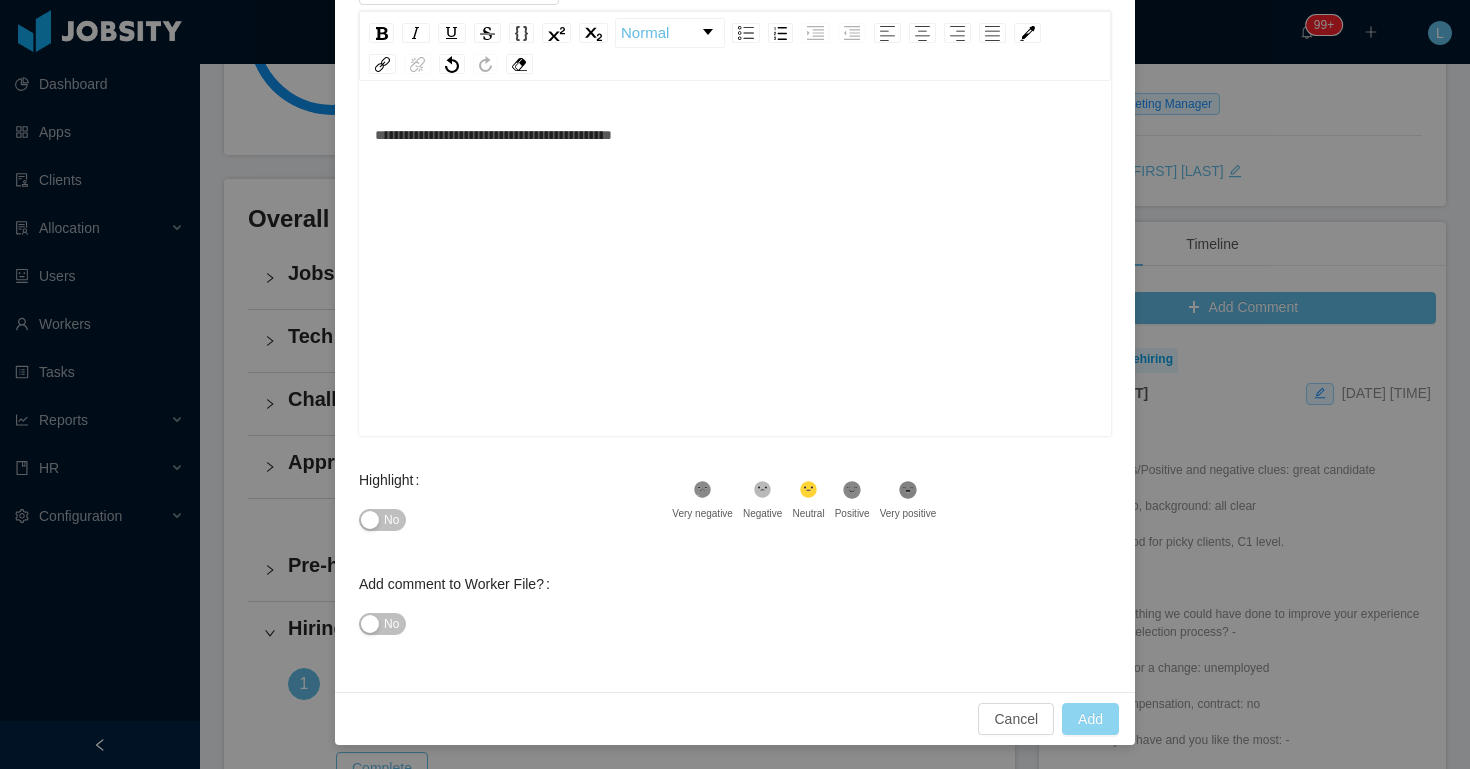 type on "**********" 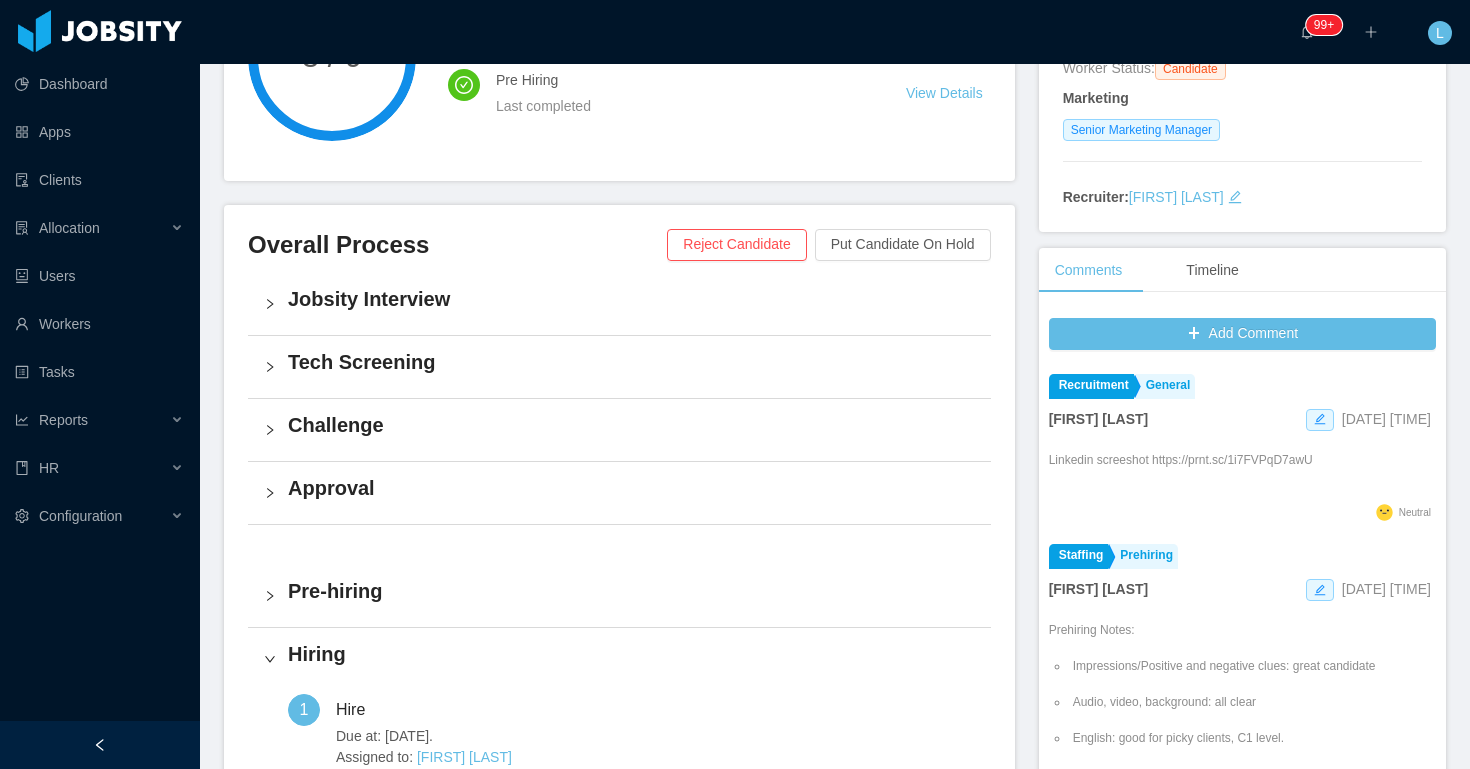scroll, scrollTop: 0, scrollLeft: 0, axis: both 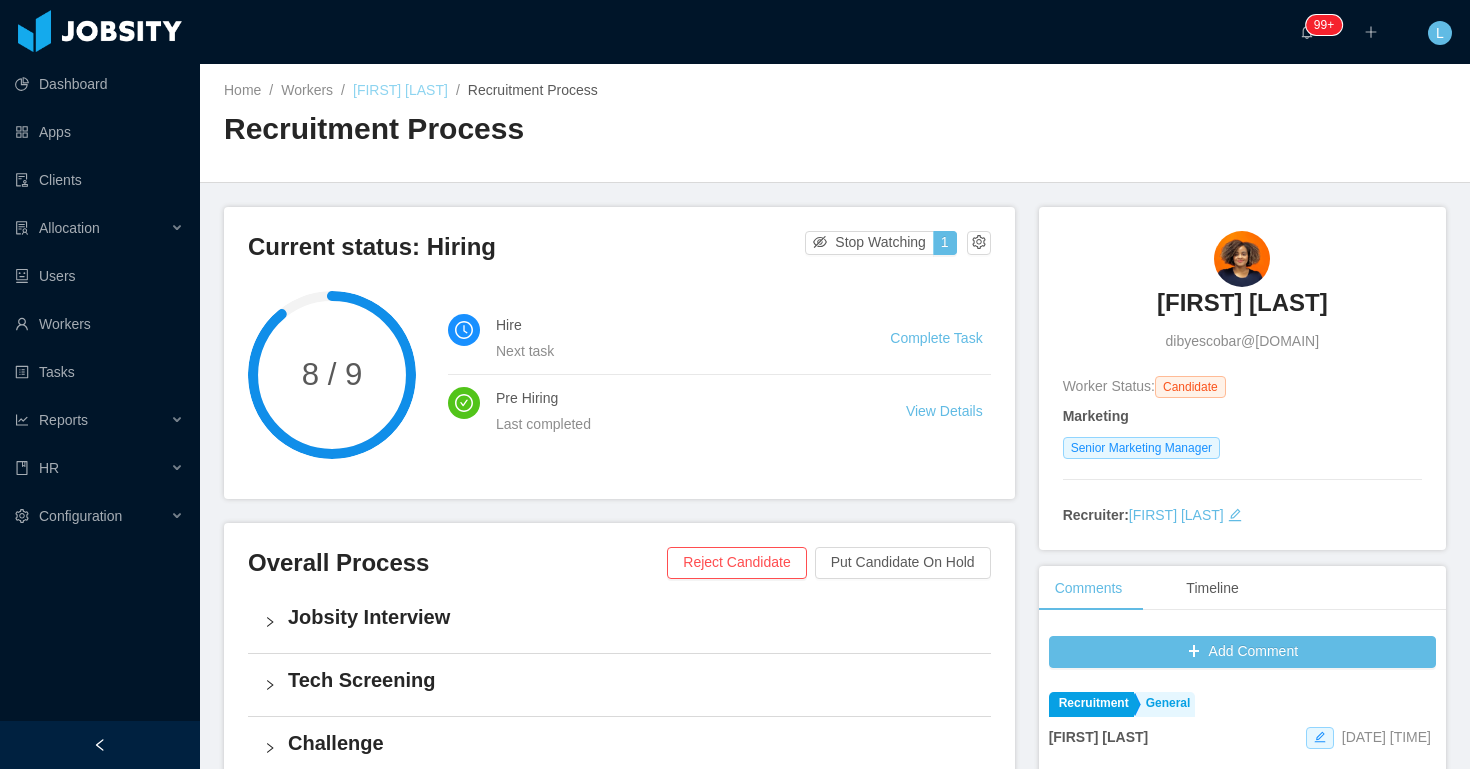 click on "[FIRST] [LAST]" at bounding box center (400, 90) 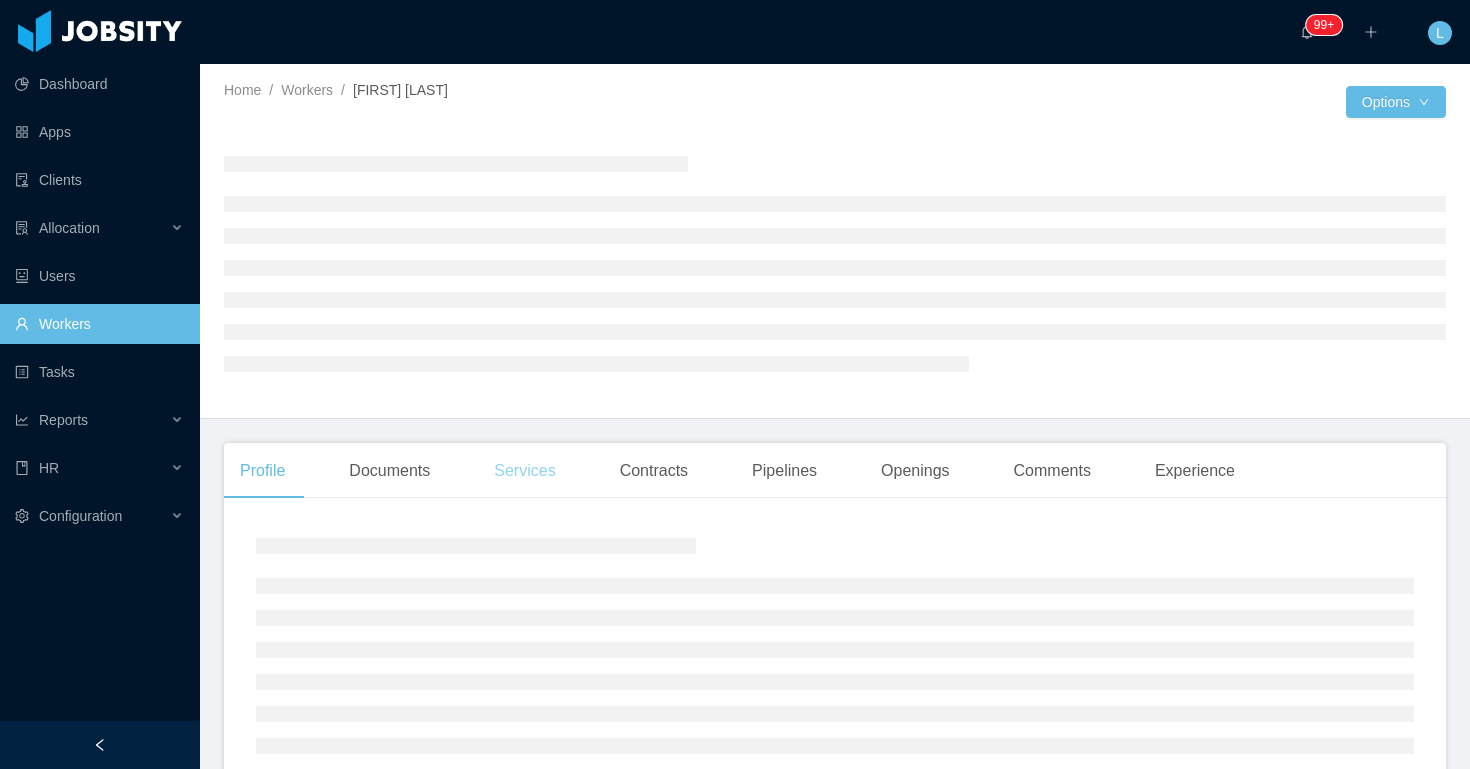 click on "Services" at bounding box center (524, 471) 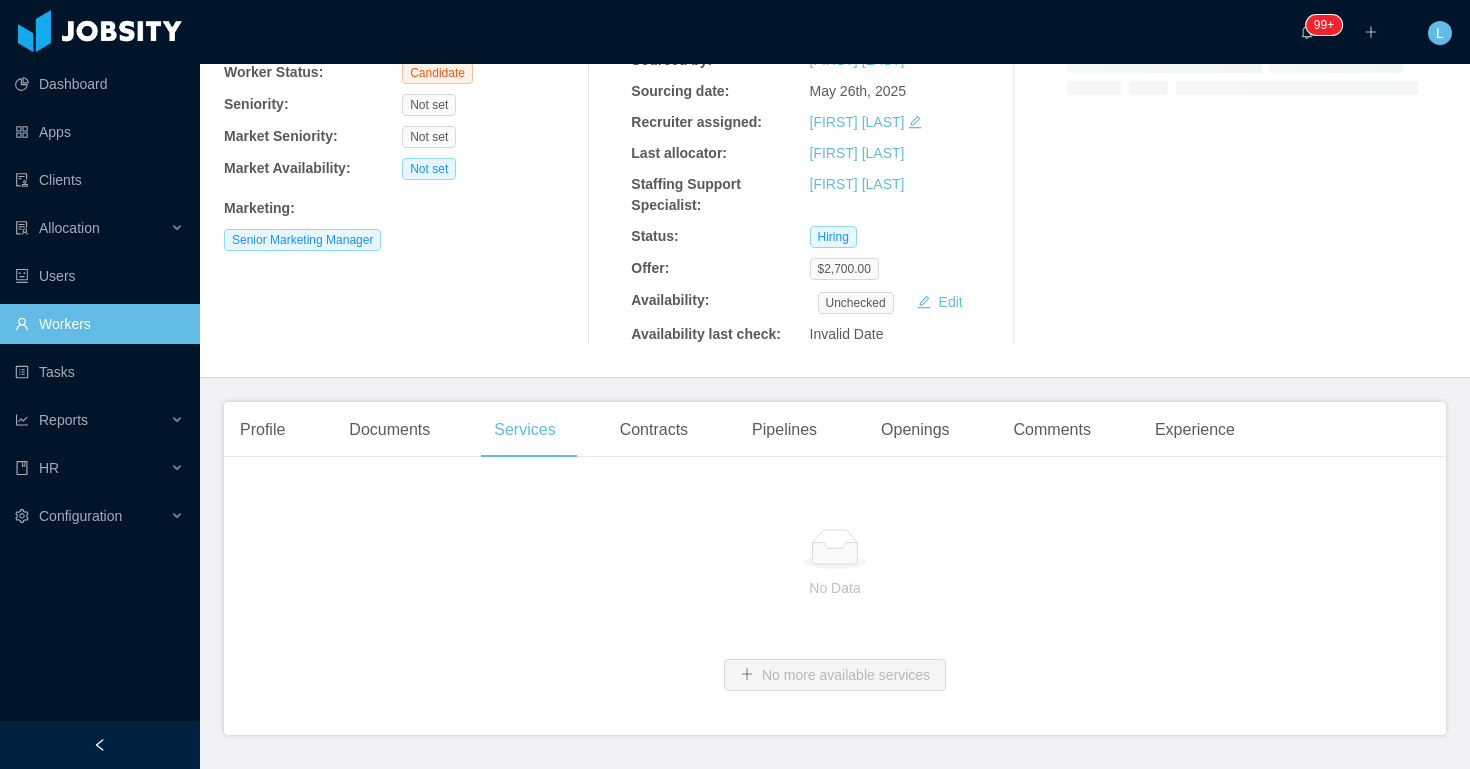 scroll, scrollTop: 263, scrollLeft: 0, axis: vertical 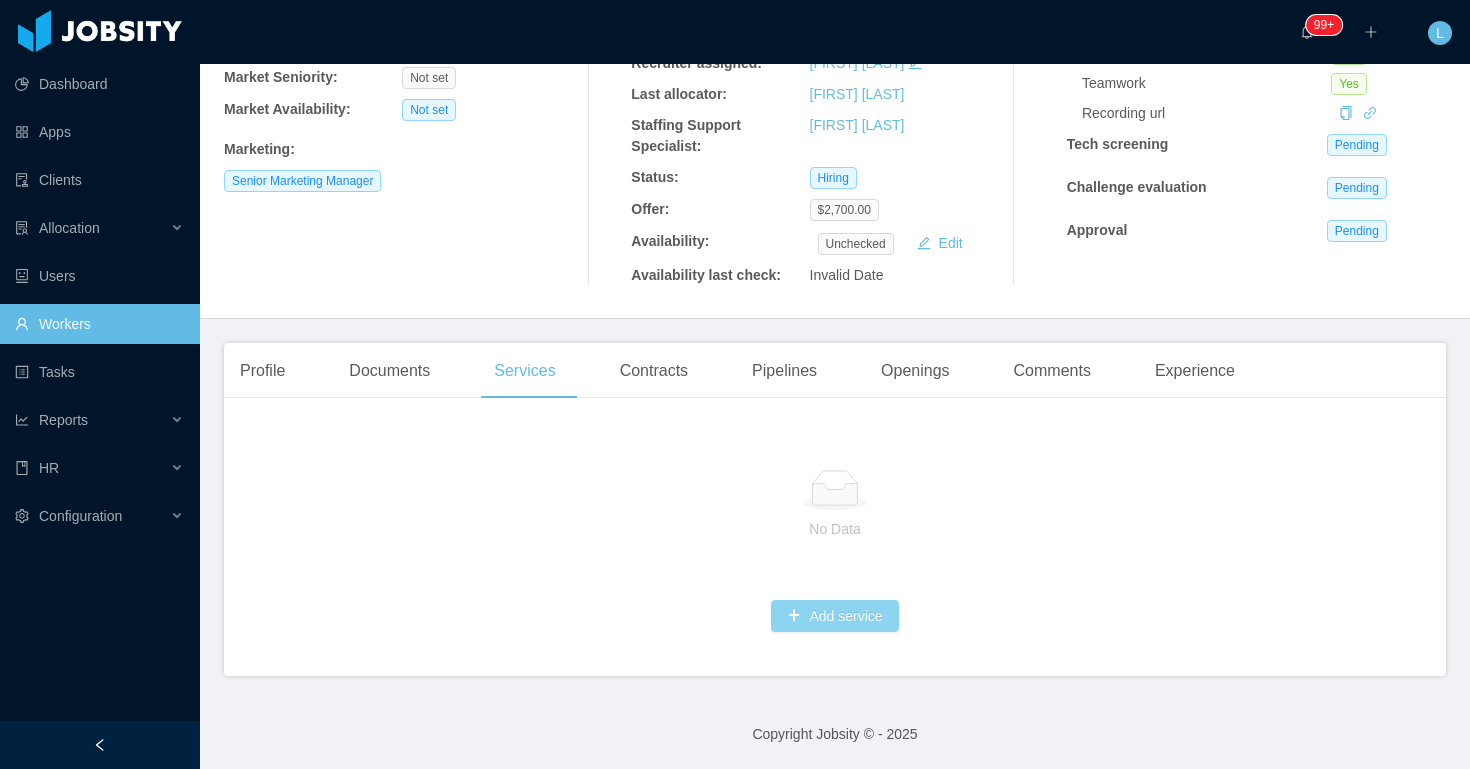 click on "Add service" at bounding box center (834, 616) 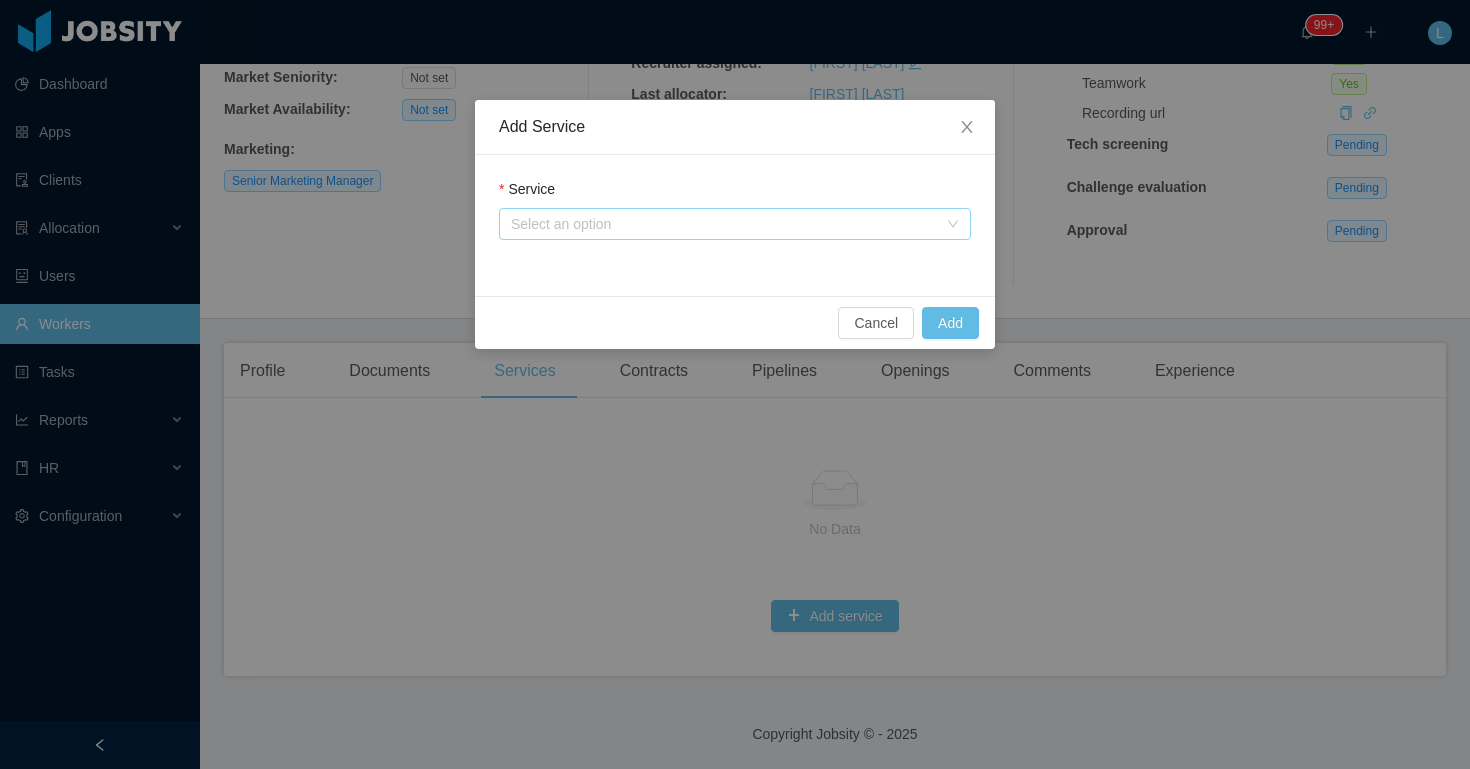 click on "Select an option" at bounding box center (724, 224) 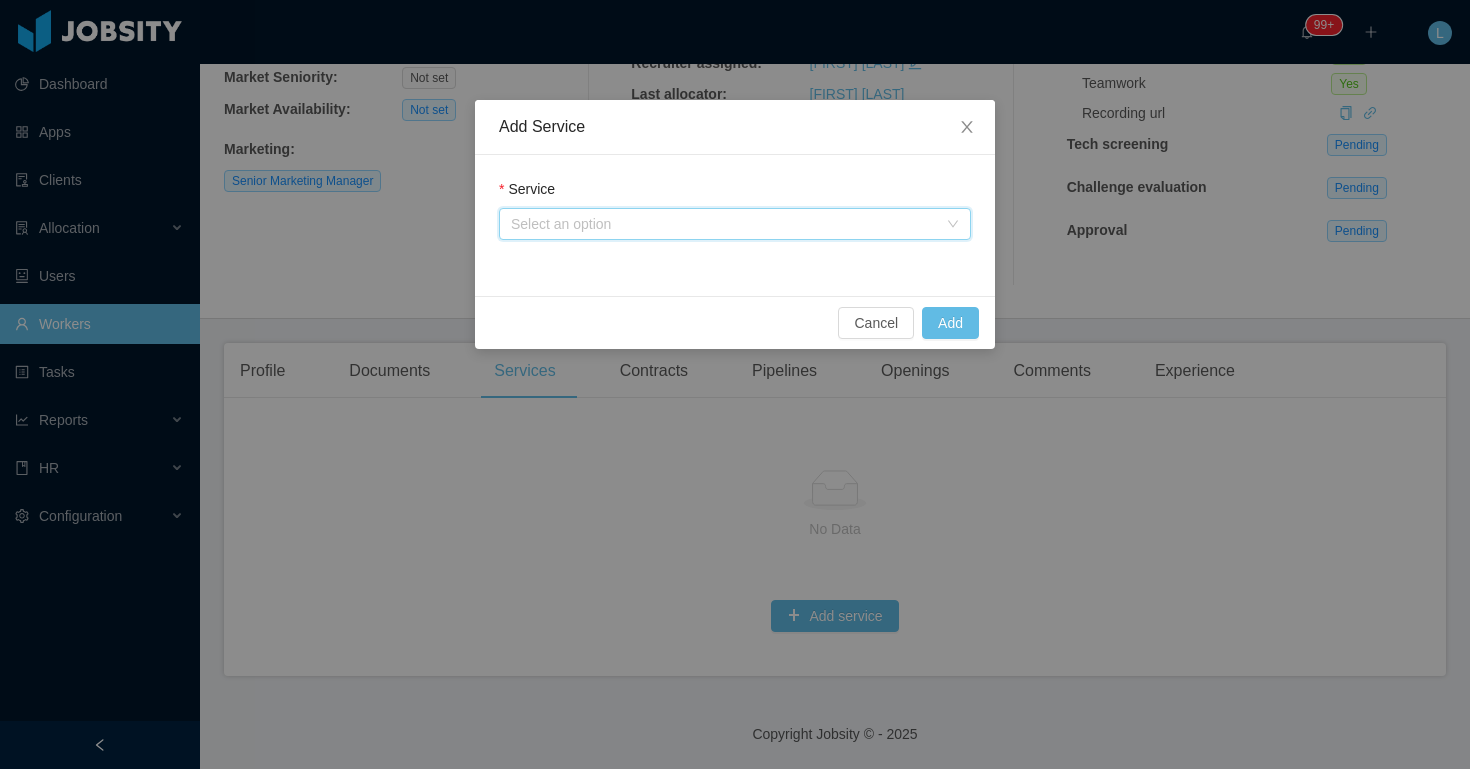 click on "Select an option" at bounding box center [724, 224] 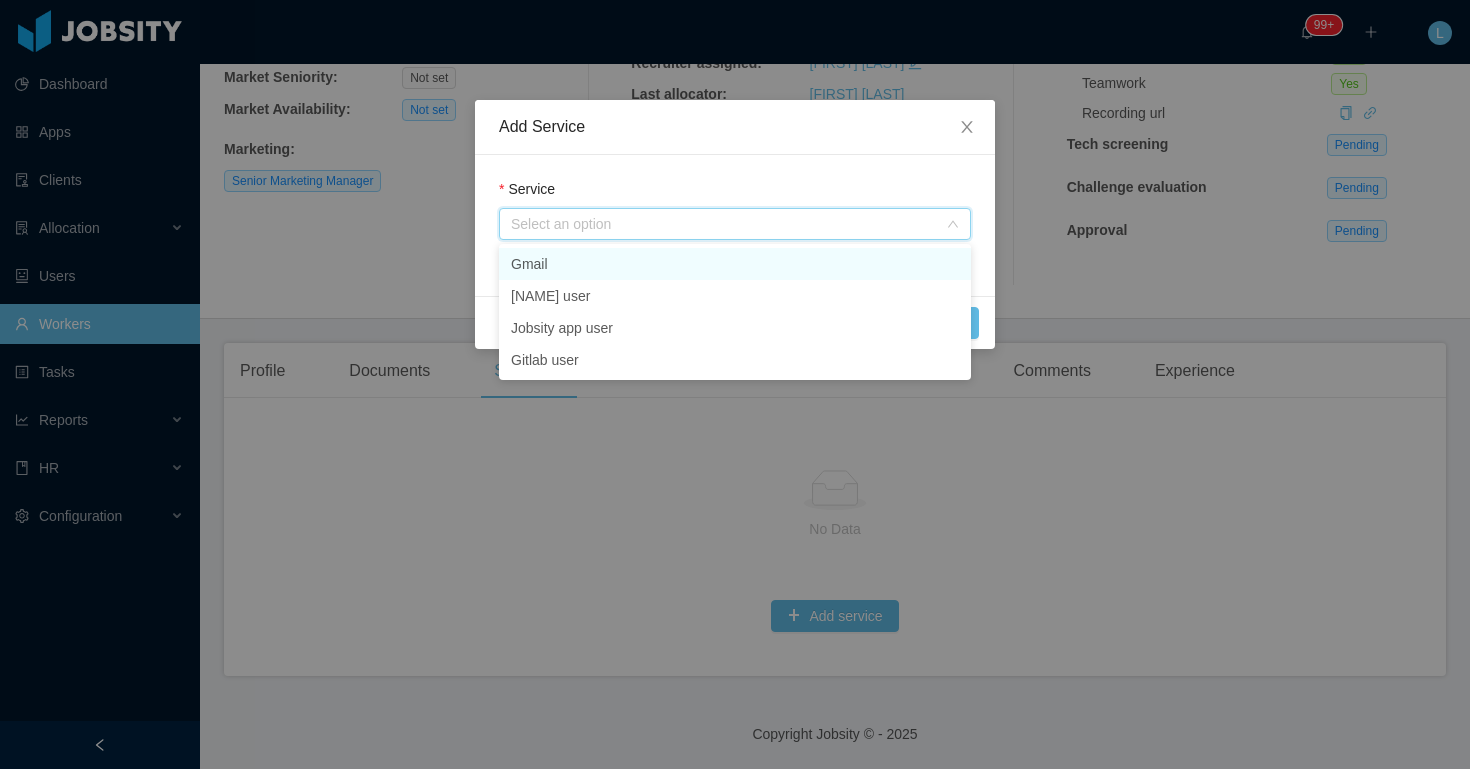 click on "Gmail" at bounding box center (735, 264) 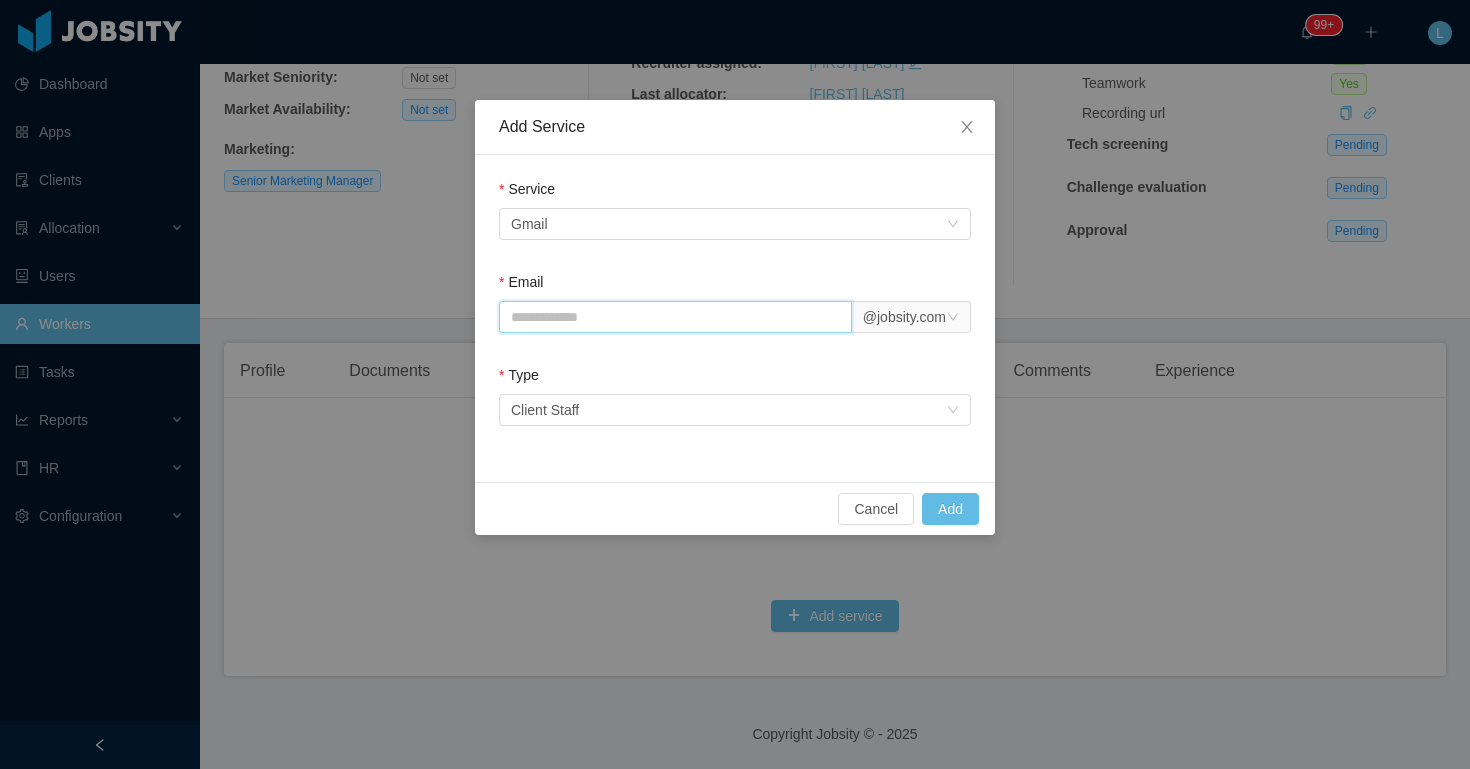 click on "Email" at bounding box center (675, 317) 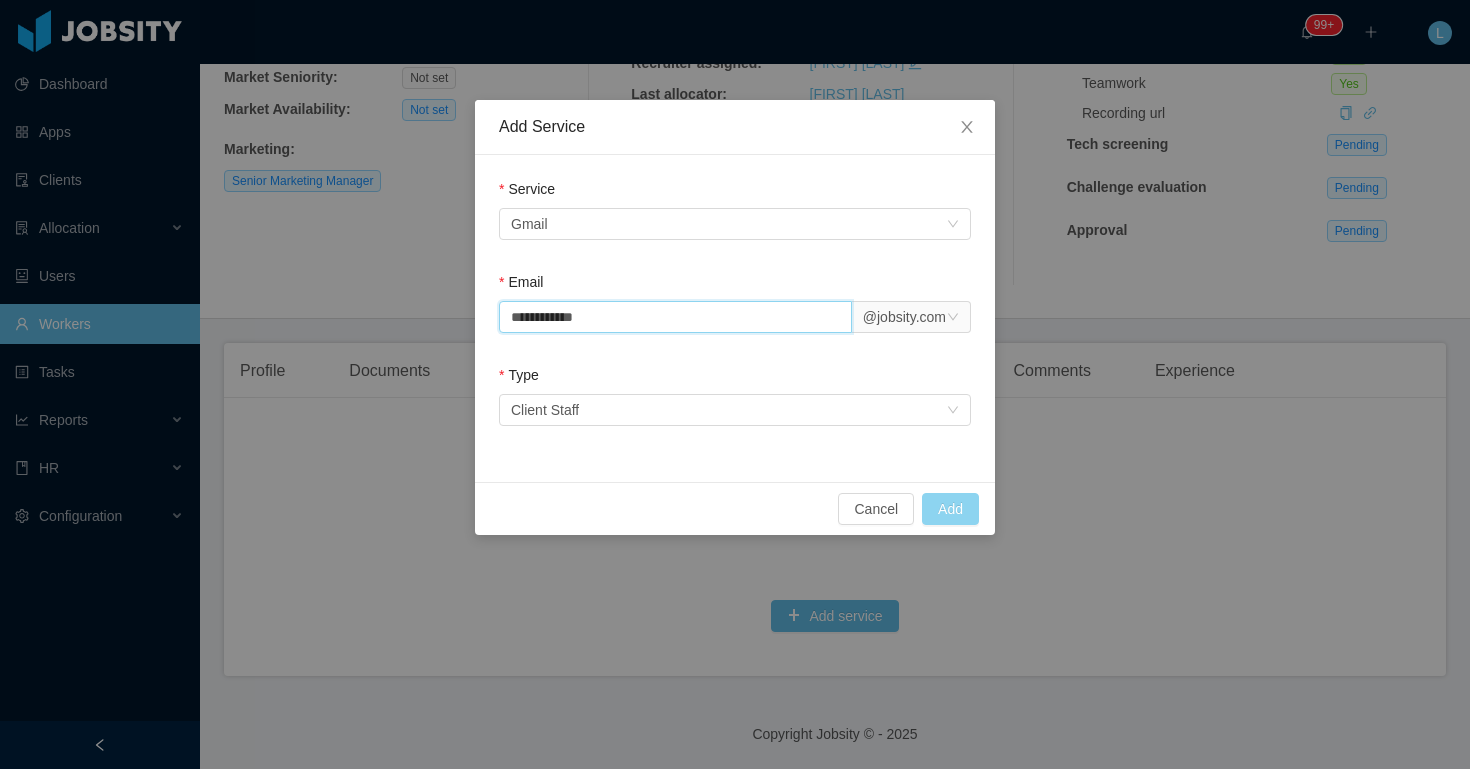type on "**********" 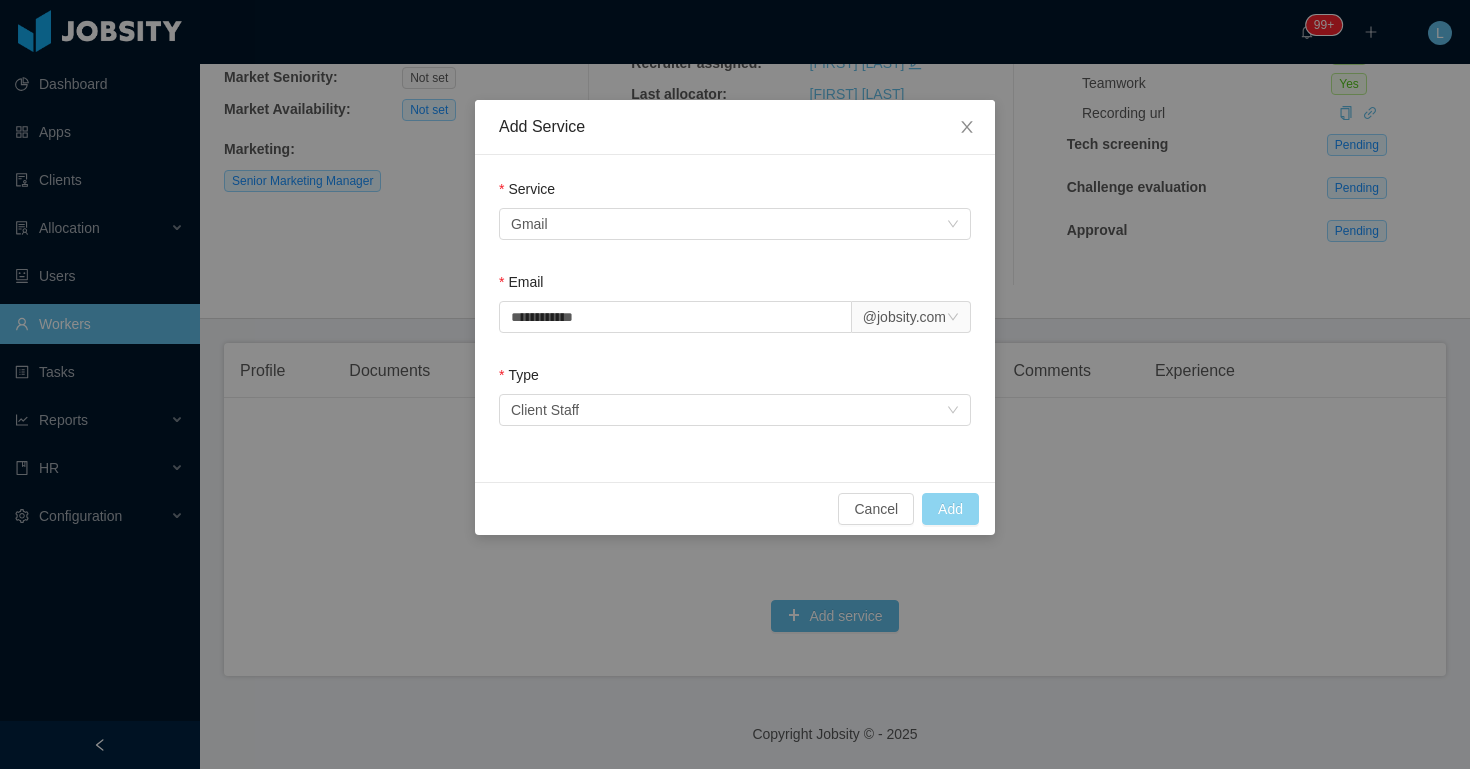 click on "Add" at bounding box center (950, 509) 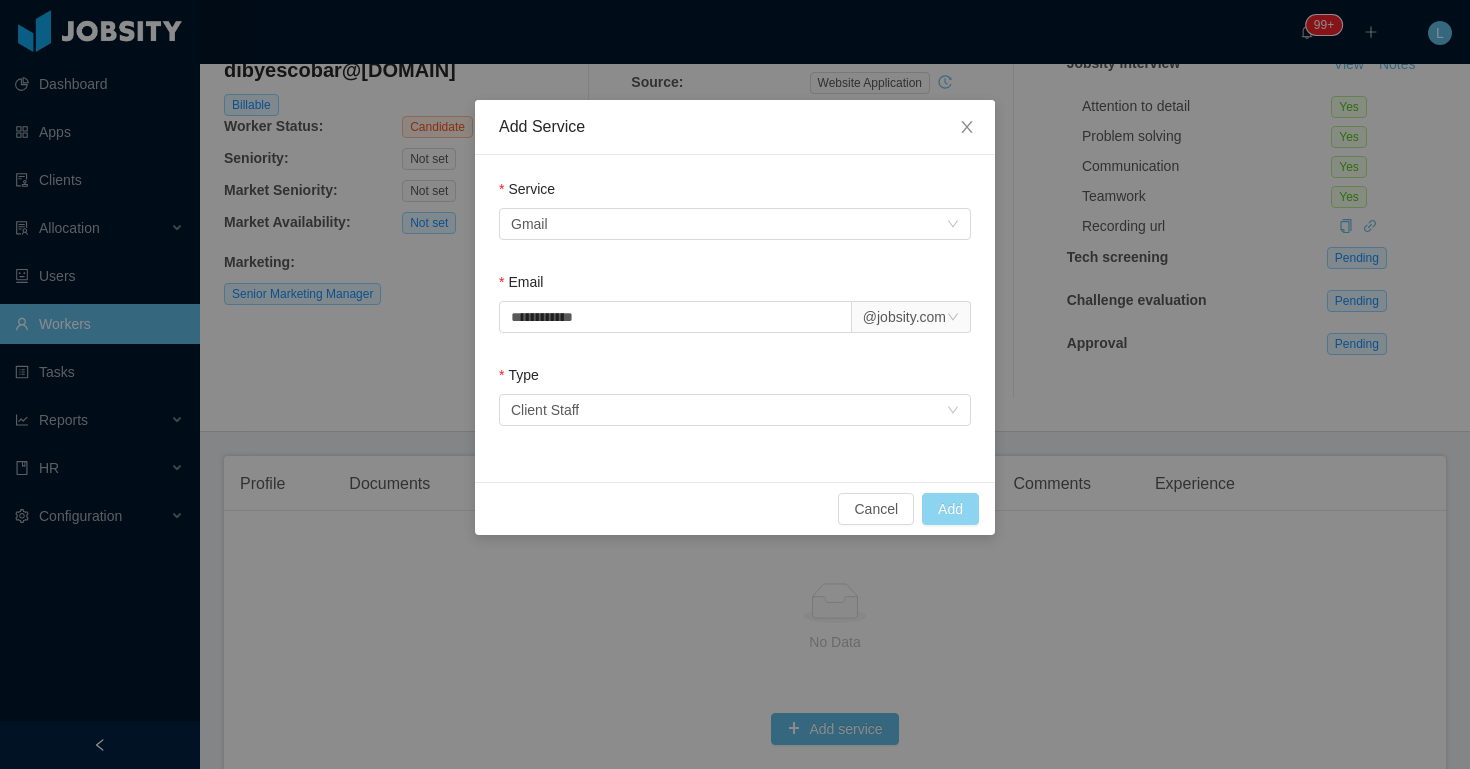 scroll, scrollTop: 263, scrollLeft: 0, axis: vertical 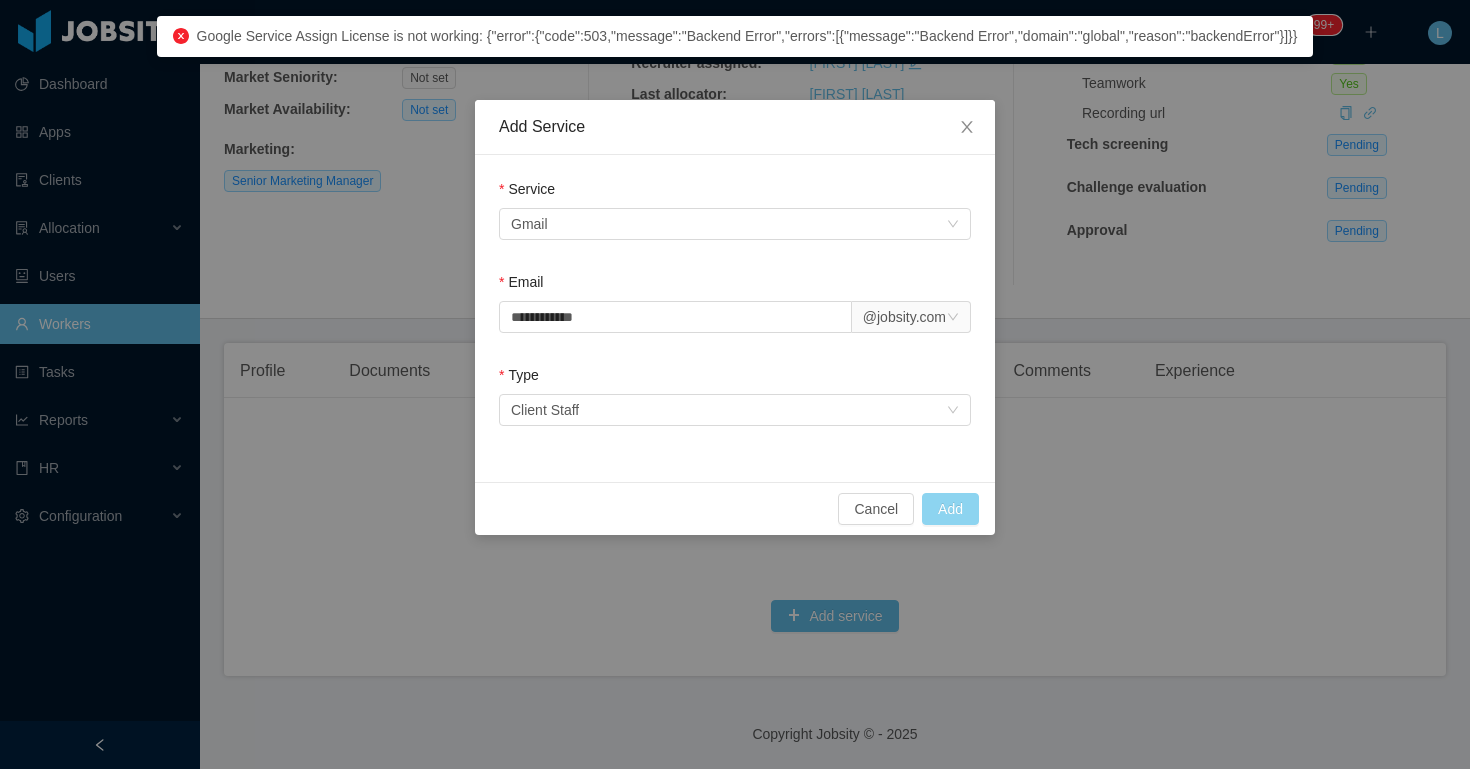 type 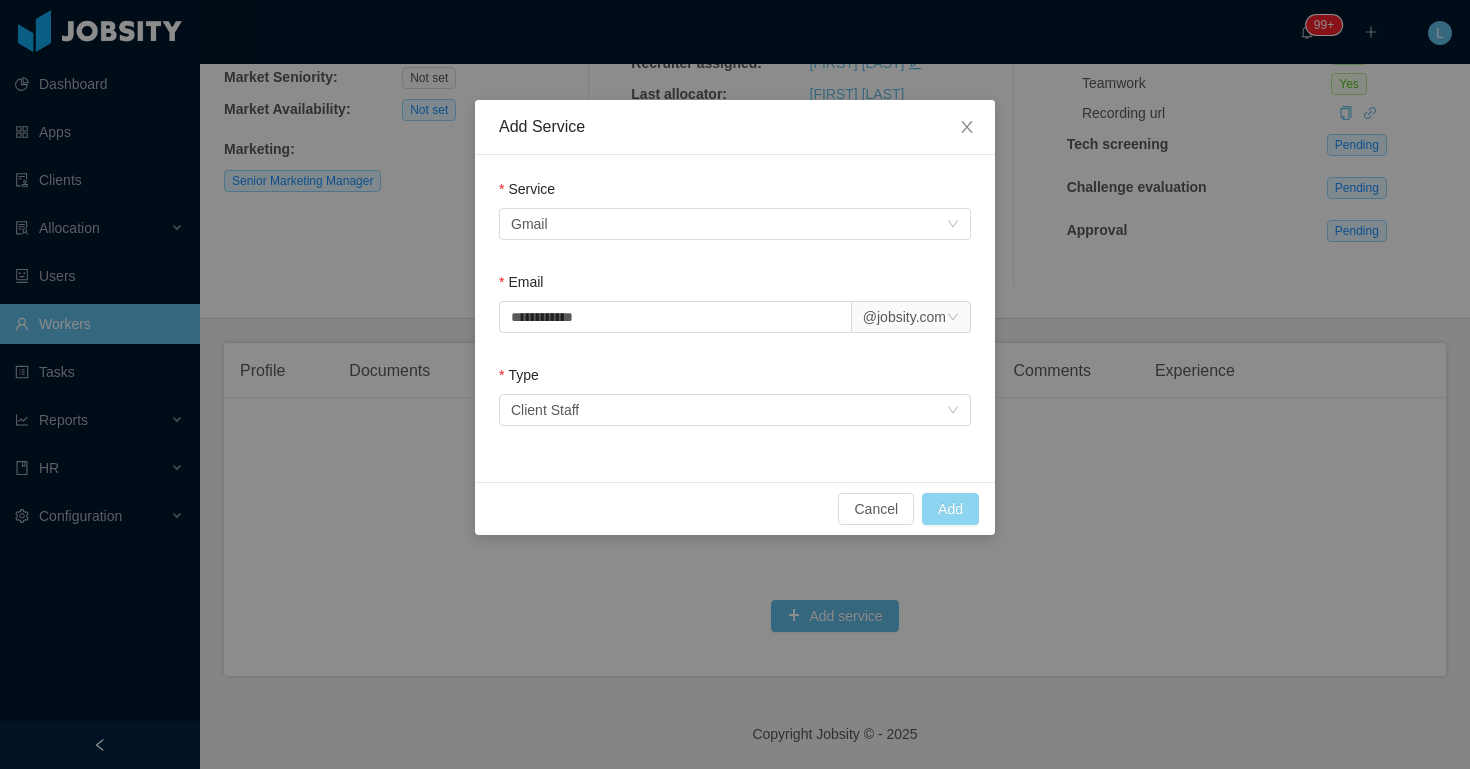 click on "Add" at bounding box center [950, 509] 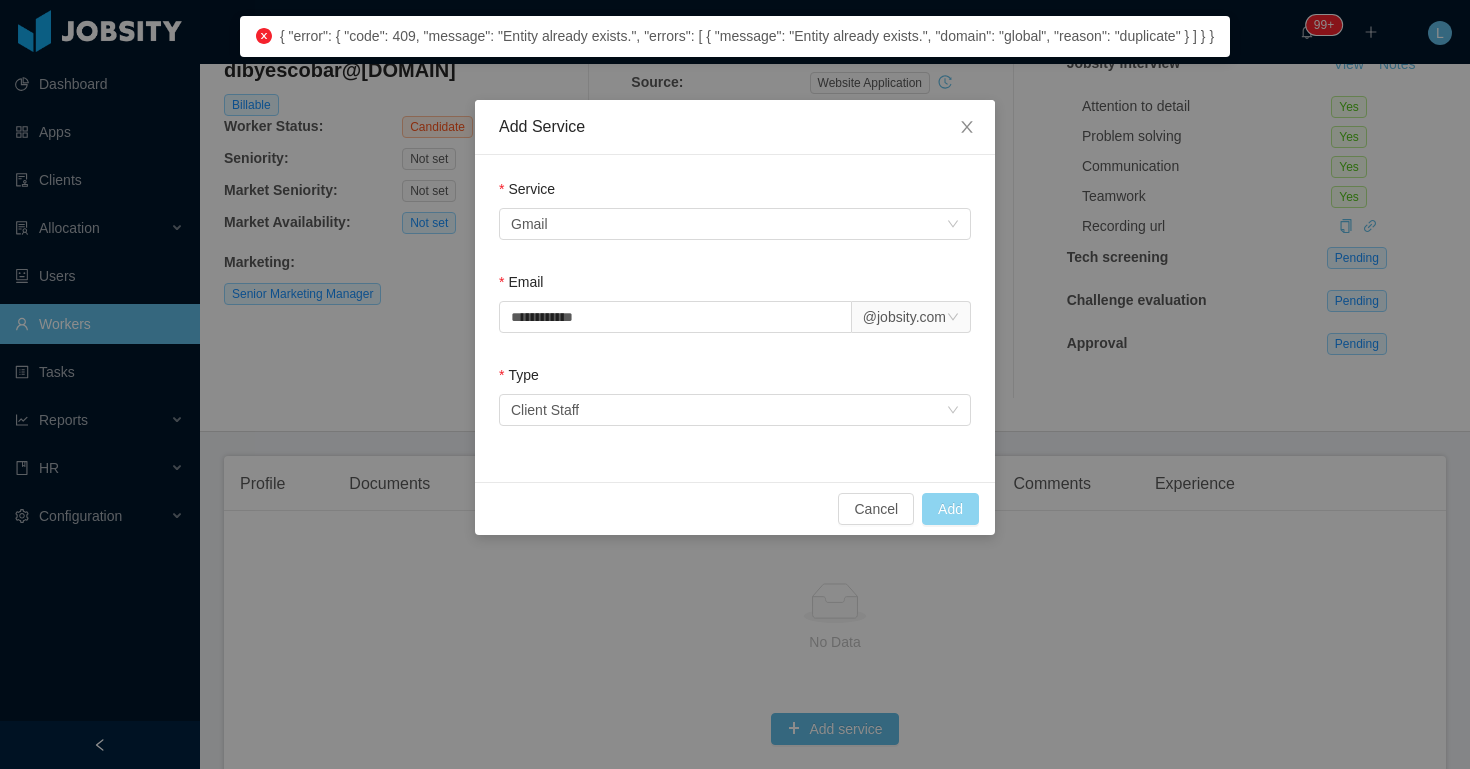 scroll, scrollTop: 263, scrollLeft: 0, axis: vertical 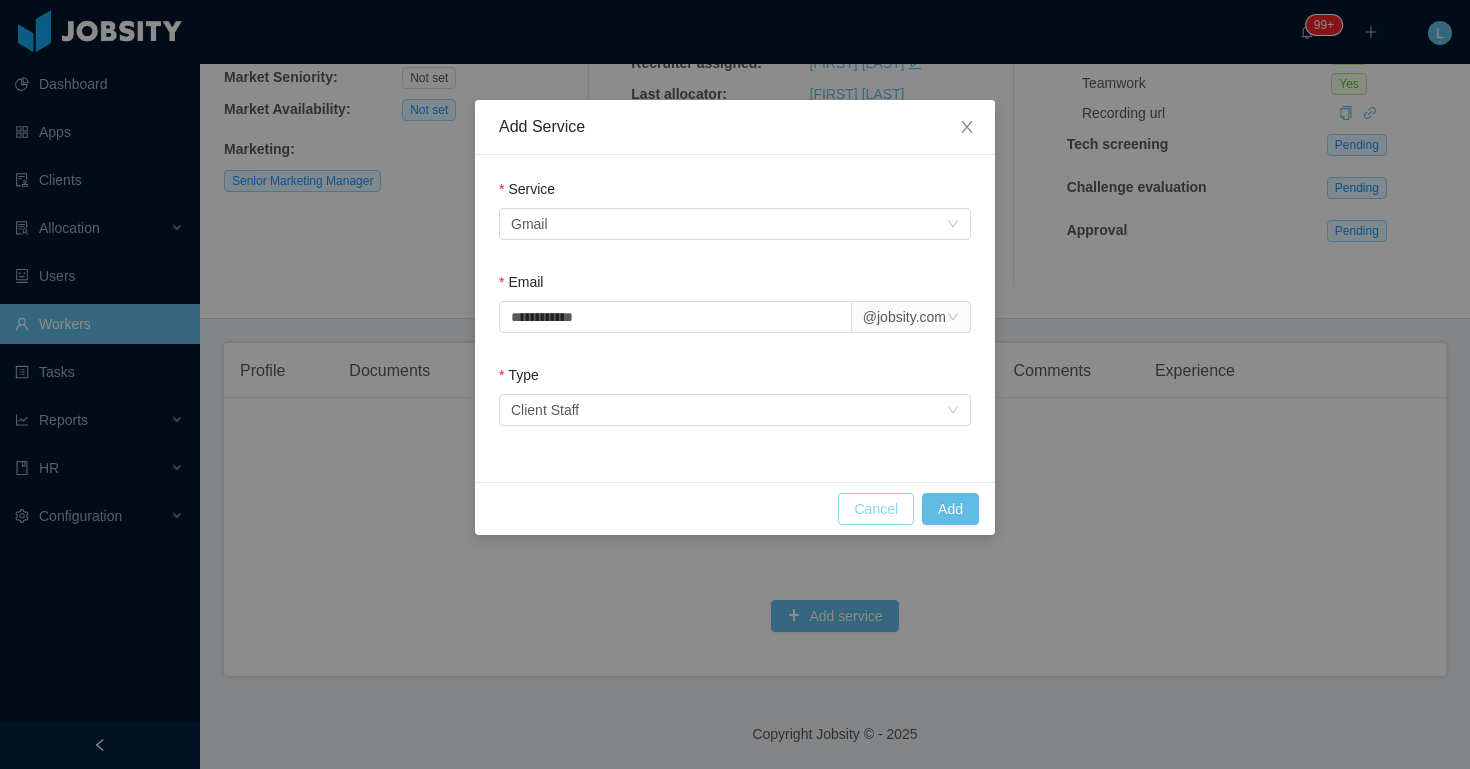 click on "Cancel" at bounding box center (876, 509) 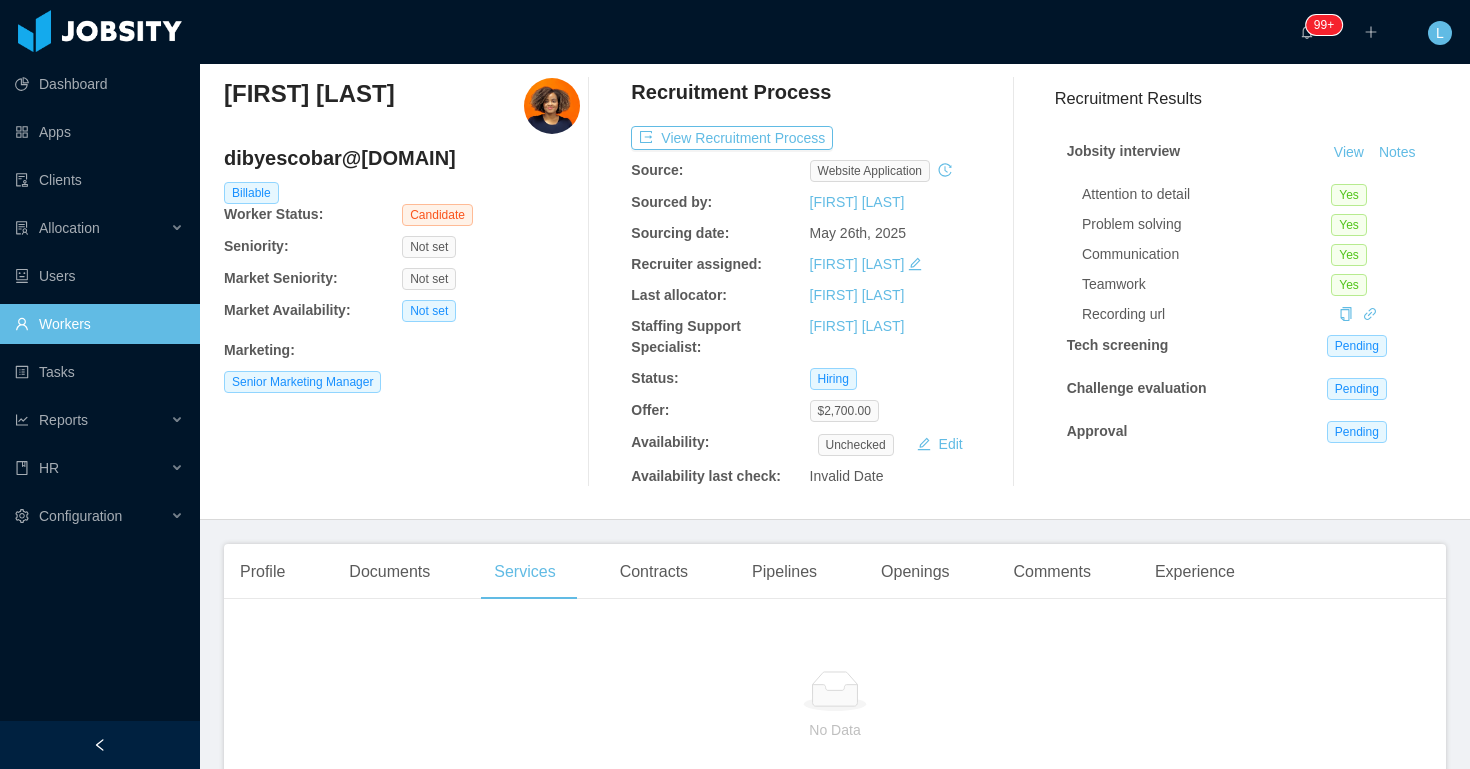scroll, scrollTop: 0, scrollLeft: 0, axis: both 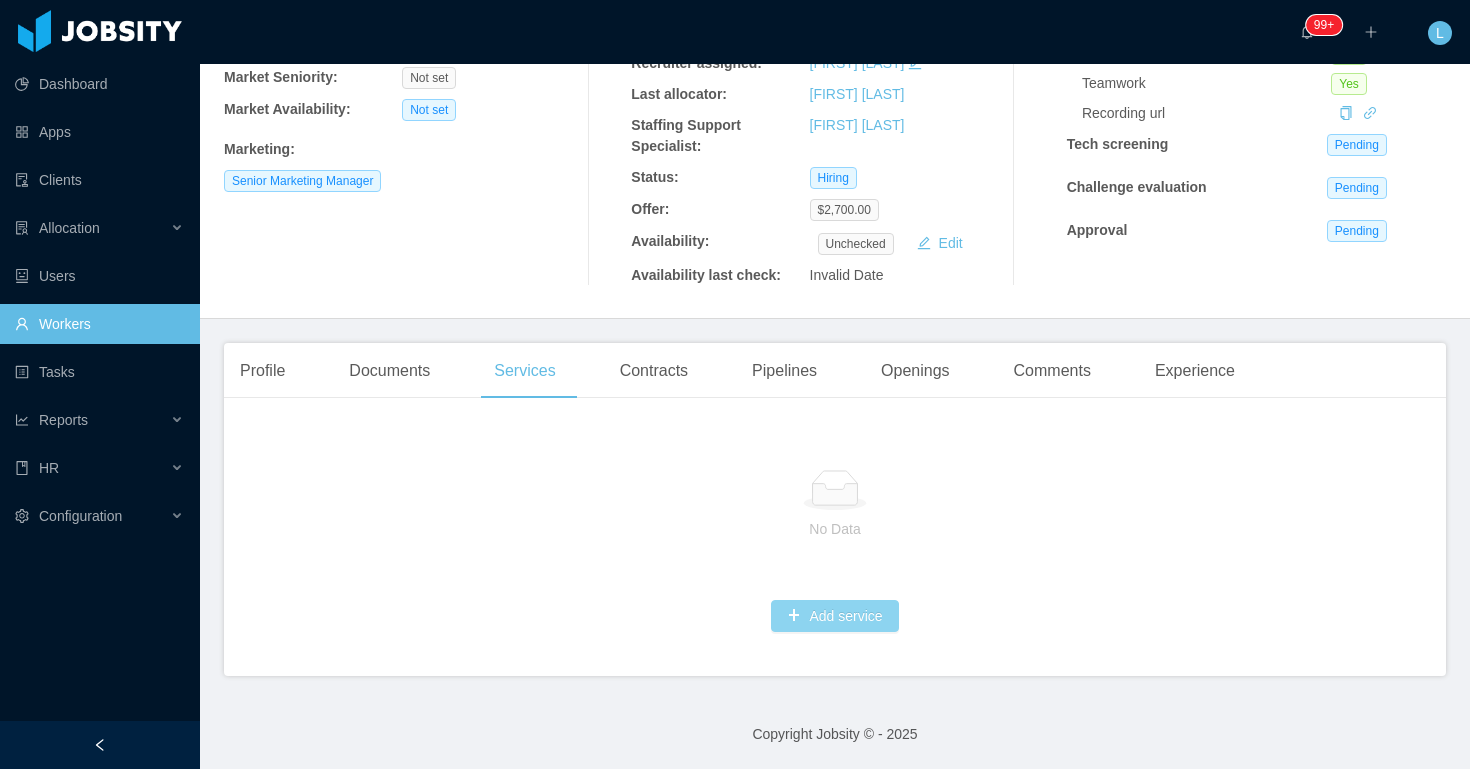 click on "Add service" at bounding box center [834, 616] 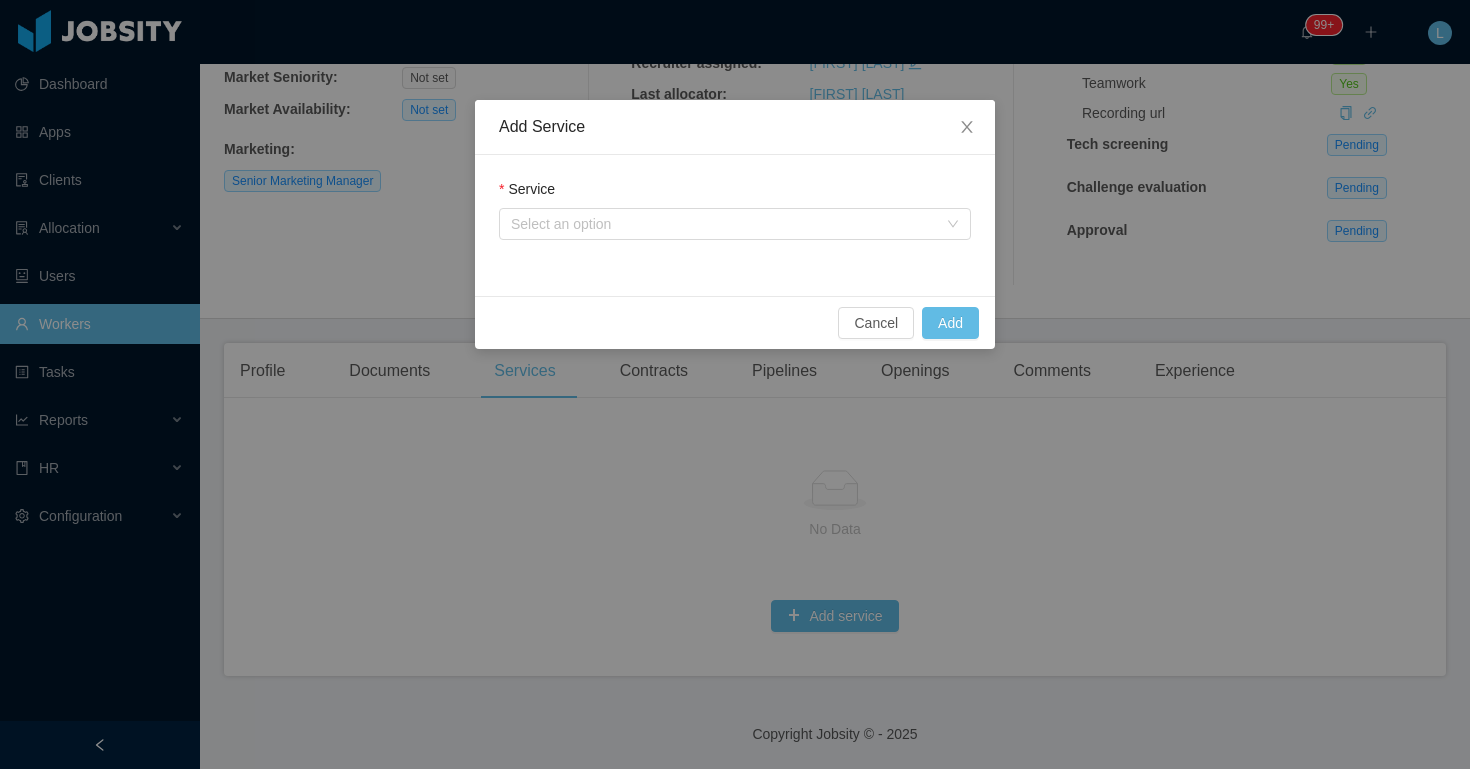 click on "Service" at bounding box center (735, 193) 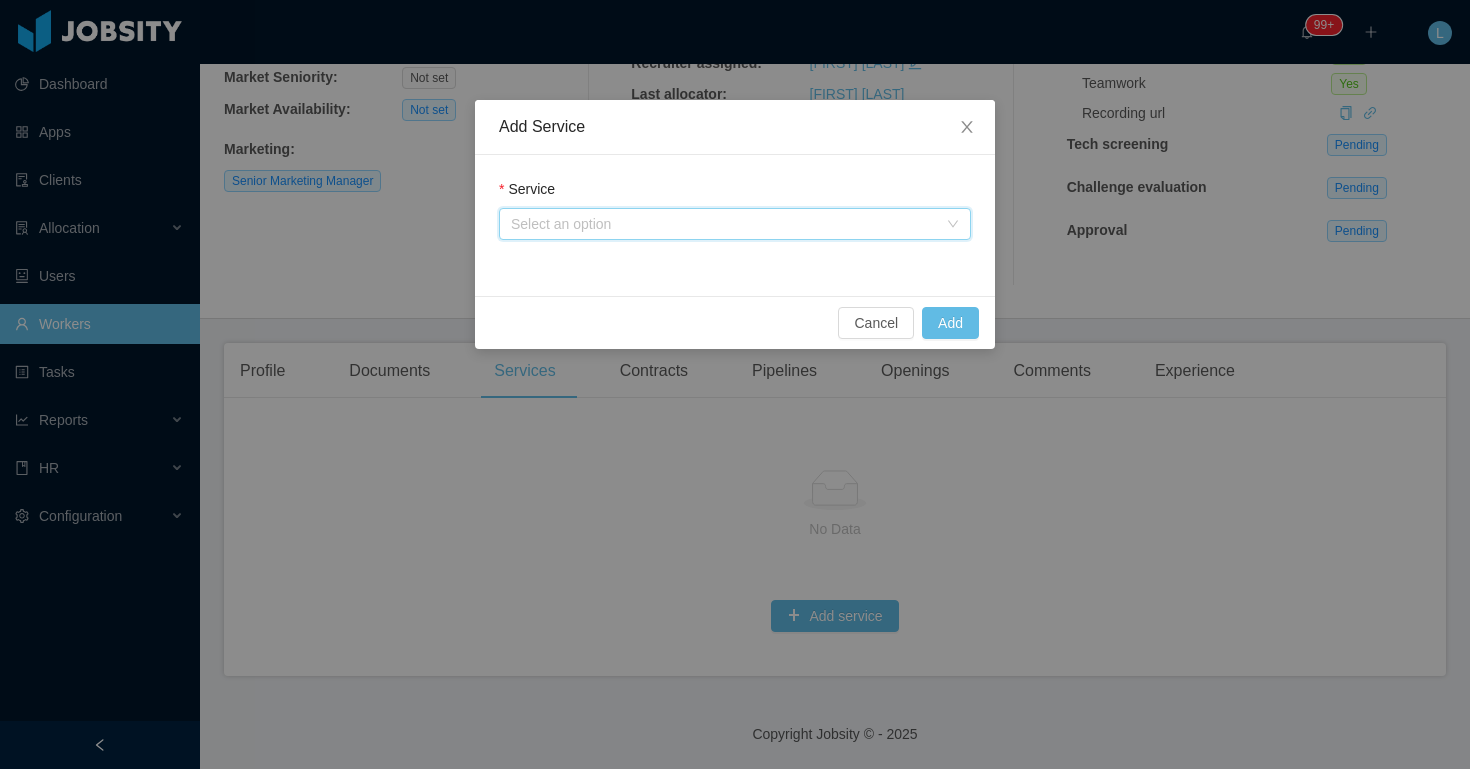 click on "Select an option" at bounding box center [728, 224] 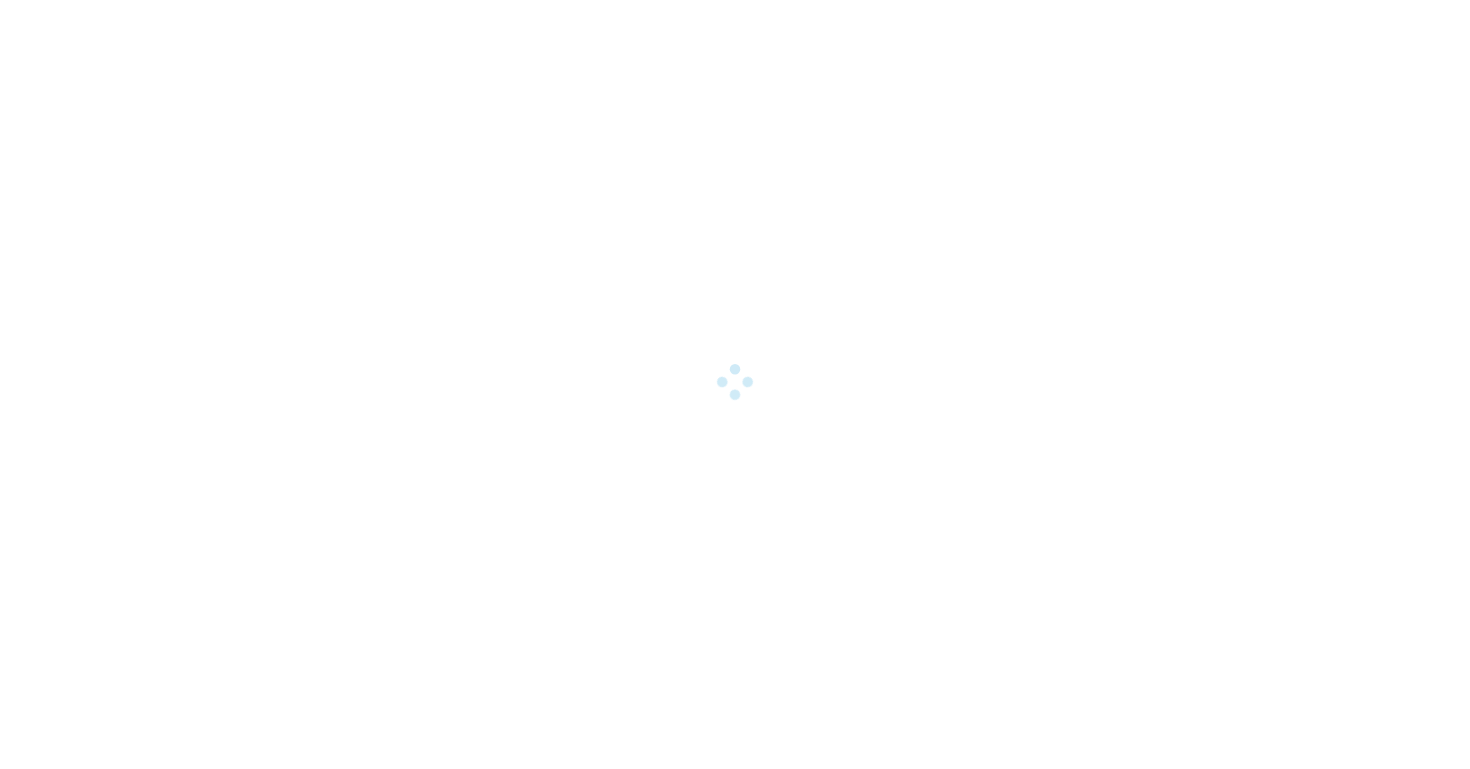 scroll, scrollTop: 0, scrollLeft: 0, axis: both 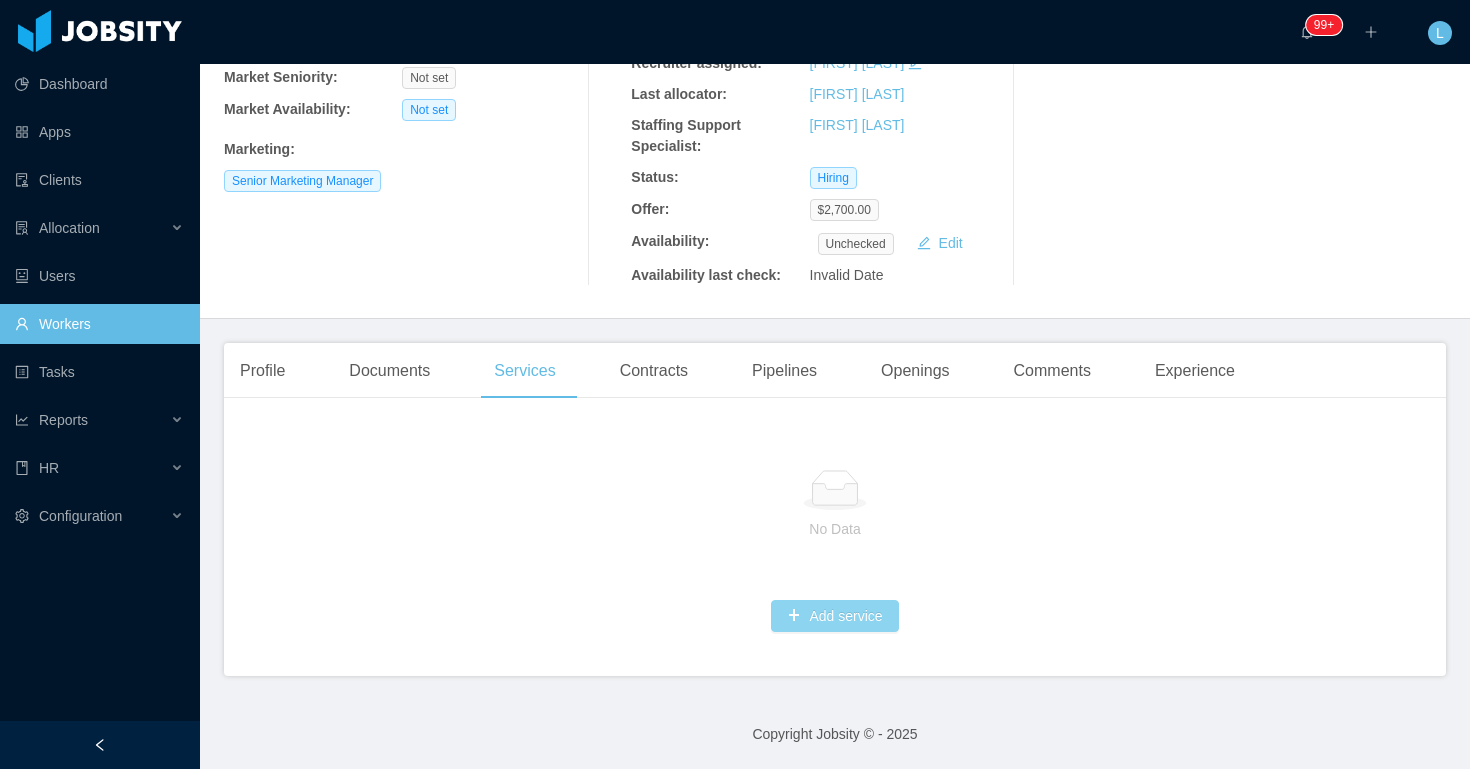 click on "Add service" at bounding box center (834, 616) 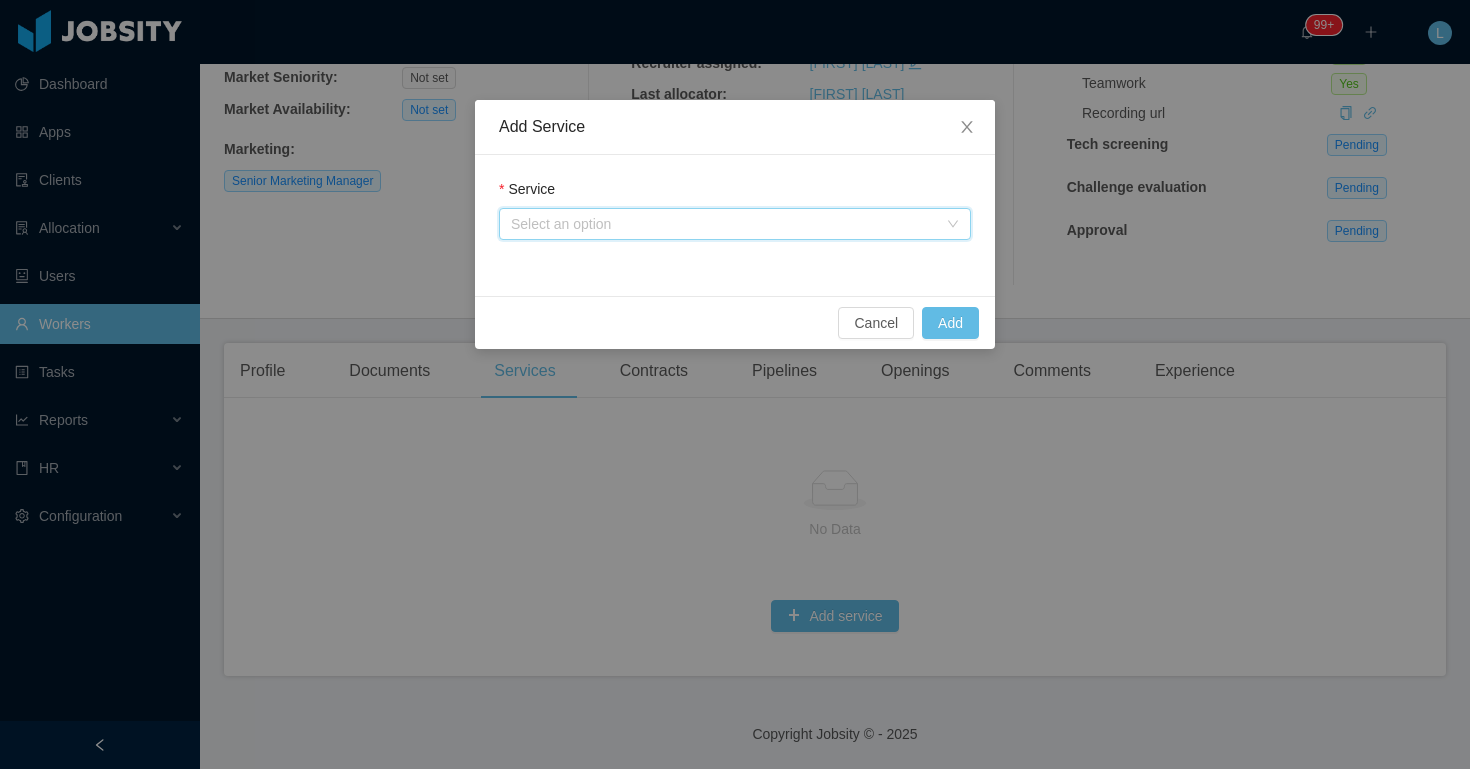 click on "Select an option" at bounding box center (728, 224) 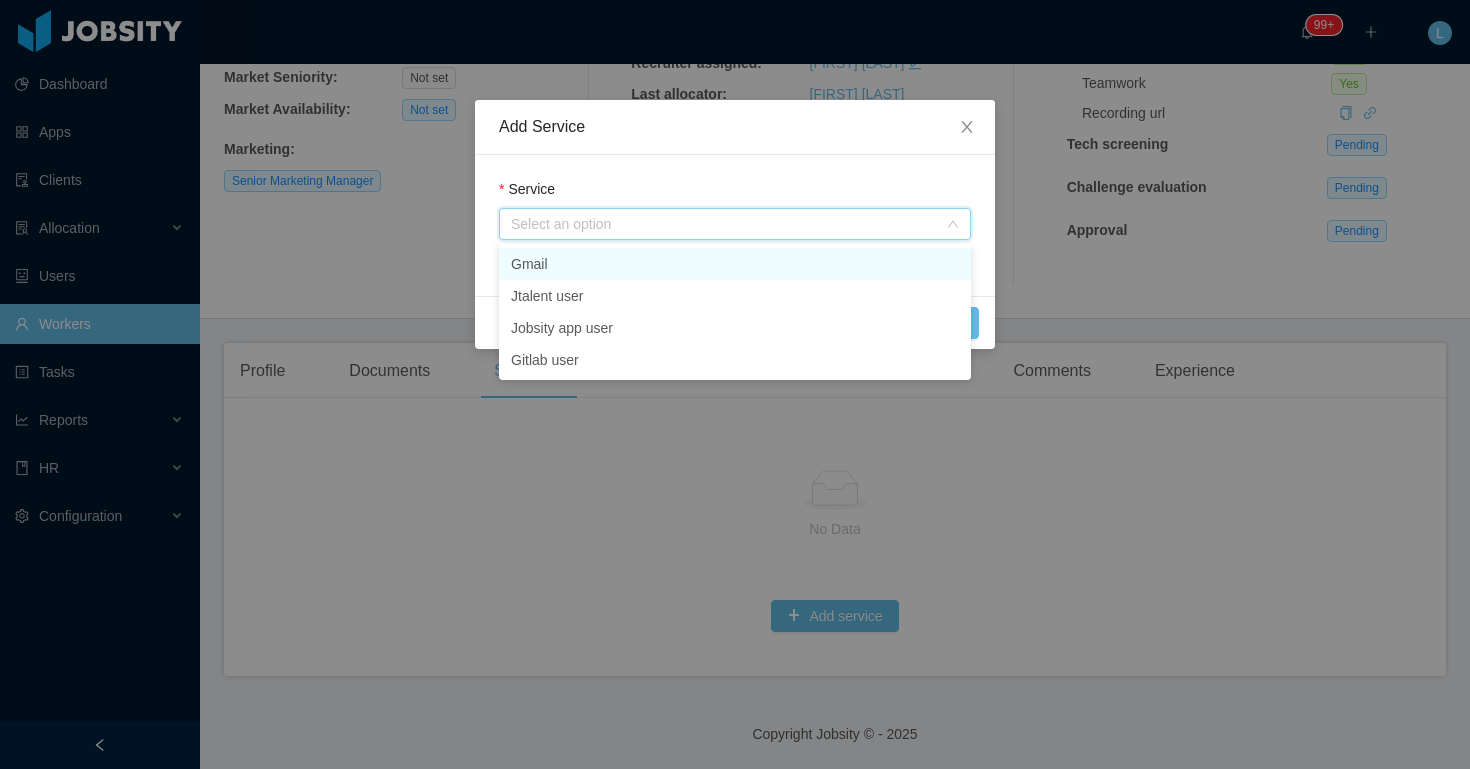 click on "Gmail" at bounding box center [735, 264] 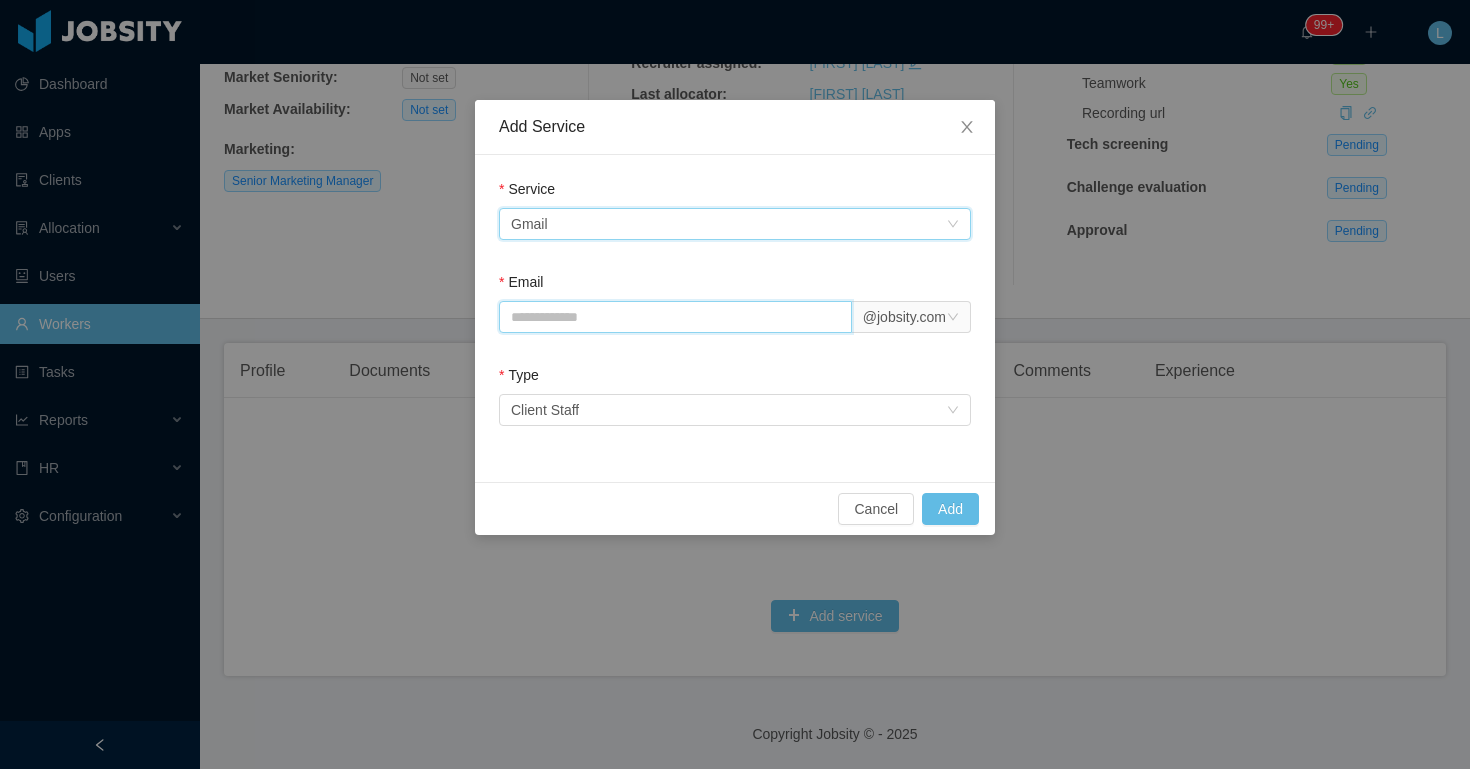 click on "Email" at bounding box center (675, 317) 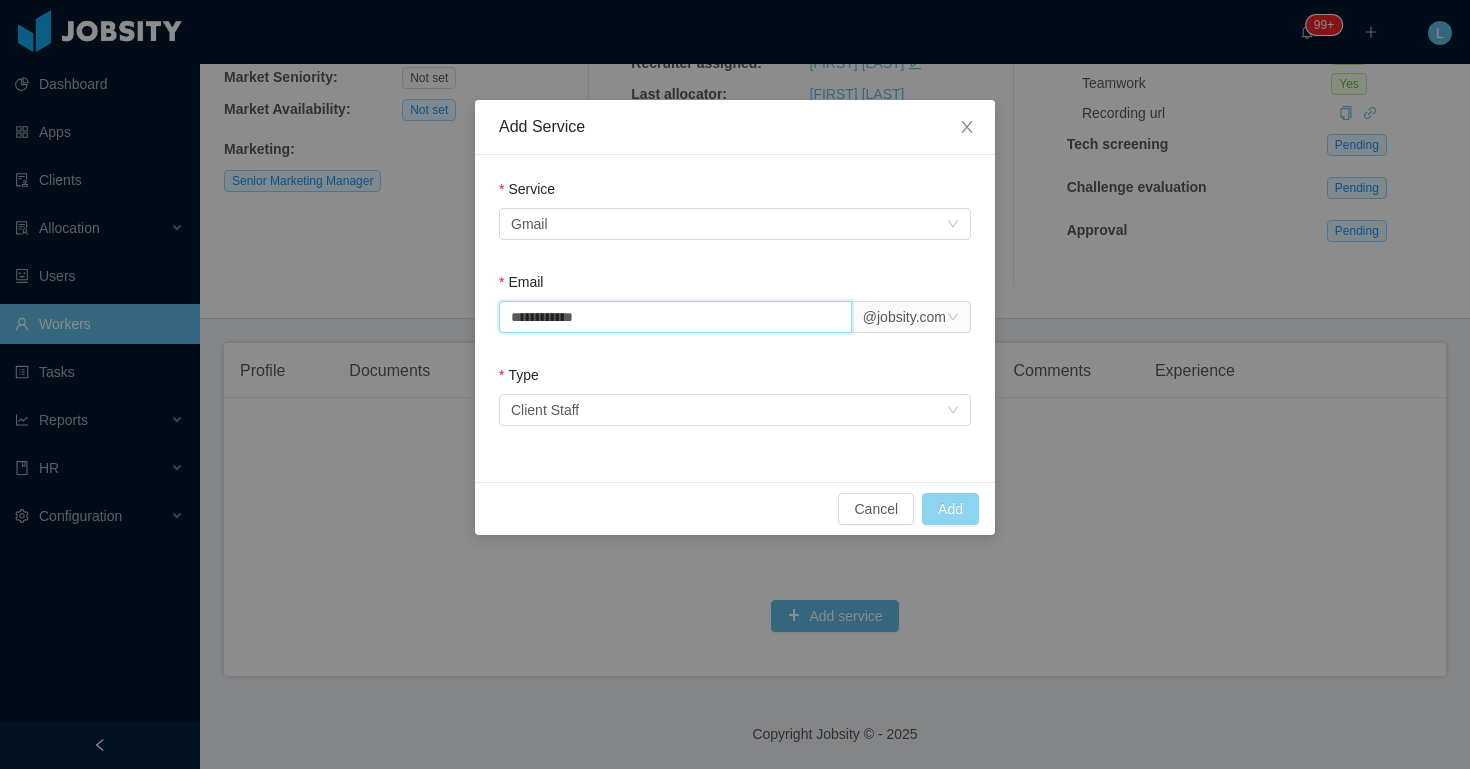 type on "**********" 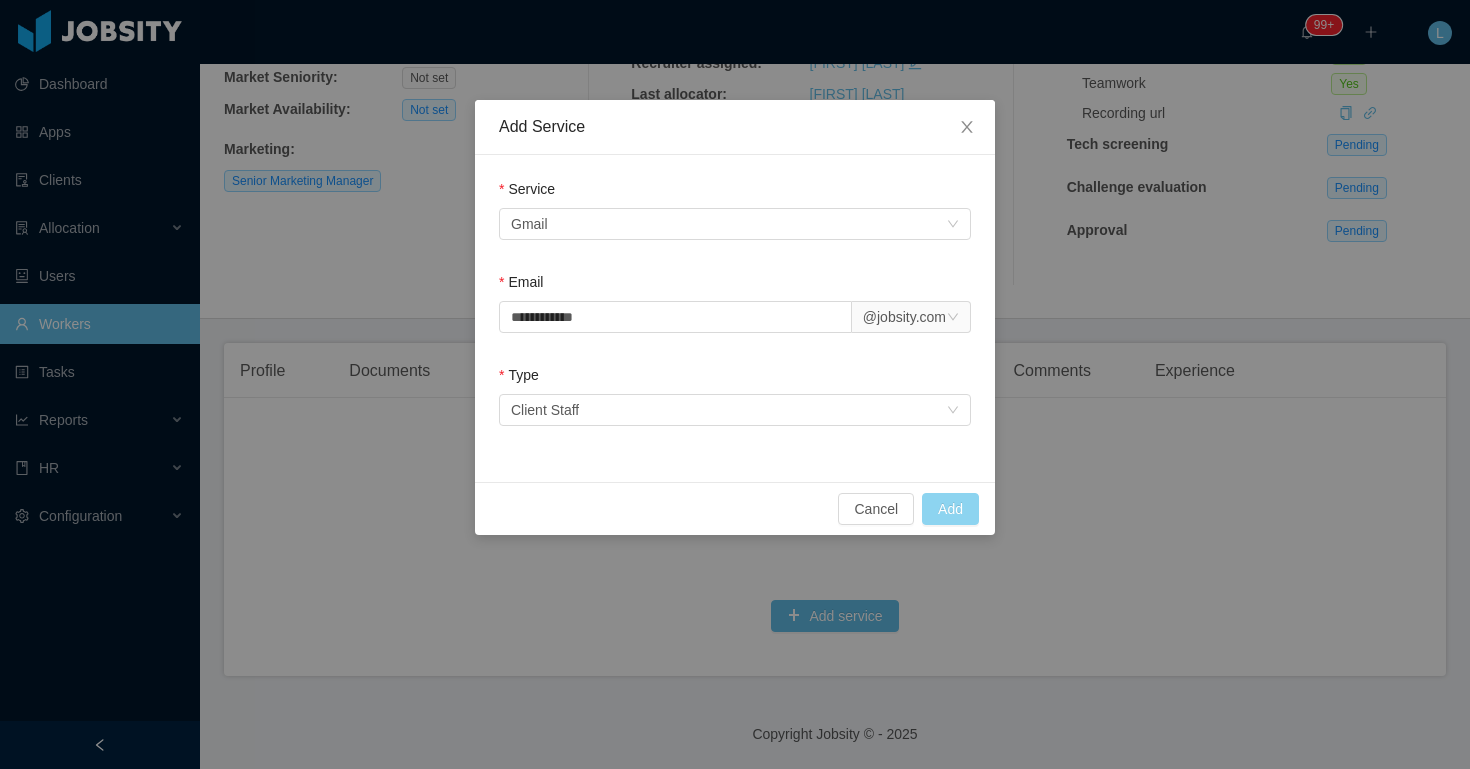 click on "Add" at bounding box center [950, 509] 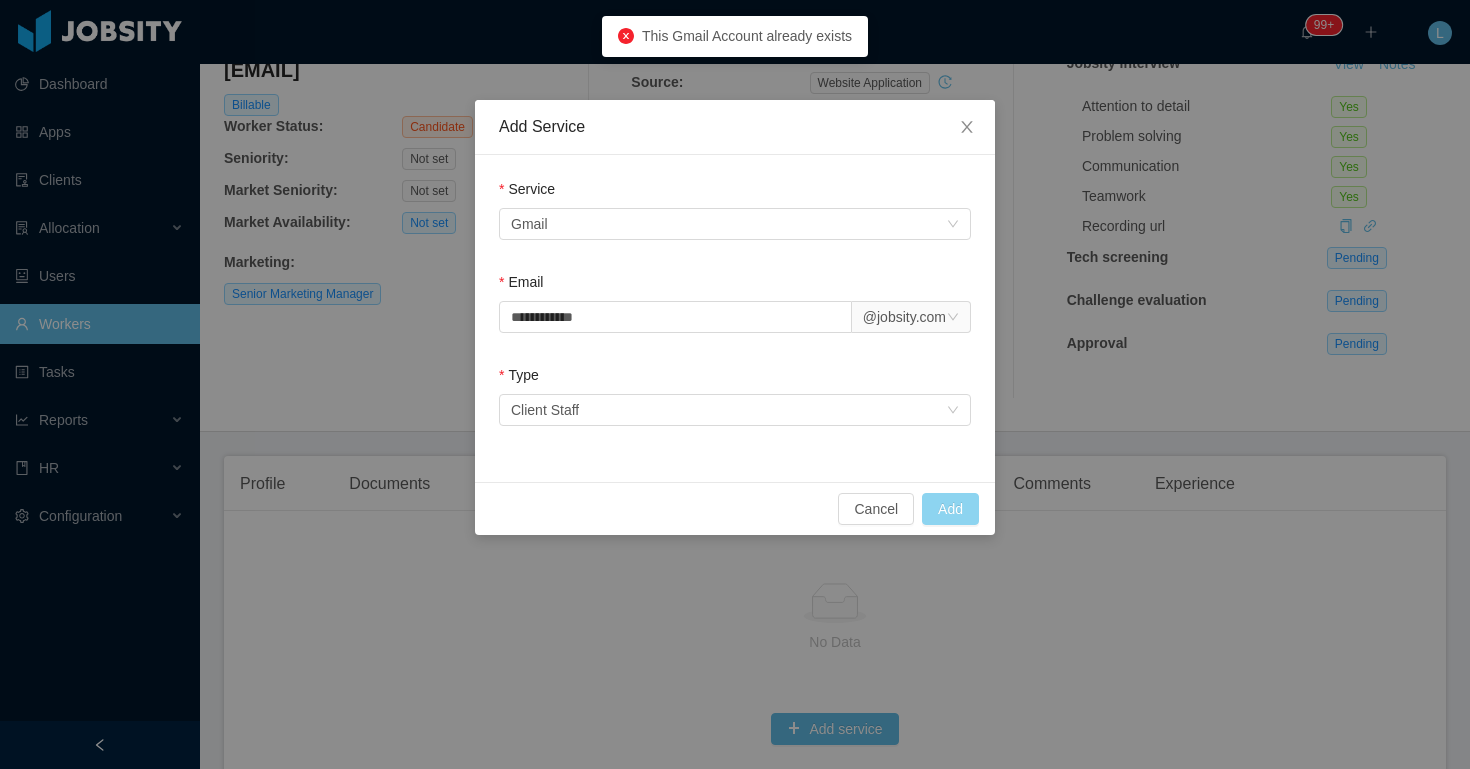 scroll, scrollTop: 263, scrollLeft: 0, axis: vertical 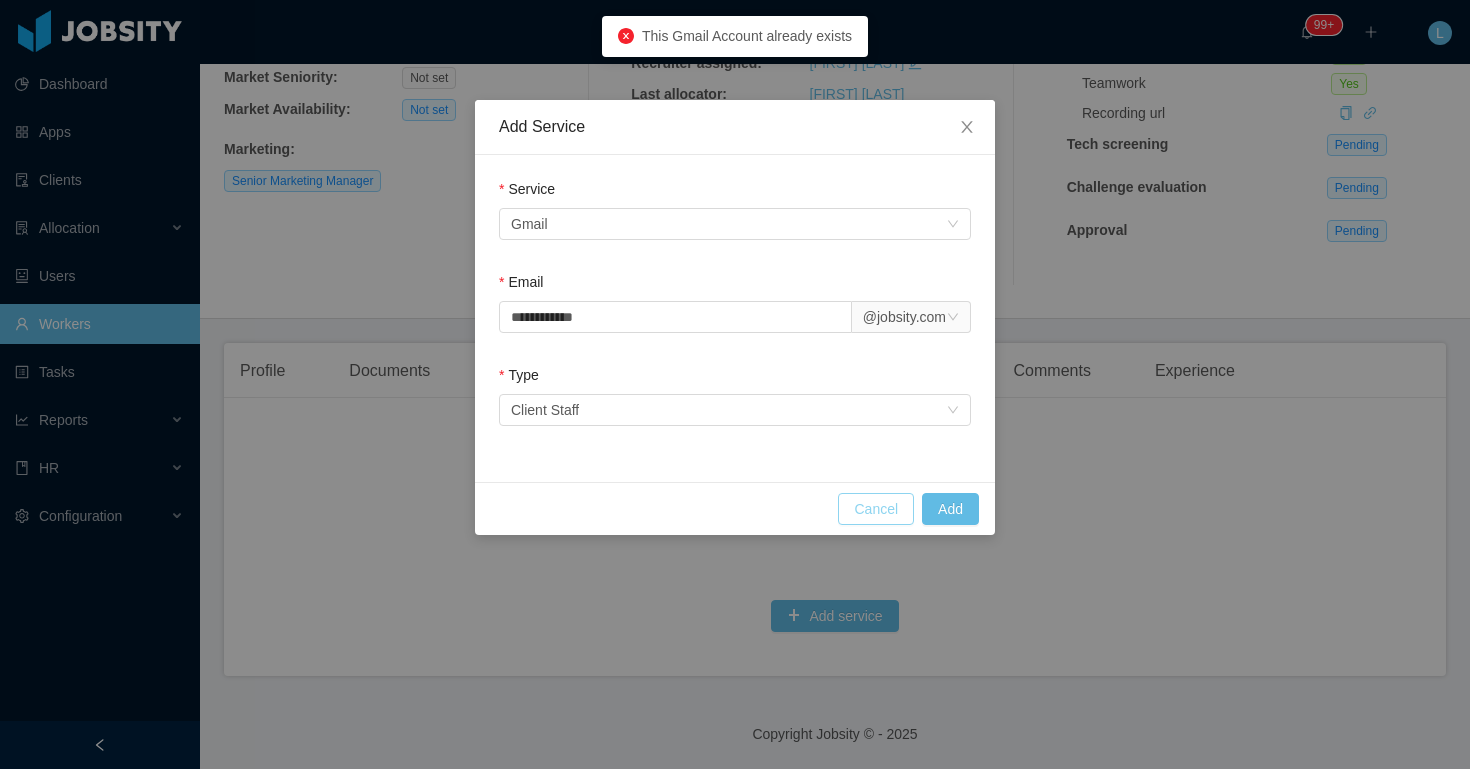 click on "Cancel" at bounding box center (876, 509) 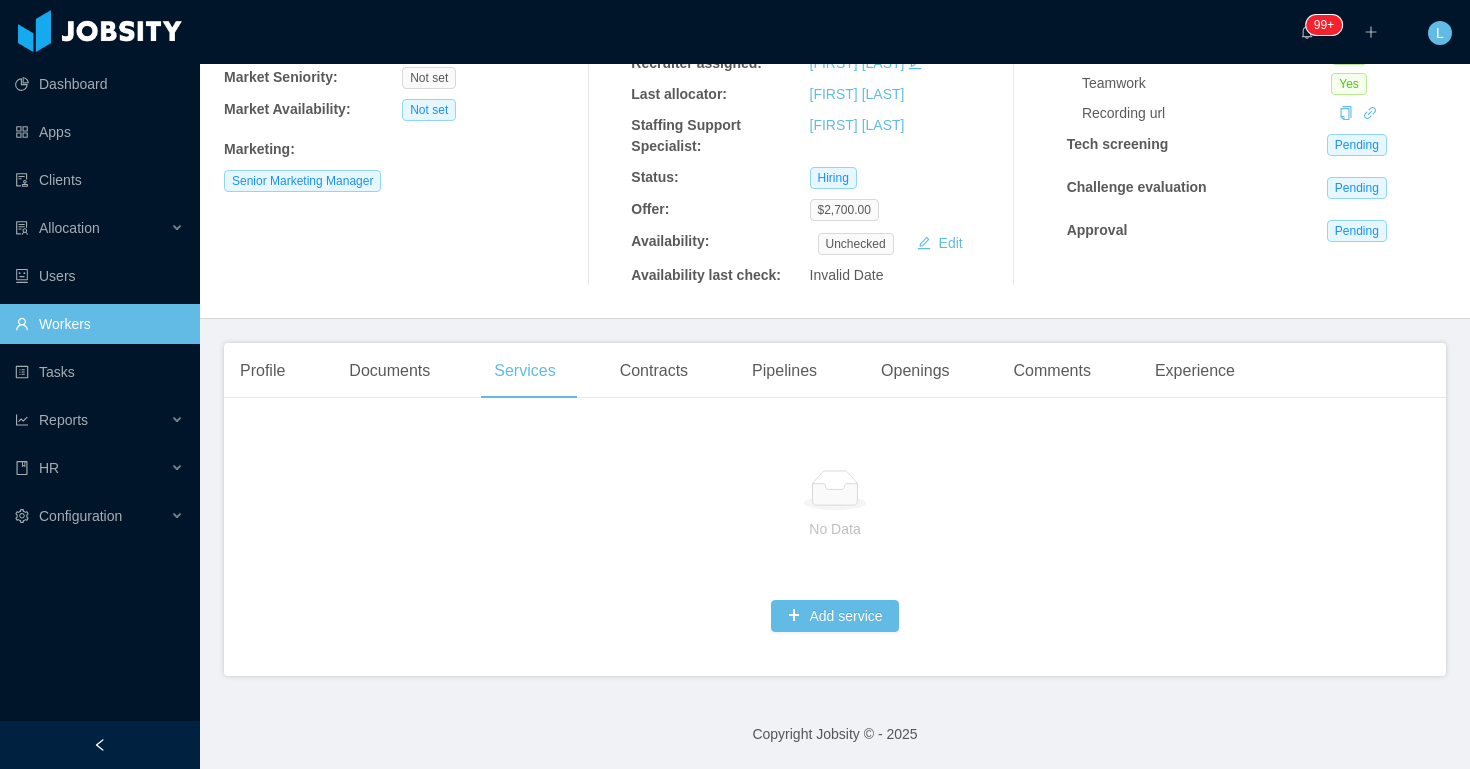 scroll, scrollTop: 0, scrollLeft: 0, axis: both 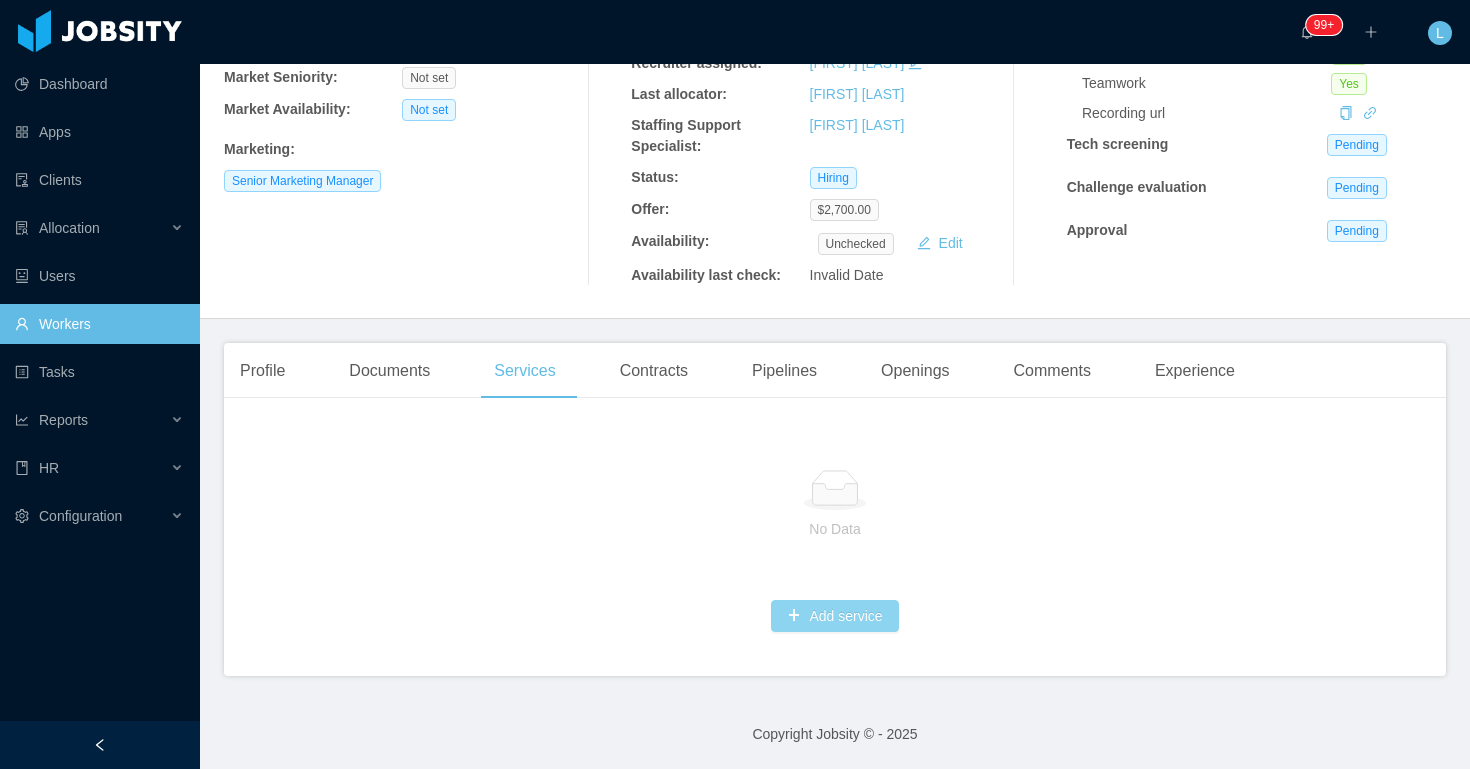 click on "Add service" at bounding box center [834, 616] 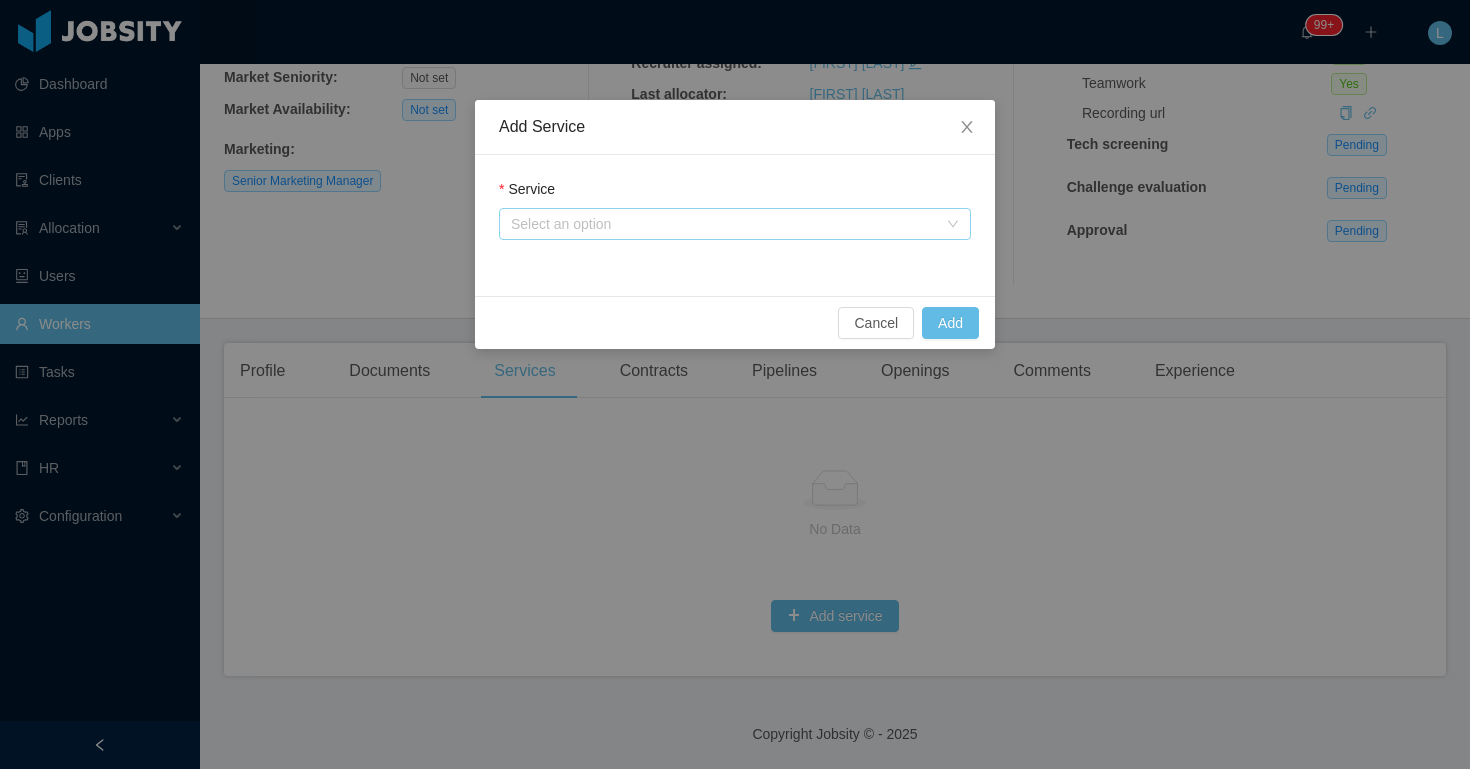 click on "Select an option" at bounding box center (724, 224) 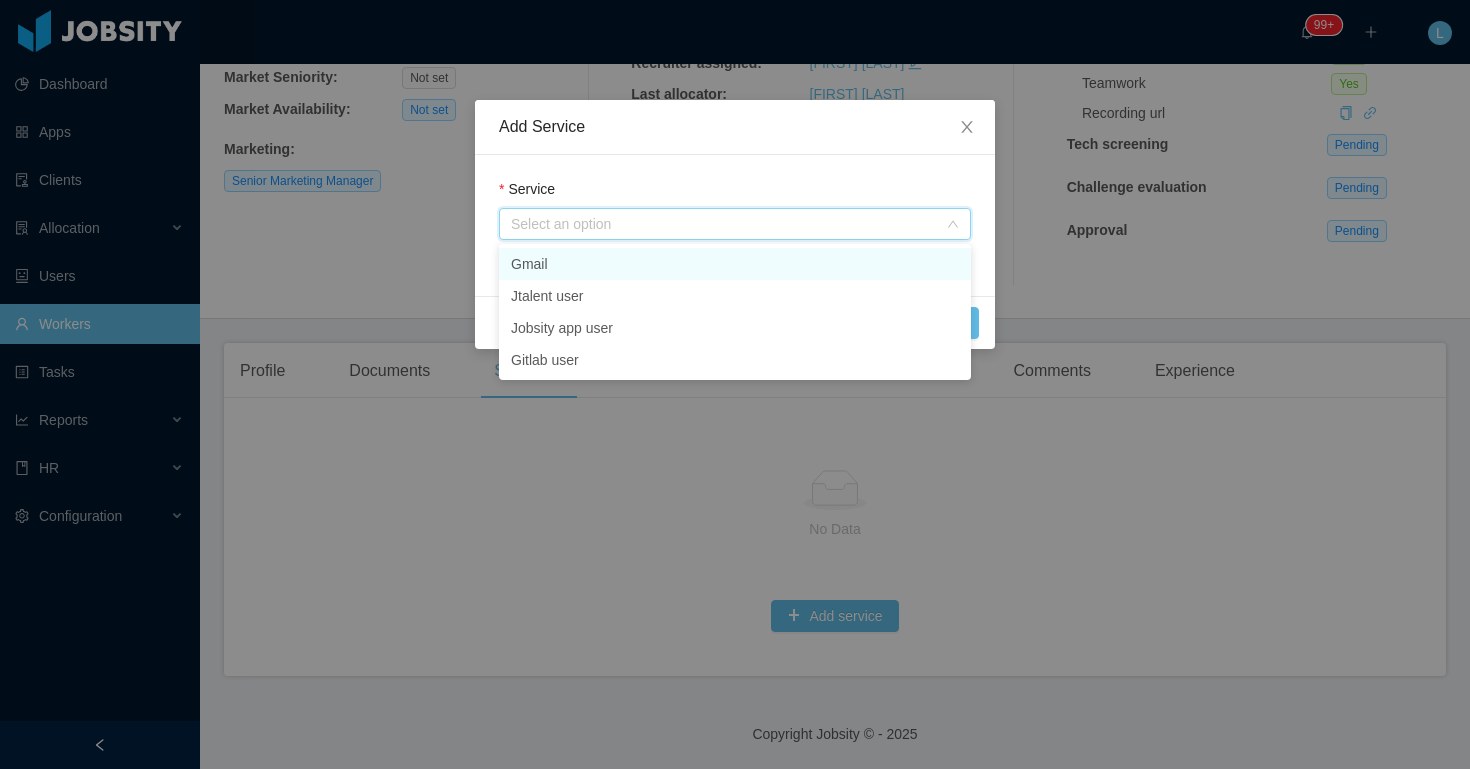 click on "Gmail" at bounding box center [735, 264] 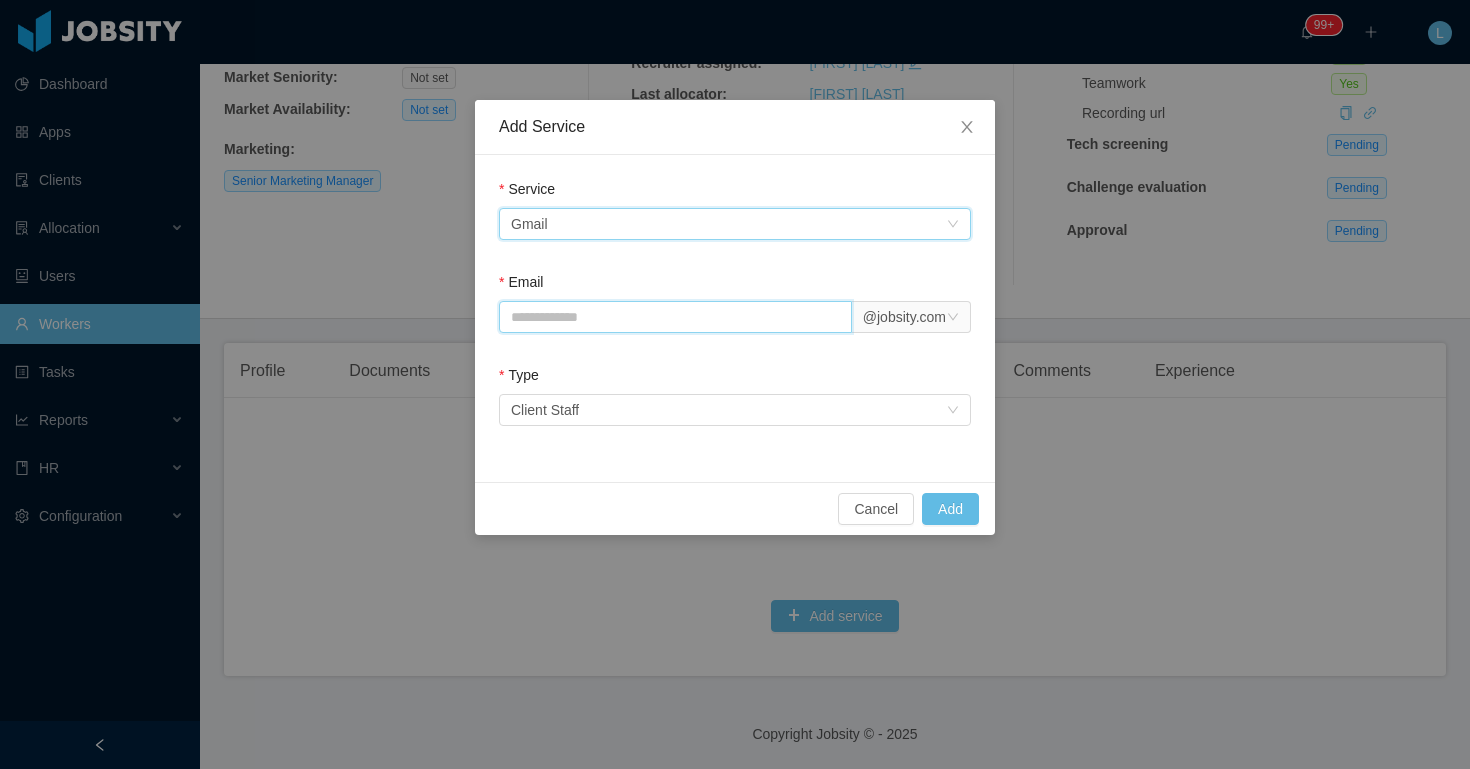 click on "Email" at bounding box center (675, 317) 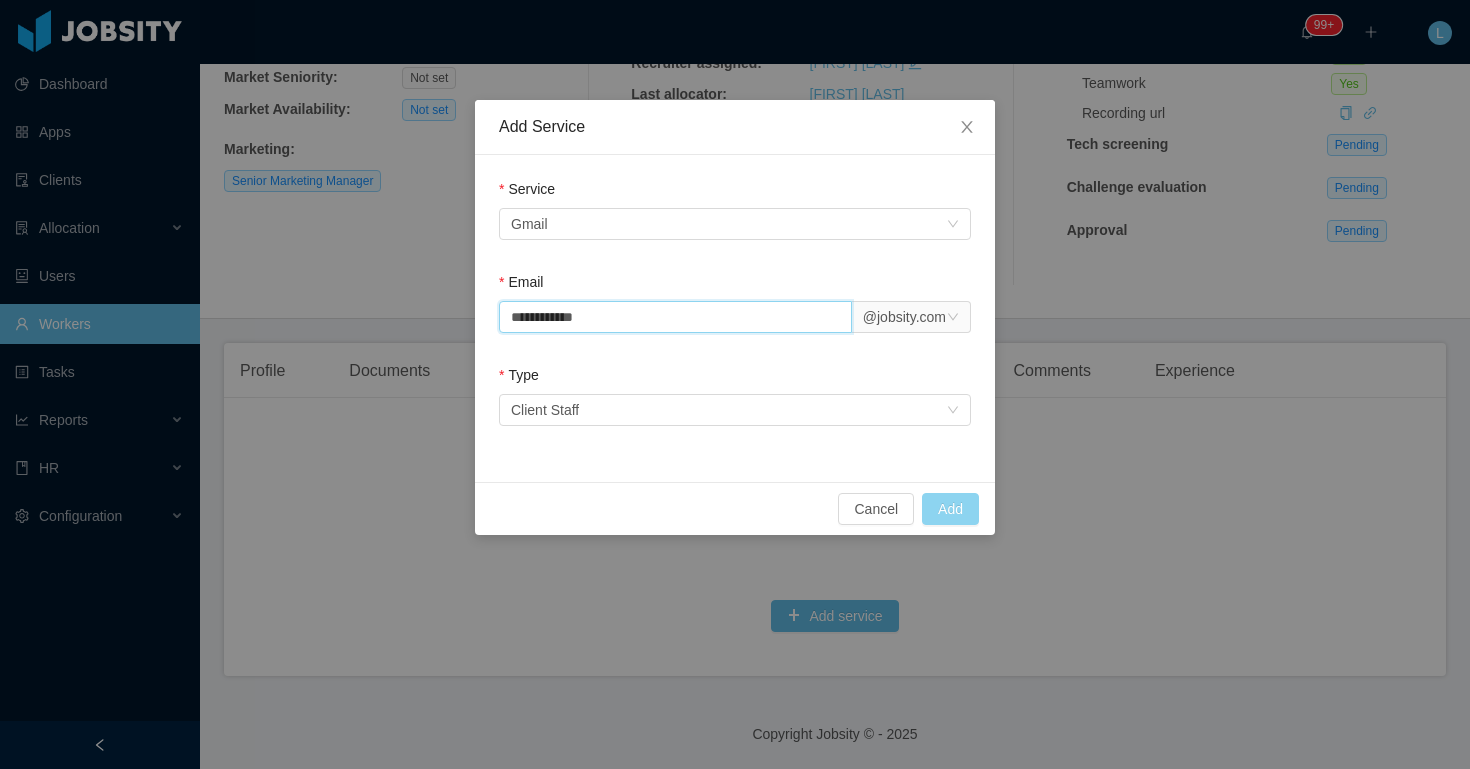 type on "**********" 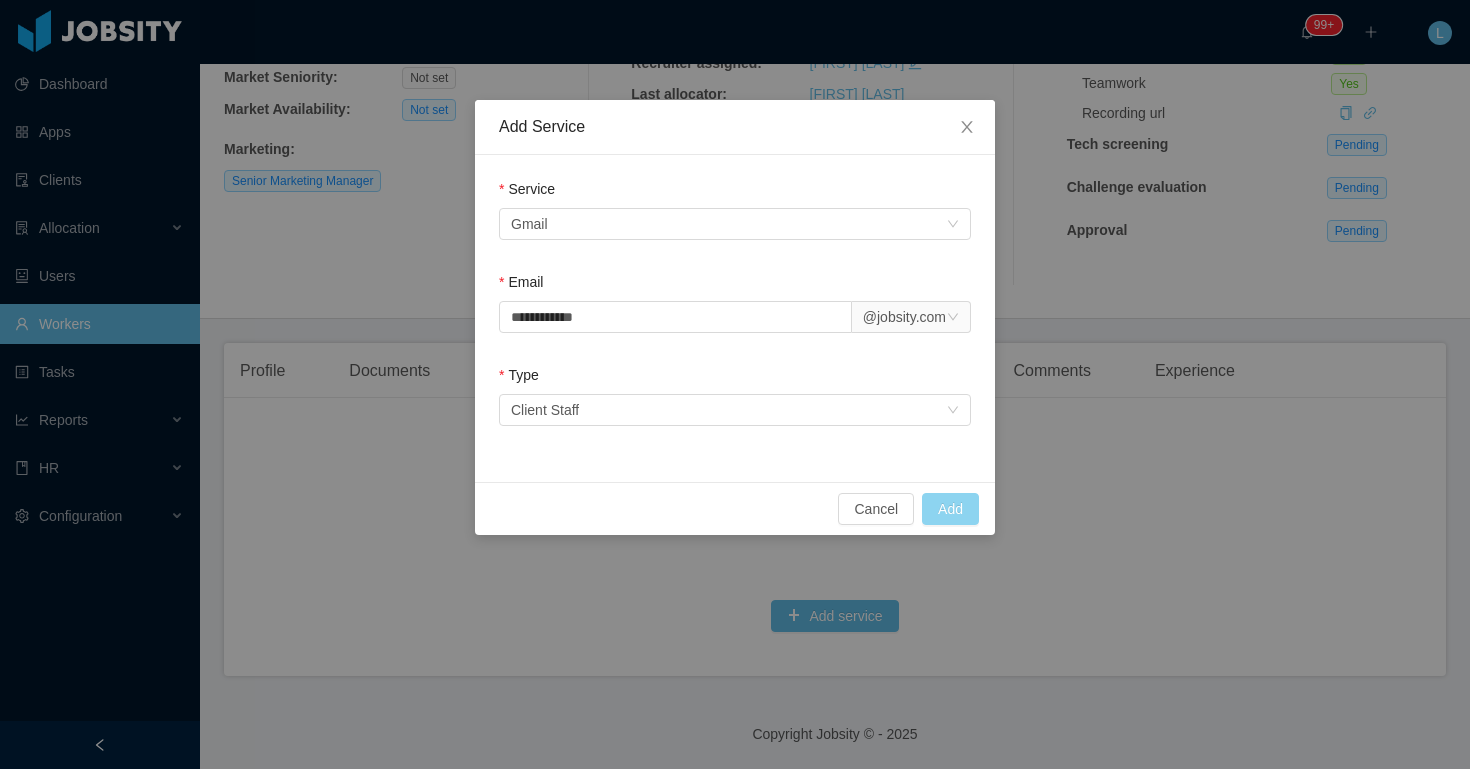 click on "Add" at bounding box center [950, 509] 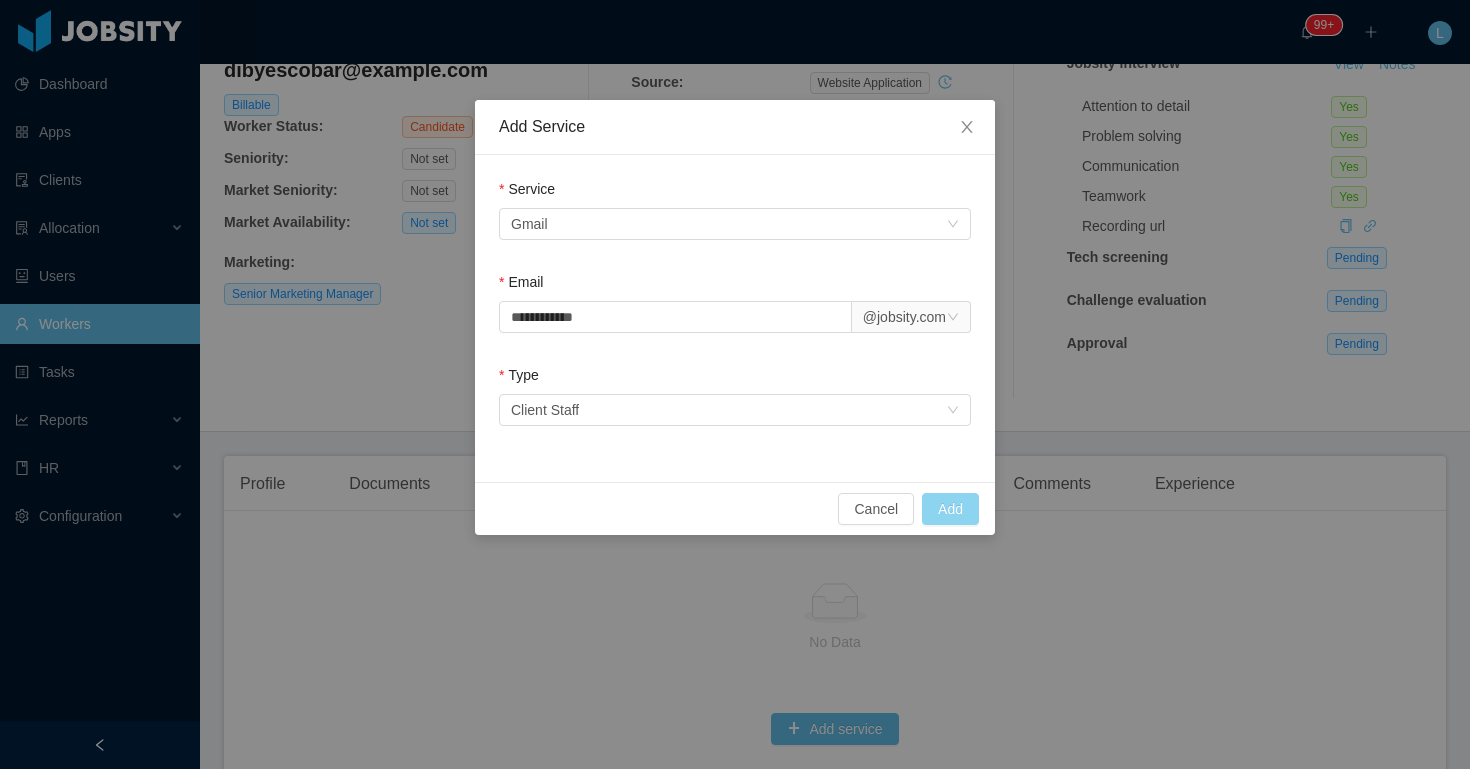scroll, scrollTop: 263, scrollLeft: 0, axis: vertical 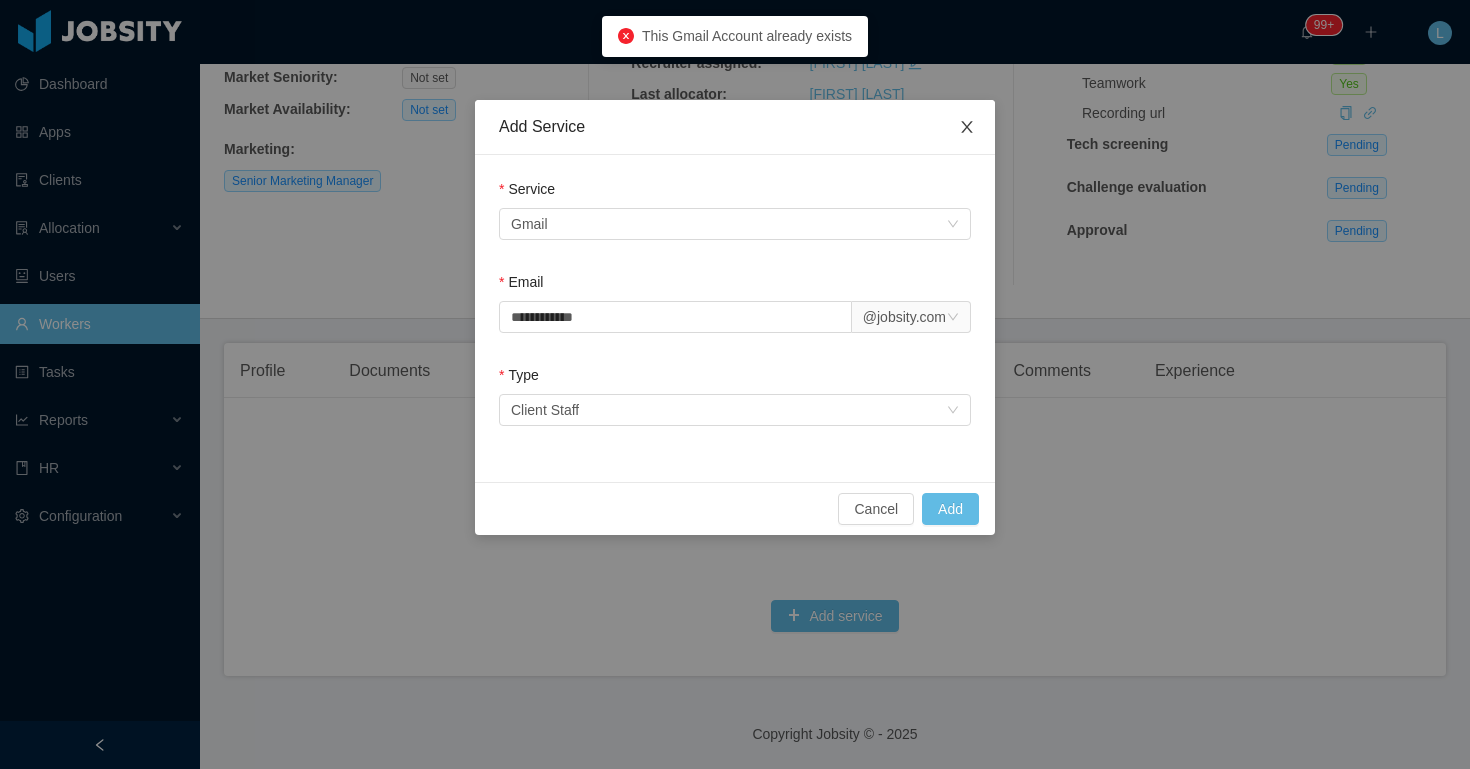 click 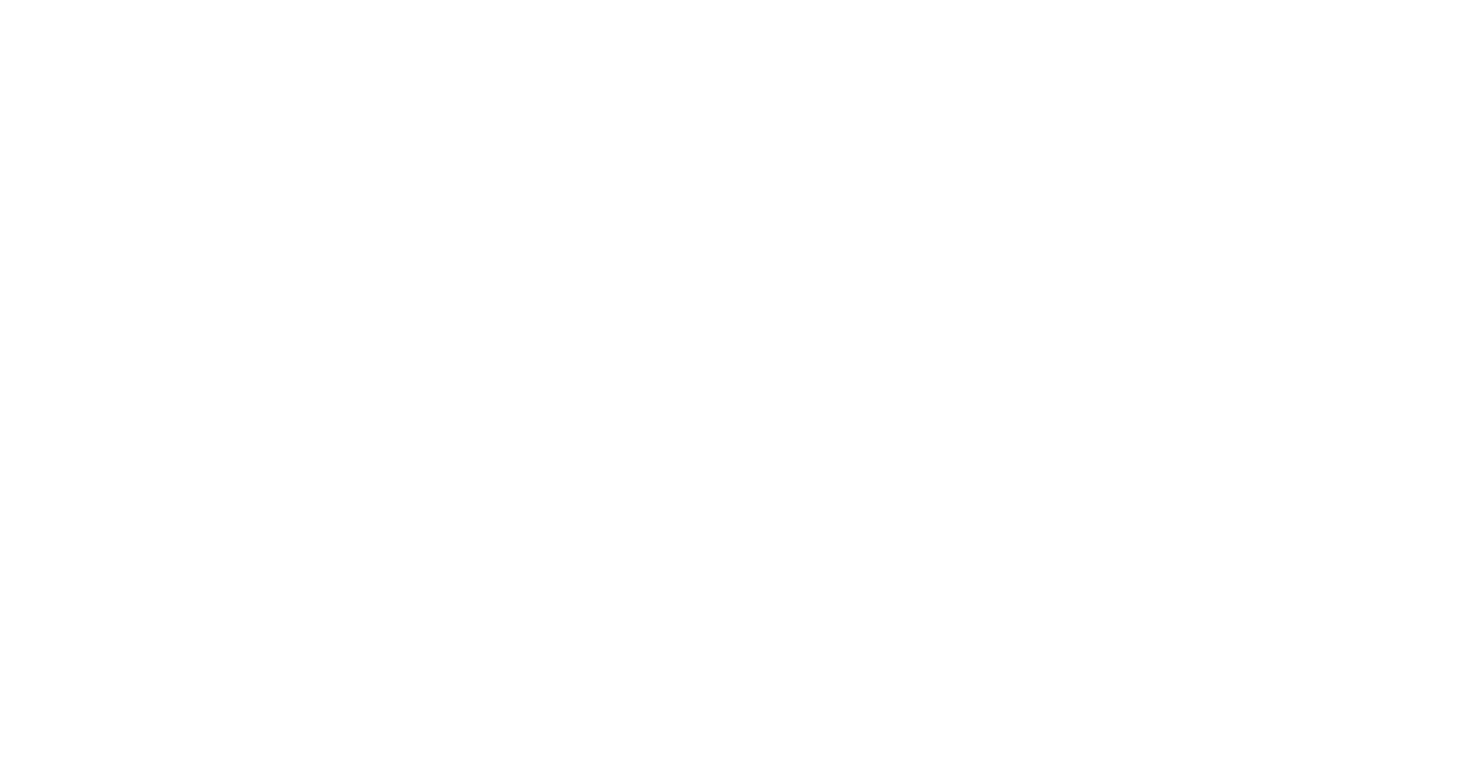 scroll, scrollTop: 0, scrollLeft: 0, axis: both 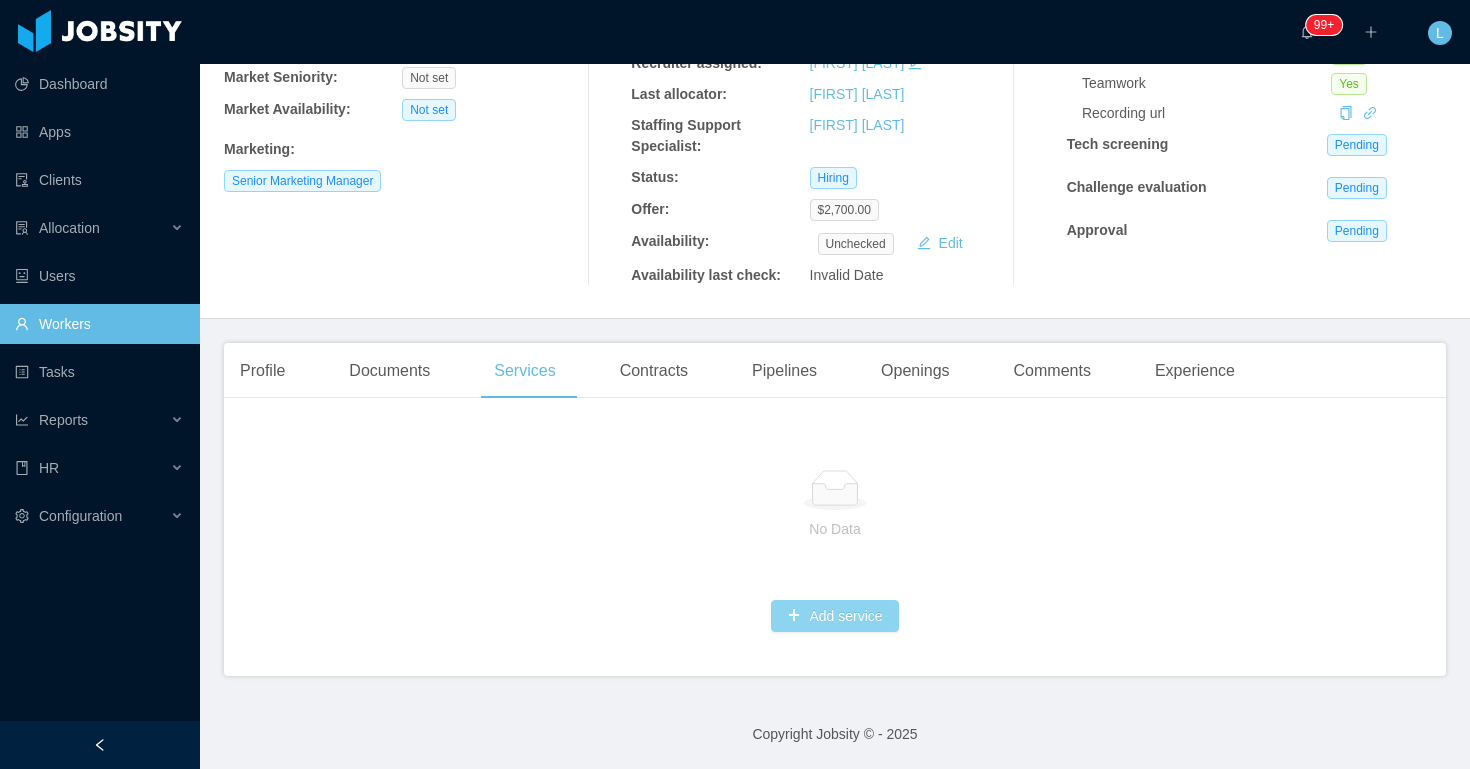 click on "Add service" at bounding box center [834, 616] 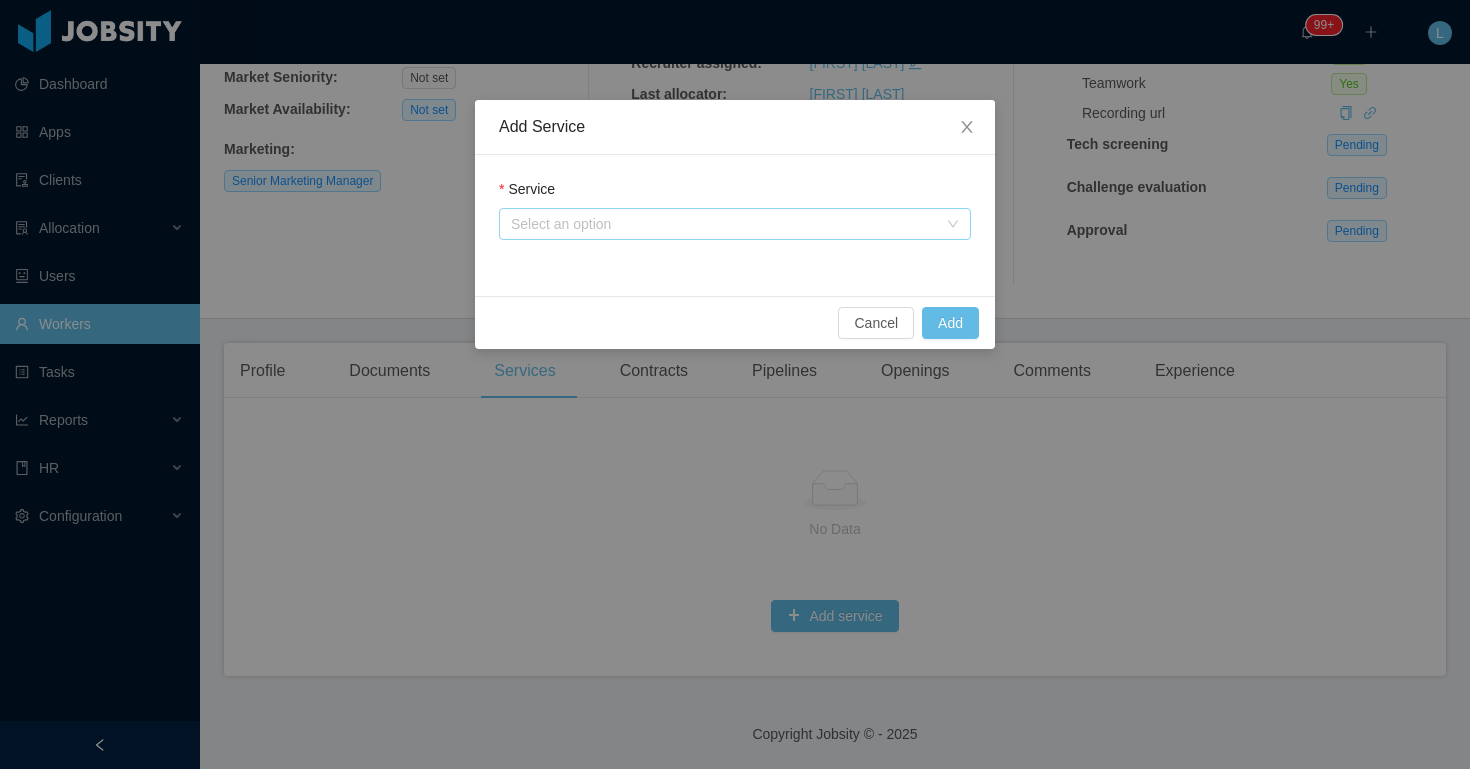 click on "Select an option" at bounding box center [724, 224] 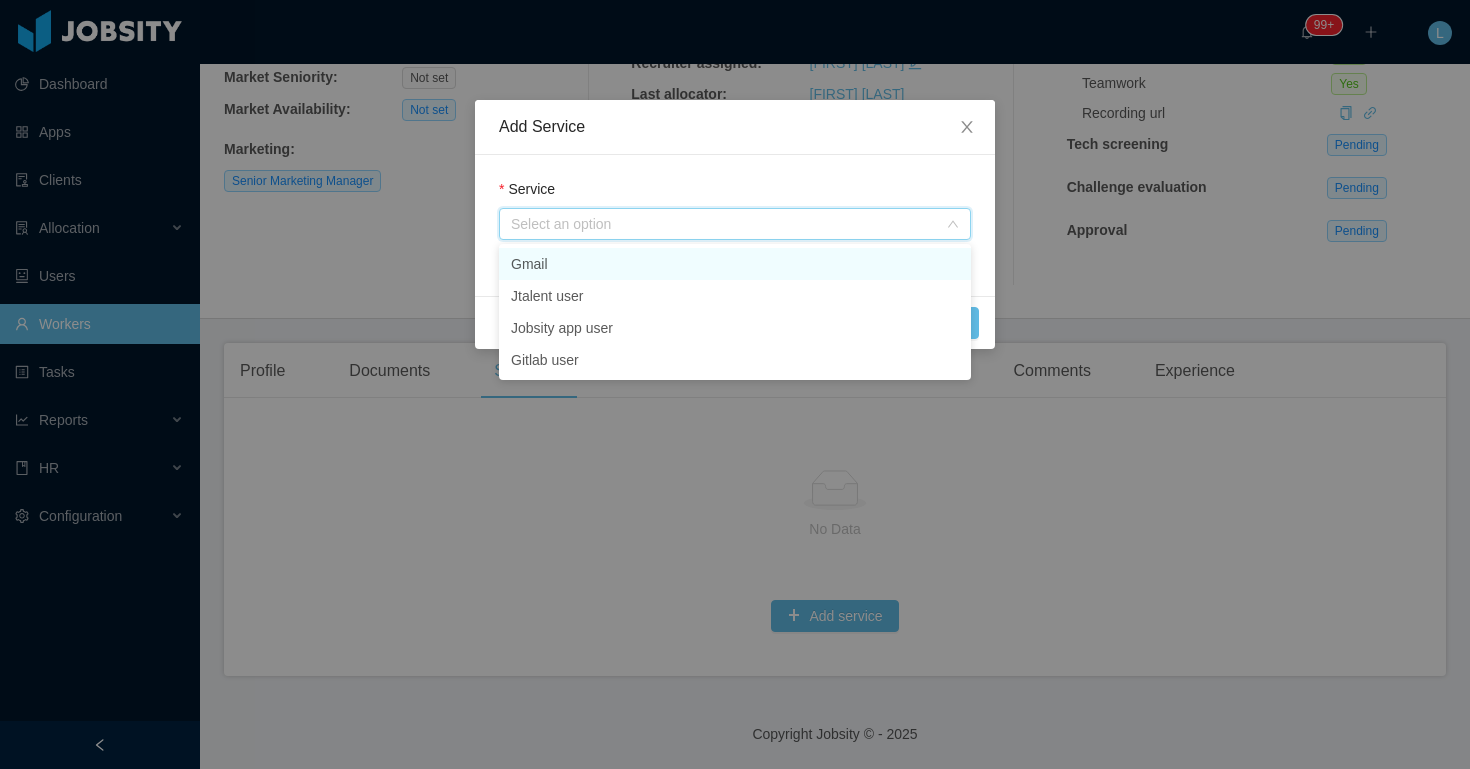 click on "Gmail" at bounding box center [735, 264] 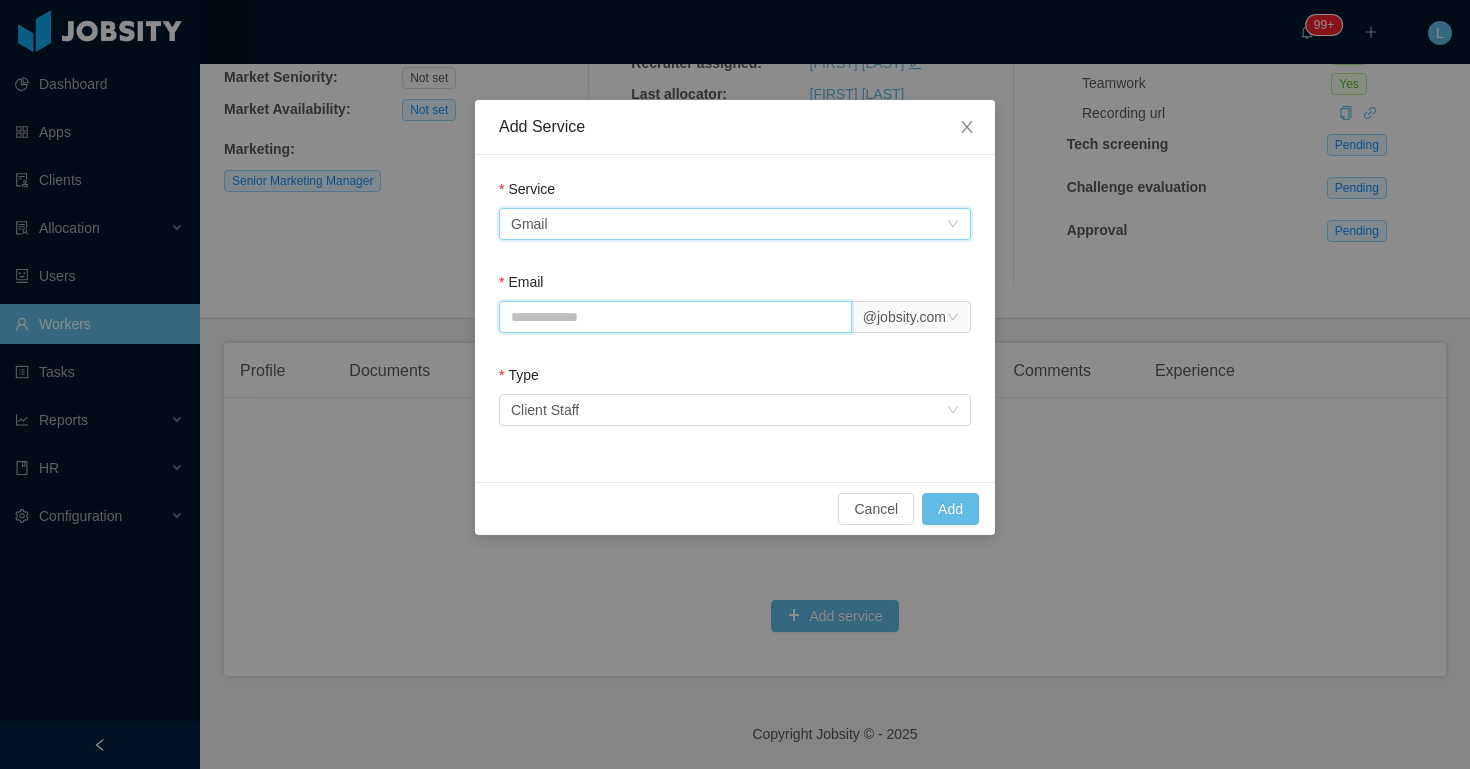 click on "Email" at bounding box center (675, 317) 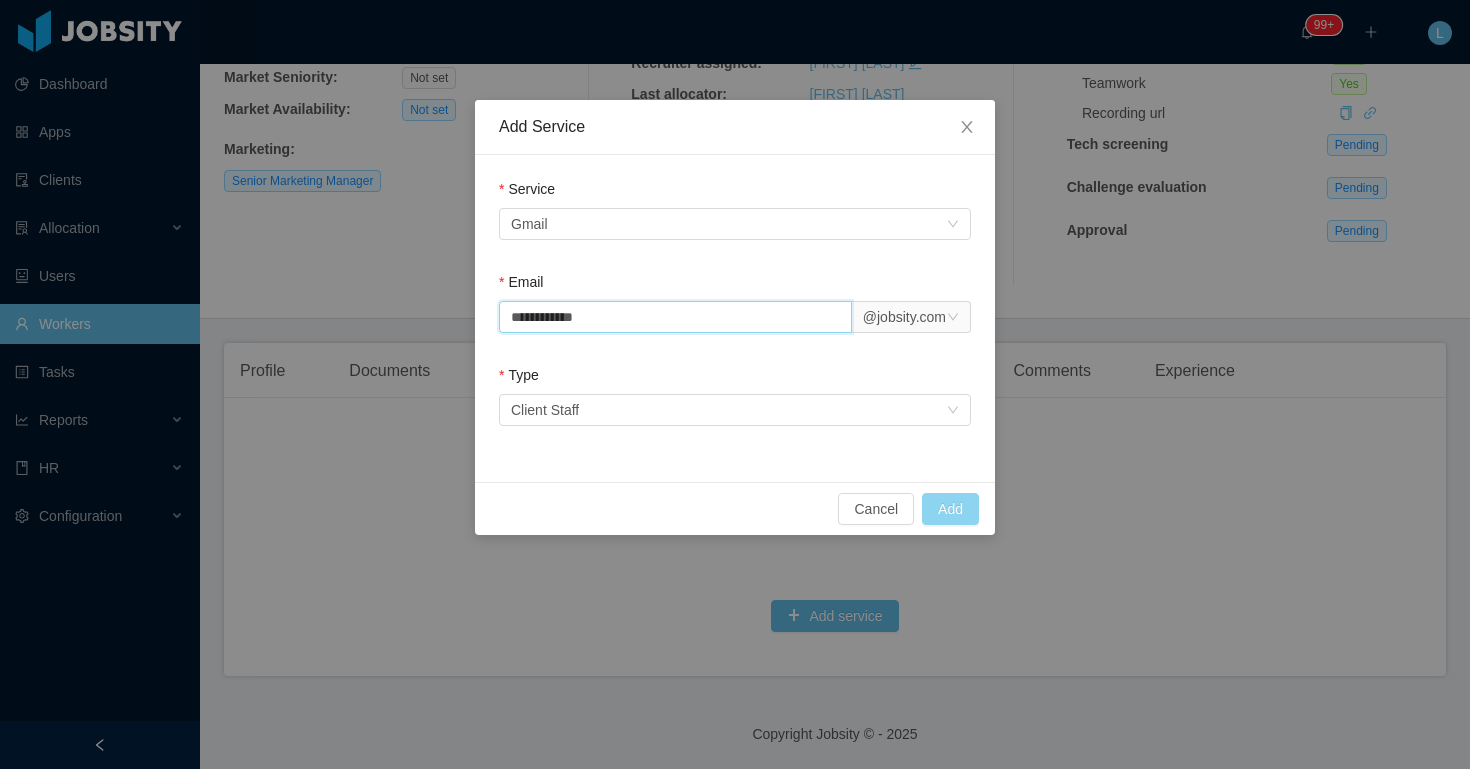 type on "**********" 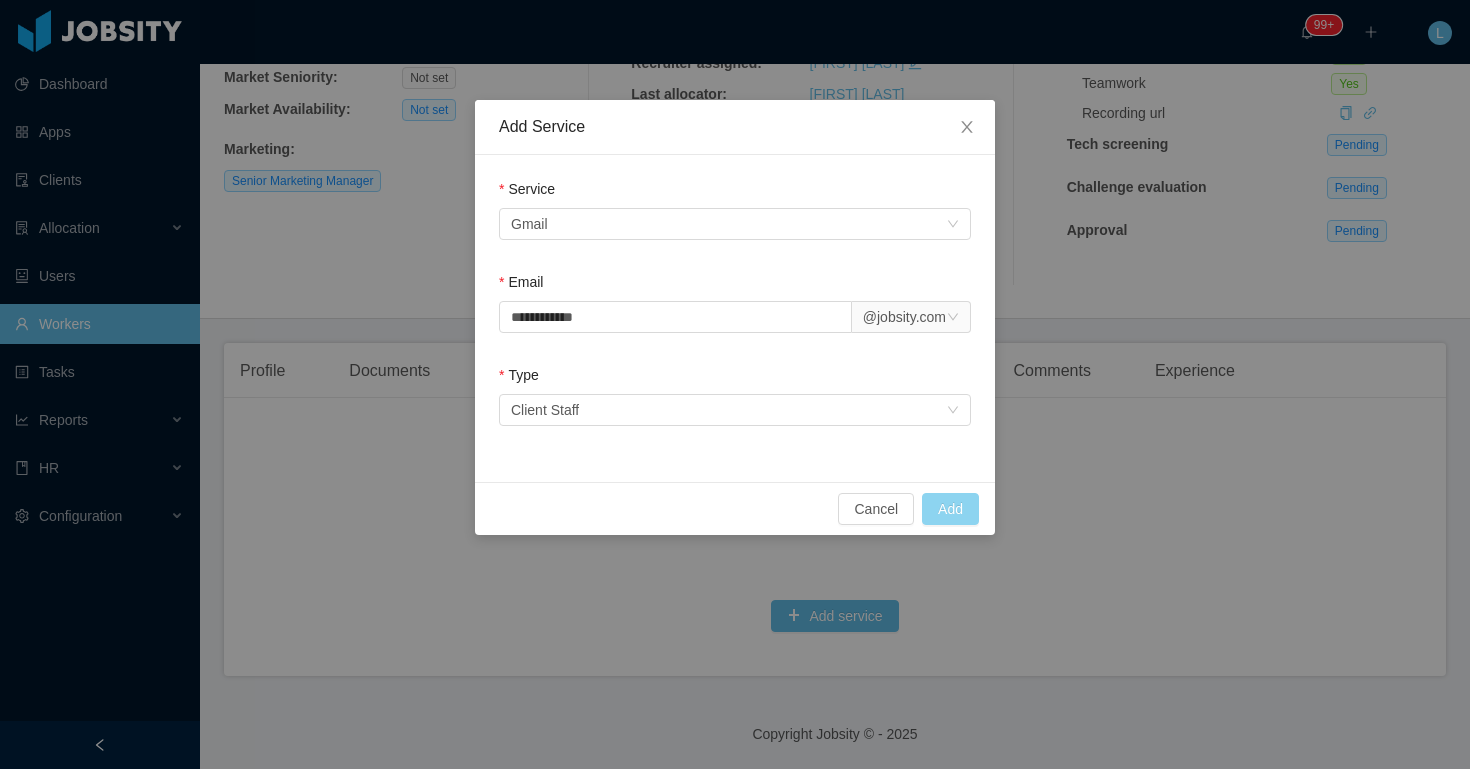 click on "Add" at bounding box center [950, 509] 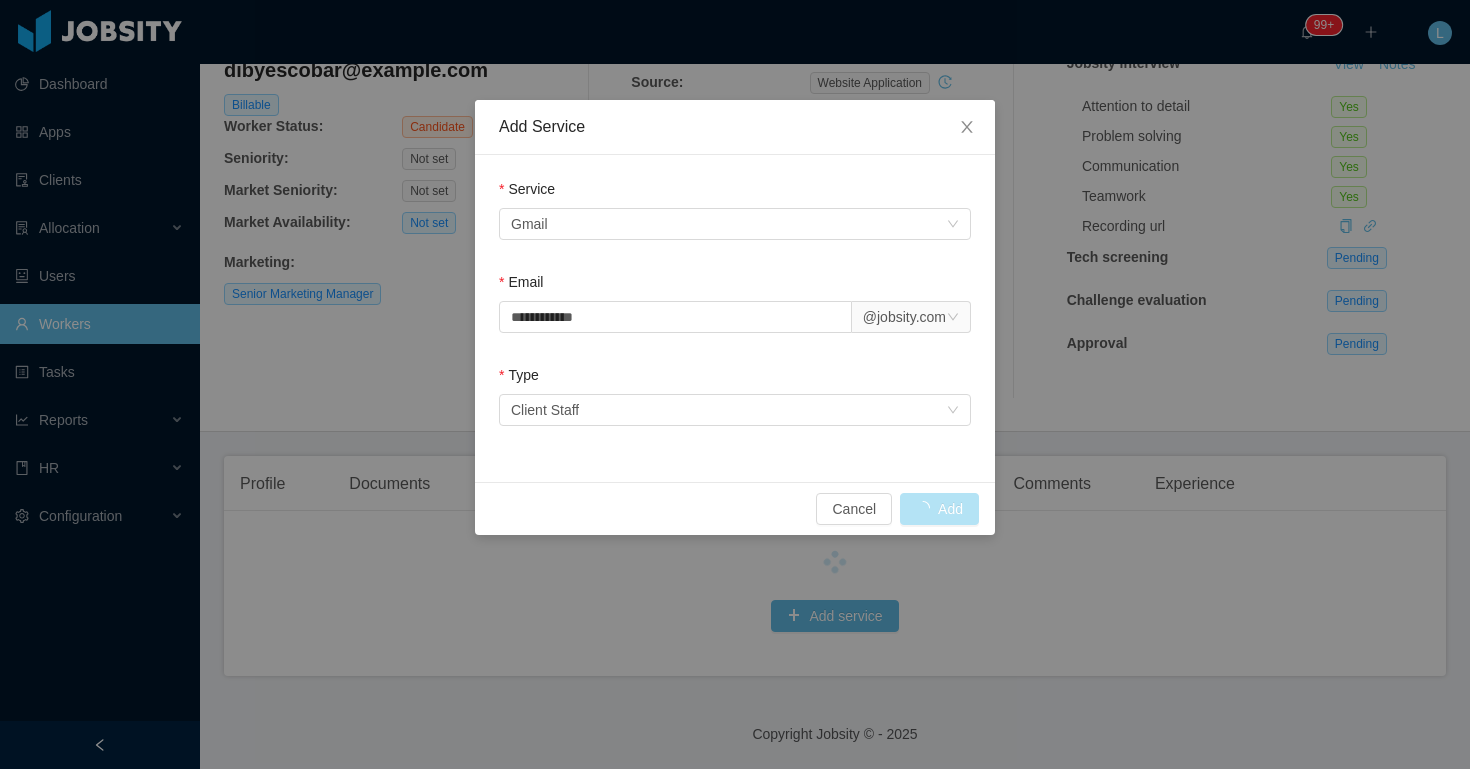 scroll, scrollTop: 263, scrollLeft: 0, axis: vertical 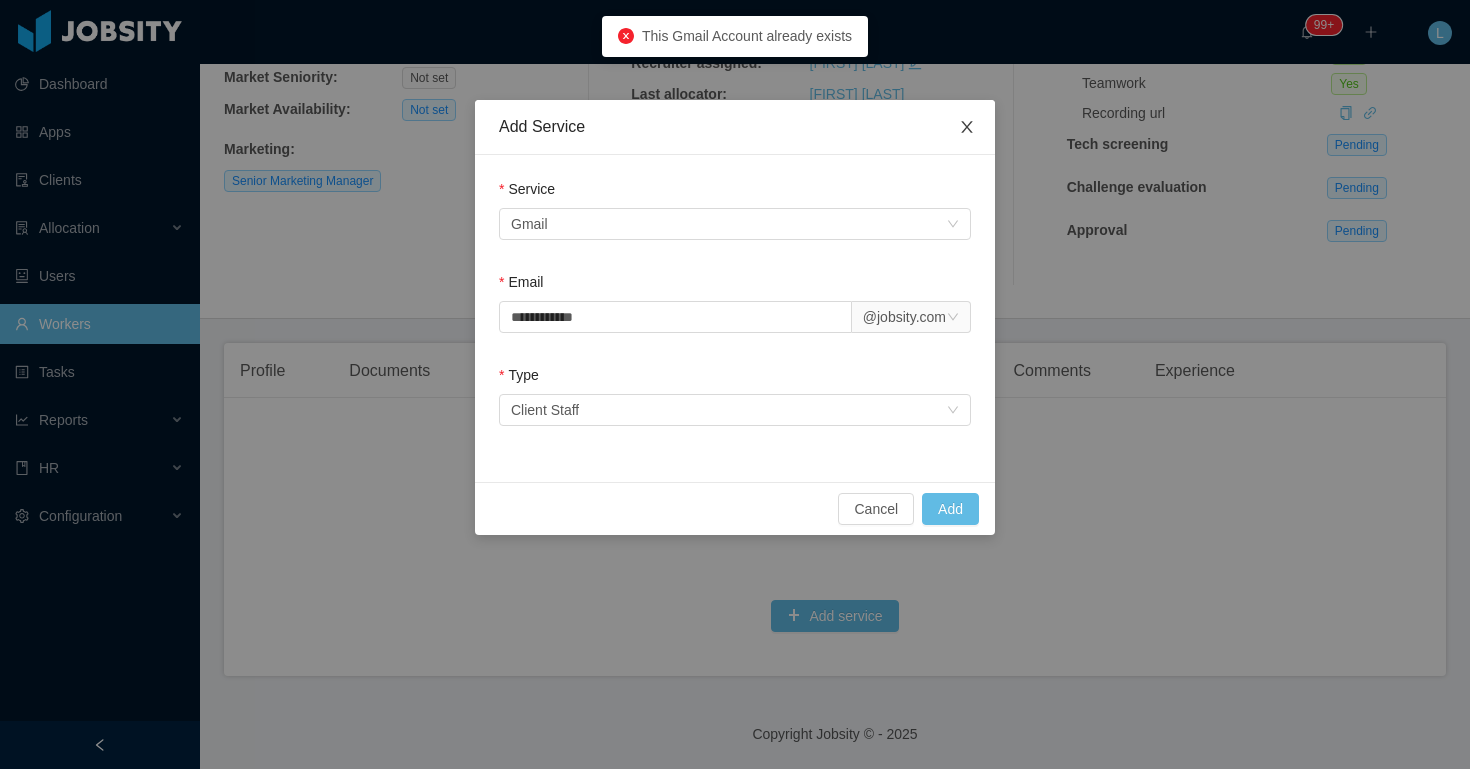 click 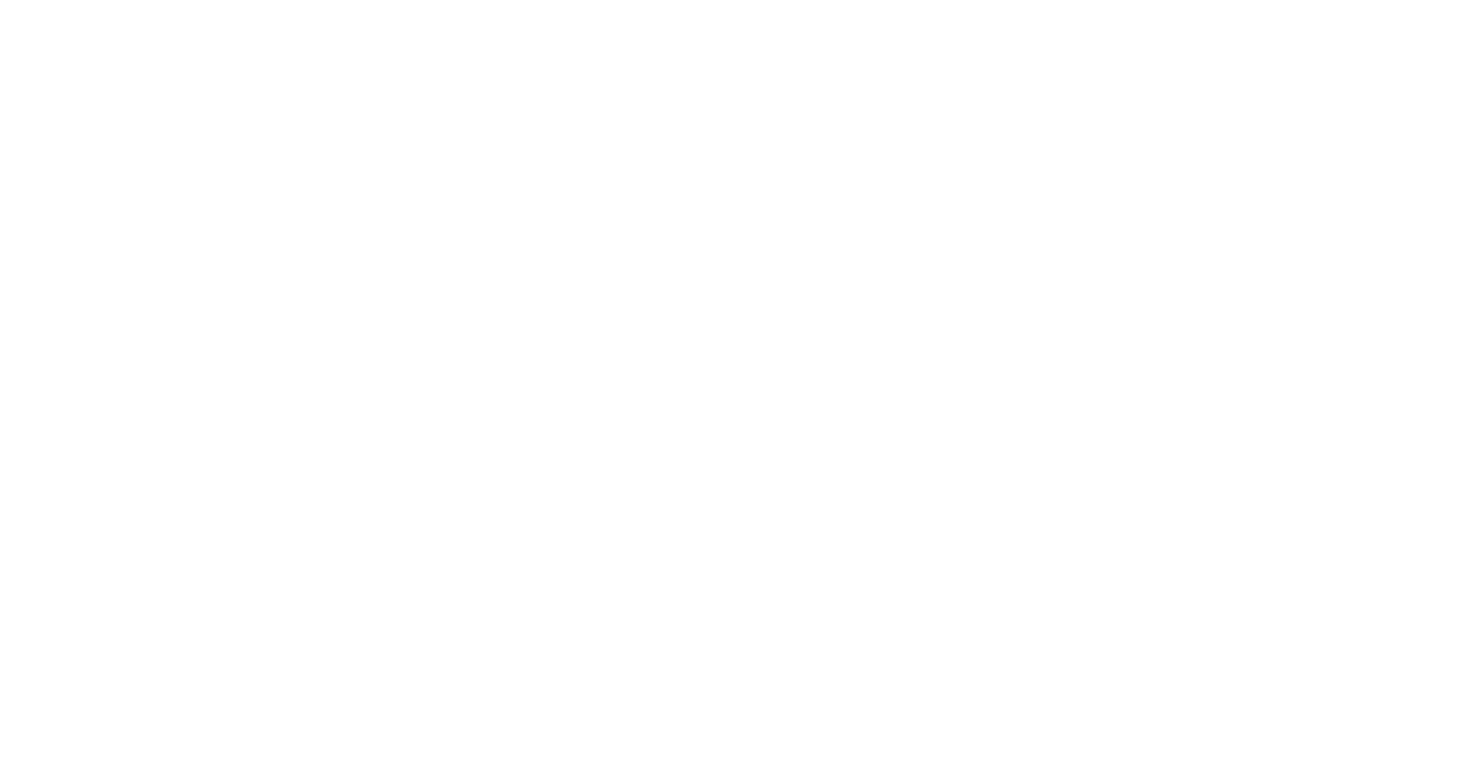 scroll, scrollTop: 0, scrollLeft: 0, axis: both 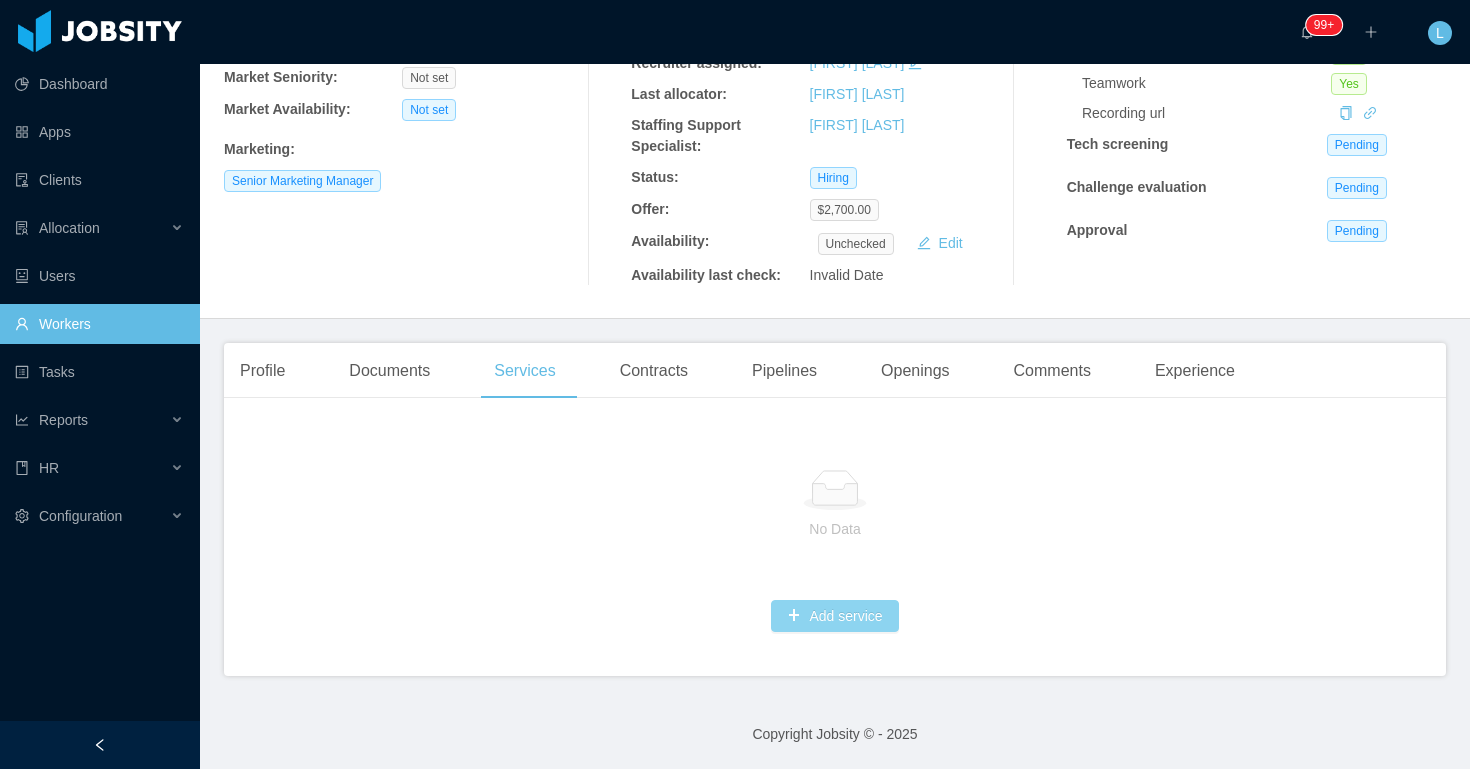 click on "Add service" at bounding box center [834, 616] 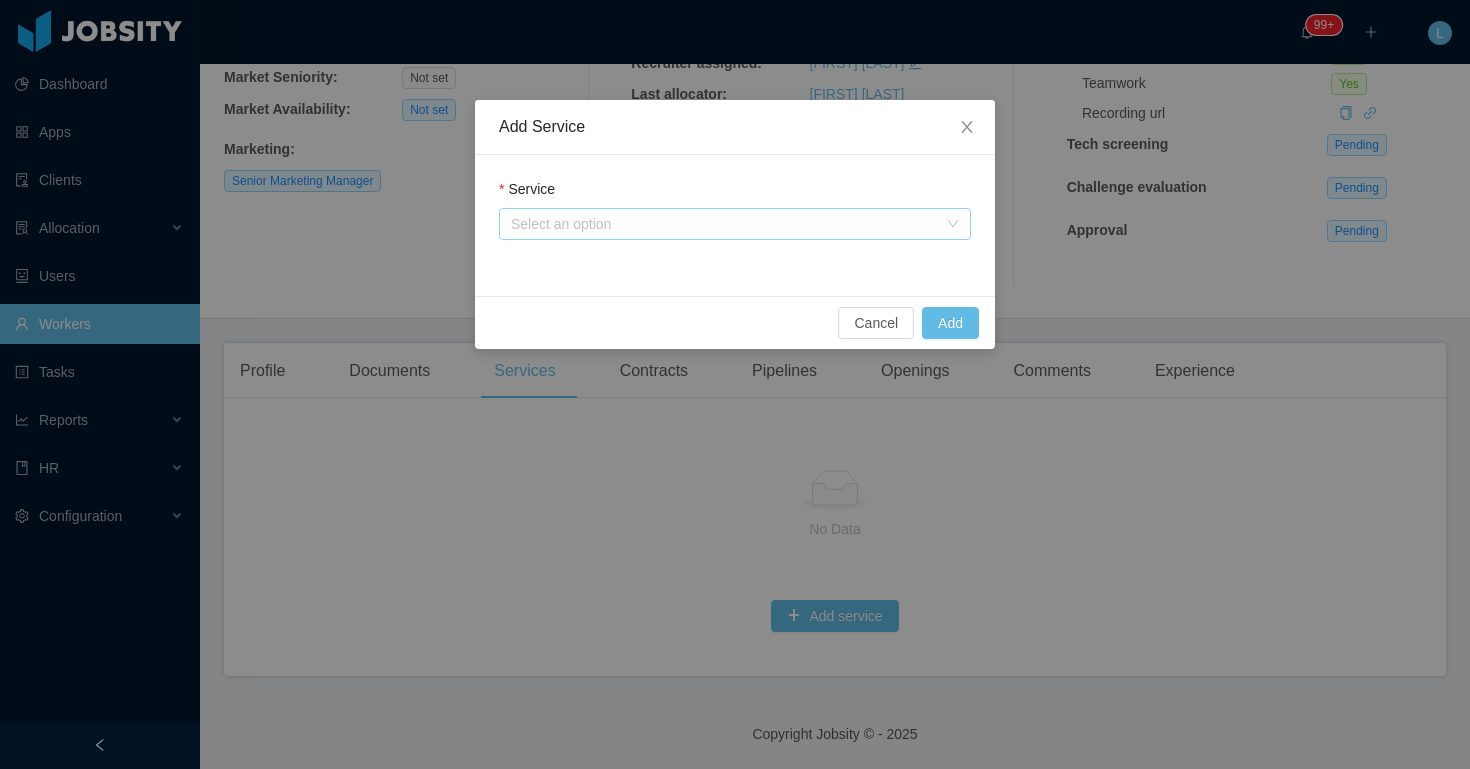 click on "Select an option" at bounding box center [724, 224] 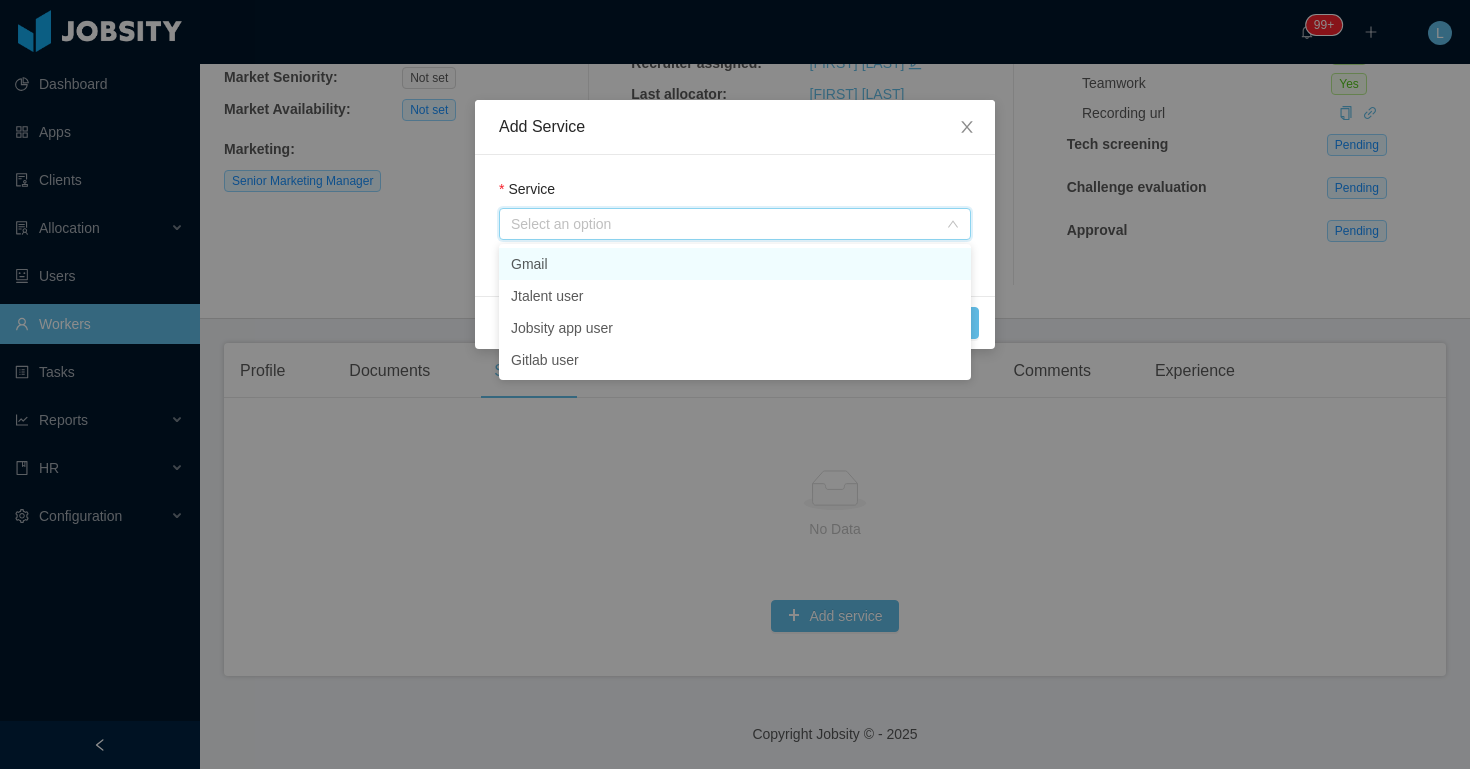 click on "Gmail" at bounding box center (735, 264) 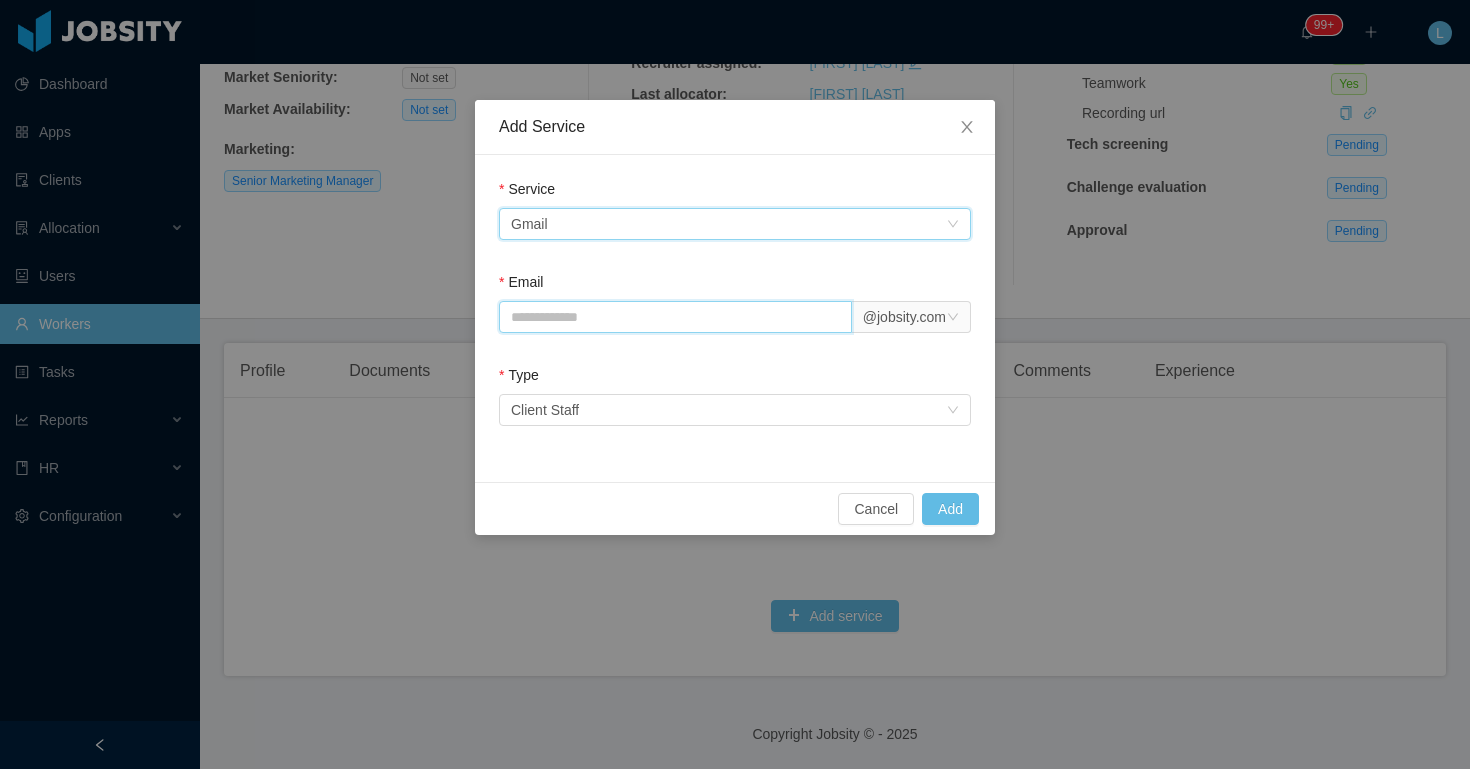 click on "Email" at bounding box center (675, 317) 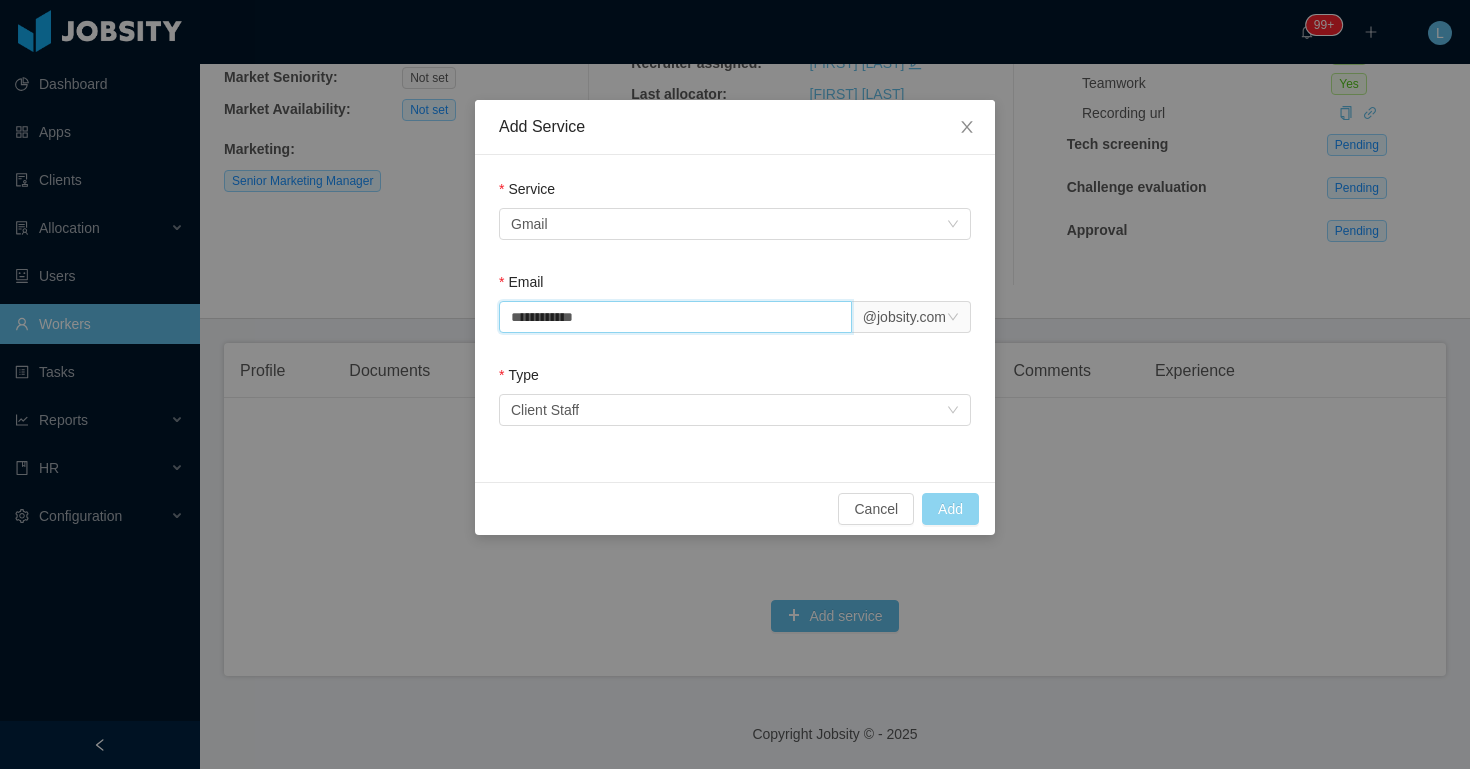 type on "**********" 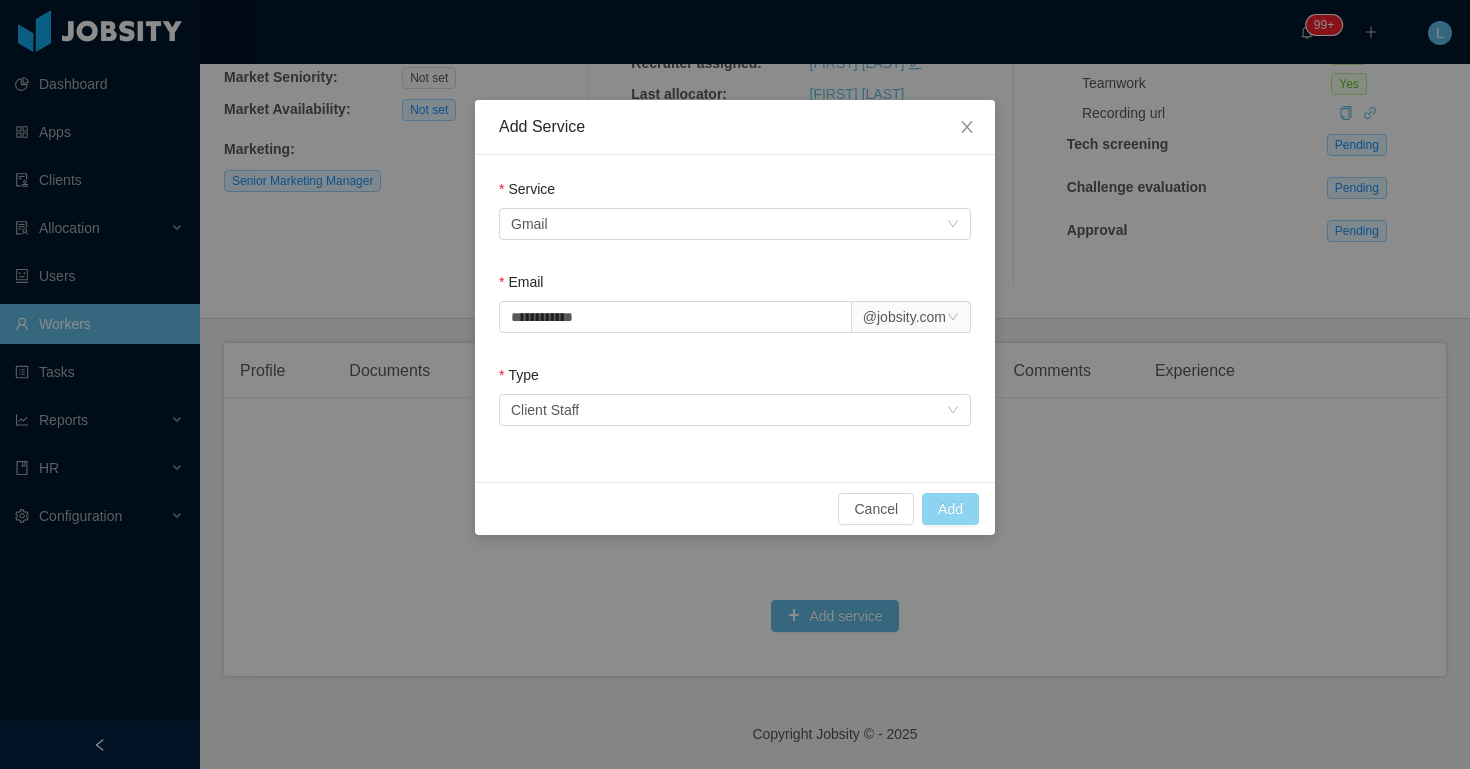 click on "Add" at bounding box center [950, 509] 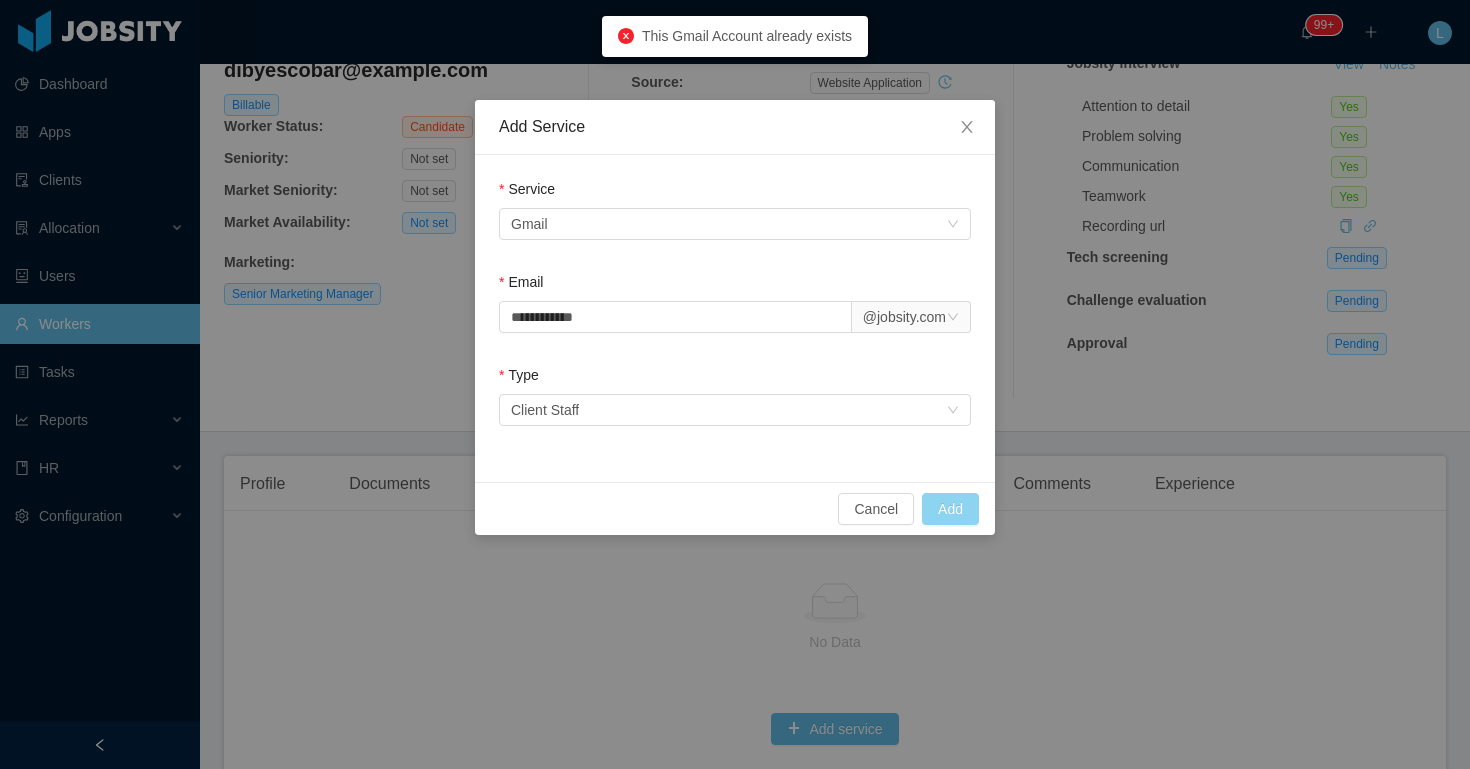 scroll, scrollTop: 263, scrollLeft: 0, axis: vertical 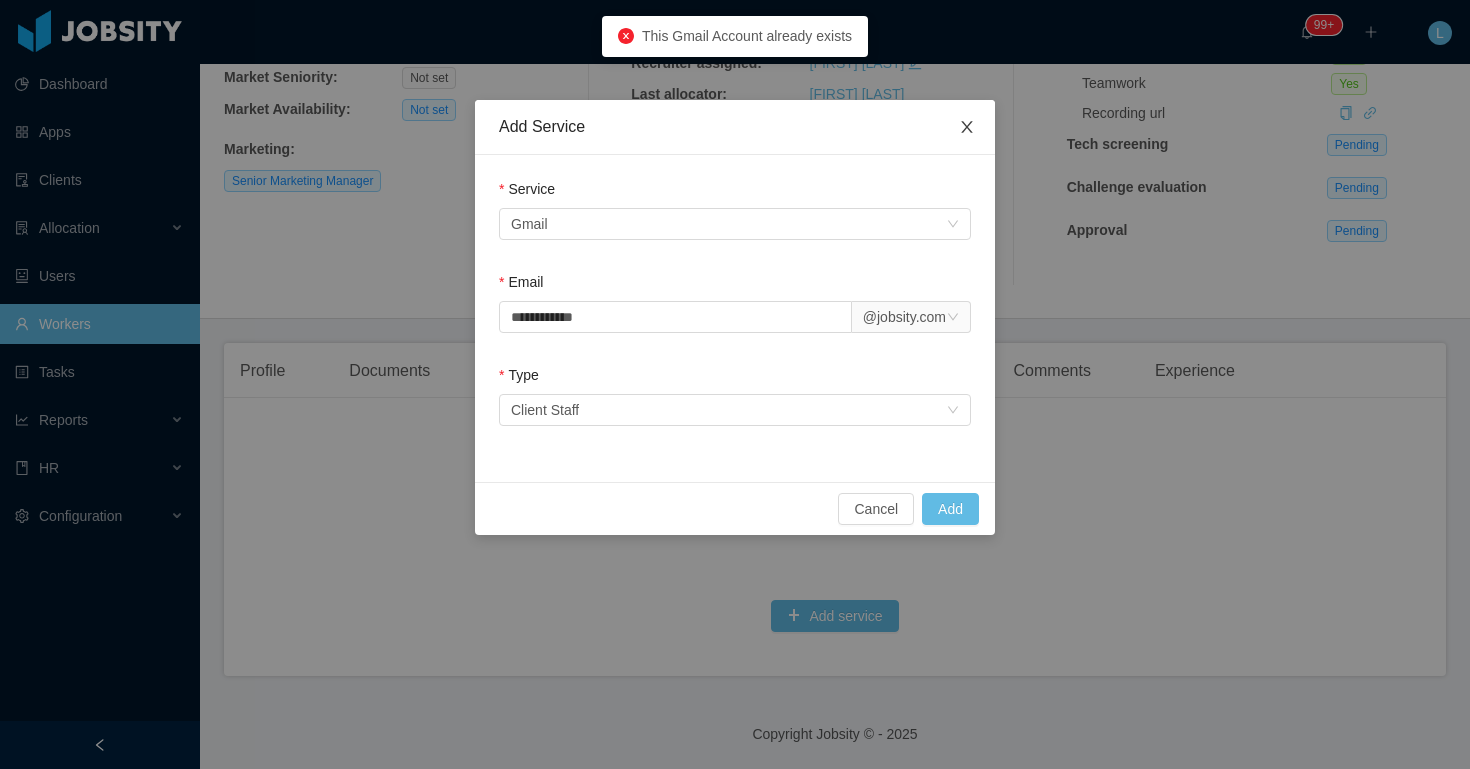 click at bounding box center [967, 128] 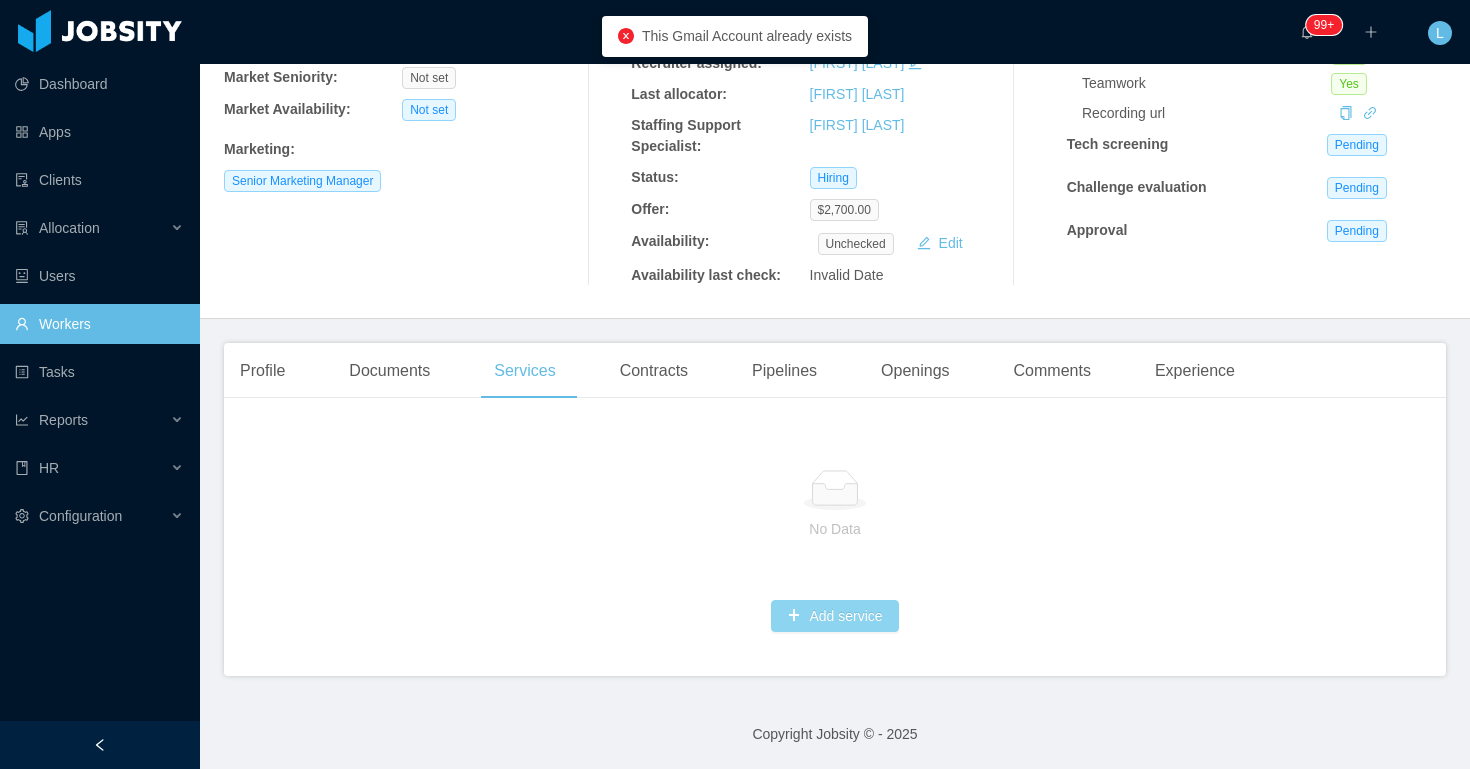 scroll, scrollTop: 0, scrollLeft: 0, axis: both 